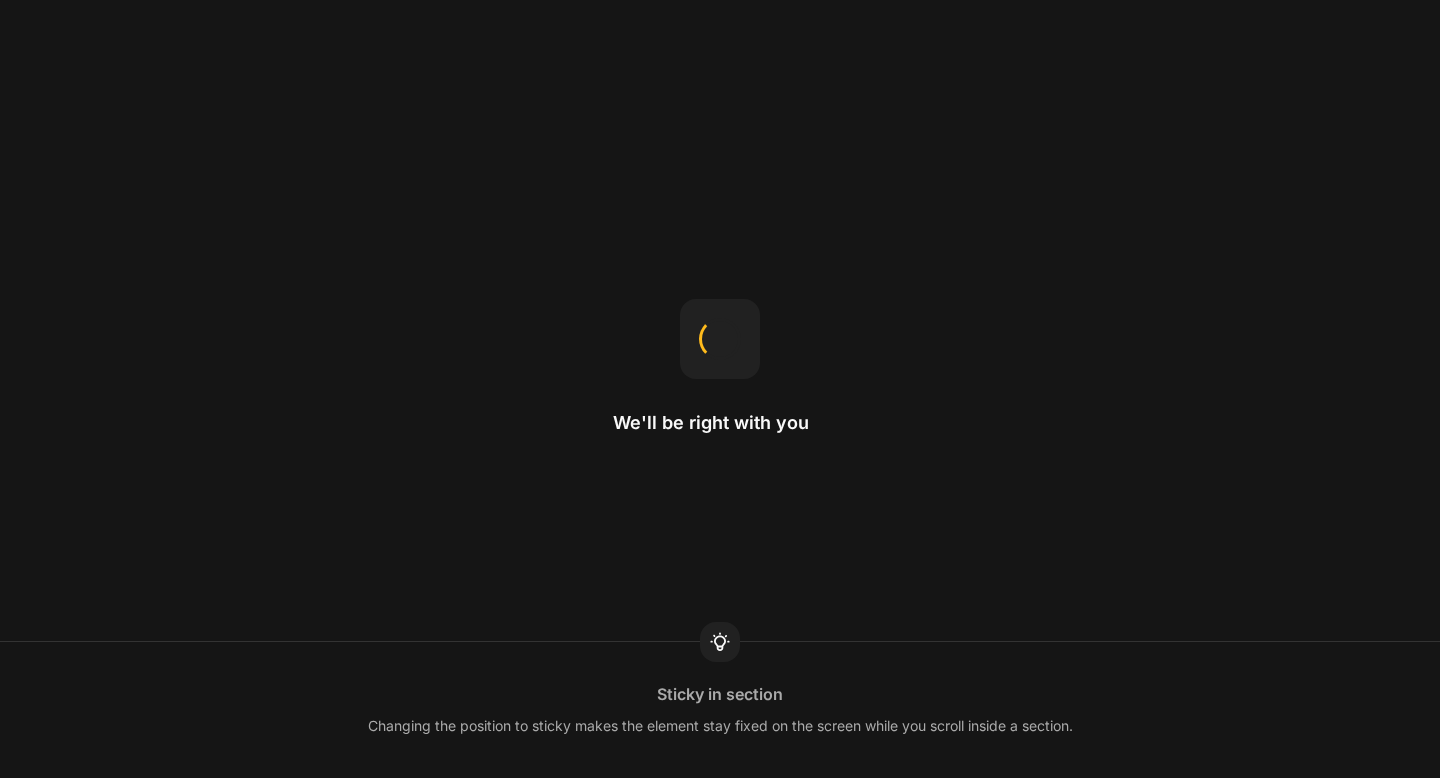 scroll, scrollTop: 0, scrollLeft: 0, axis: both 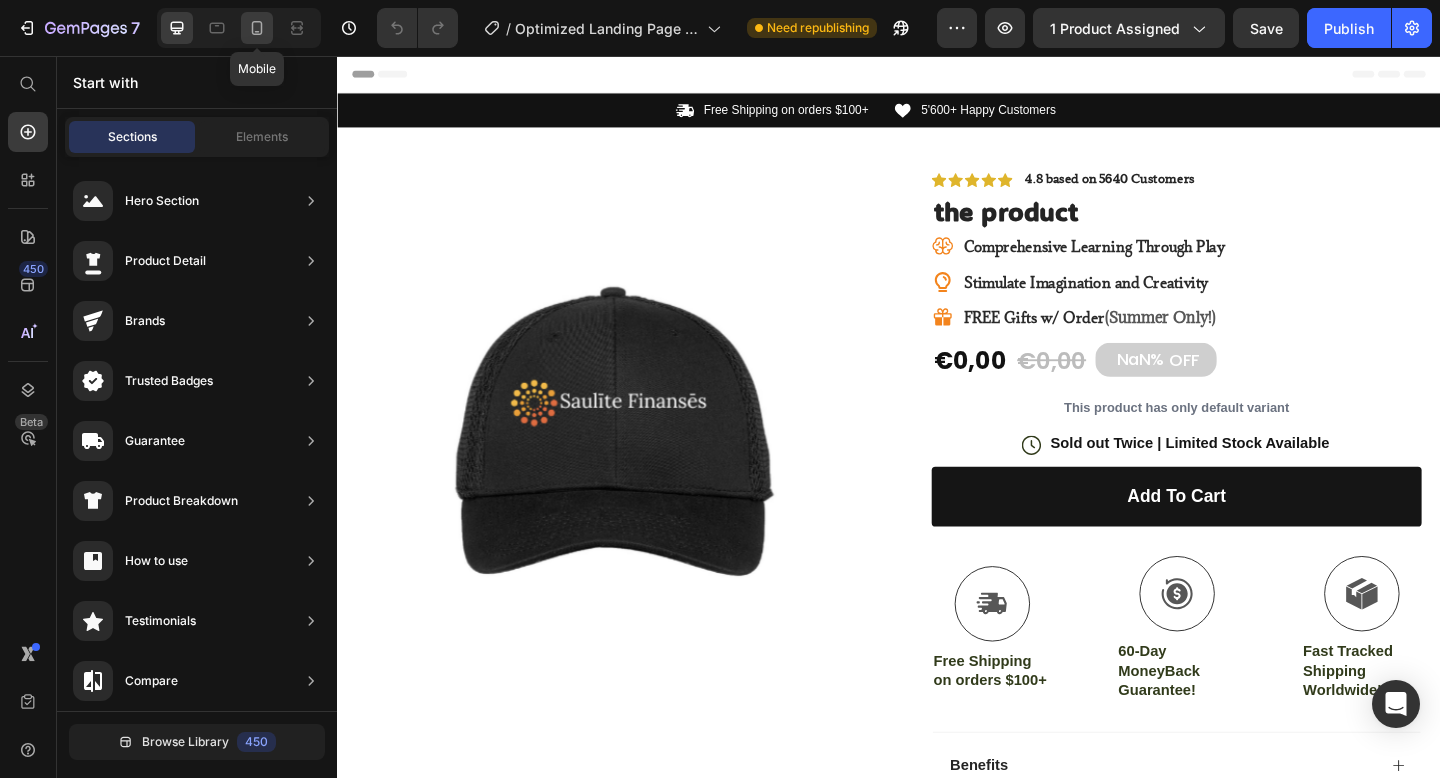 click 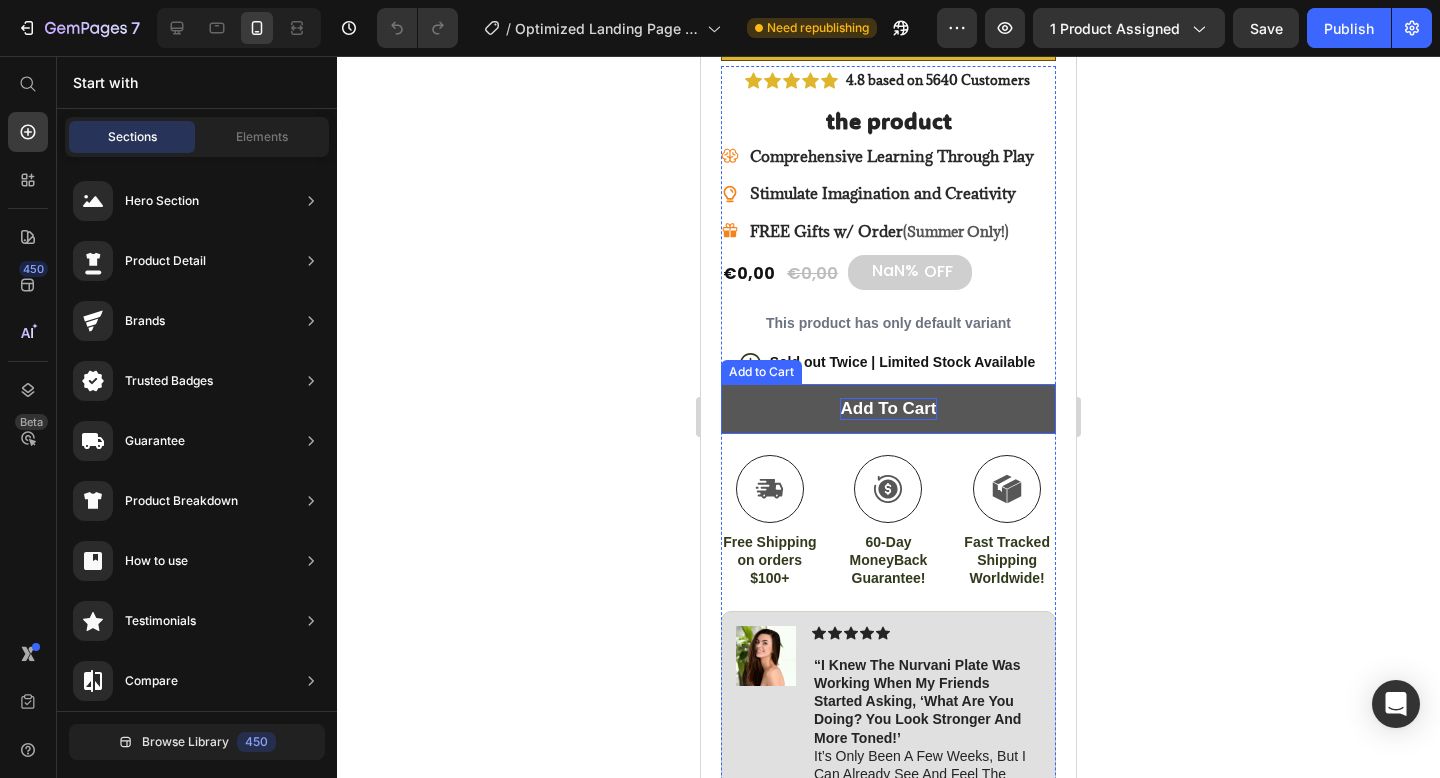scroll, scrollTop: 504, scrollLeft: 0, axis: vertical 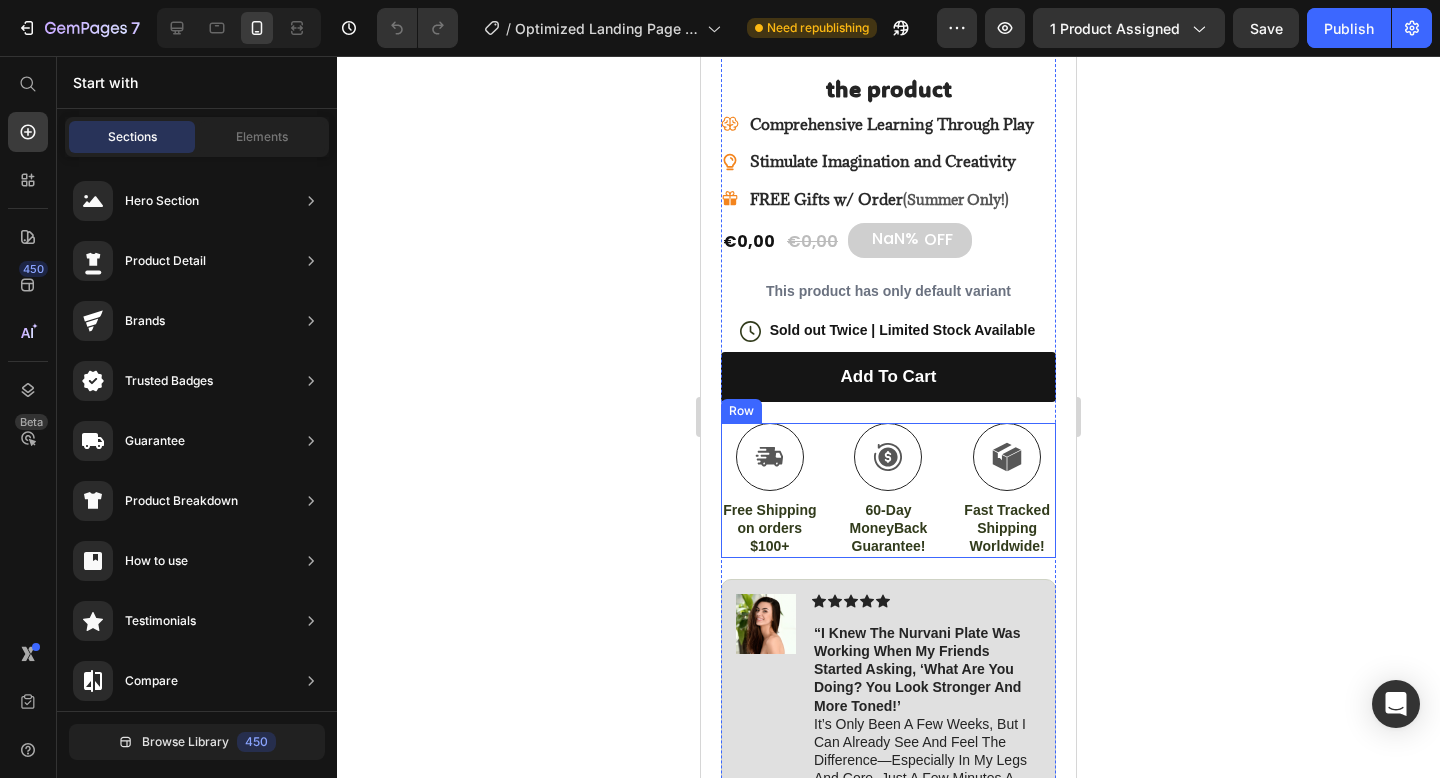 click on "Icon Free Shipping on orders $100+ Text Block
Icon 60-Day MoneyBack Guarantee! Text Block
Icon Fast Tracked Shipping Worldwide! Text Block Row" at bounding box center [888, 490] 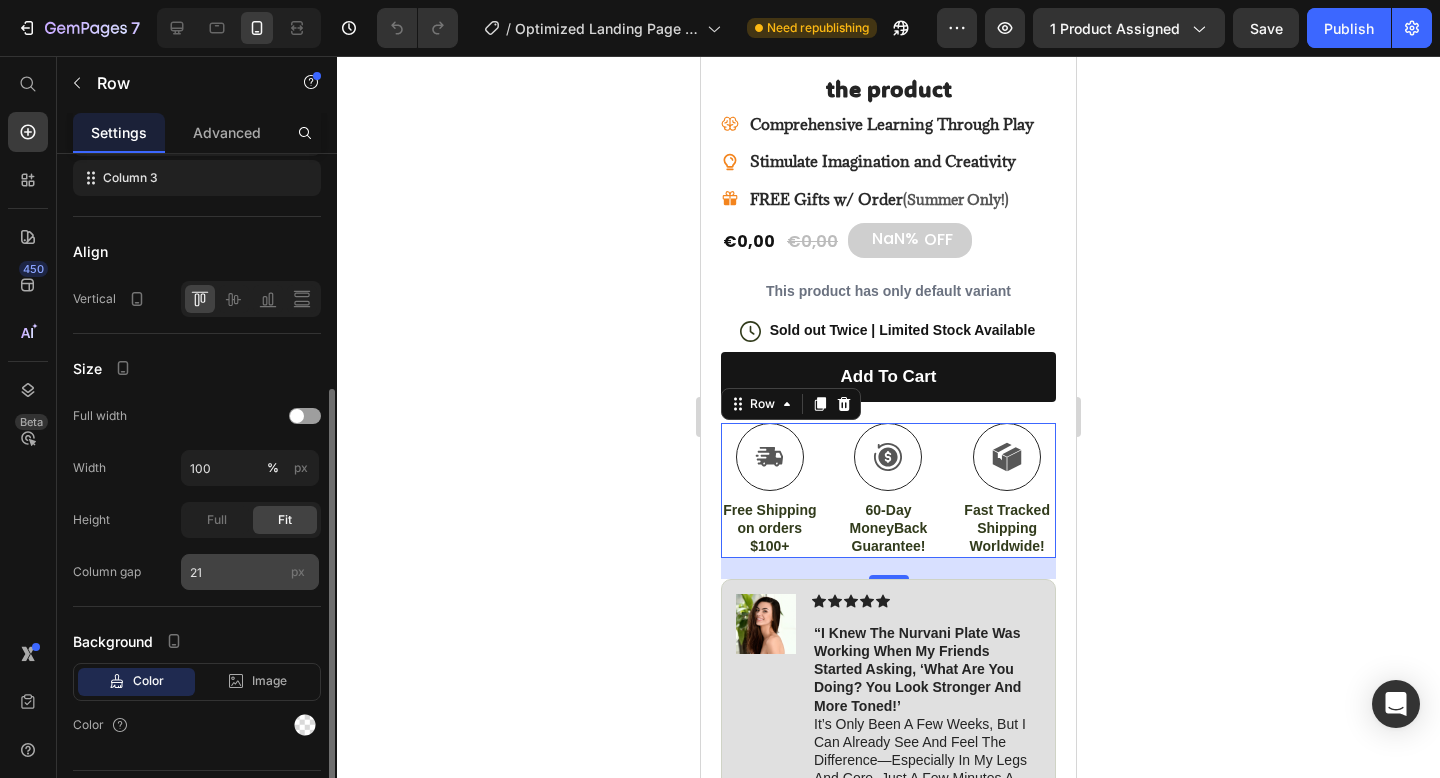 scroll, scrollTop: 436, scrollLeft: 0, axis: vertical 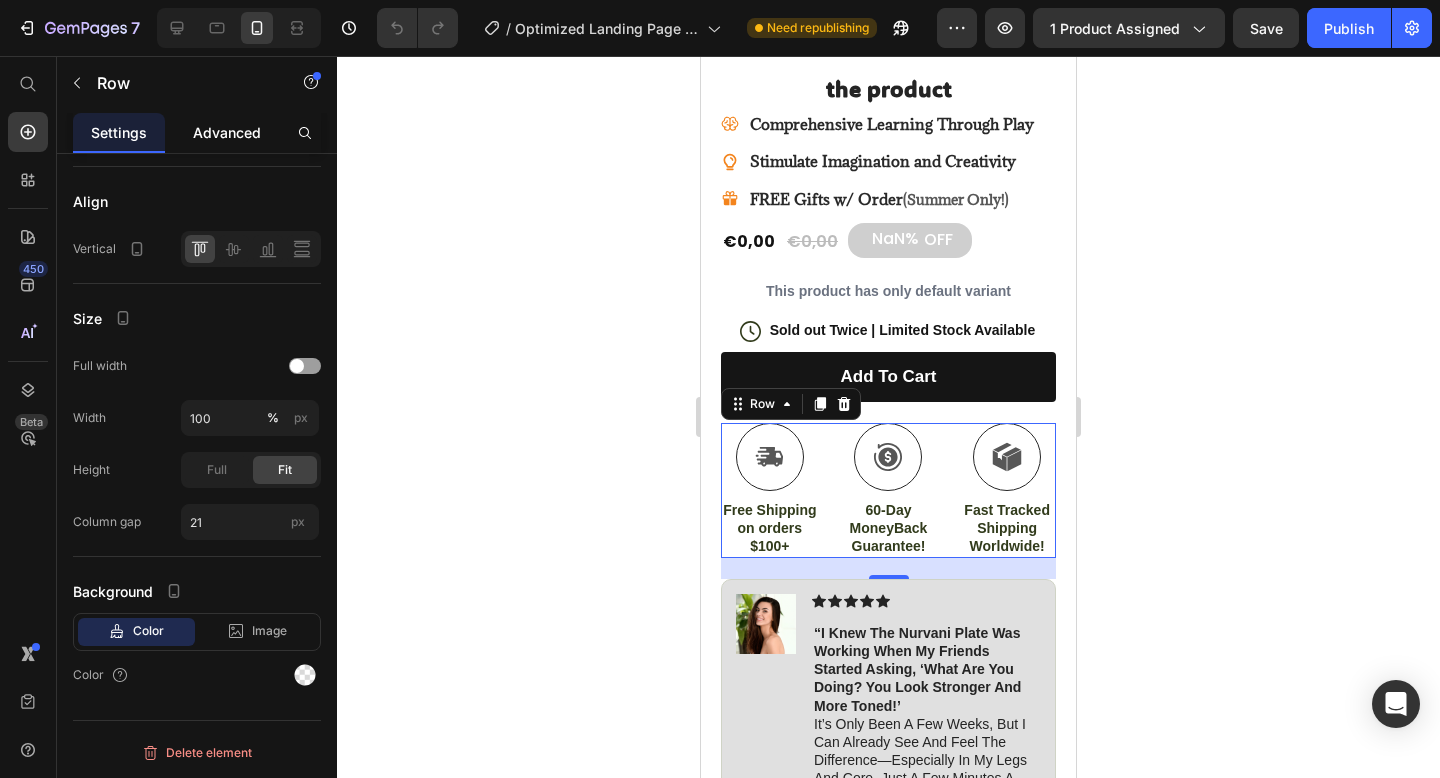 click on "Advanced" at bounding box center (227, 132) 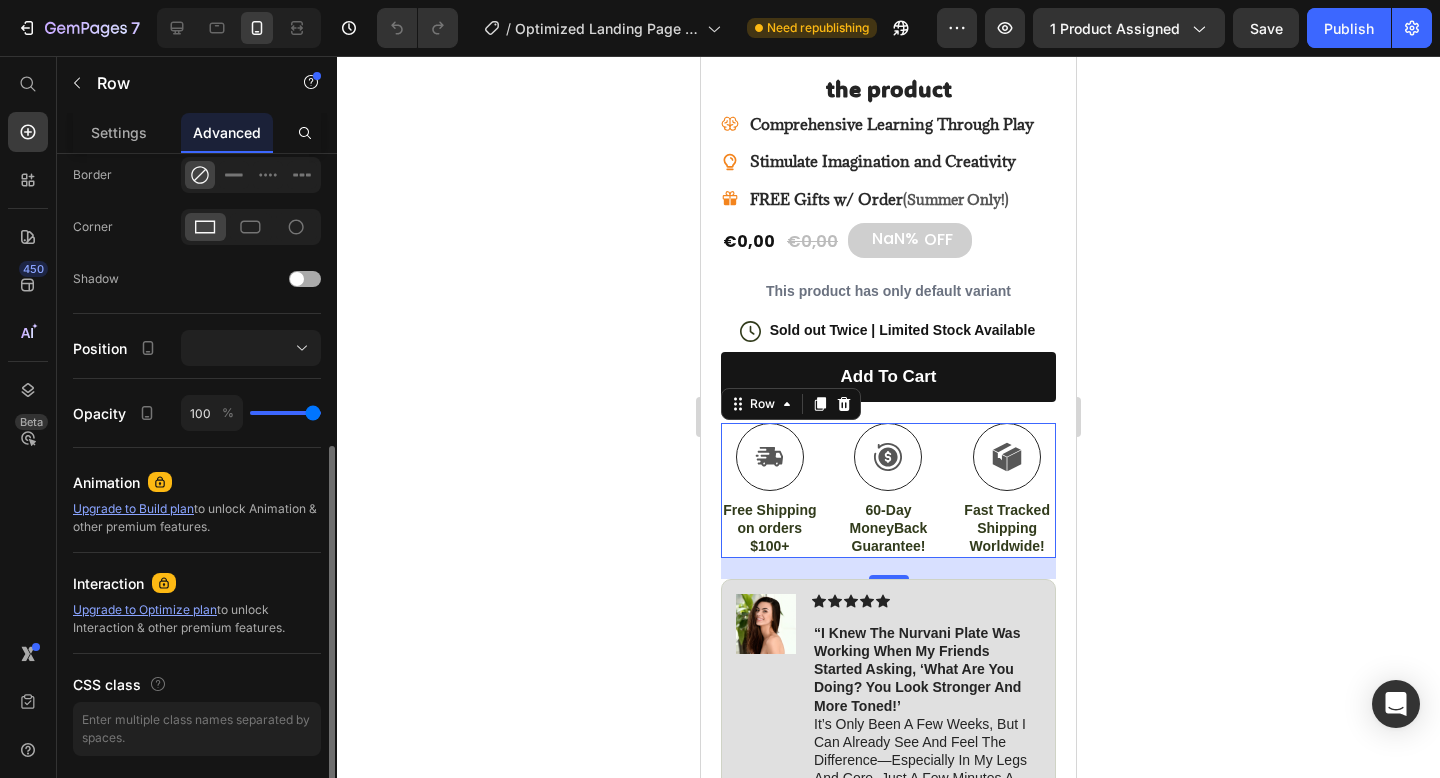 scroll, scrollTop: 624, scrollLeft: 0, axis: vertical 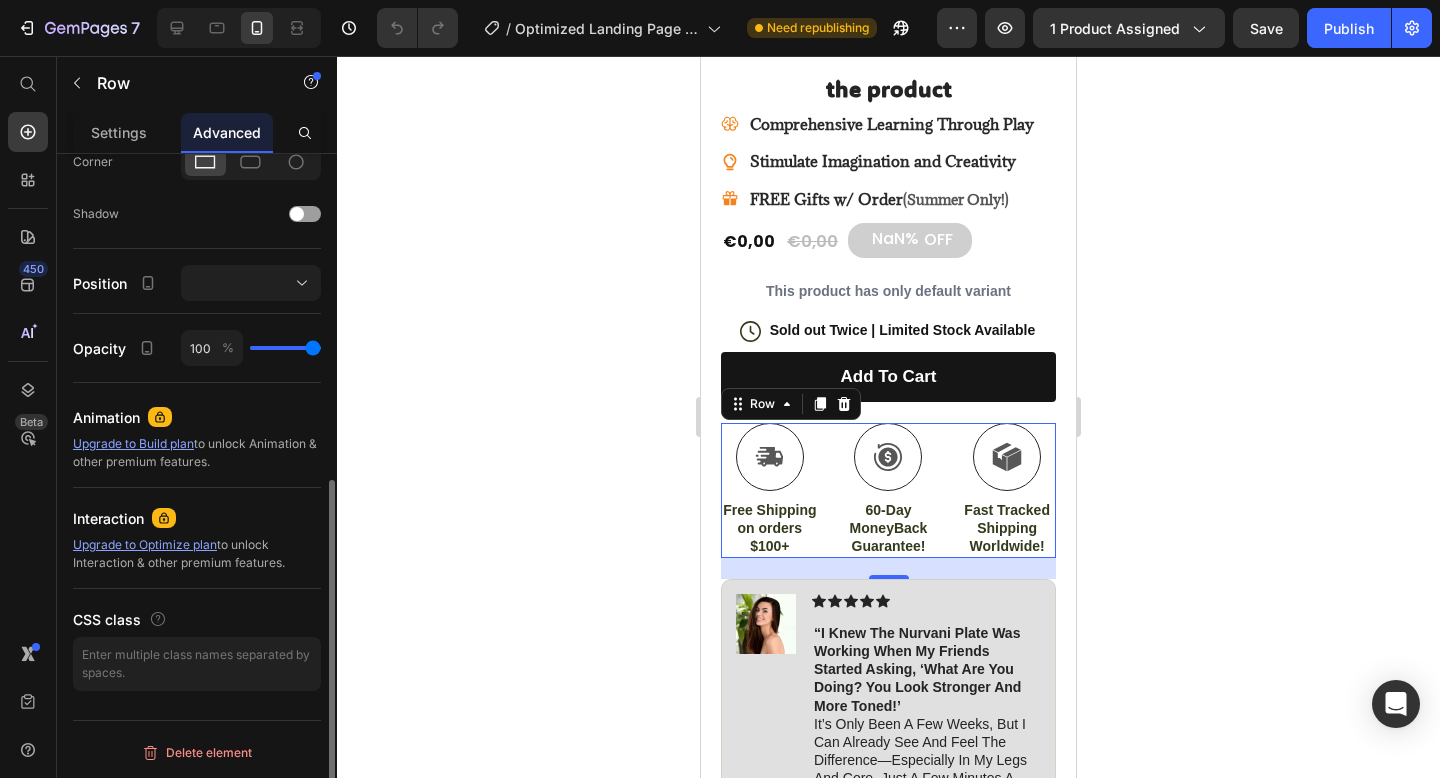 type on "99" 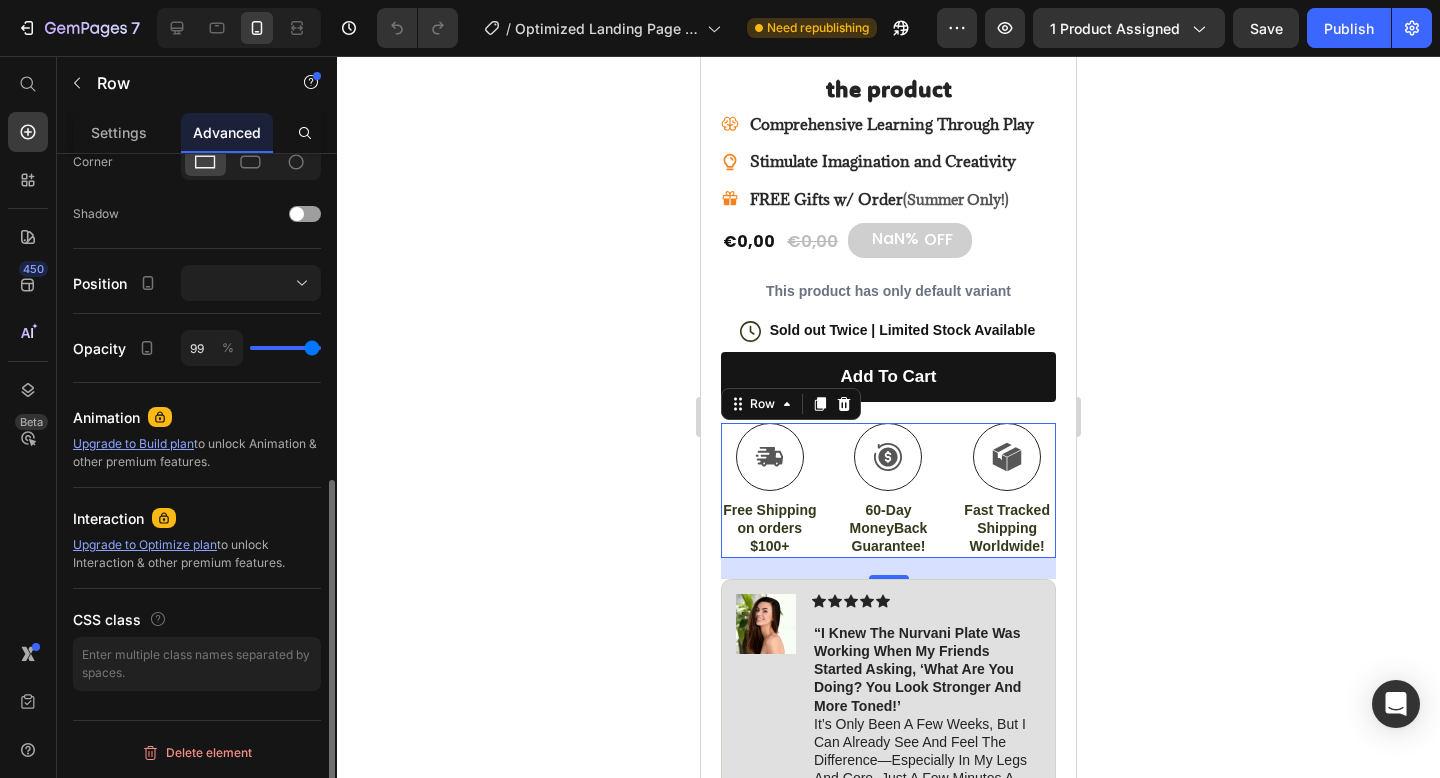 type on "98" 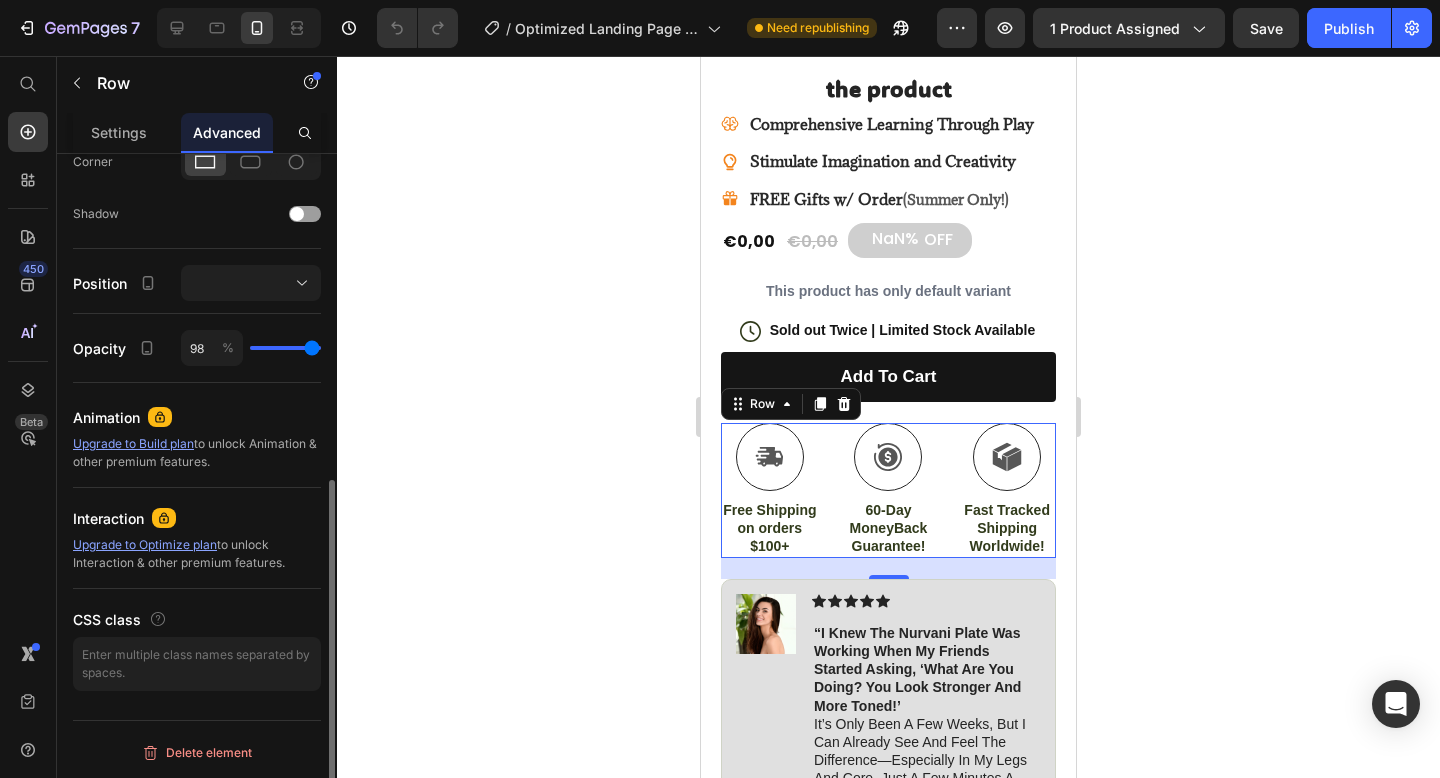 type on "95" 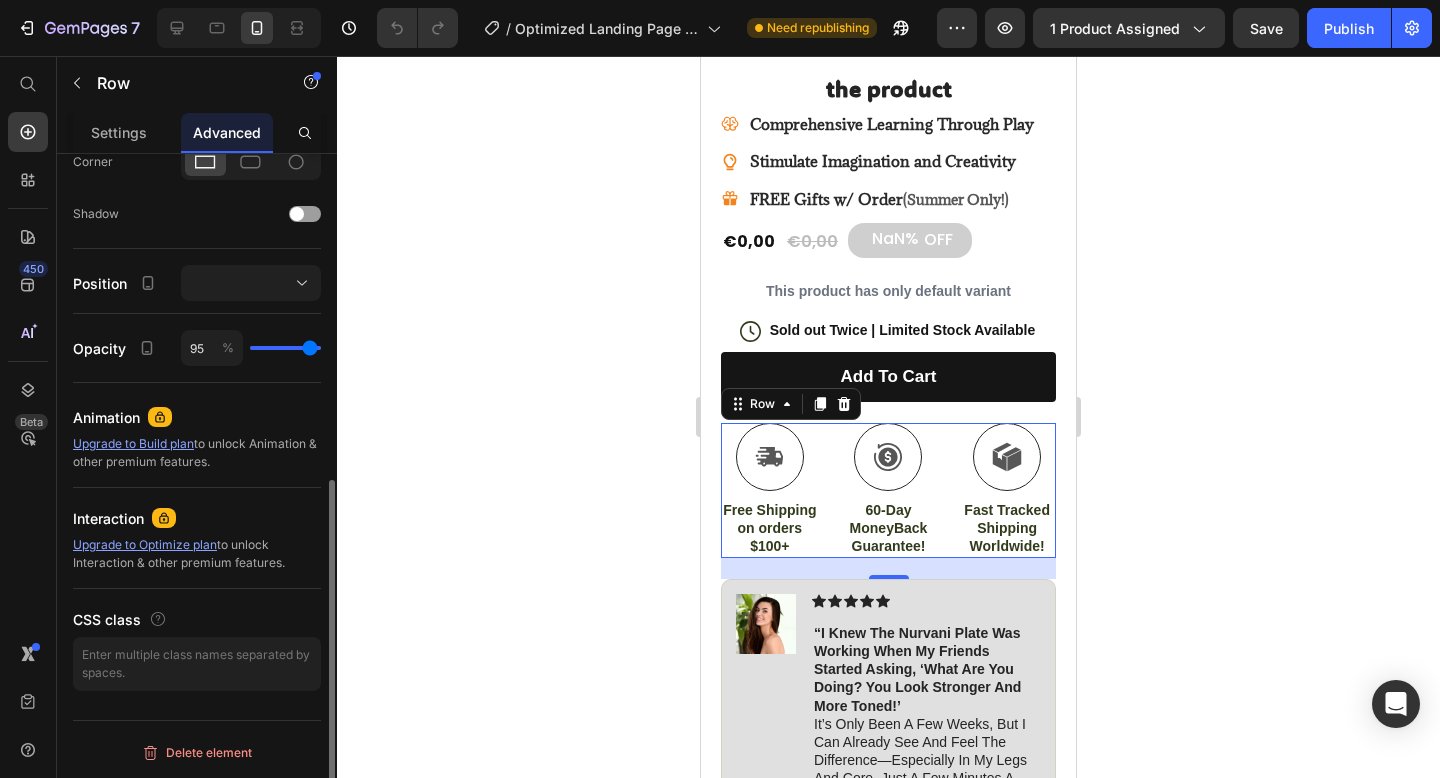 type on "90" 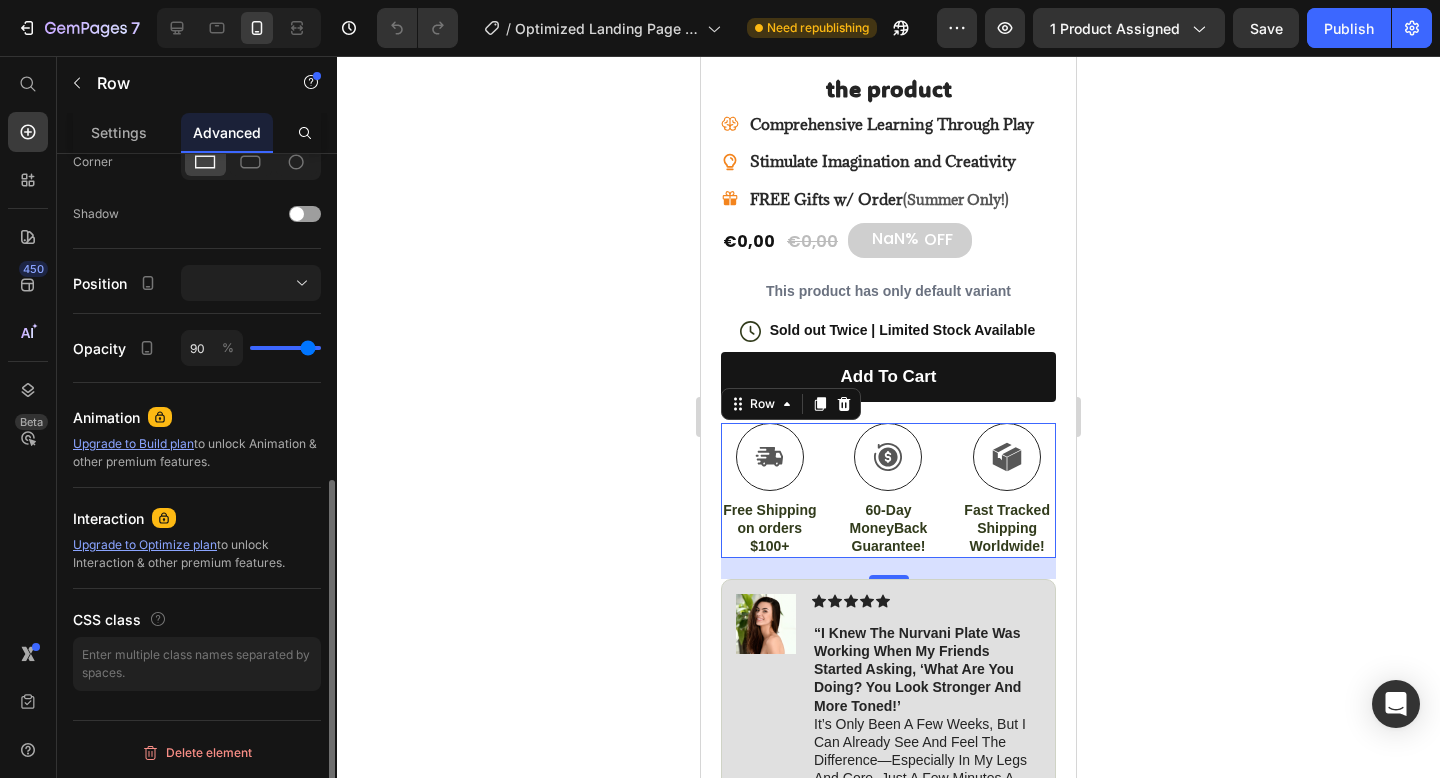 type on "87" 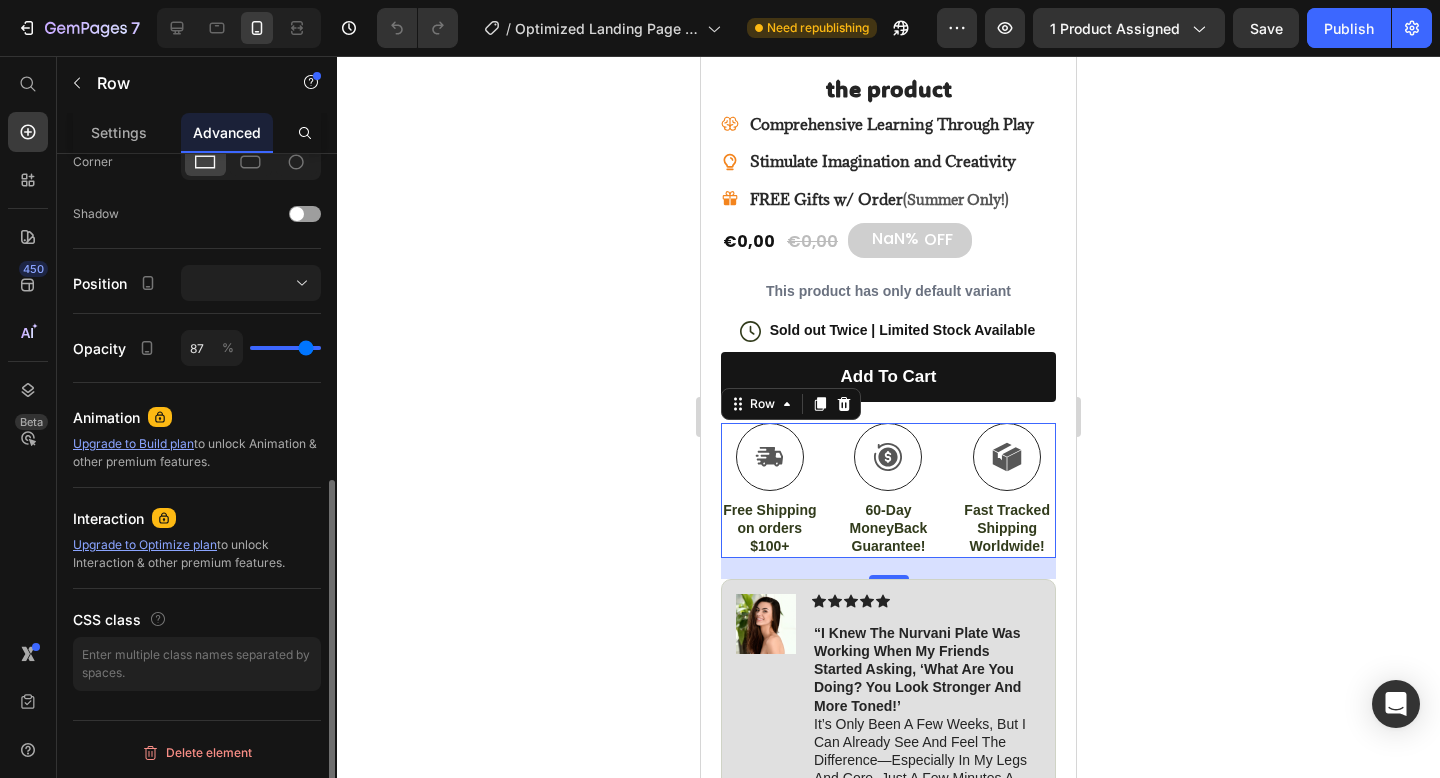 type on "85" 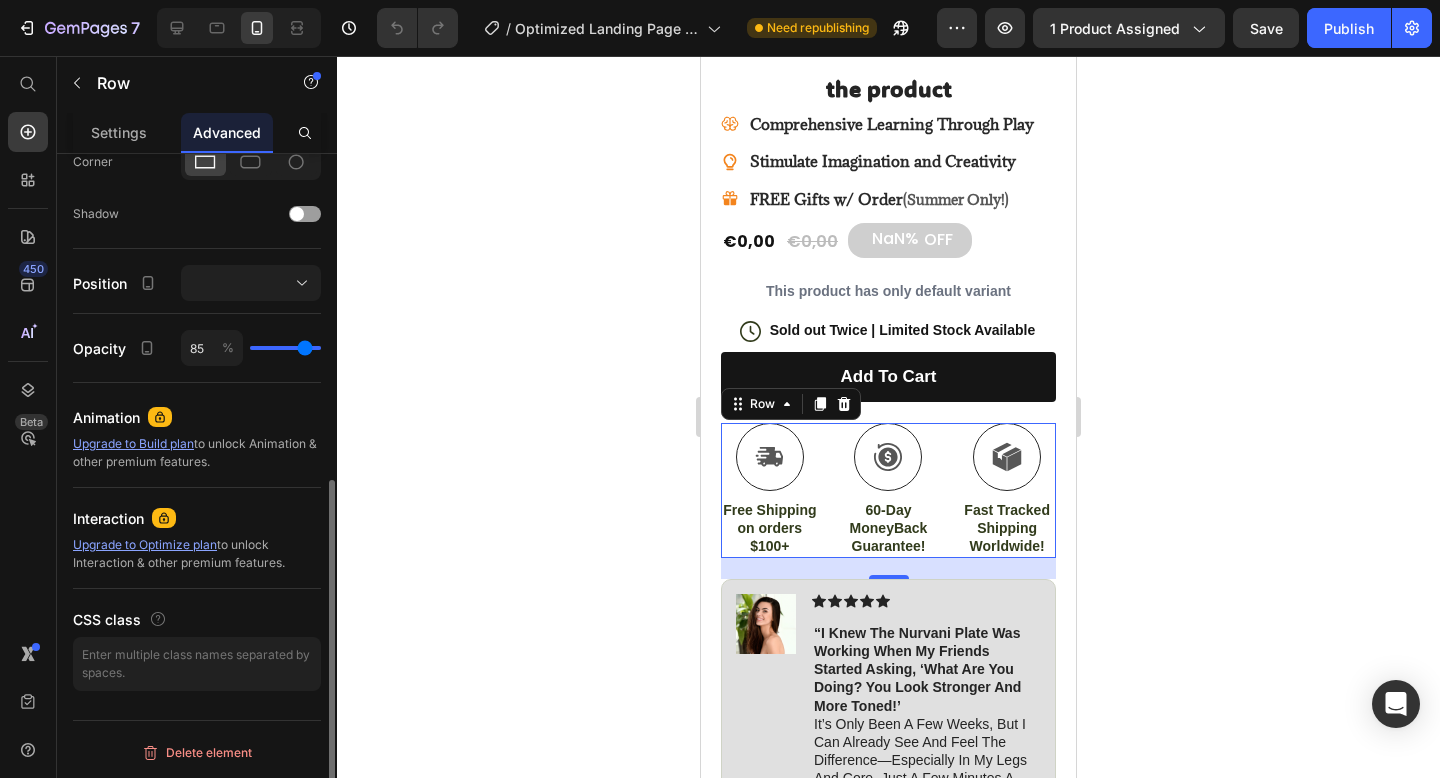 type on "84" 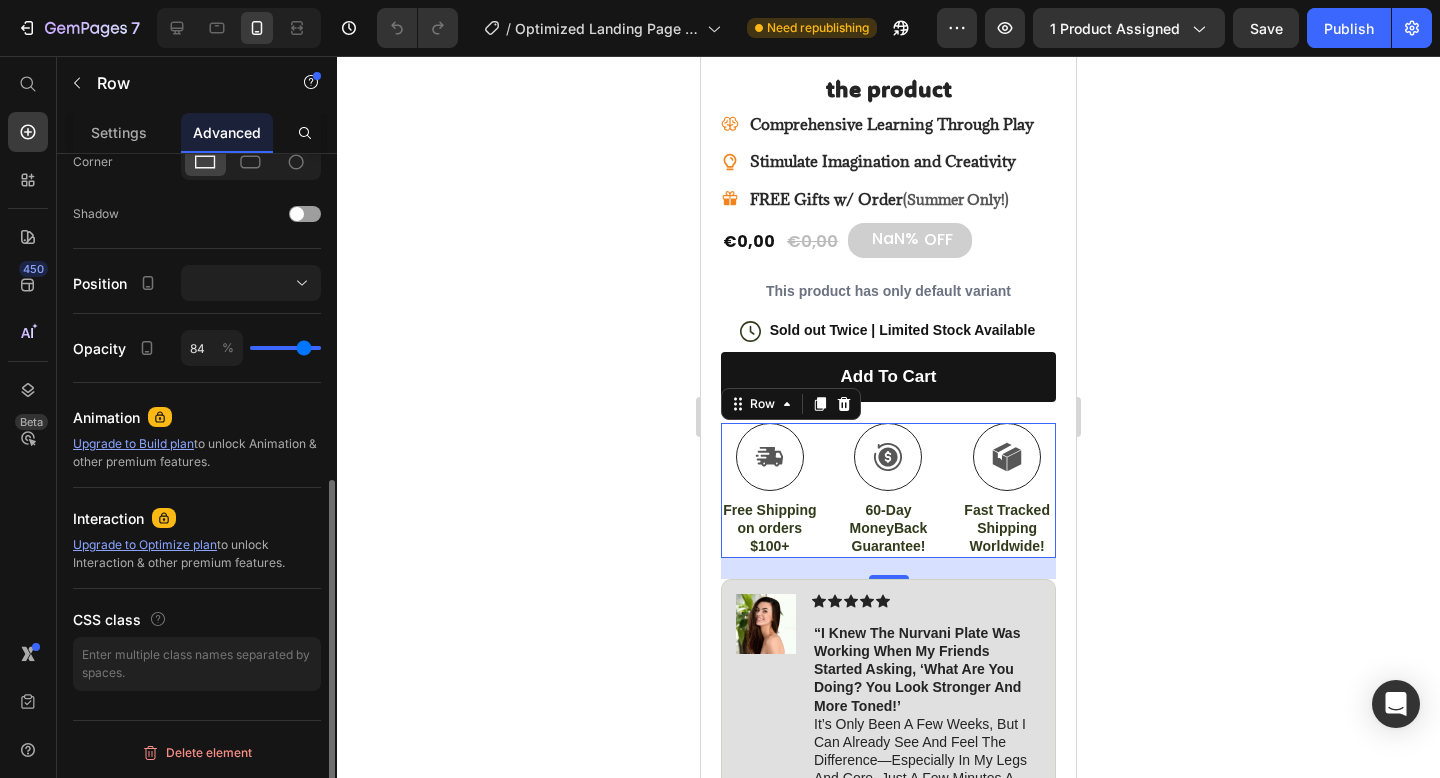 type on "82" 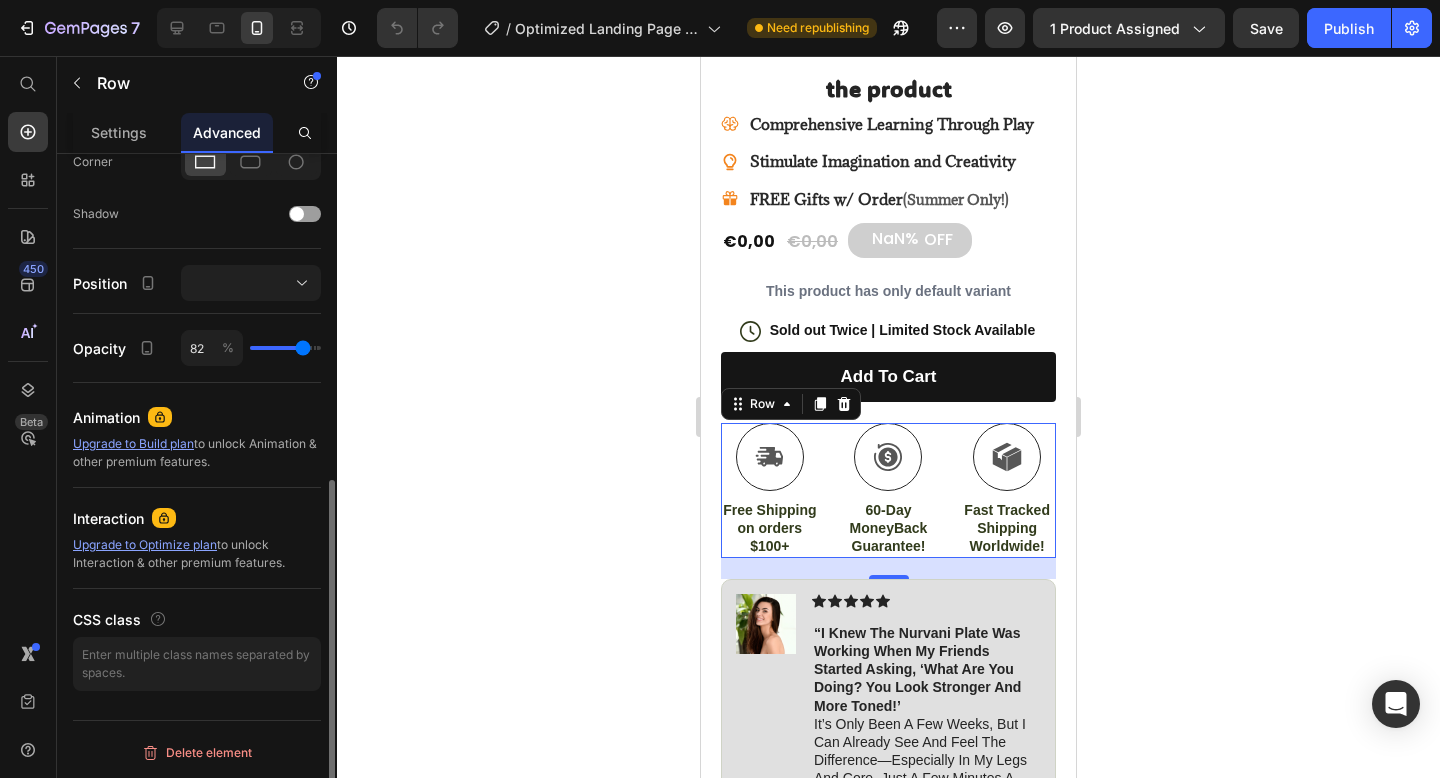 type on "81" 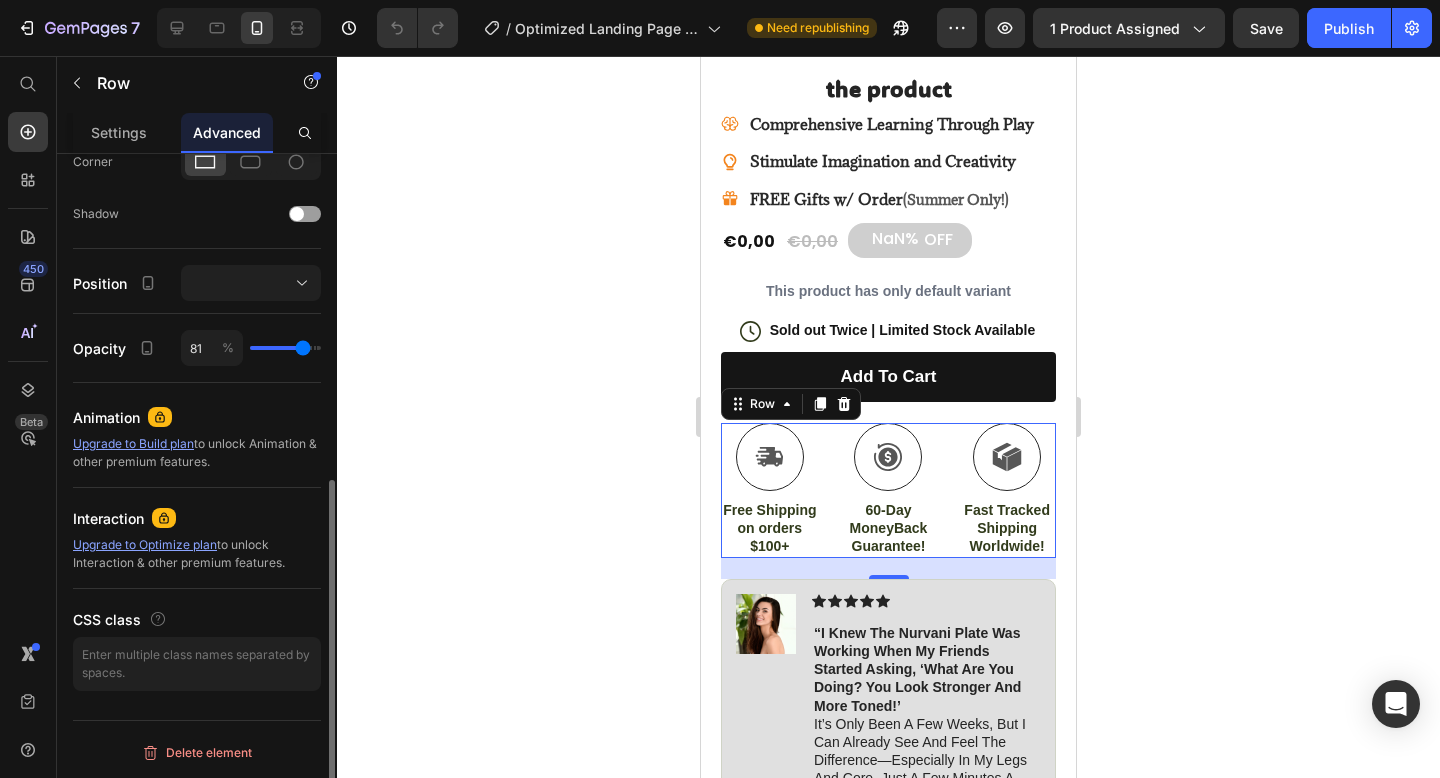 type on "80" 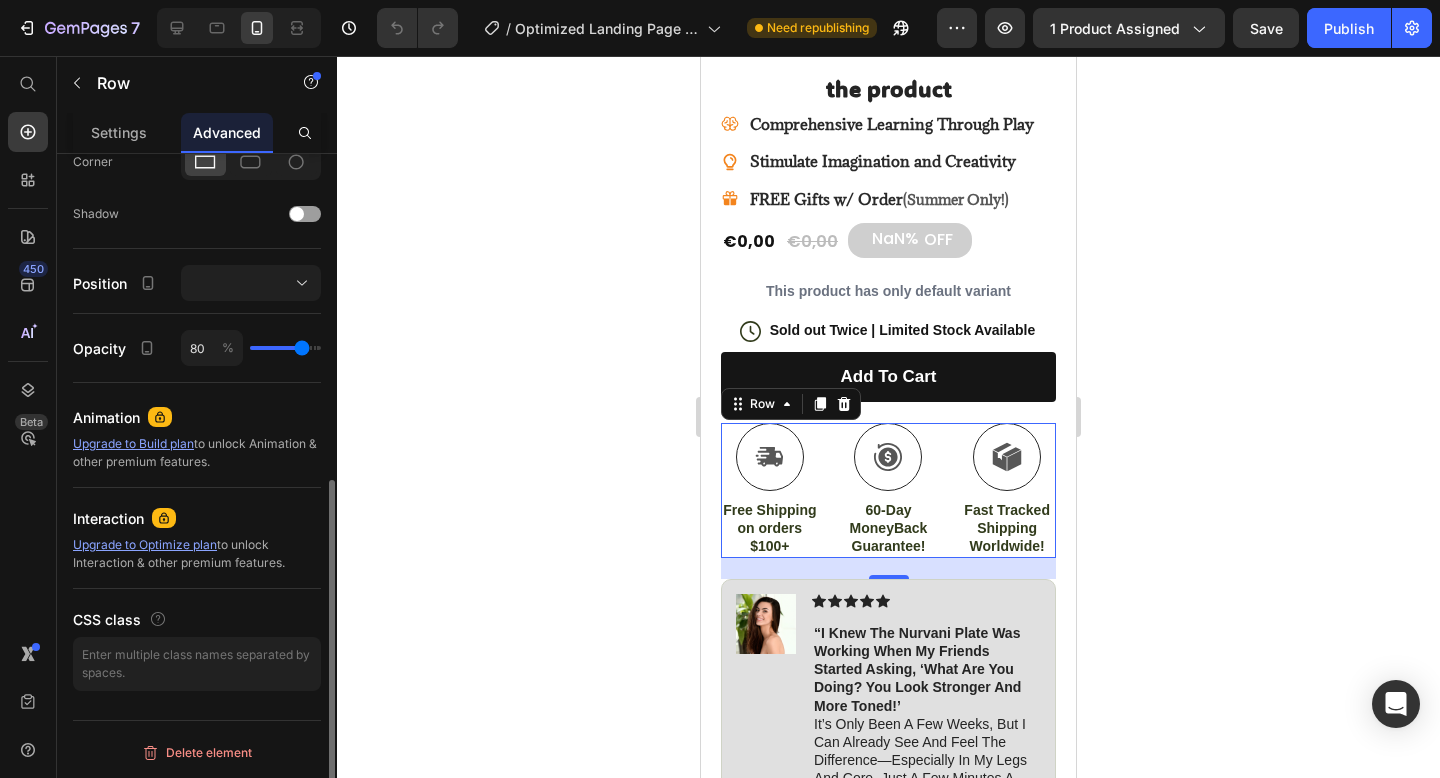 type on "78" 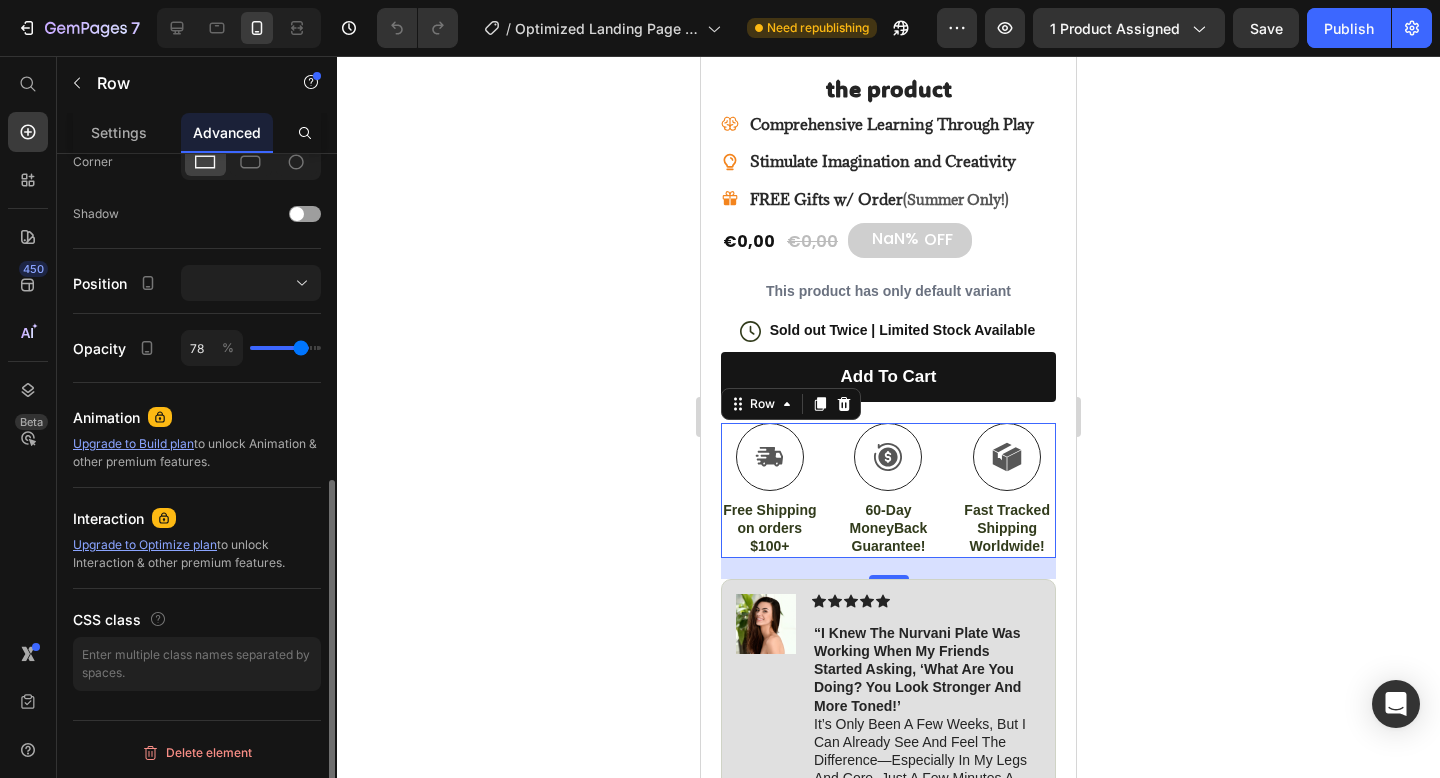 type on "76" 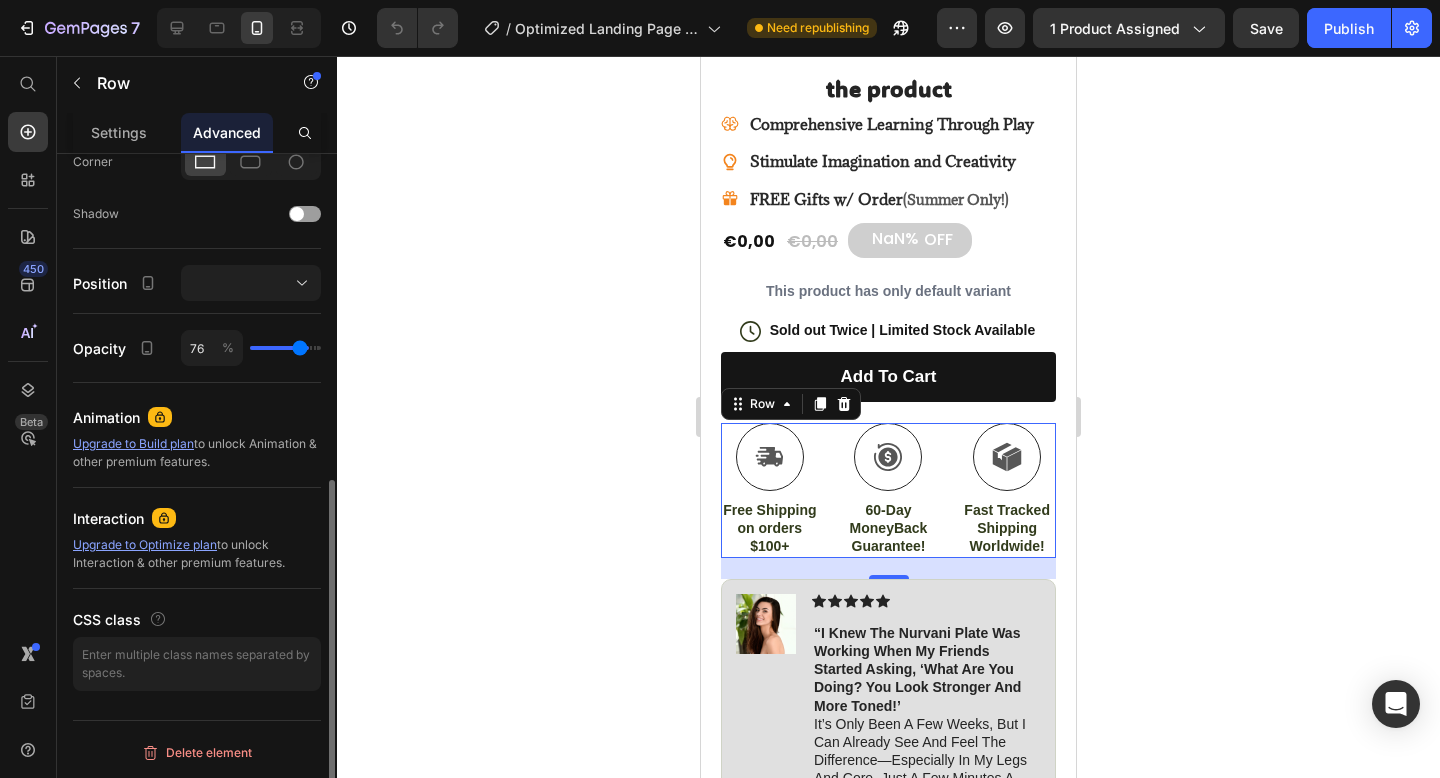 type on "74" 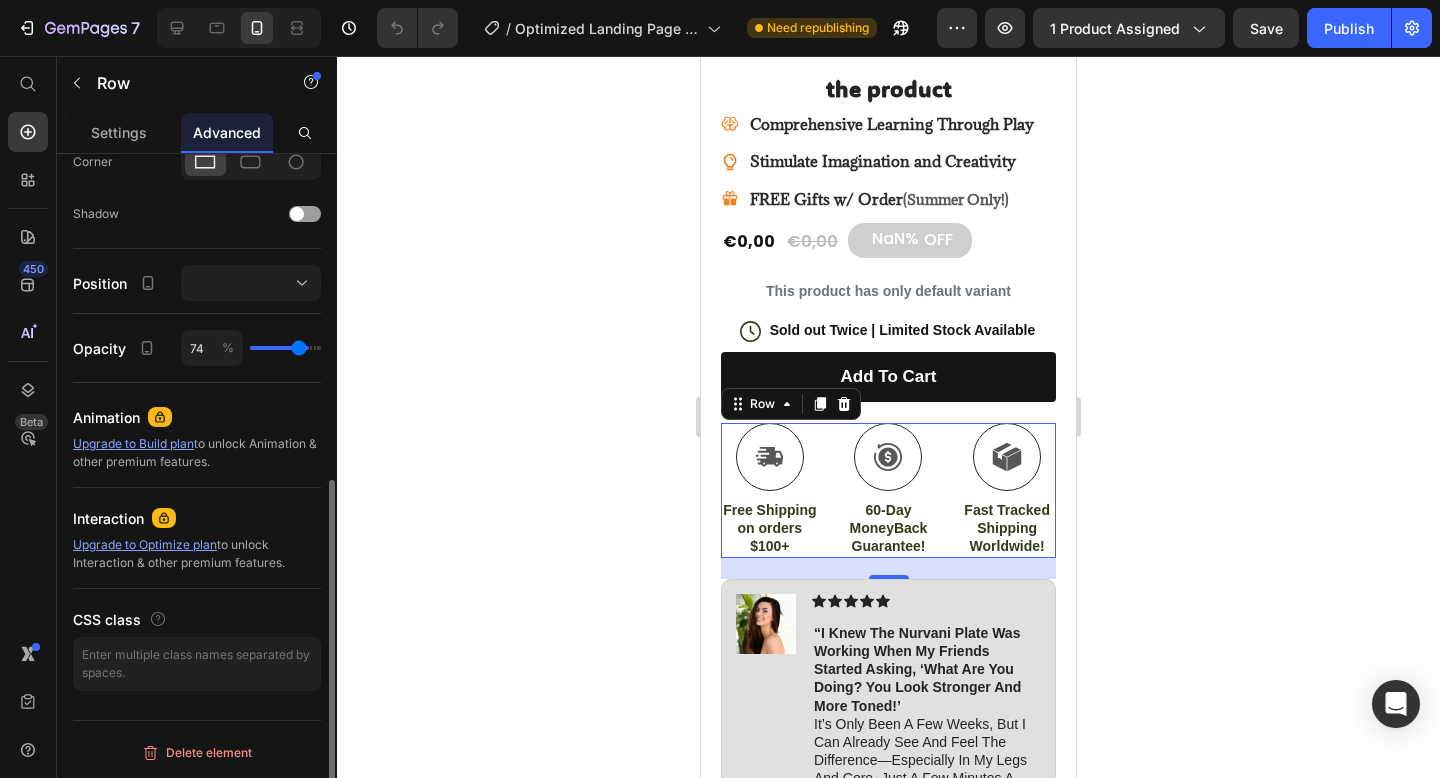 type on "71" 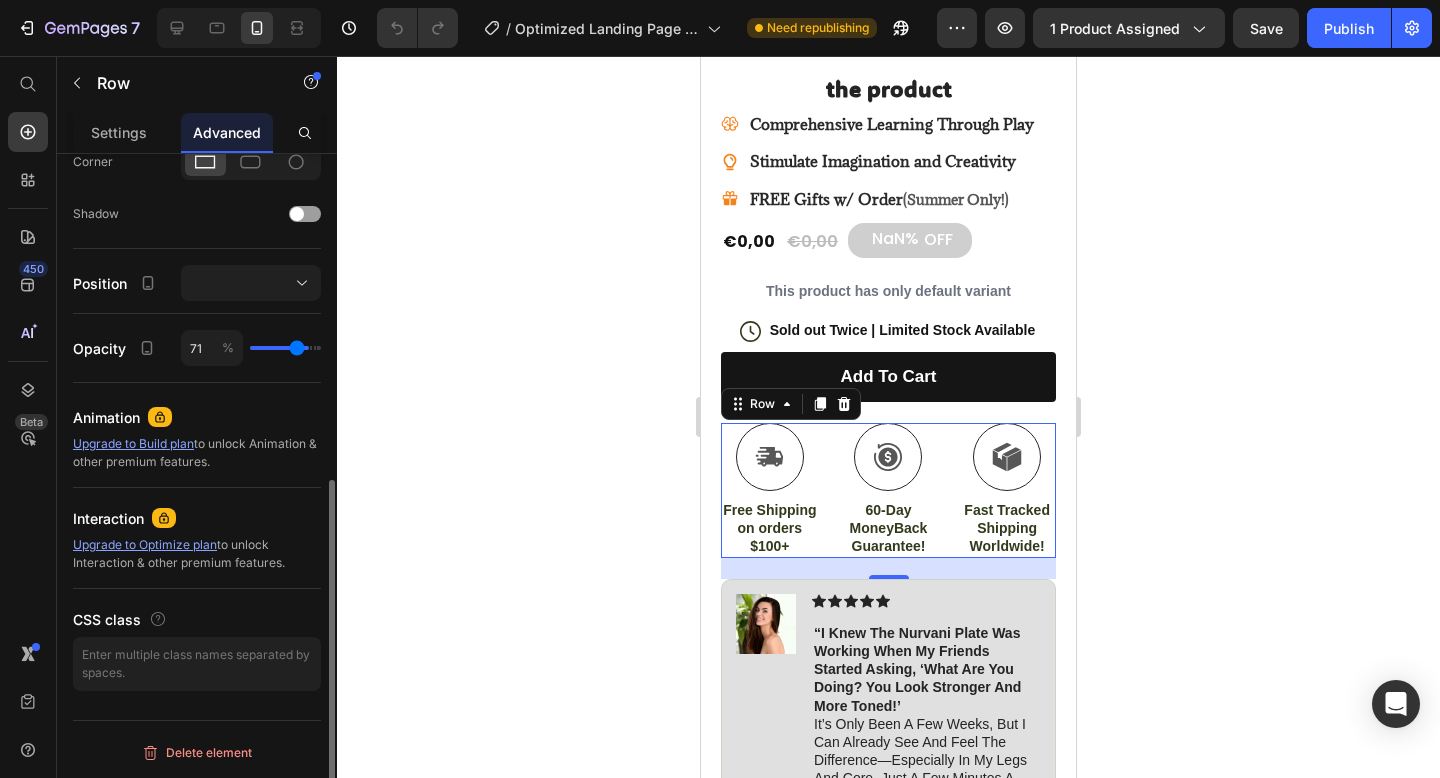 type on "70" 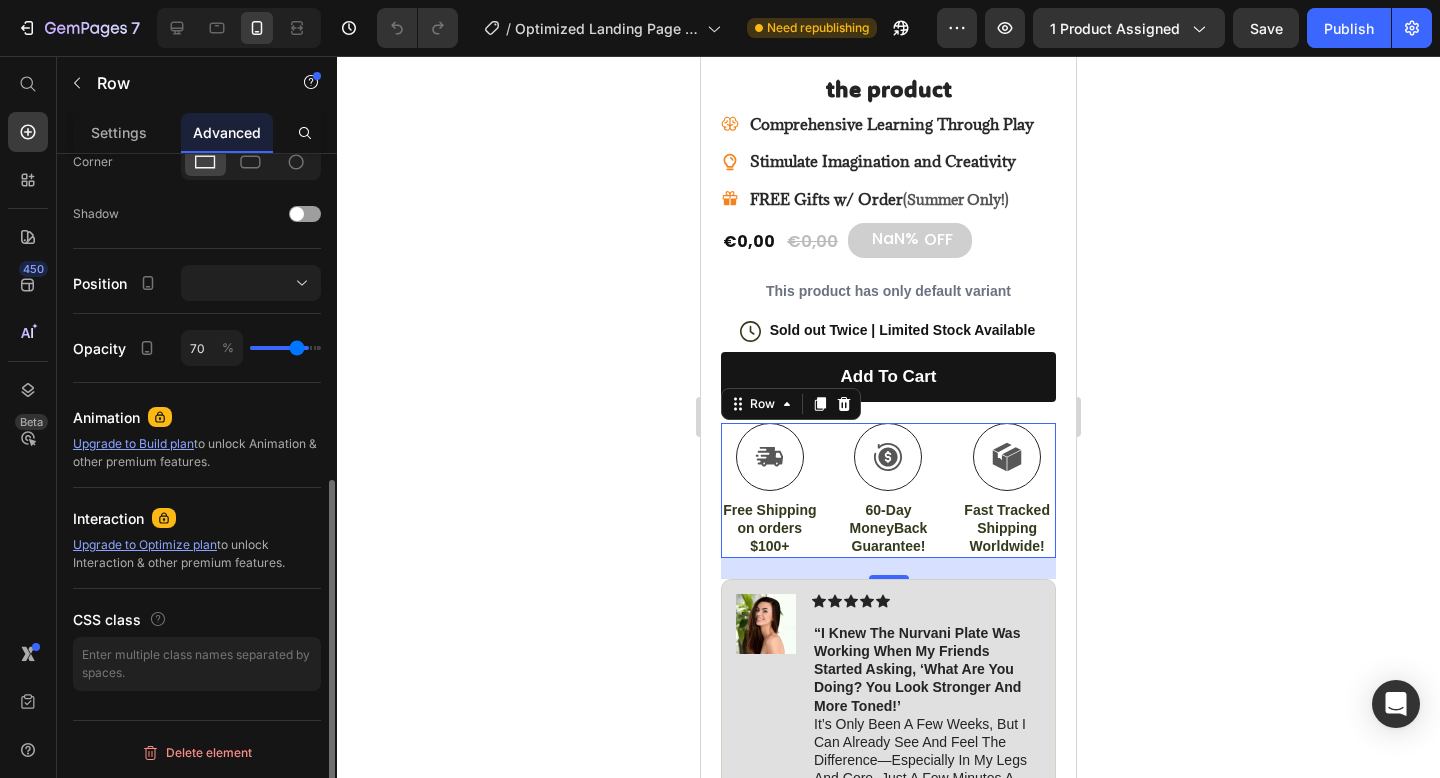 type on "68" 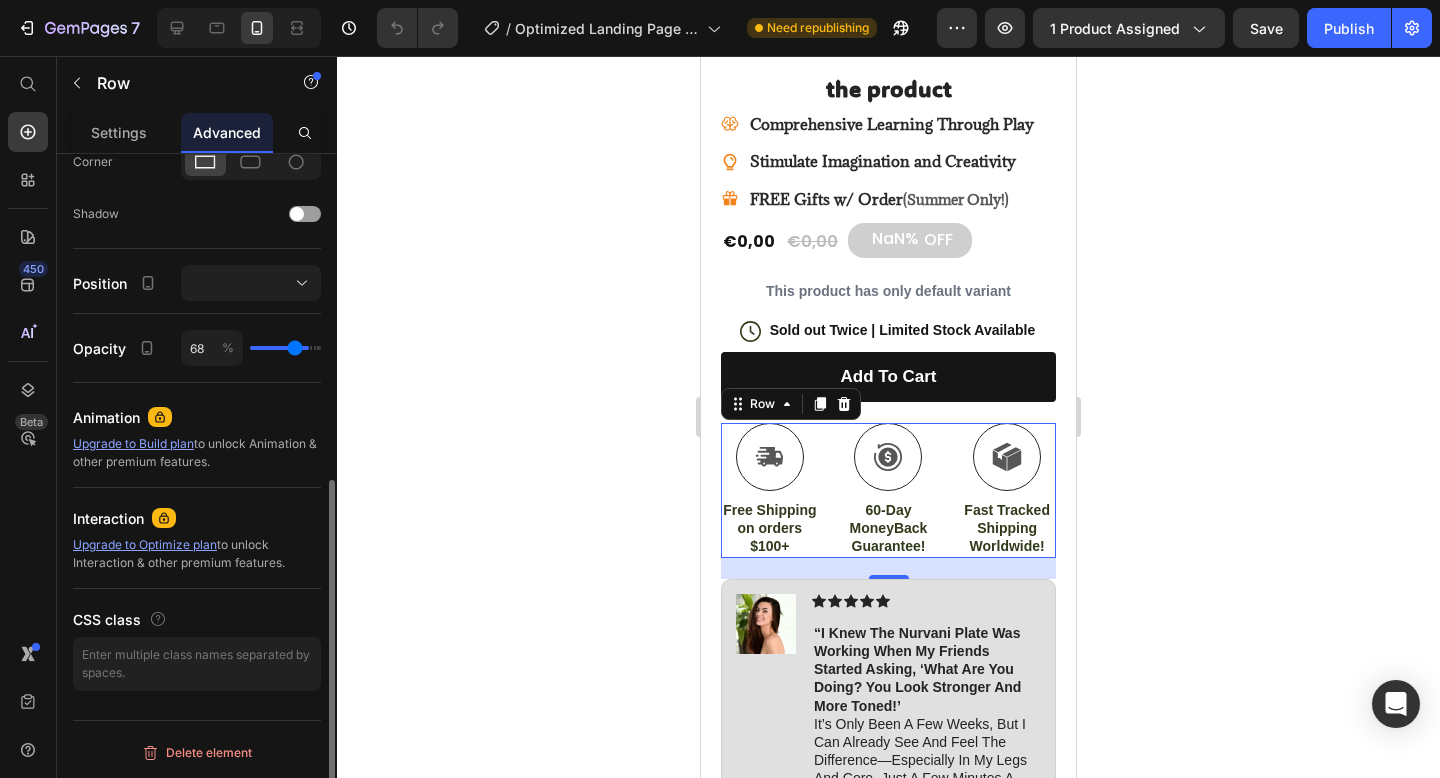 type on "66" 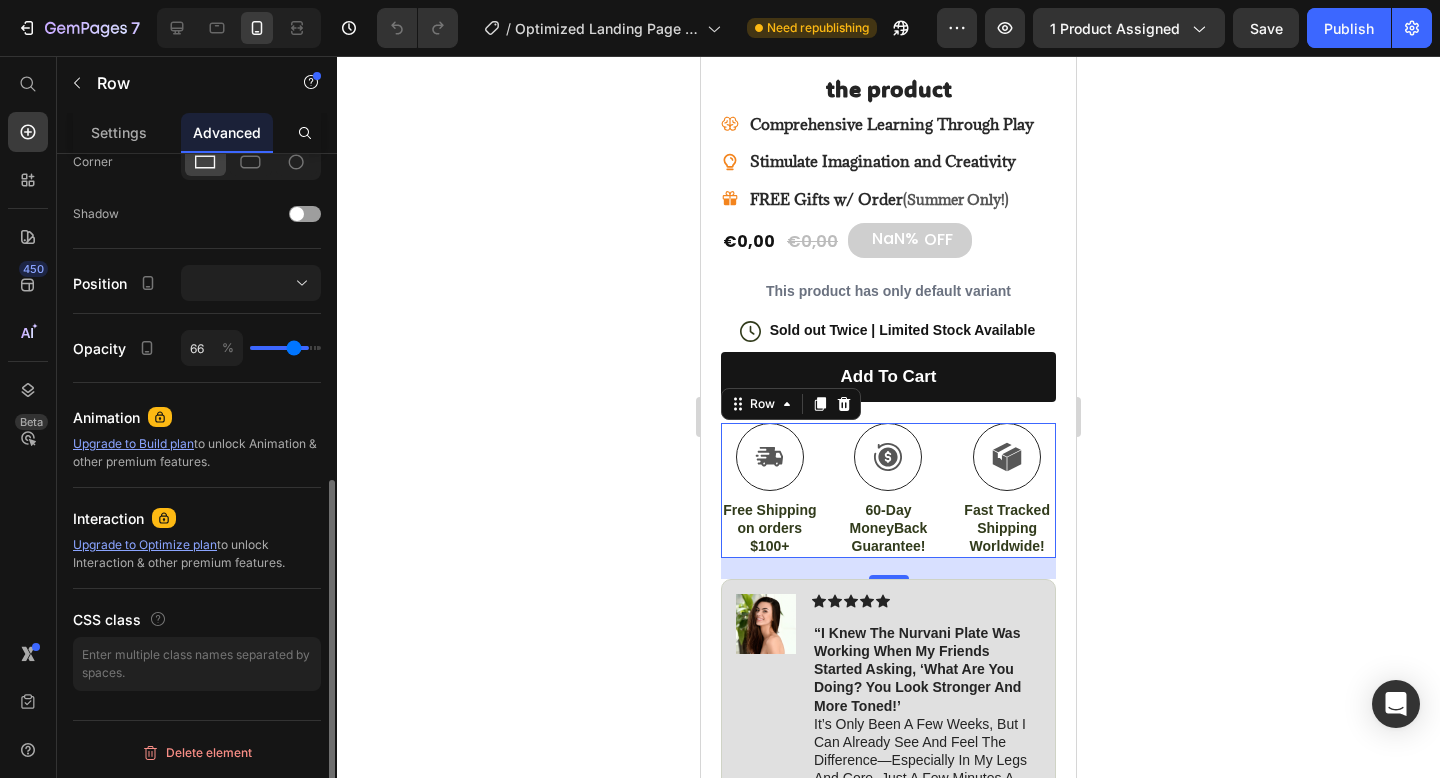 type on "65" 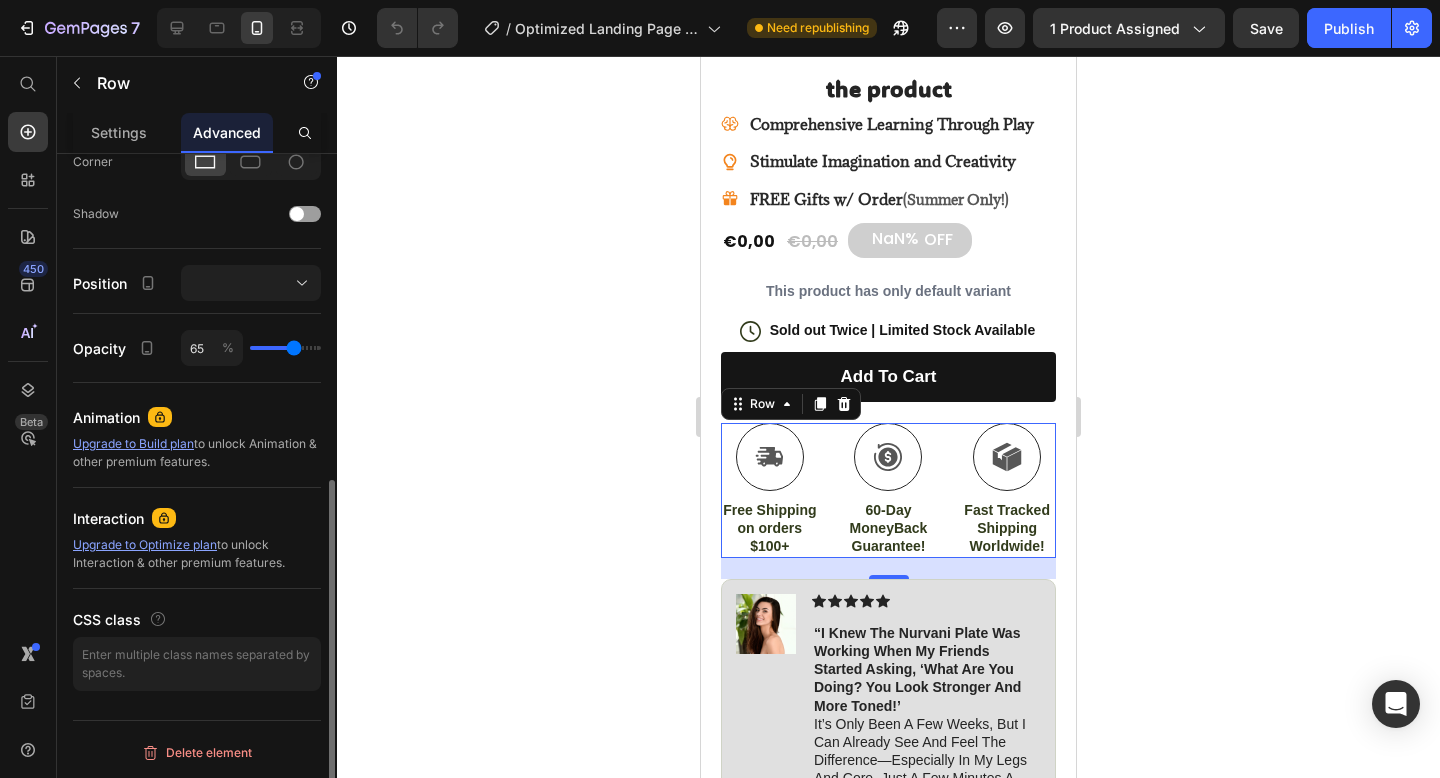 type on "64" 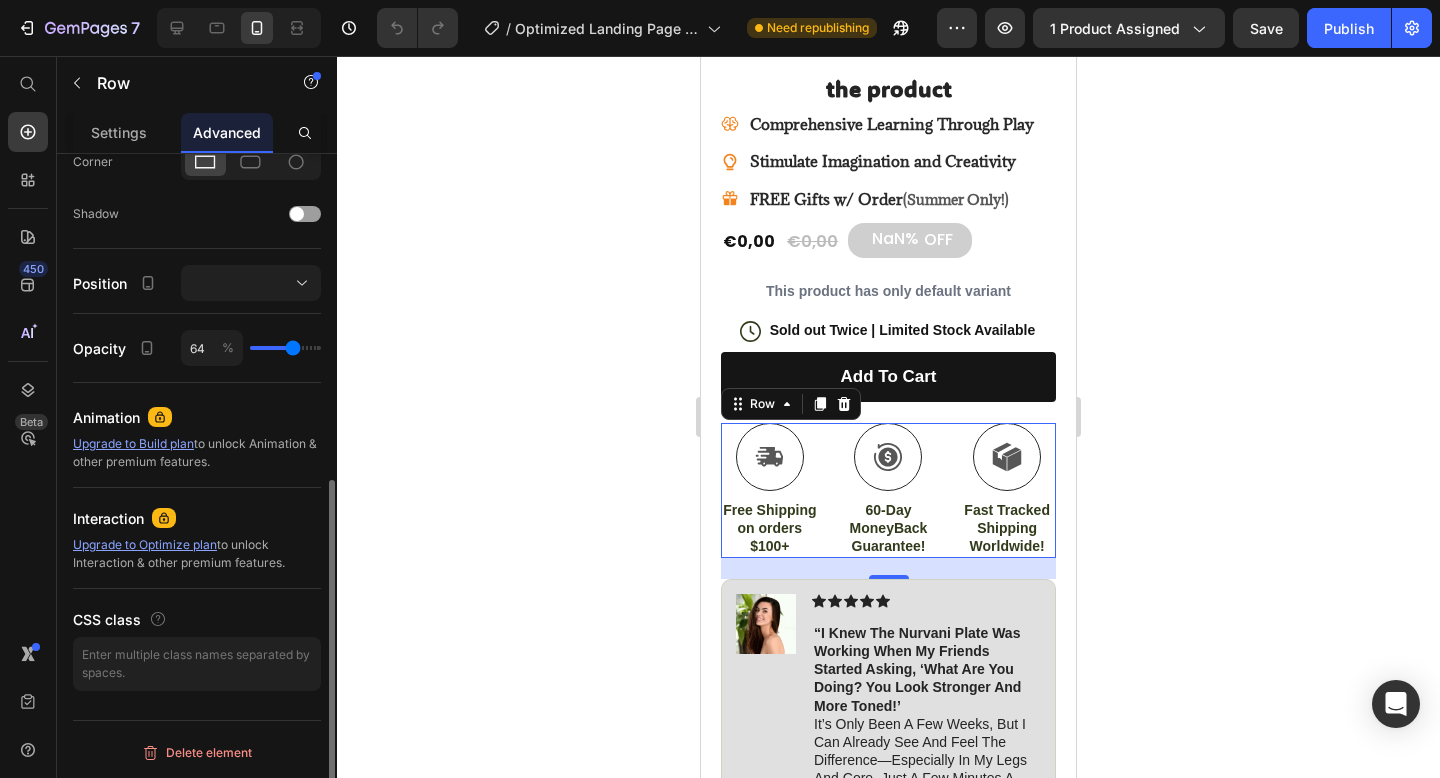 type on "63" 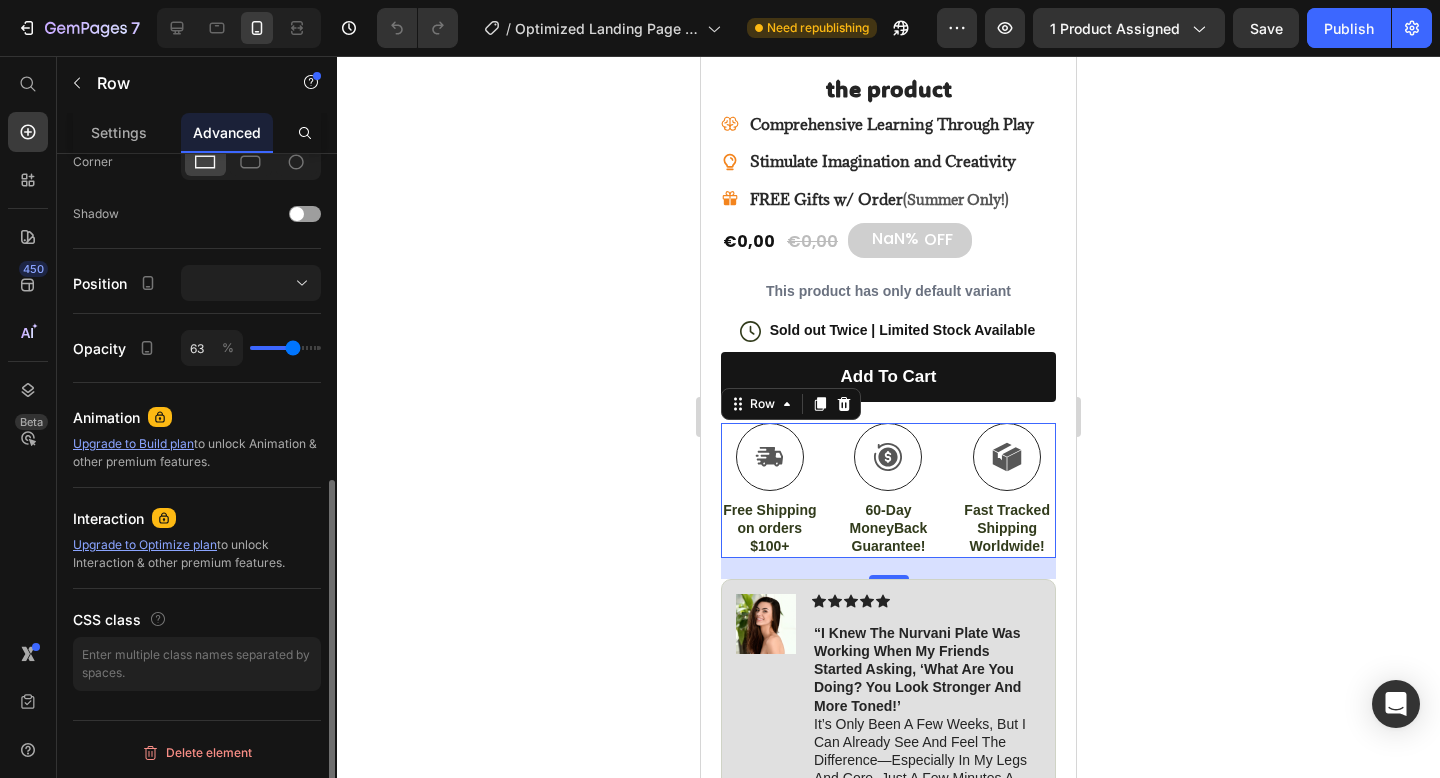 type on "62" 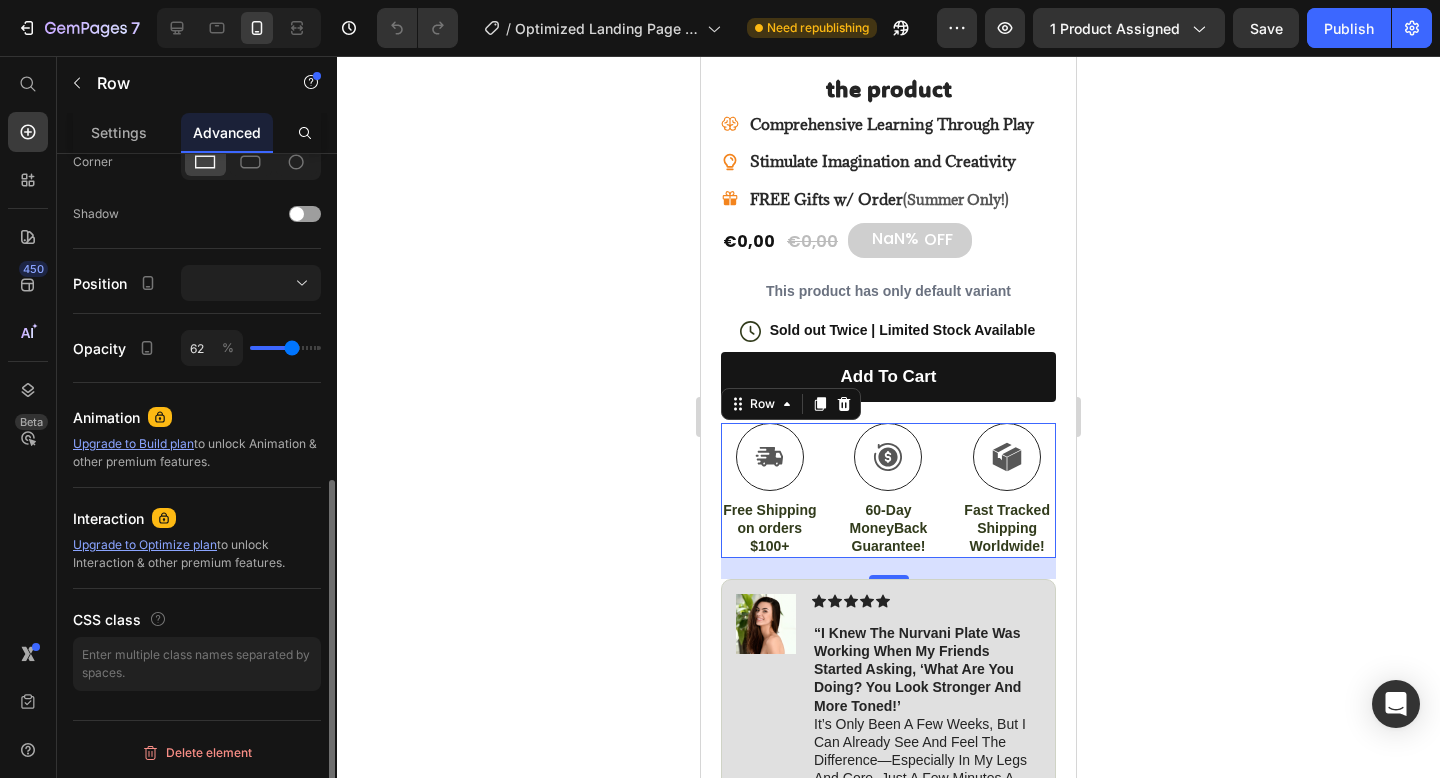 type on "60" 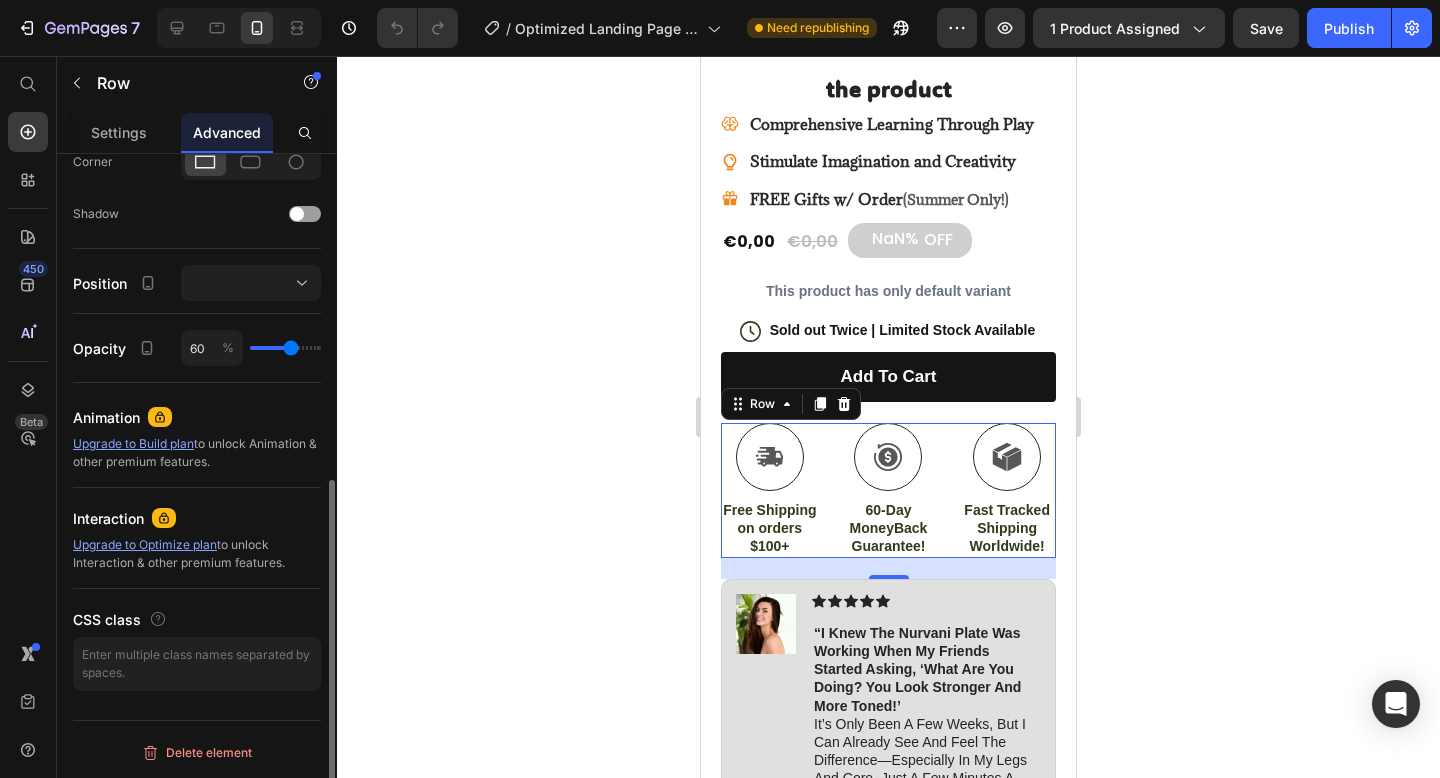 type on "59" 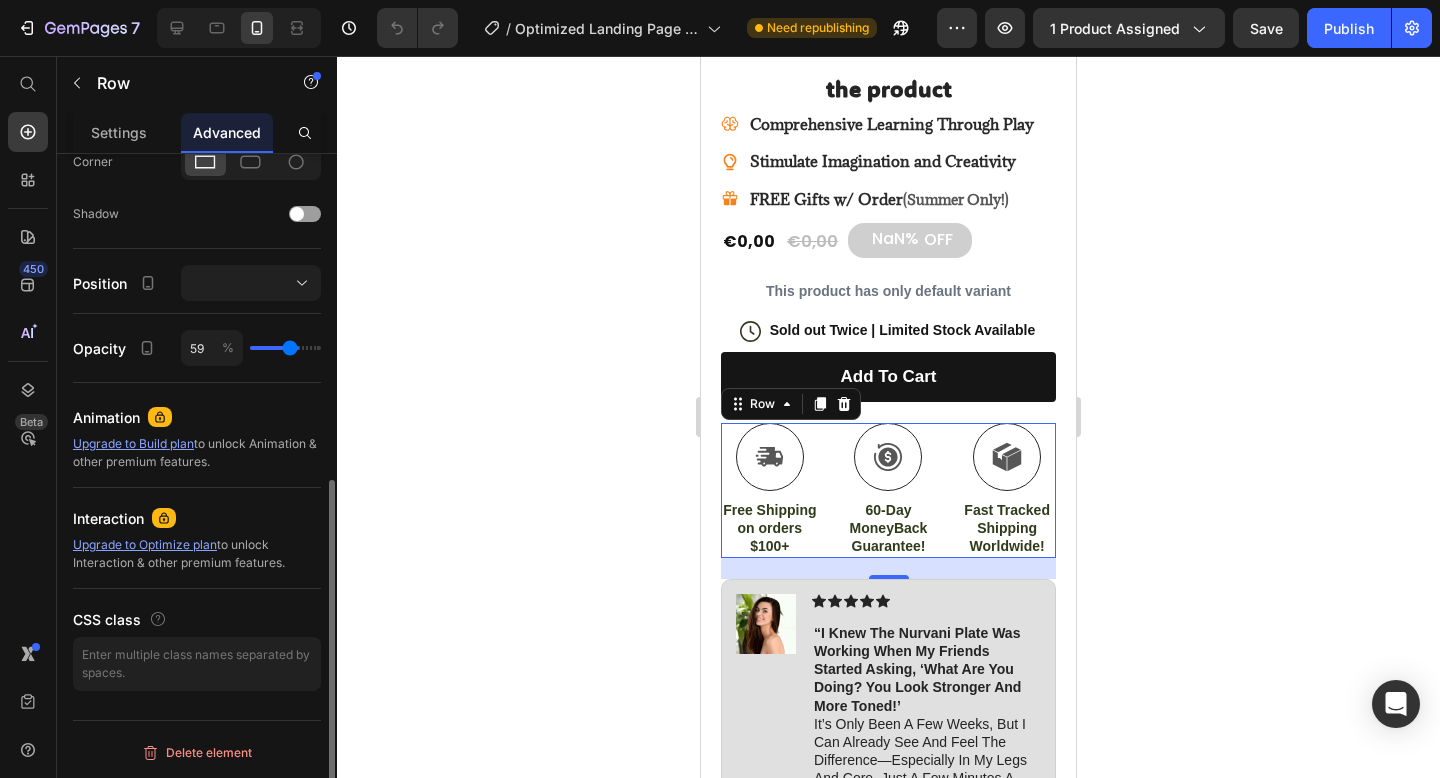 type on "58" 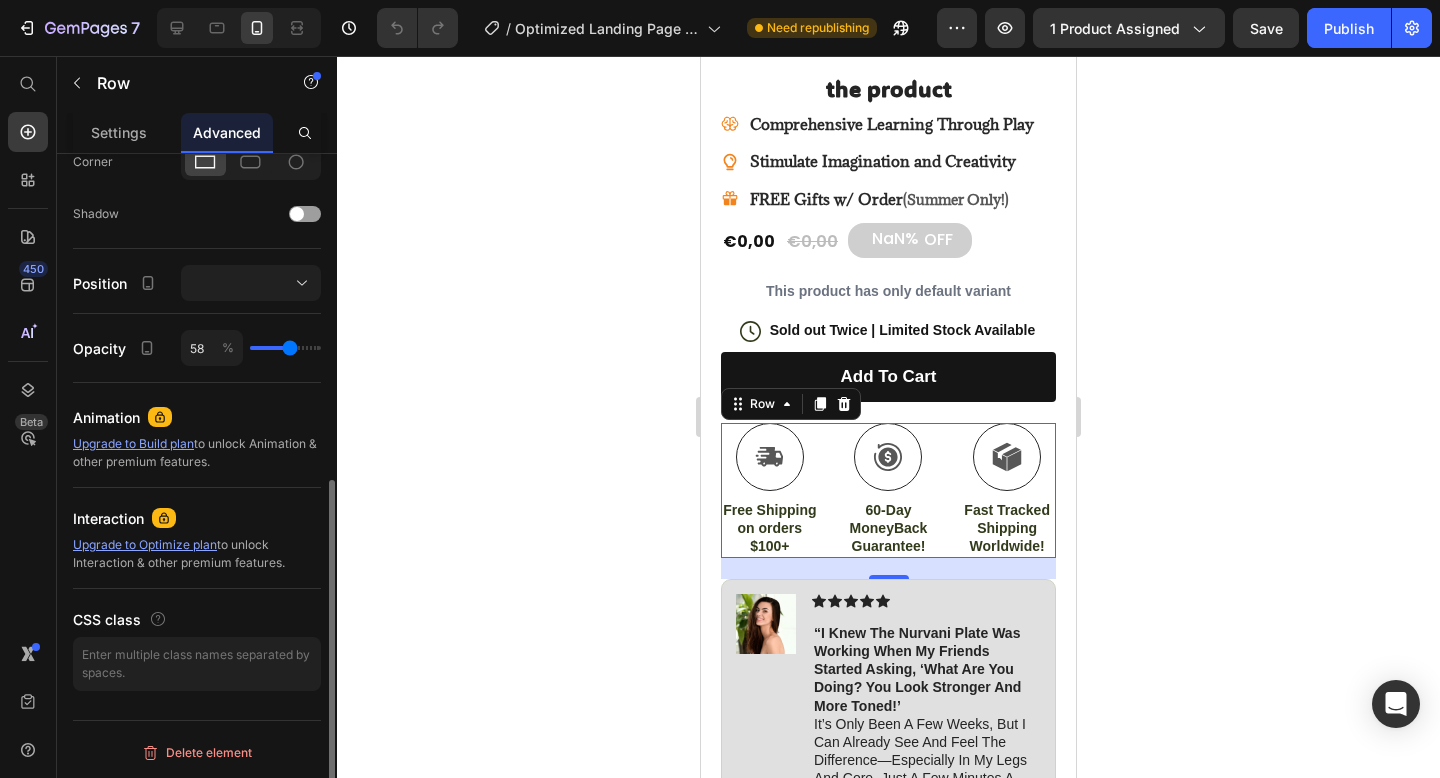 drag, startPoint x: 315, startPoint y: 351, endPoint x: 289, endPoint y: 351, distance: 26 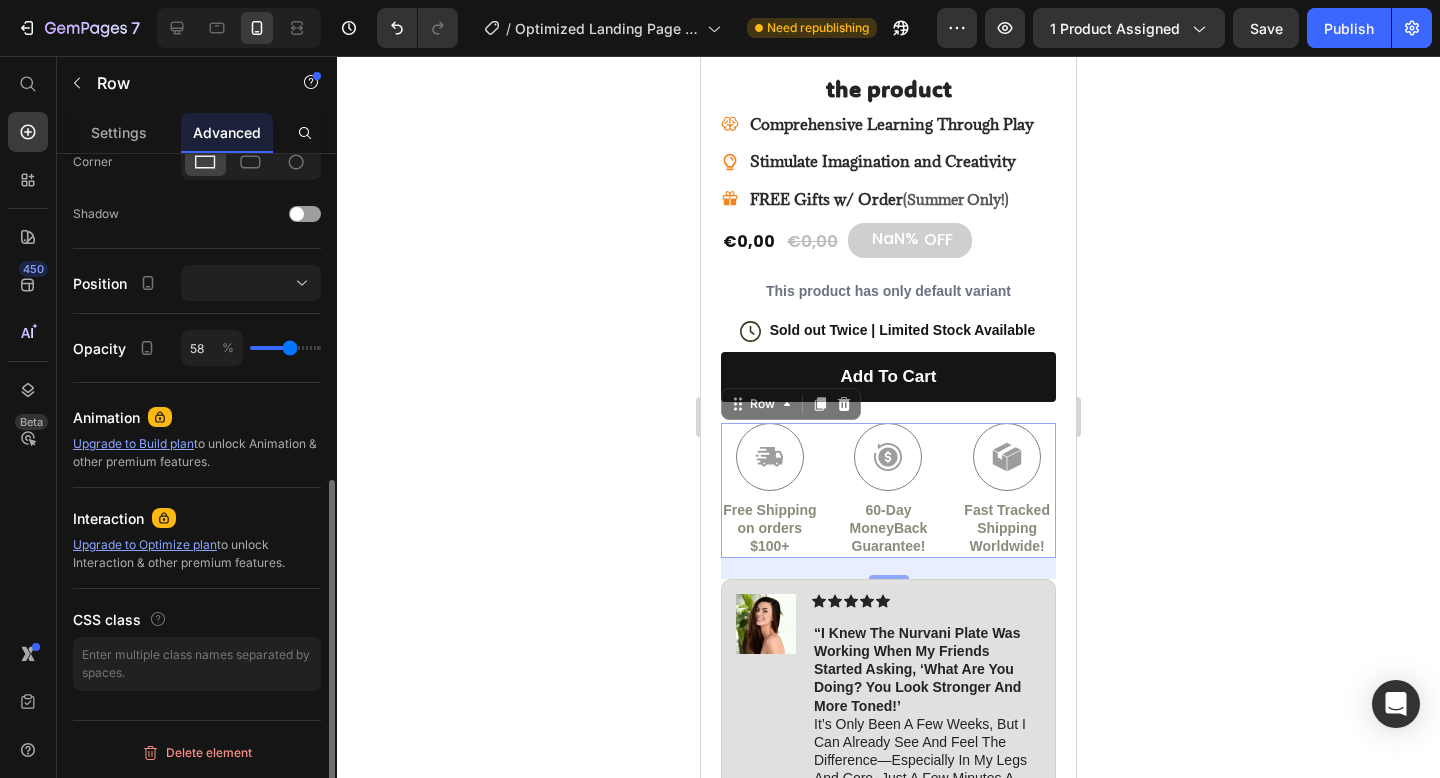 type on "59" 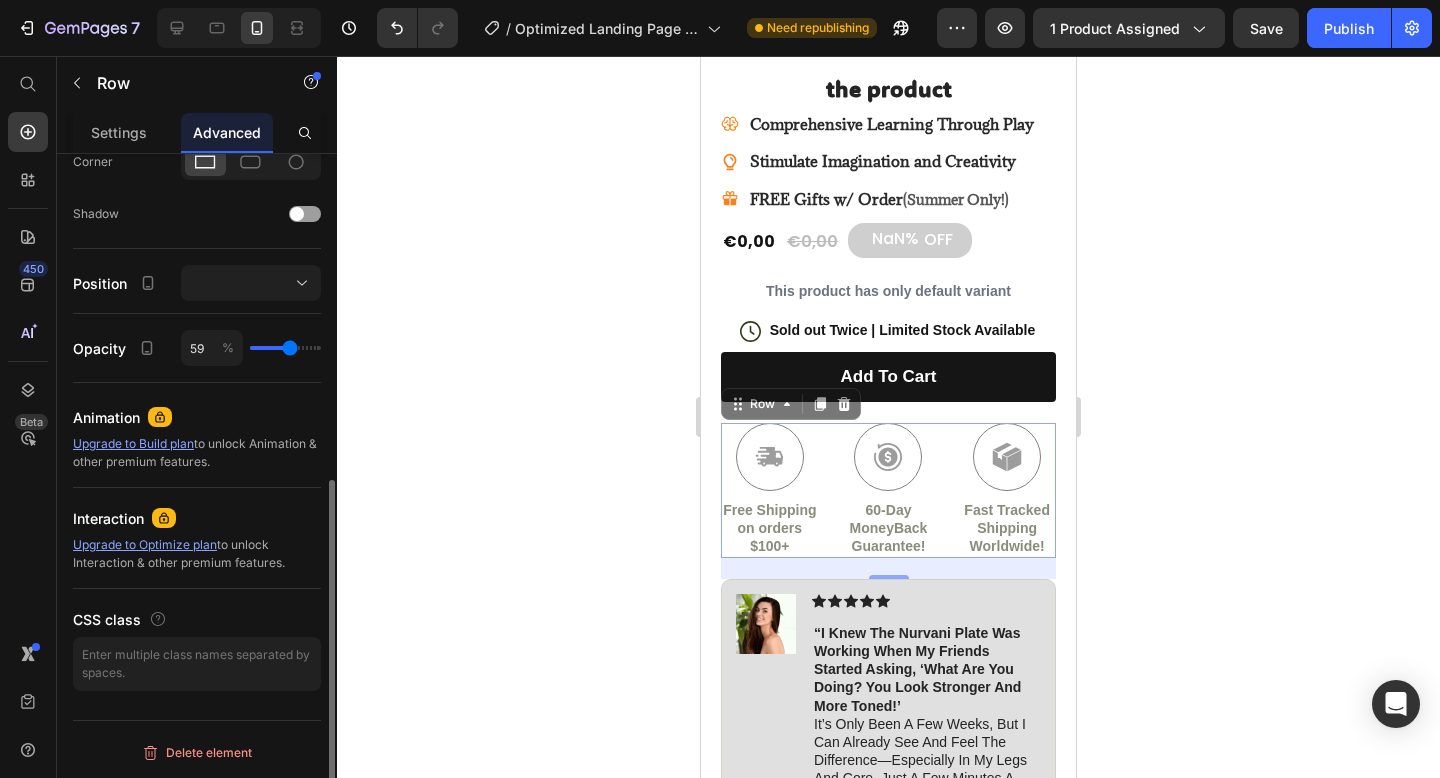 type on "60" 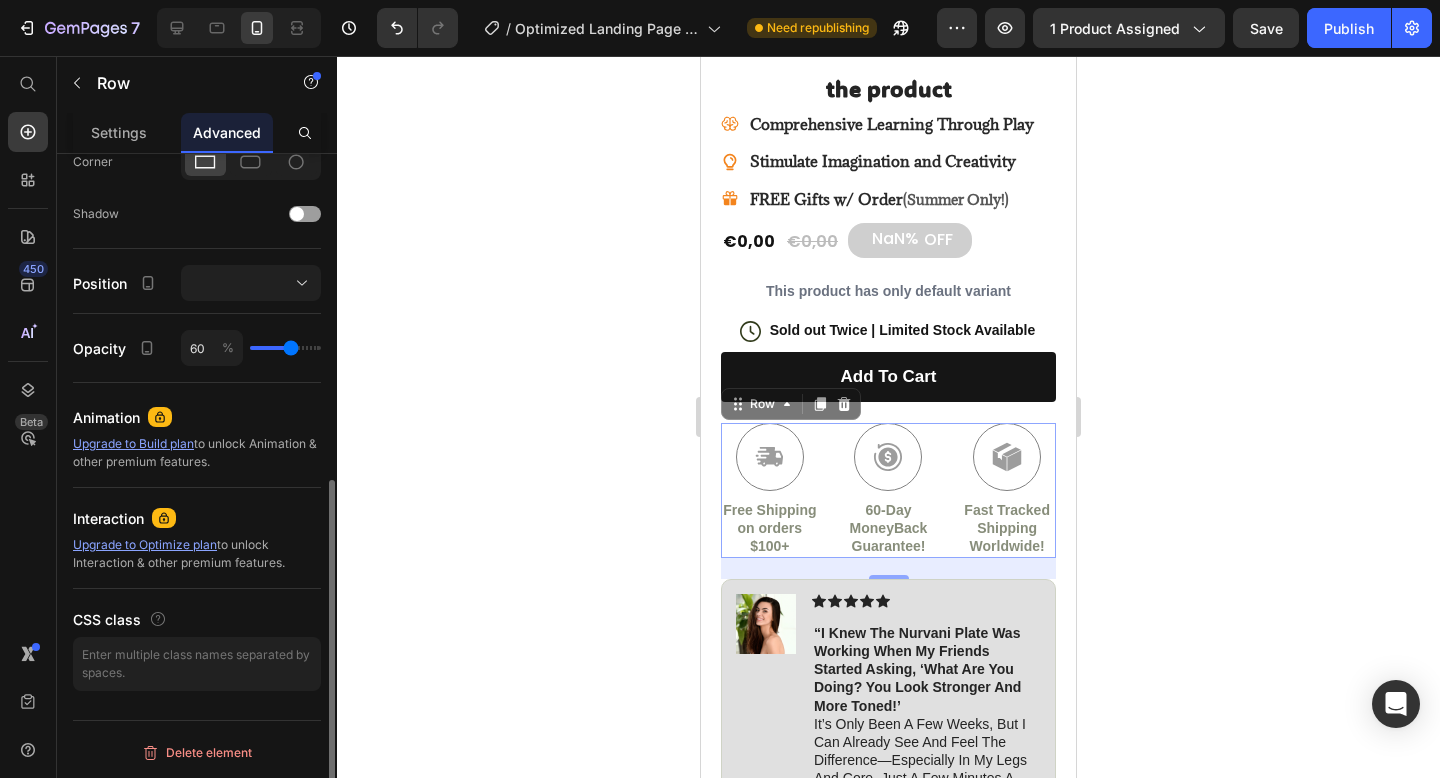 type on "61" 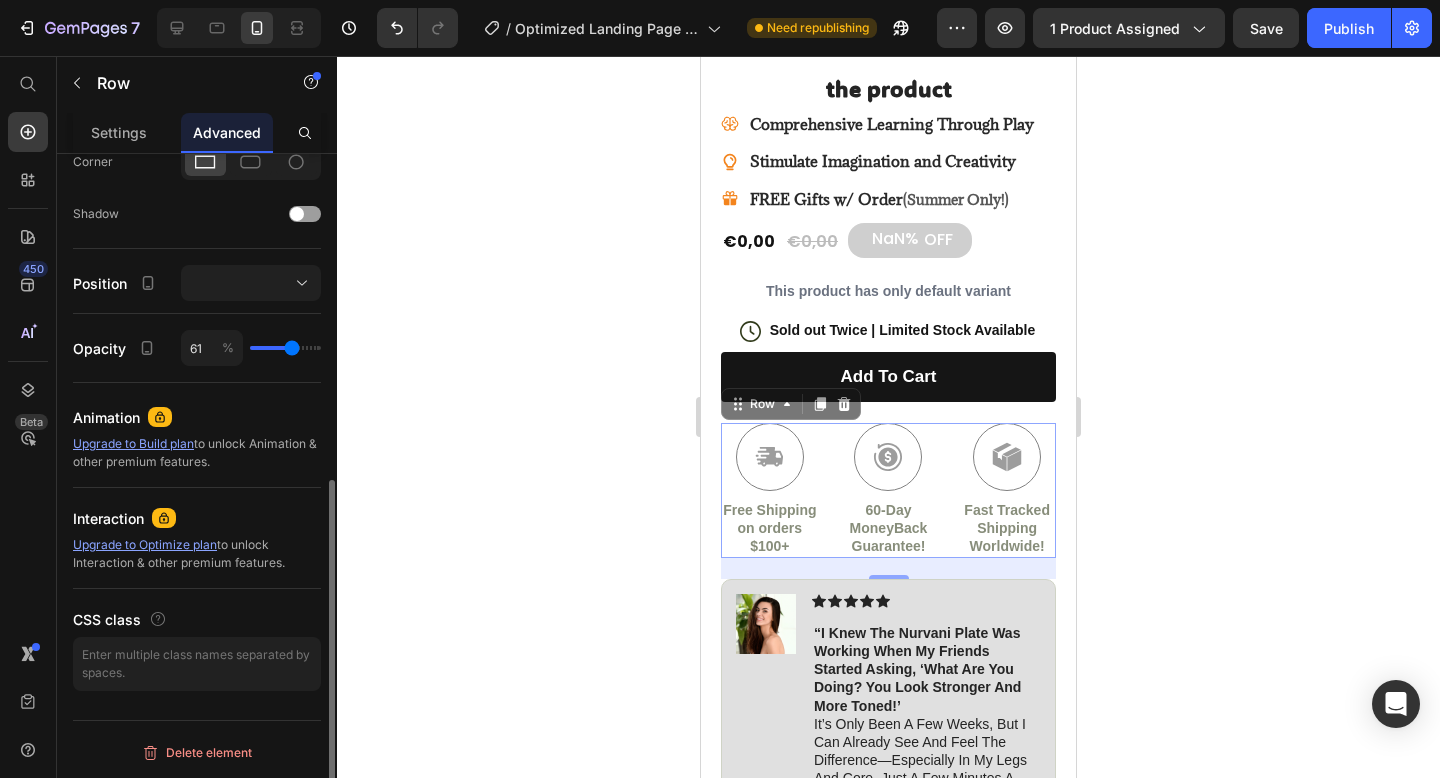 type on "63" 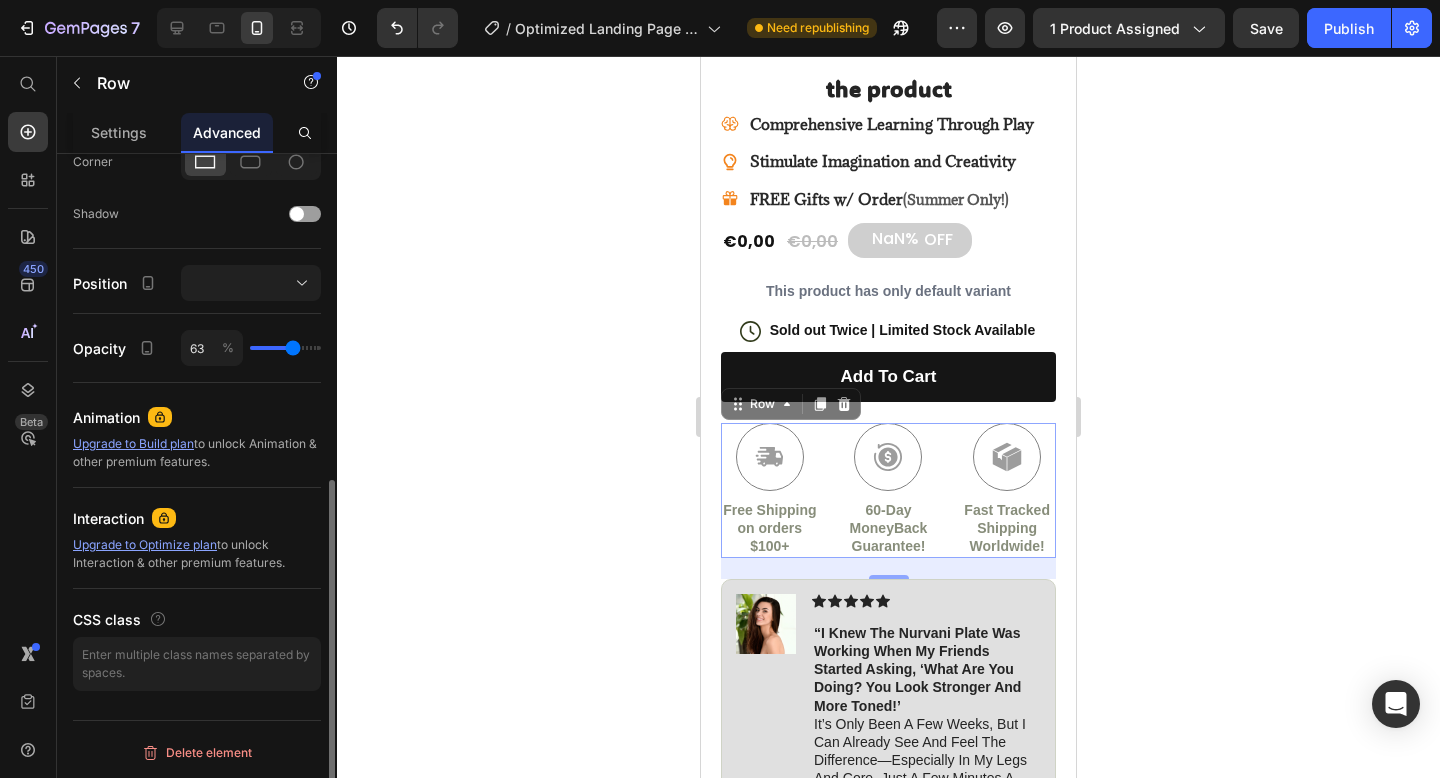 type on "64" 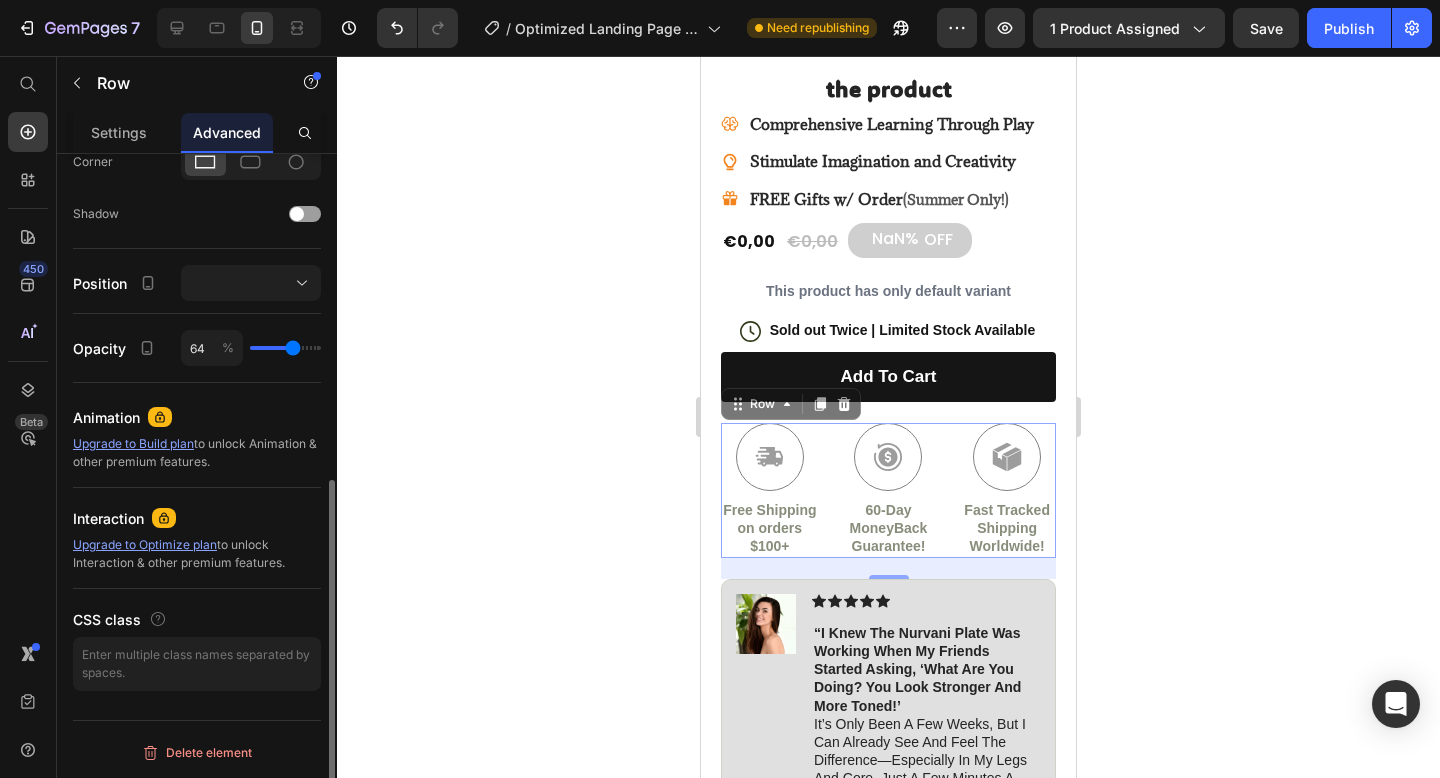 type on "65" 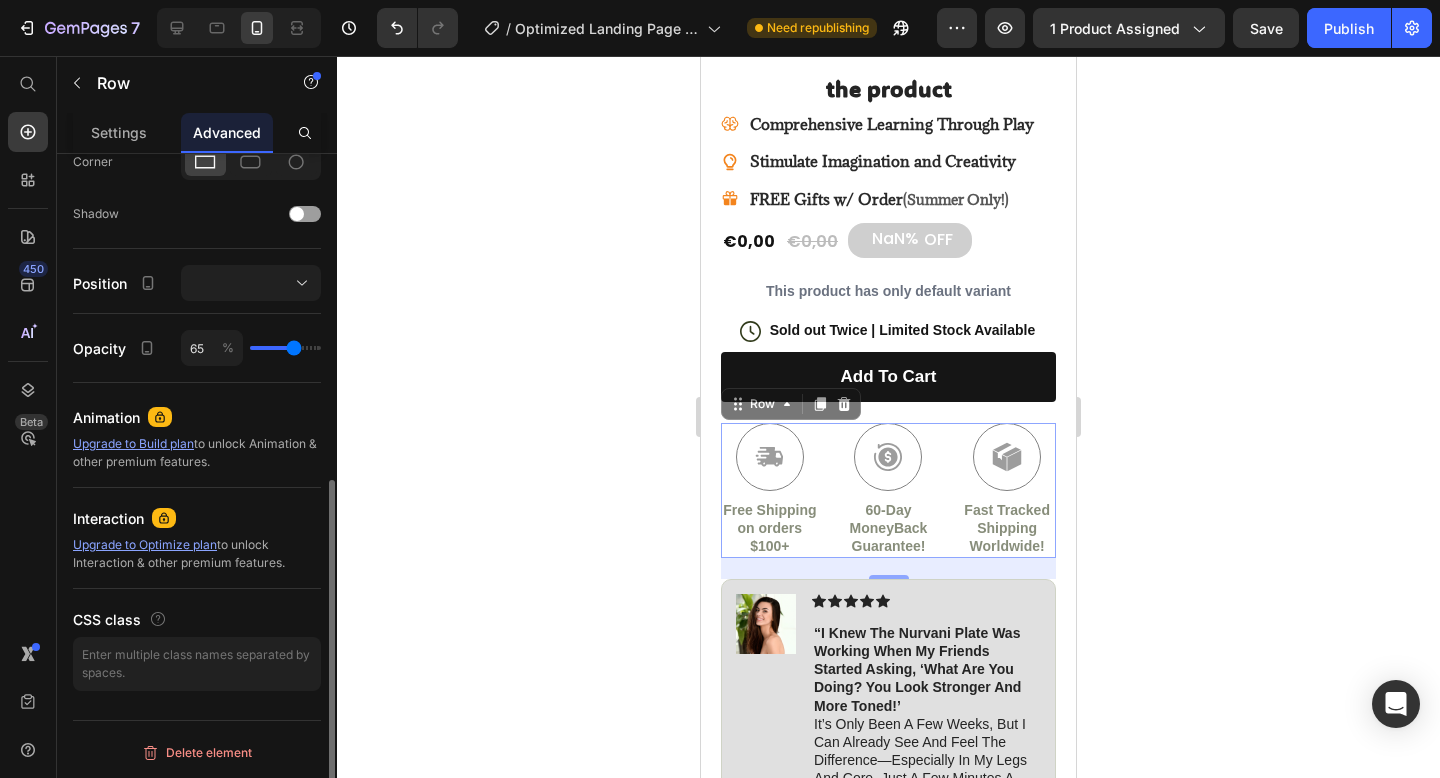 type on "67" 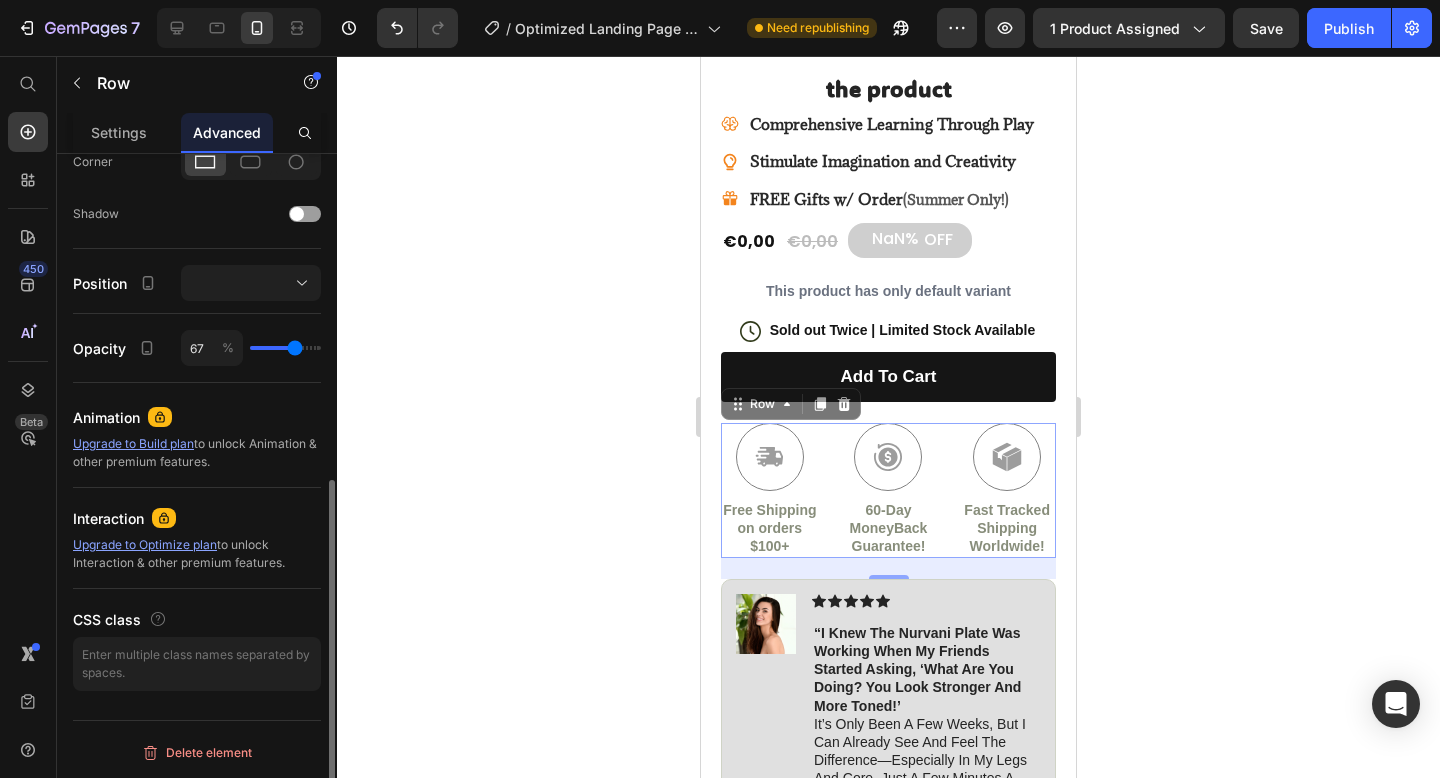 type on "68" 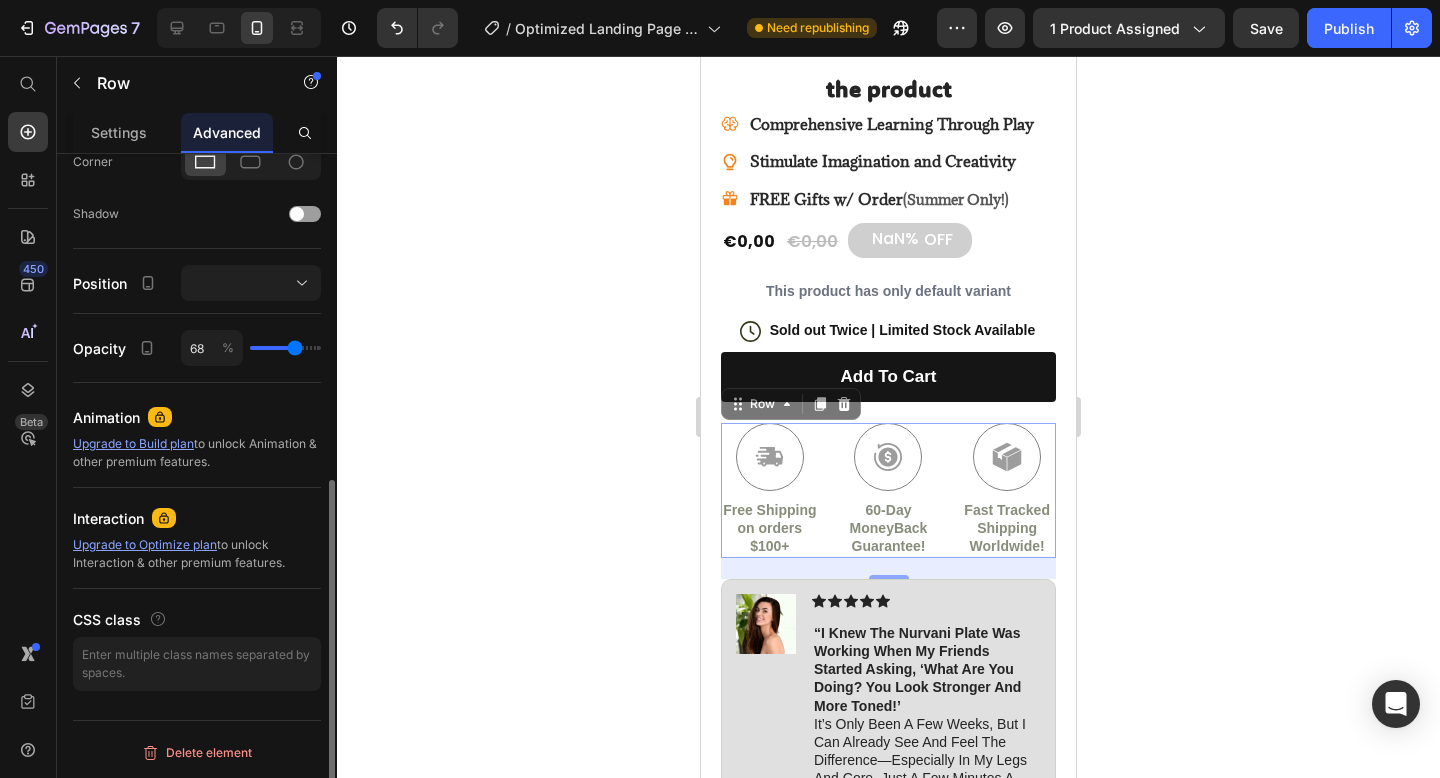 type on "71" 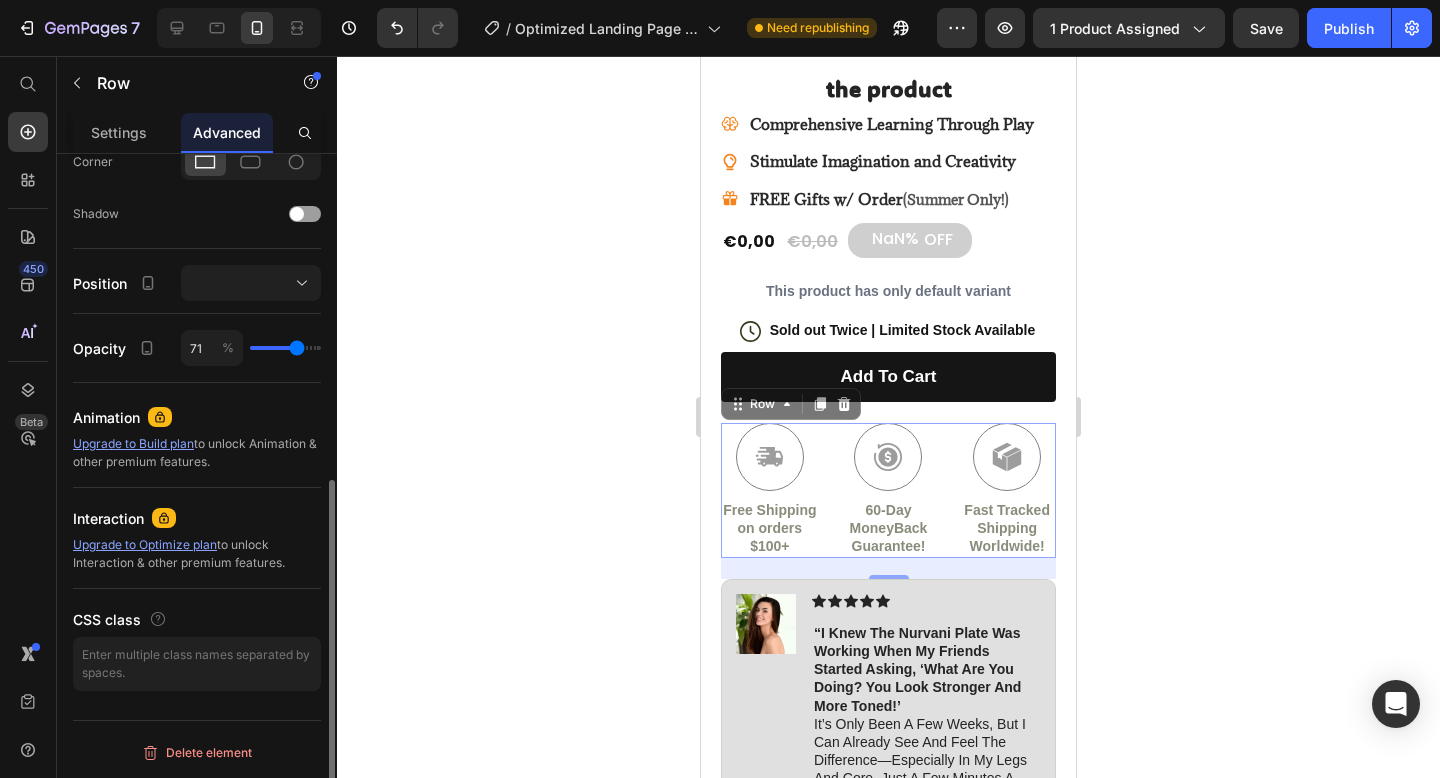 type on "78" 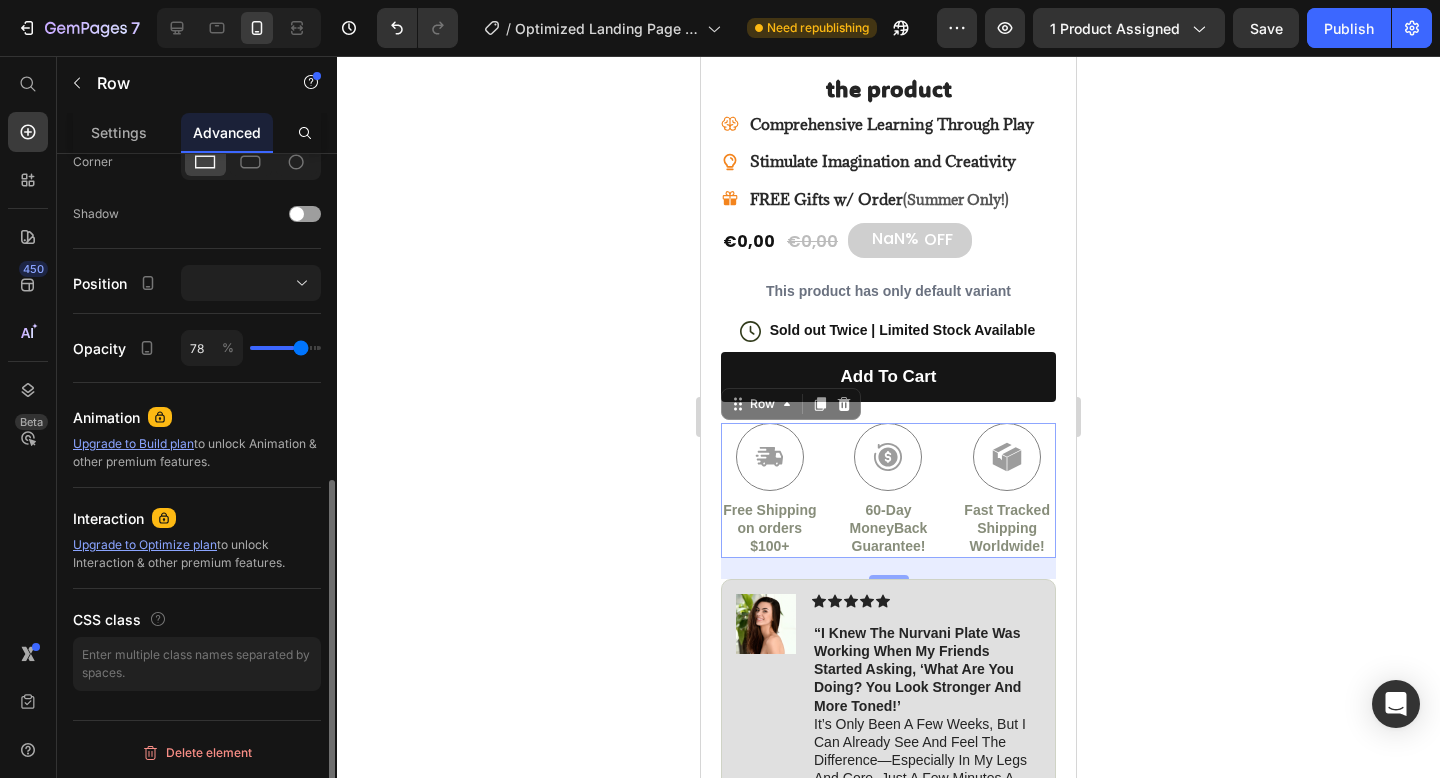type on "86" 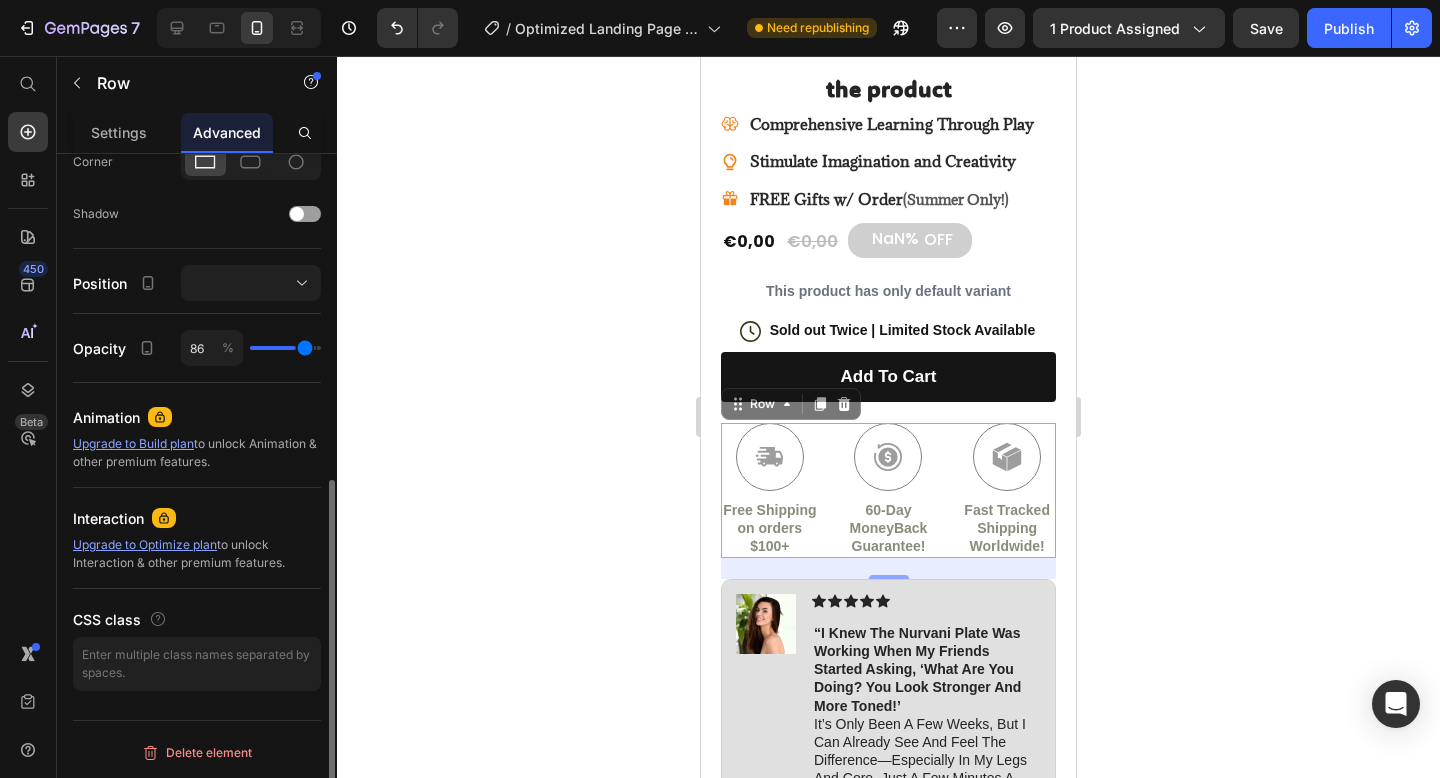 type on "89" 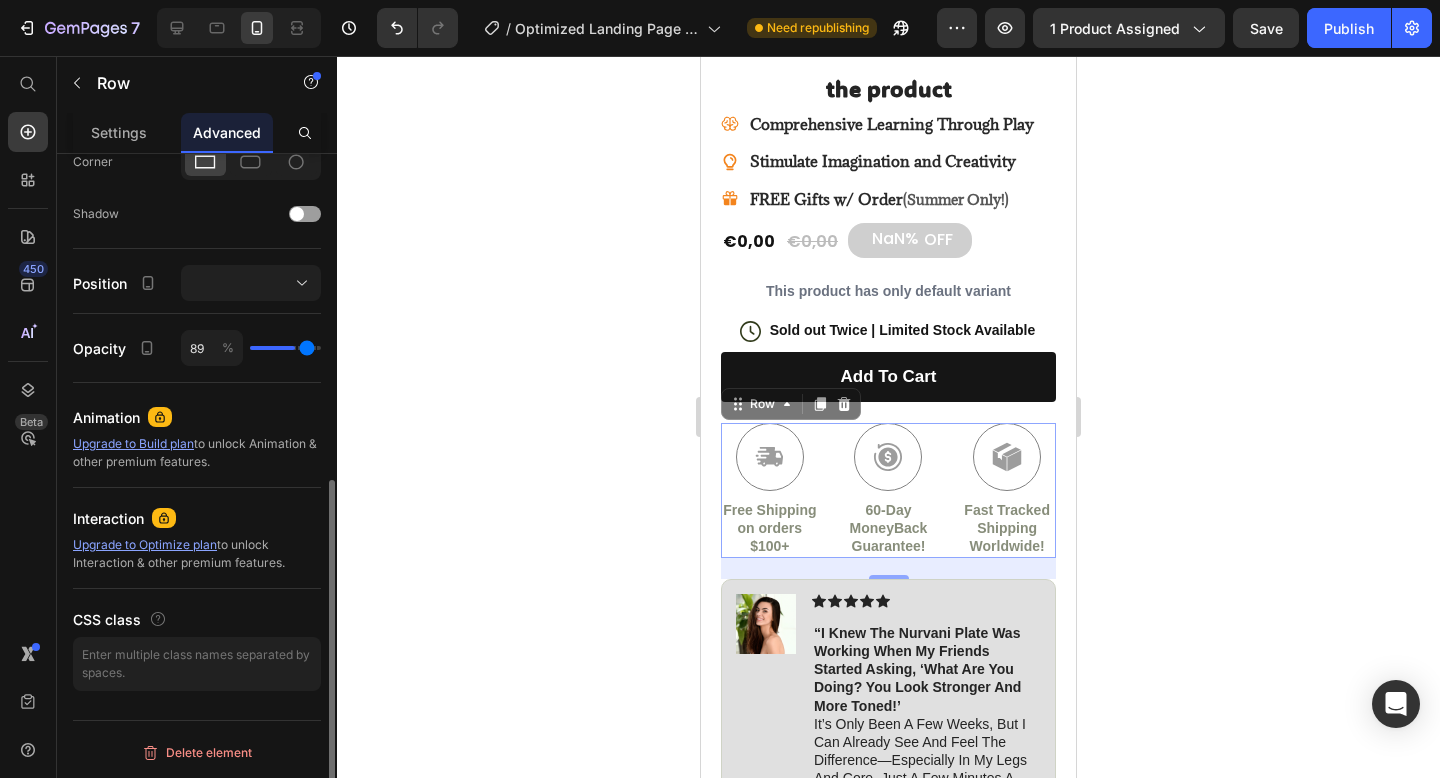 type on "90" 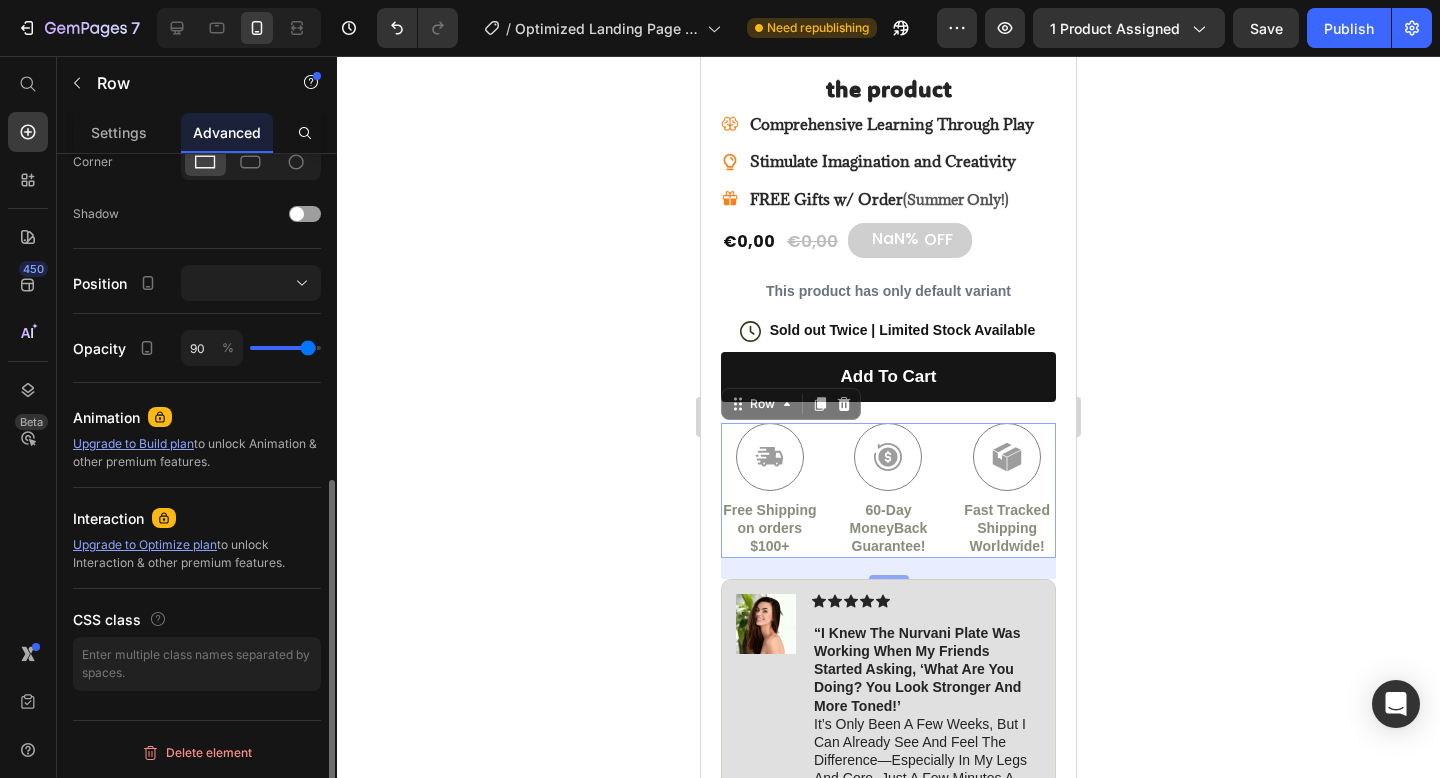 type on "91" 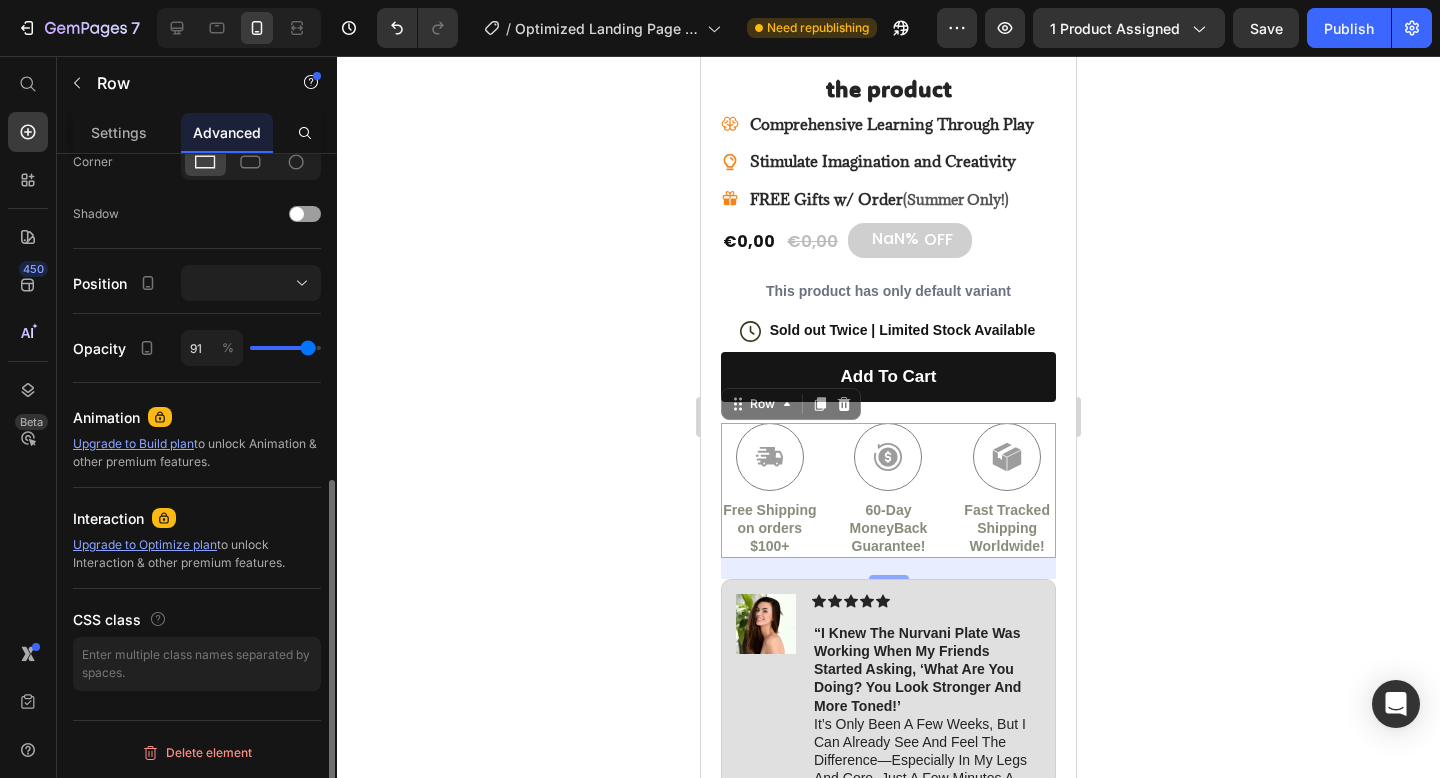 type on "93" 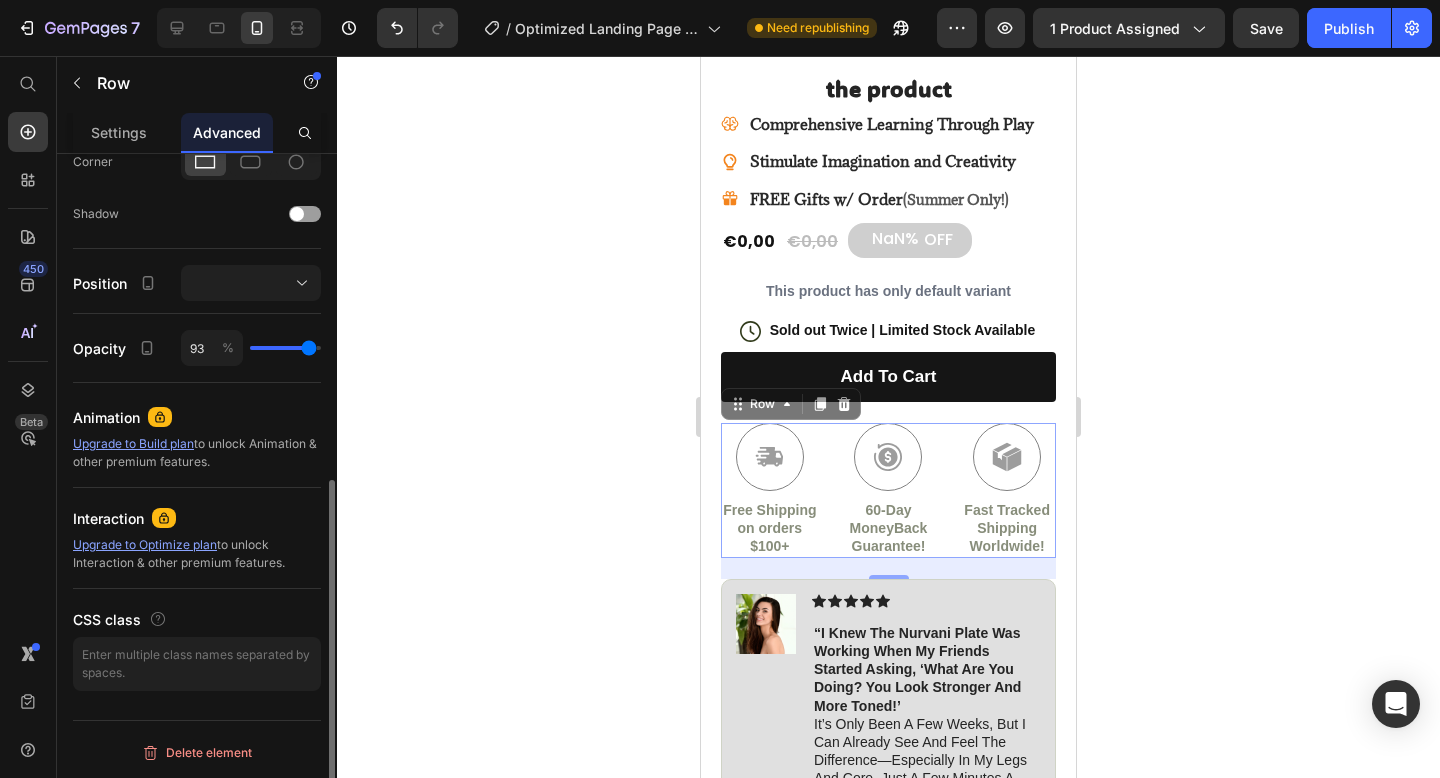 type on "94" 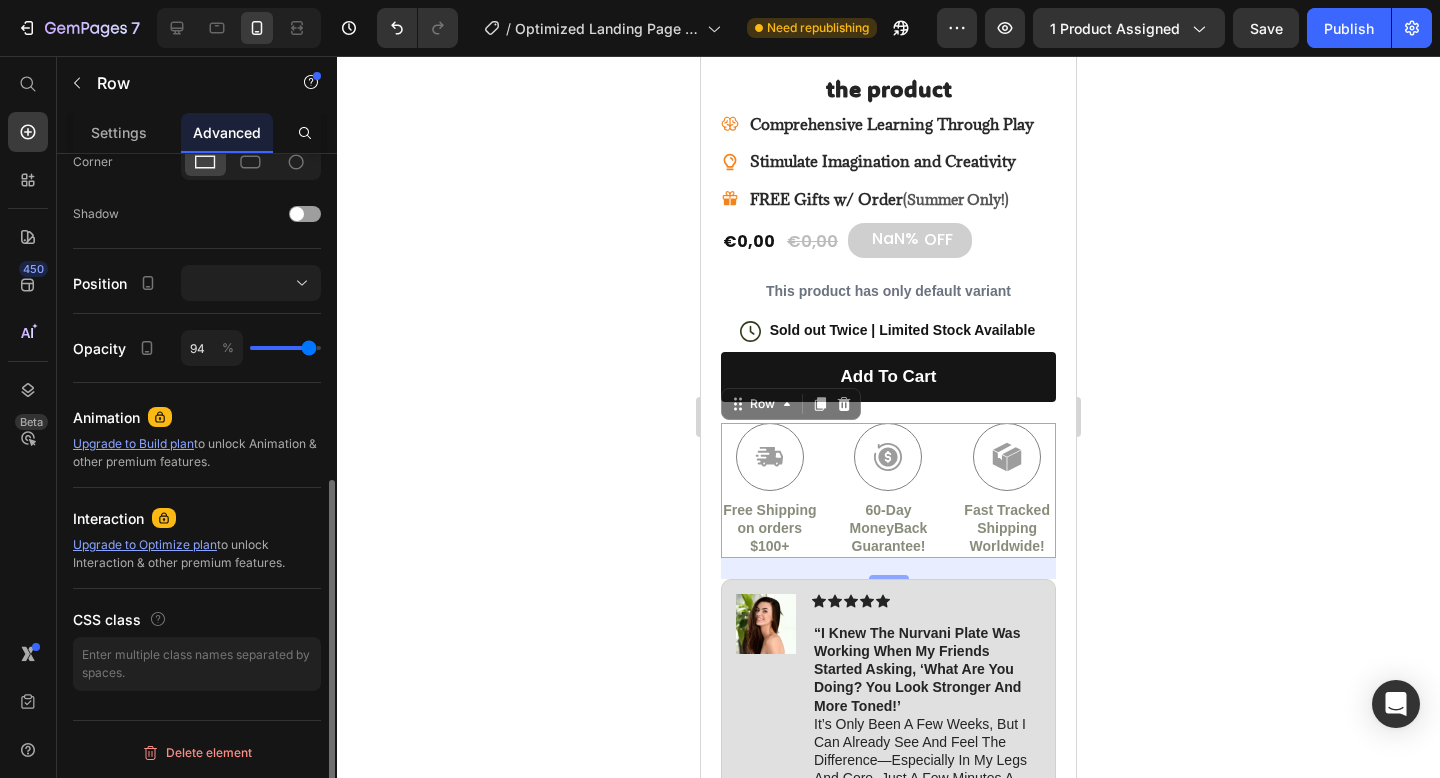 type on "94" 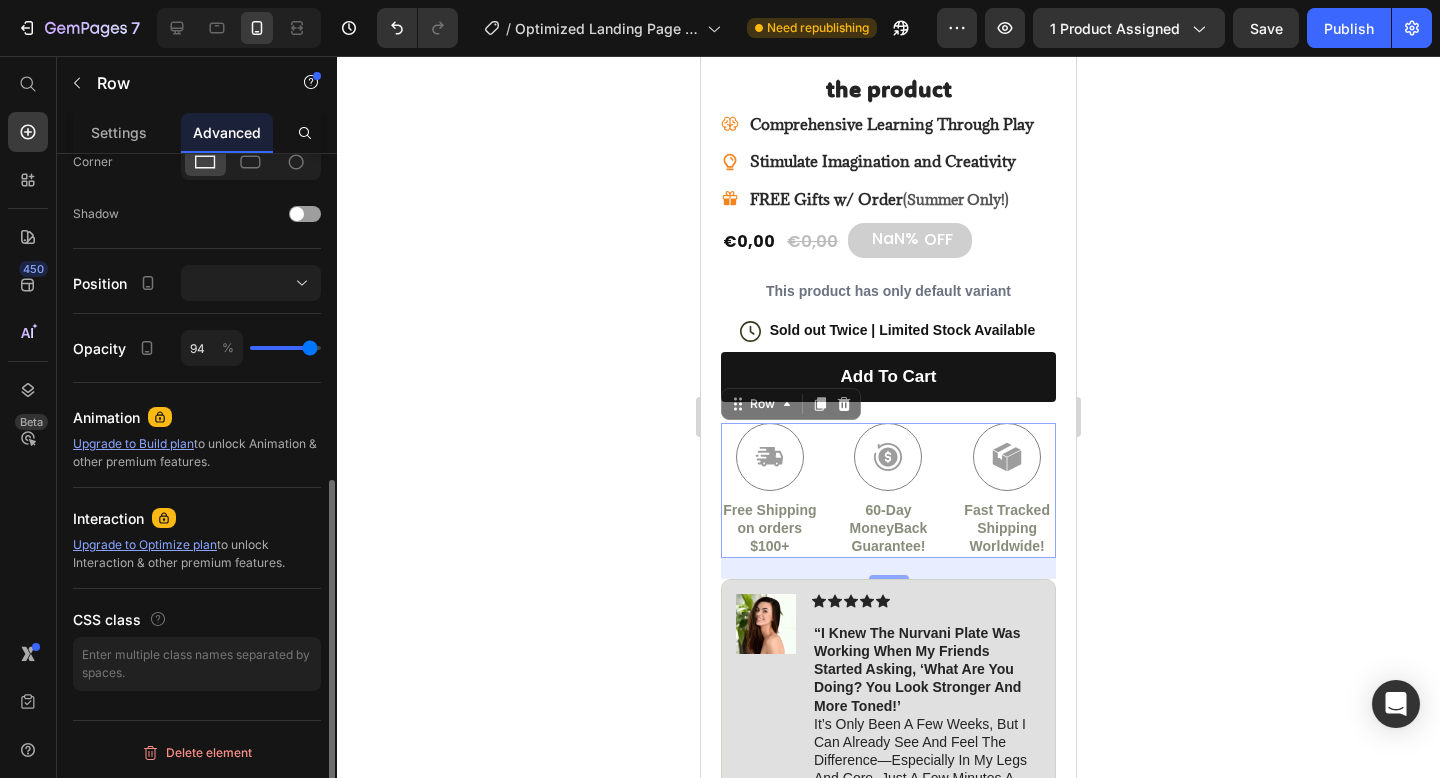 type on "96" 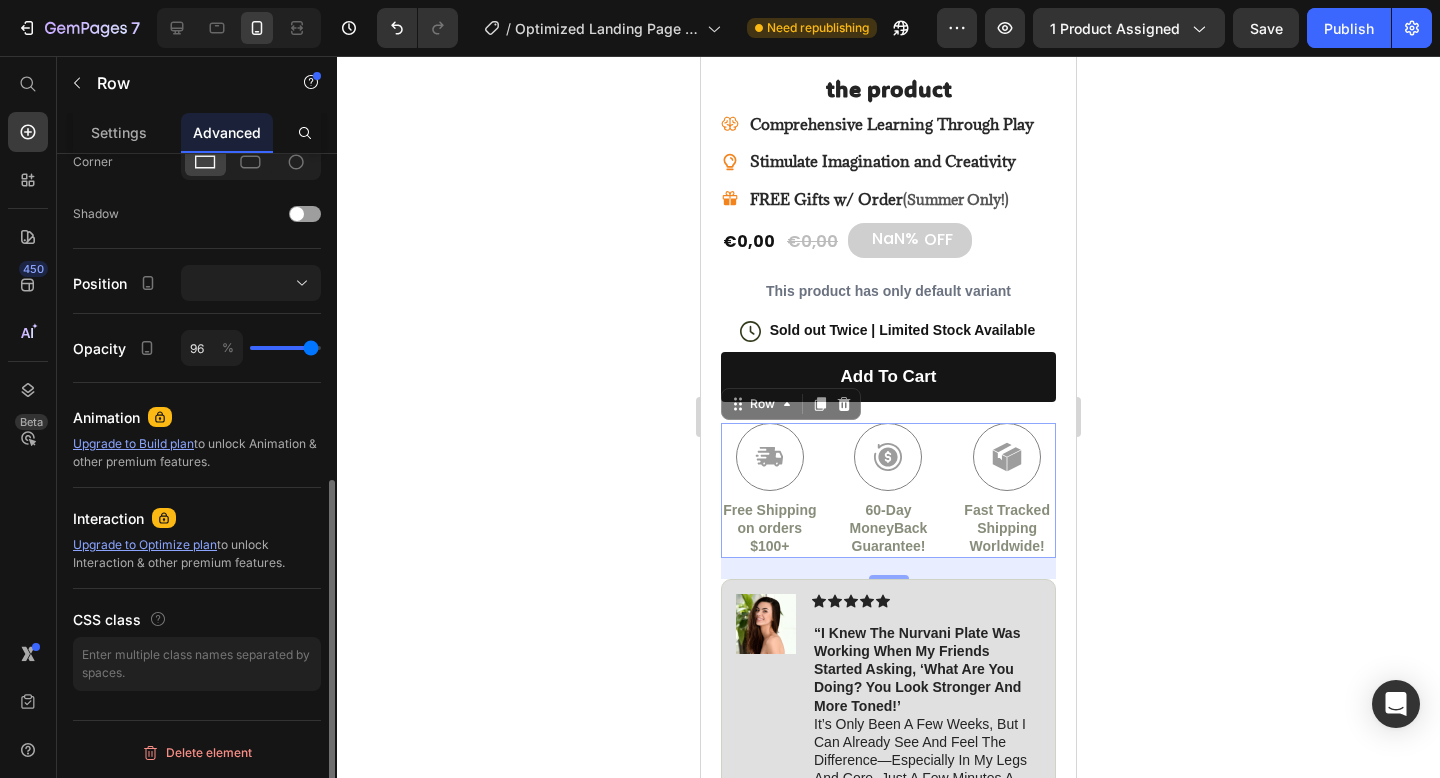 type on "97" 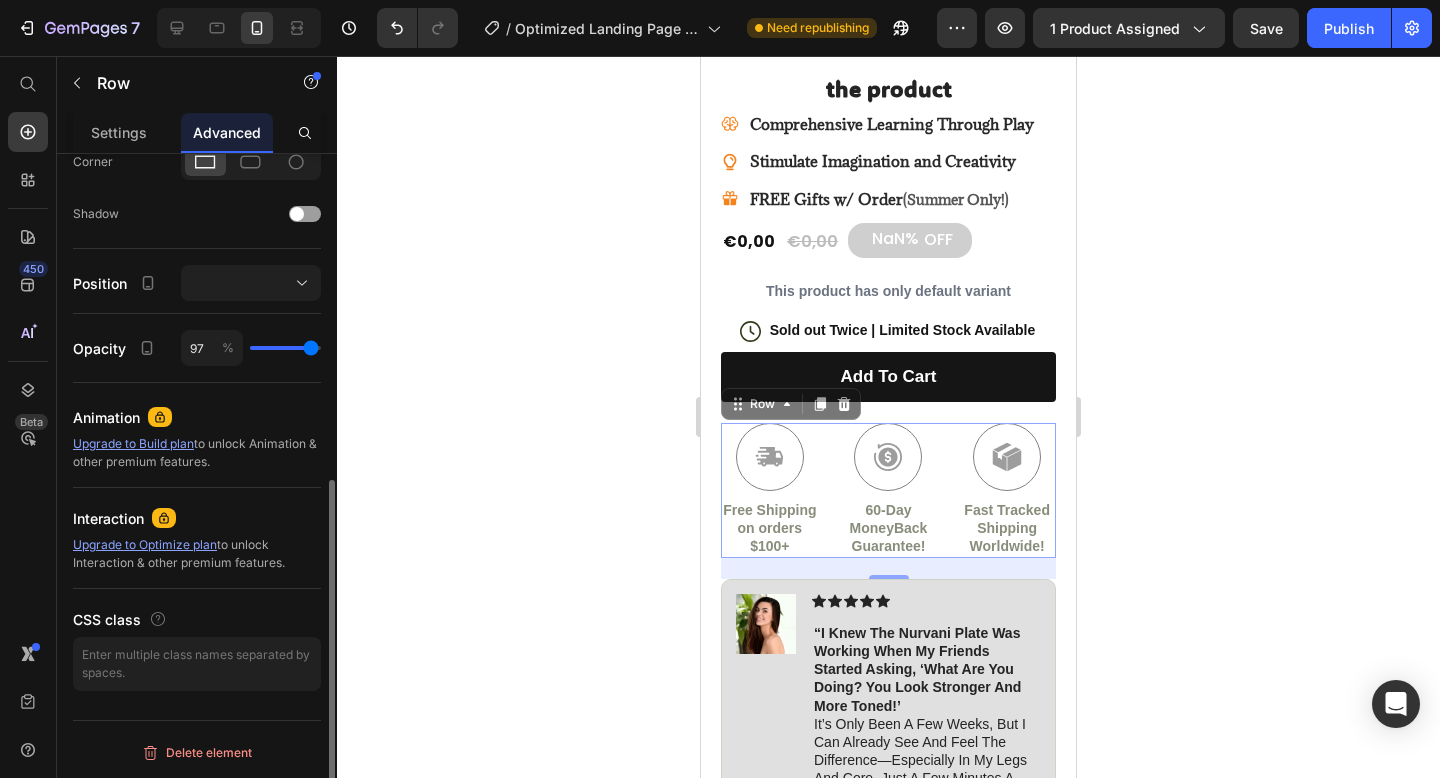type on "98" 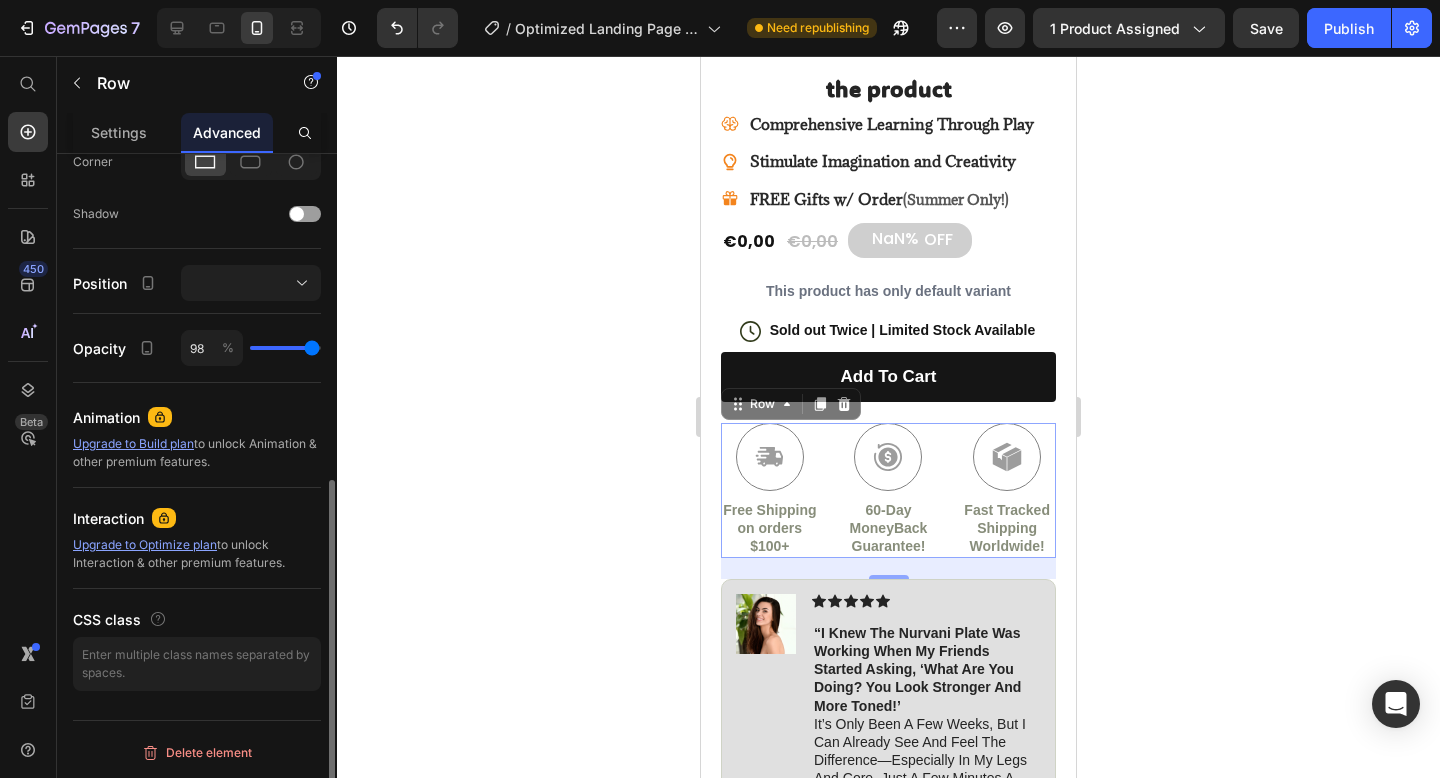 type on "99" 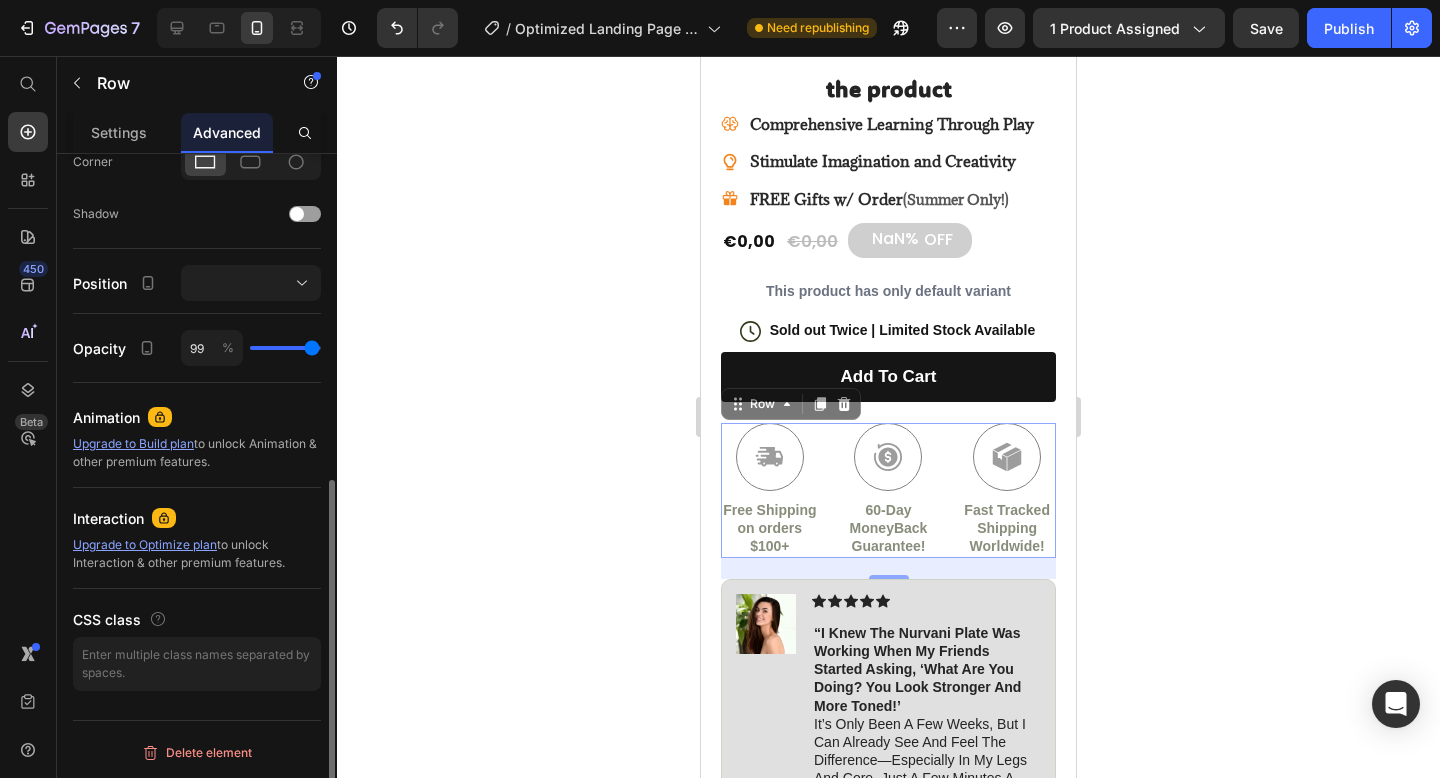 type on "100" 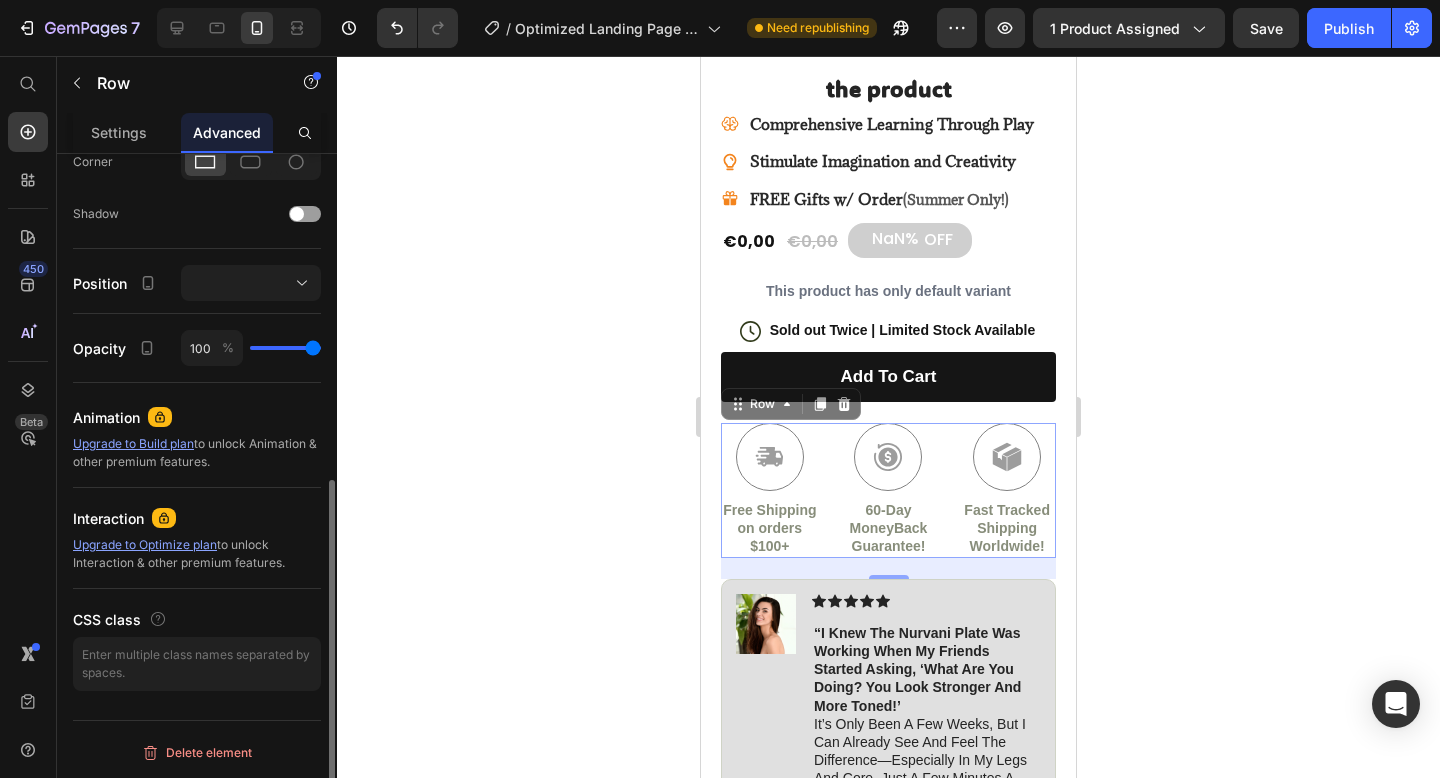 drag, startPoint x: 289, startPoint y: 351, endPoint x: 320, endPoint y: 346, distance: 31.400637 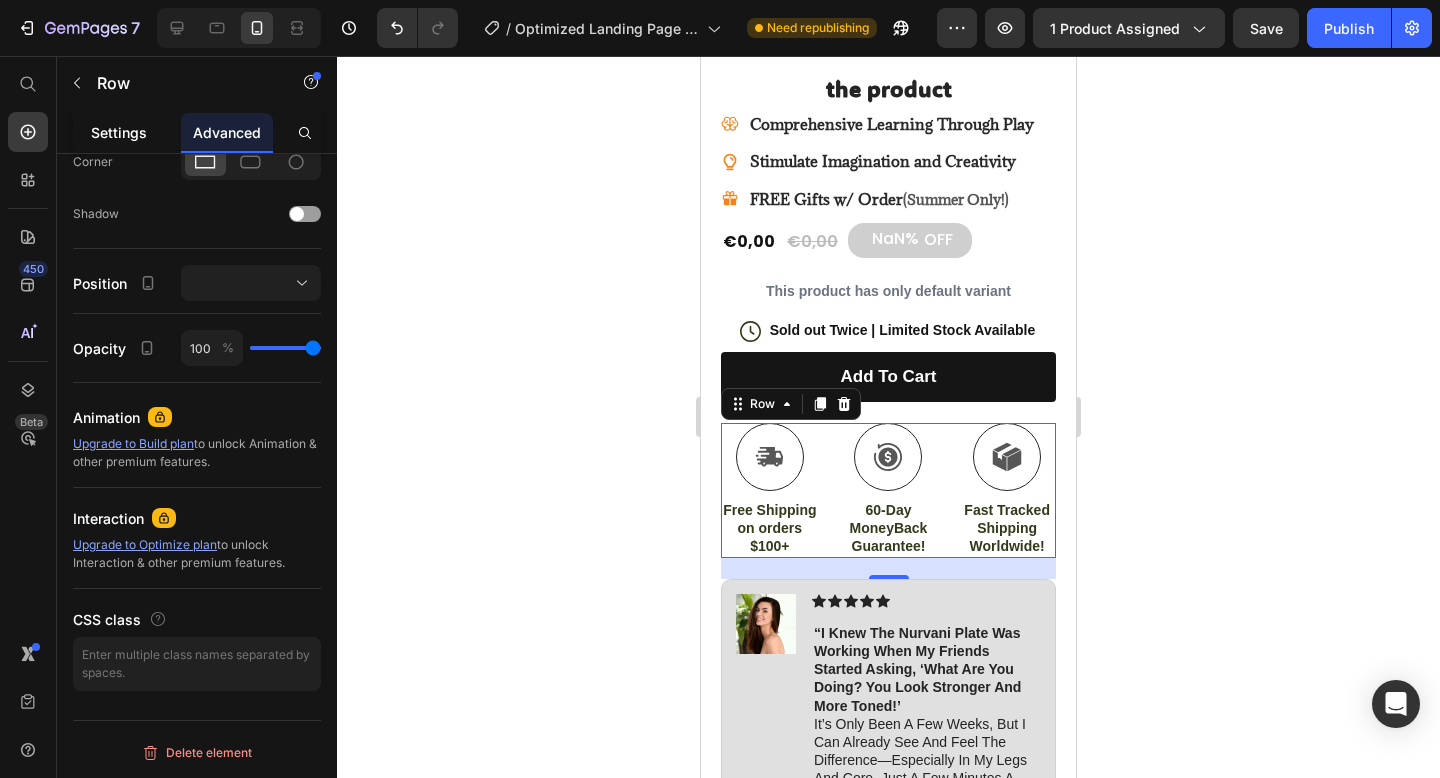 click on "Settings" 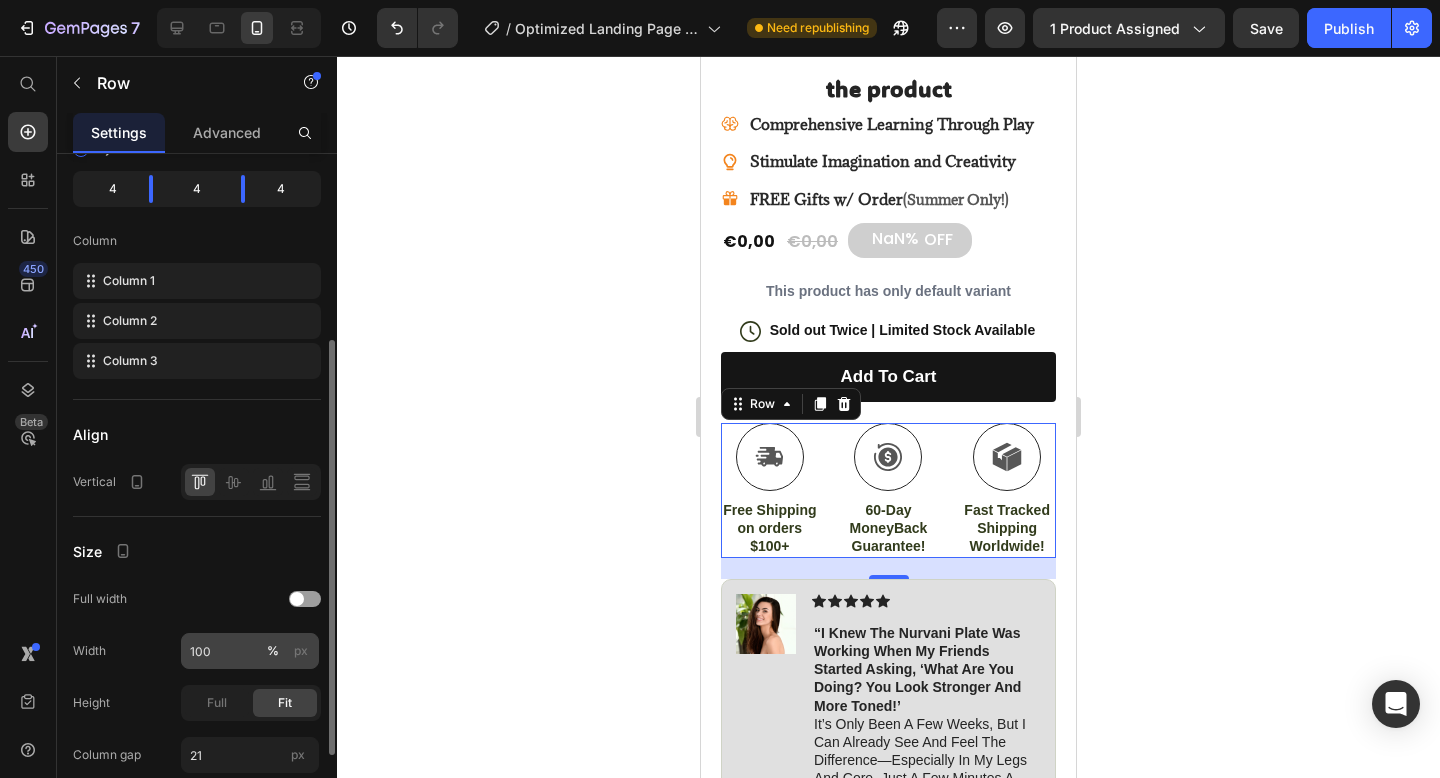 scroll, scrollTop: 242, scrollLeft: 0, axis: vertical 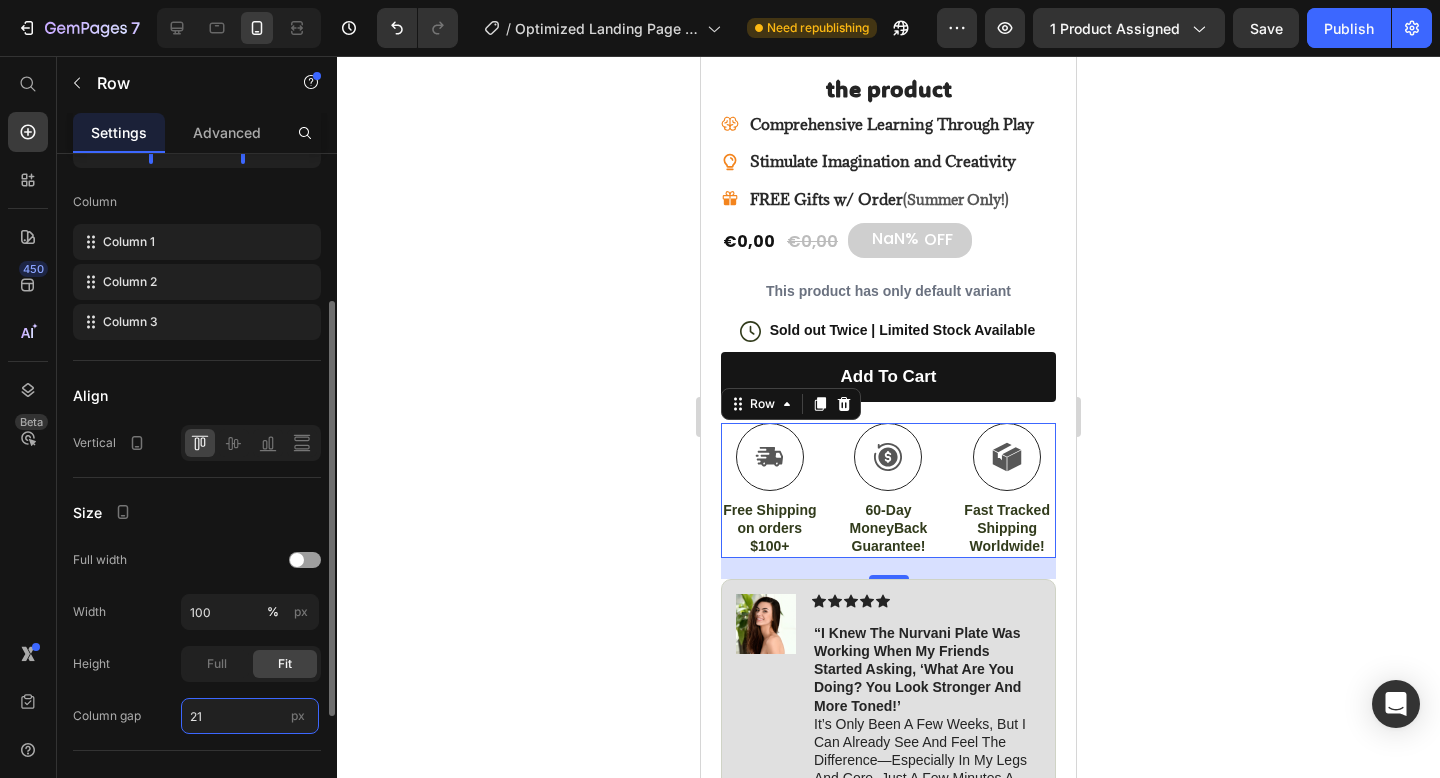 click on "21" at bounding box center (250, 716) 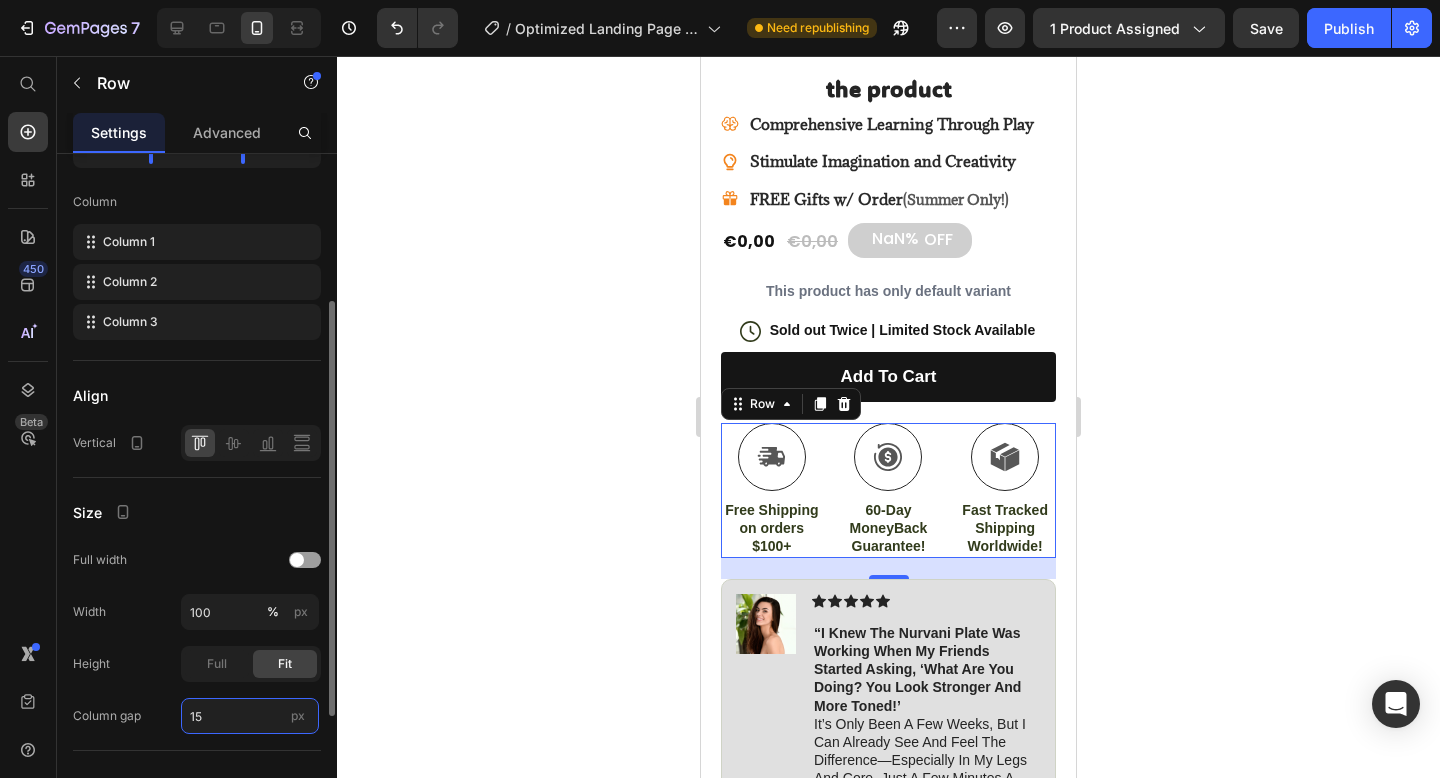 type on "21" 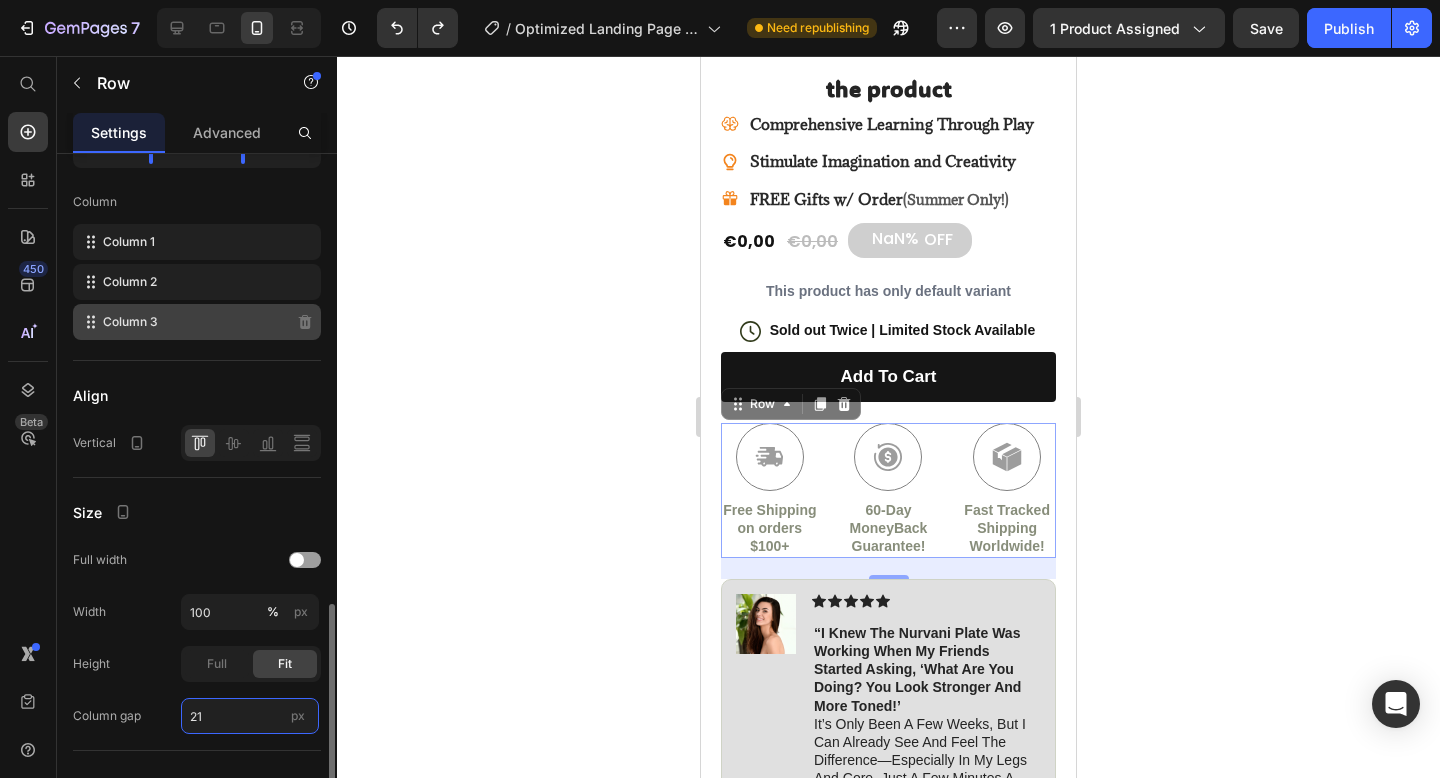 scroll, scrollTop: 436, scrollLeft: 0, axis: vertical 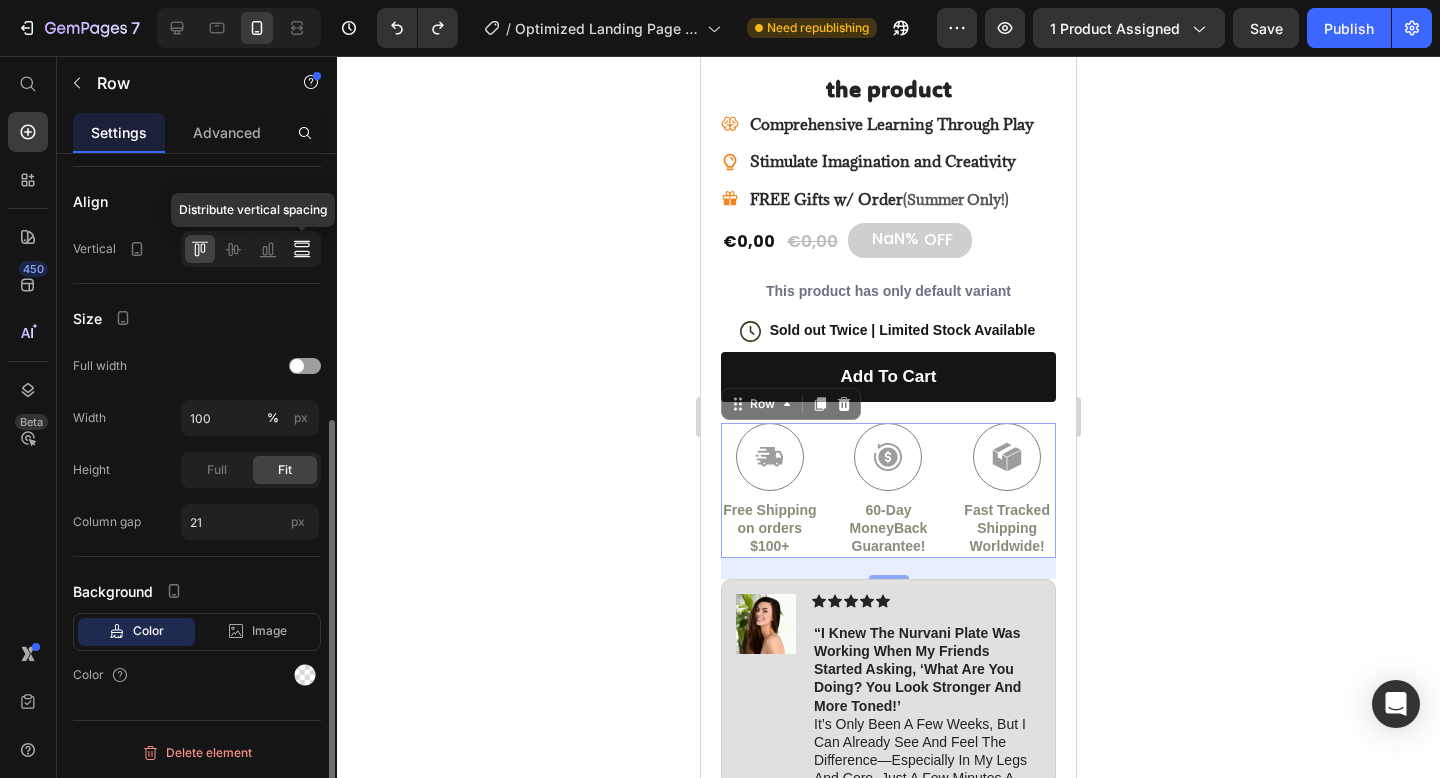 click 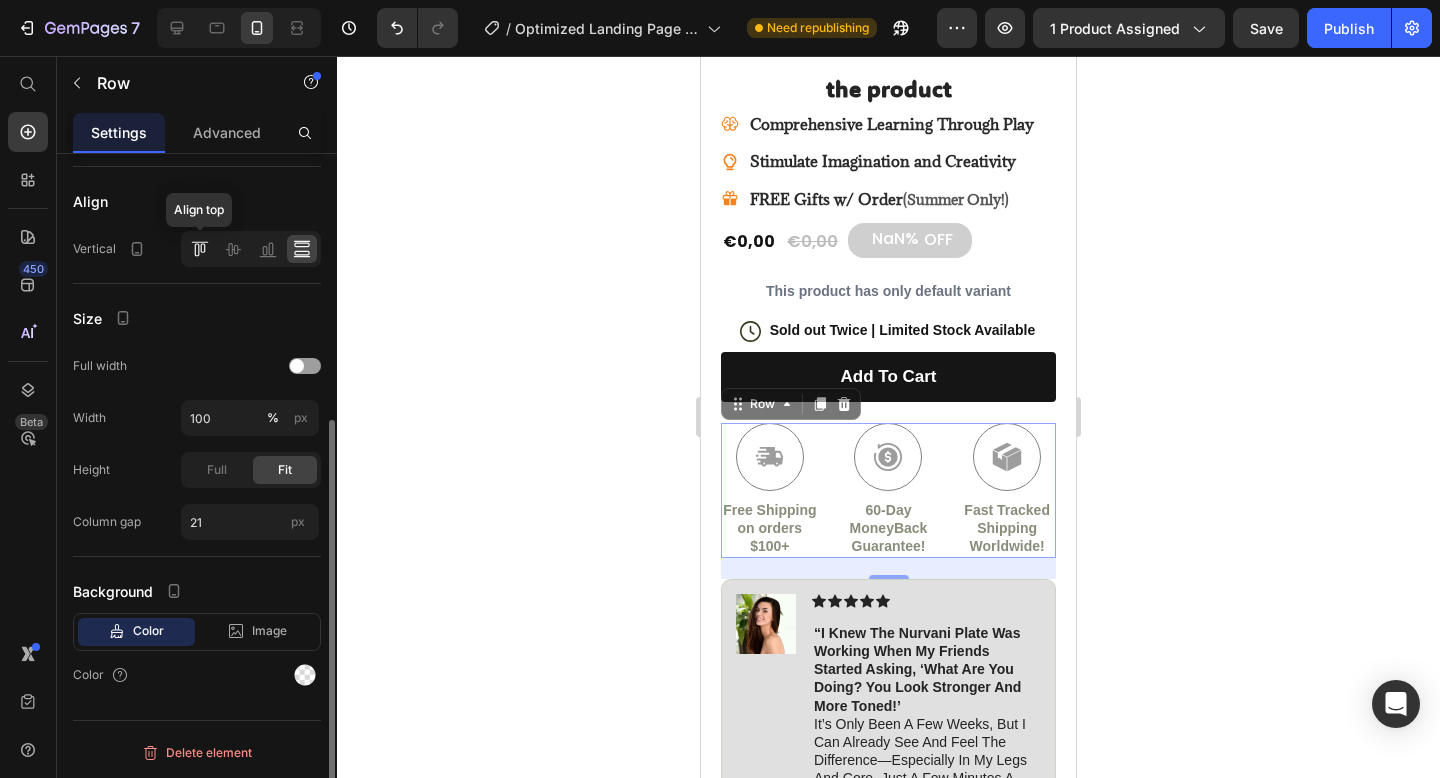 click 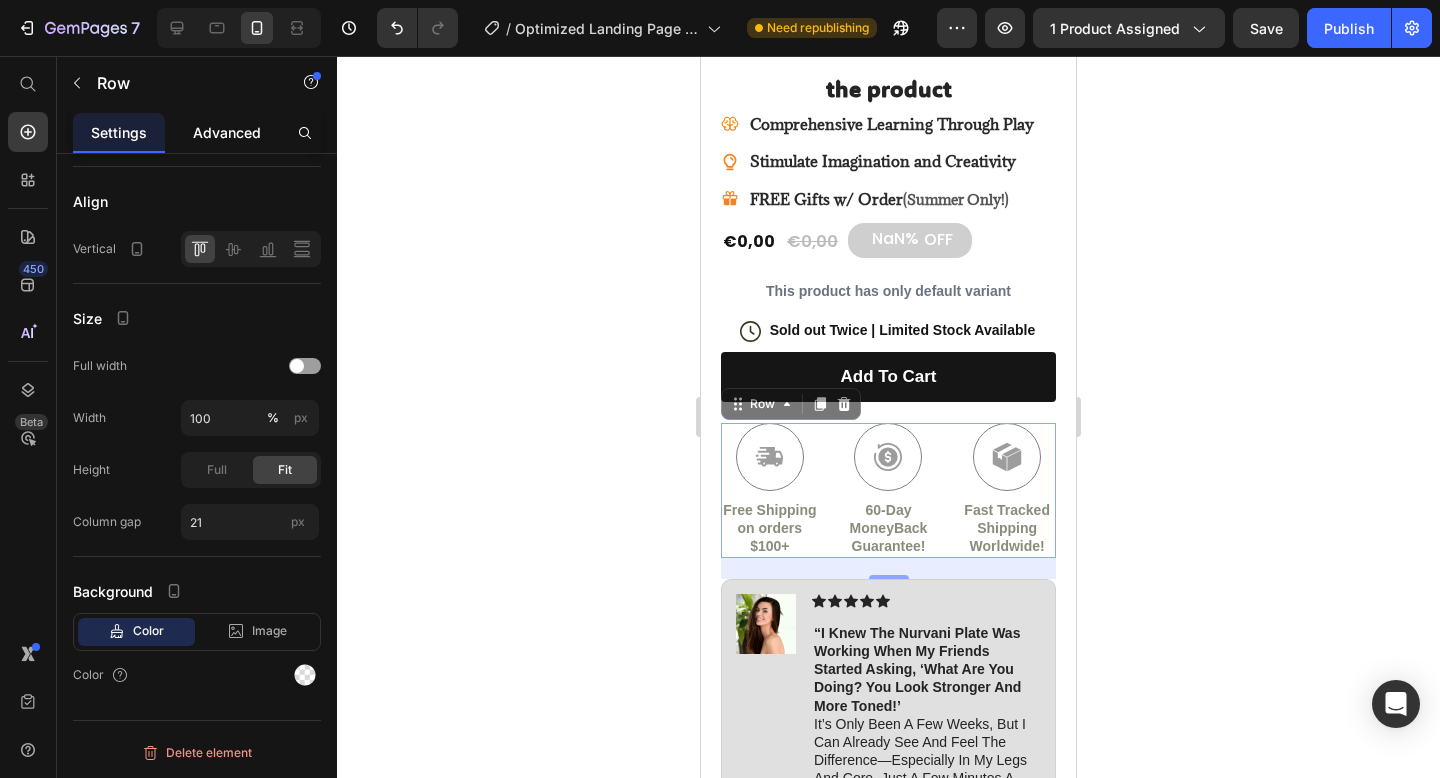 click on "Advanced" at bounding box center (227, 132) 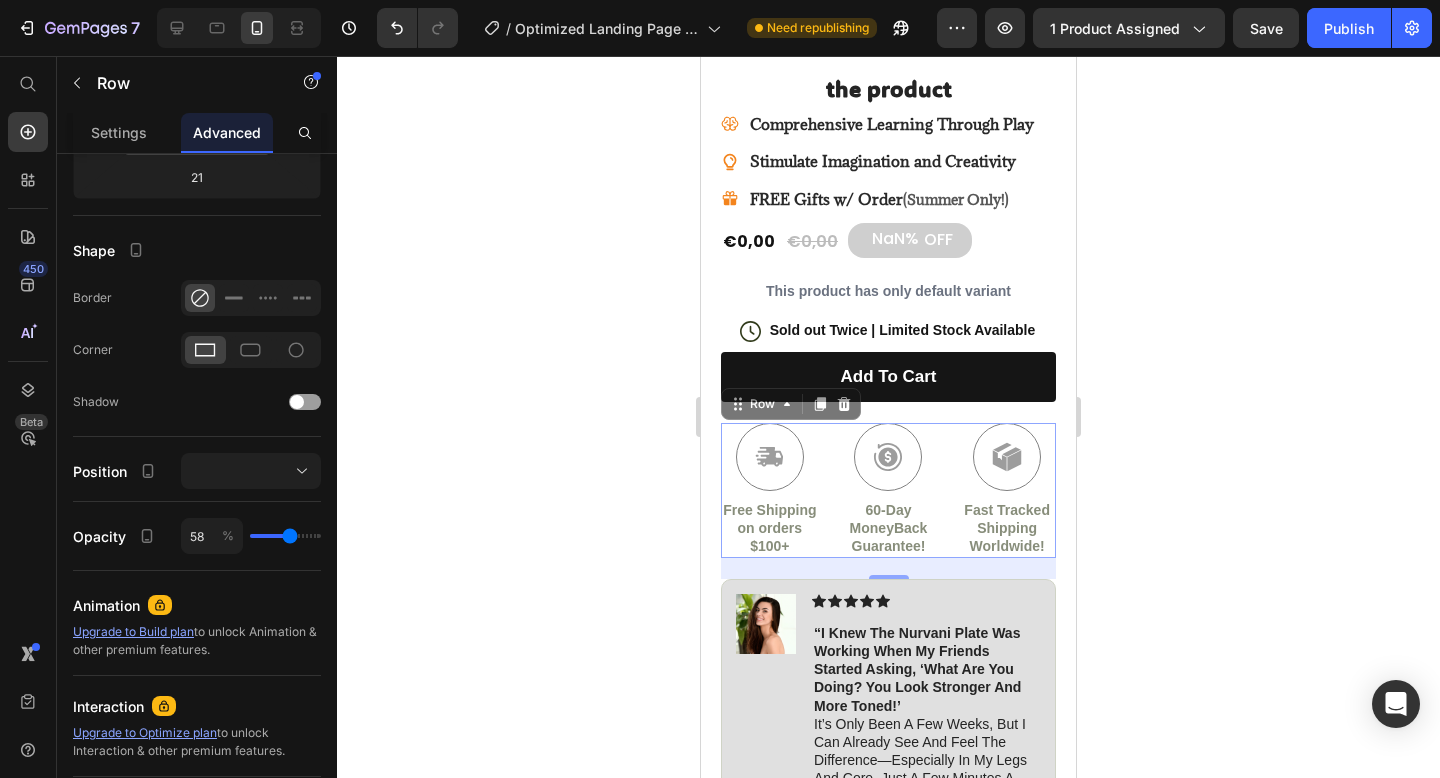 scroll, scrollTop: 0, scrollLeft: 0, axis: both 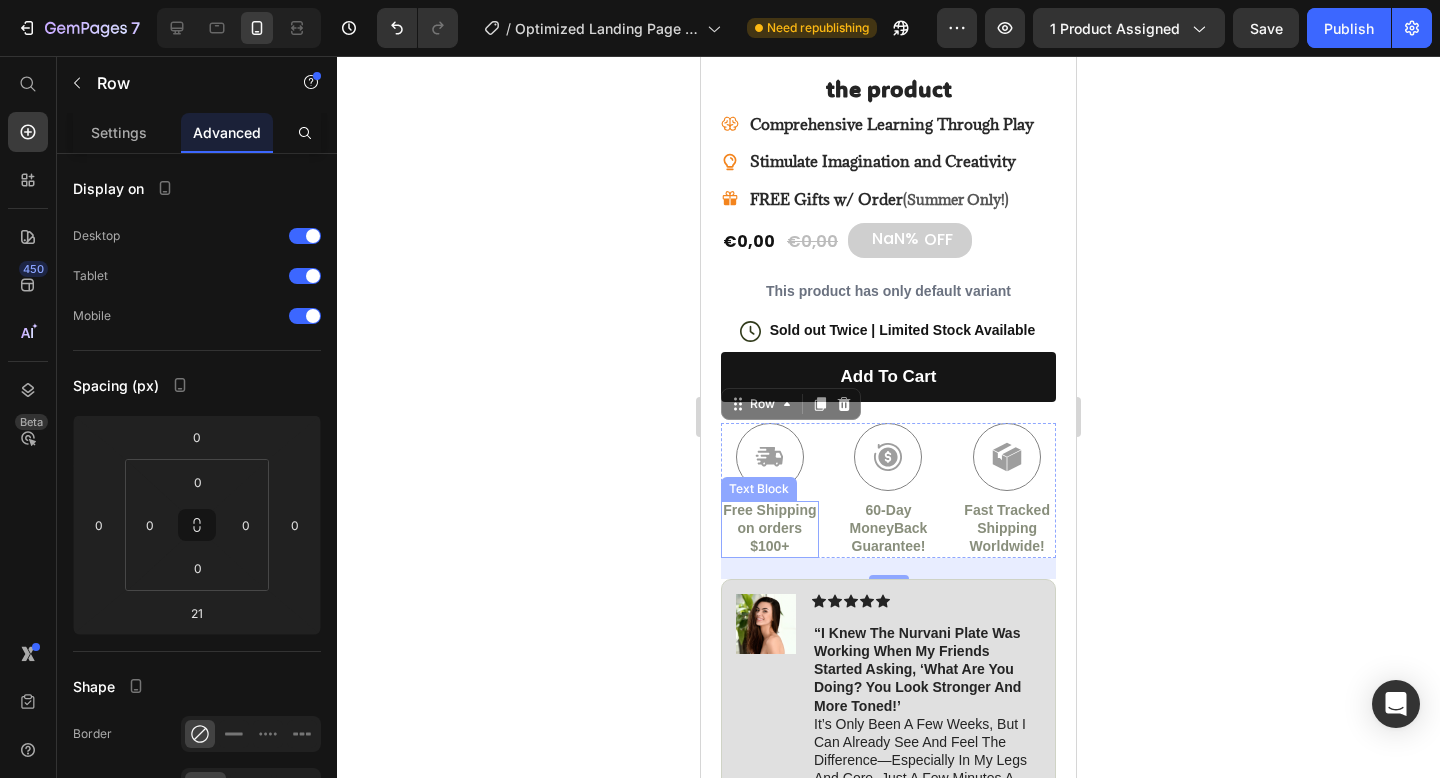 click on "Free Shipping on orders $100+" at bounding box center [770, 528] 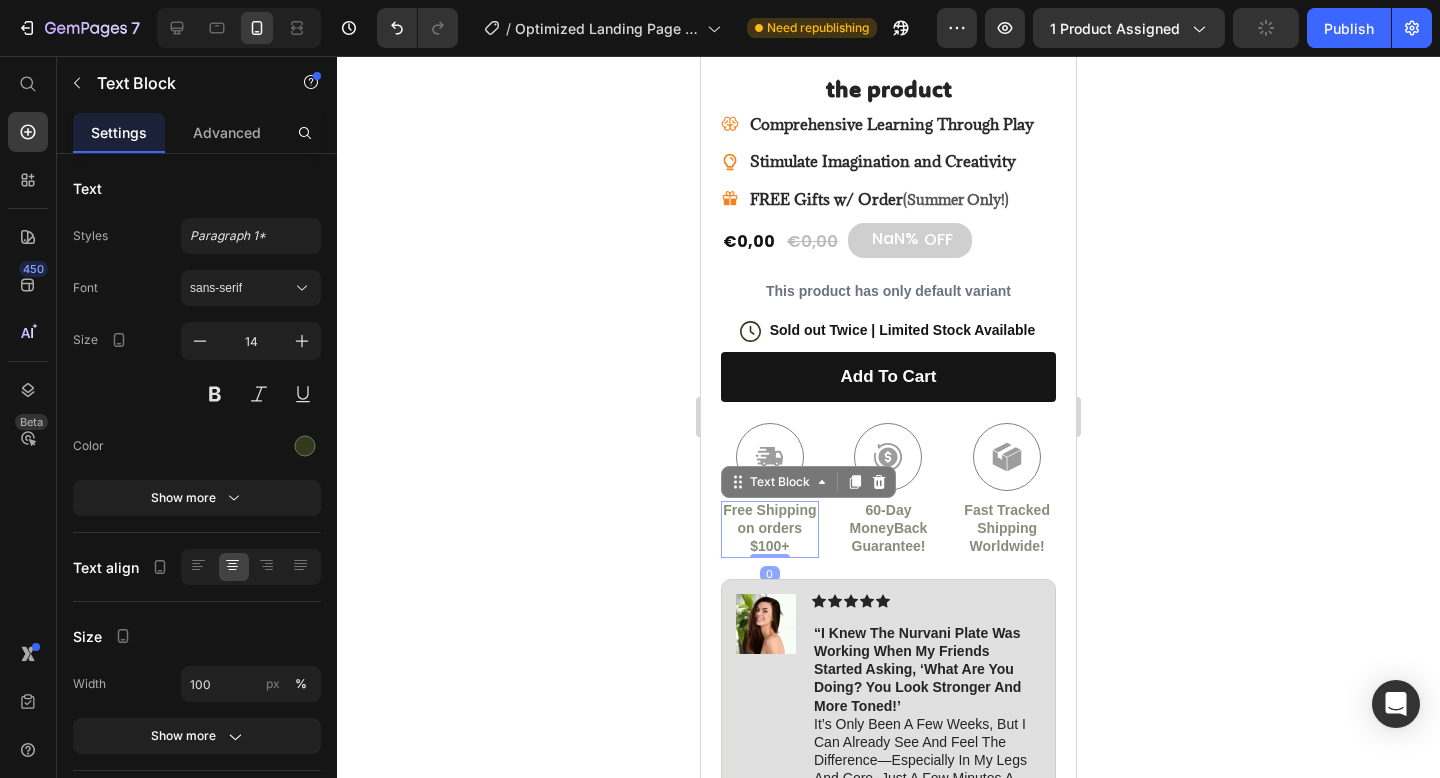 click 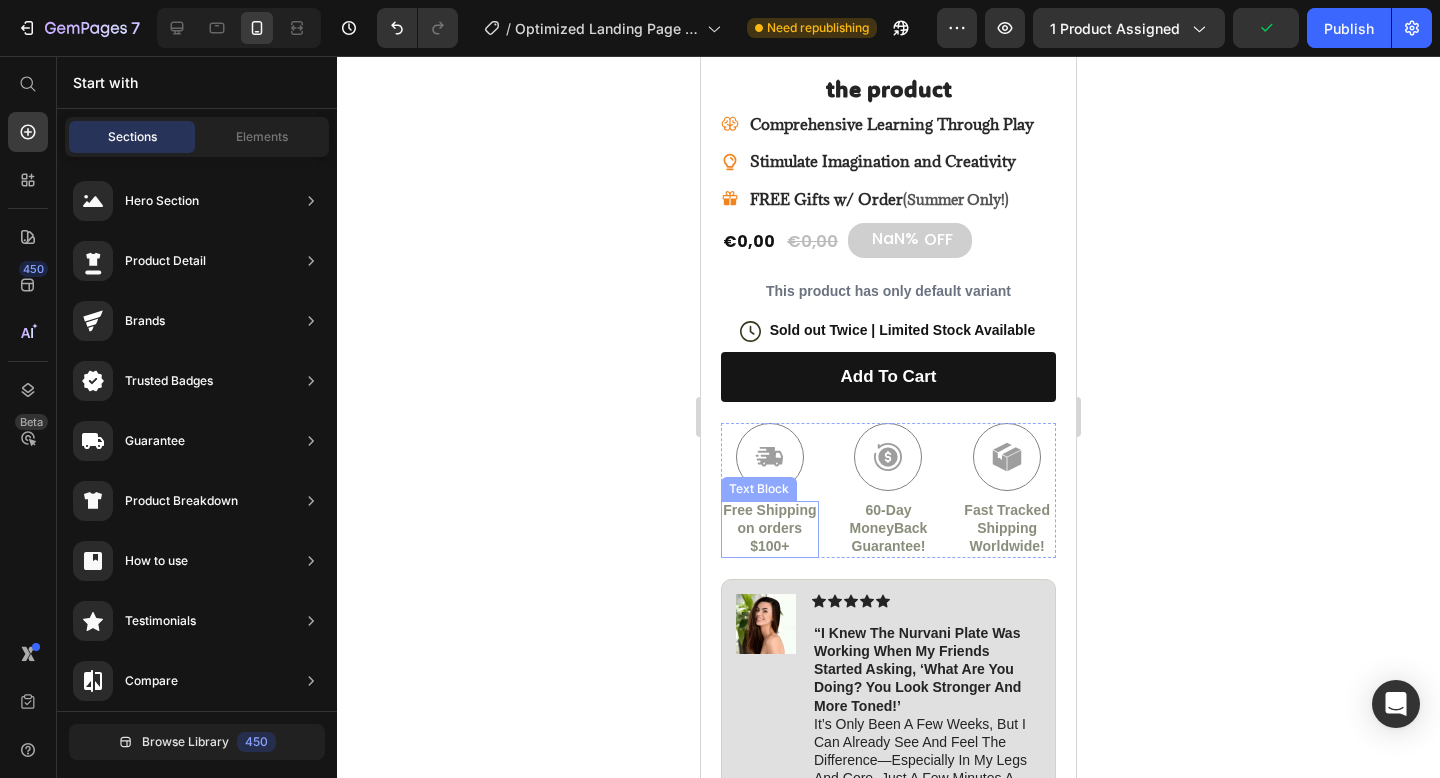 click on "Free Shipping on orders $100+" at bounding box center [770, 528] 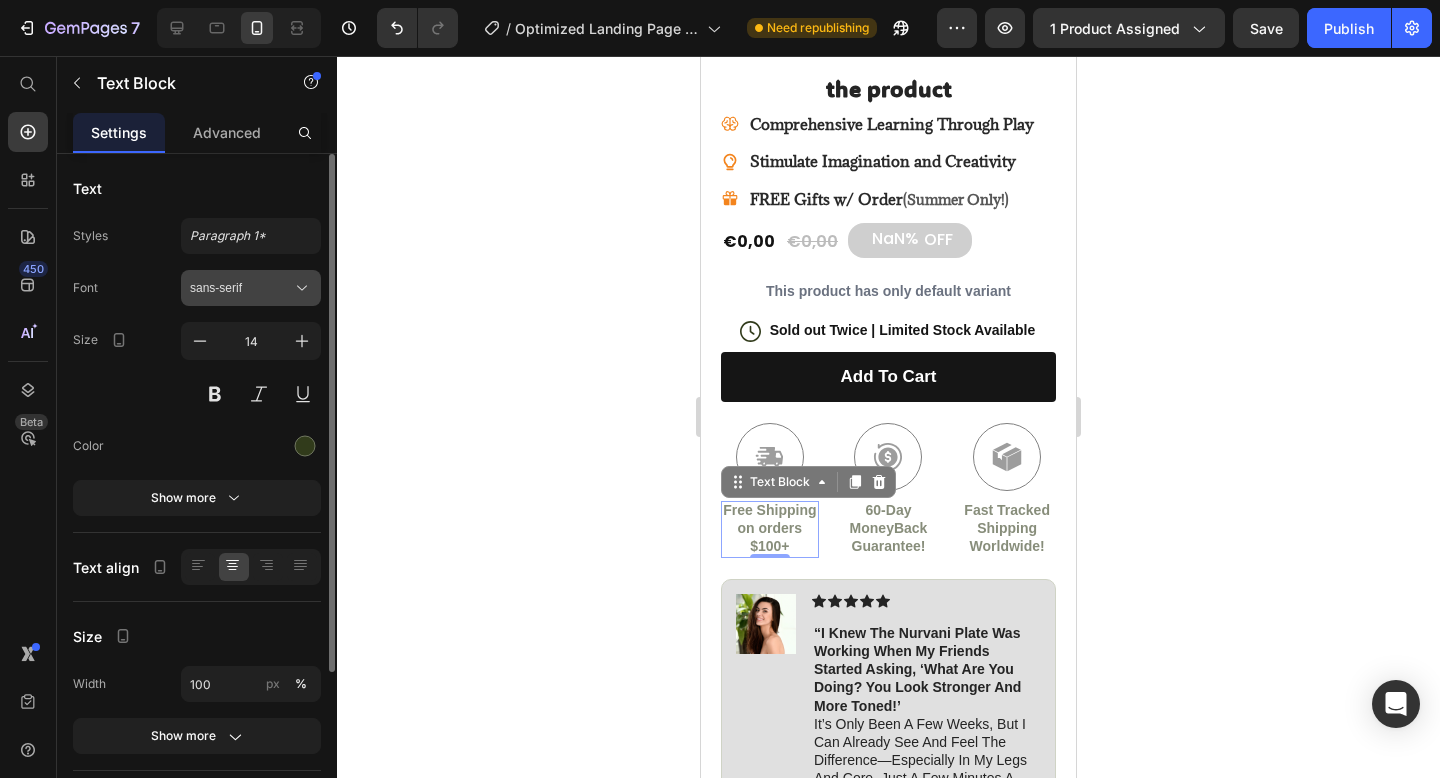 click on "sans-serif" at bounding box center [241, 288] 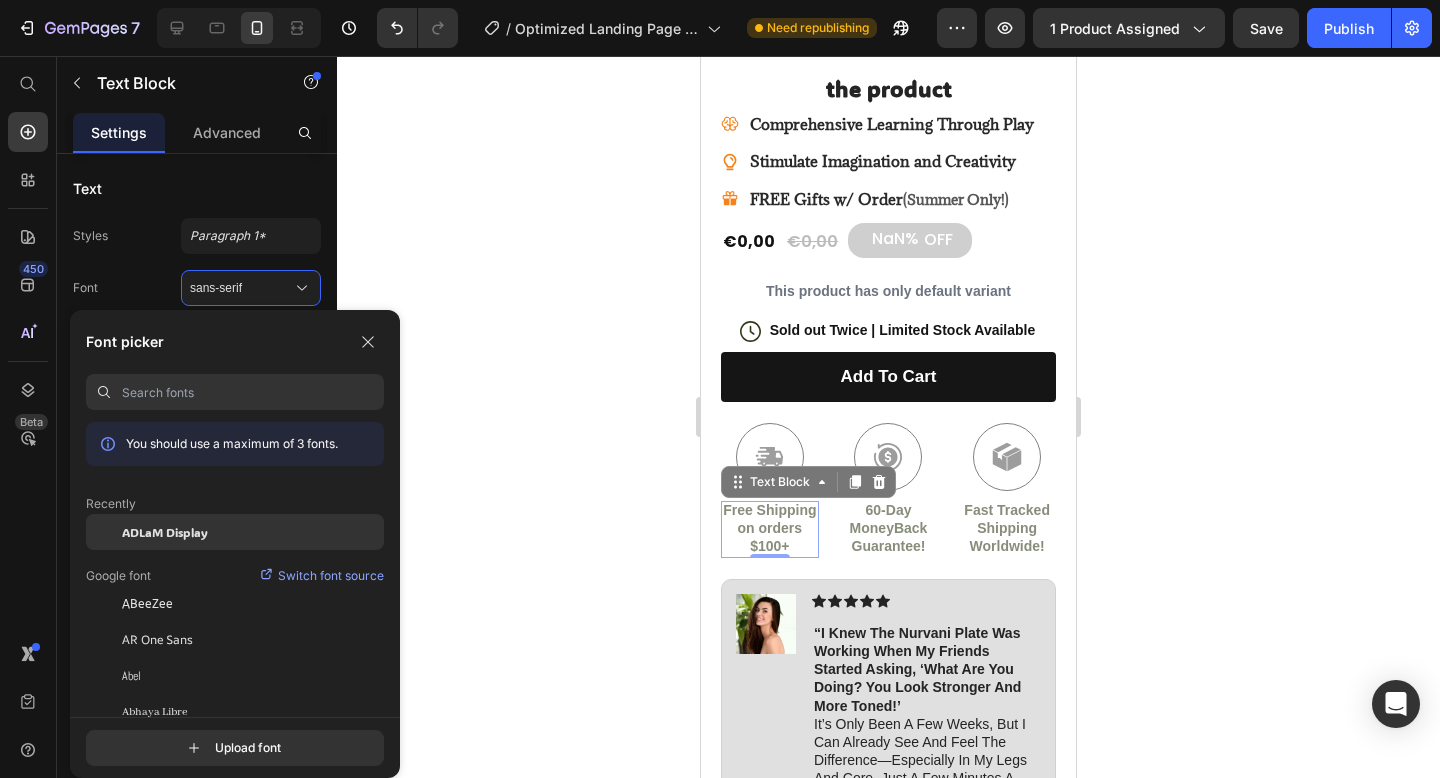 click on "ADLaM Display" at bounding box center (165, 532) 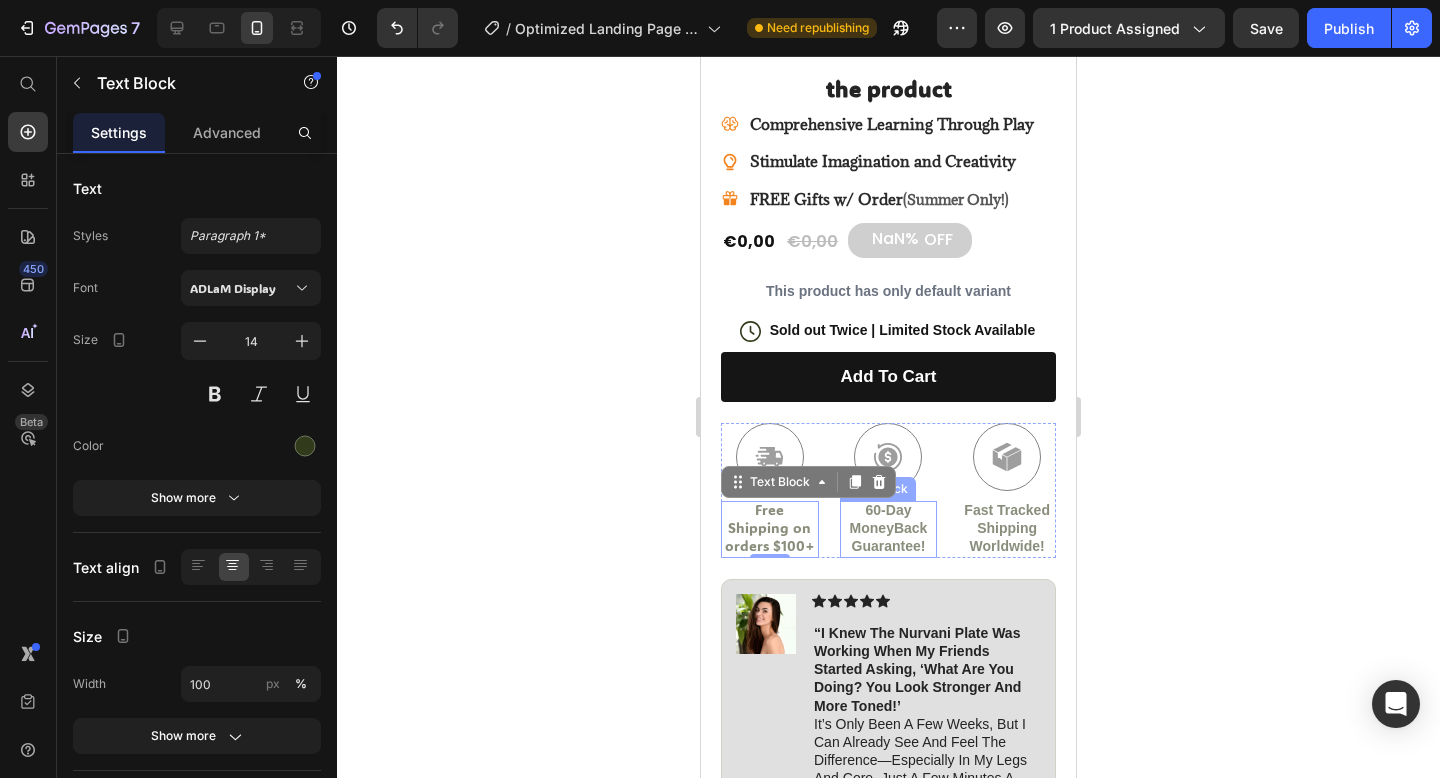 click on "60-Day MoneyBack Guarantee!" at bounding box center (889, 528) 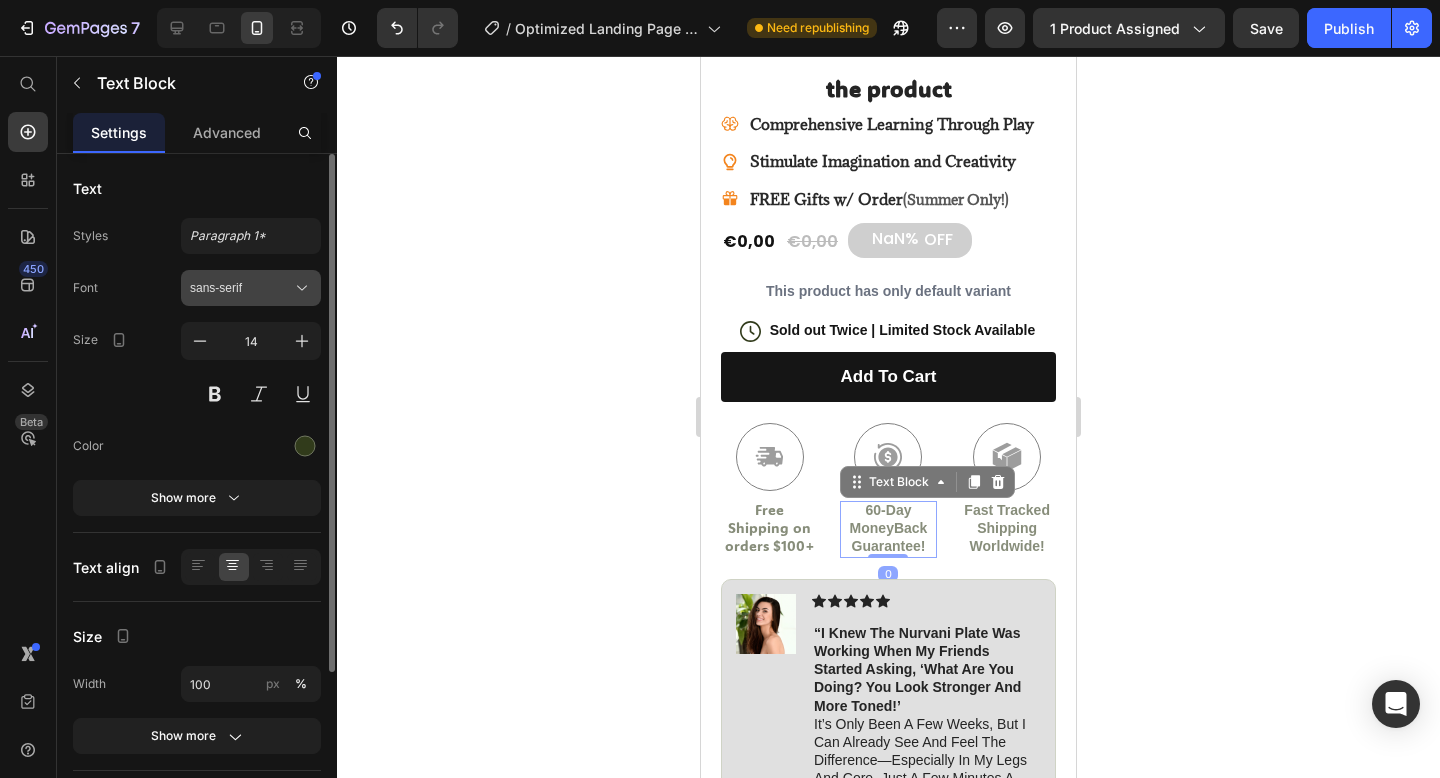 click on "sans-serif" at bounding box center [251, 288] 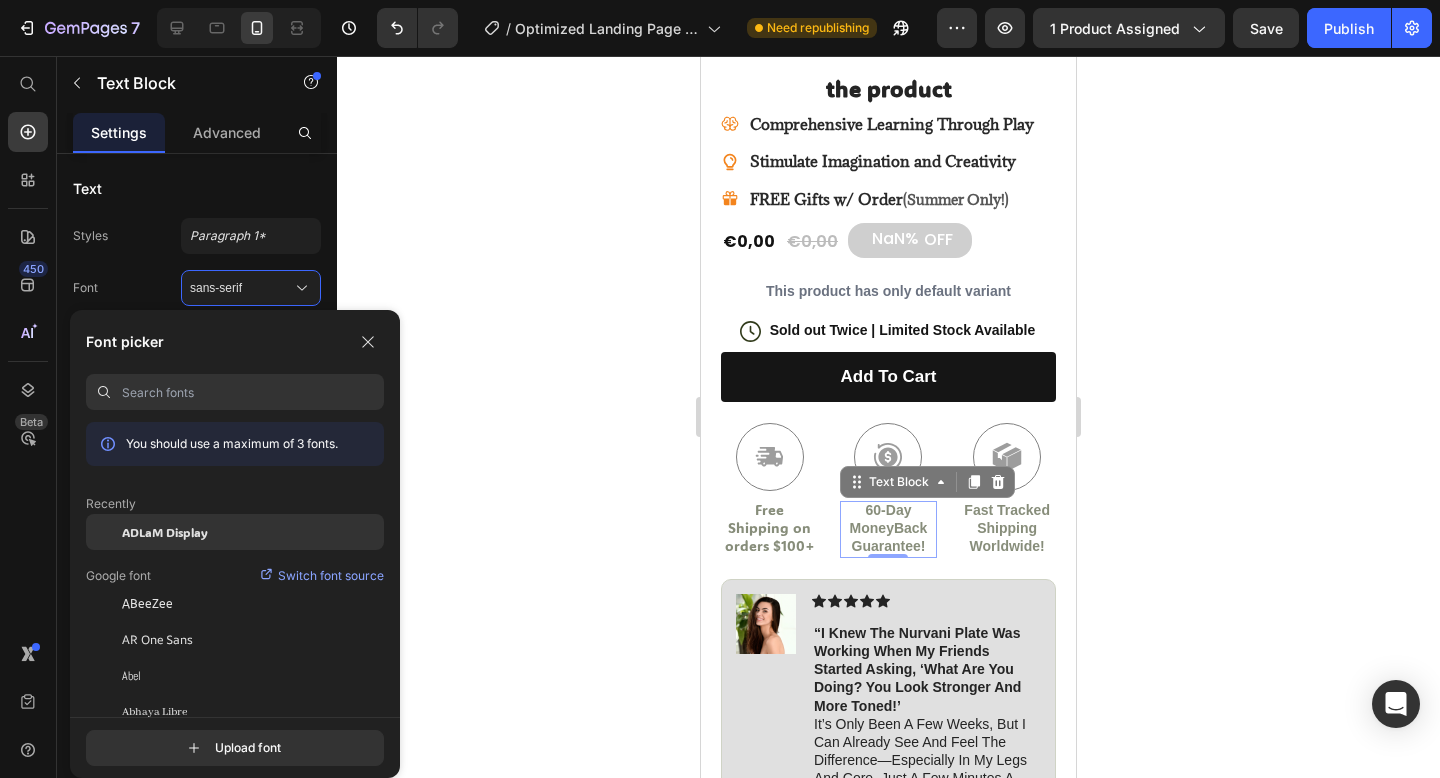 click on "ADLaM Display" 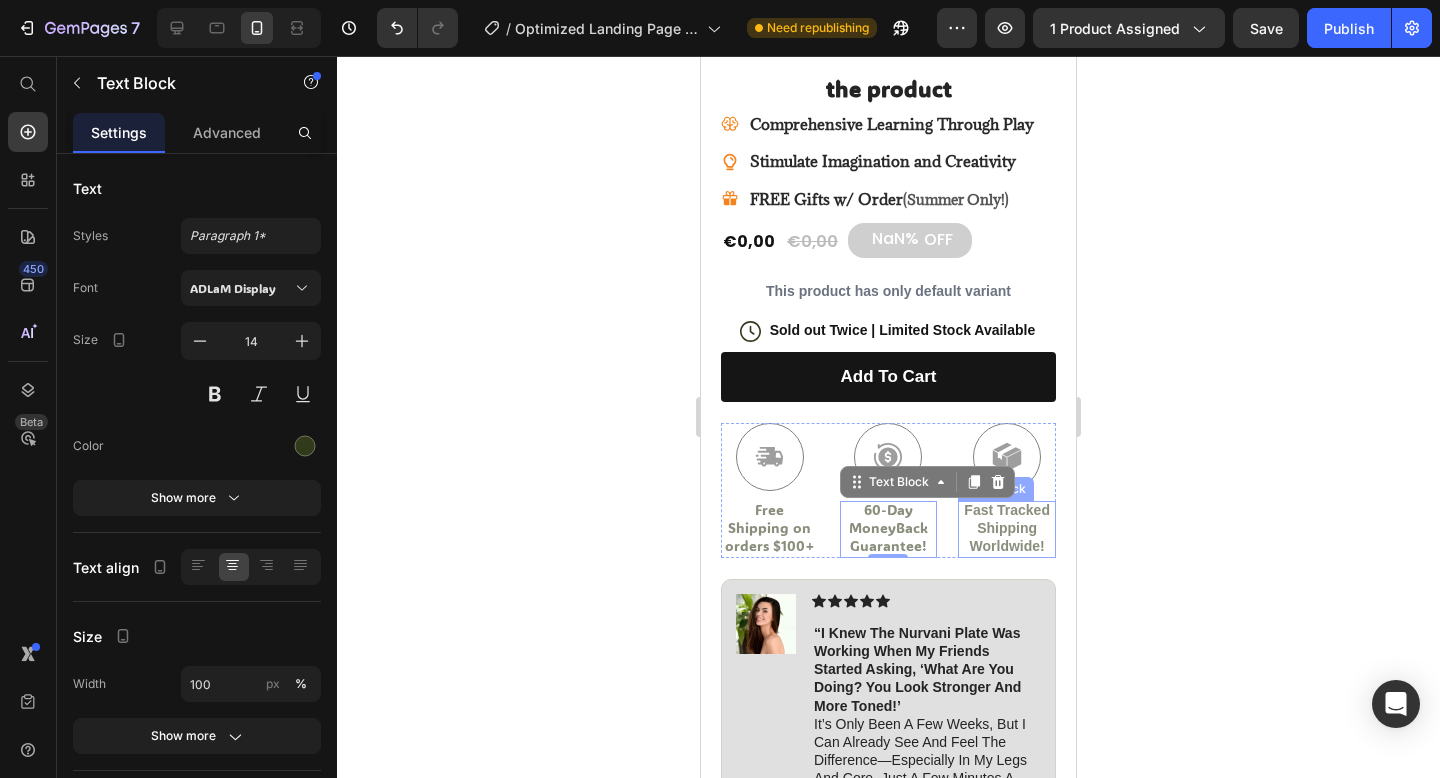 click on "Fast Tracked Shipping Worldwide!" at bounding box center (1007, 528) 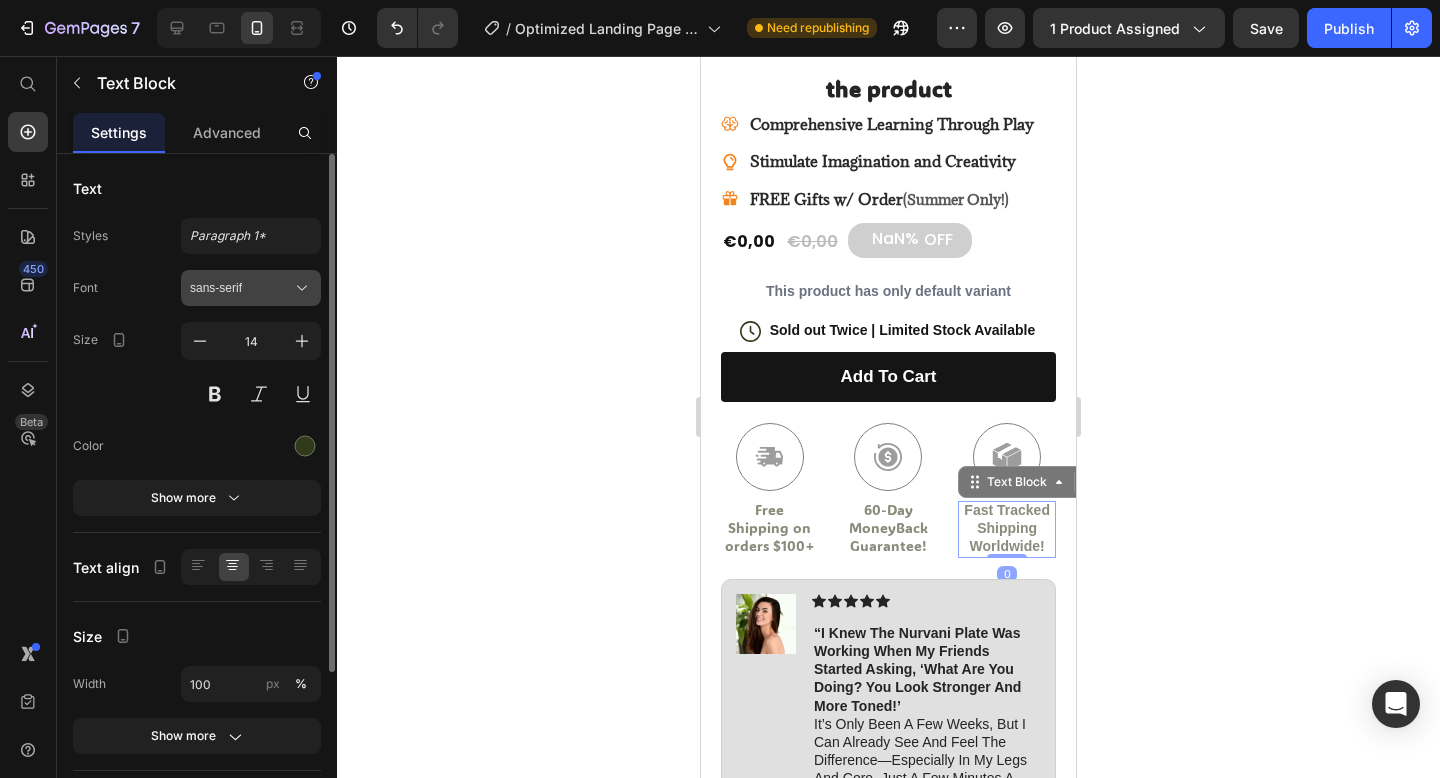 click on "sans-serif" at bounding box center (251, 288) 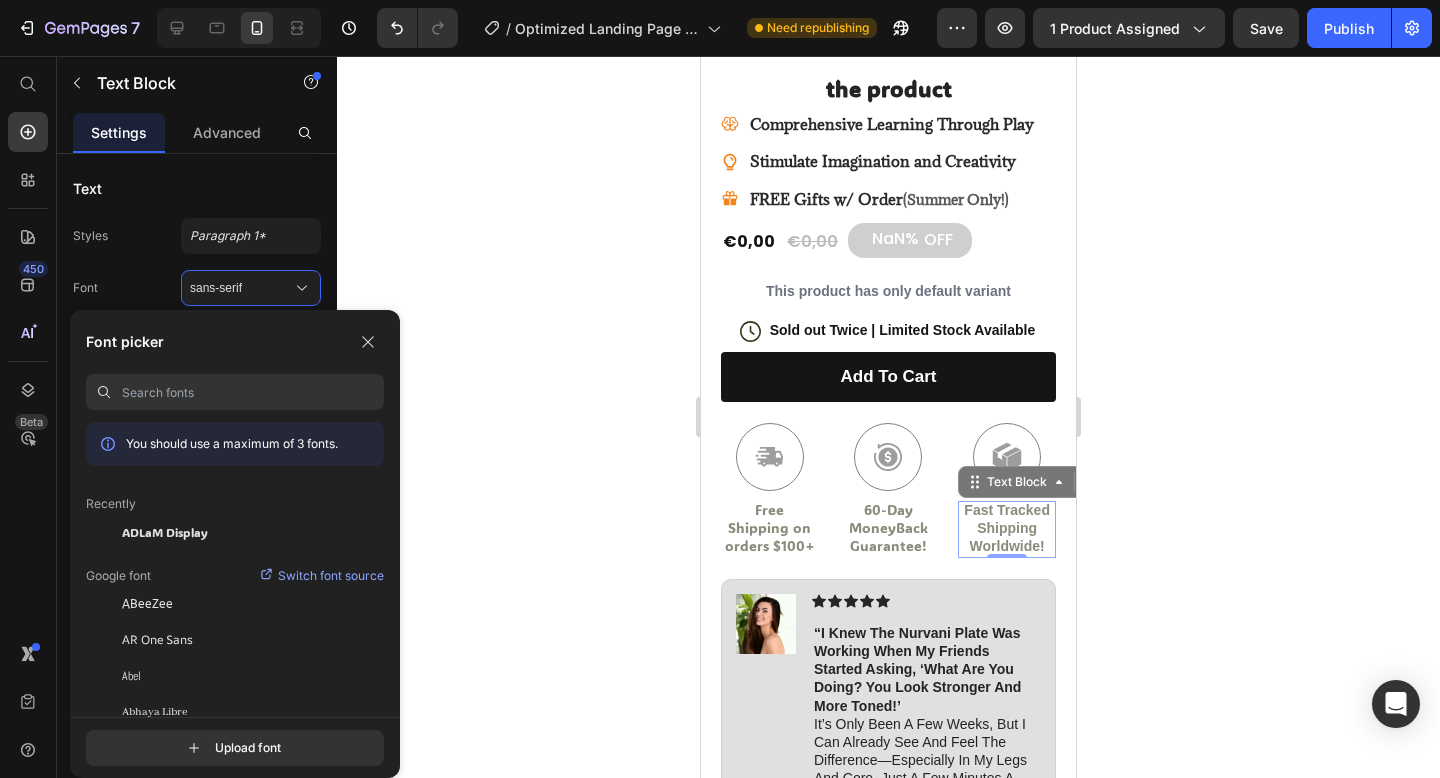 click on "Recently" 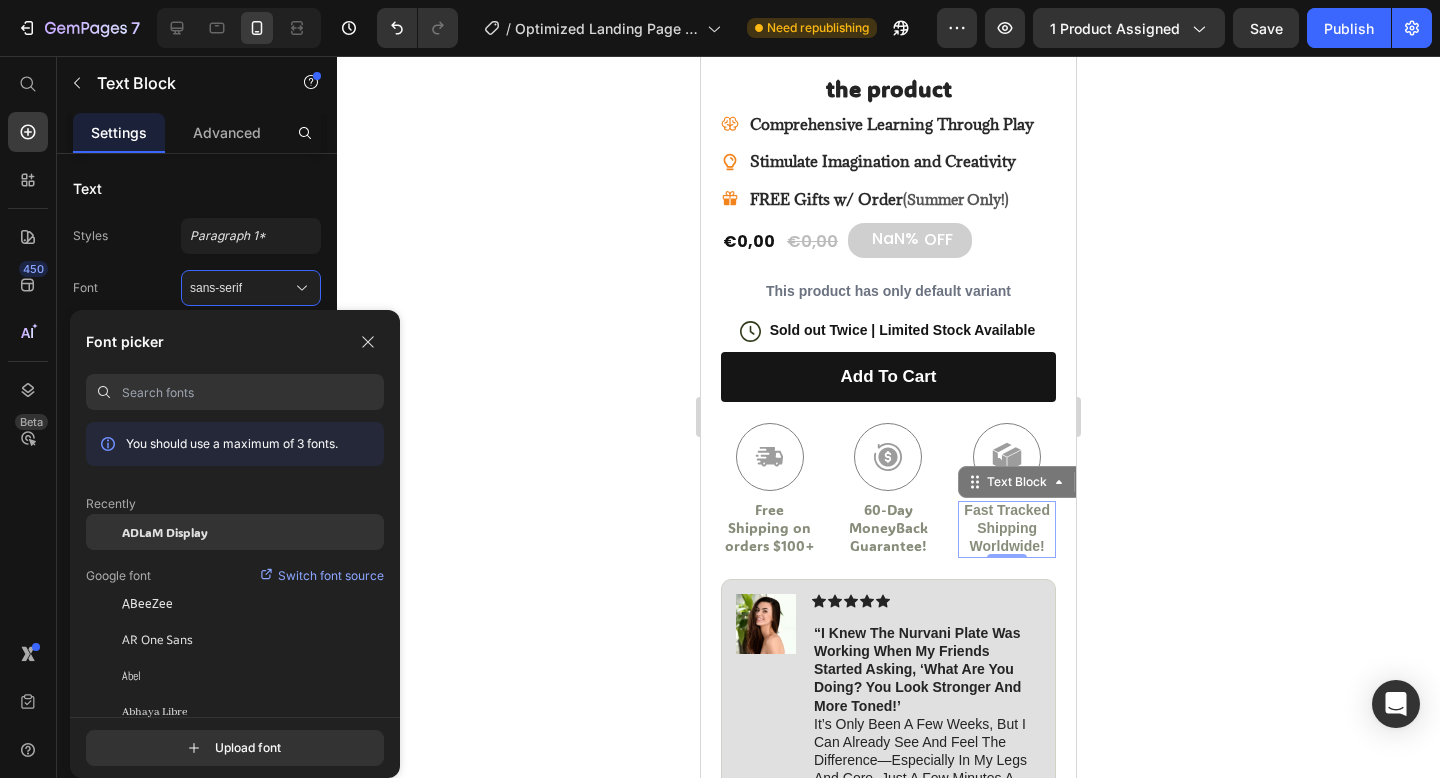 click on "ADLaM Display" 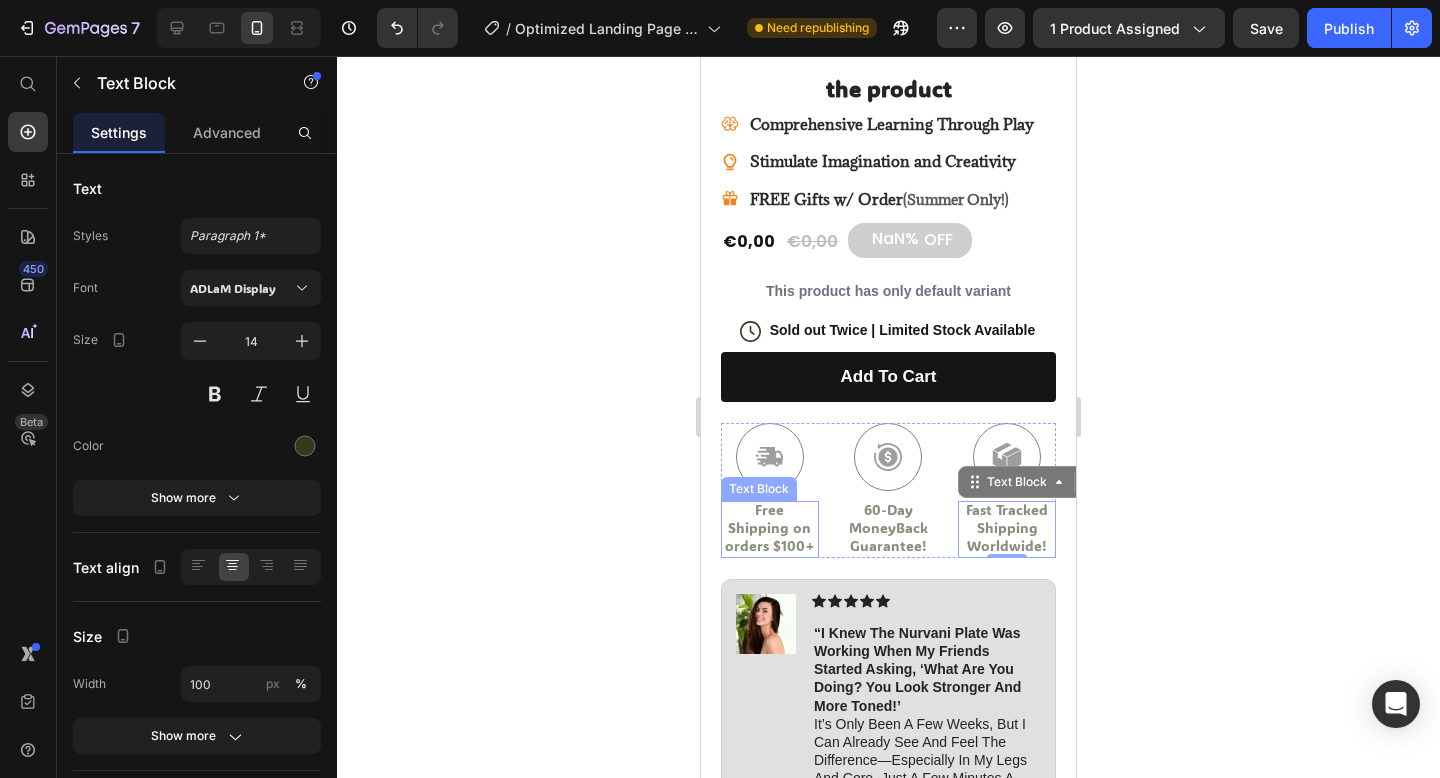 click on "Free Shipping on orders $100+" at bounding box center [770, 528] 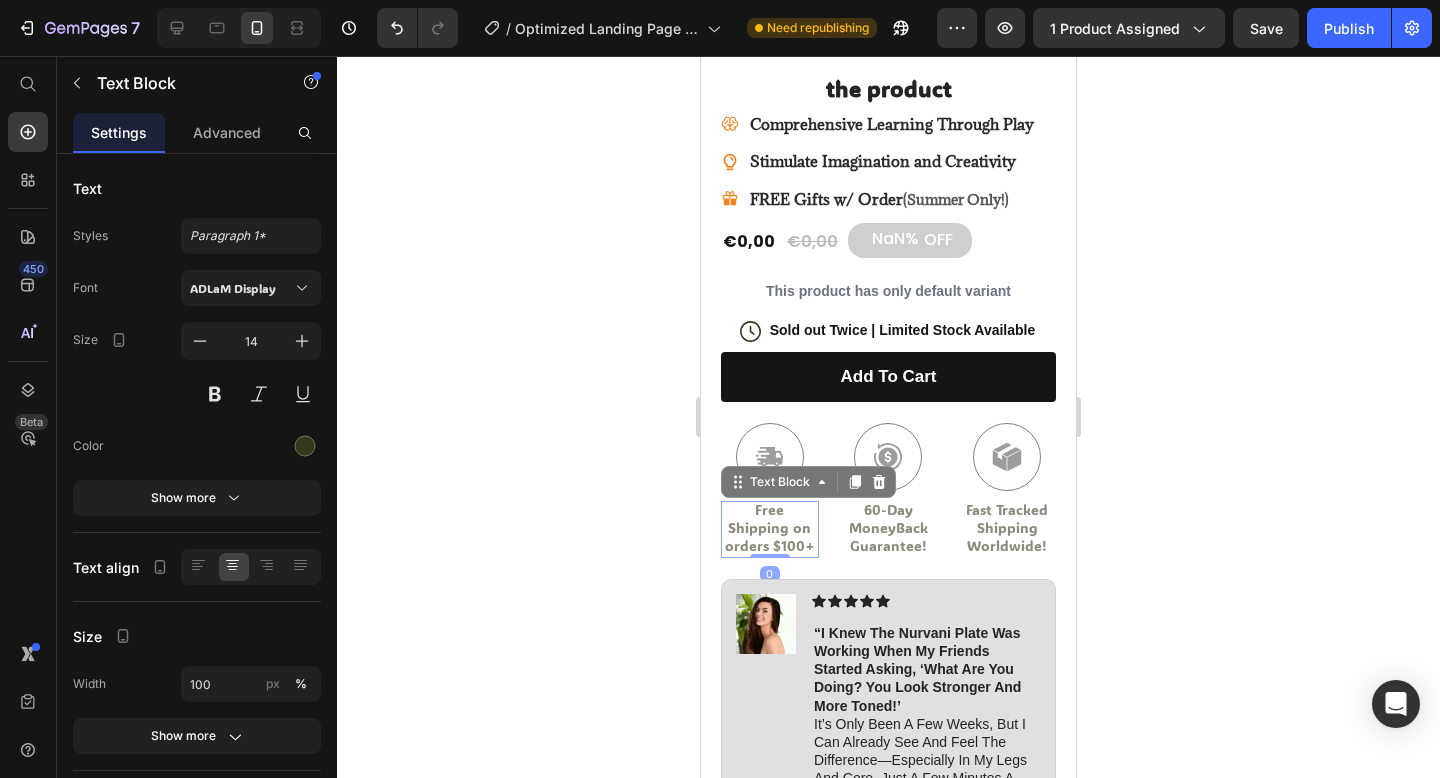 click on "Free Shipping on orders $100+" at bounding box center [770, 528] 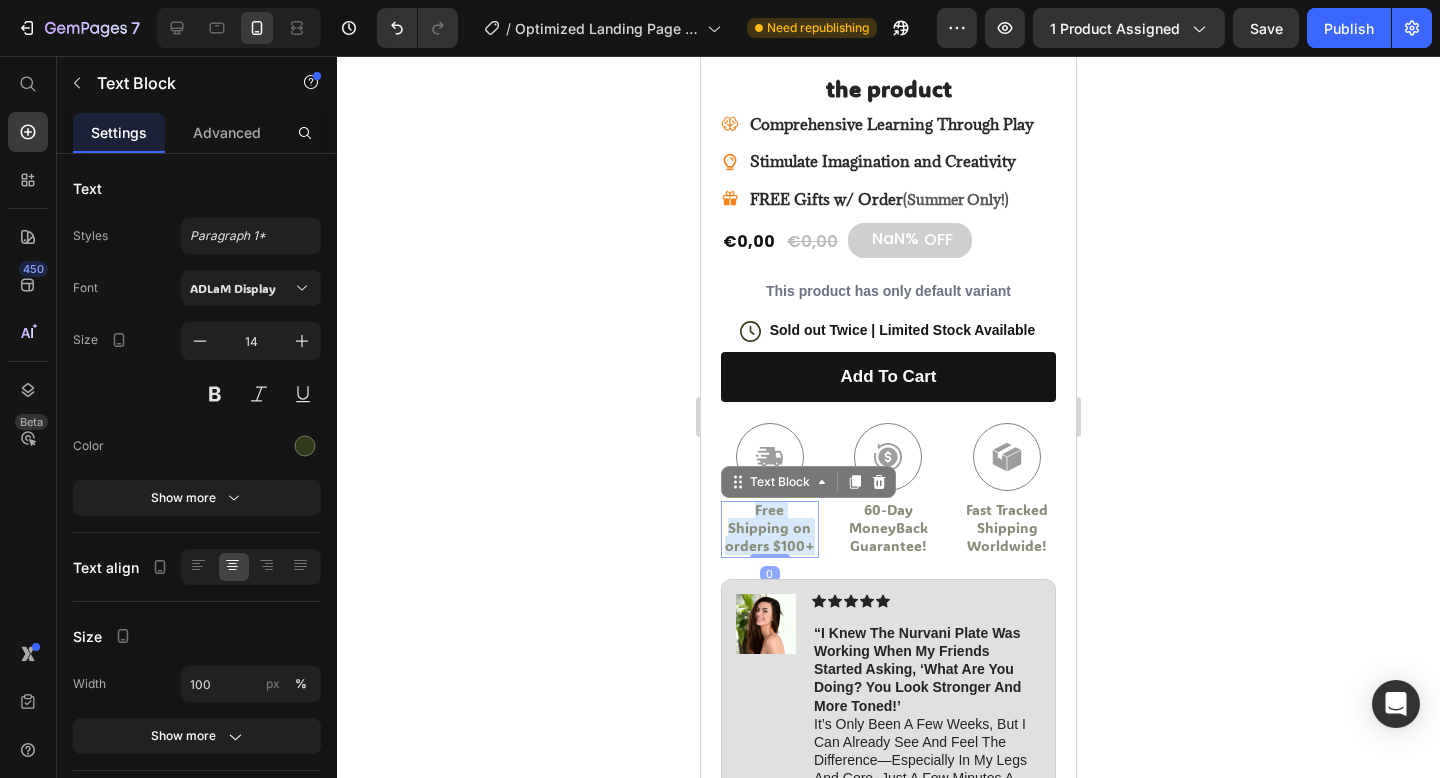 click on "Free Shipping on orders $100+" at bounding box center (770, 528) 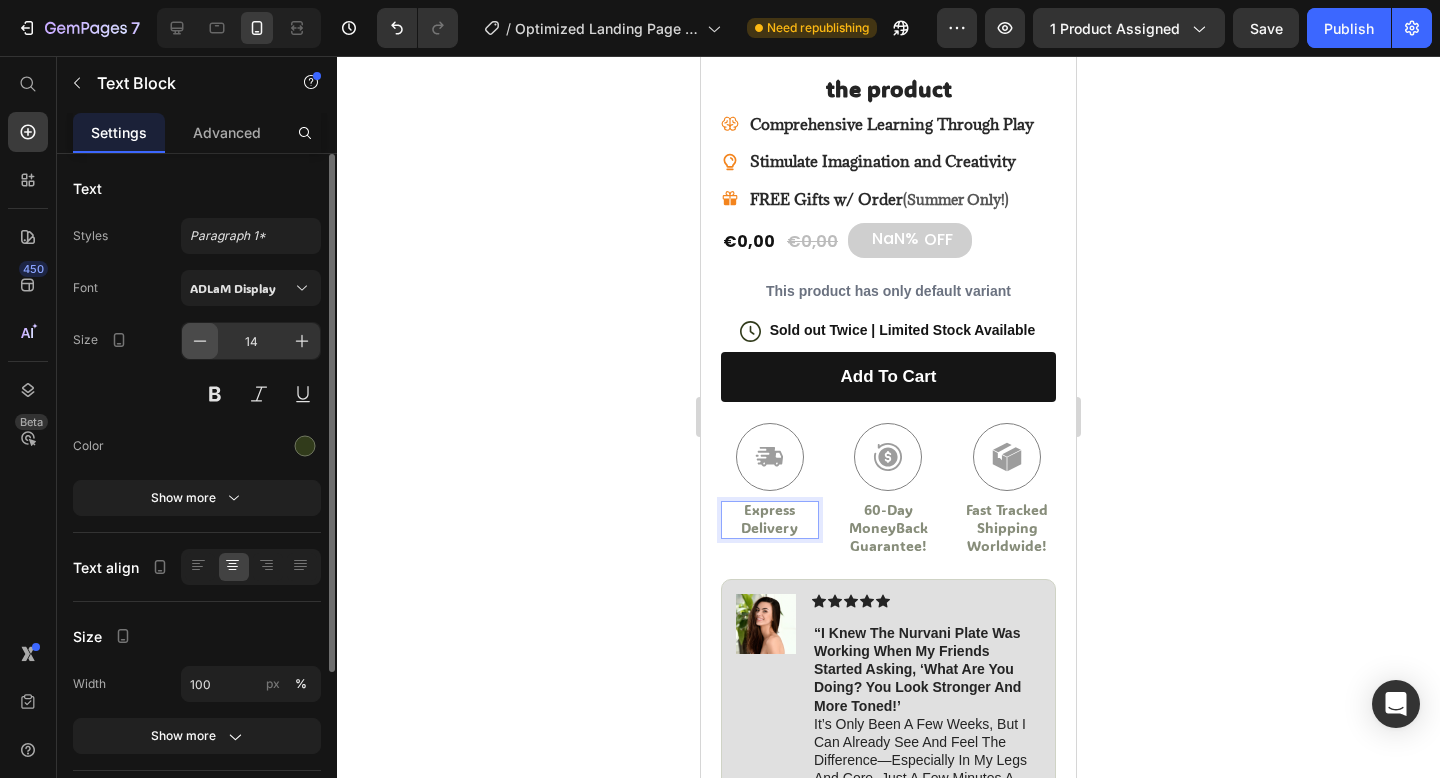 click 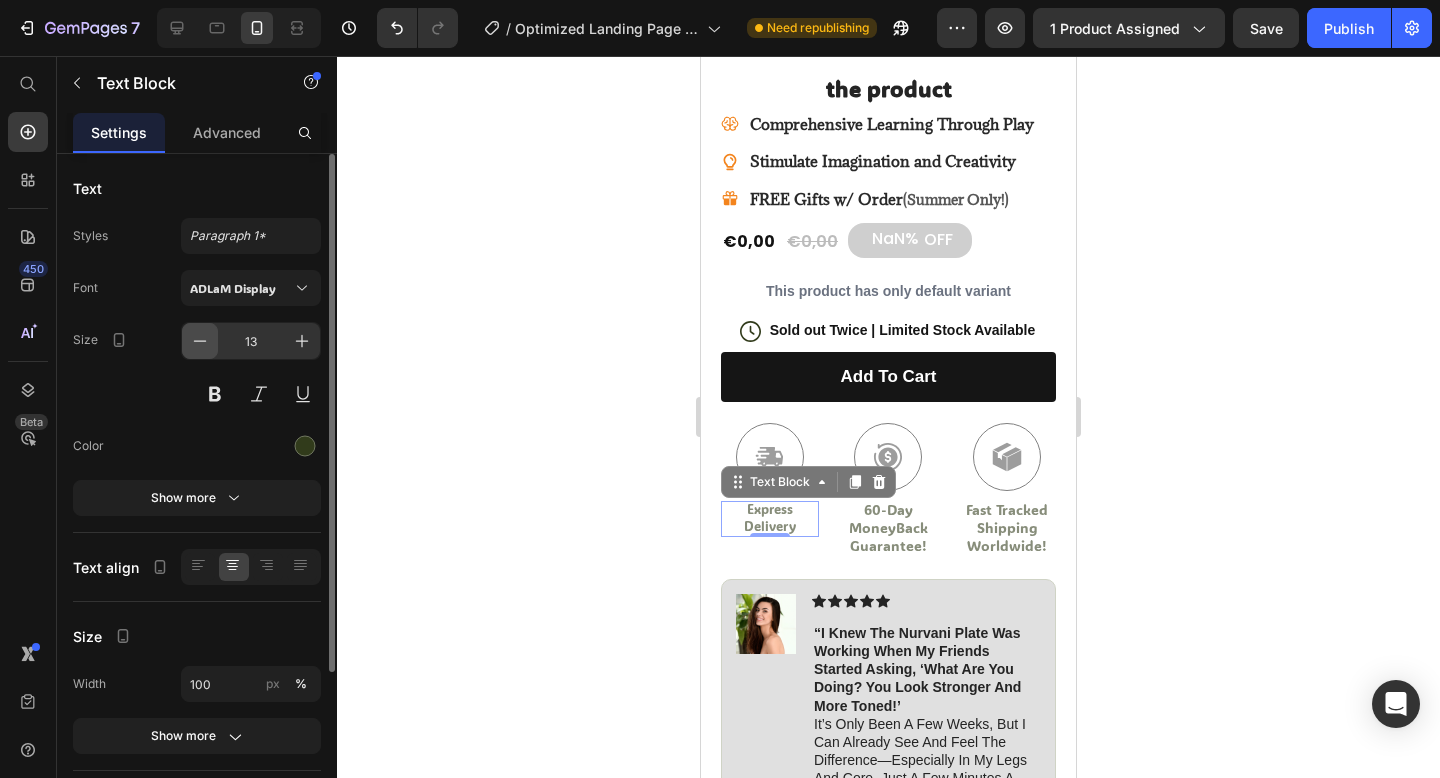 click 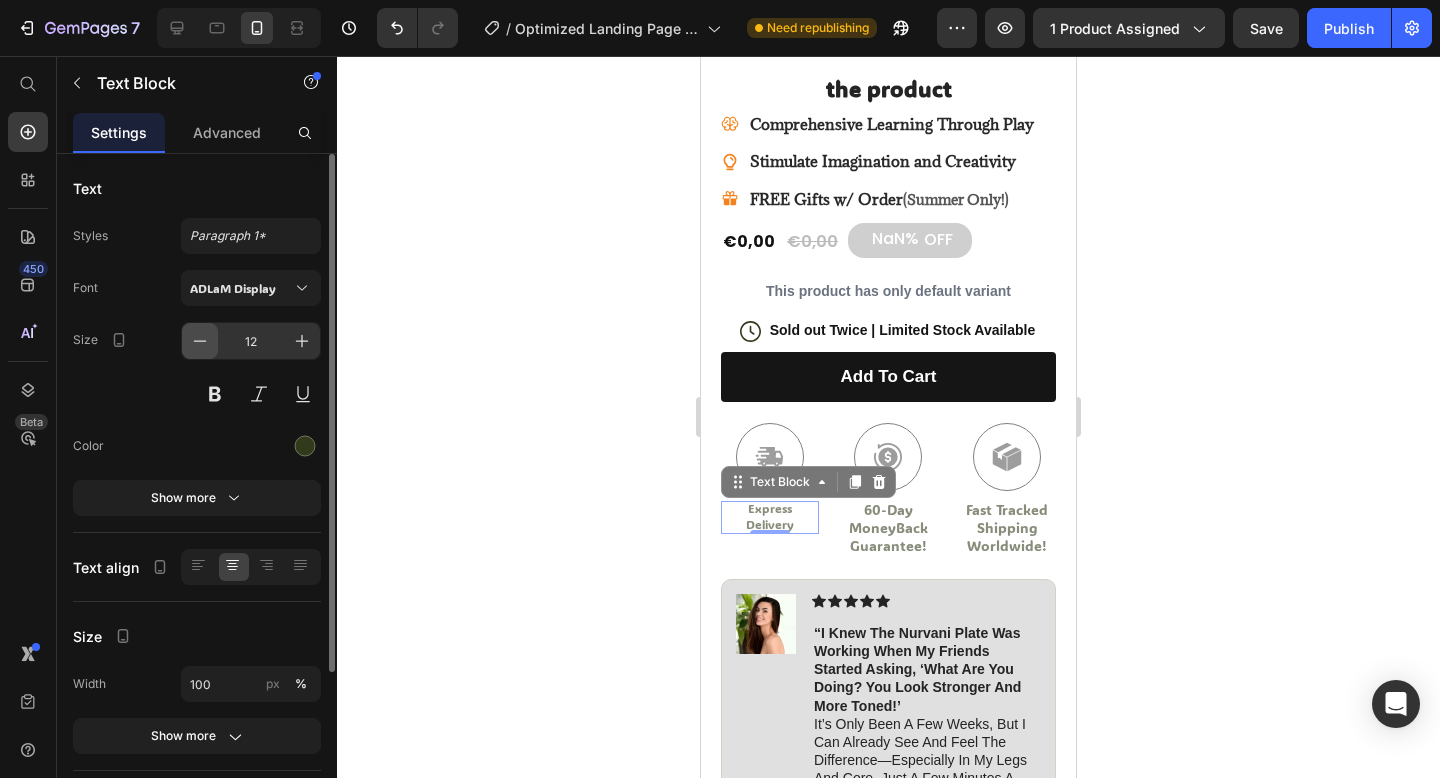 click 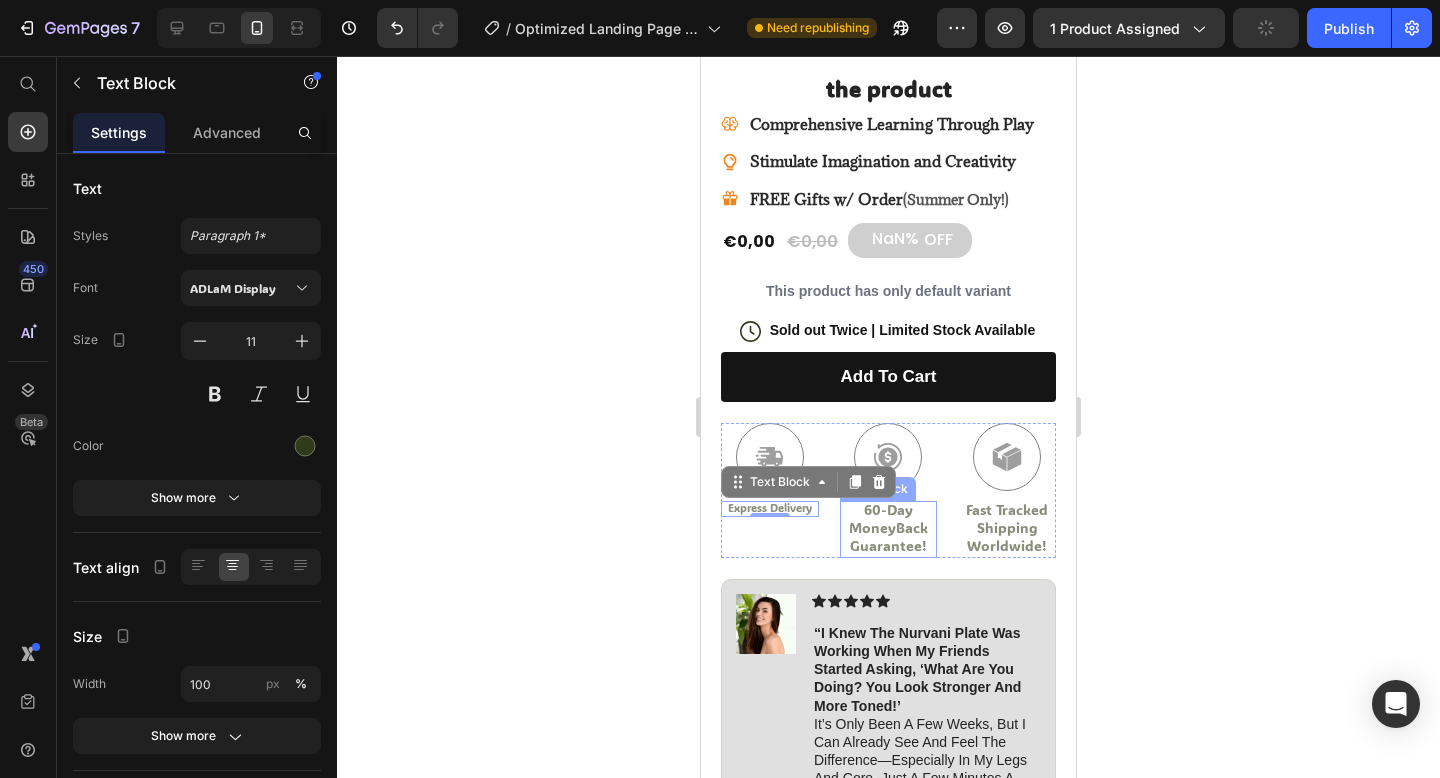 click on "60-Day MoneyBack Guarantee!" at bounding box center (889, 528) 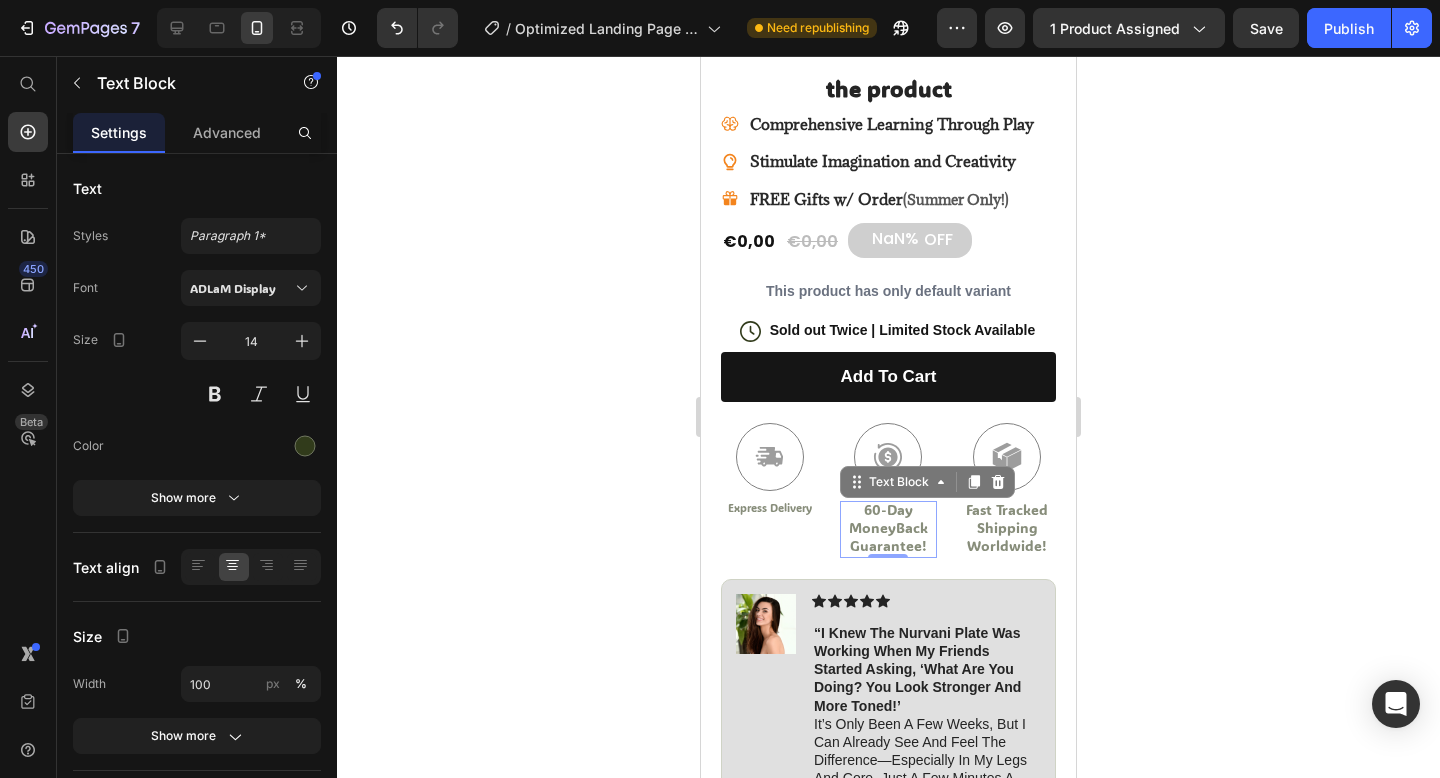 click on "60-Day MoneyBack Guarantee!" at bounding box center (889, 528) 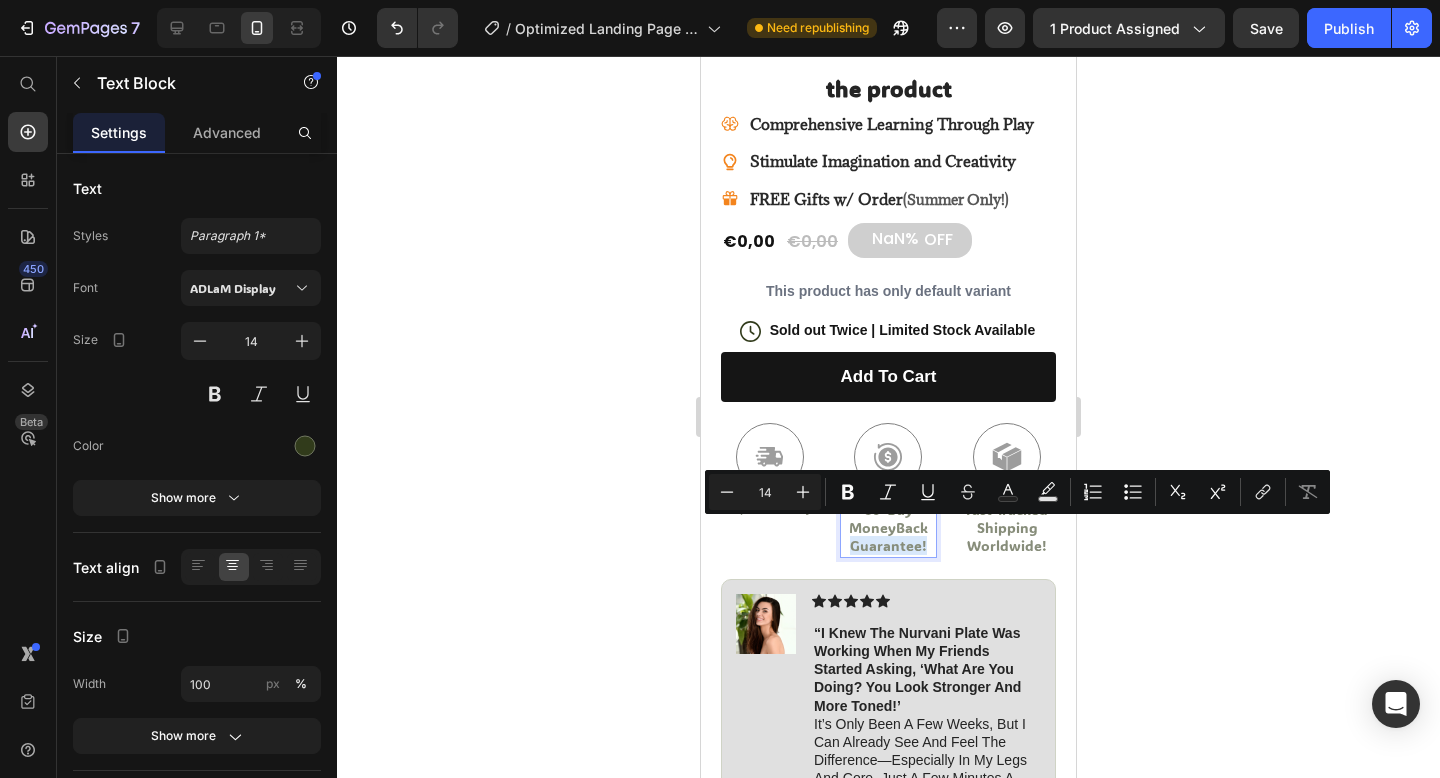 drag, startPoint x: 917, startPoint y: 530, endPoint x: 848, endPoint y: 528, distance: 69.02898 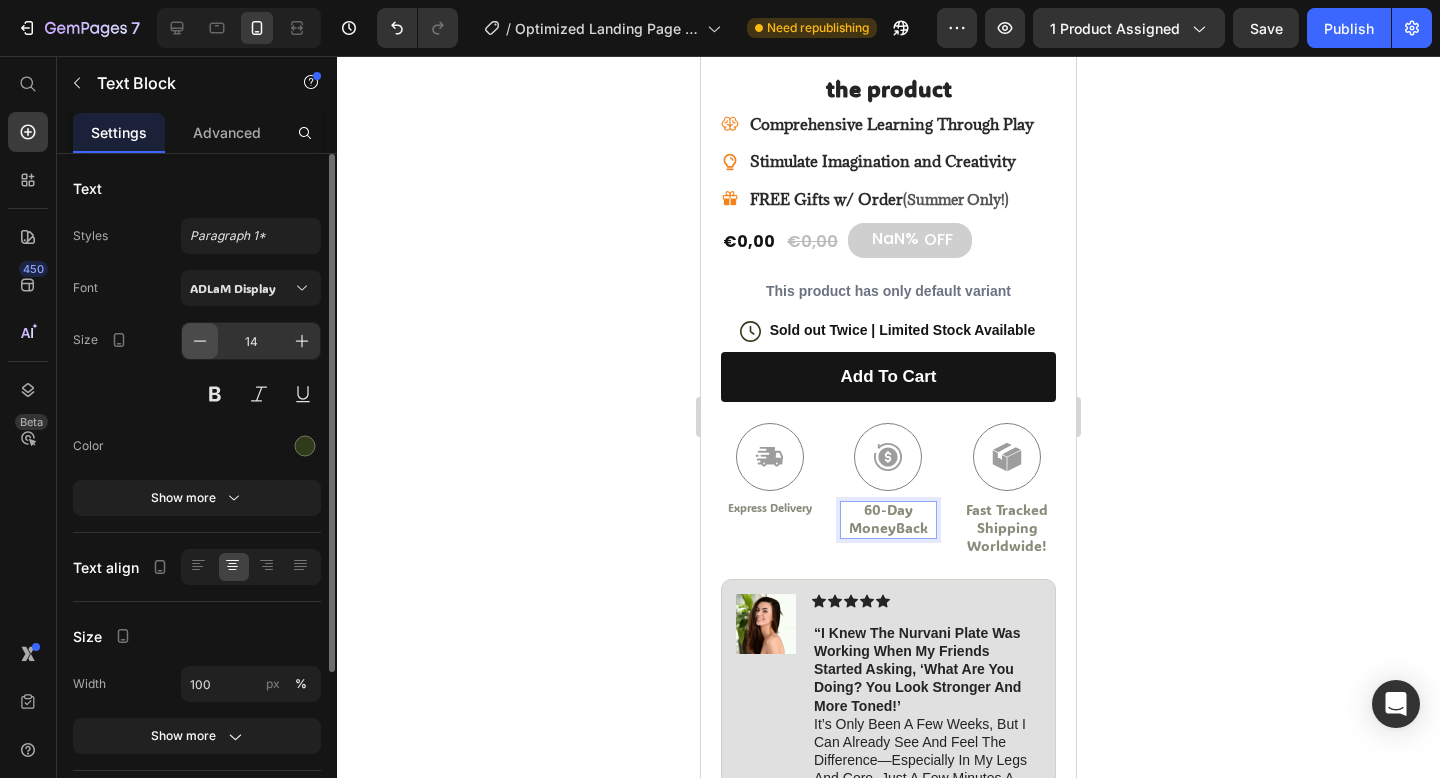 click at bounding box center [200, 341] 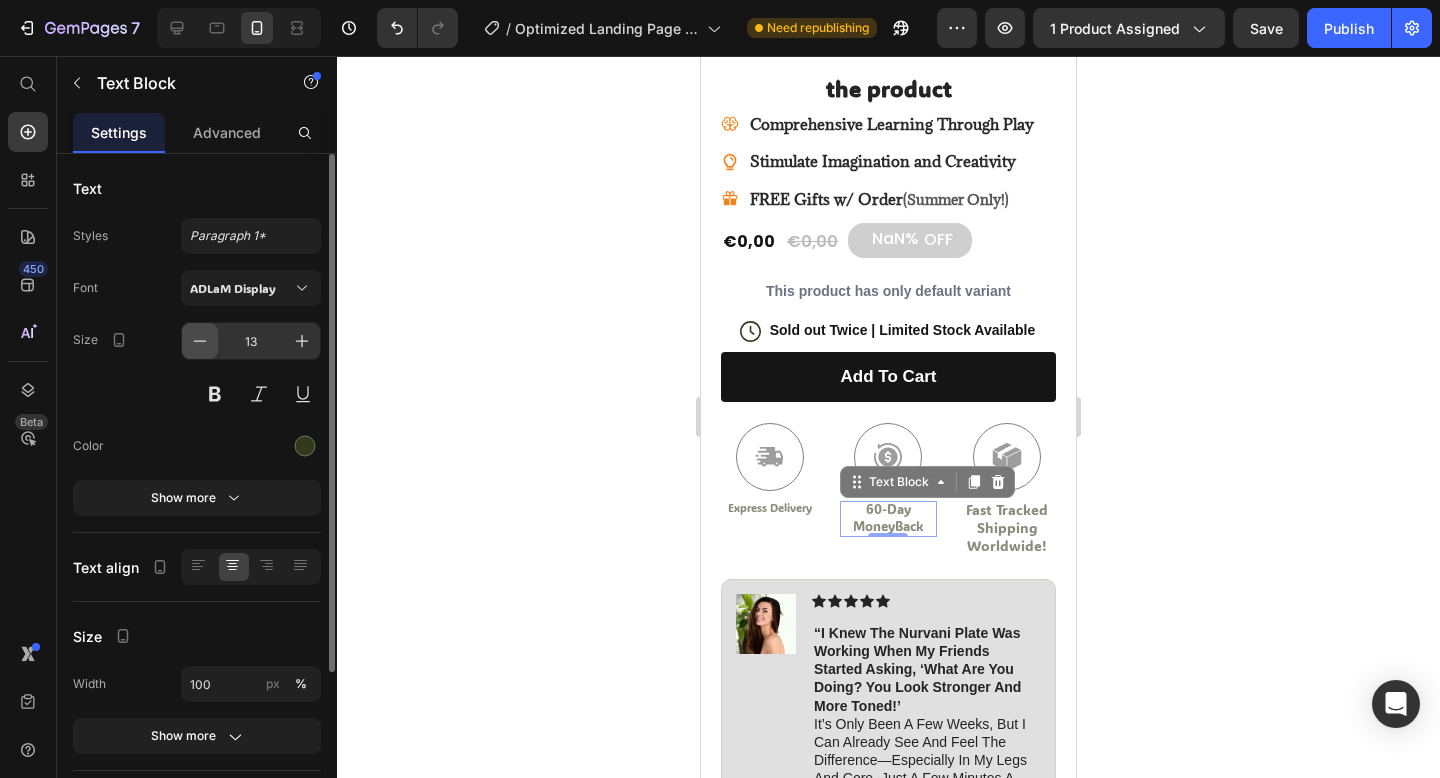 click at bounding box center [200, 341] 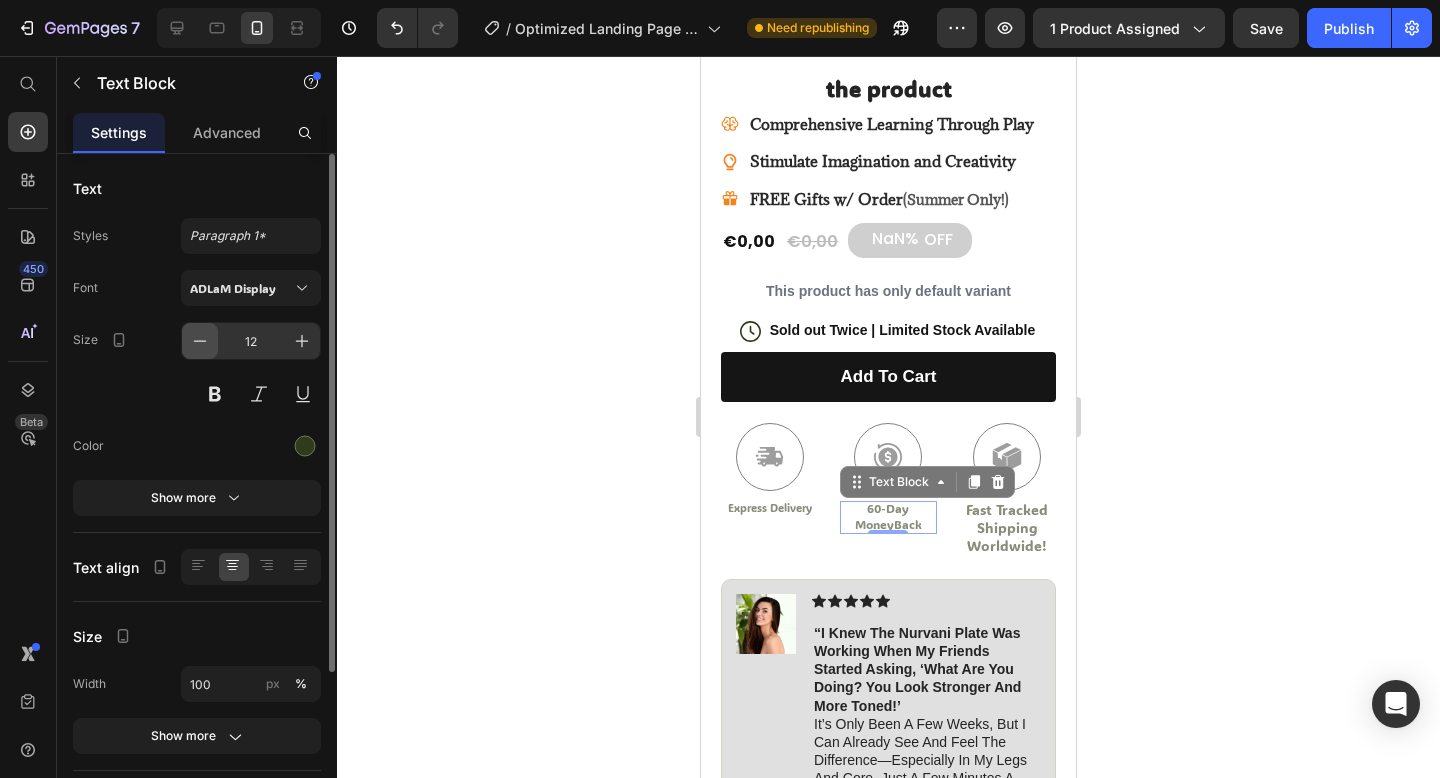 click at bounding box center (200, 341) 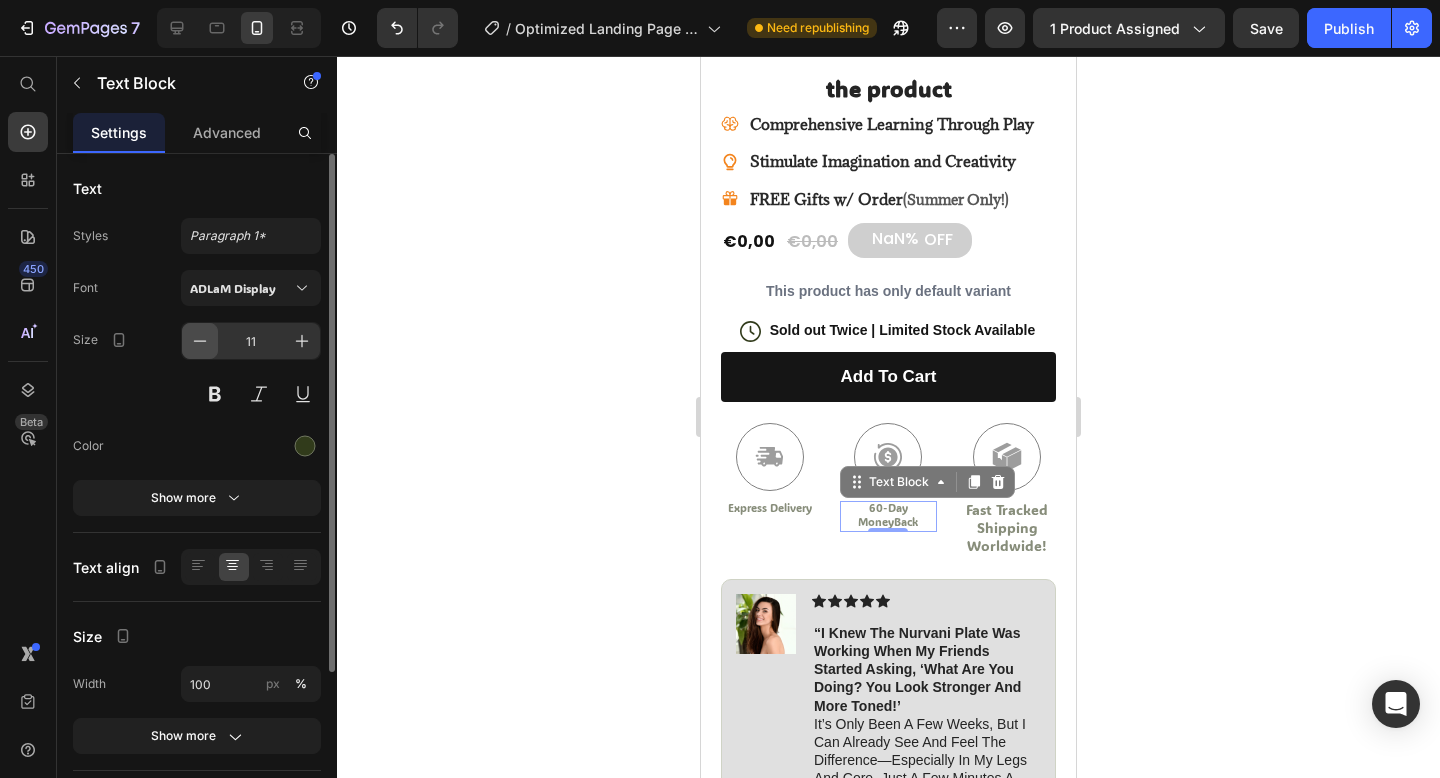 click at bounding box center (200, 341) 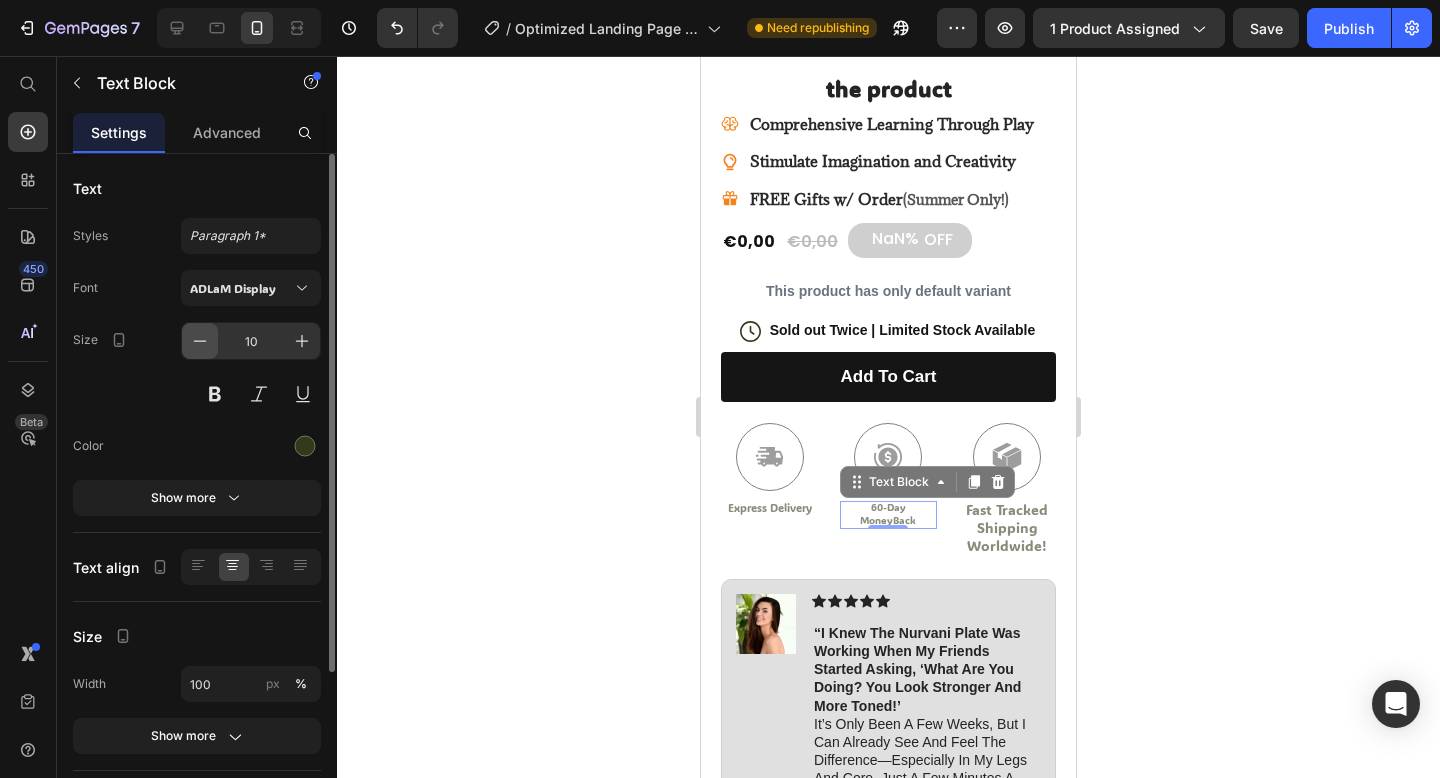 click at bounding box center (200, 341) 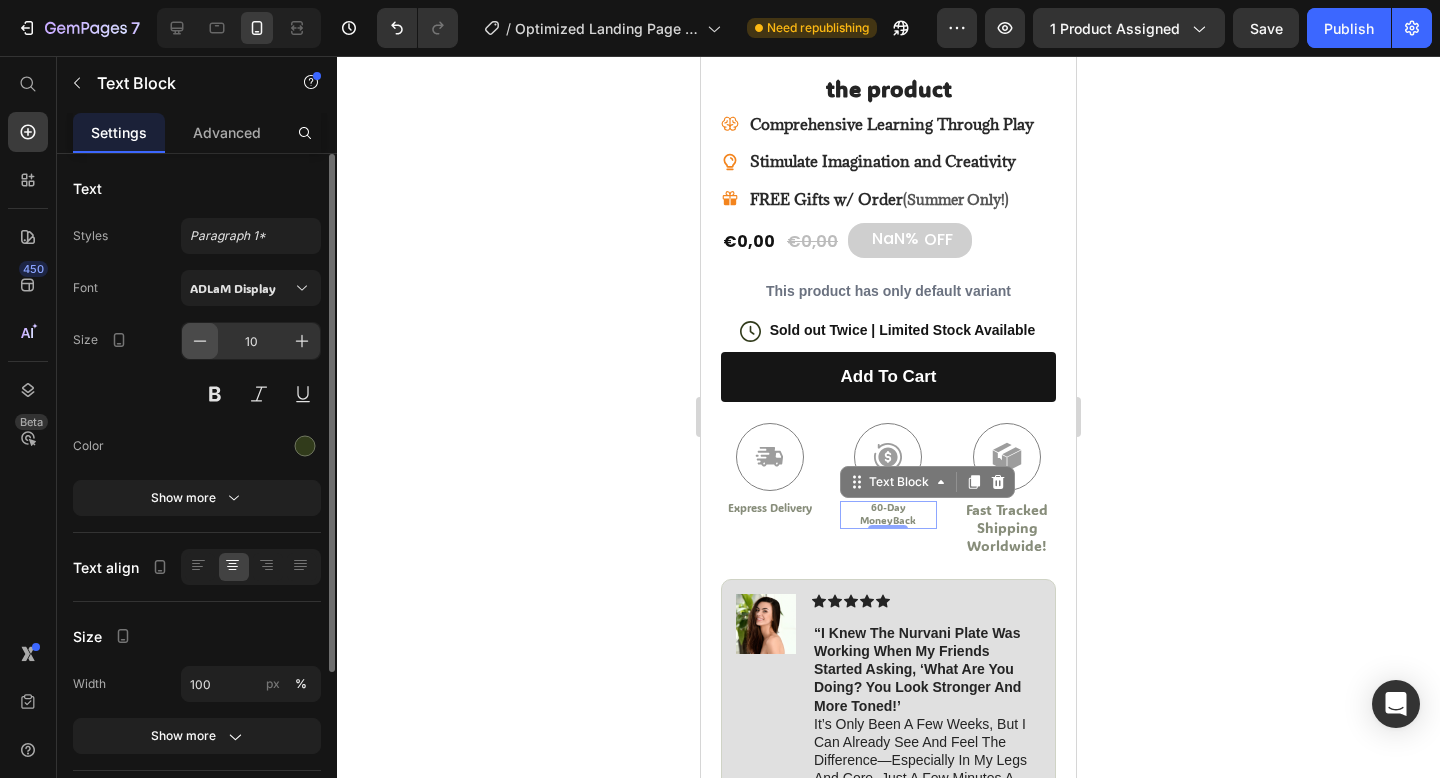 type on "9" 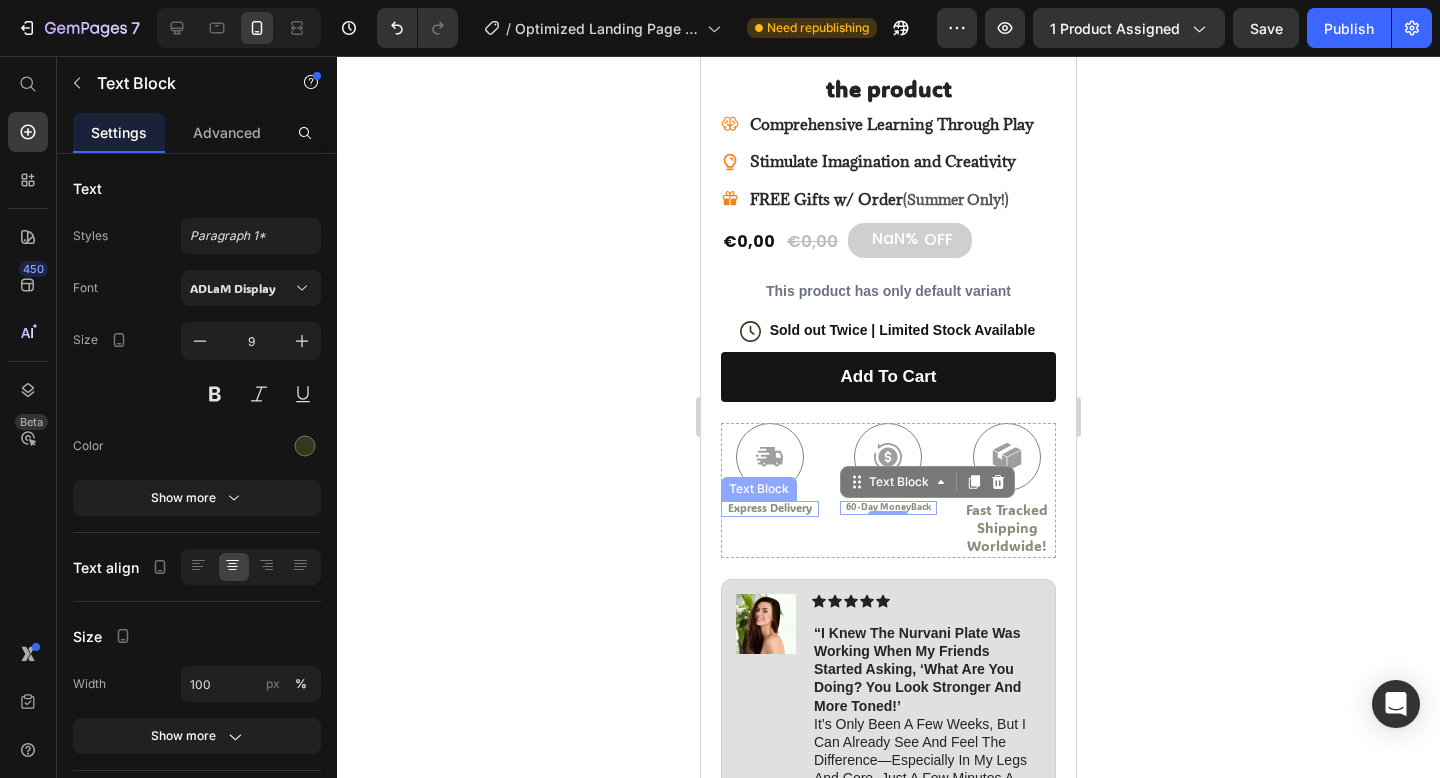 click on "Express Delivery" at bounding box center [770, 508] 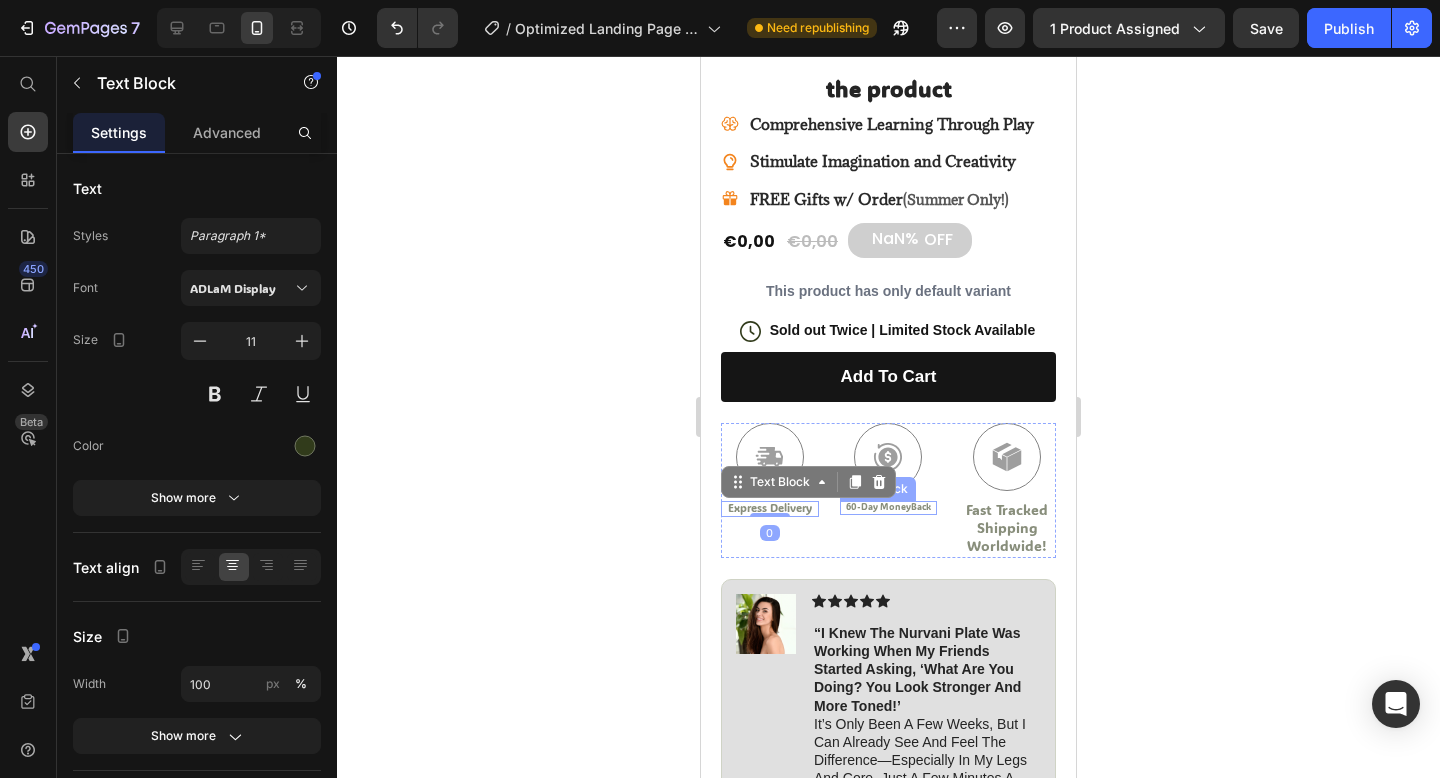click on "60-Day MoneyBack" at bounding box center [889, 507] 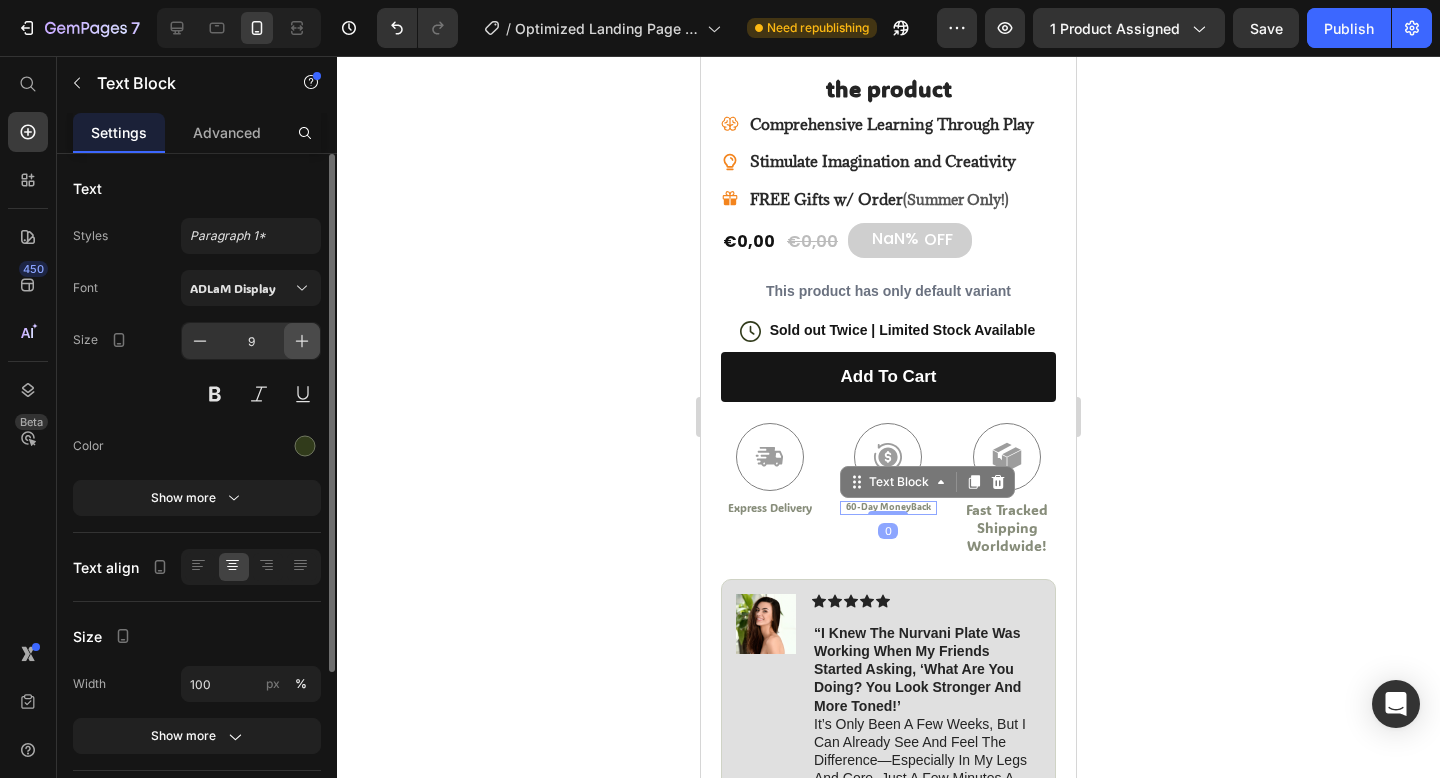 click at bounding box center (302, 341) 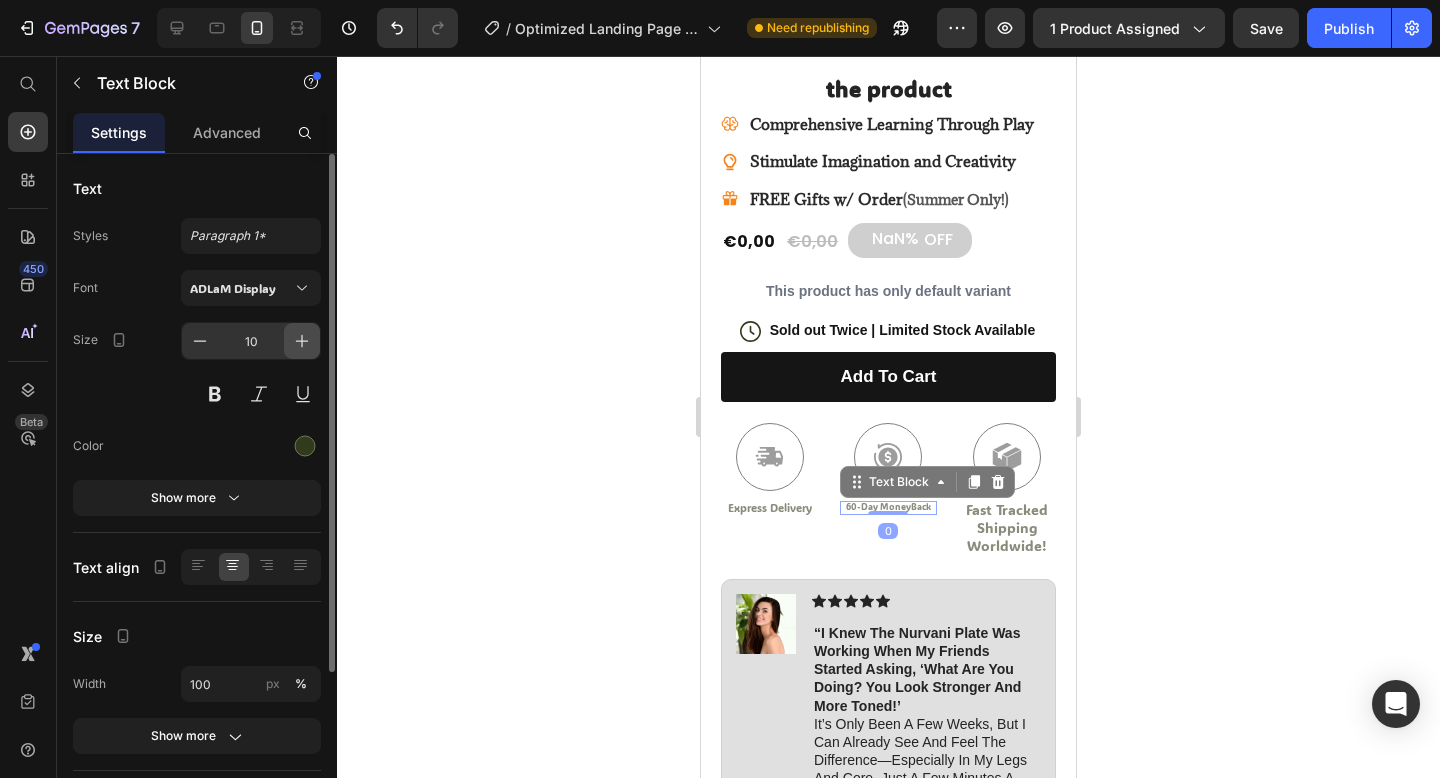 type on "11" 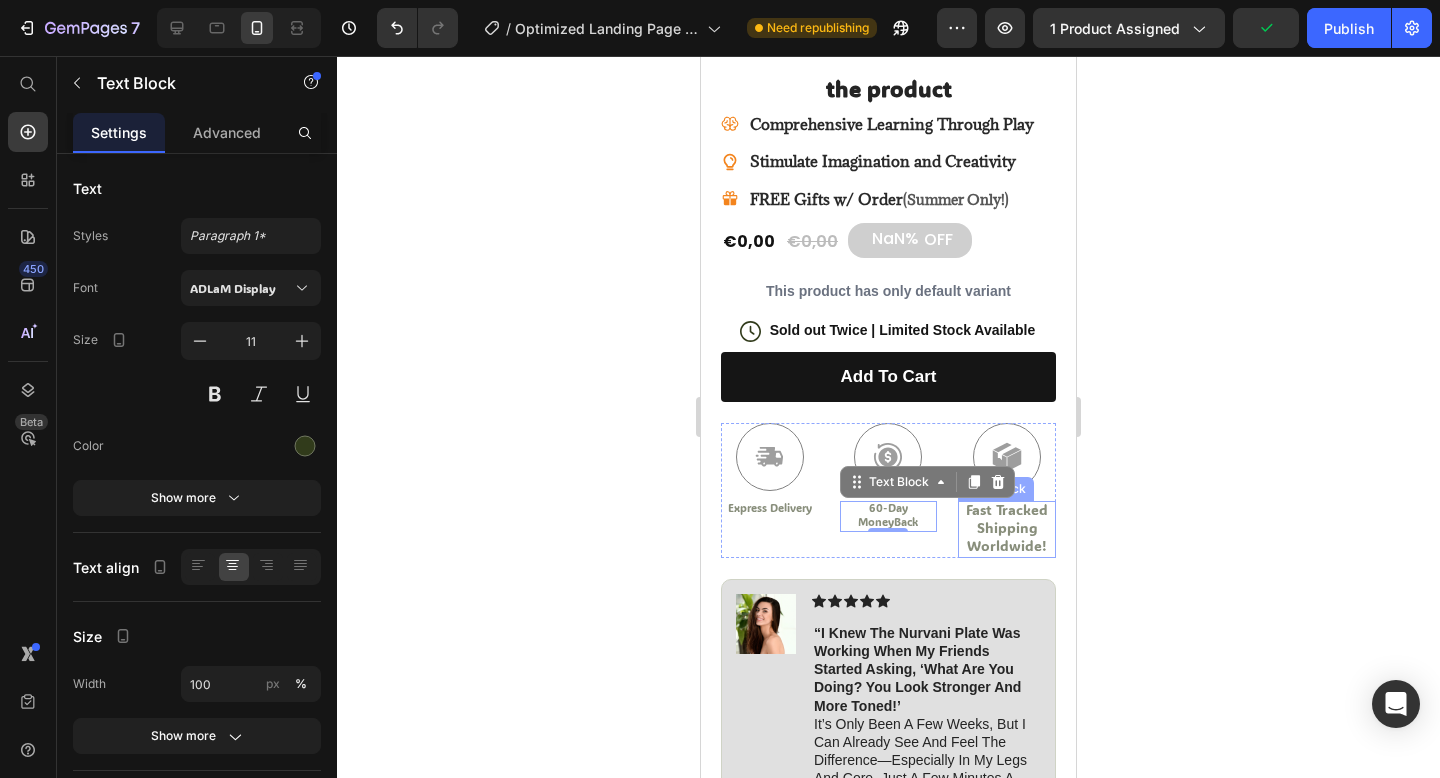 click on "Fast Tracked Shipping Worldwide!" at bounding box center (1007, 528) 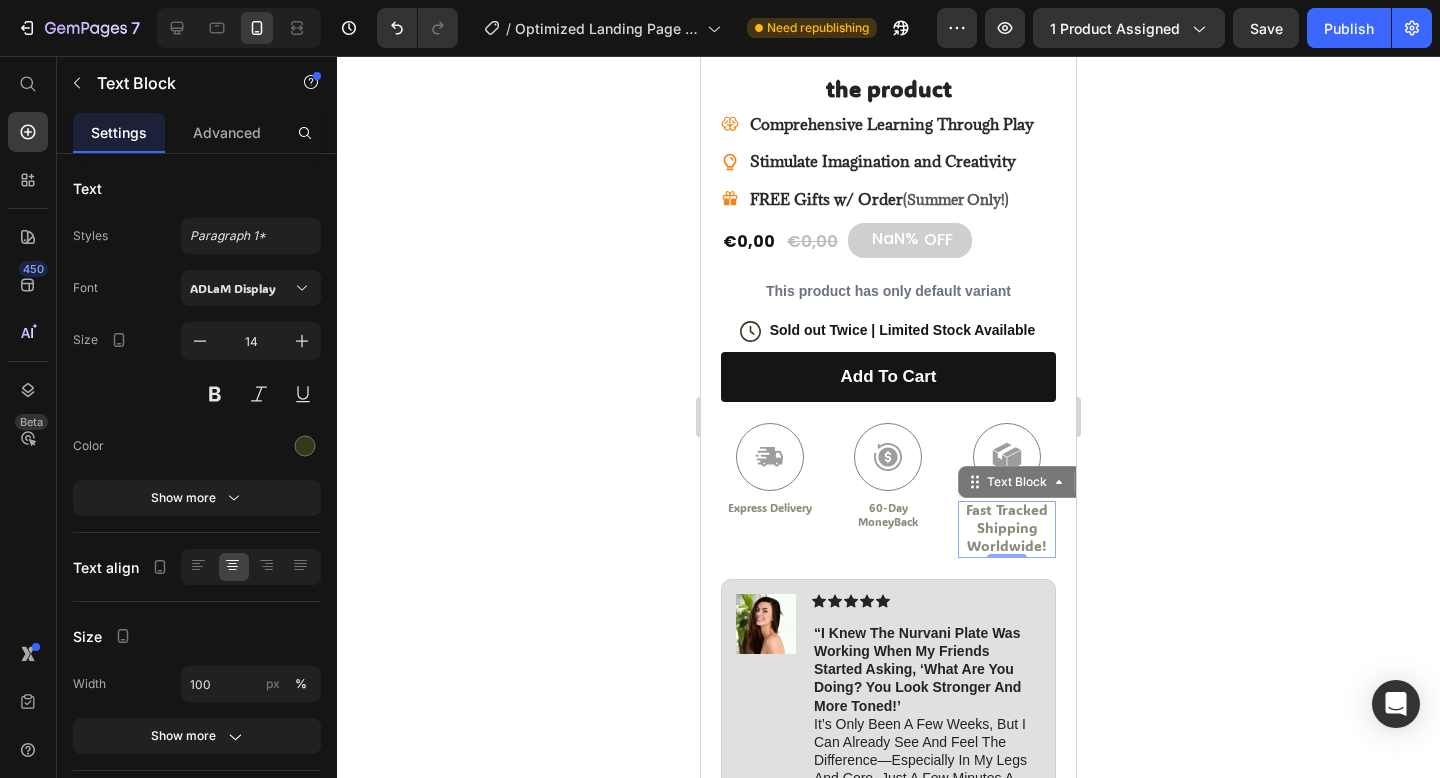 click on "Fast Tracked Shipping Worldwide!" at bounding box center [1007, 528] 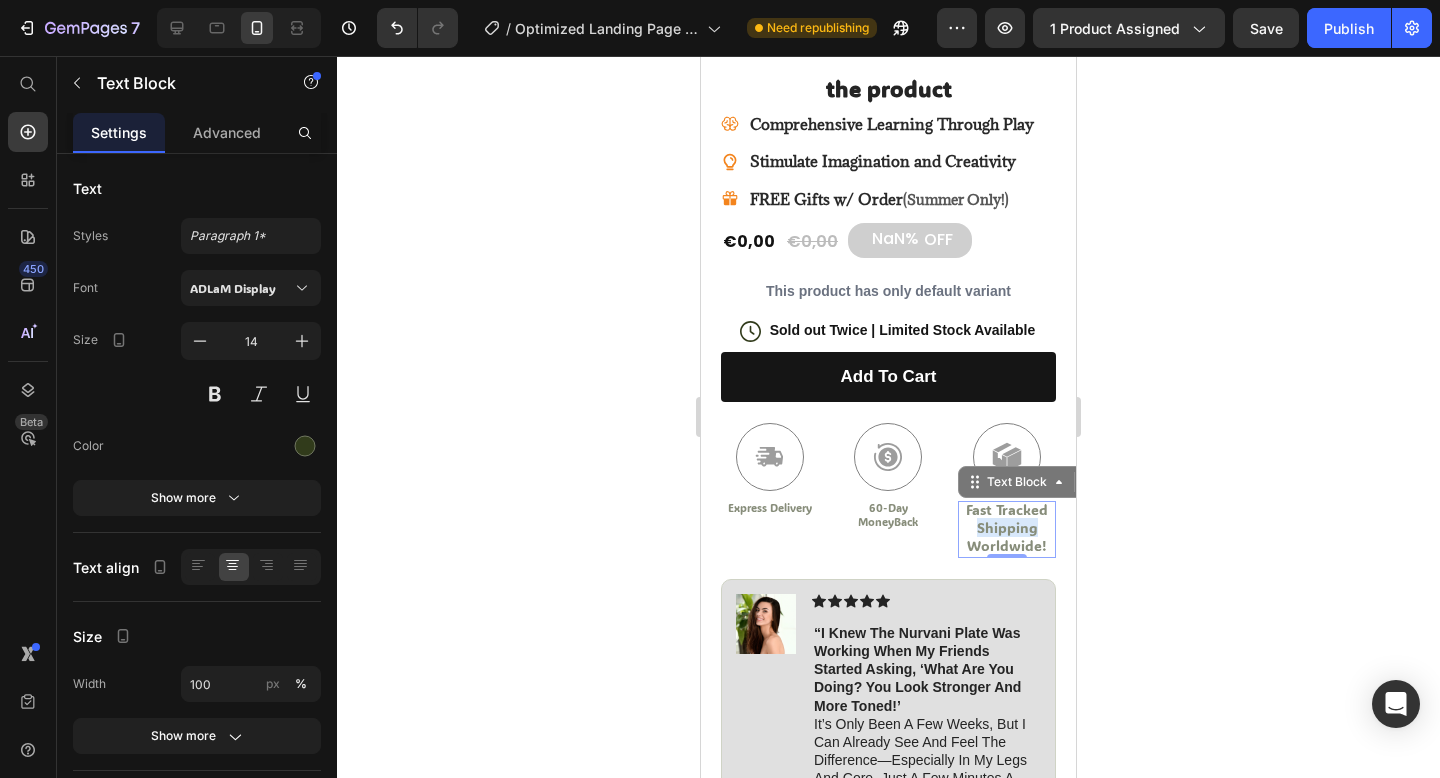 click on "Fast Tracked Shipping Worldwide!" at bounding box center (1007, 528) 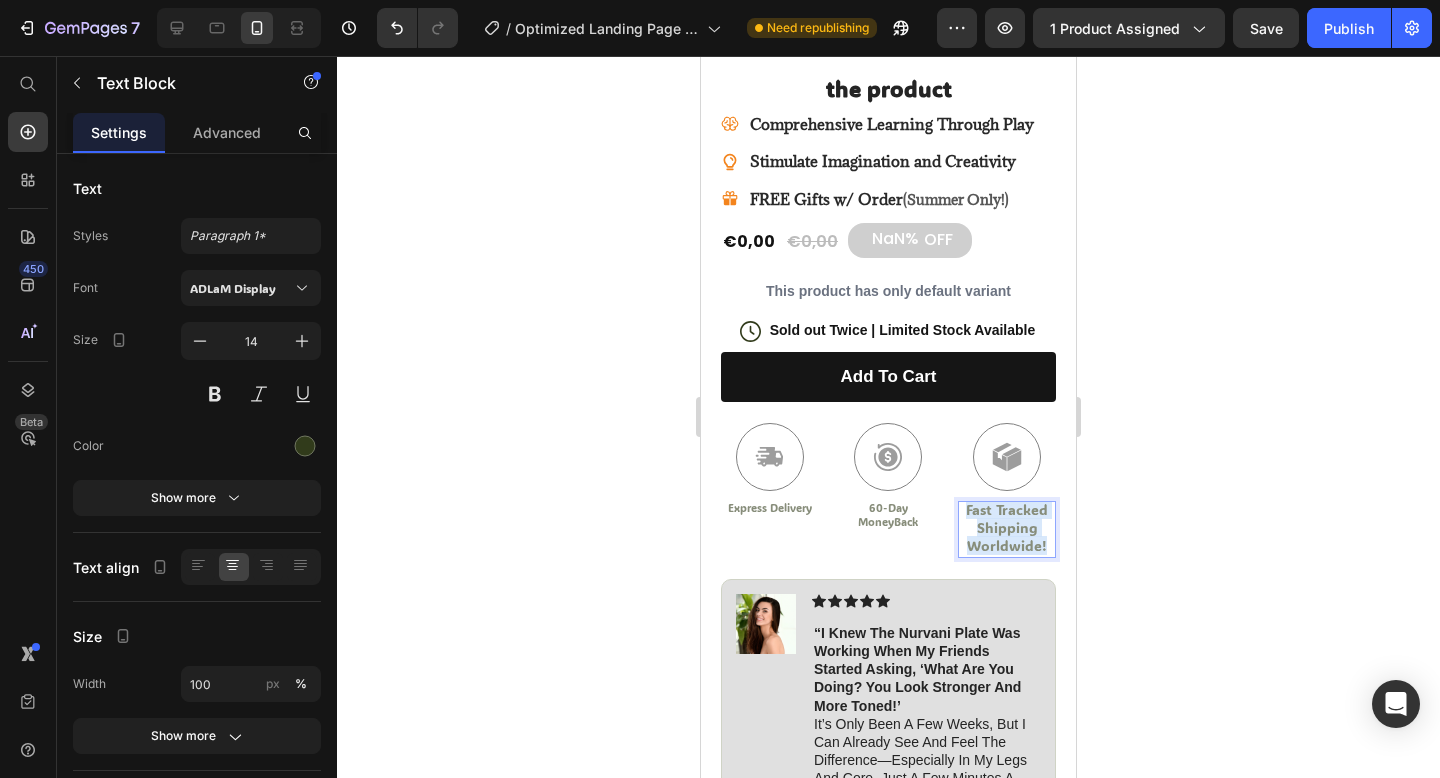 click on "Fast Tracked Shipping Worldwide!" at bounding box center (1007, 528) 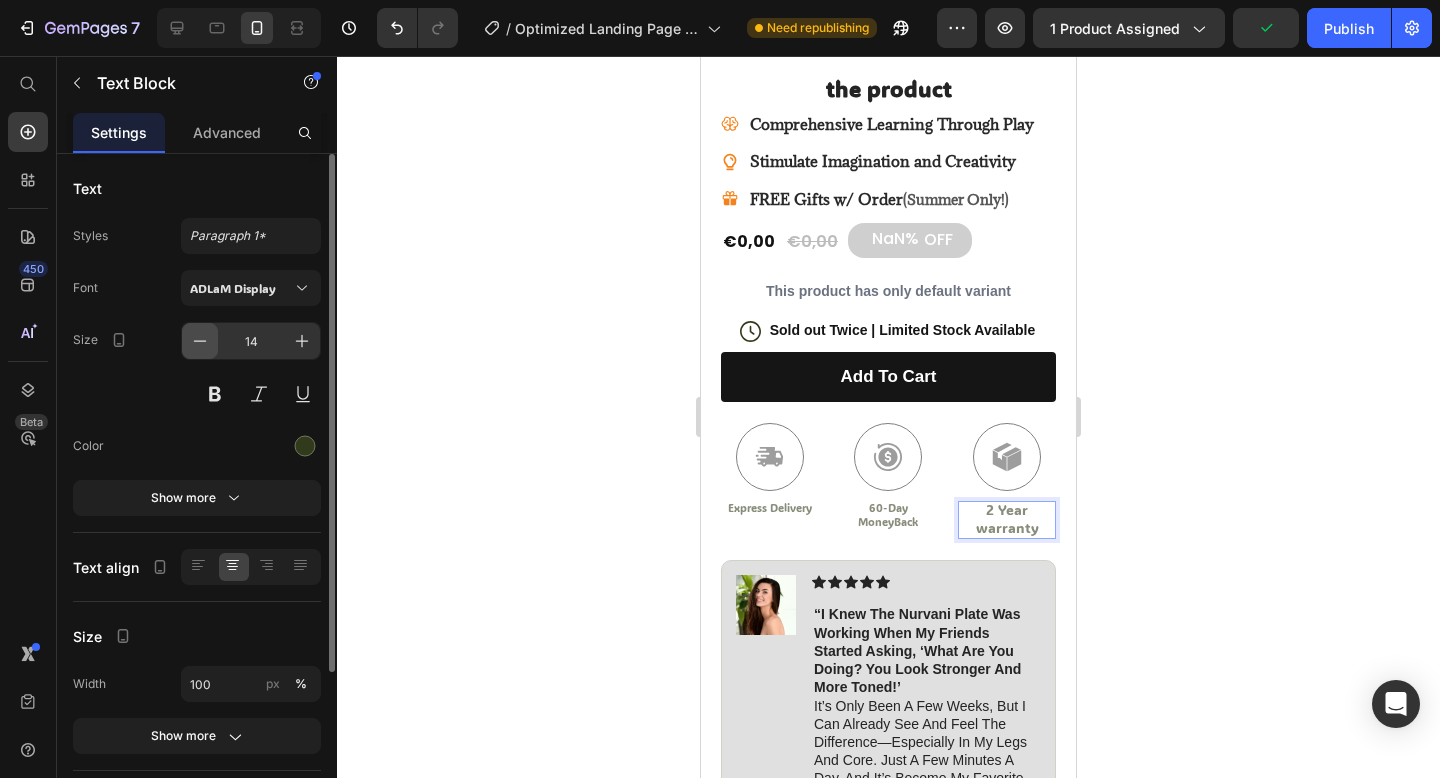 click at bounding box center (200, 341) 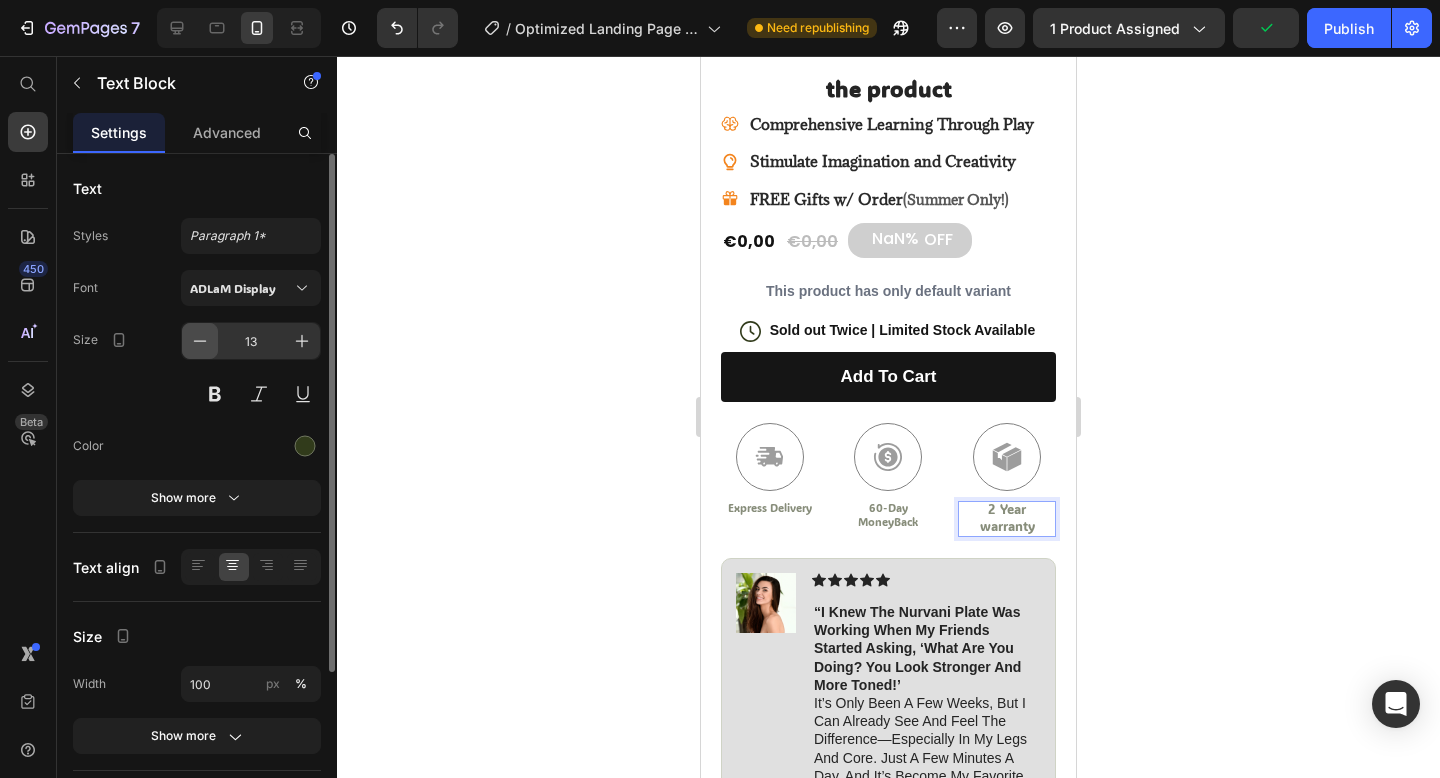 click at bounding box center (200, 341) 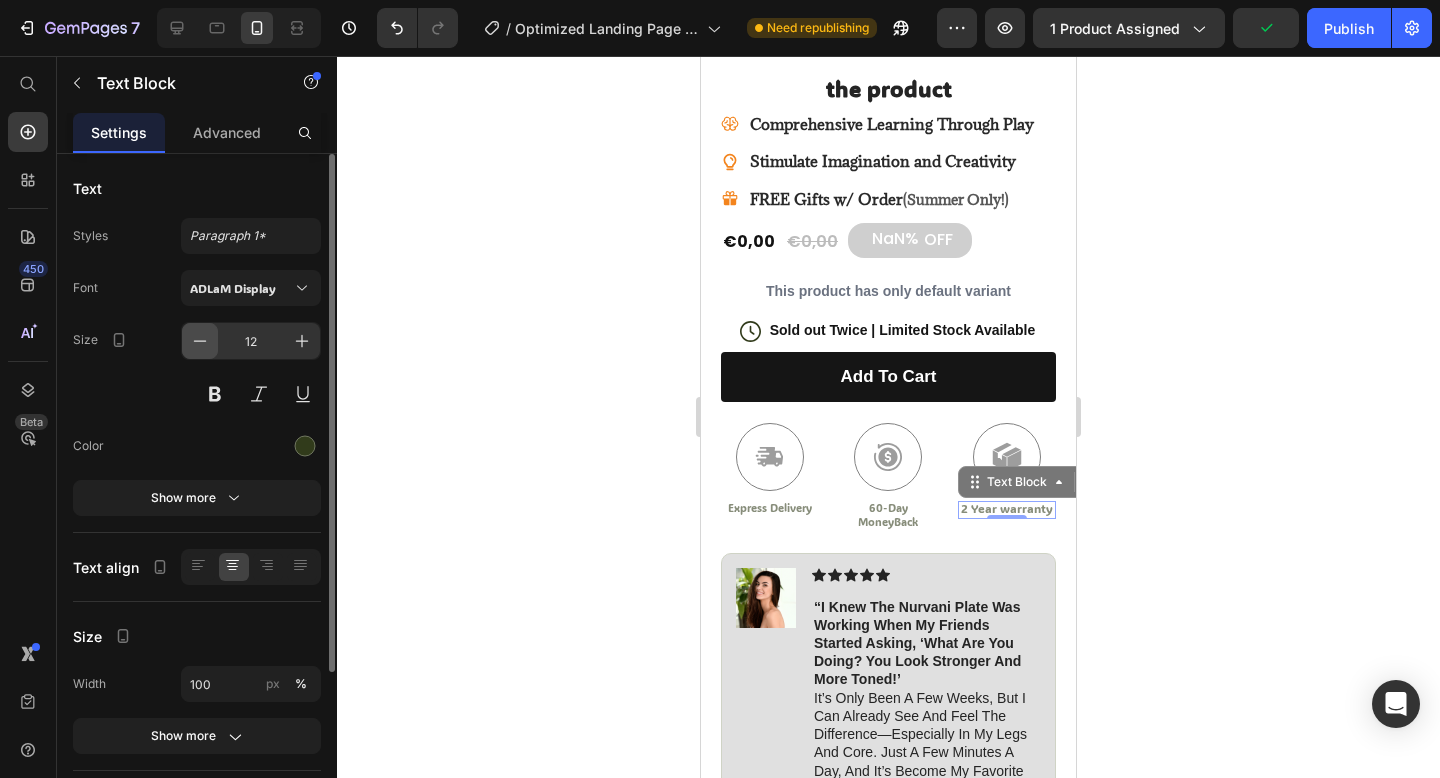 click at bounding box center (200, 341) 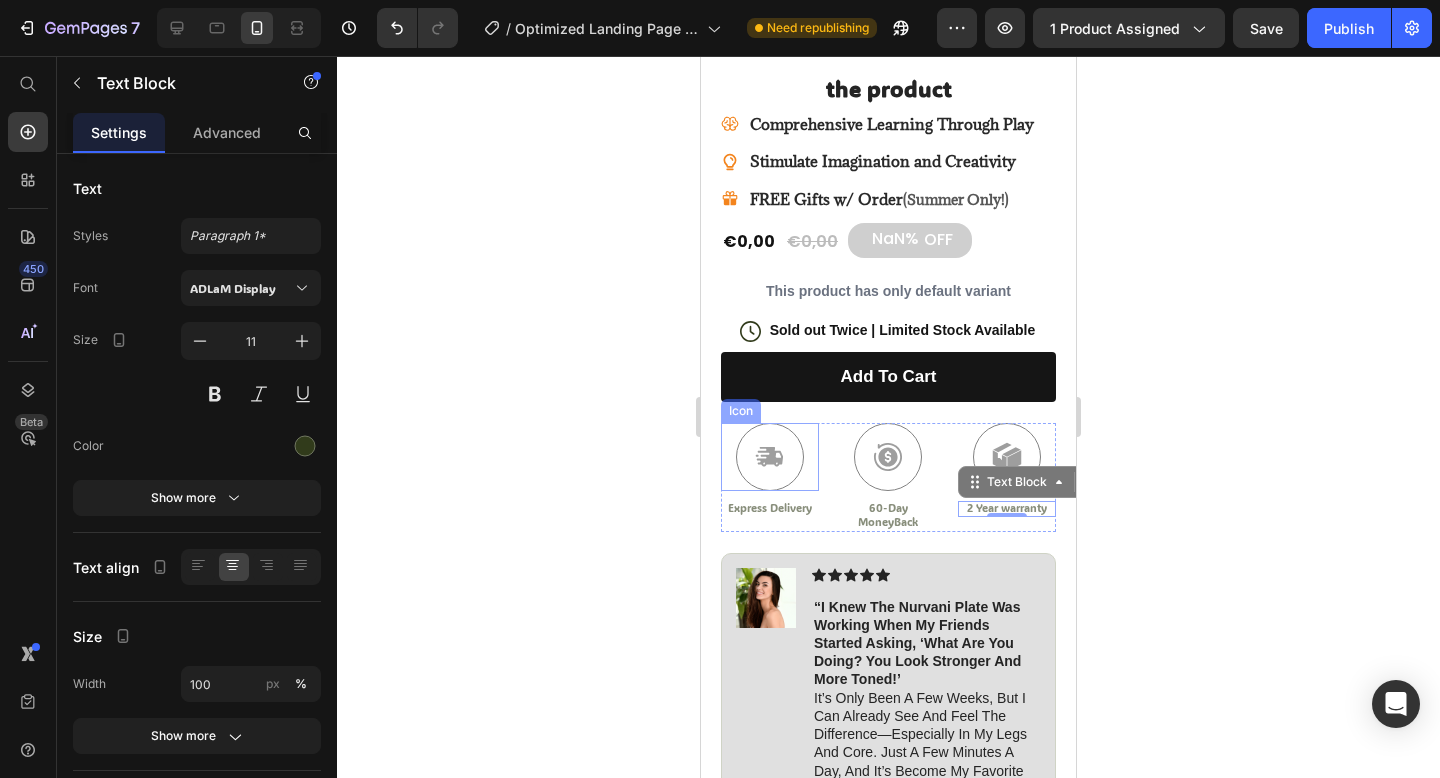 click 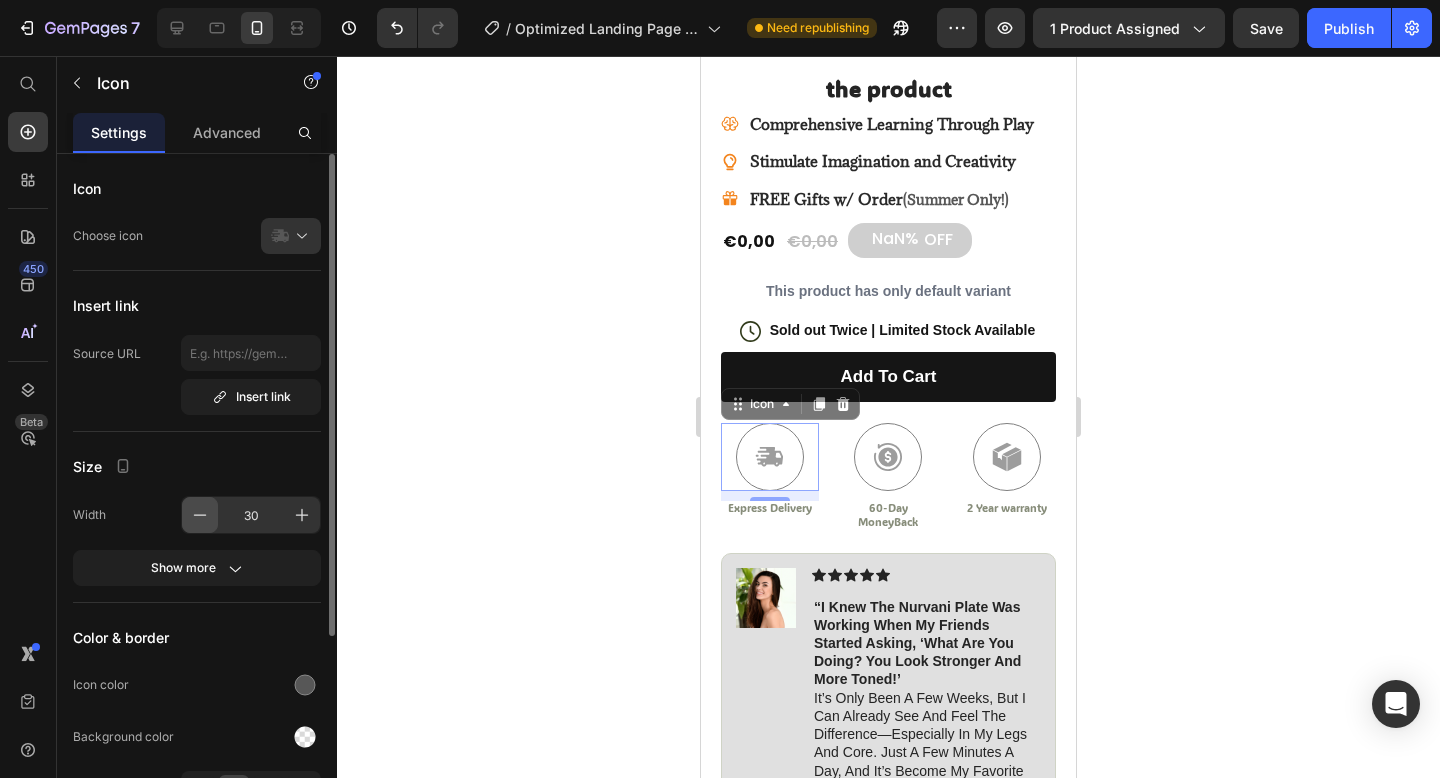 click 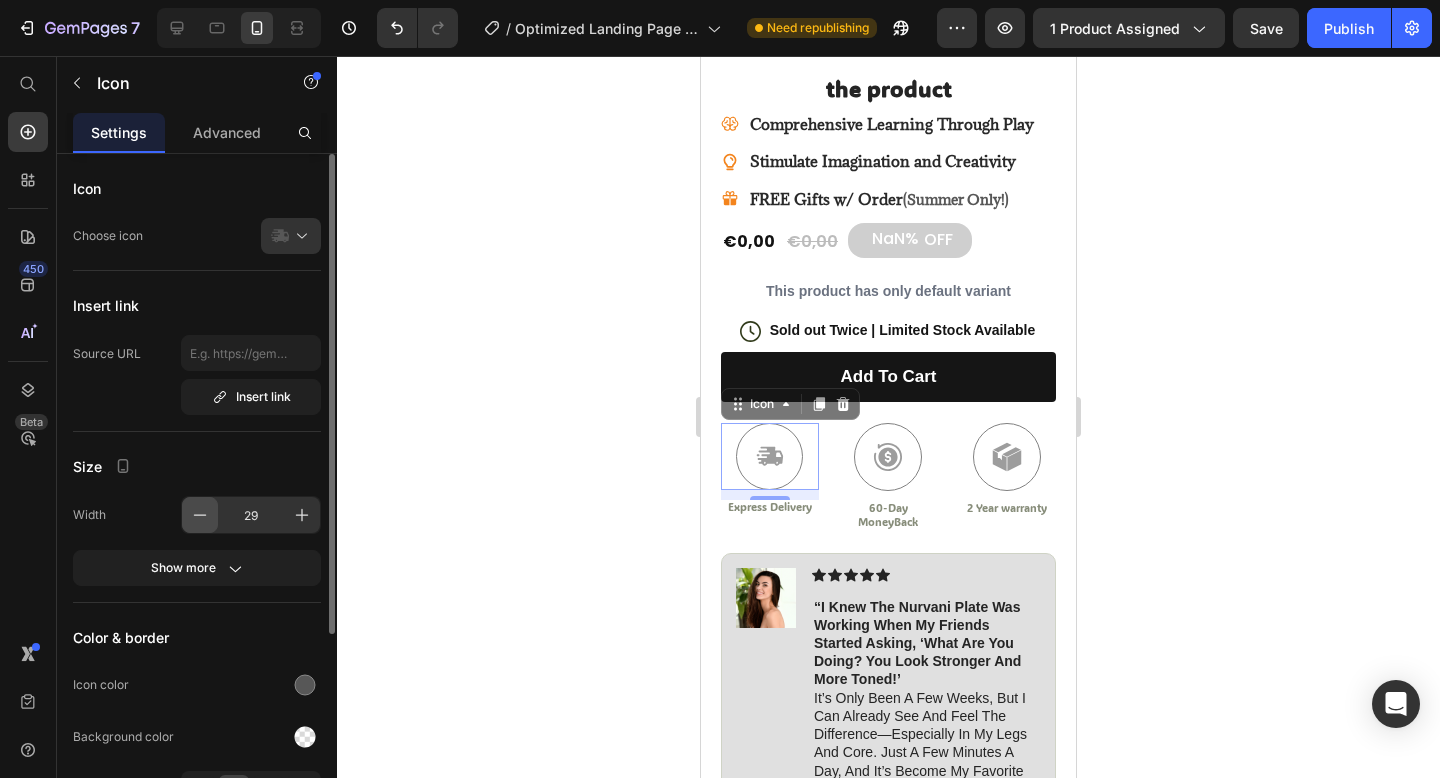 click 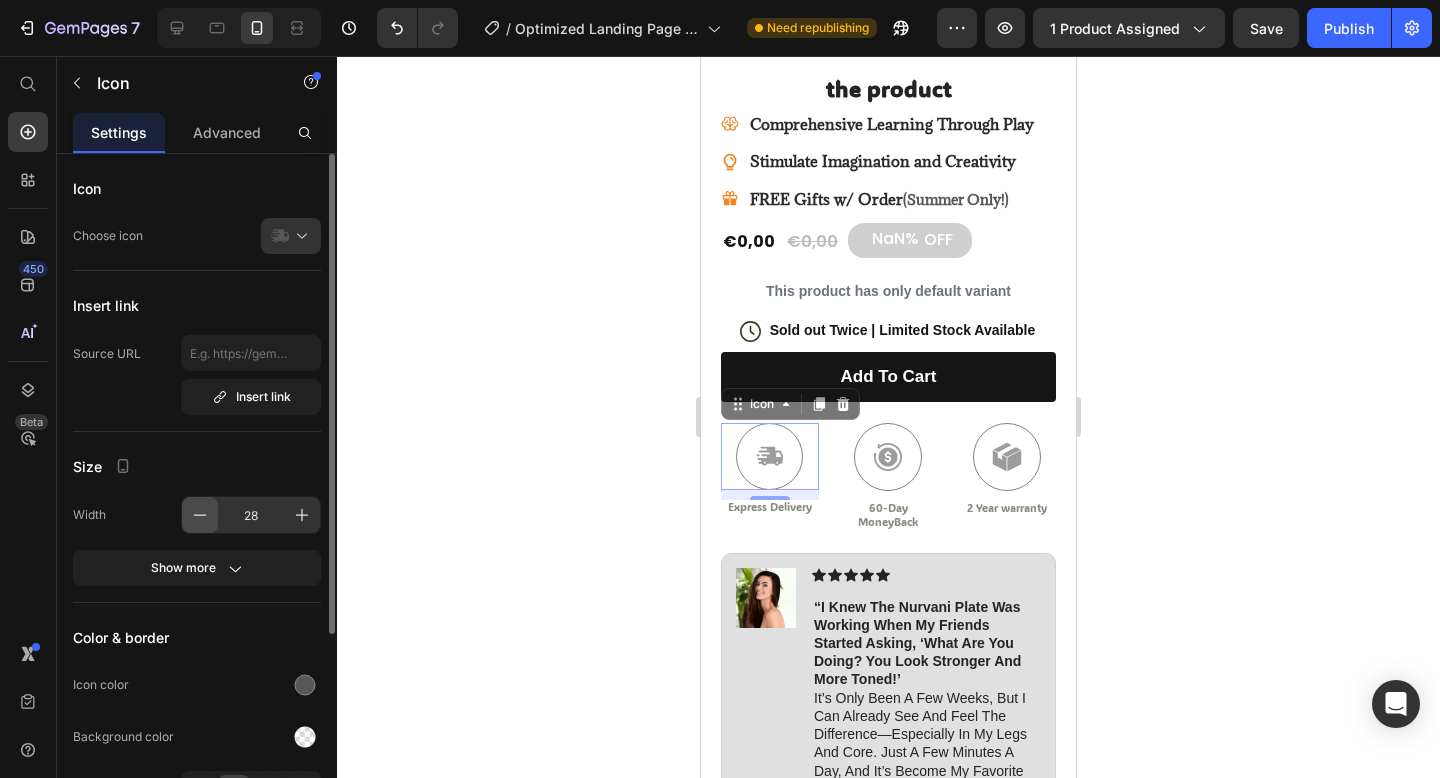 click 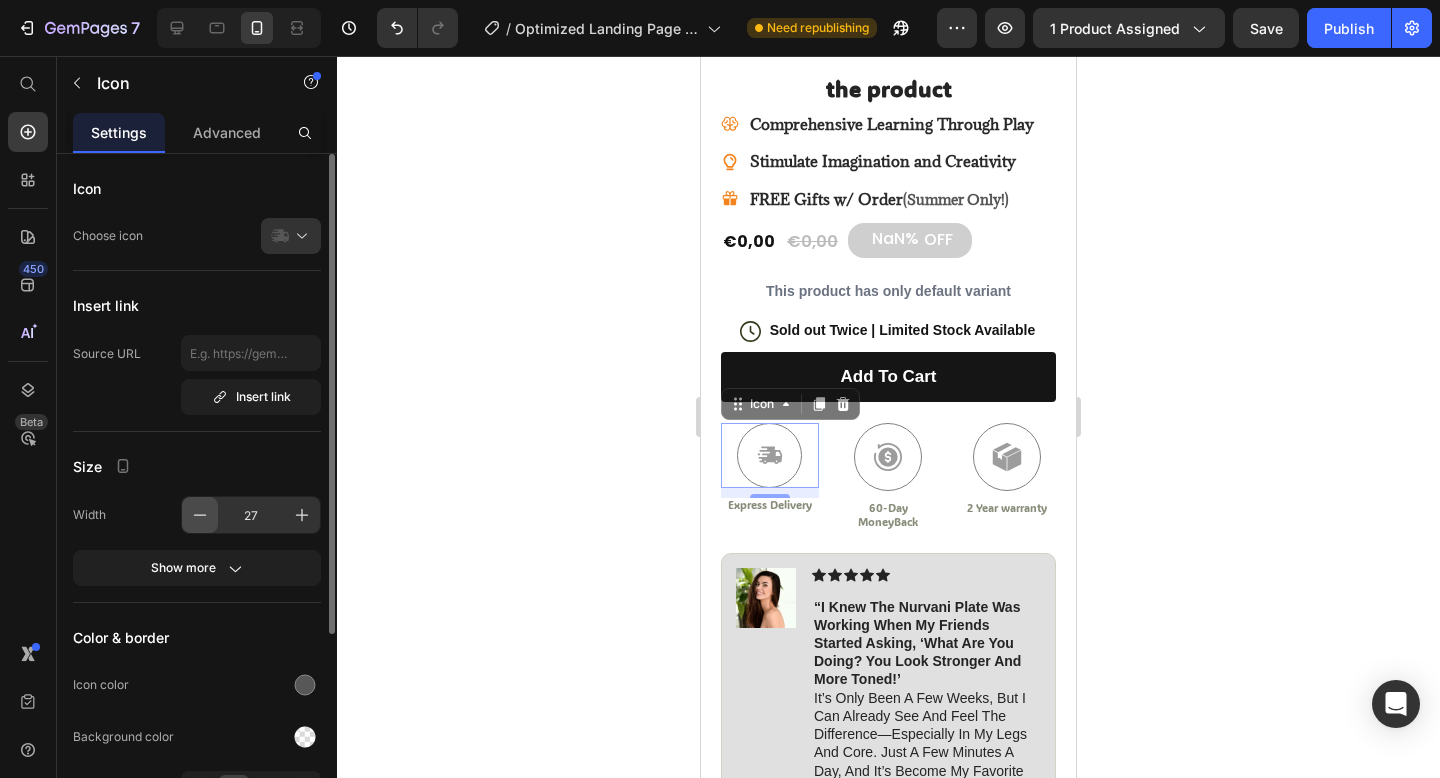 click 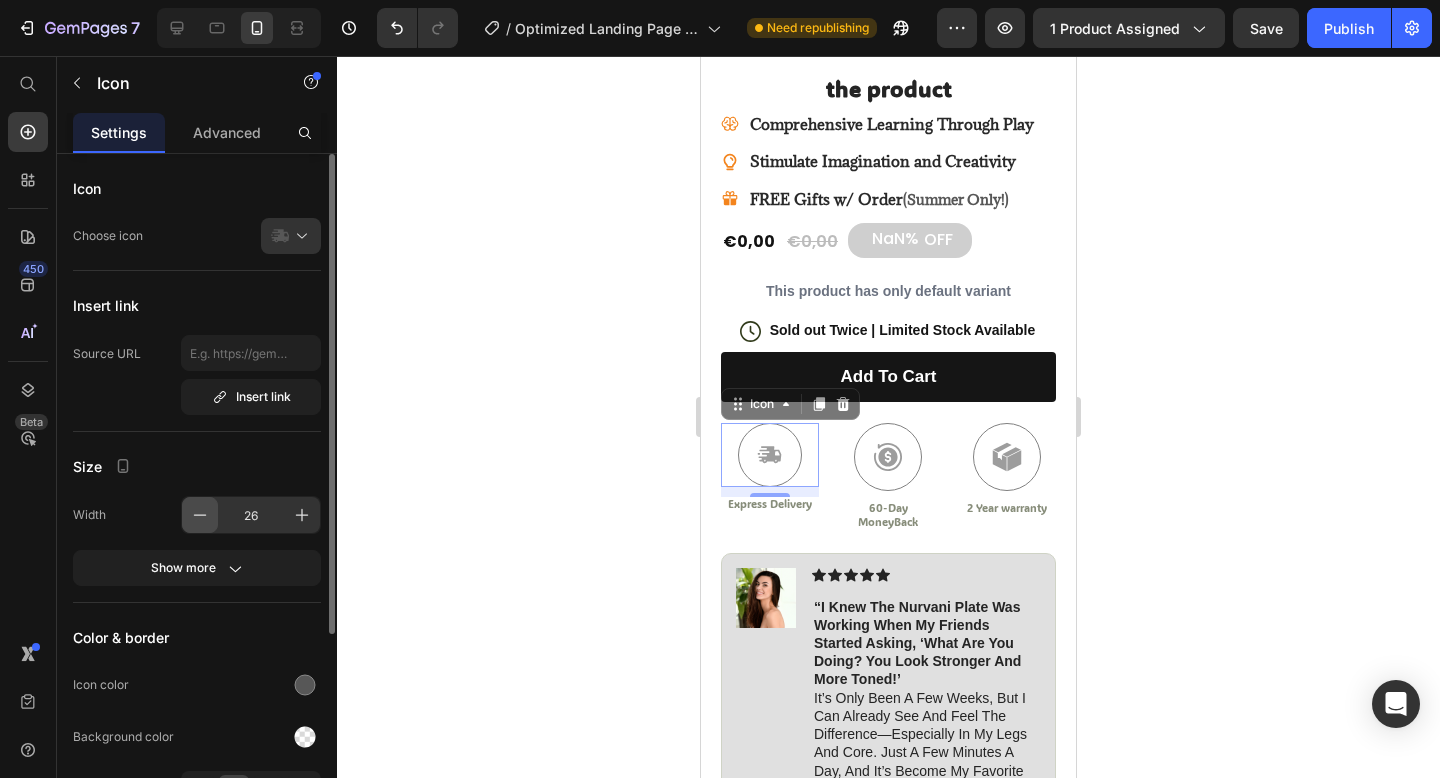 click 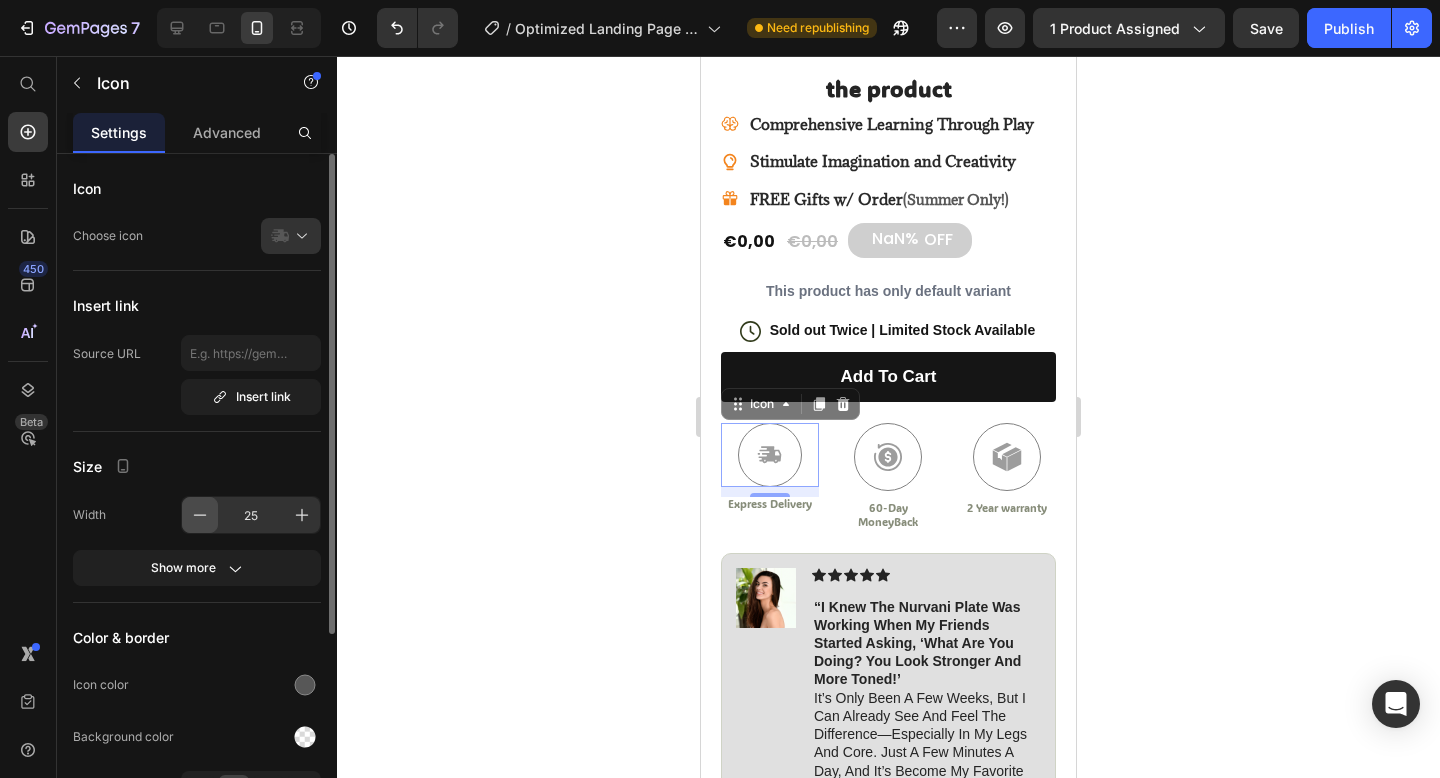click 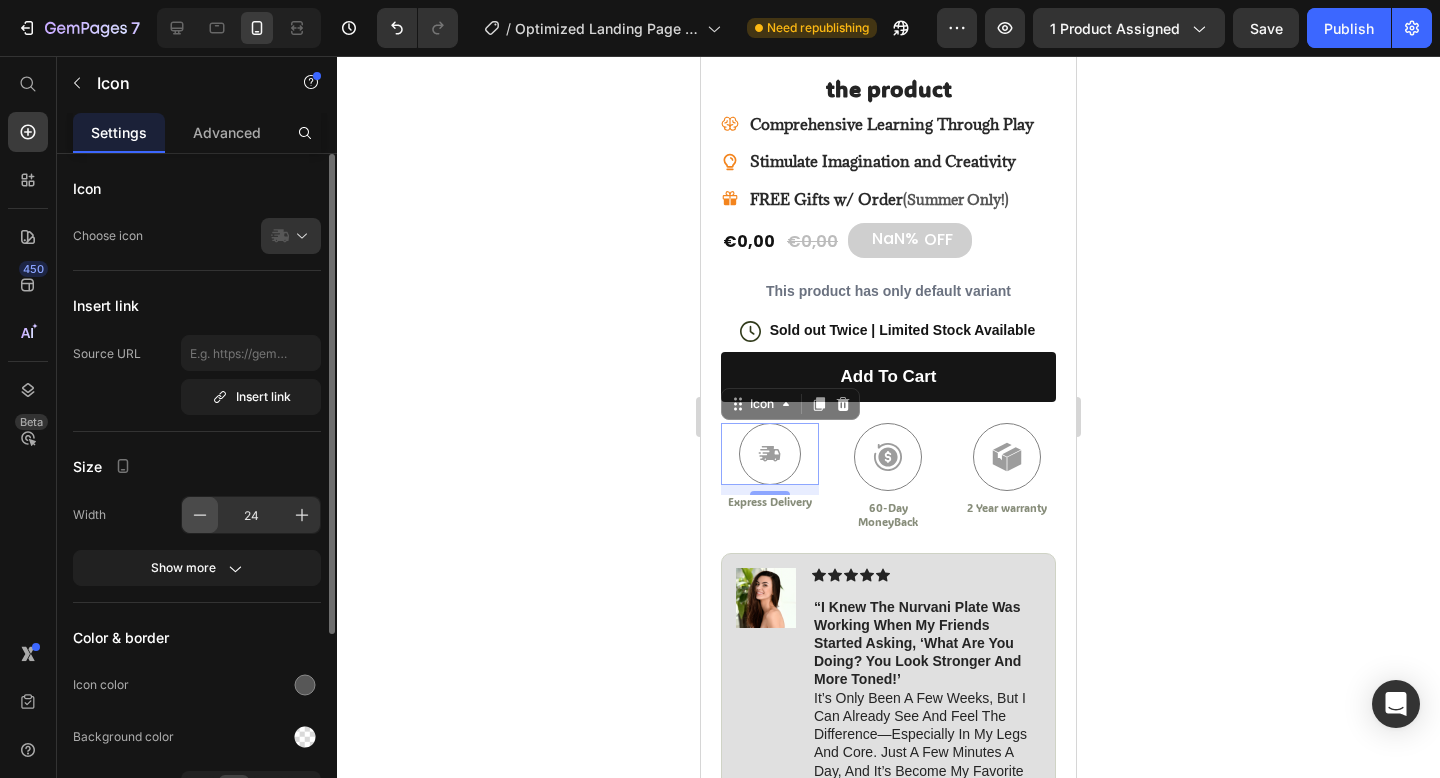 click 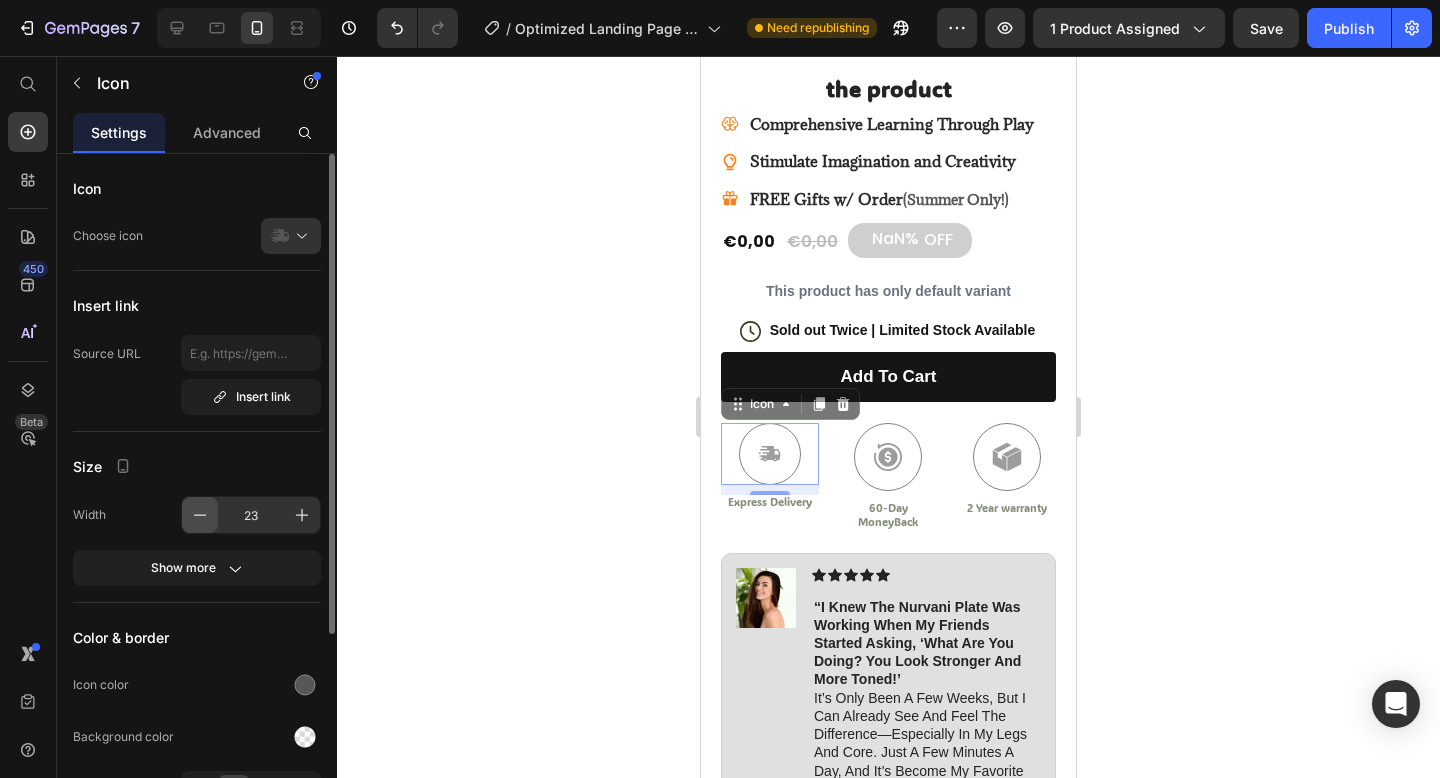 click 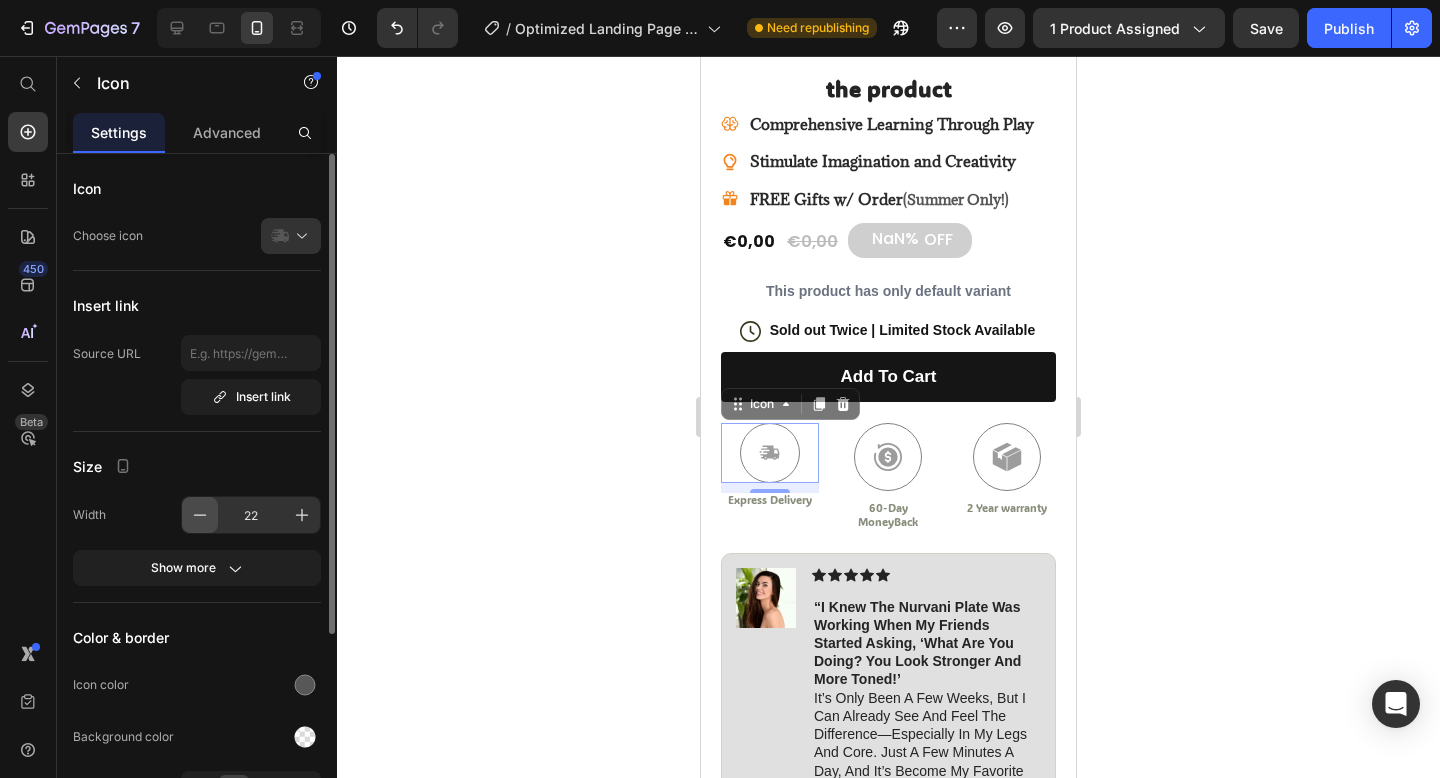 click 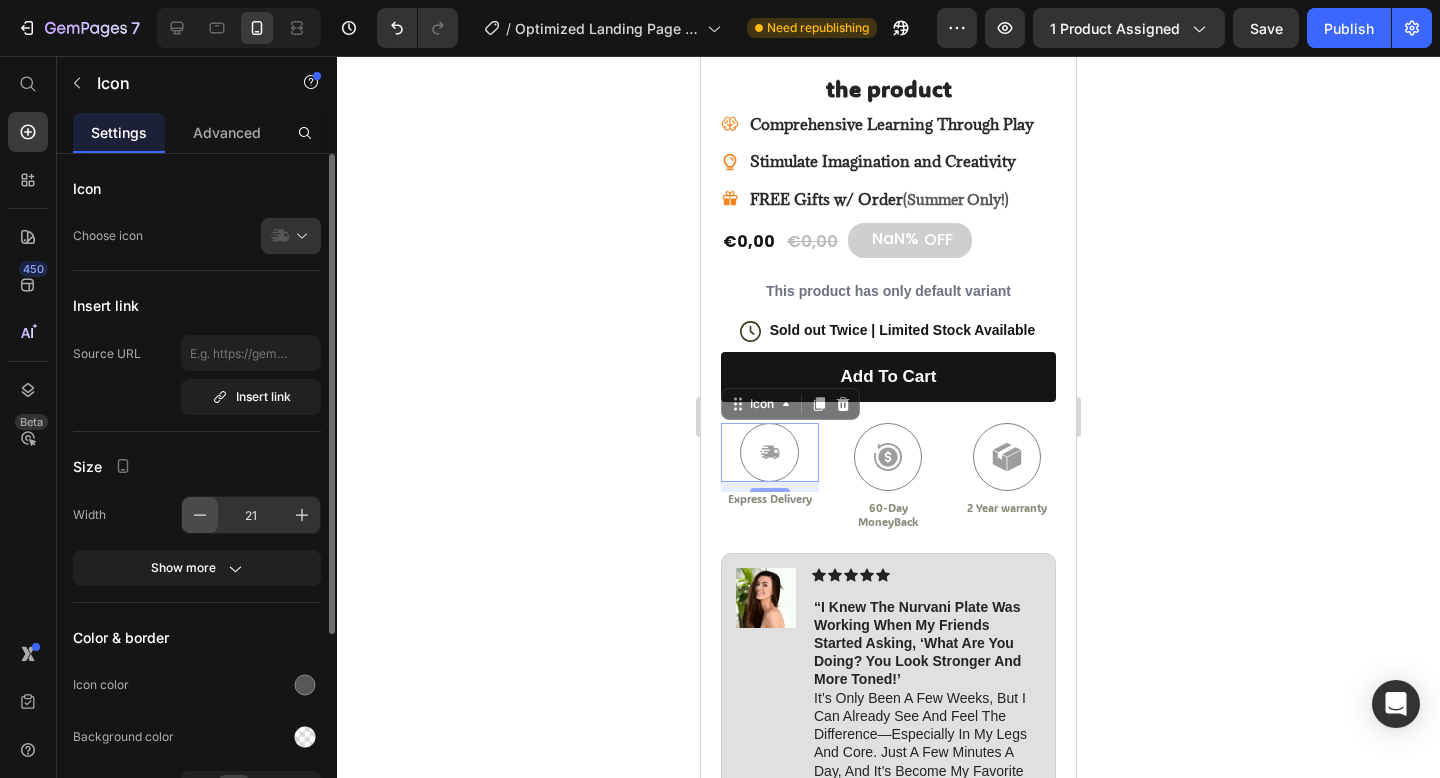 click 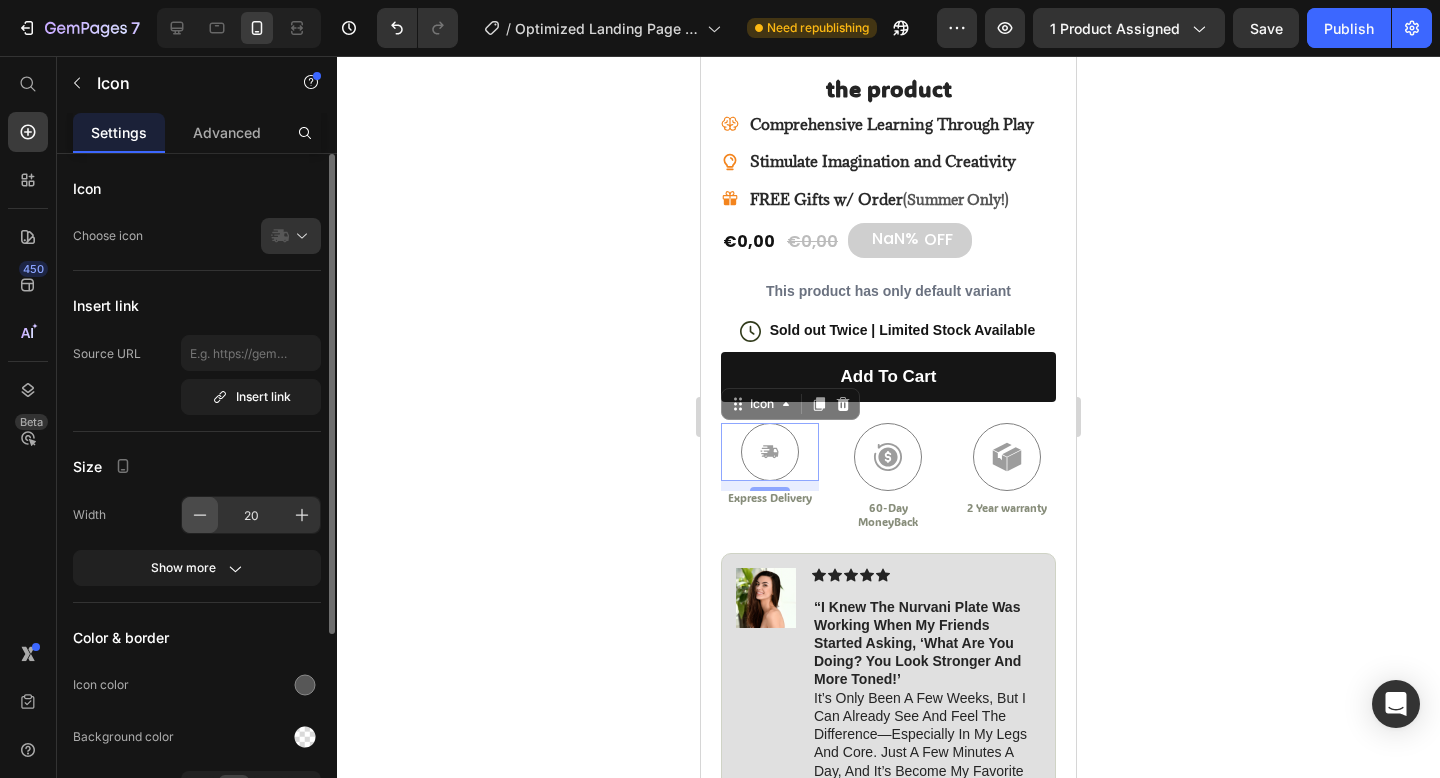 click 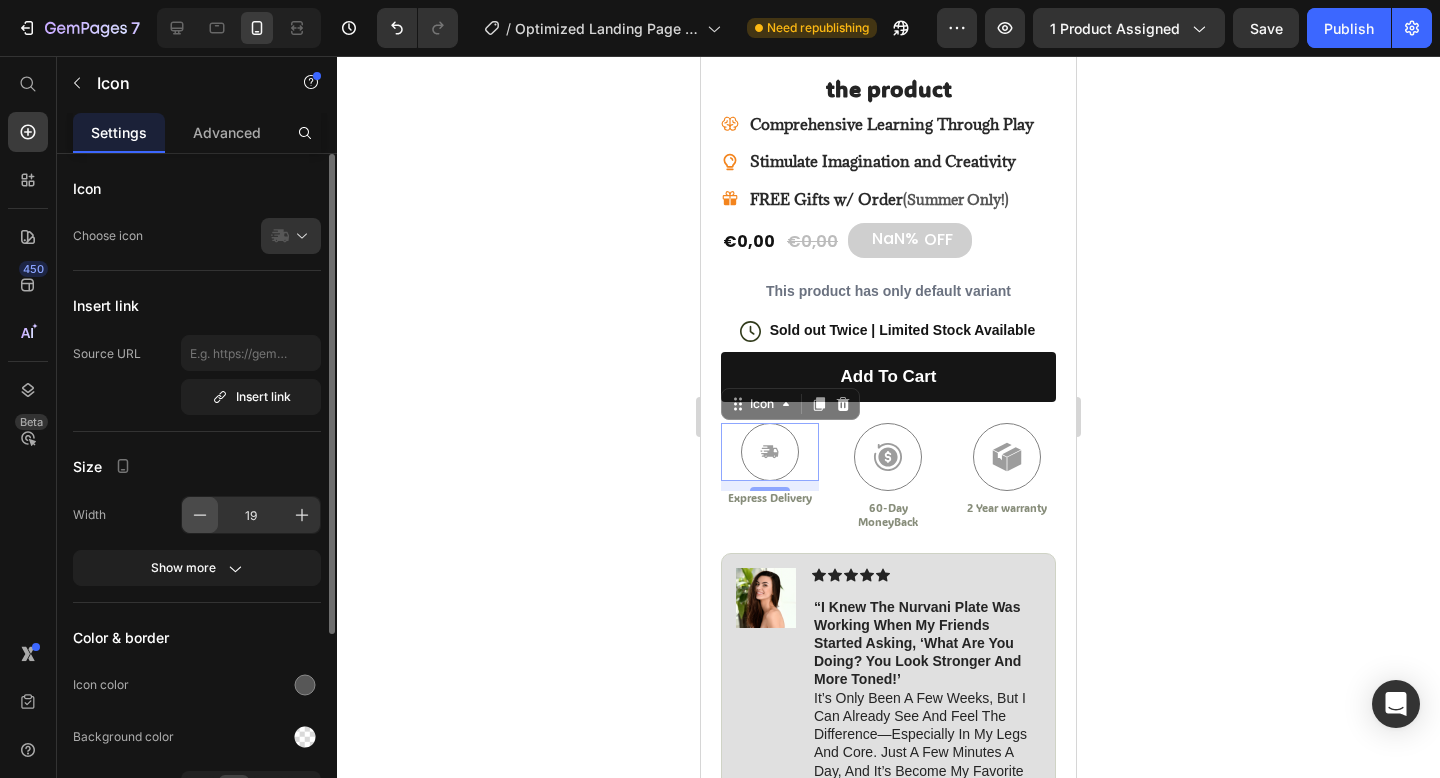 click 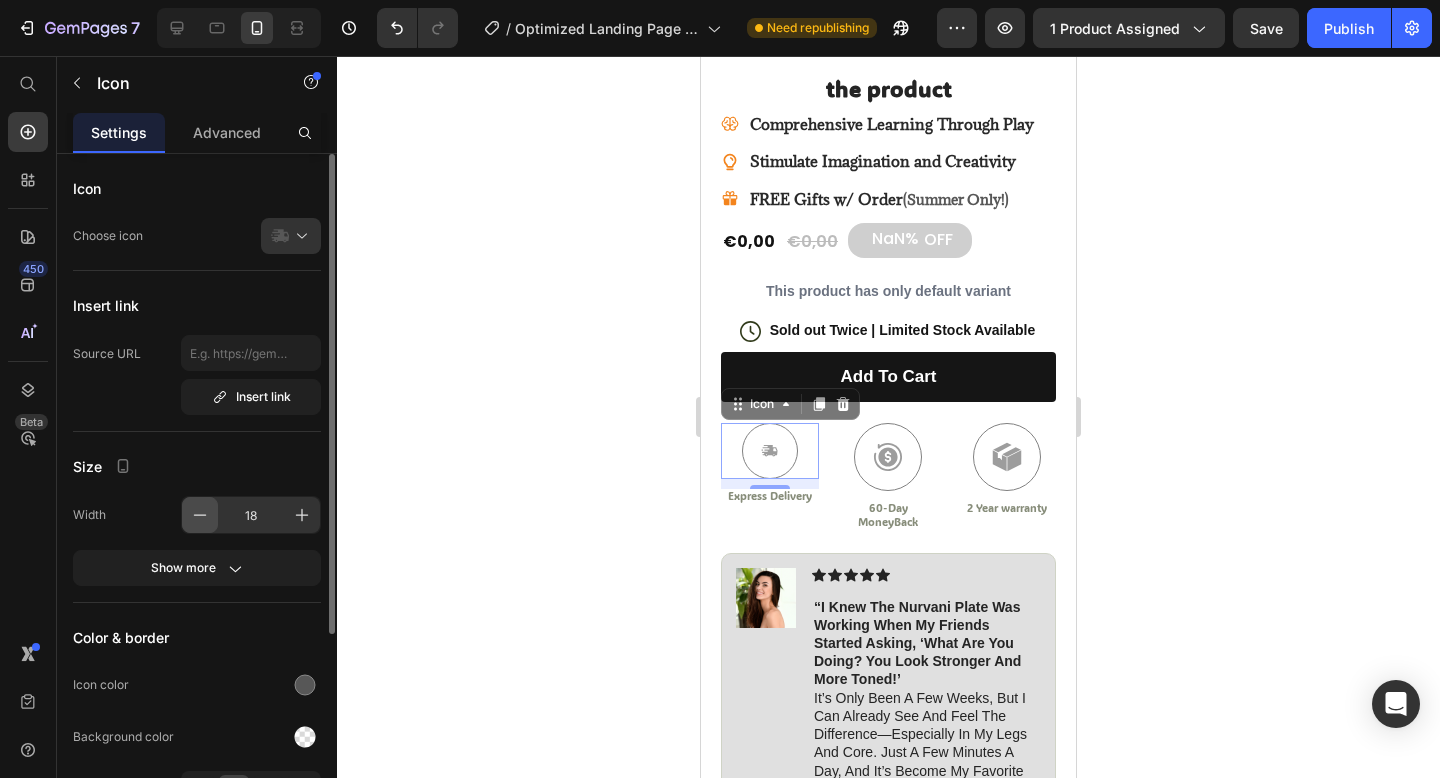 click 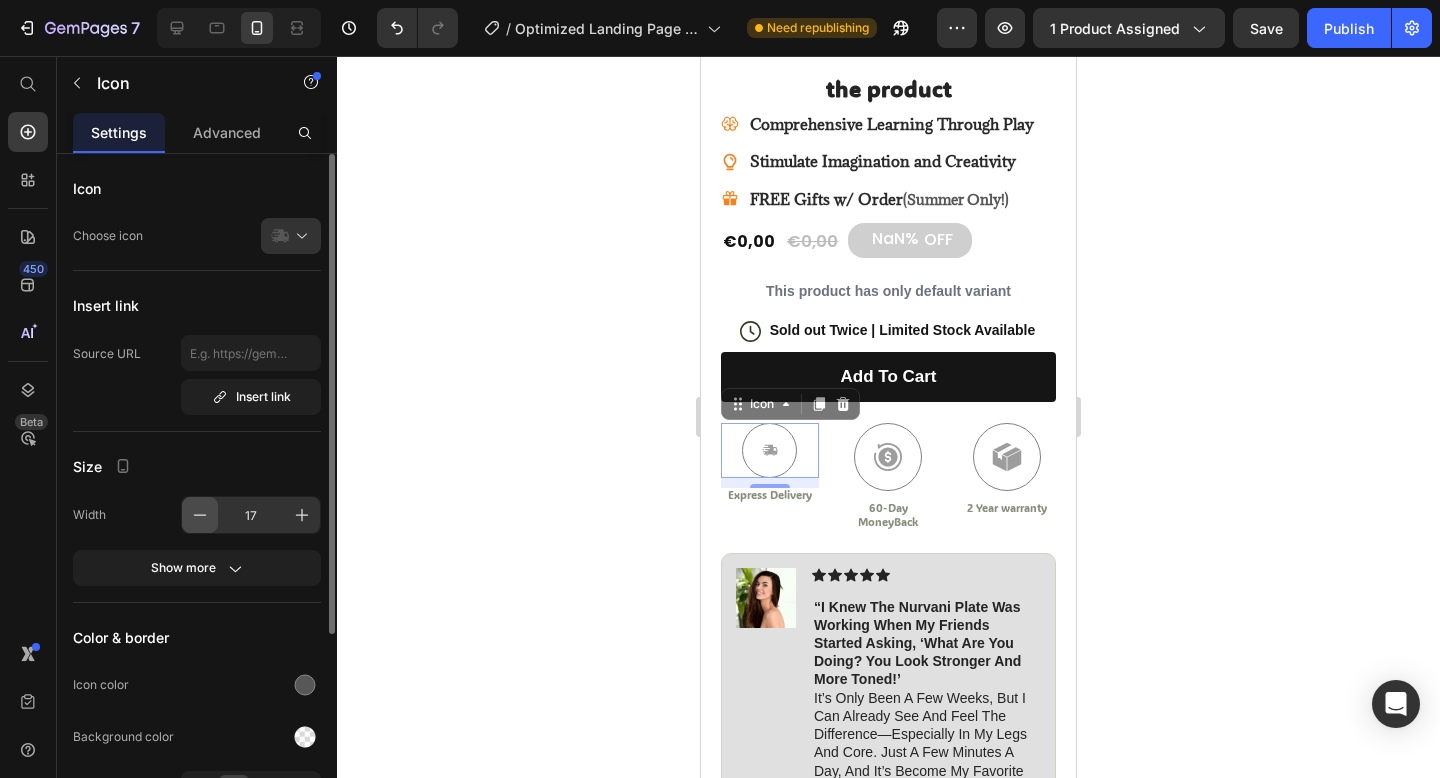 click 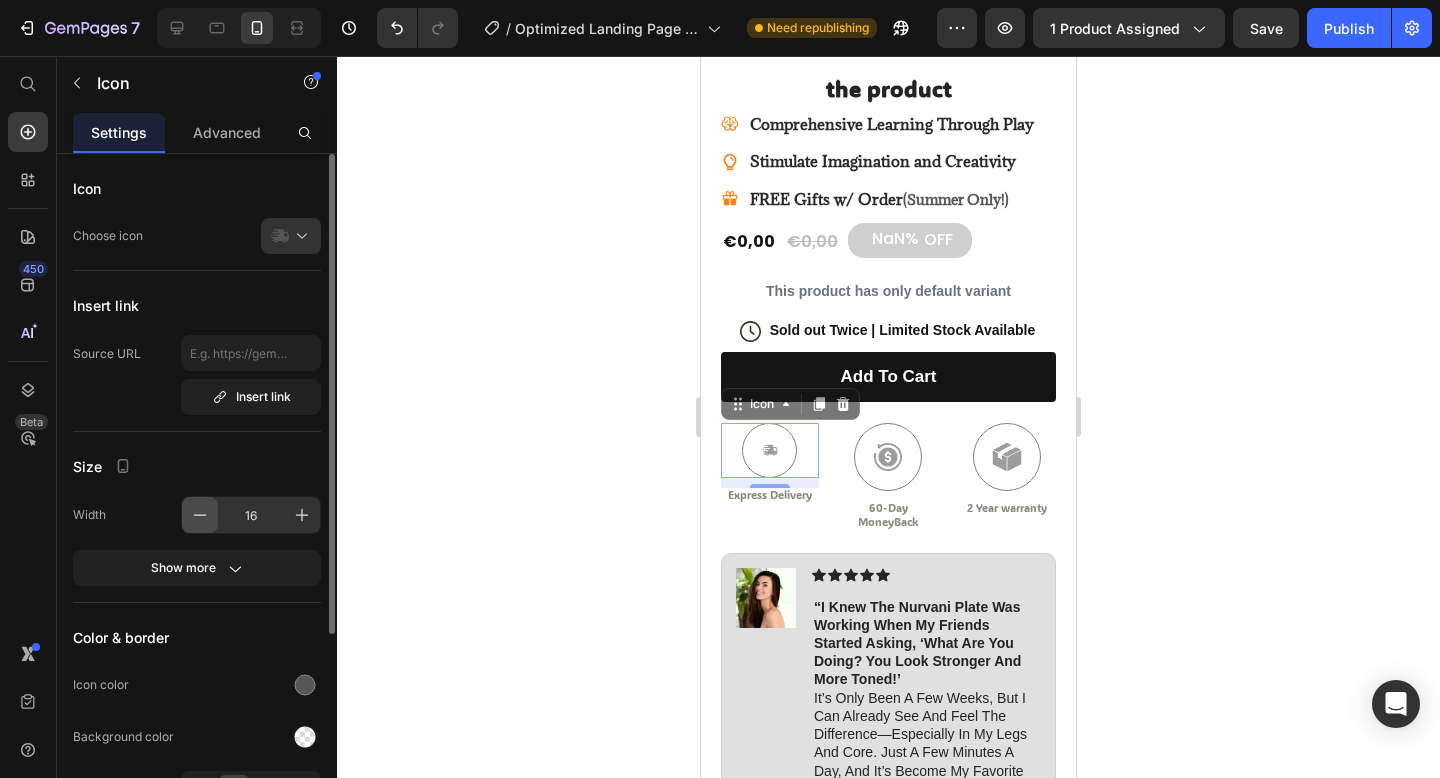 click 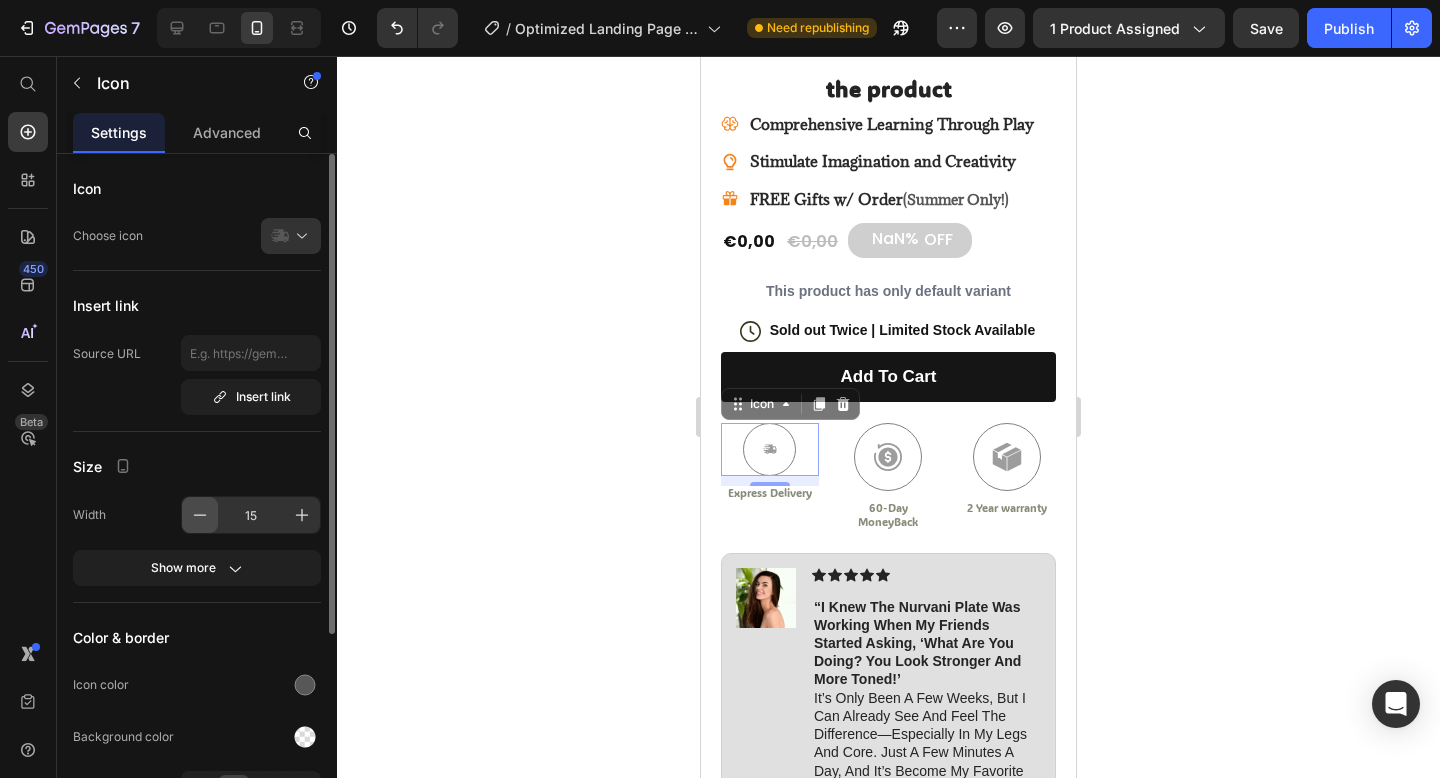 click 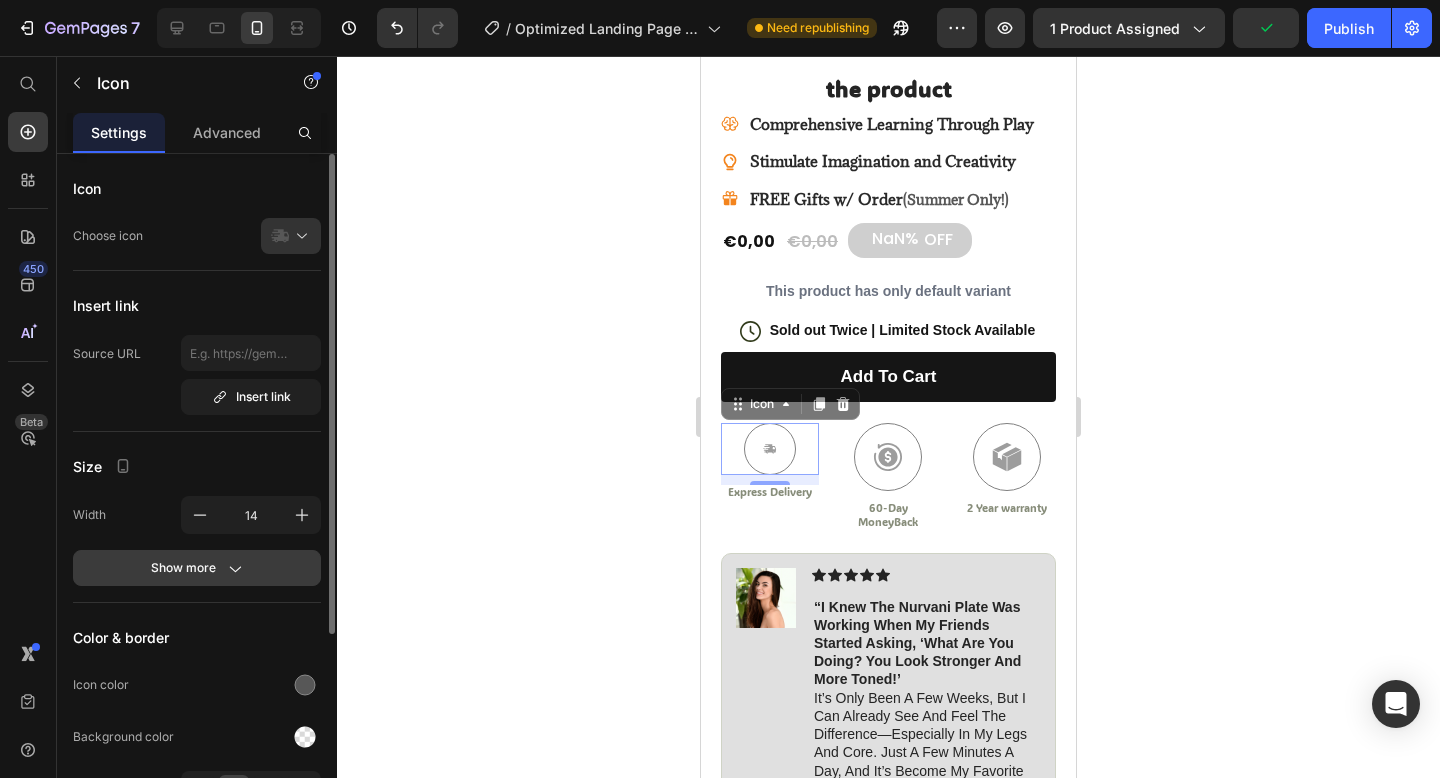 click on "Show more" 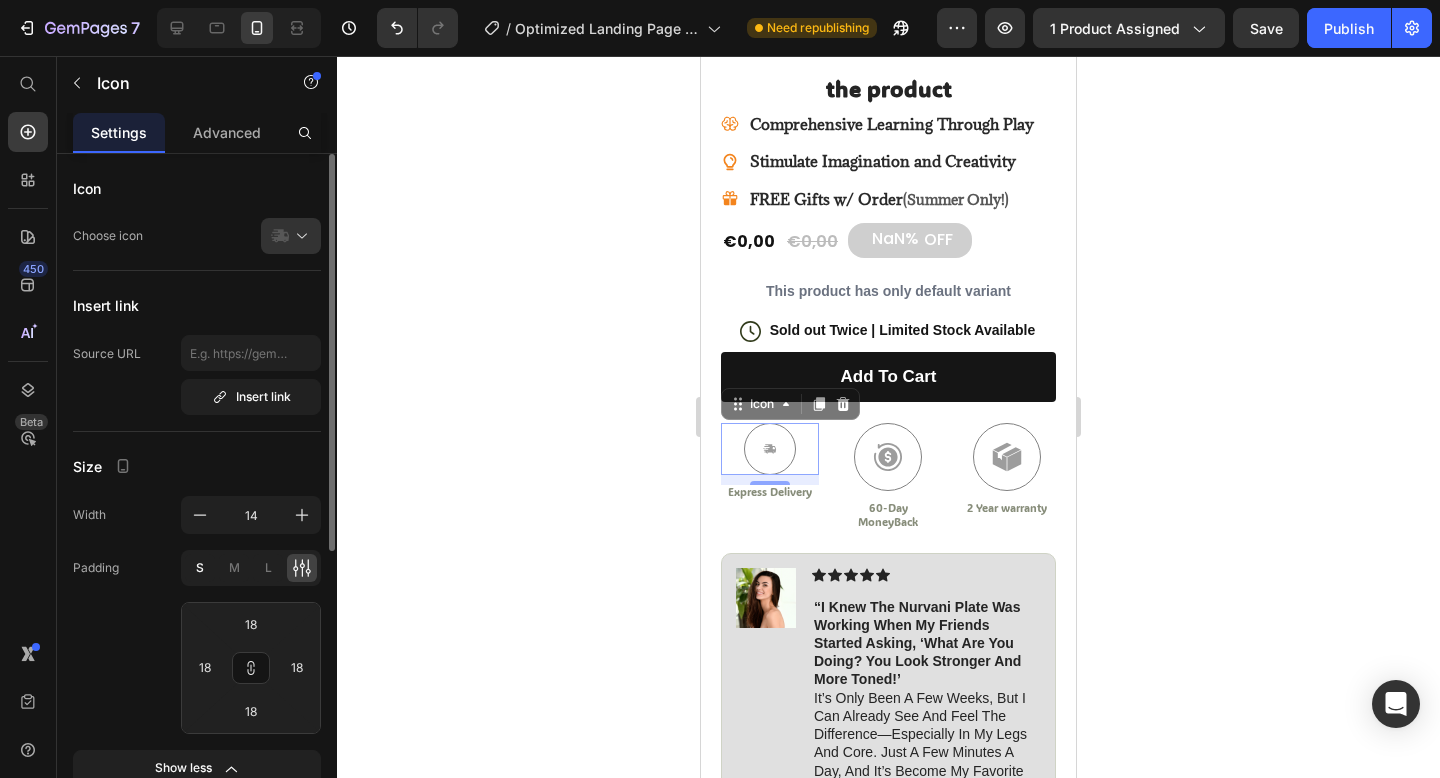 click on "S" 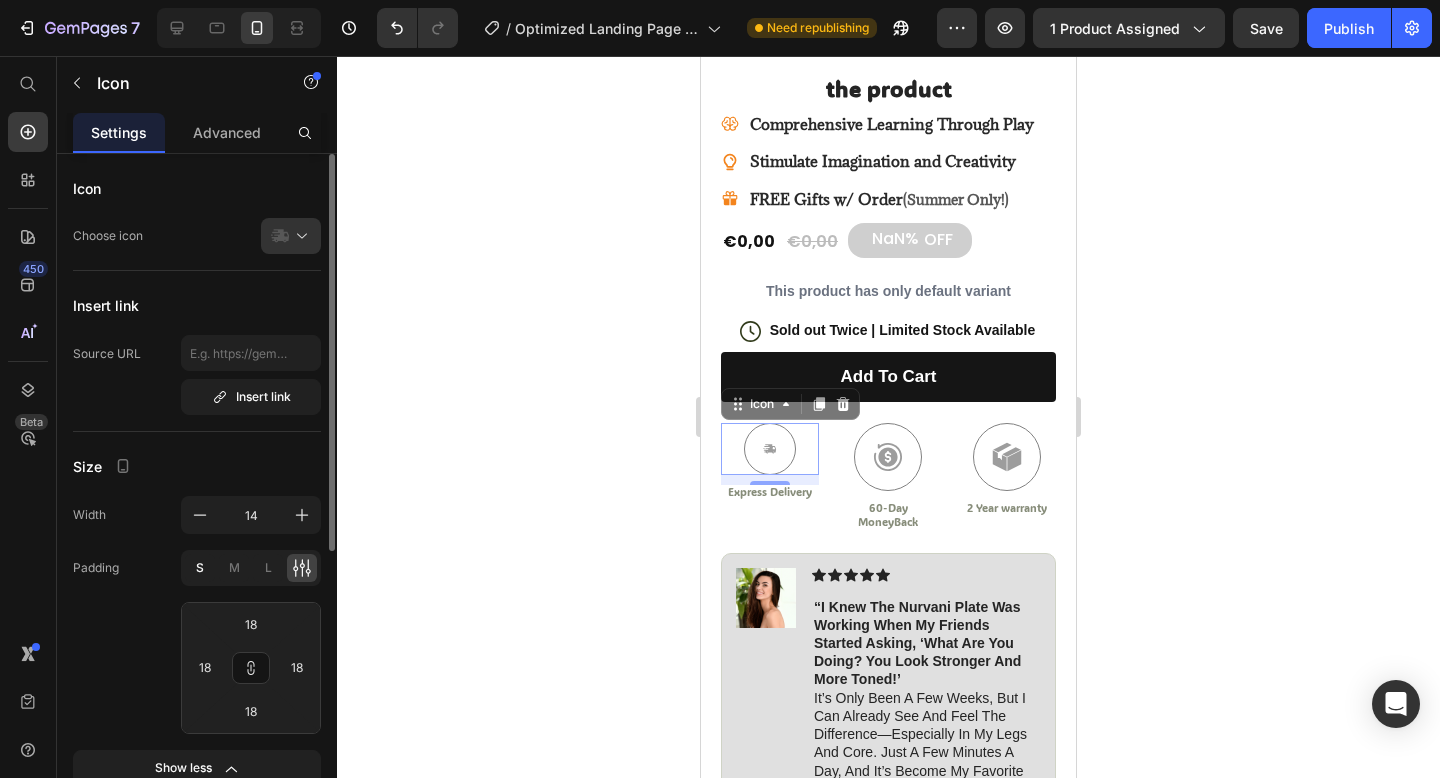 type on "8" 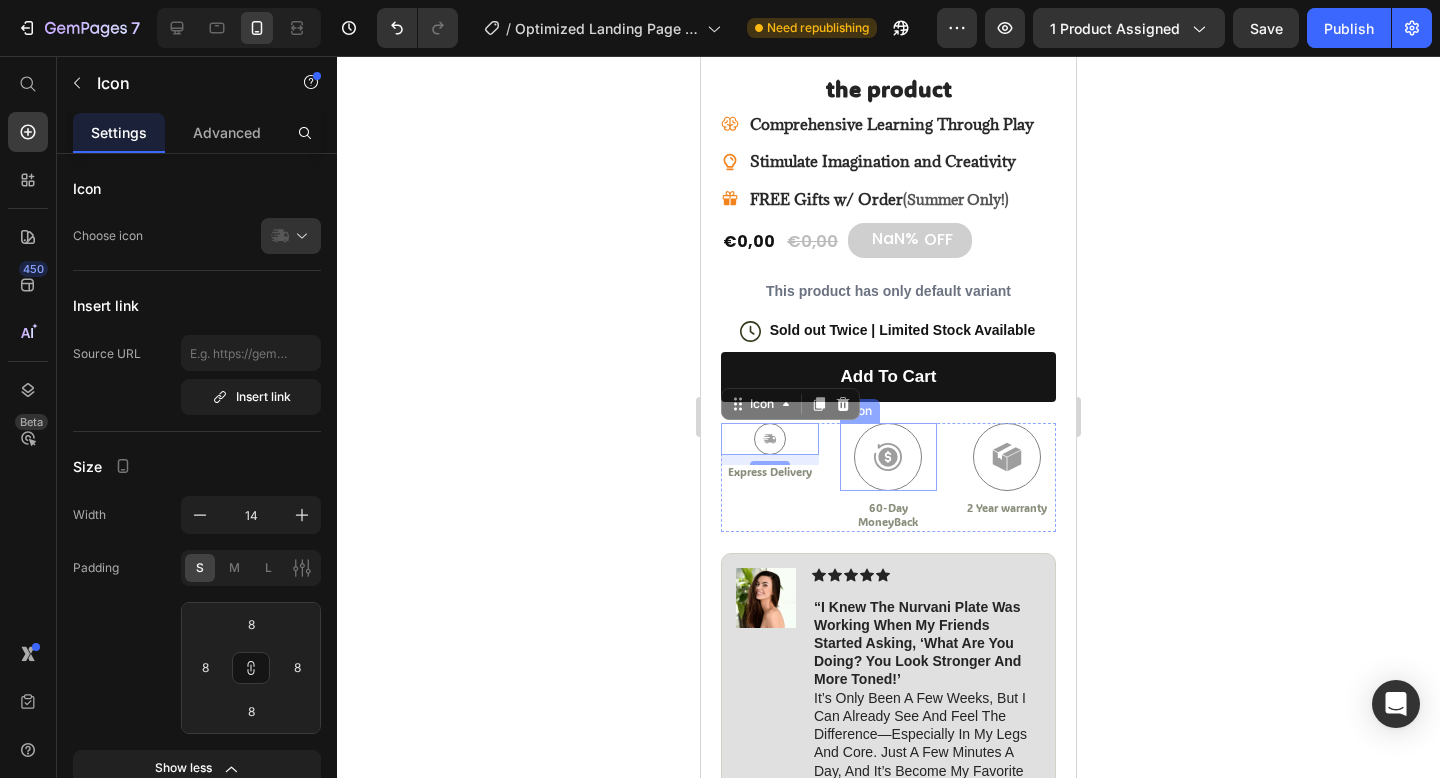 click at bounding box center [888, 457] 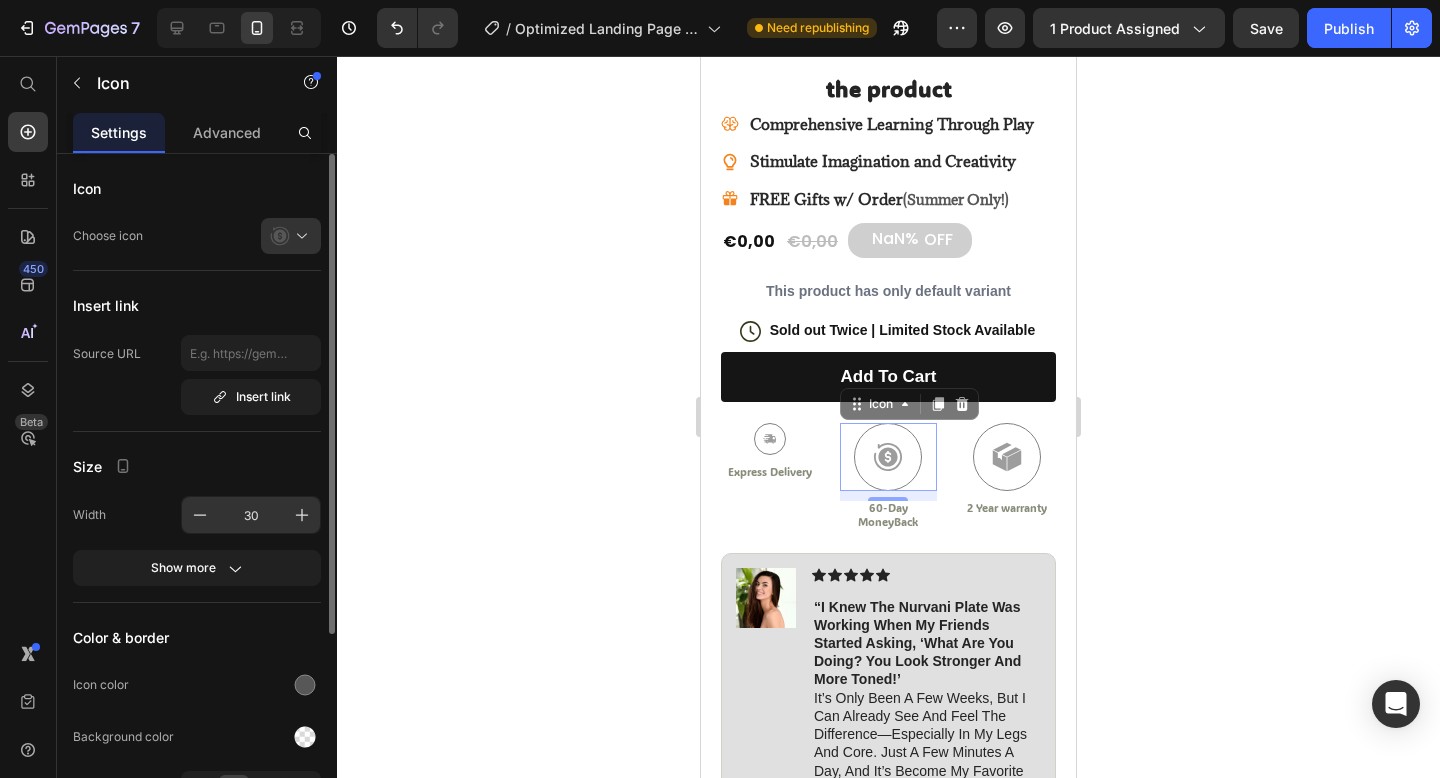 click on "30" at bounding box center (251, 515) 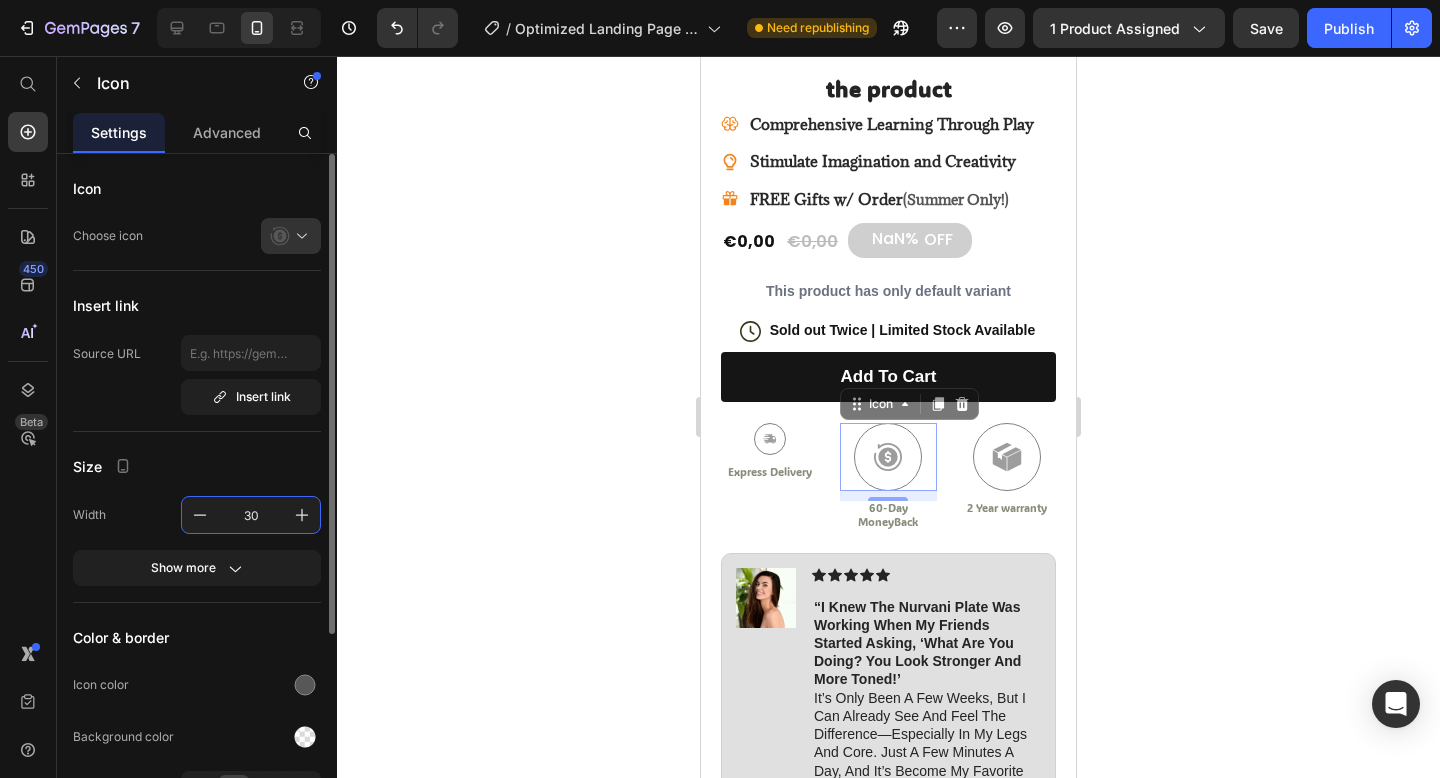 click on "30" at bounding box center [251, 515] 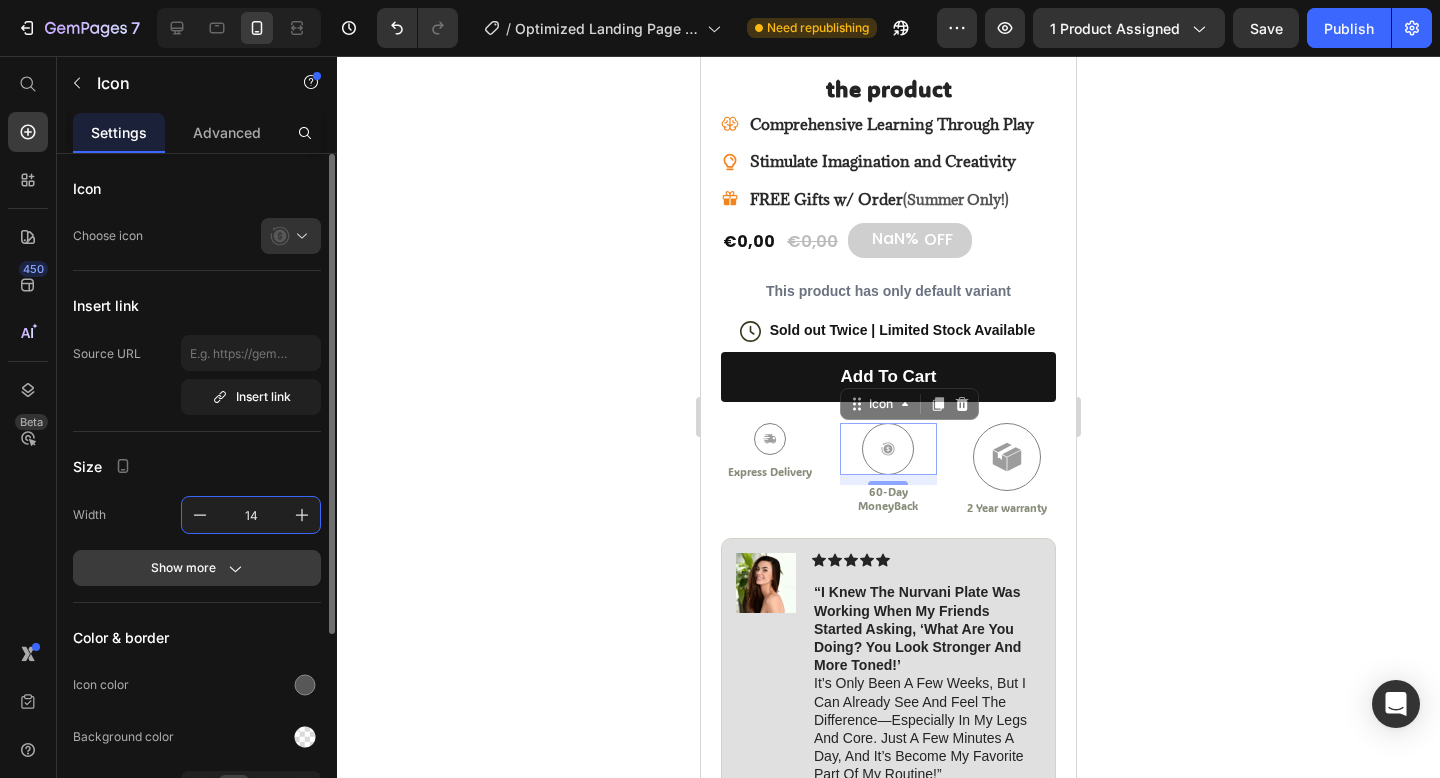 type on "14" 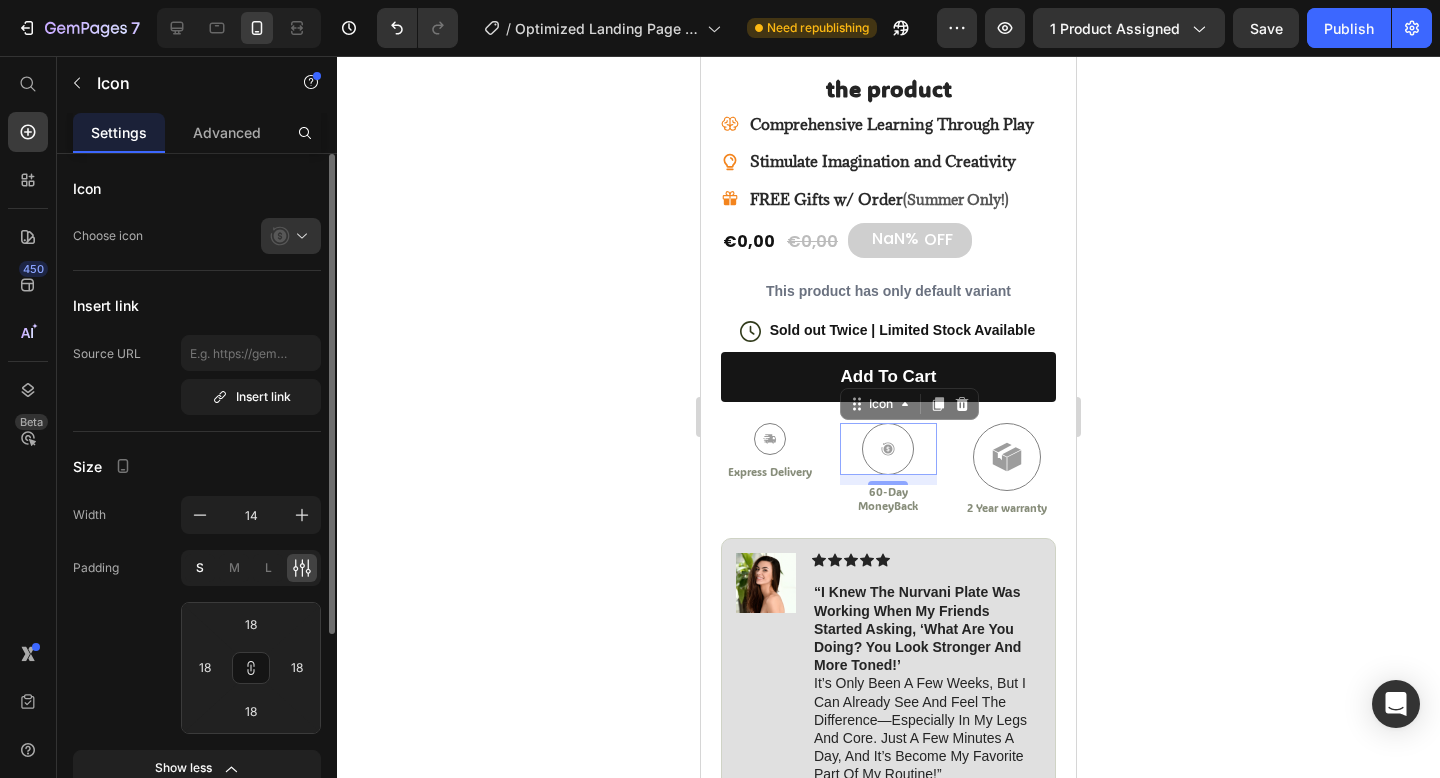 click on "S" 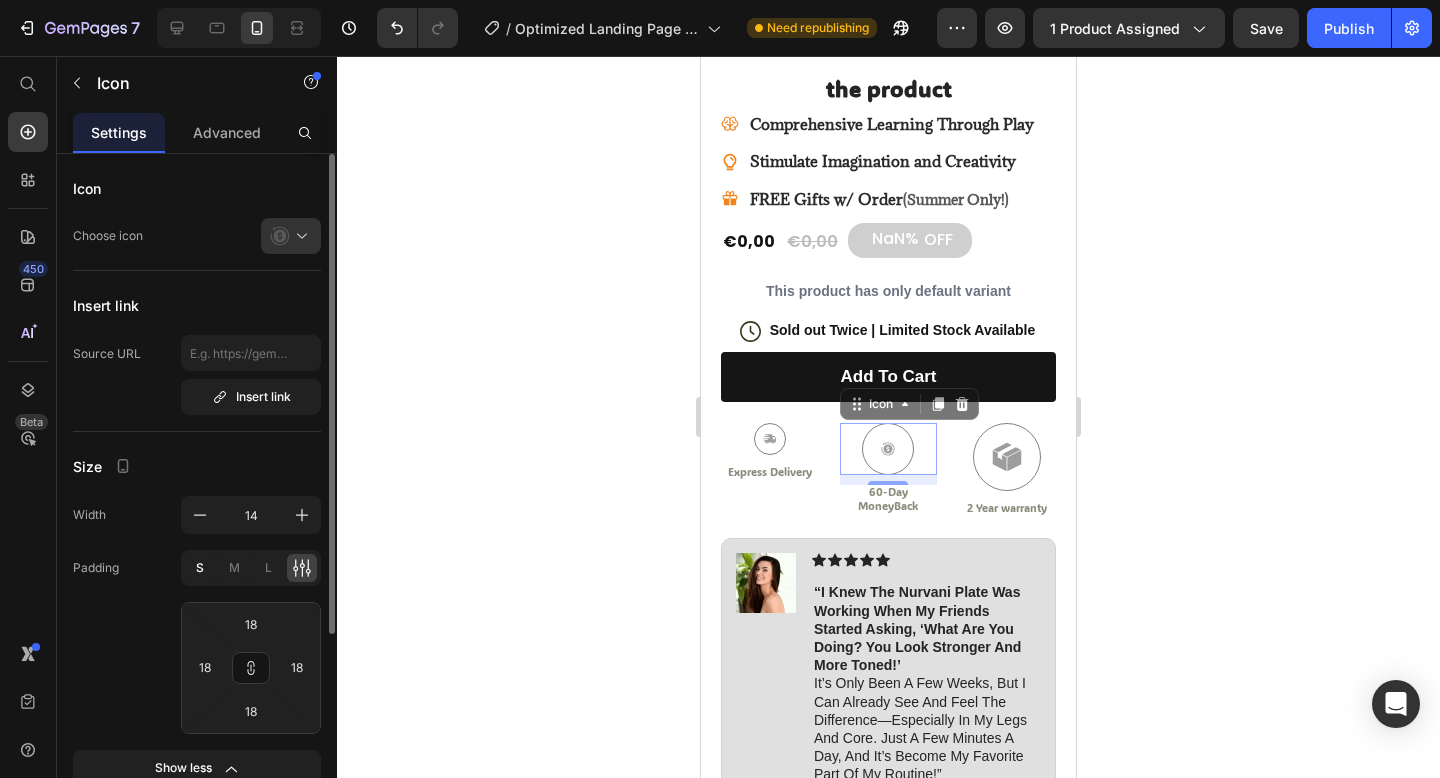 type on "8" 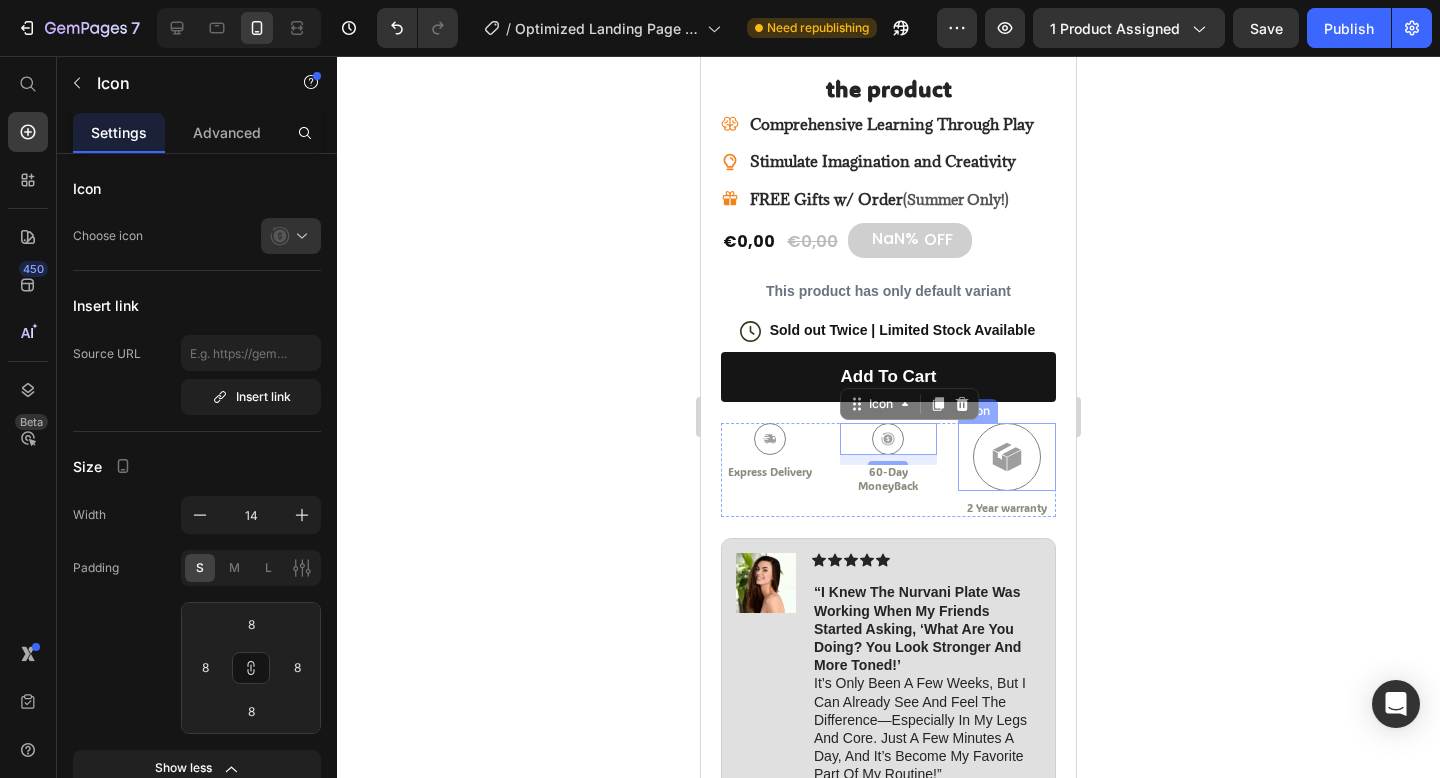 click at bounding box center (1007, 457) 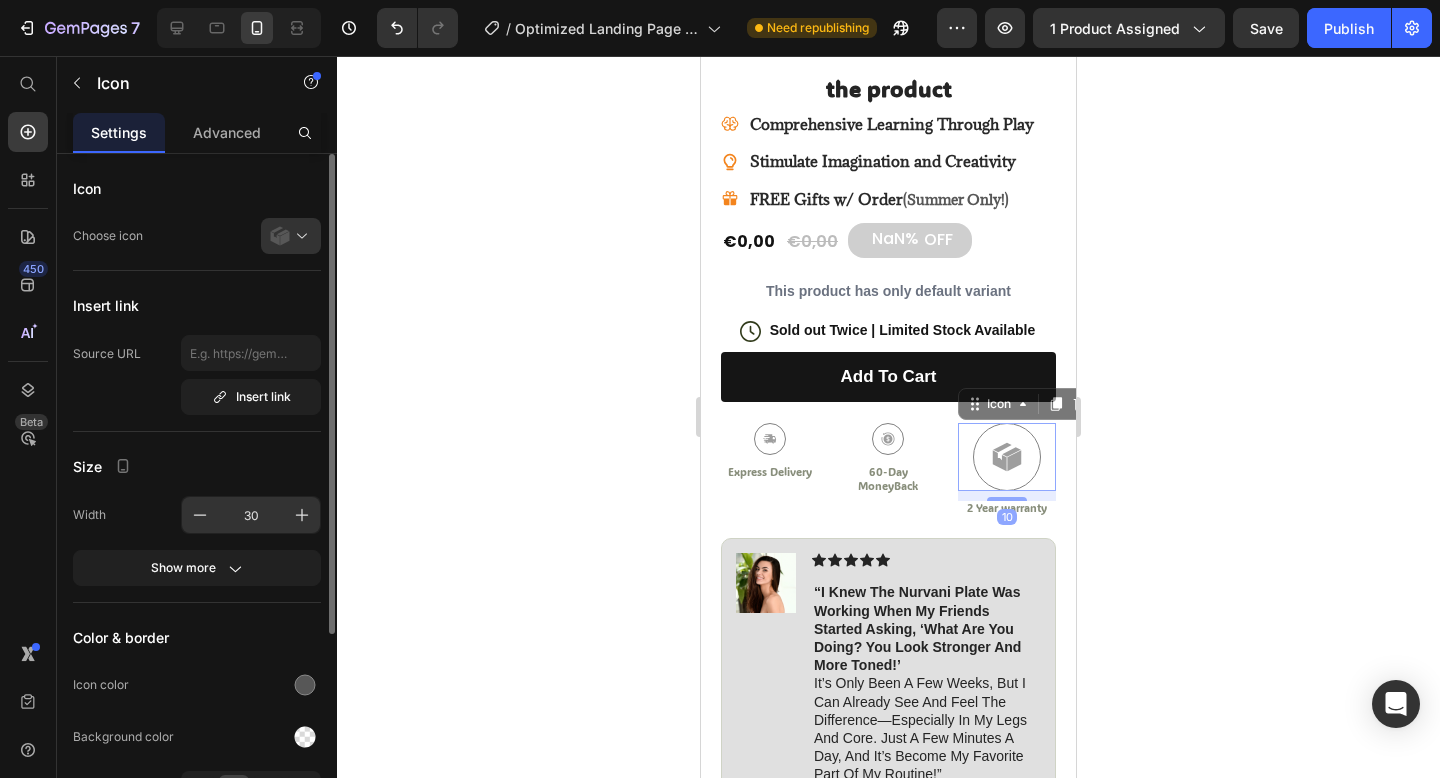 click on "30" at bounding box center [251, 515] 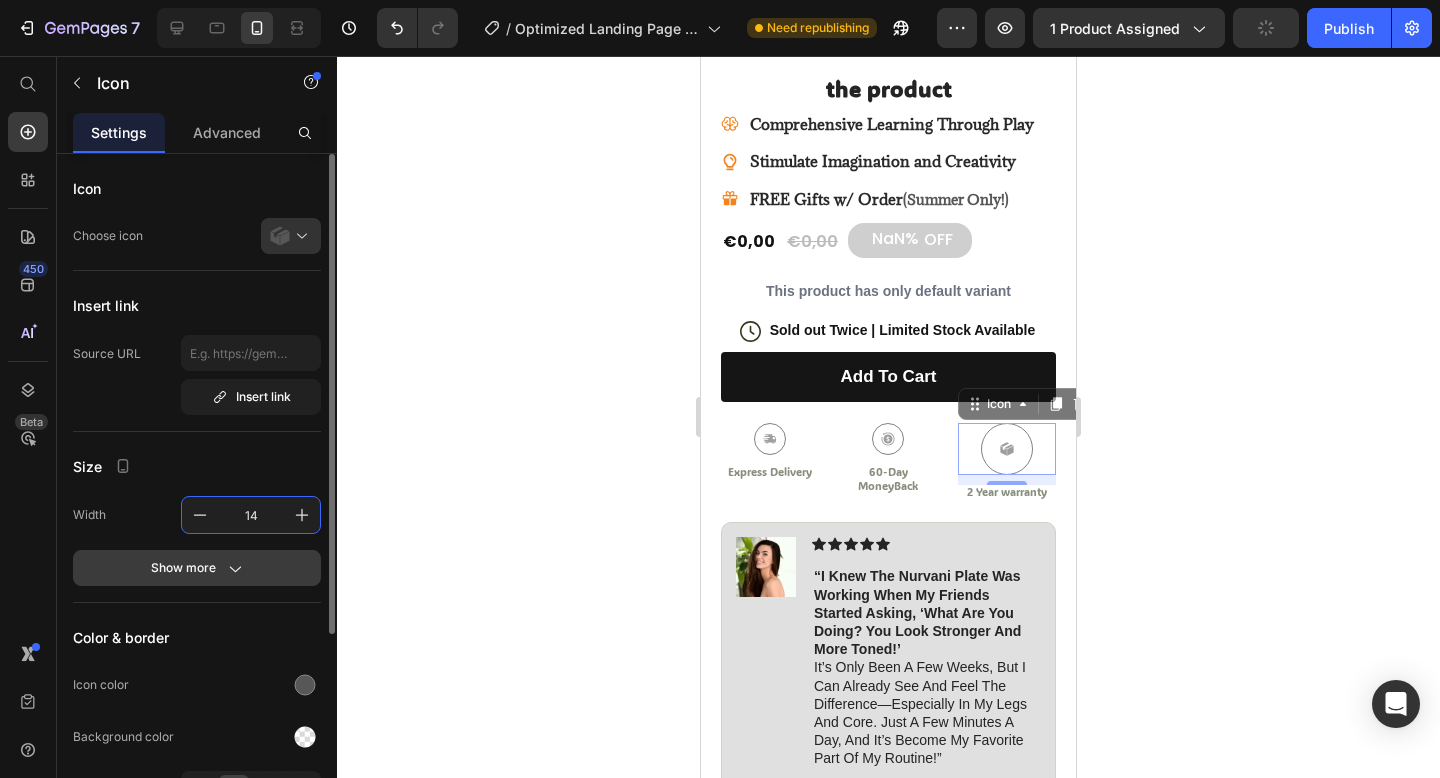 type on "14" 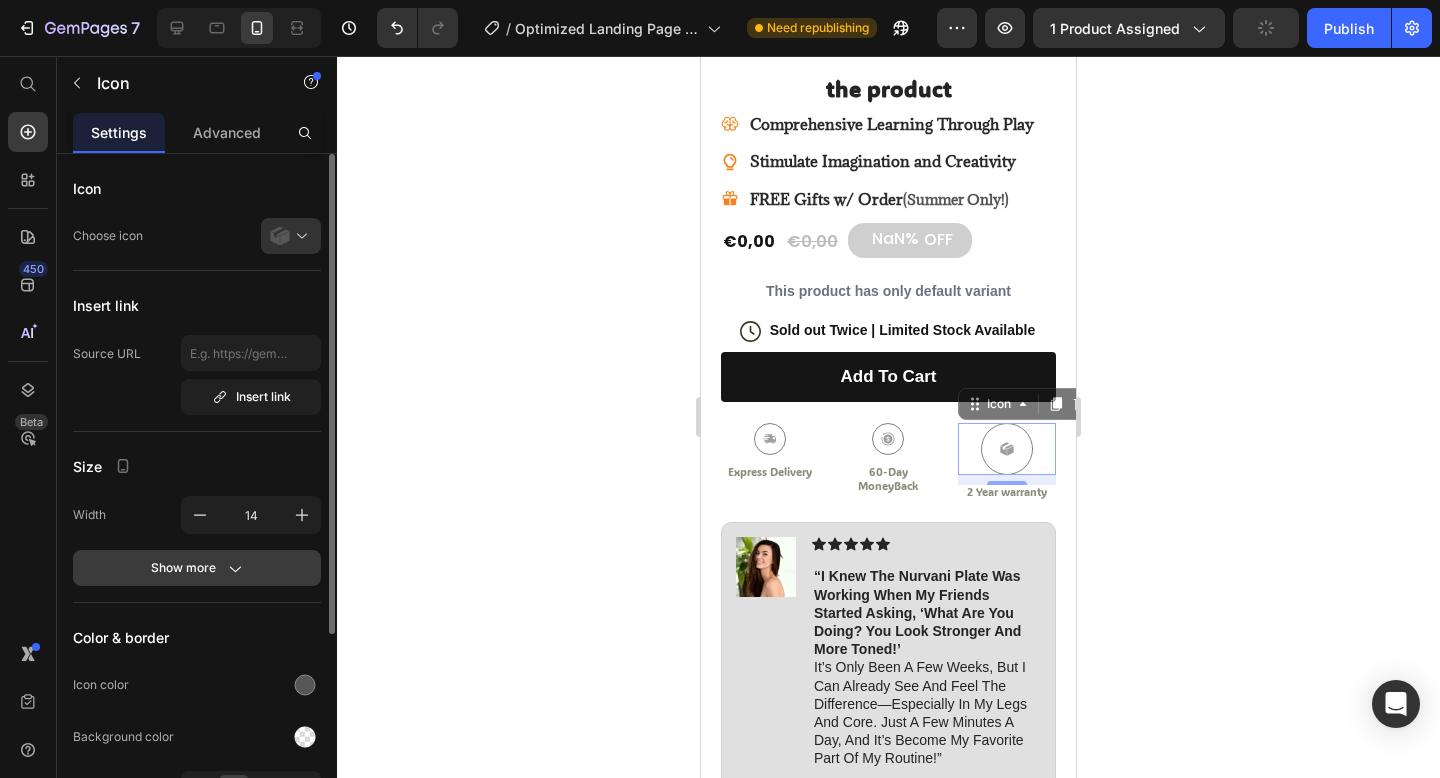 click on "Show more" at bounding box center [197, 568] 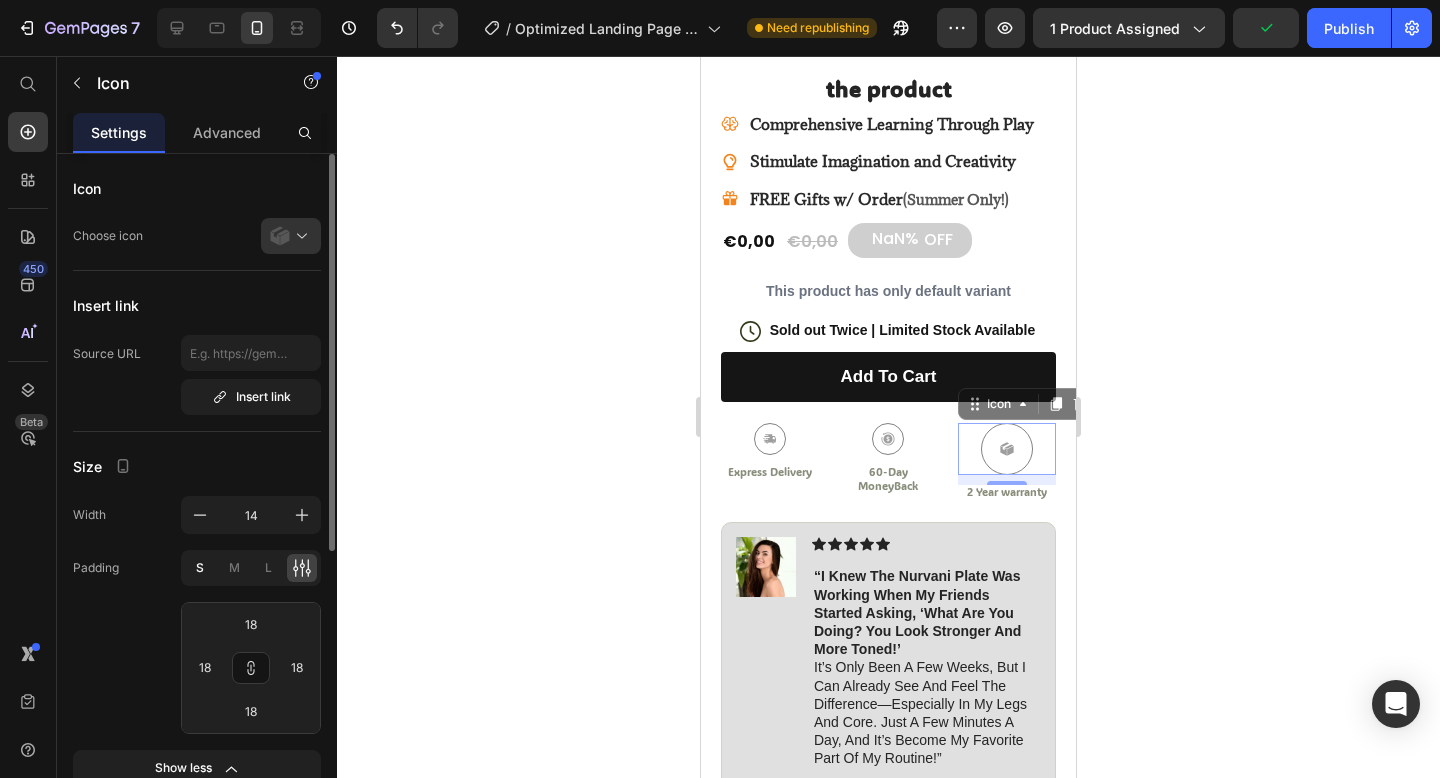 click on "S" 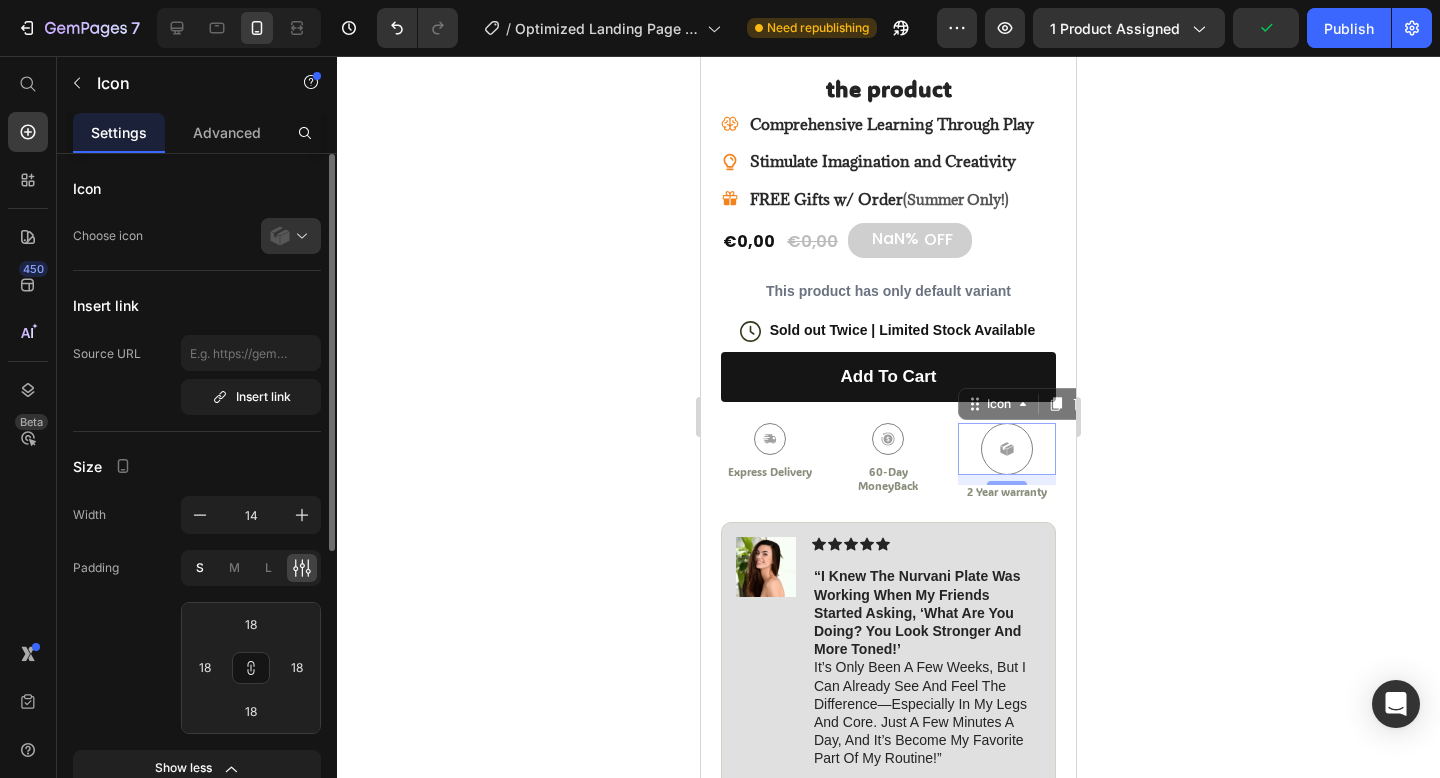 type on "8" 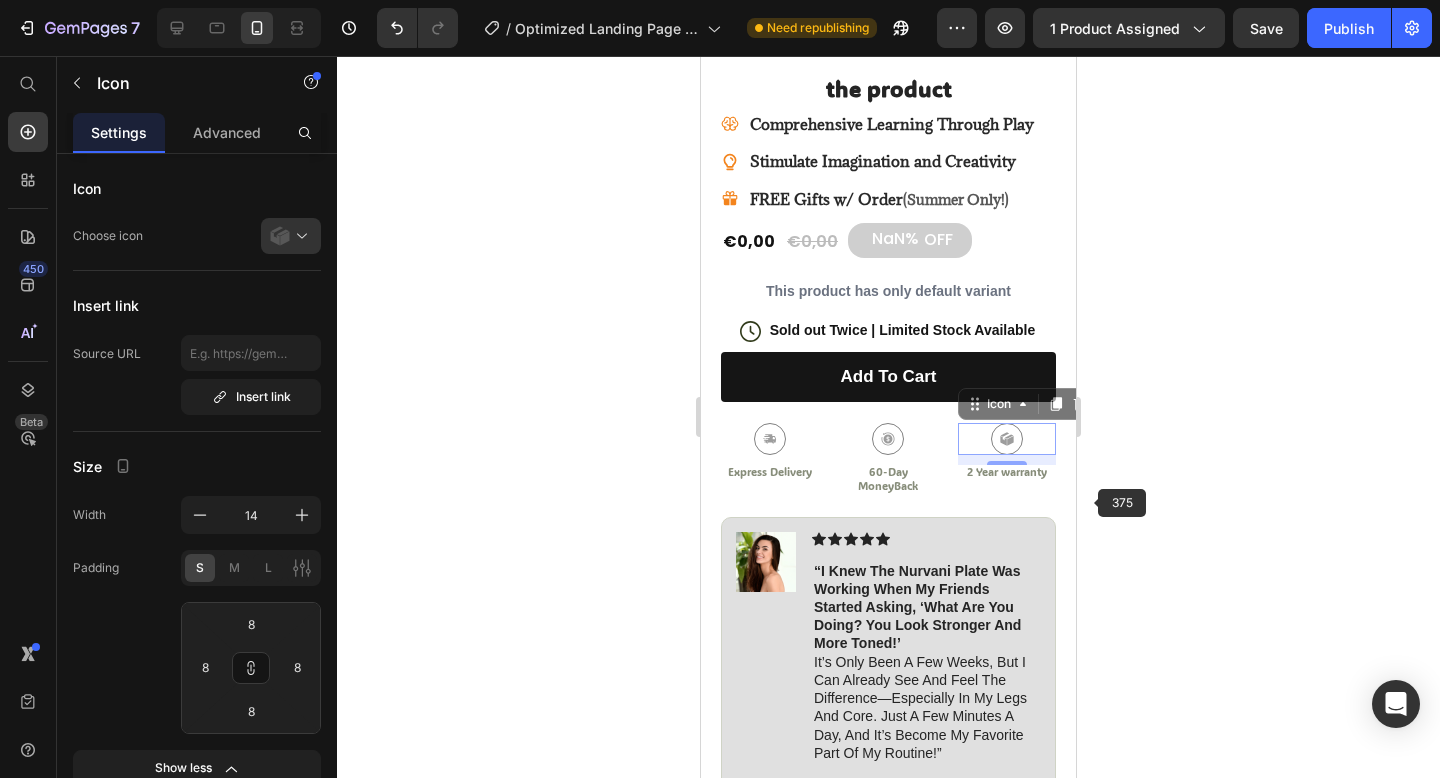 click 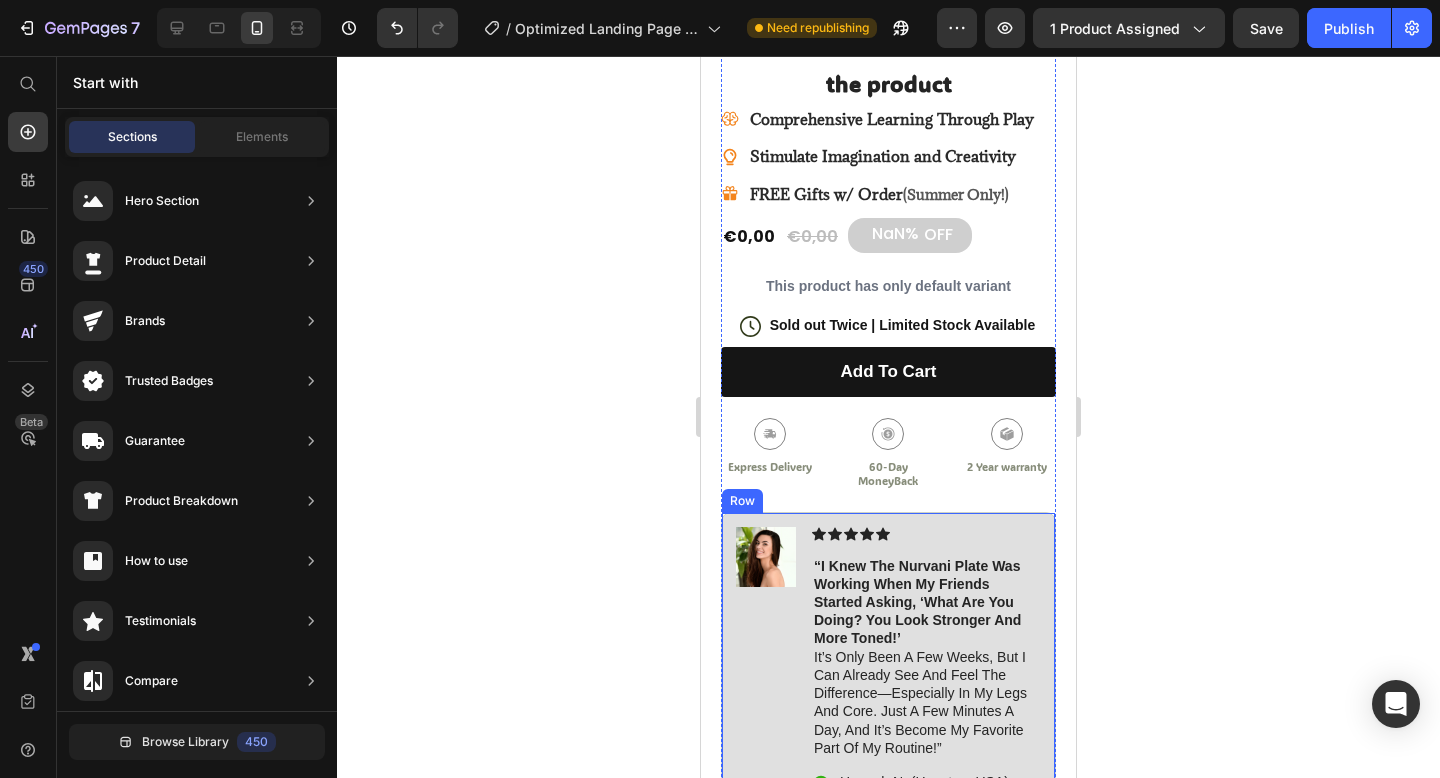 scroll, scrollTop: 512, scrollLeft: 0, axis: vertical 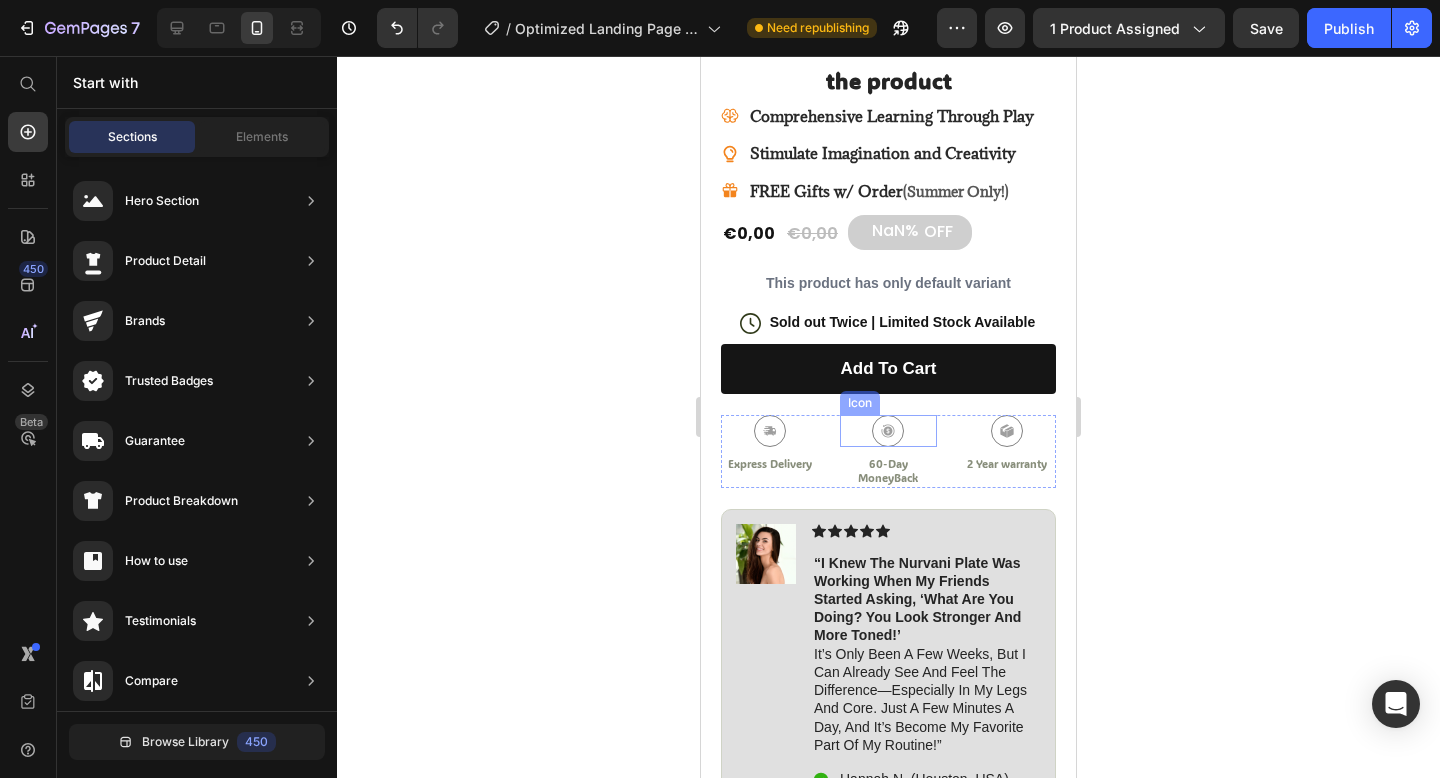 click on "Icon" at bounding box center [889, 431] 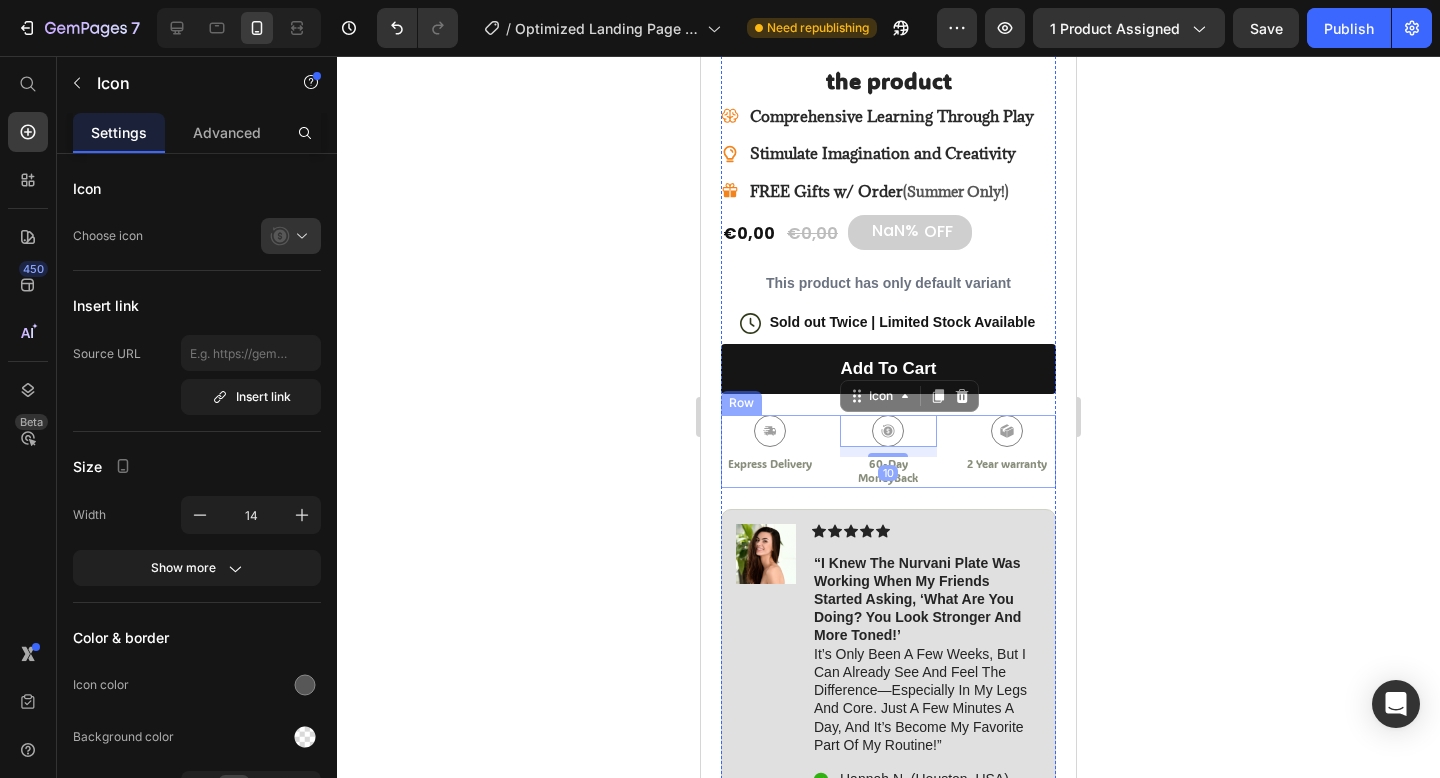 click on "Icon Express Delivery Text Block
Icon   10 60-Day MoneyBack  Text Block
Icon 2 Year warranty Text Block Row" at bounding box center (888, 451) 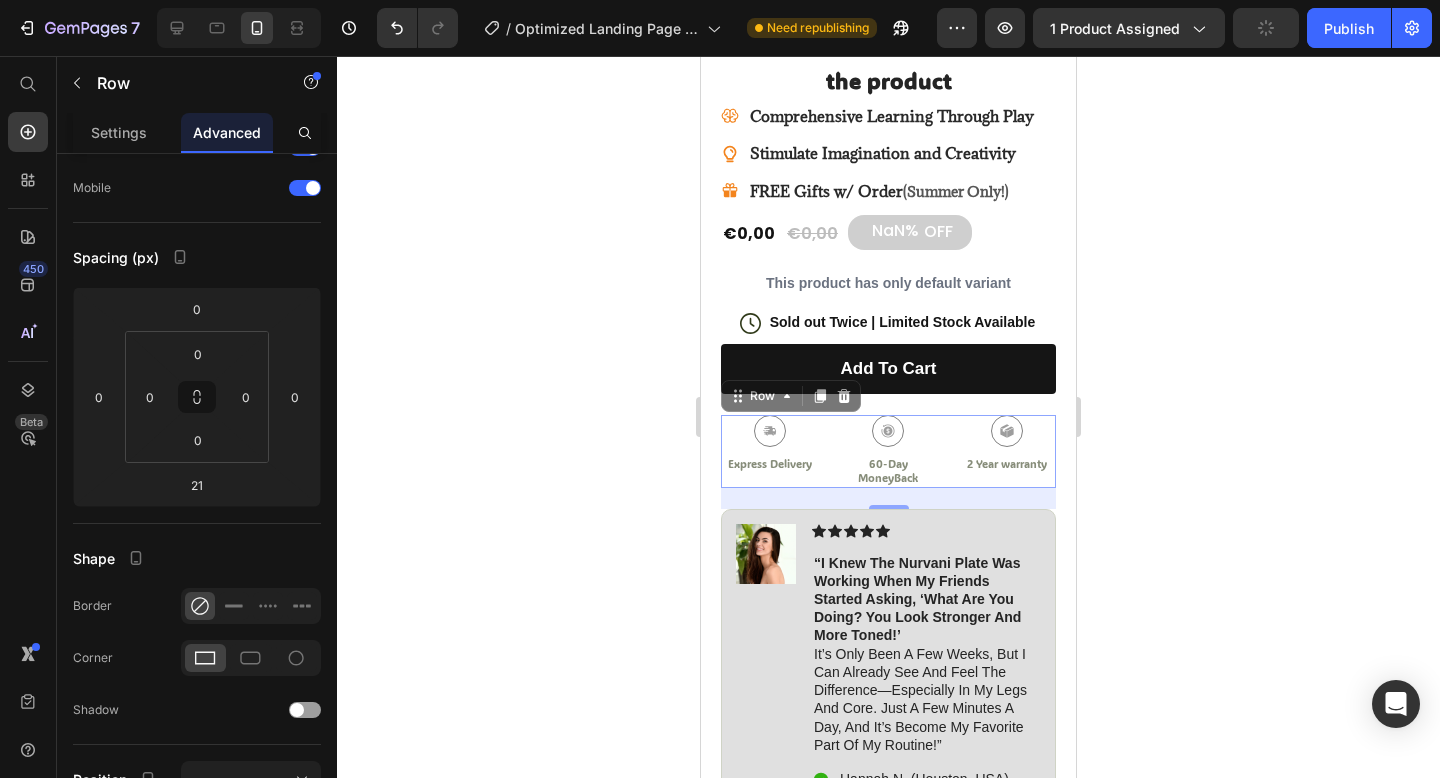scroll, scrollTop: 624, scrollLeft: 0, axis: vertical 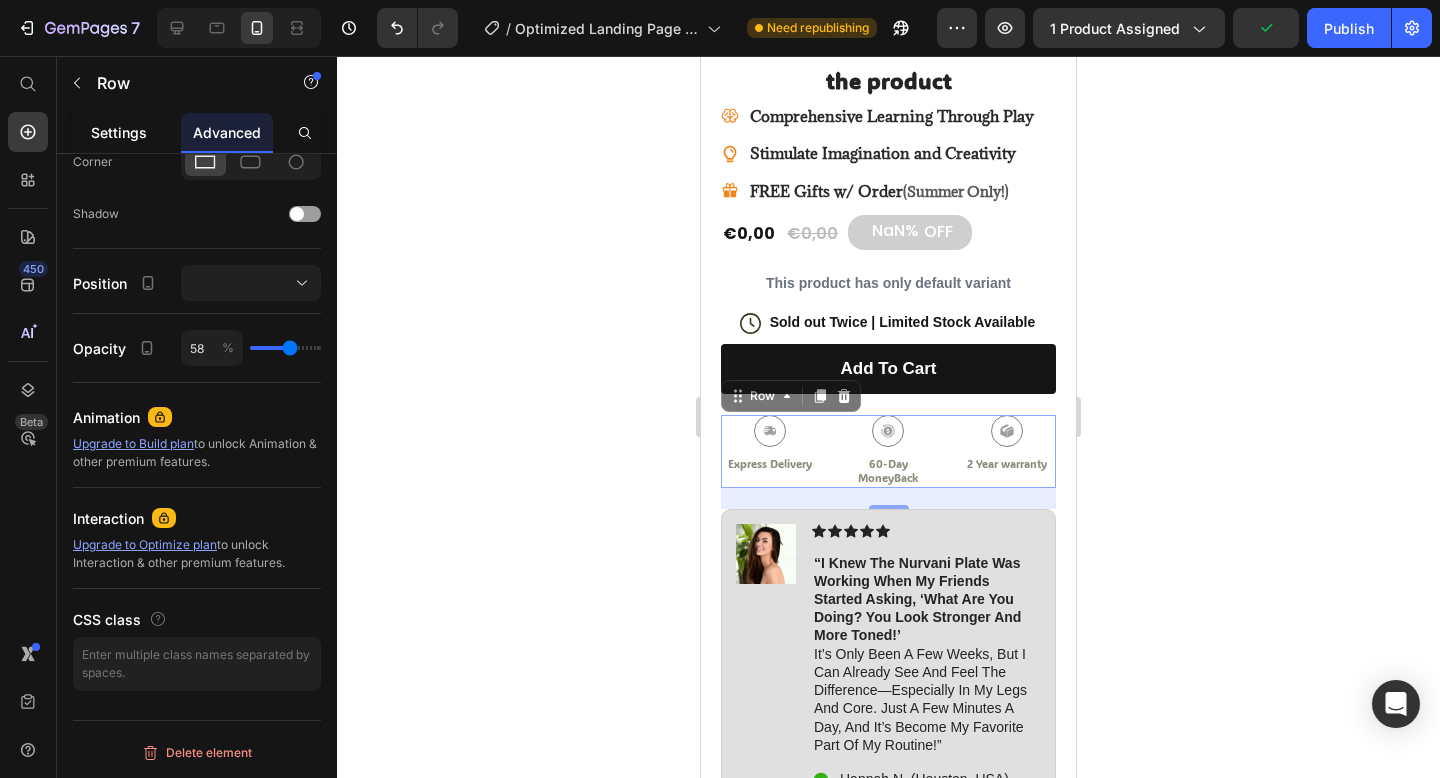 click on "Settings" at bounding box center [119, 132] 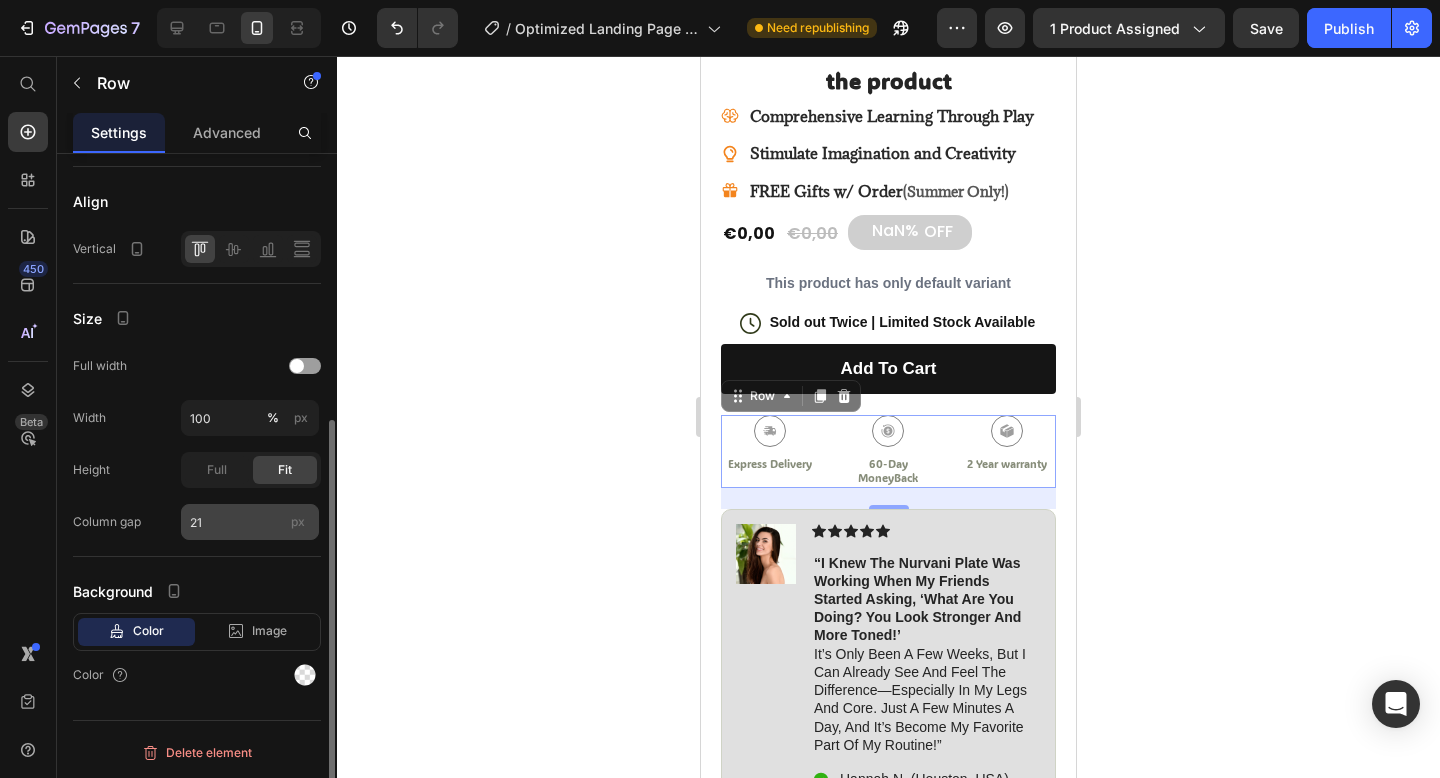 scroll, scrollTop: 0, scrollLeft: 0, axis: both 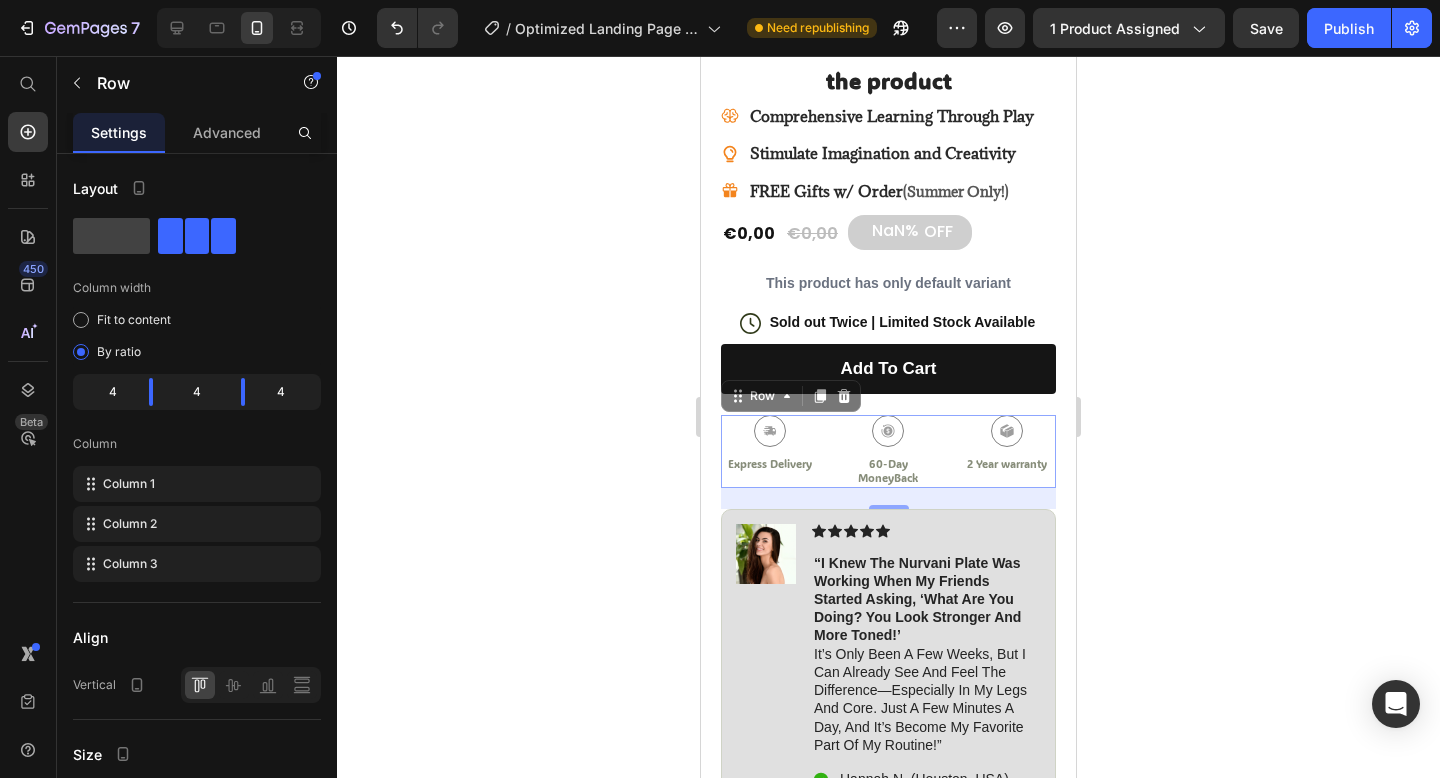 click on "Icon Express Delivery Text Block" at bounding box center (770, 451) 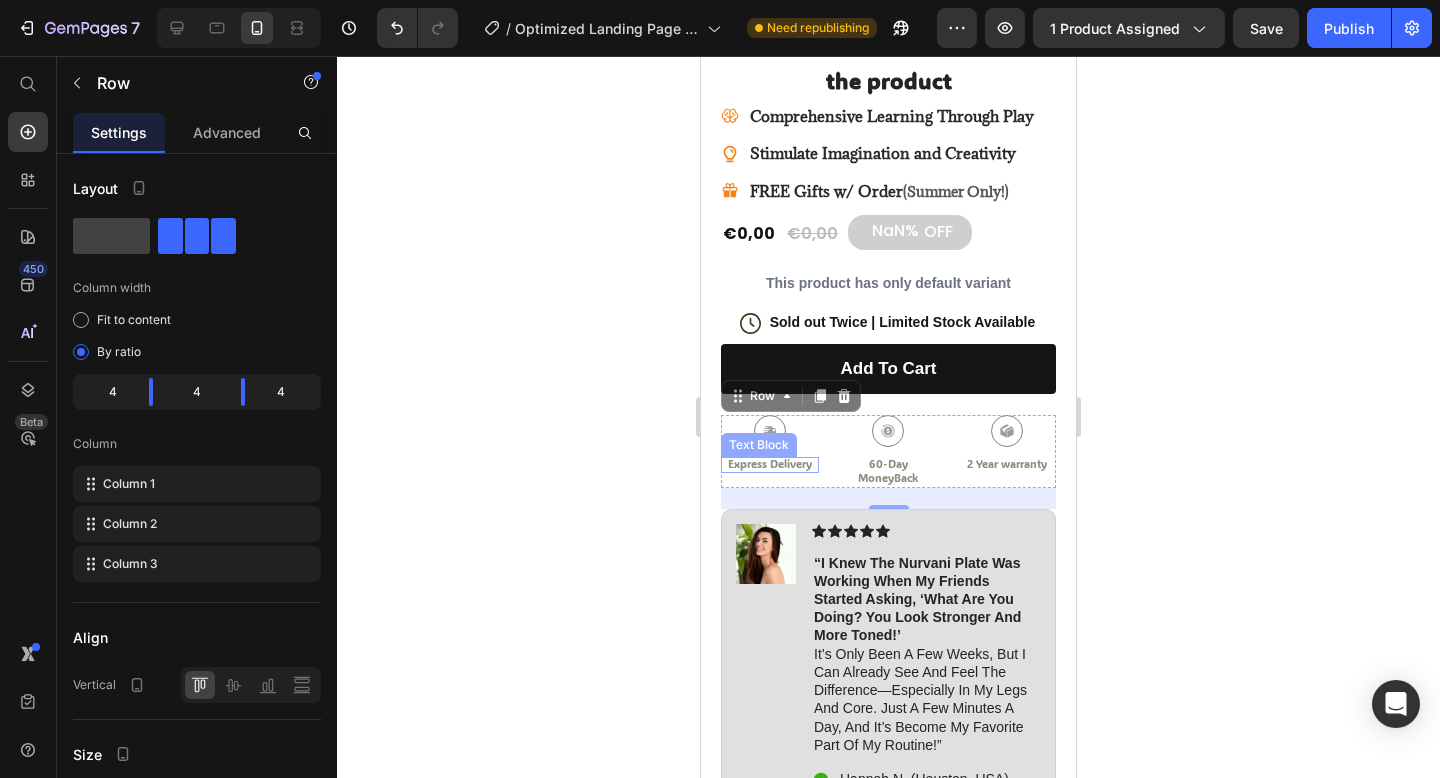 click on "Express Delivery" at bounding box center (770, 464) 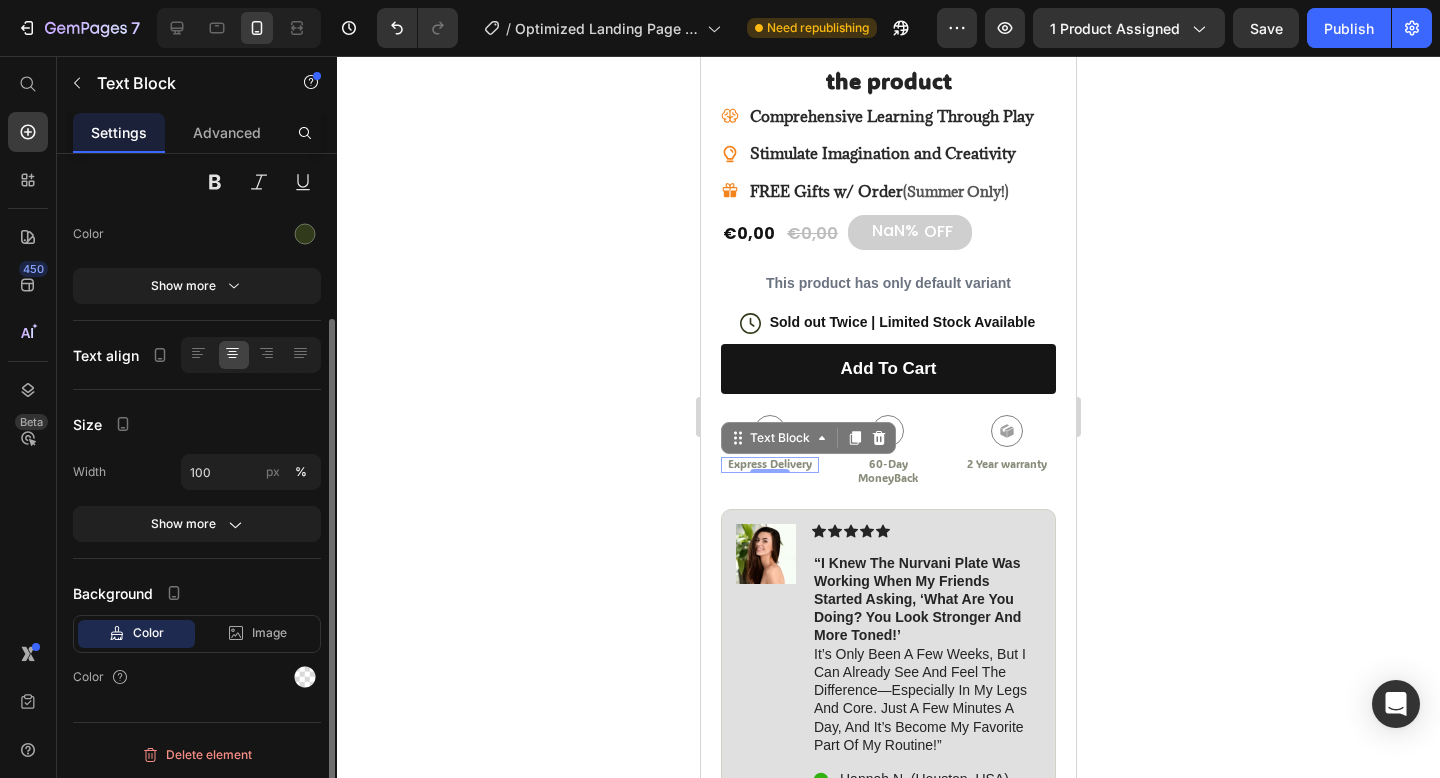 scroll, scrollTop: 214, scrollLeft: 0, axis: vertical 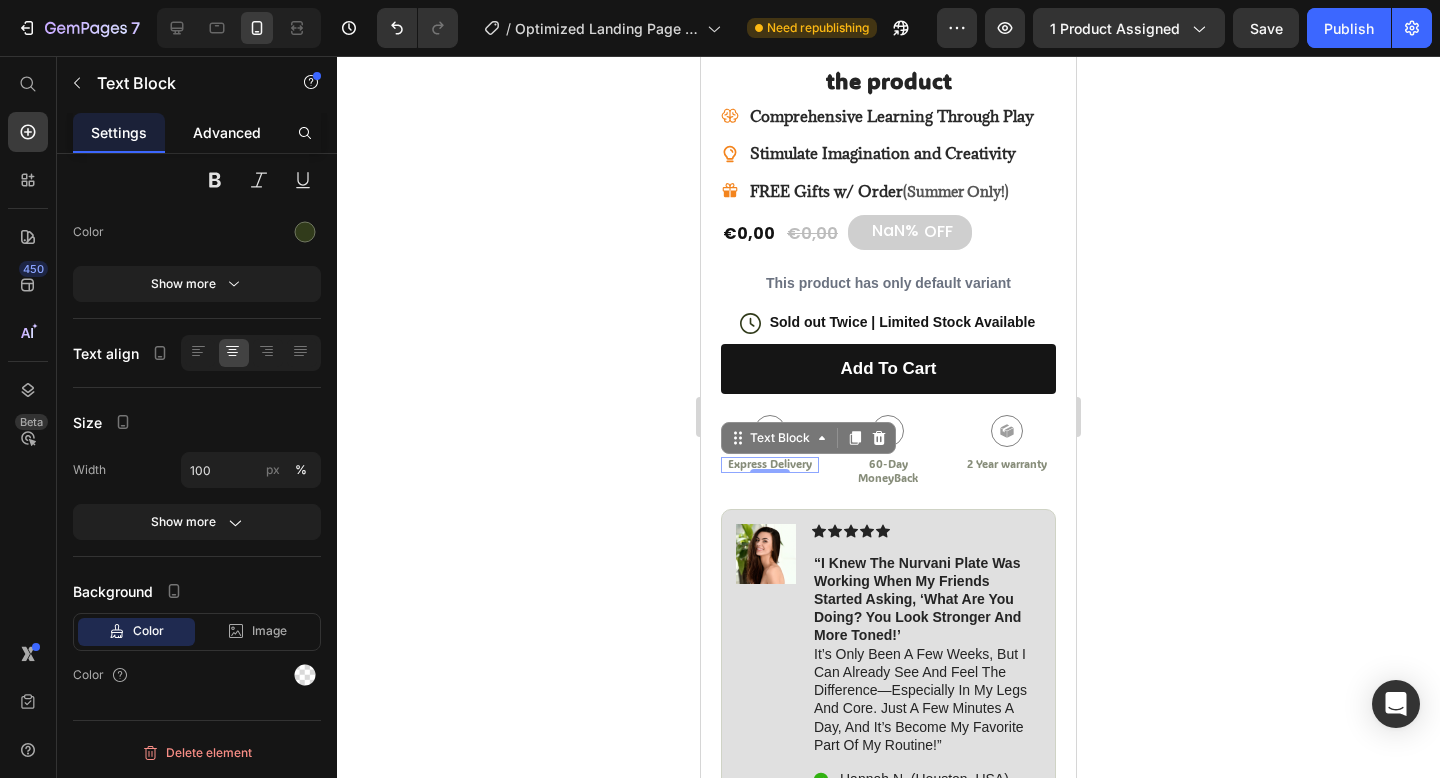 click on "Advanced" at bounding box center (227, 132) 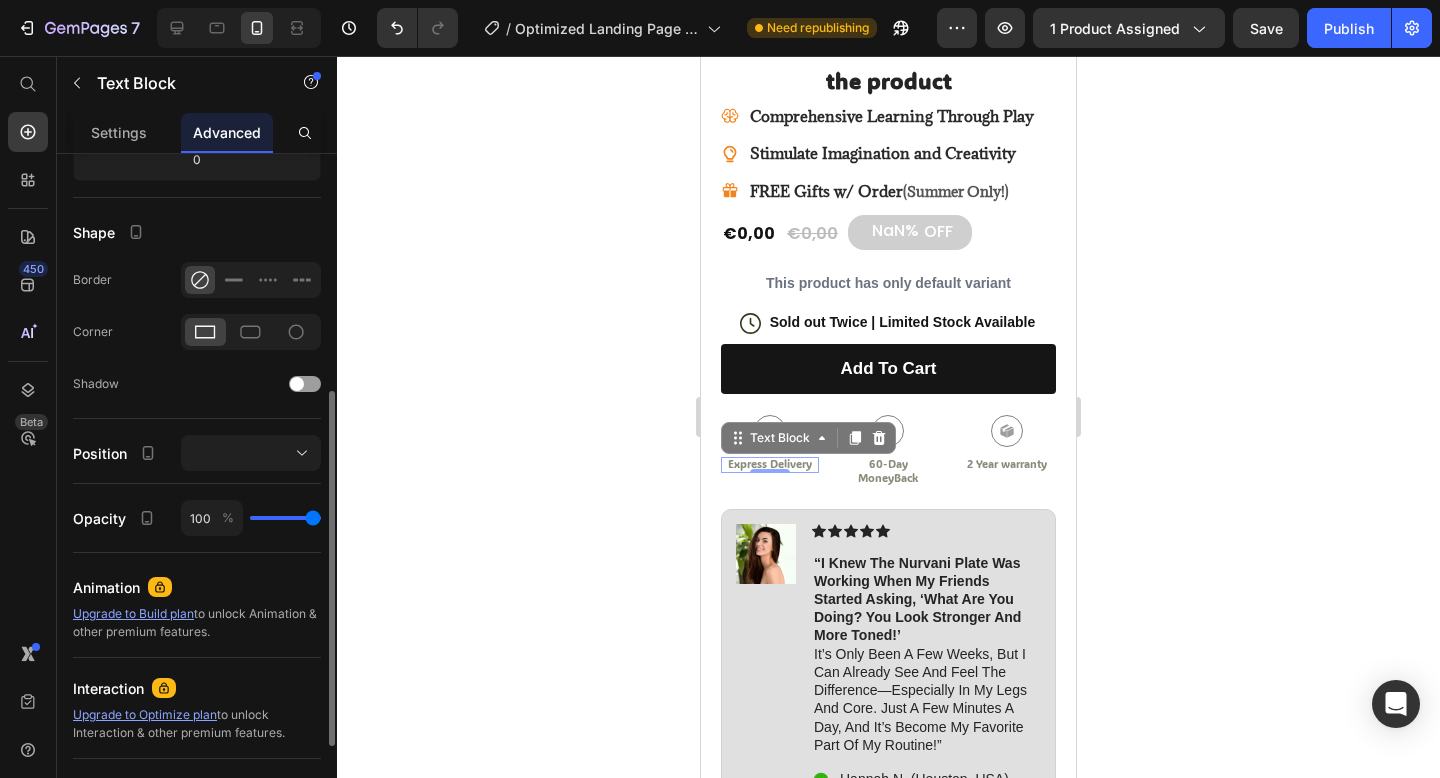 scroll, scrollTop: 624, scrollLeft: 0, axis: vertical 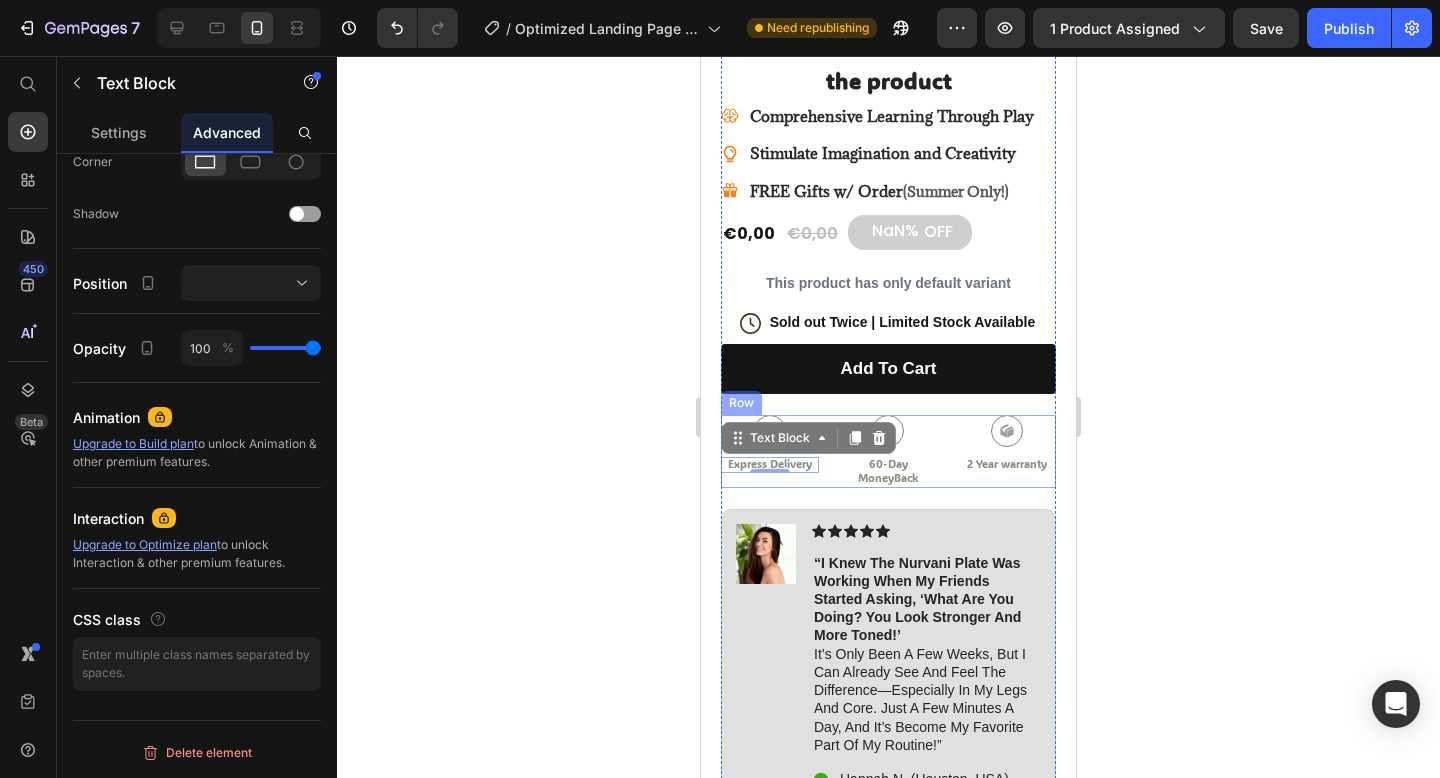 click on "Icon Express Delivery Text Block   0
Icon 60-Day MoneyBack  Text Block
Icon 2 Year warranty Text Block Row" at bounding box center [888, 451] 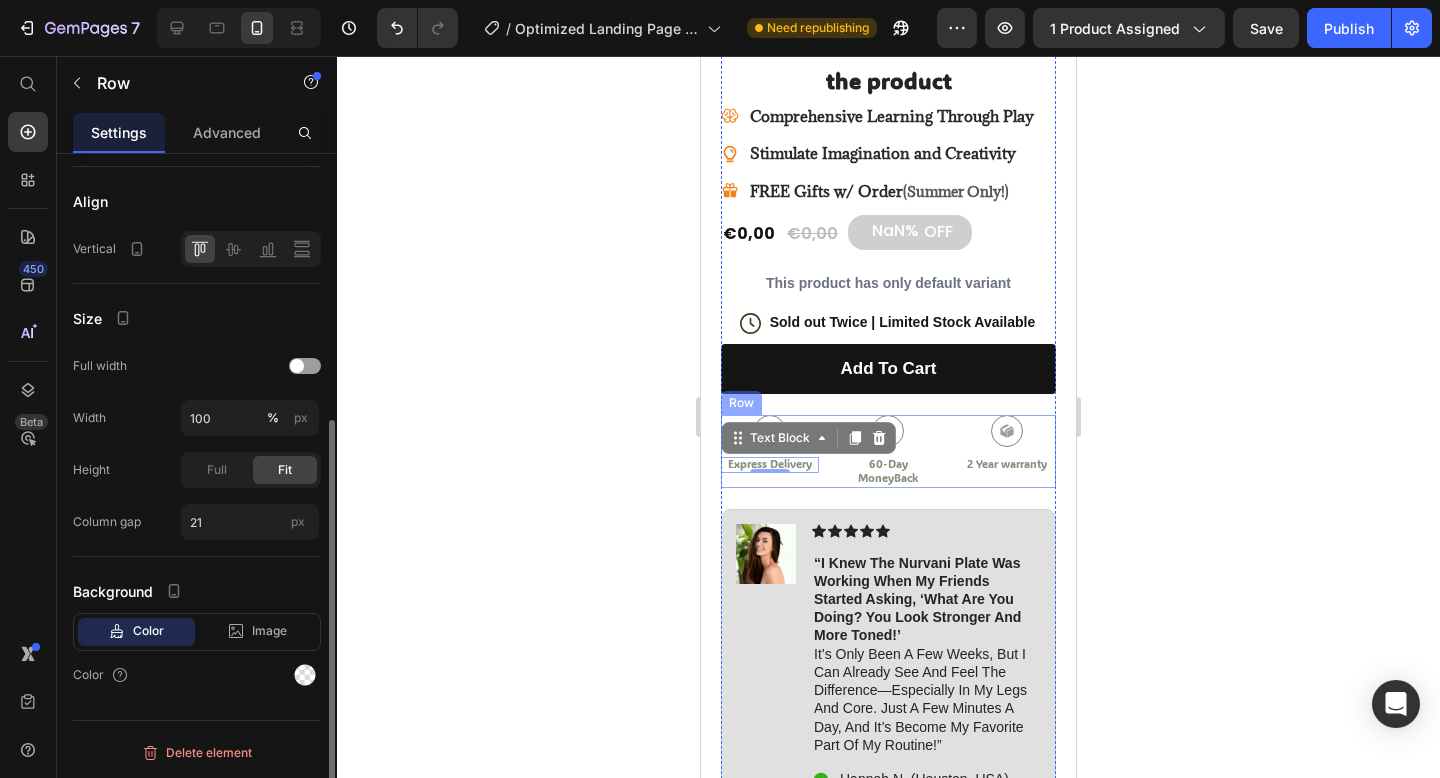 scroll, scrollTop: 0, scrollLeft: 0, axis: both 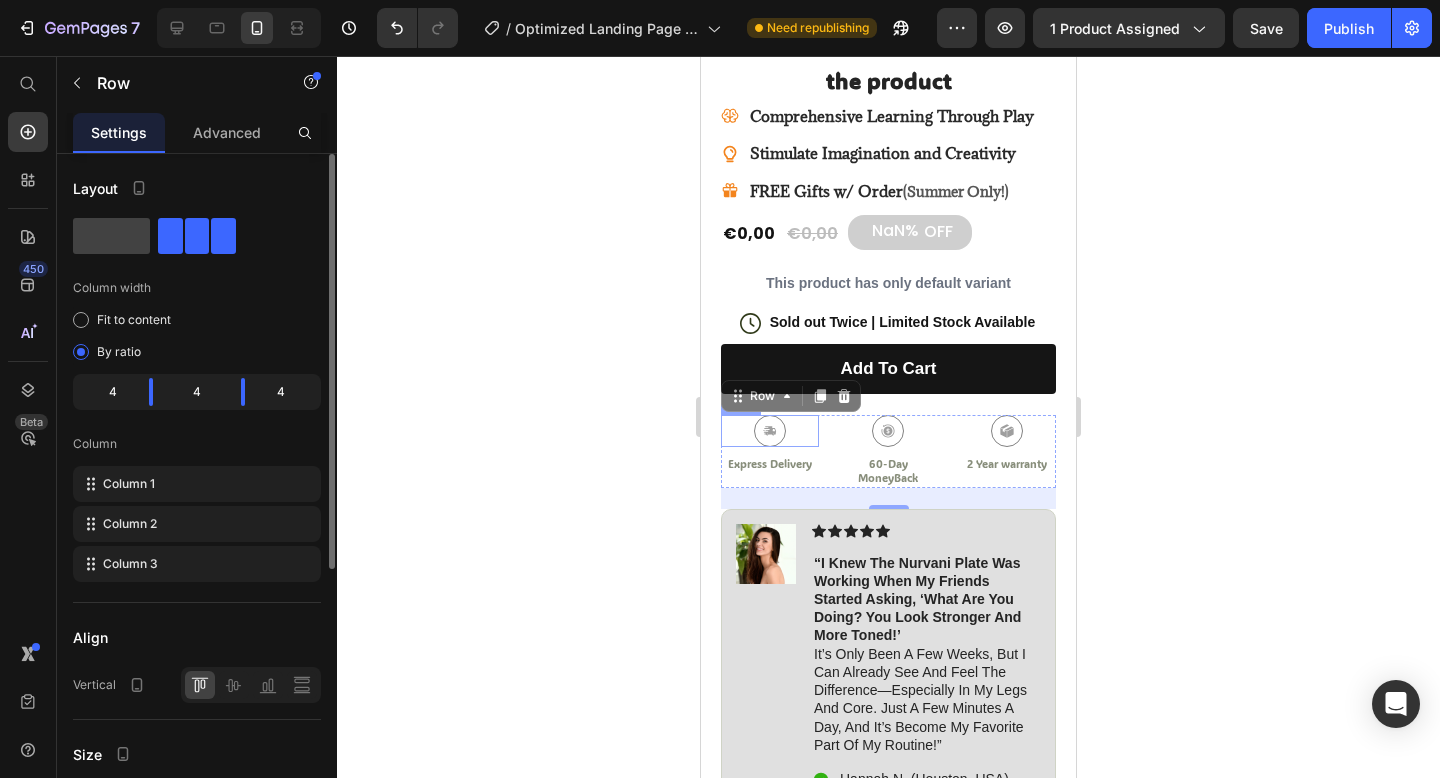 click on "Icon" at bounding box center [770, 431] 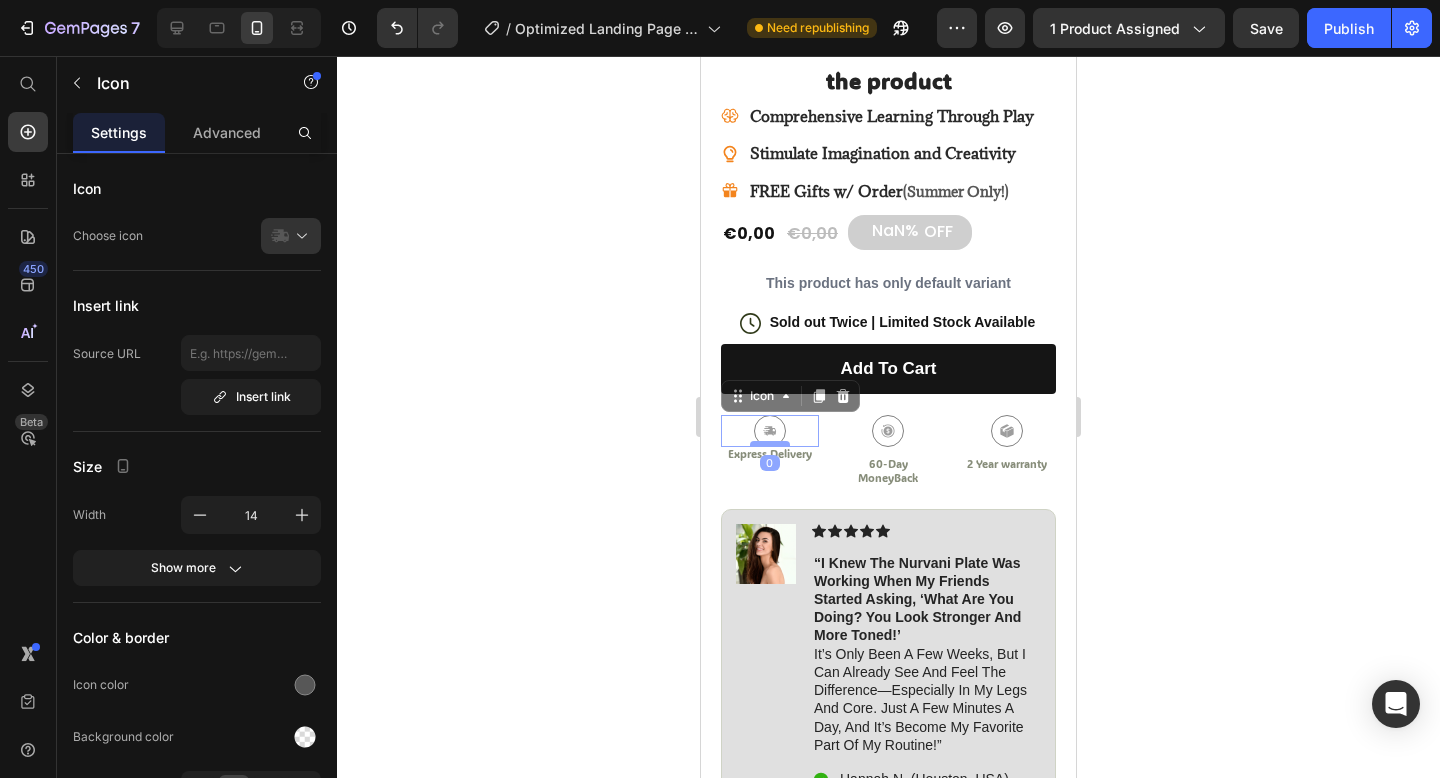 drag, startPoint x: 772, startPoint y: 440, endPoint x: 772, endPoint y: 429, distance: 11 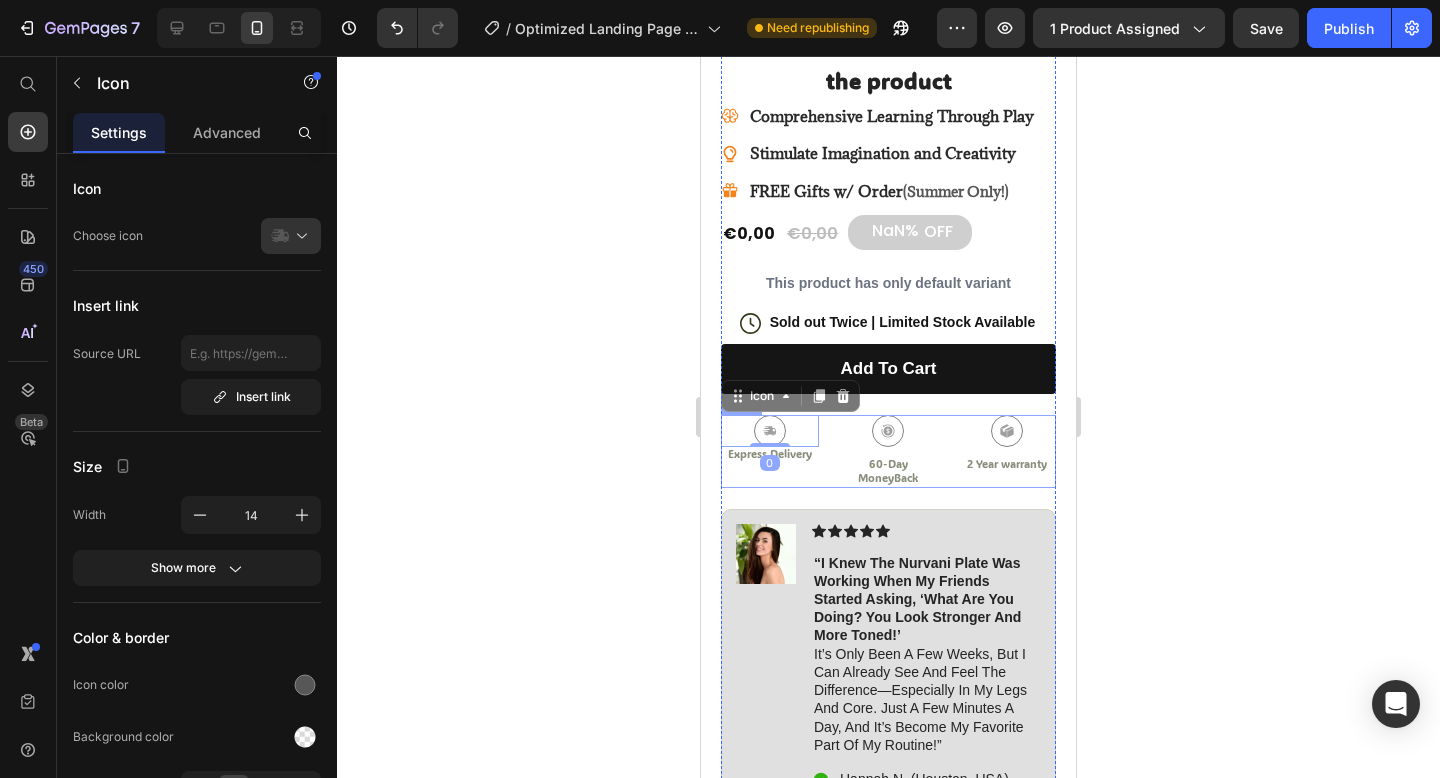 click on "Icon 60-Day MoneyBack  Text Block" at bounding box center [889, 451] 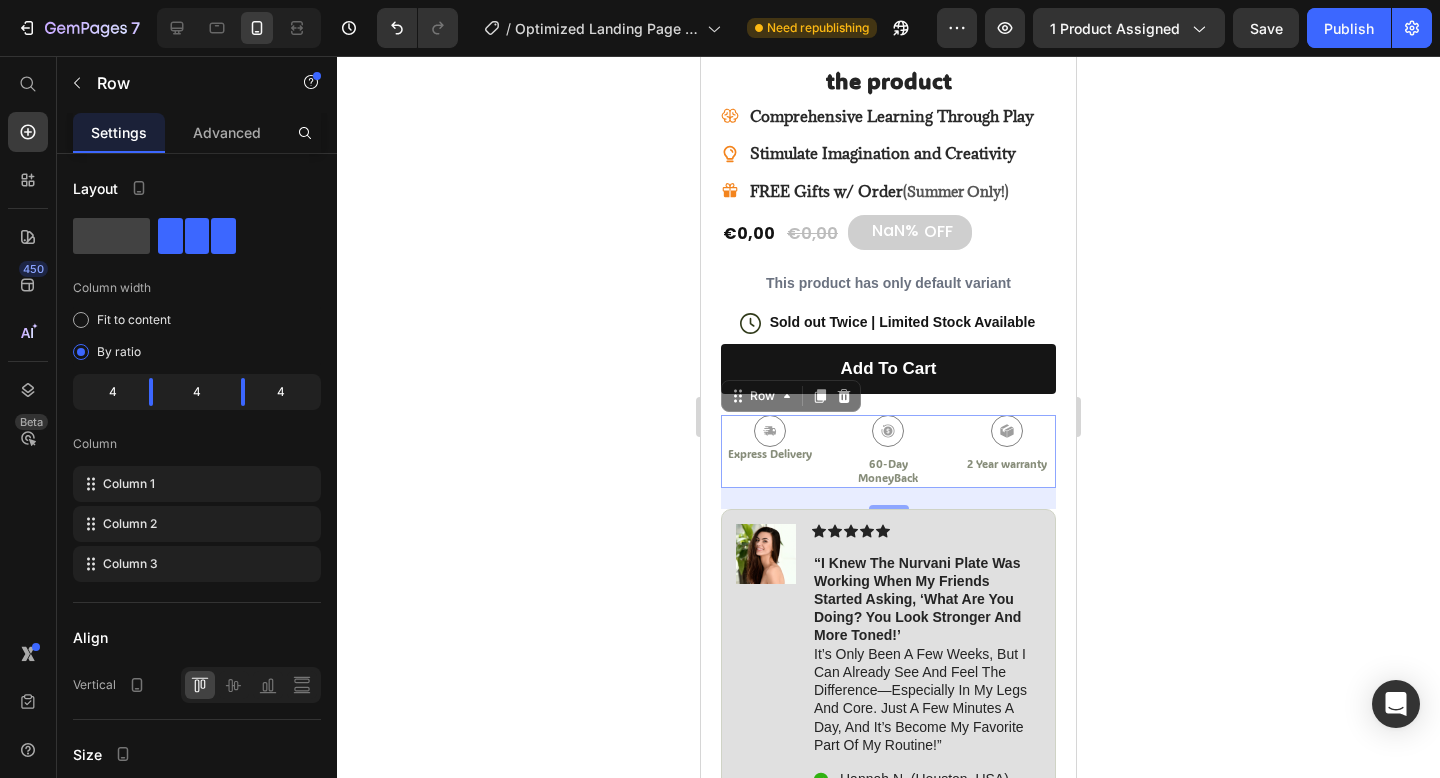 click on "Icon 60-Day MoneyBack  Text Block" at bounding box center [889, 451] 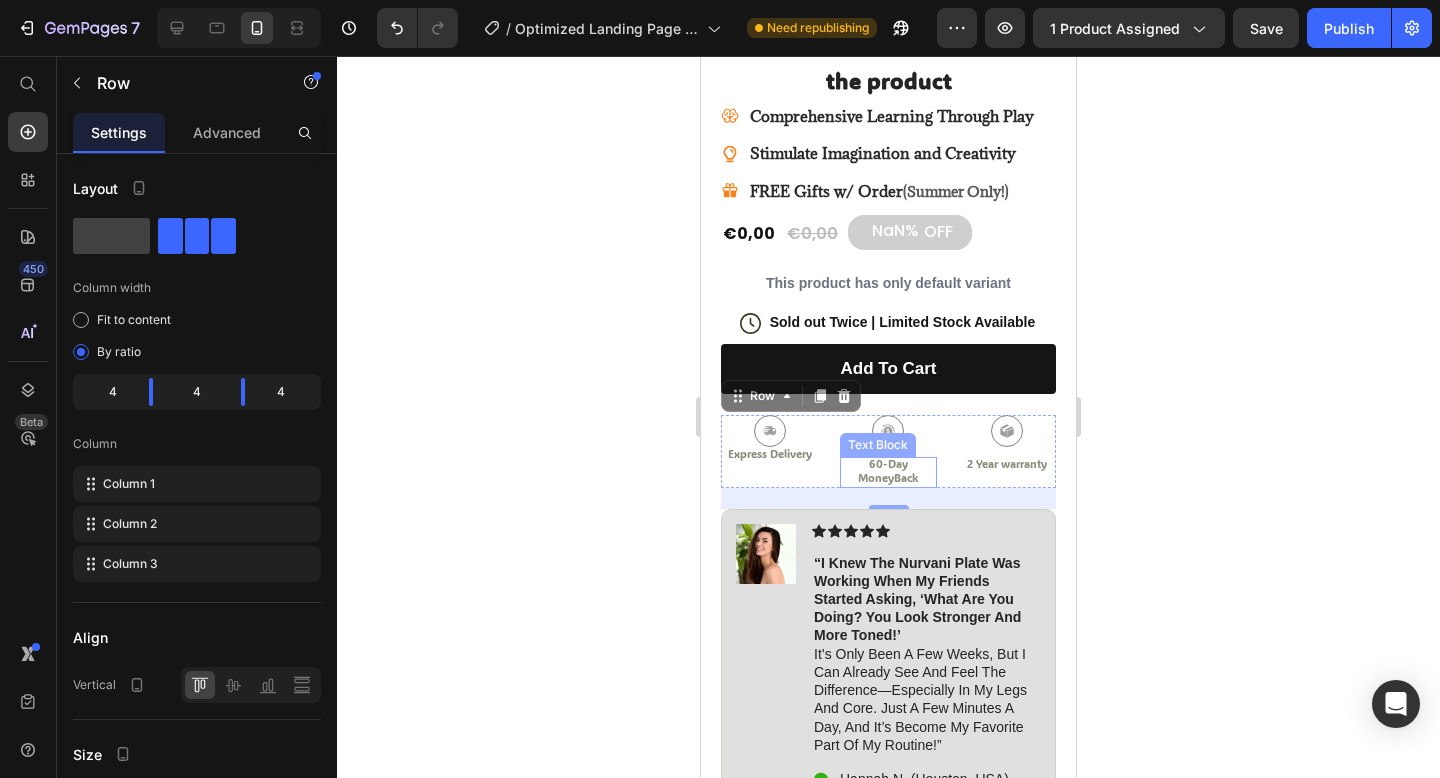 click on "60-Day MoneyBack" at bounding box center [889, 471] 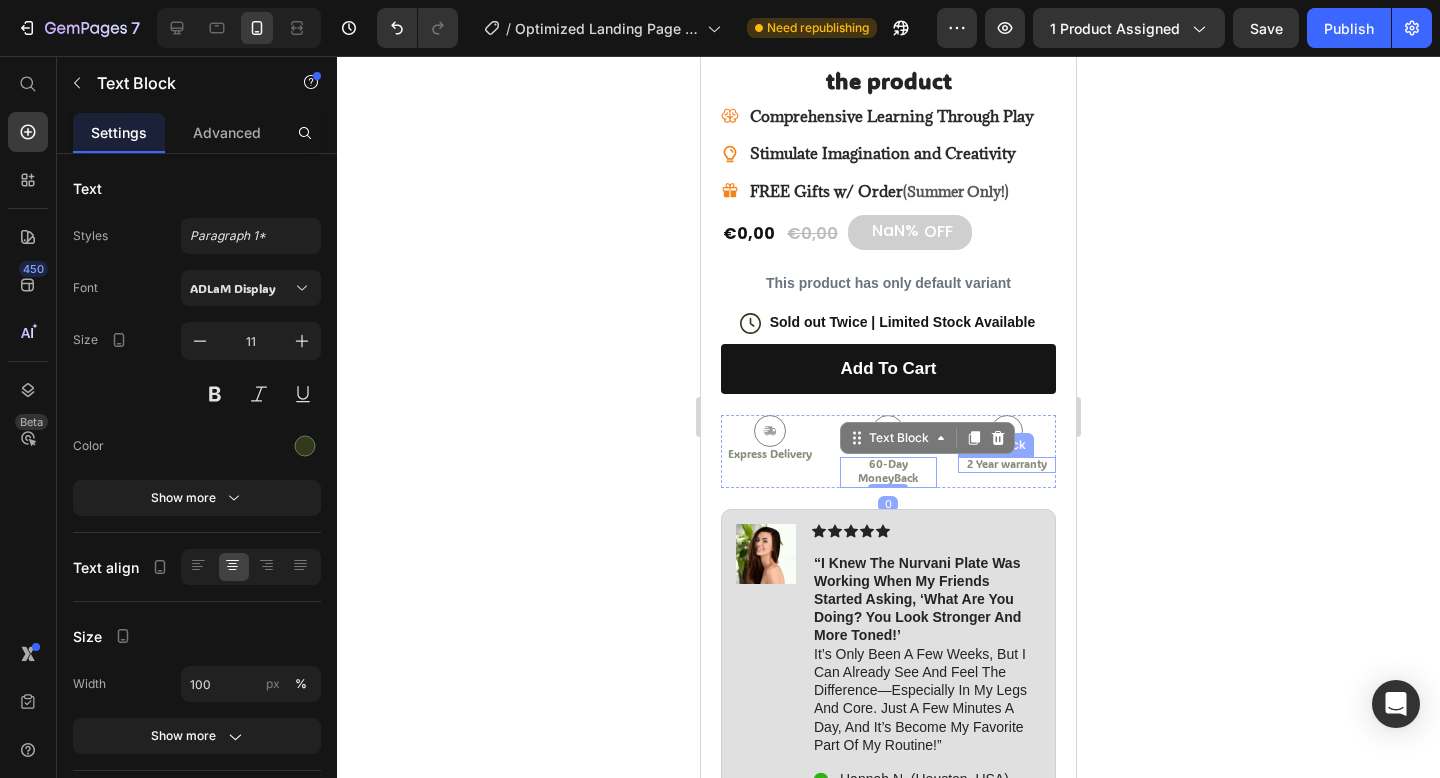 click on "2 Year warranty" at bounding box center (1007, 464) 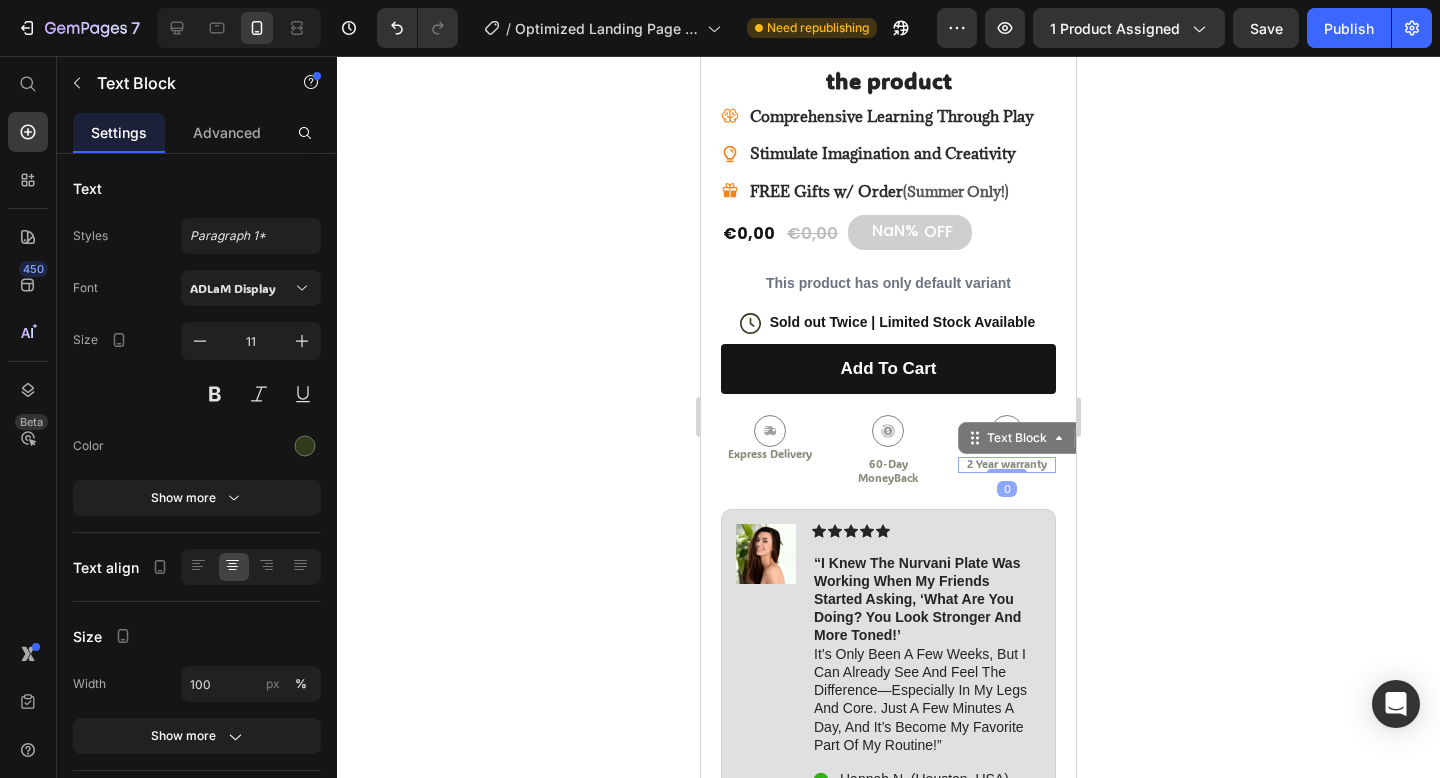 click 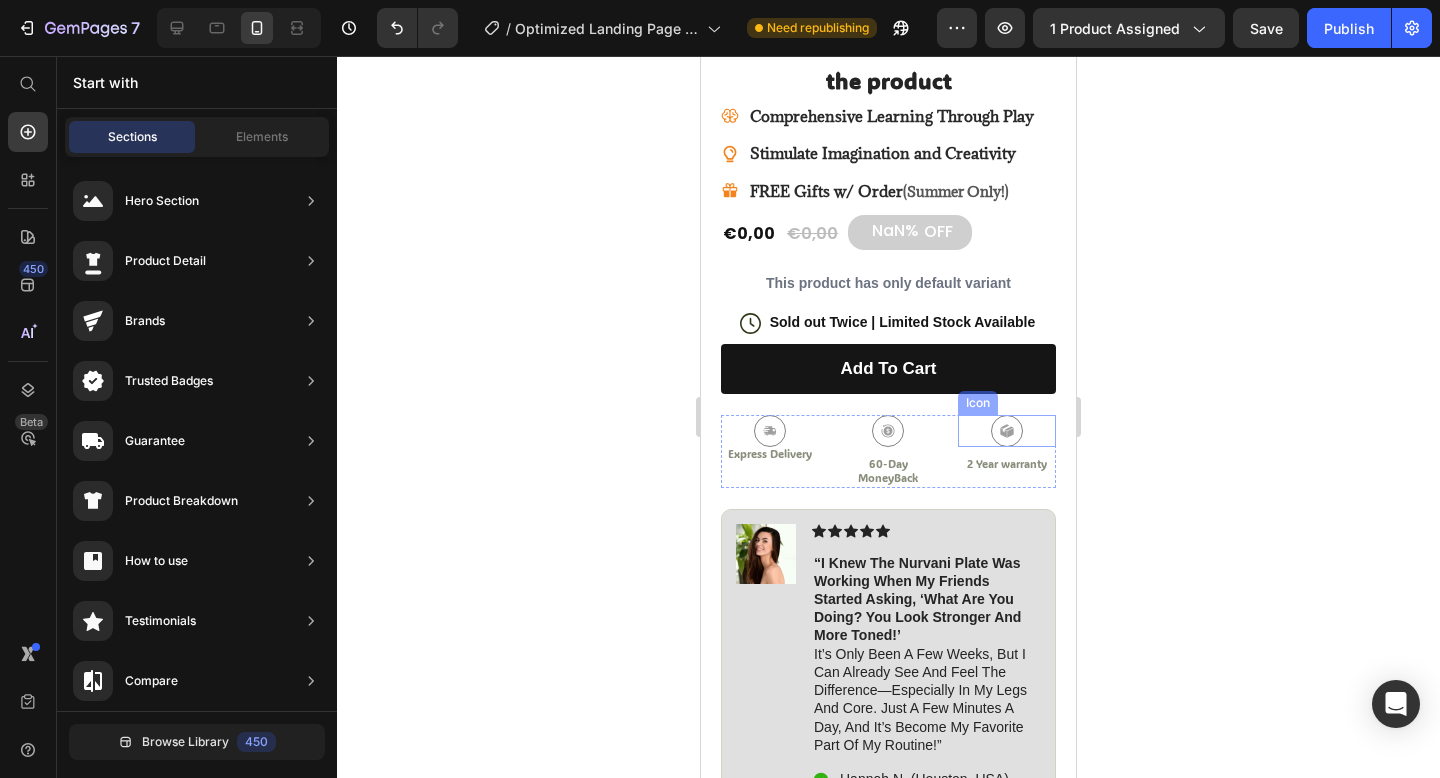 click at bounding box center [1007, 431] 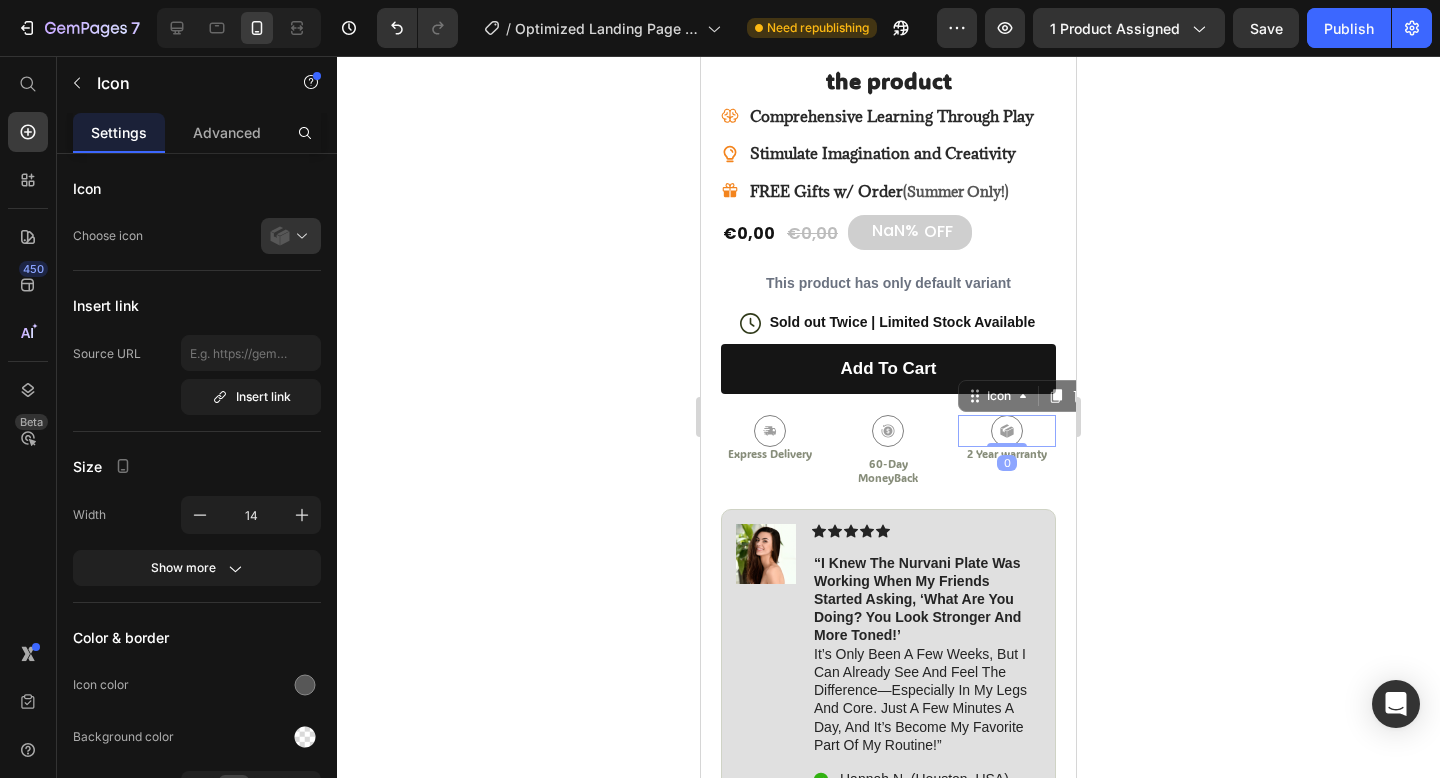 drag, startPoint x: 999, startPoint y: 438, endPoint x: 996, endPoint y: 424, distance: 14.3178215 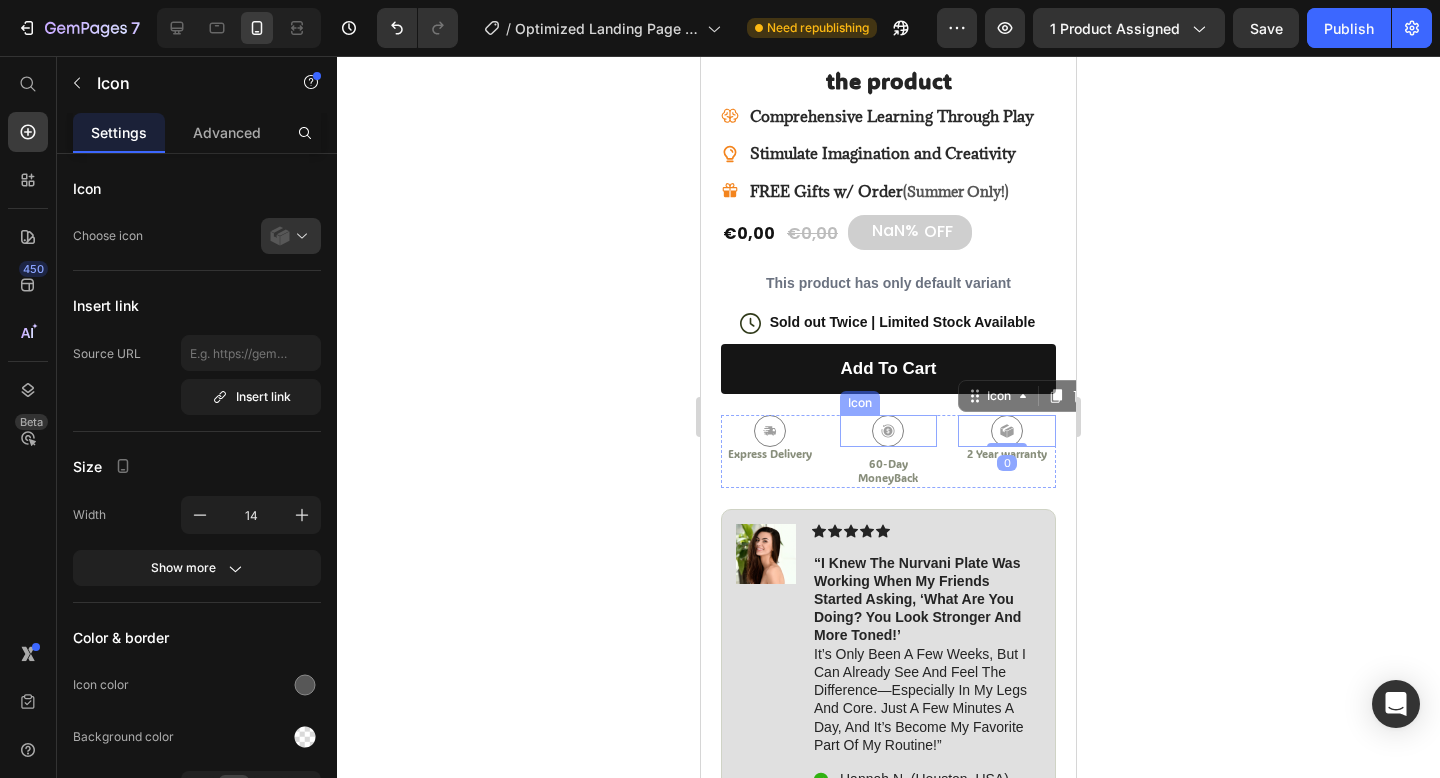 click on "Icon" at bounding box center (889, 431) 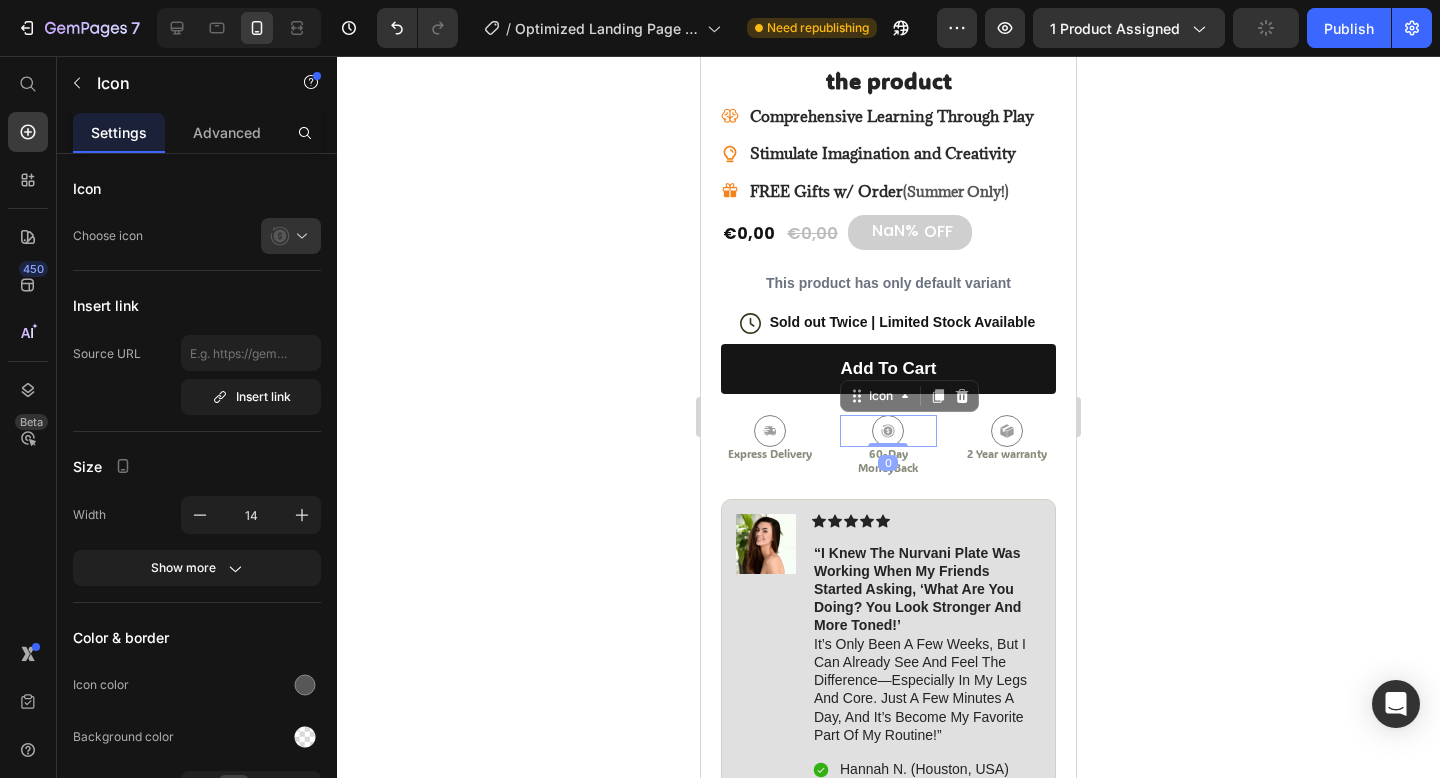 drag, startPoint x: 871, startPoint y: 434, endPoint x: 868, endPoint y: 424, distance: 10.440307 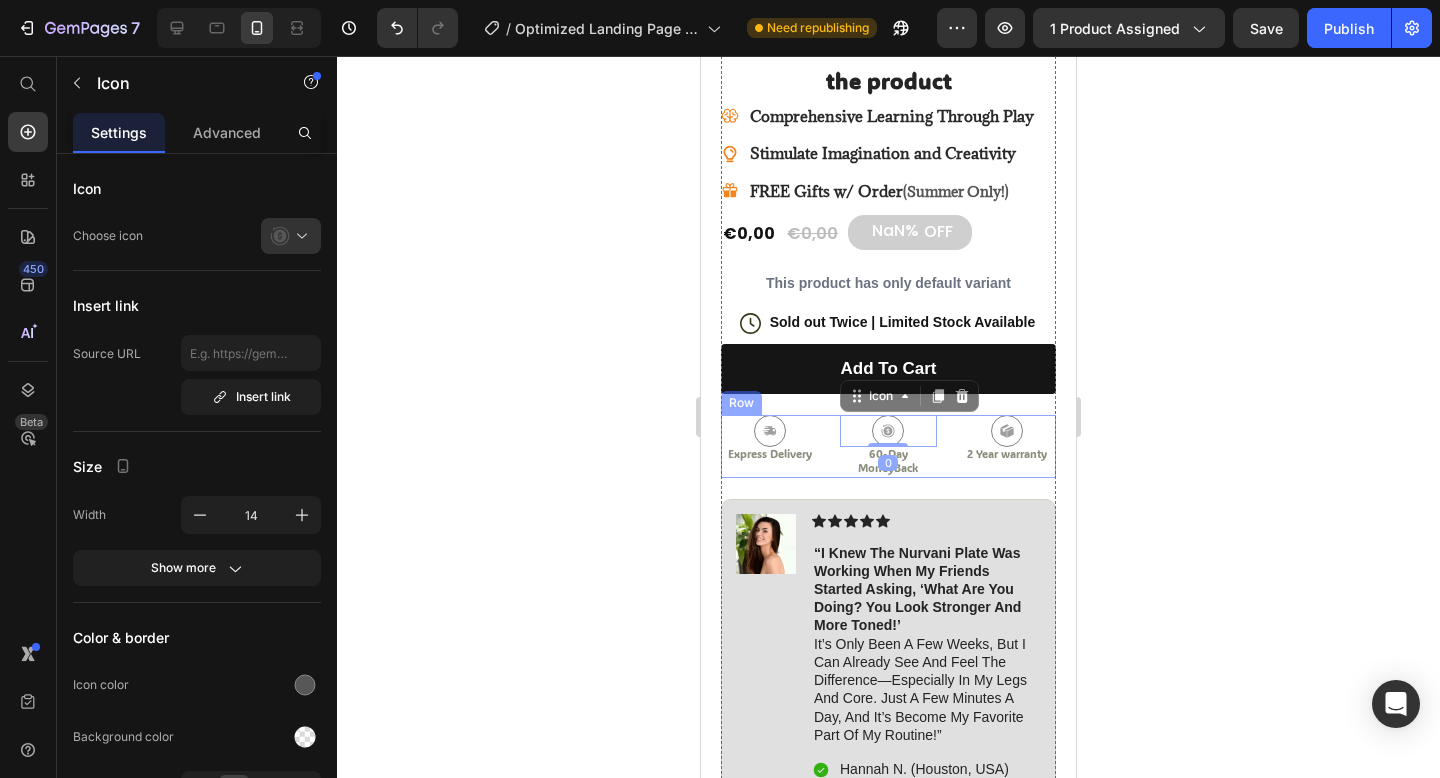 click on "Icon 2 Year warranty Text Block" at bounding box center (1007, 446) 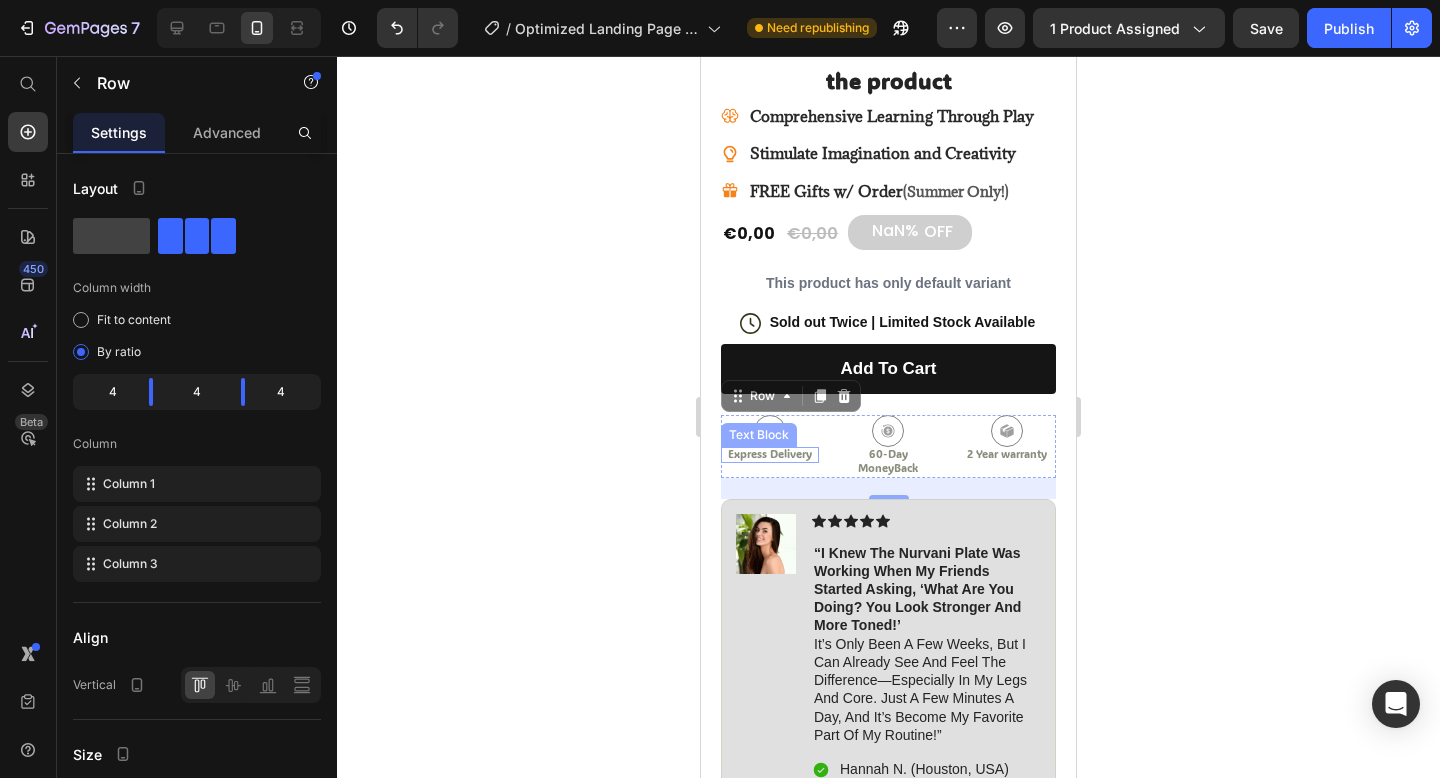 click on "Express Delivery" at bounding box center (770, 454) 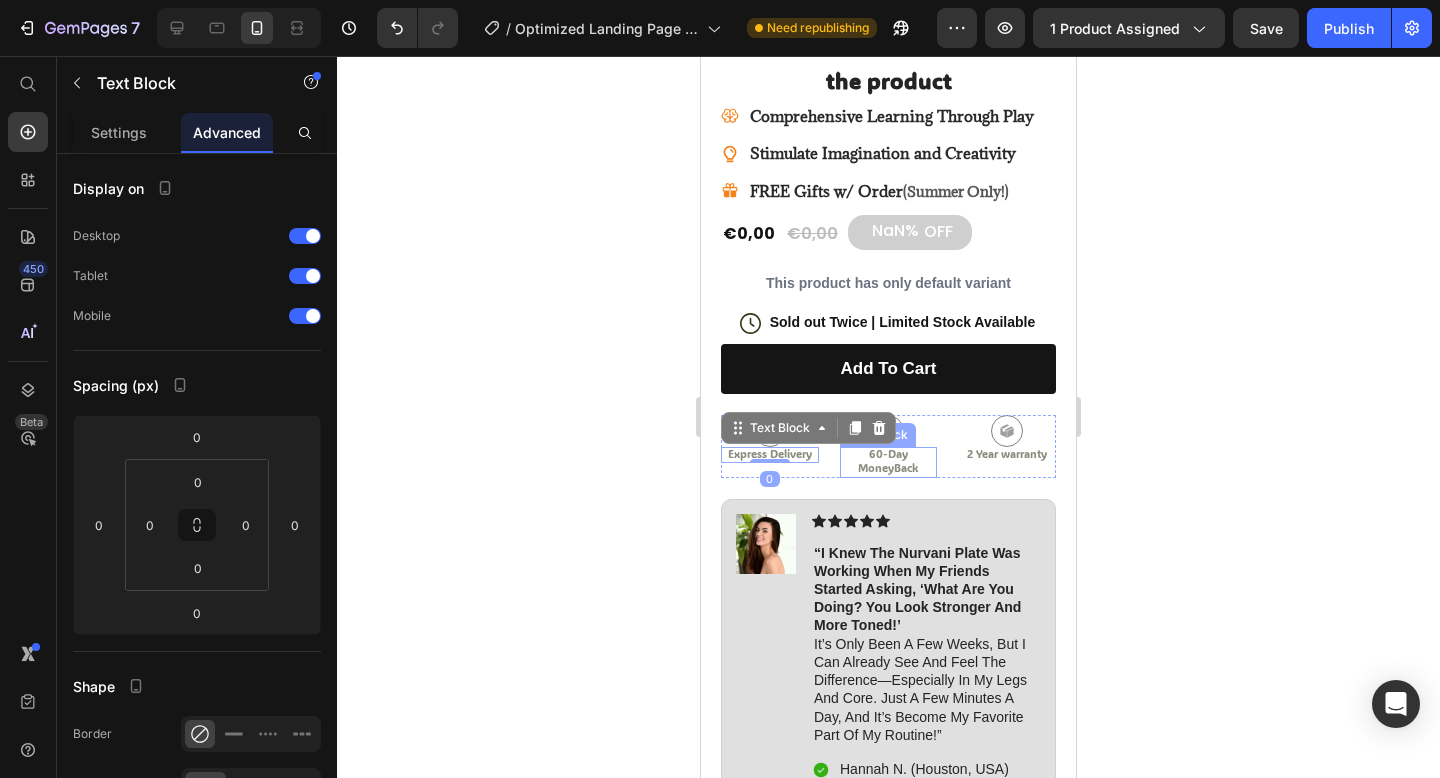 click on "60-Day MoneyBack" at bounding box center [889, 461] 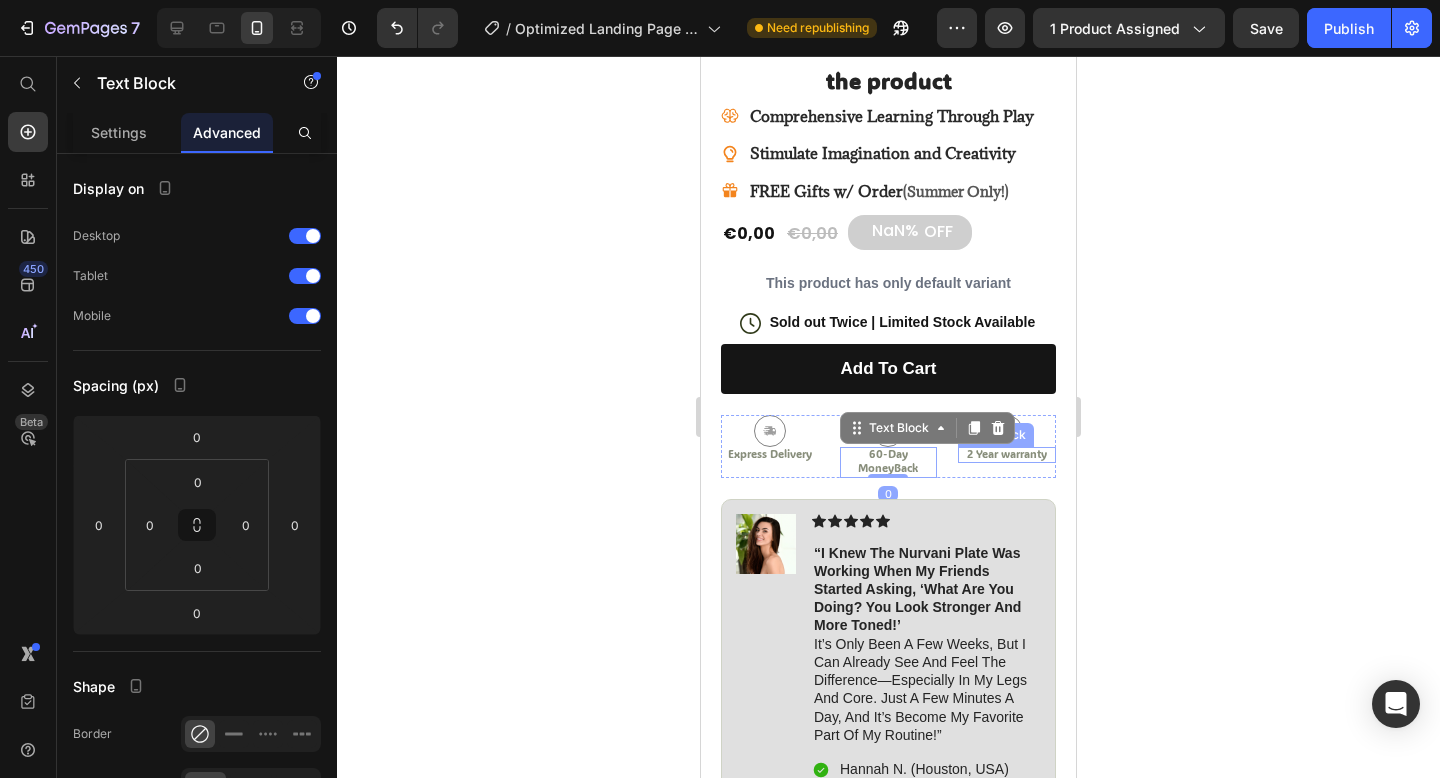 click on "2 Year warranty" at bounding box center (1007, 454) 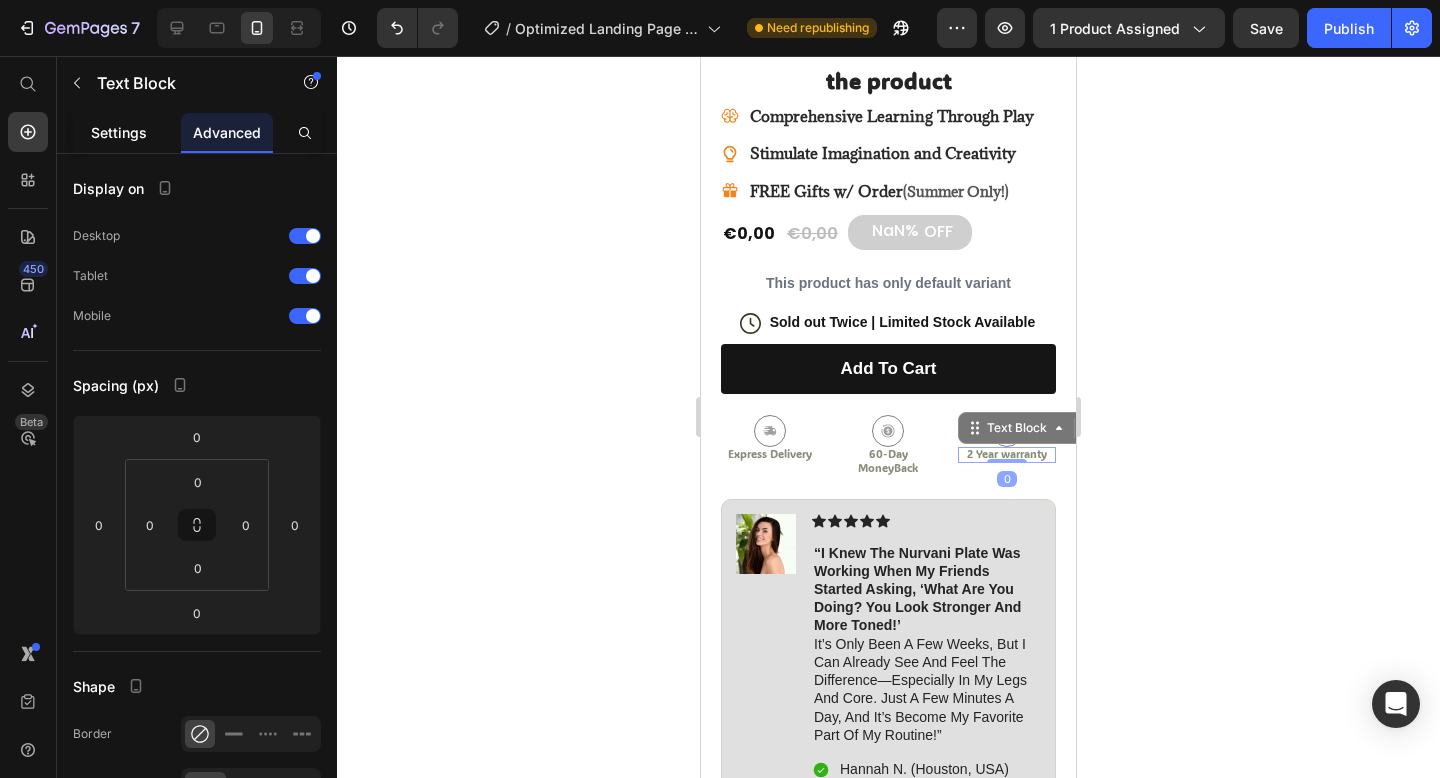 click on "Settings" at bounding box center (119, 132) 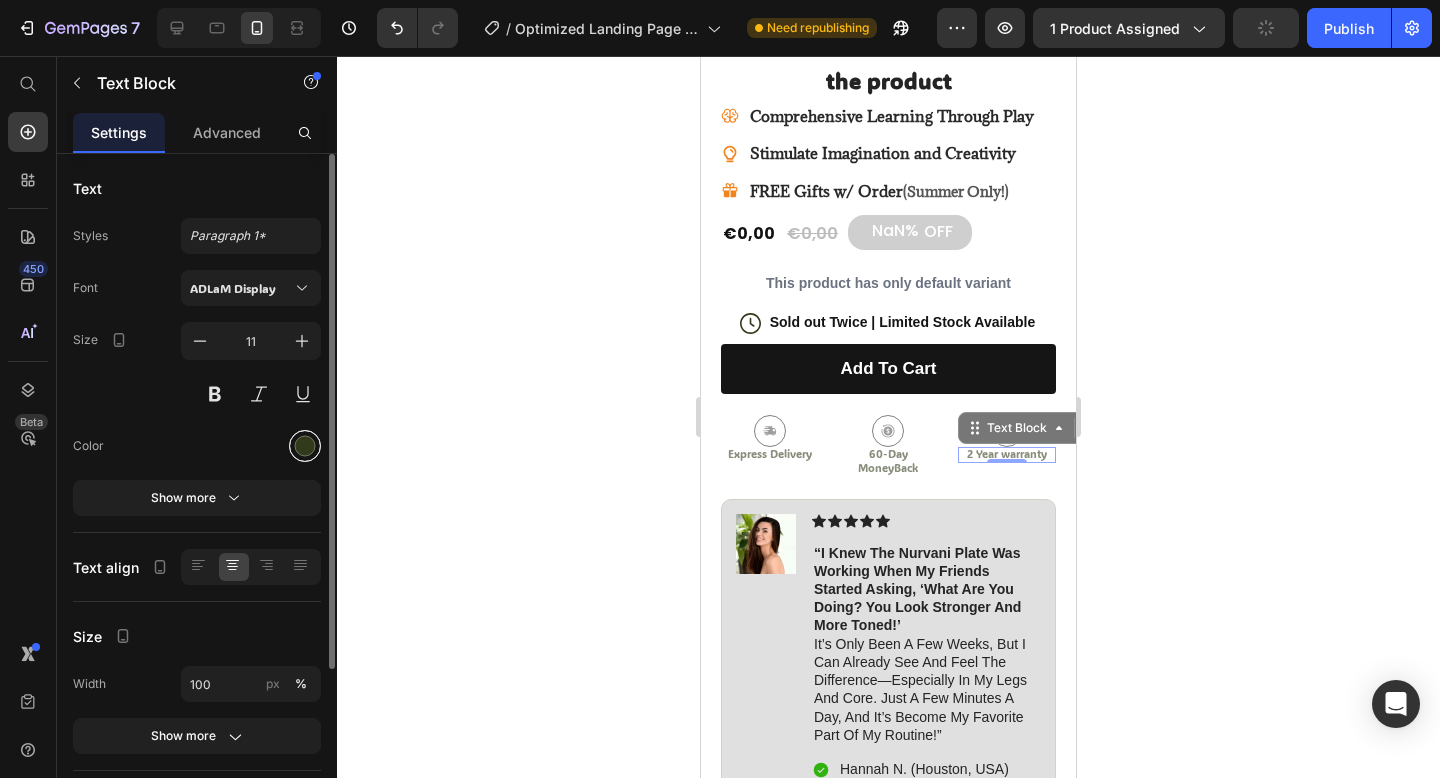click at bounding box center [305, 446] 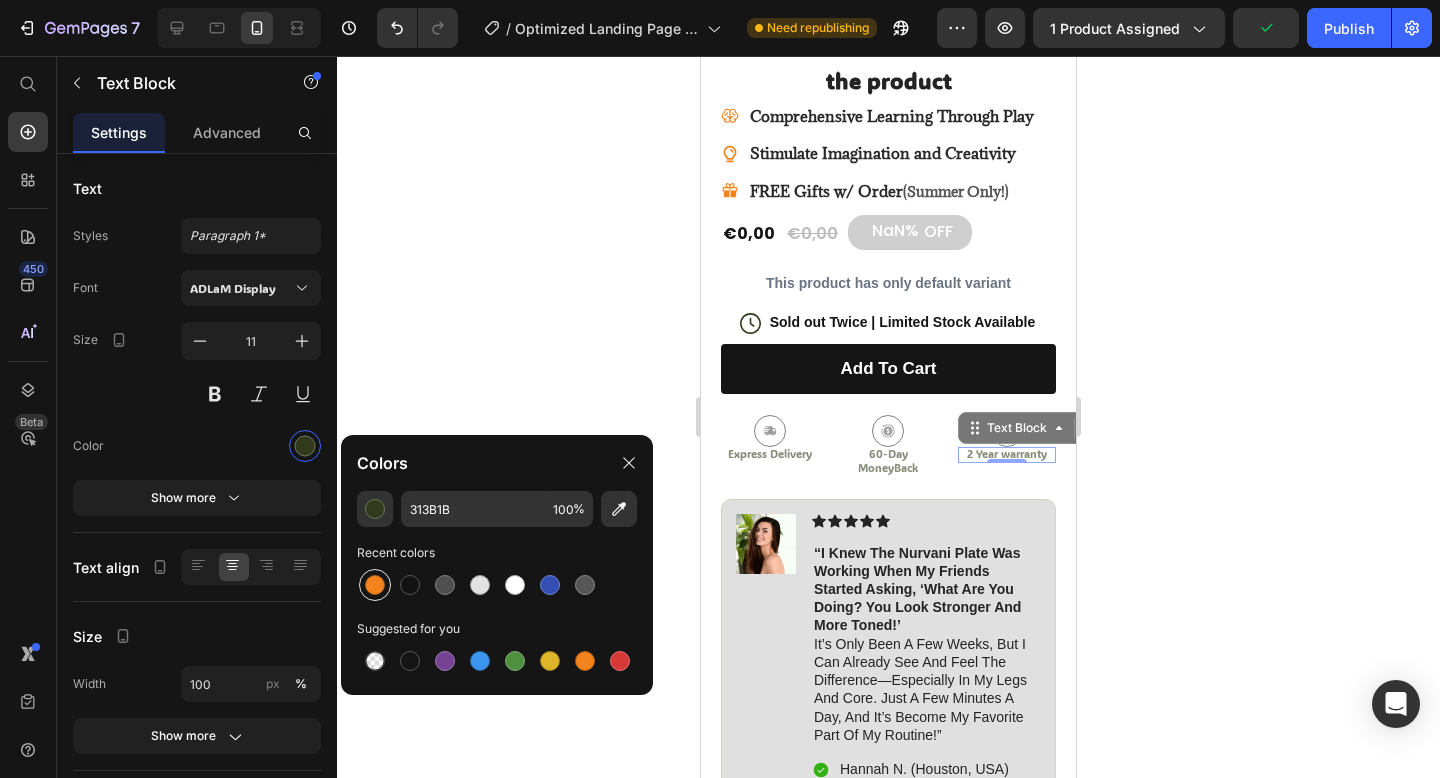 click at bounding box center (375, 585) 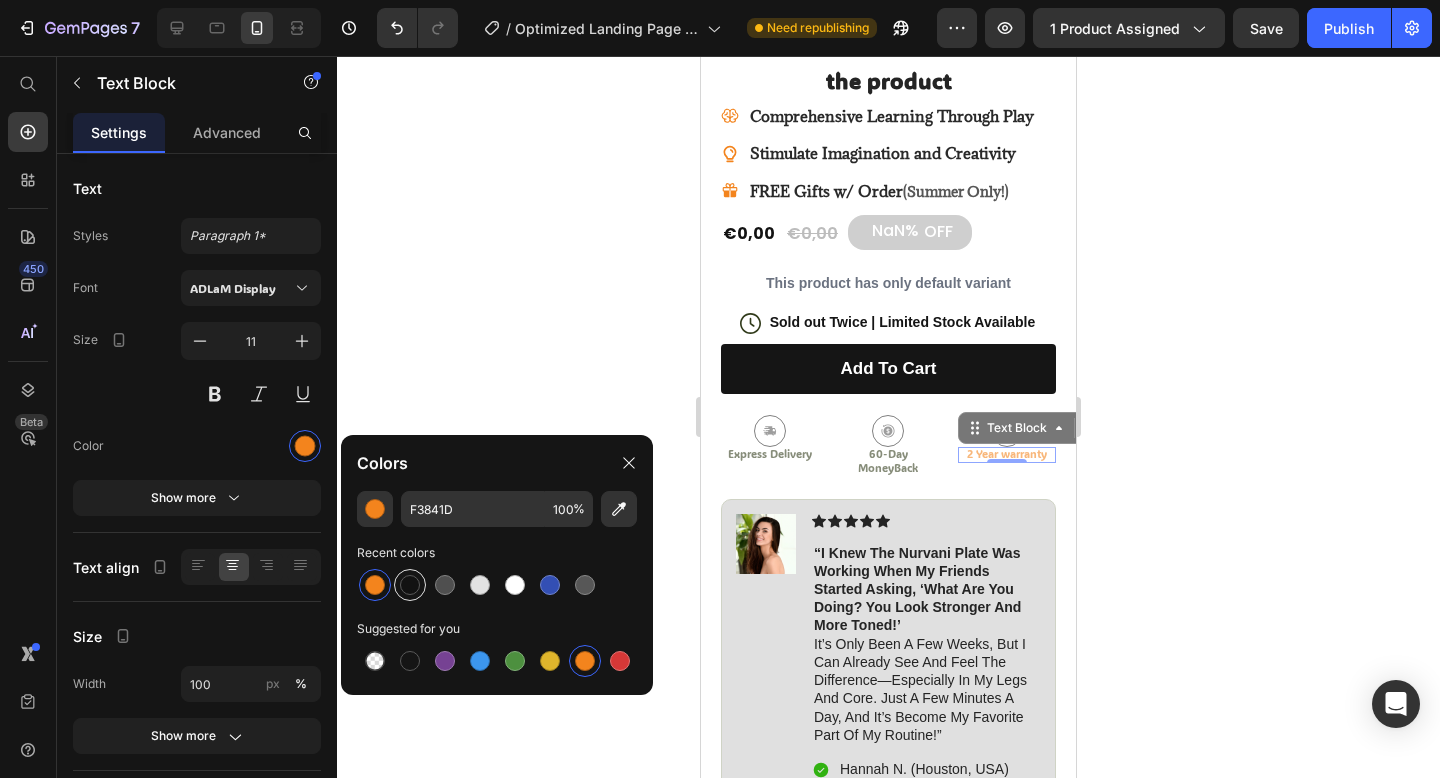 click at bounding box center [410, 585] 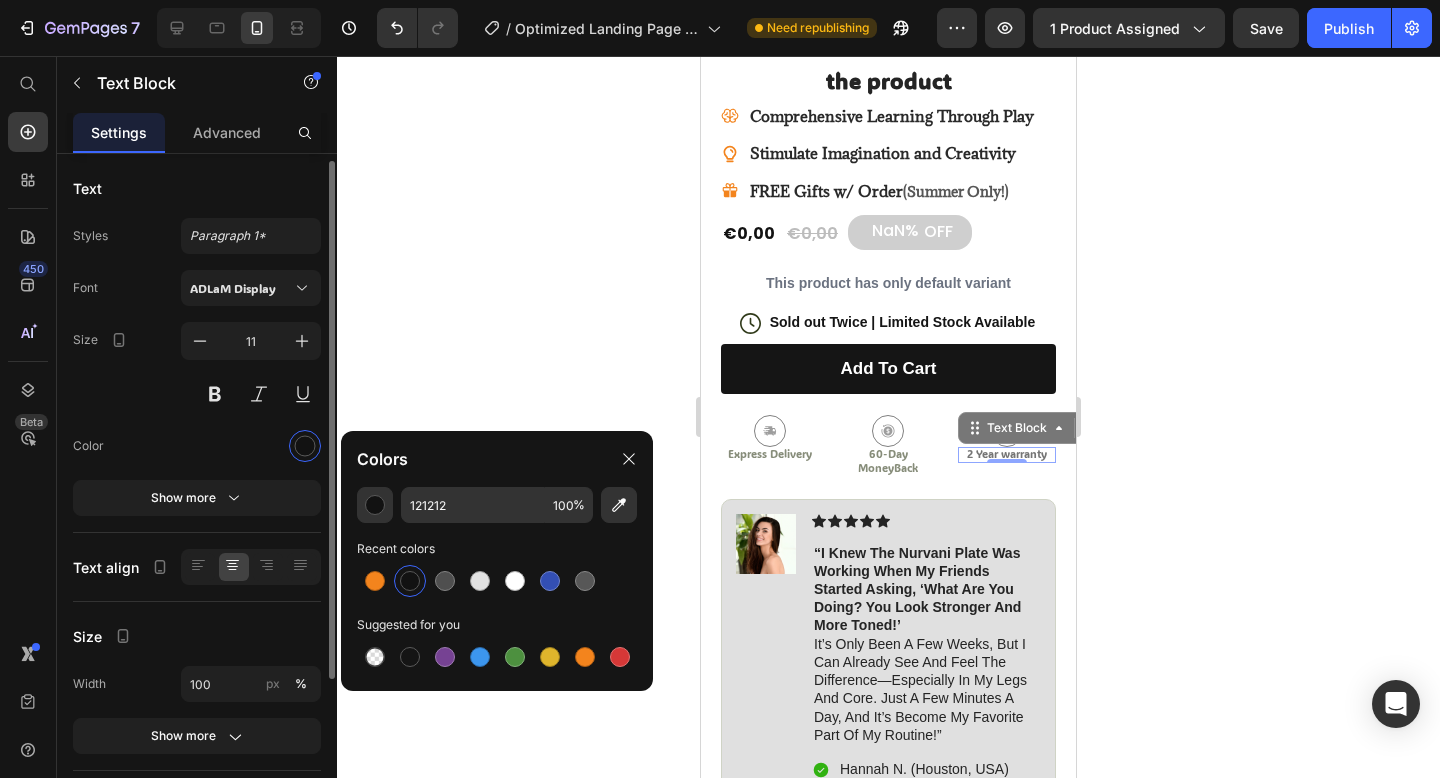 scroll, scrollTop: 4, scrollLeft: 0, axis: vertical 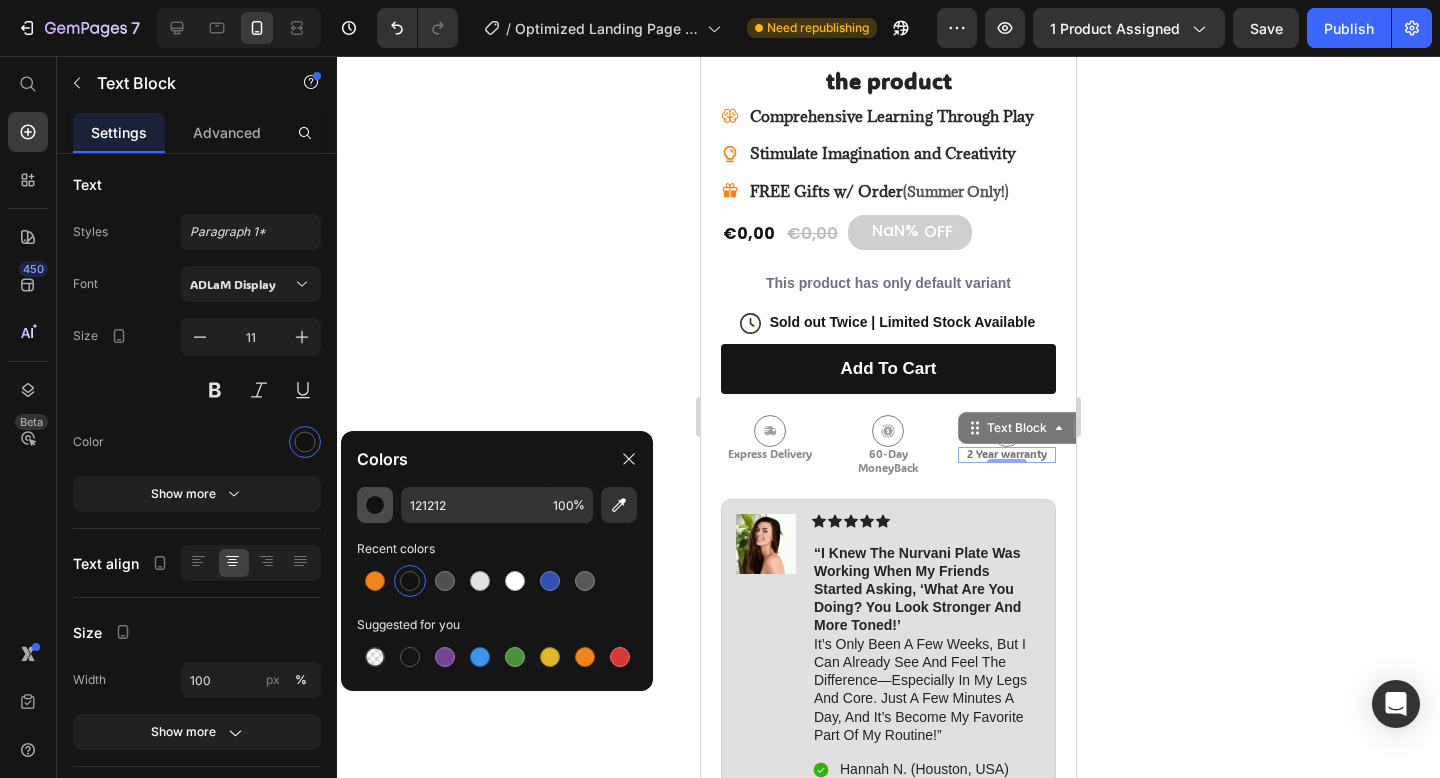 click at bounding box center [375, 505] 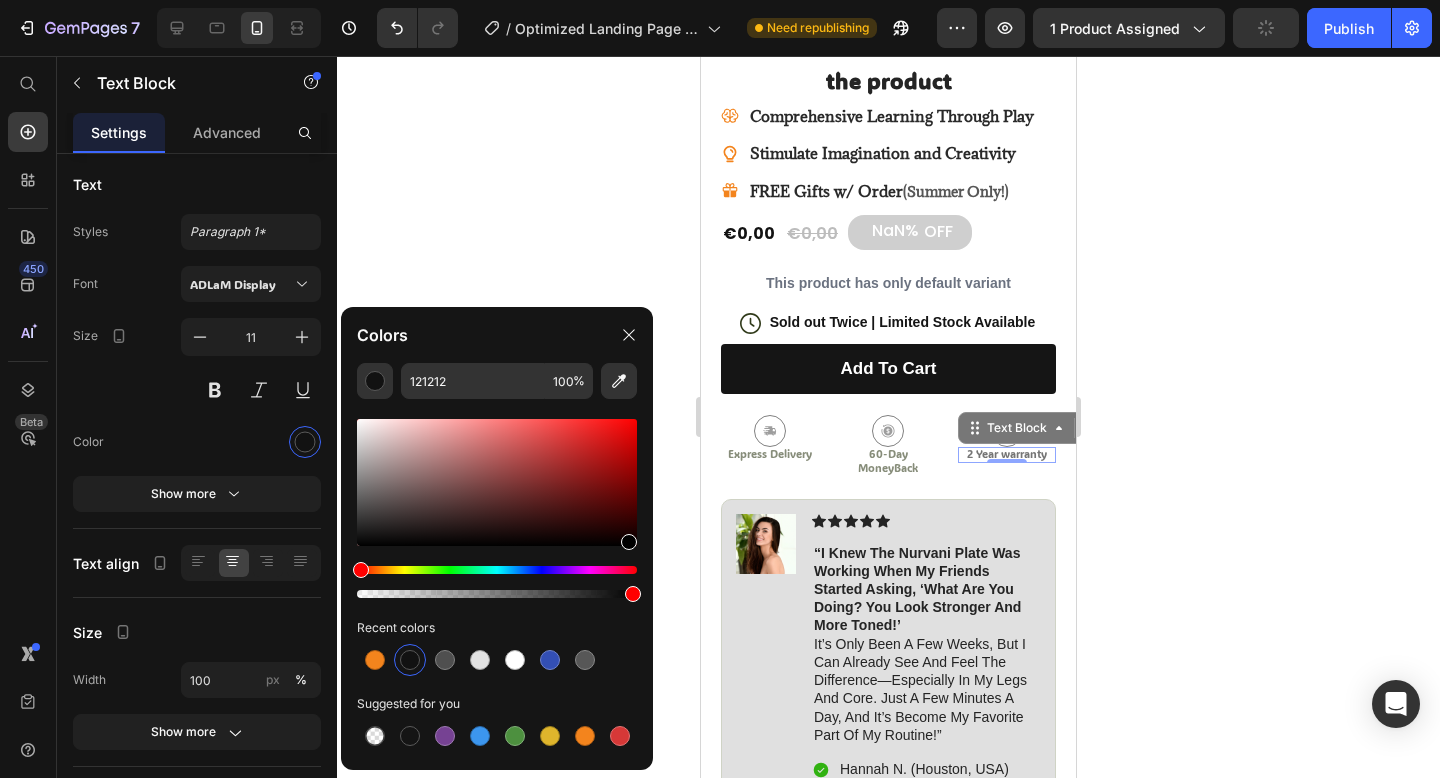 drag, startPoint x: 364, startPoint y: 537, endPoint x: 629, endPoint y: 581, distance: 268.628 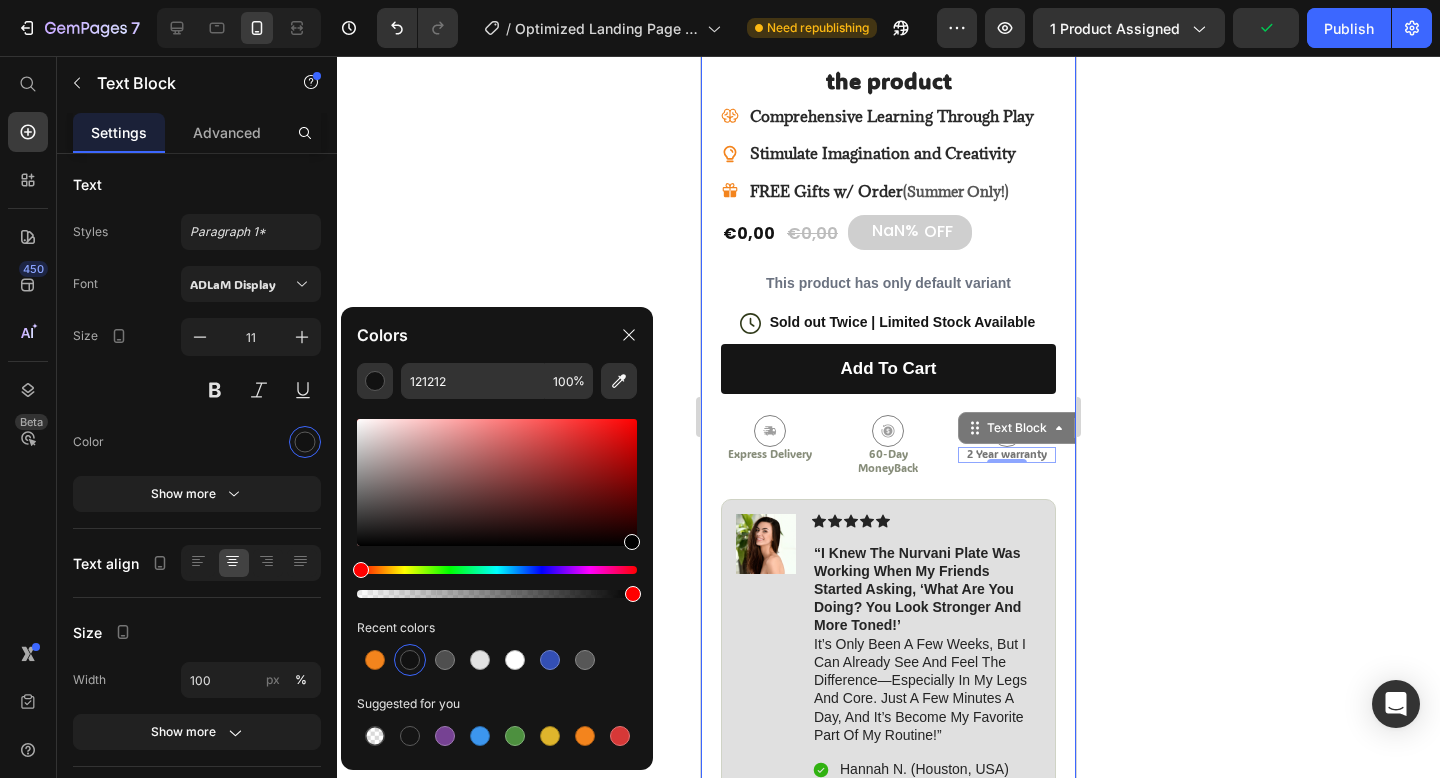 type on "000000" 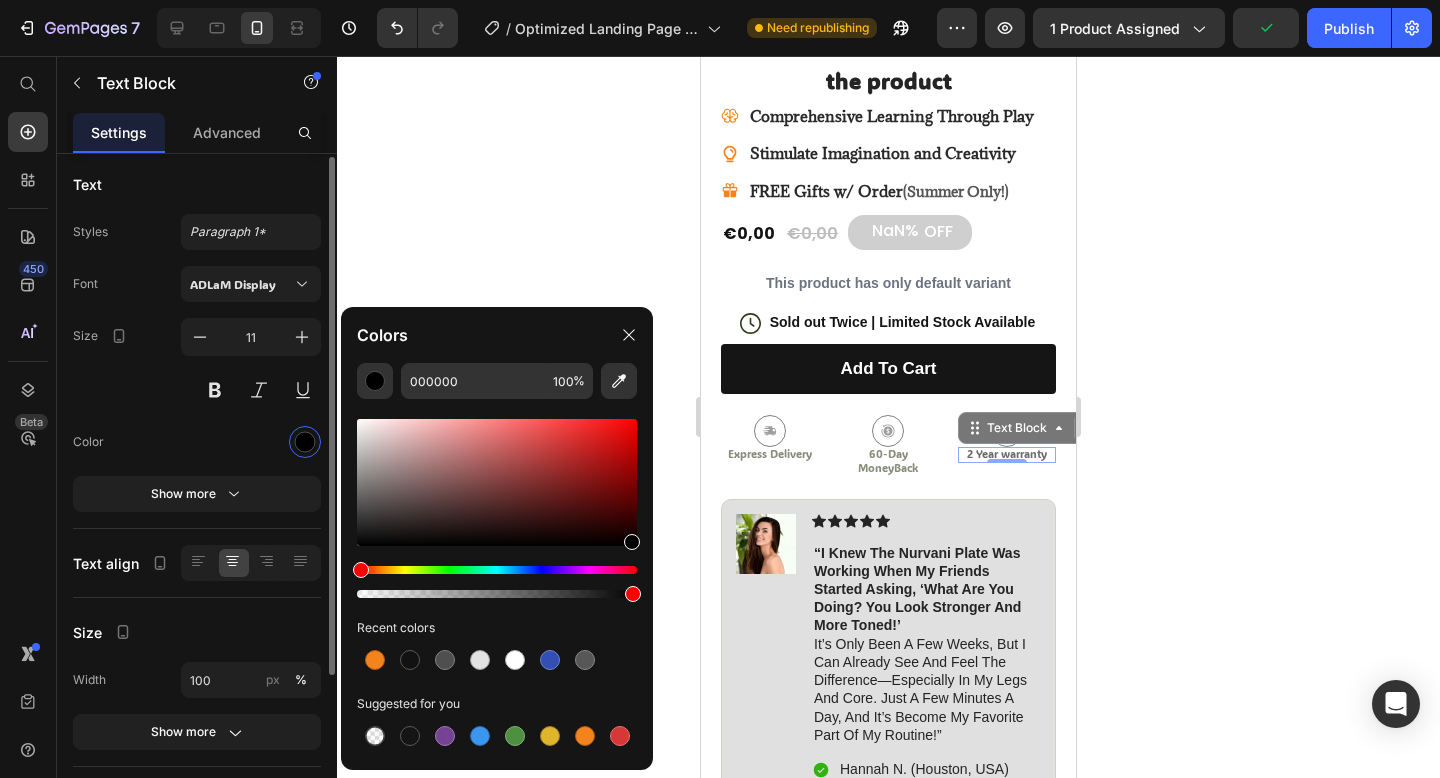 click at bounding box center (251, 442) 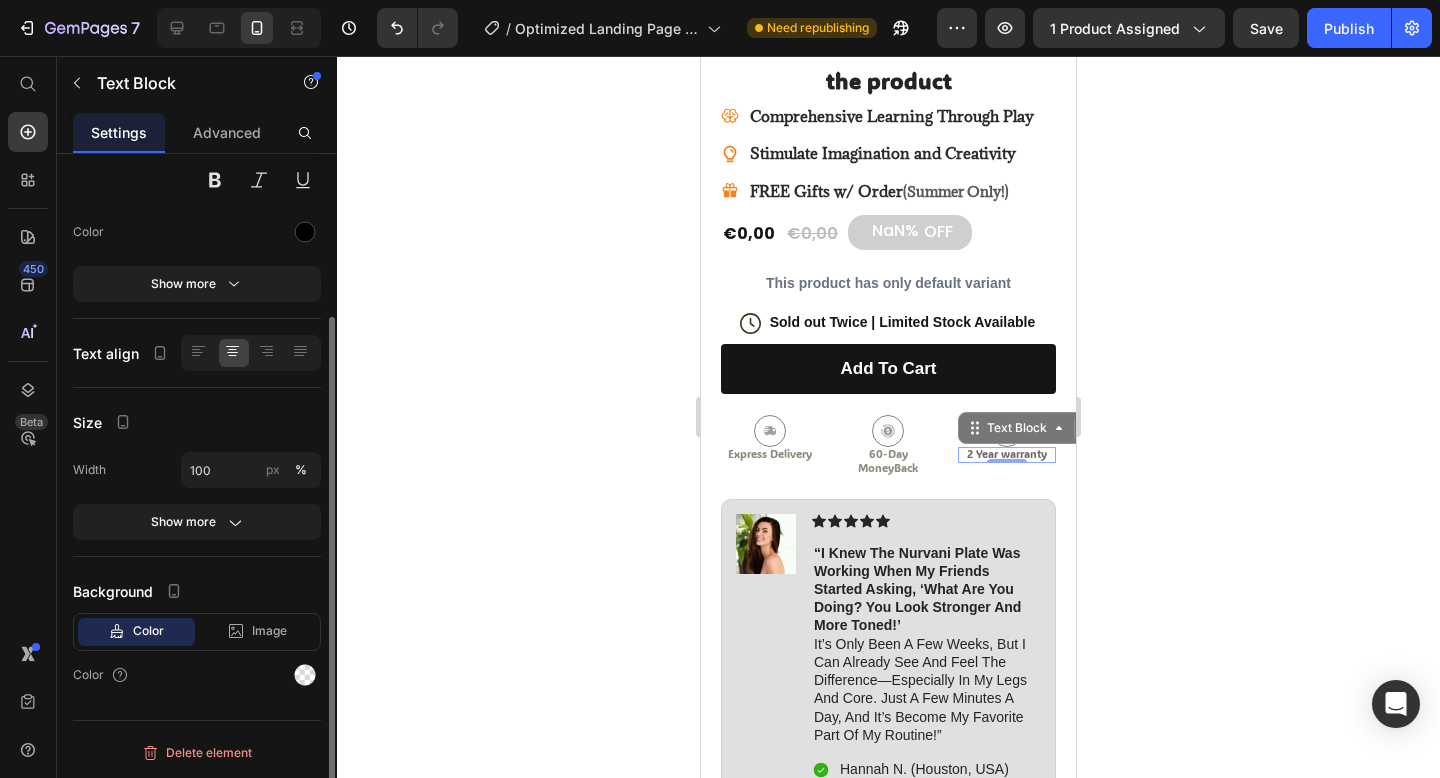 scroll, scrollTop: 0, scrollLeft: 0, axis: both 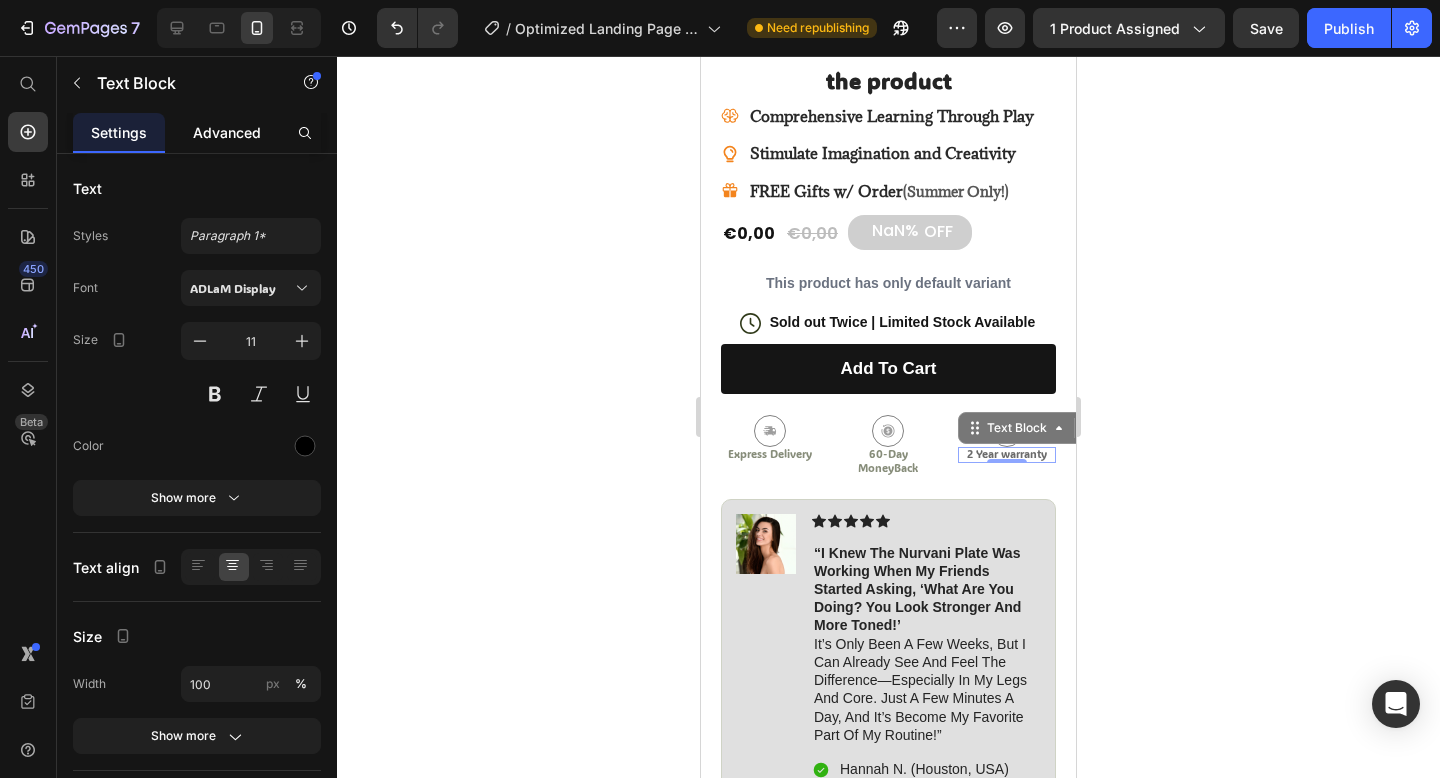 click on "Advanced" at bounding box center (227, 132) 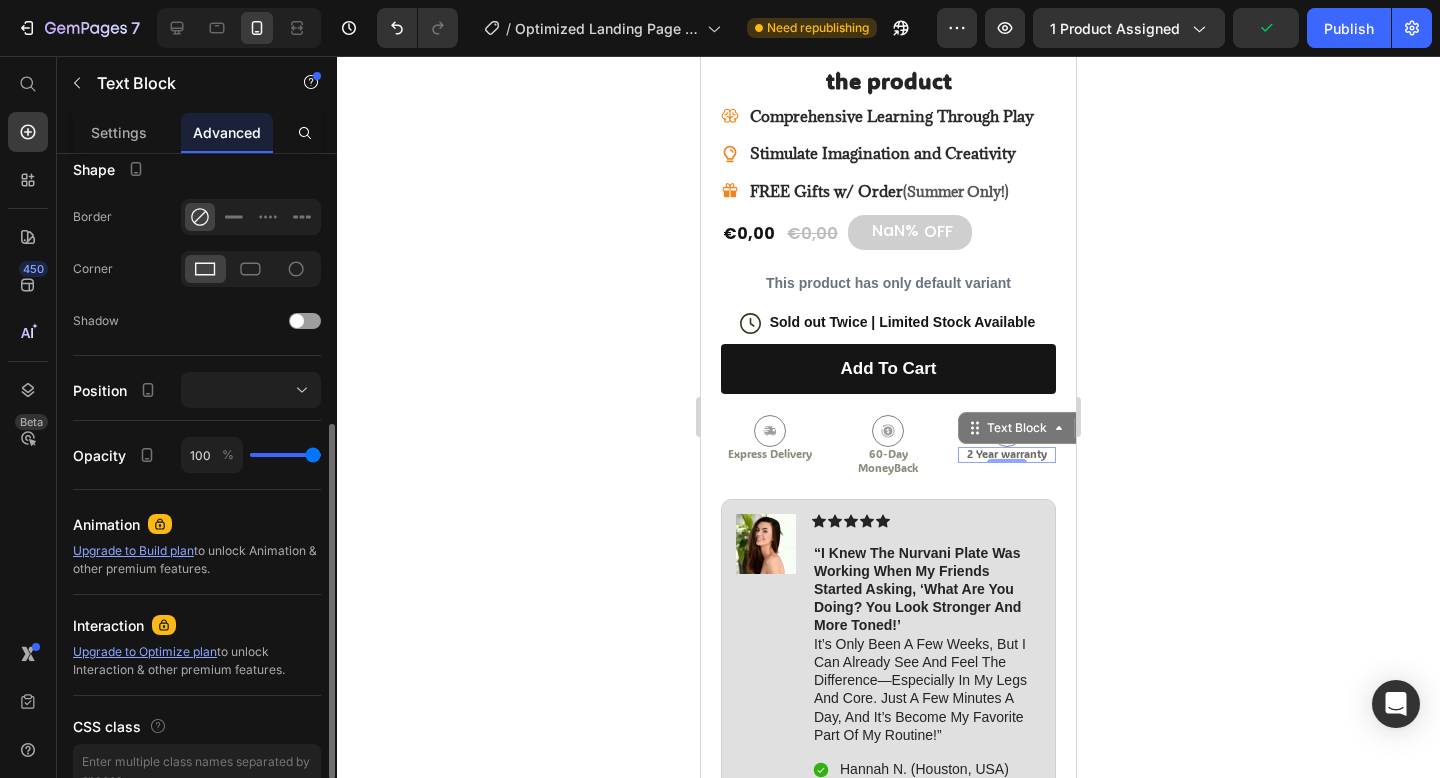 scroll, scrollTop: 624, scrollLeft: 0, axis: vertical 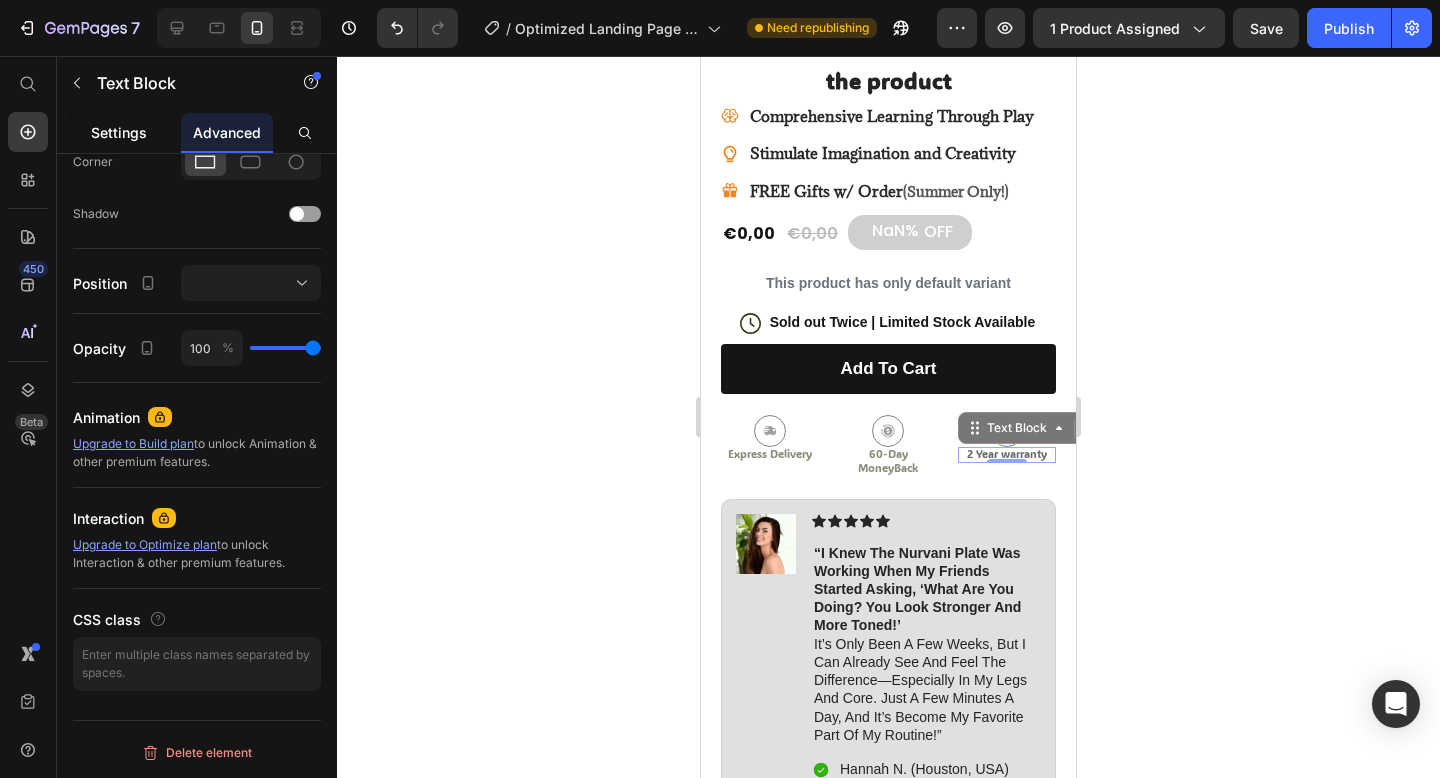click on "Settings" at bounding box center (119, 132) 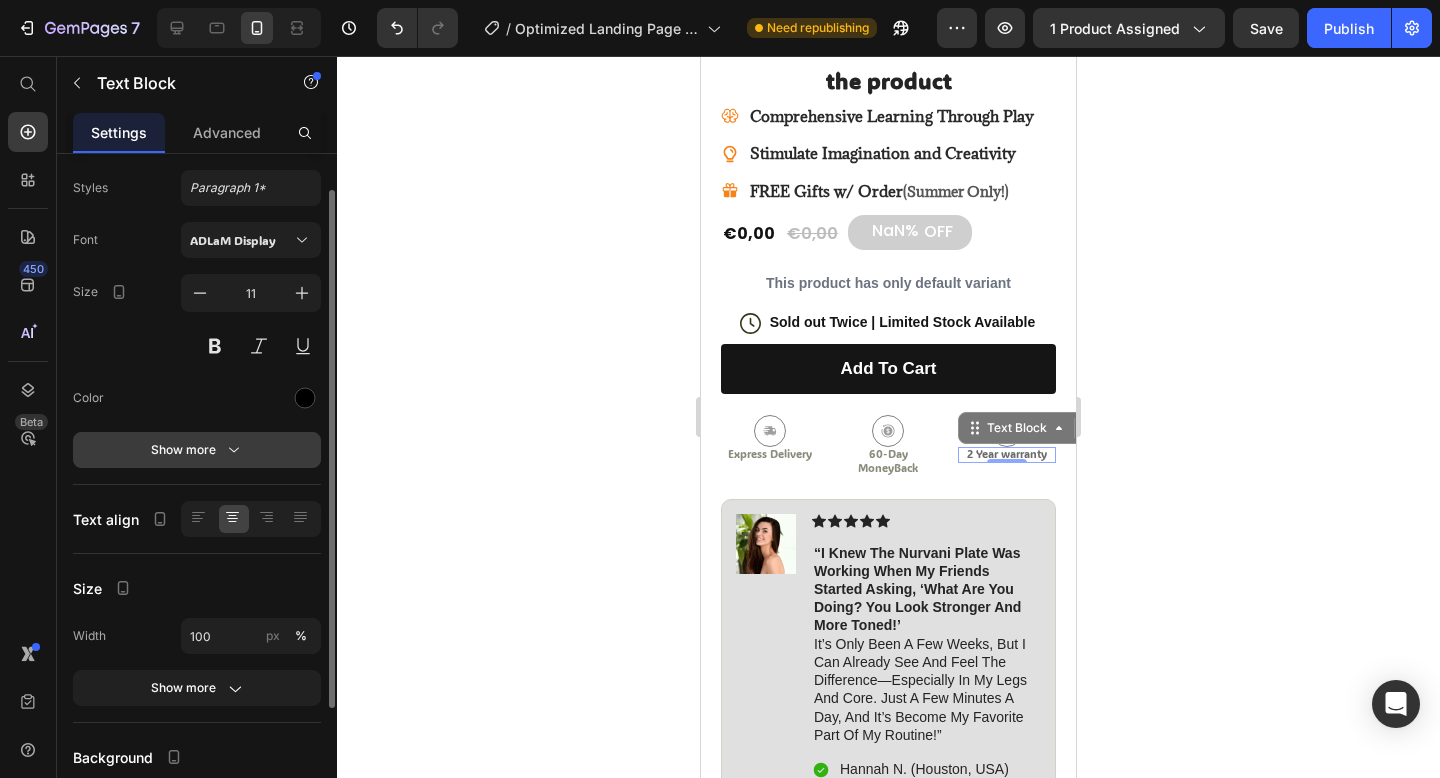 scroll, scrollTop: 52, scrollLeft: 0, axis: vertical 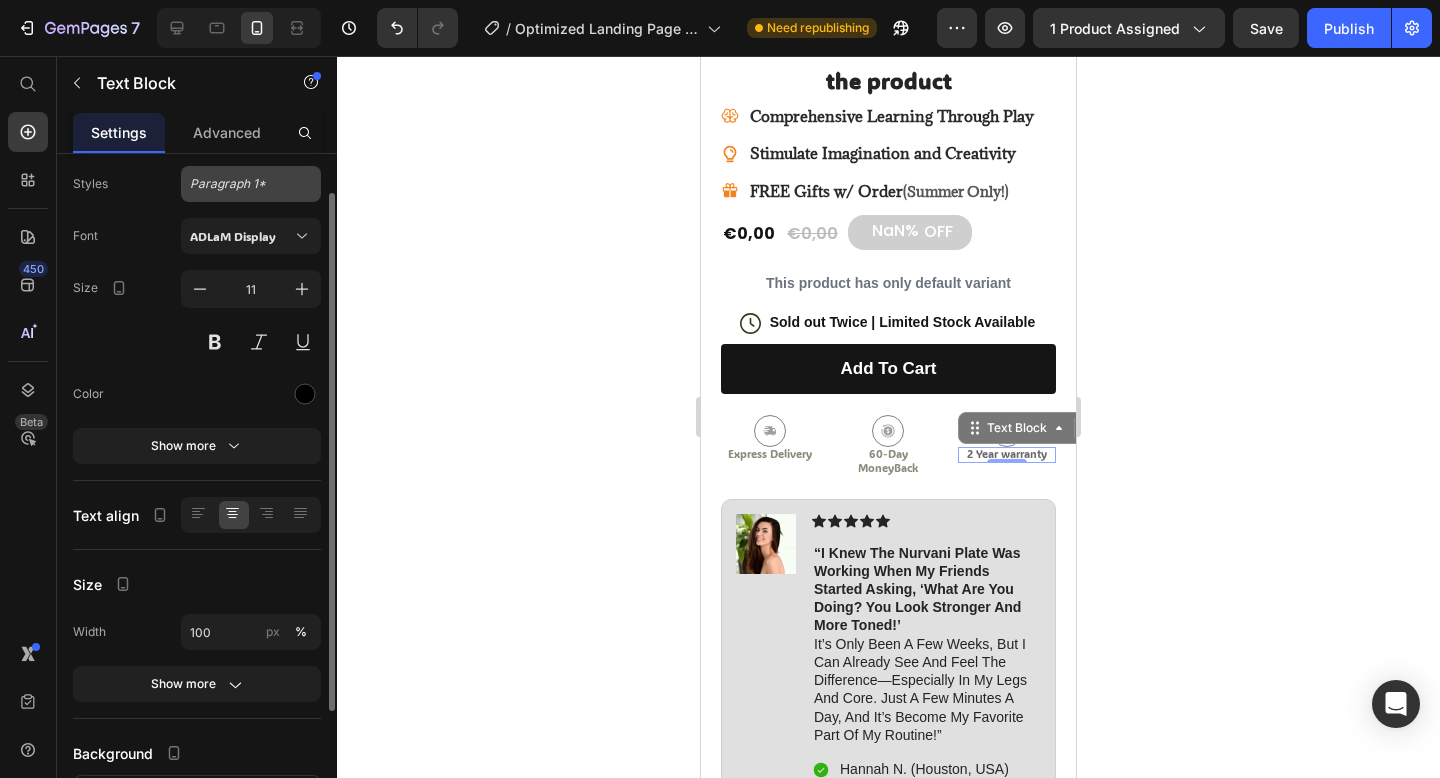 click on "Paragraph 1*" 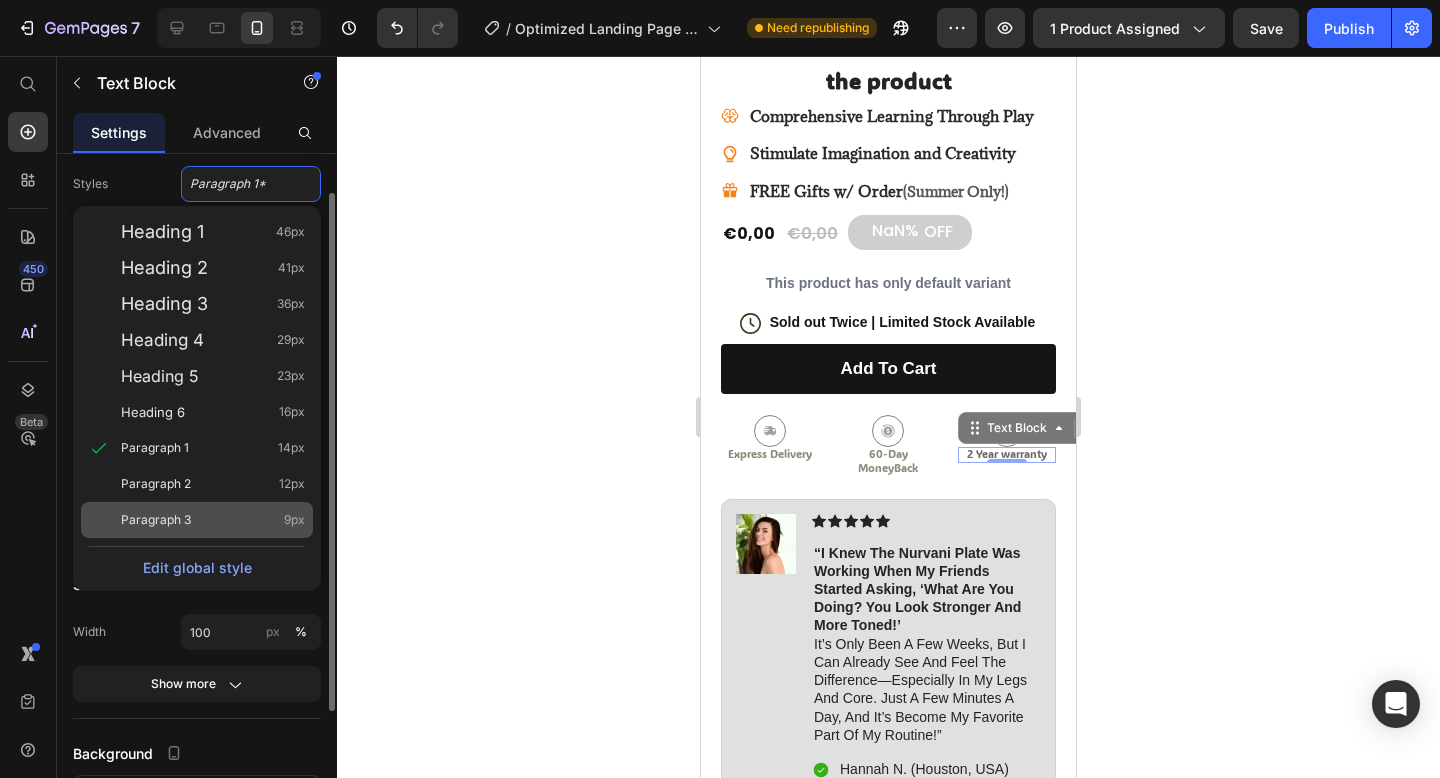 scroll, scrollTop: 25, scrollLeft: 0, axis: vertical 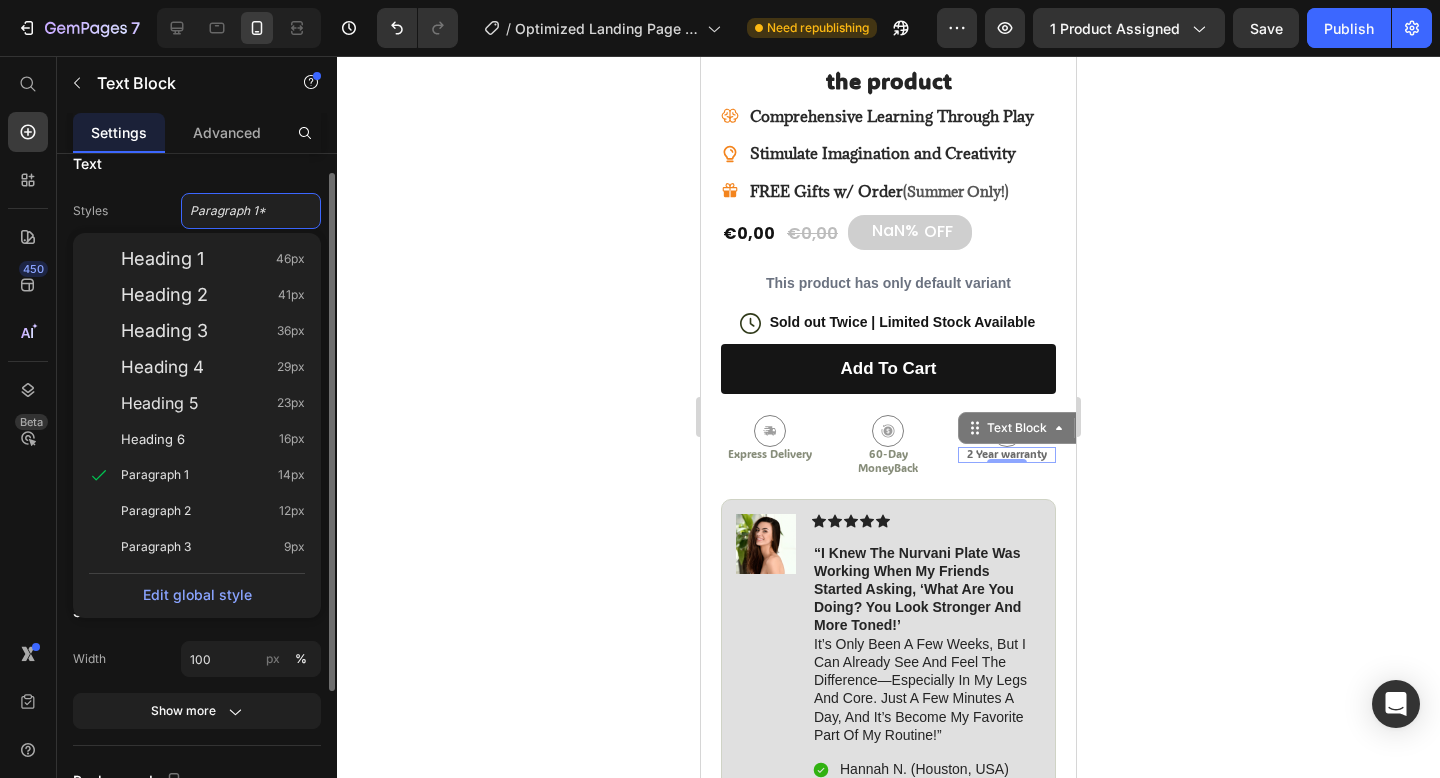 click 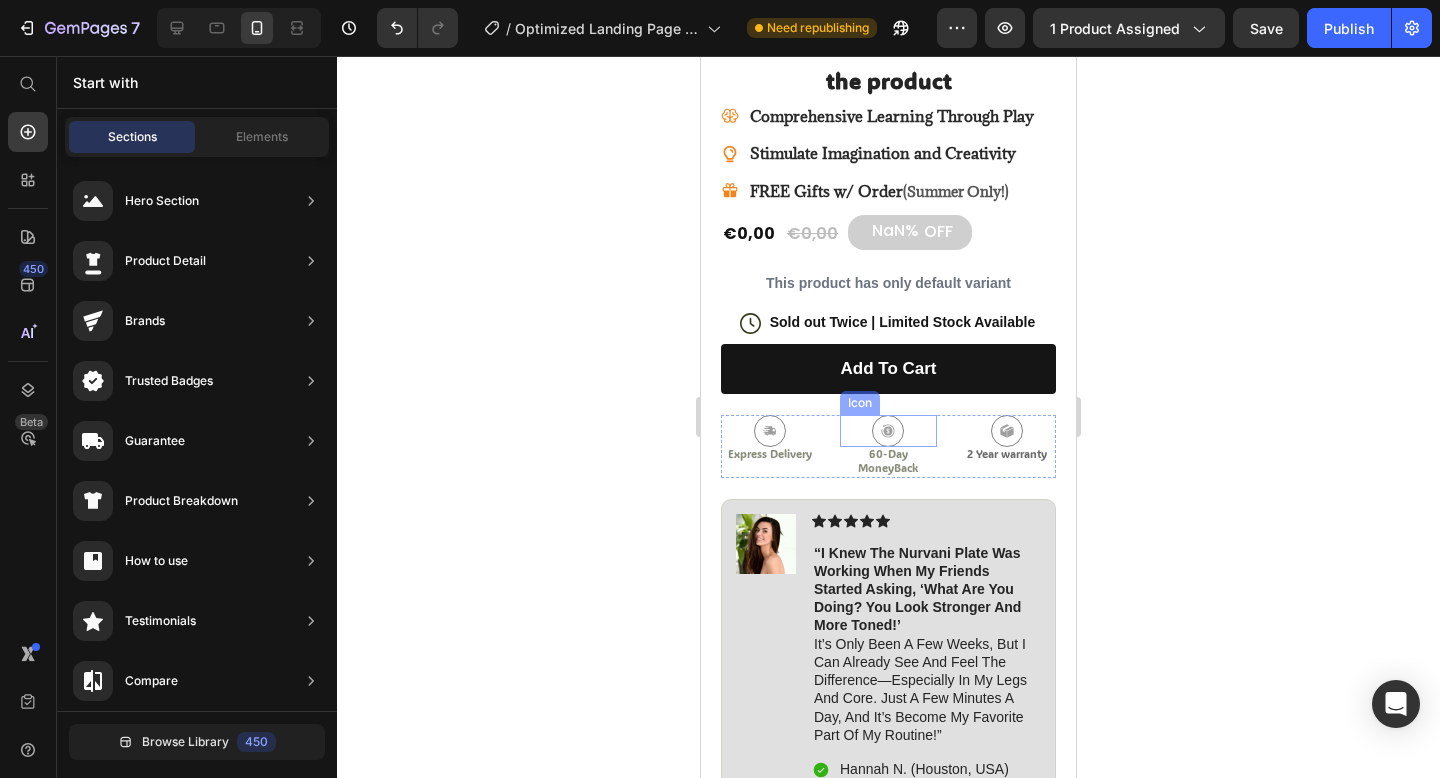 click on "Icon" at bounding box center [889, 431] 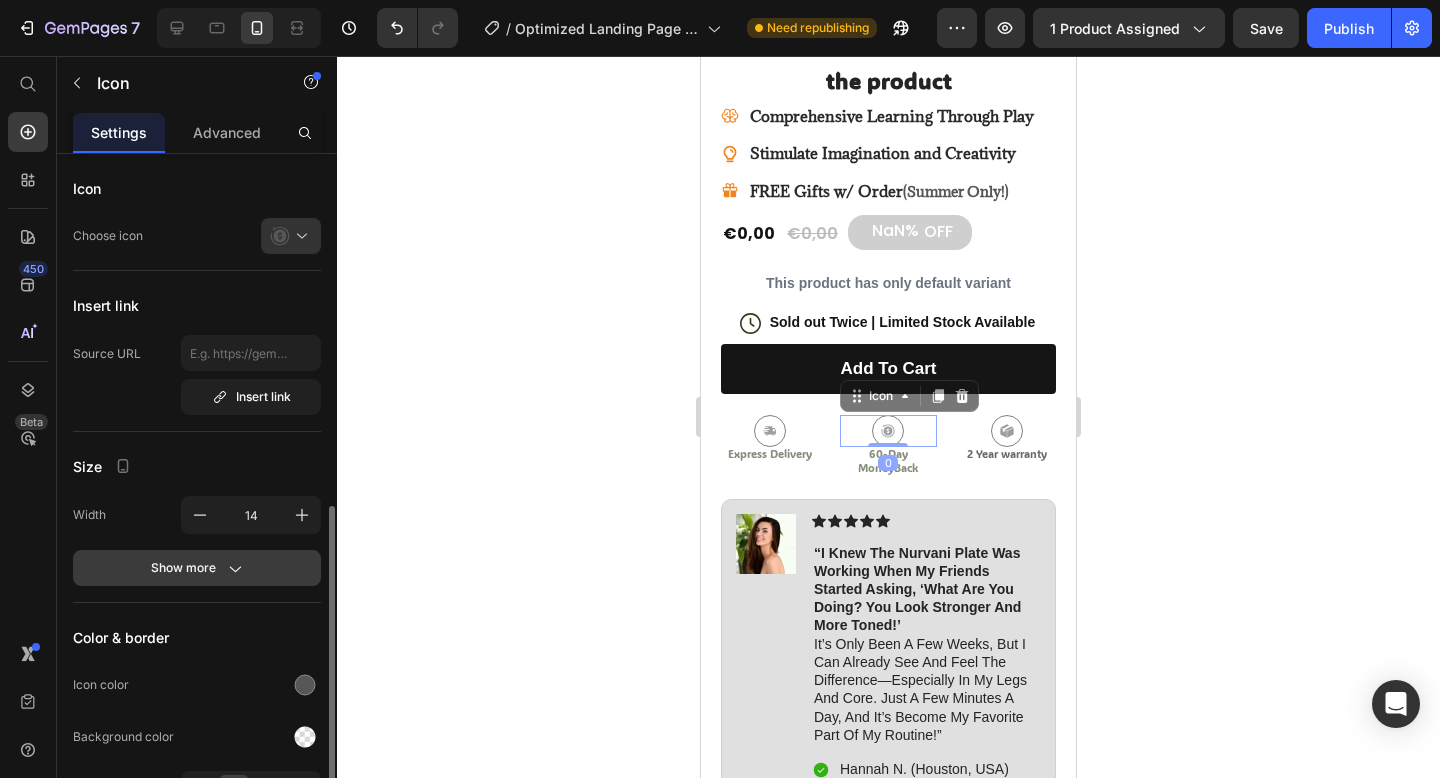 scroll, scrollTop: 285, scrollLeft: 0, axis: vertical 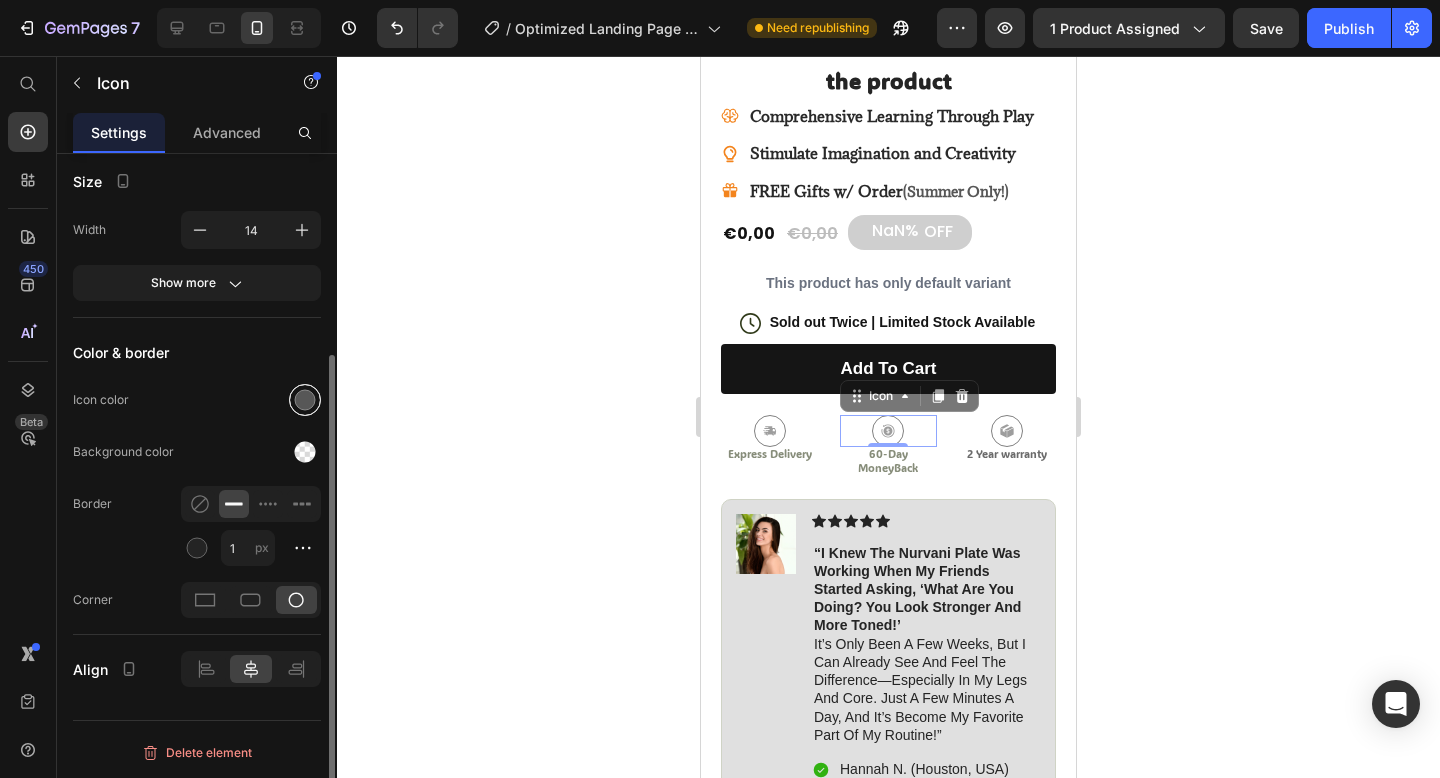 click at bounding box center [305, 400] 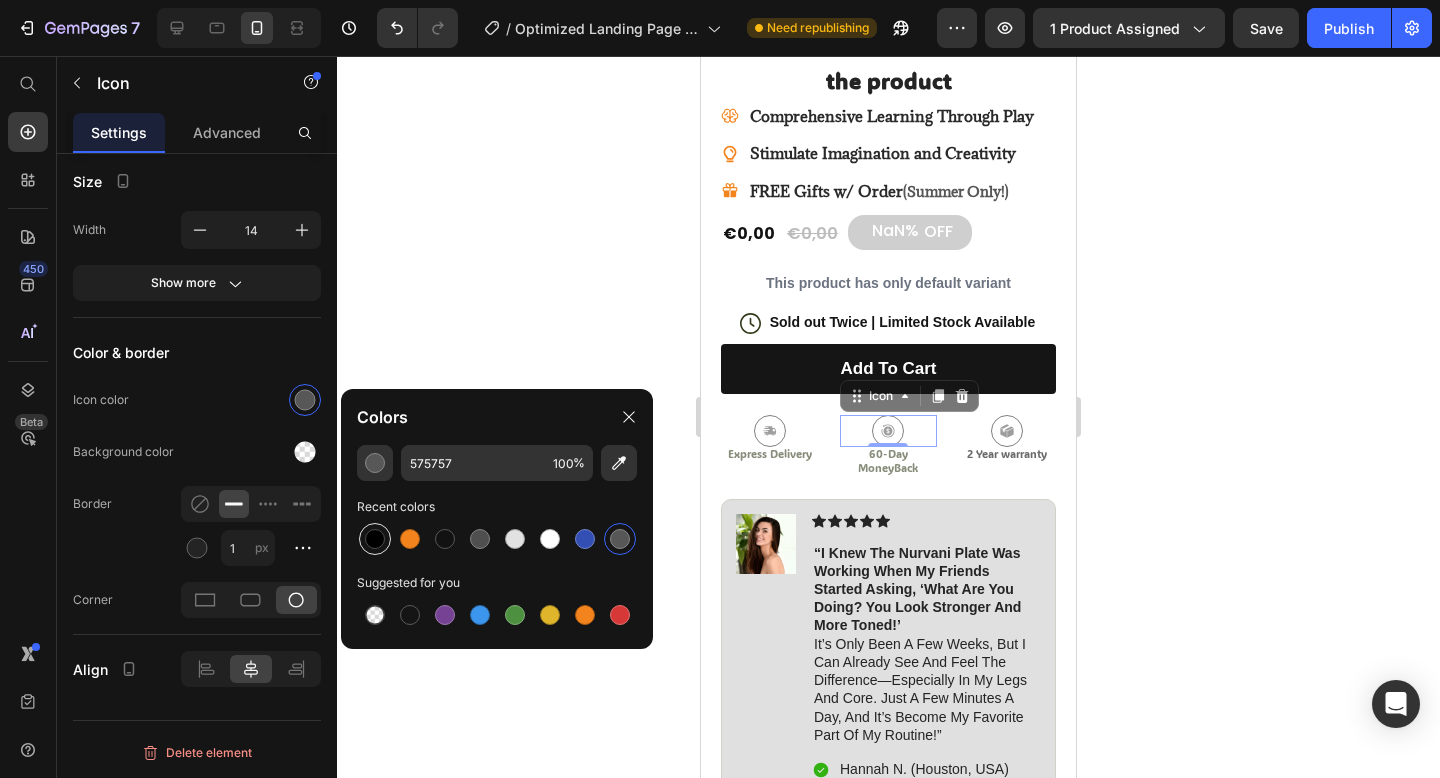 click at bounding box center [375, 539] 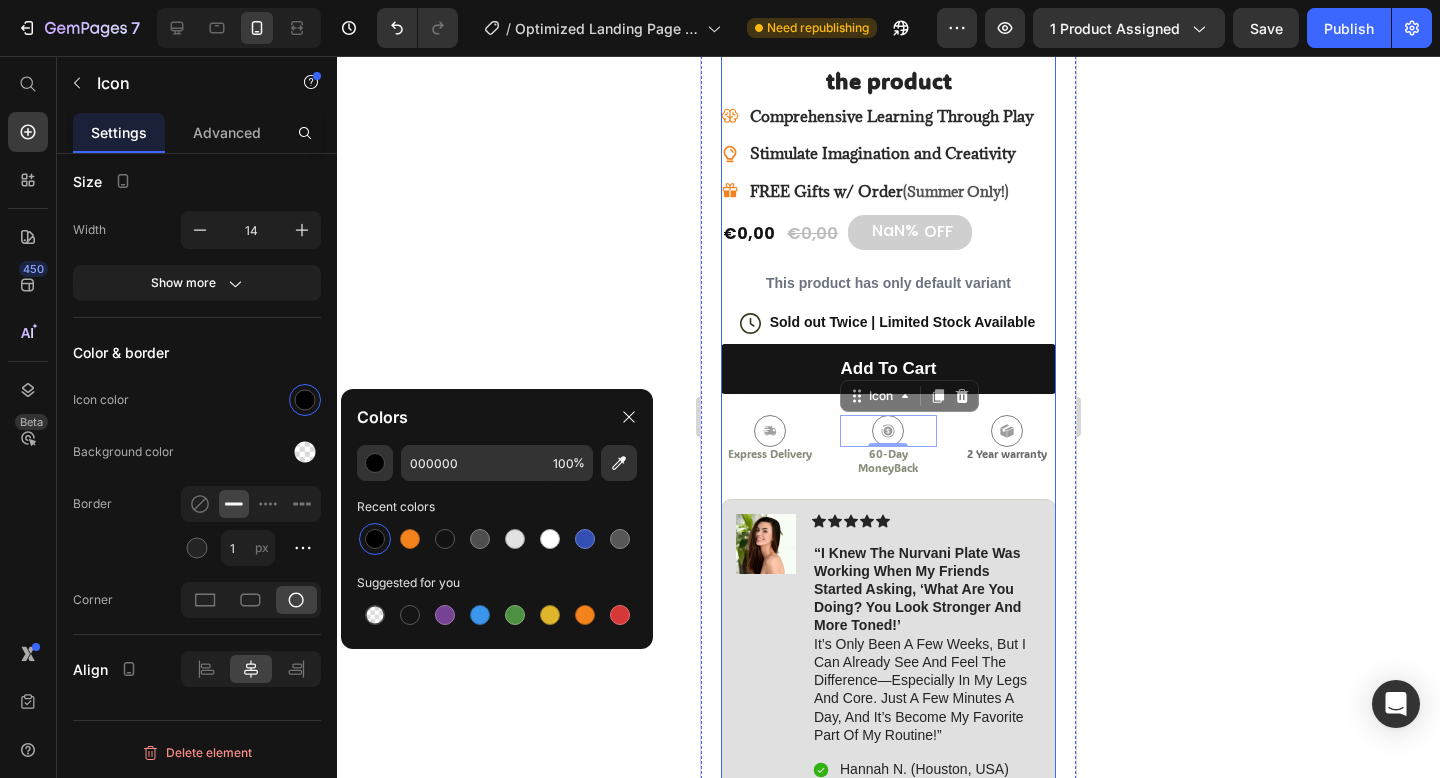 click on "Icon Icon Icon Icon Icon Icon List 4.8 based on 5640 Customers Text Block Row the product Product Title
Comprehensive Learning Through Play
Stimulate Imagination and Creativity
FREE Gifts w/ Order  (Summer Only!) Item List €0,00 Product Price €0,00 Product Price NaN% OFF Discount Tag Row This product has only default variant Product Variants & Swatches
Icon Sold out Twice | Limited Stock Available Text Block Row add to cart Add to Cart
Icon Express Delivery Text Block
Icon   0 60-Day MoneyBack  Text Block
Icon 2 Year warranty Text Block Row Image Icon Icon Icon Icon Icon Icon List “I knew the Nurvani Plate was working when my friends started asking, ‘What are you doing? You look stronger and more toned!’ Text Block
Icon Hannah N. (Houston, USA) Text Block Row Row
Benefits
How to use" at bounding box center (888, 497) 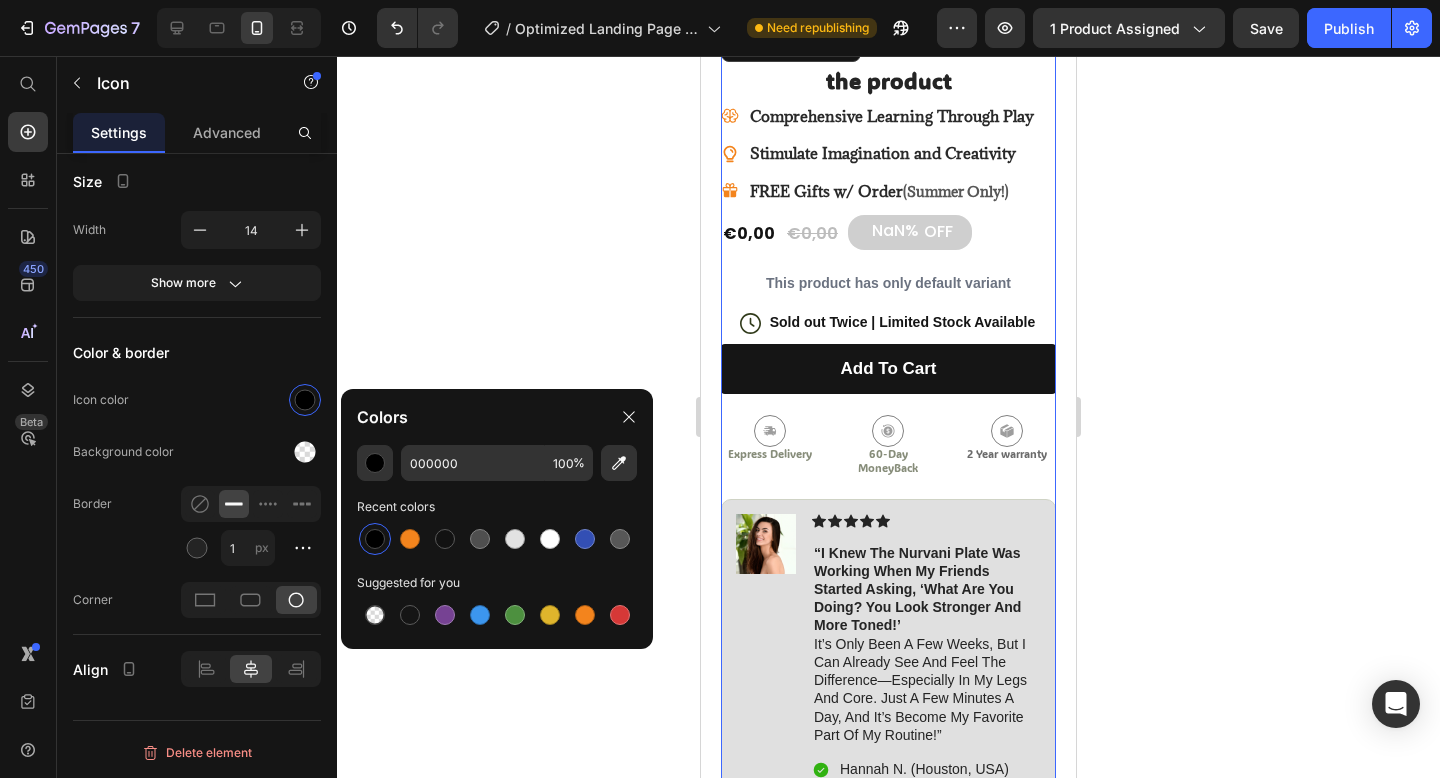 scroll, scrollTop: 0, scrollLeft: 0, axis: both 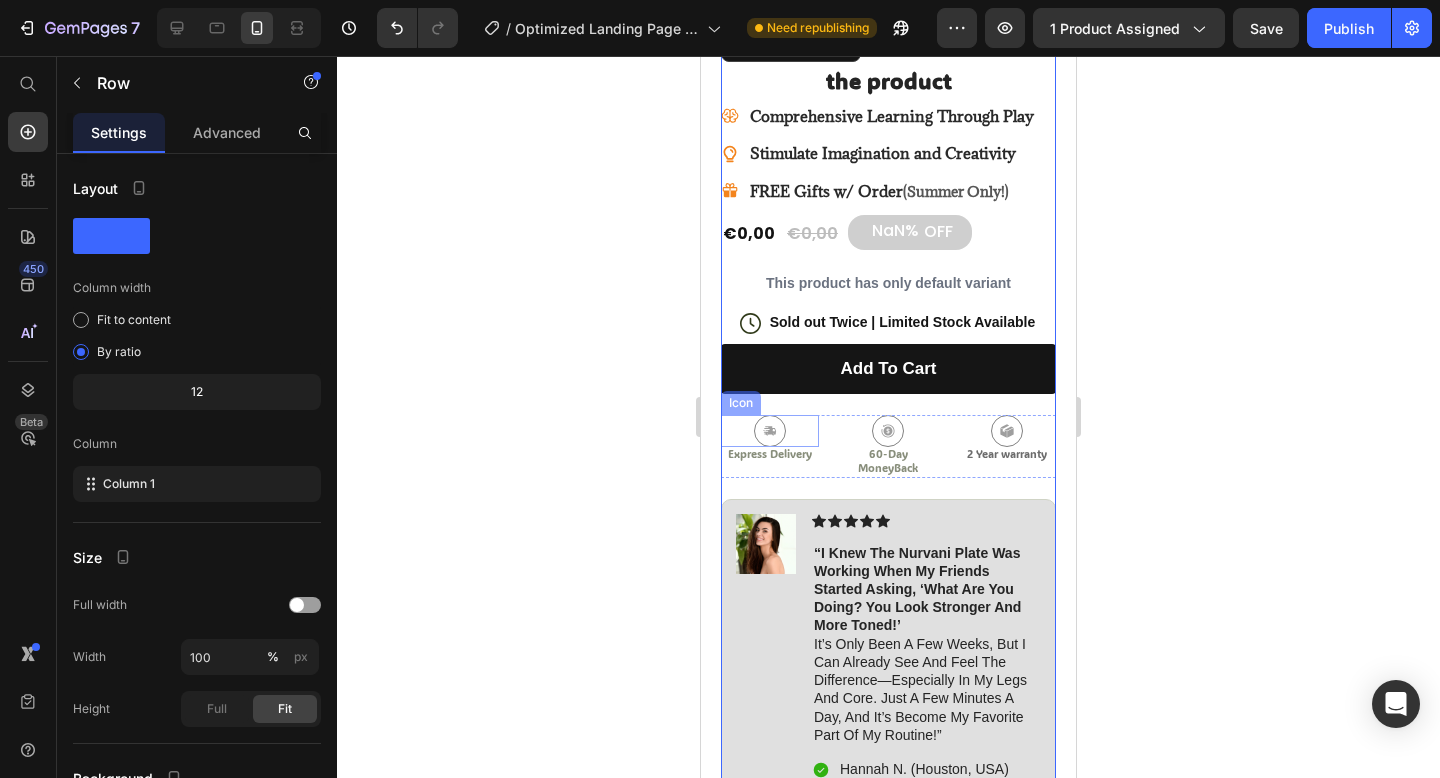 click on "Icon" at bounding box center [770, 431] 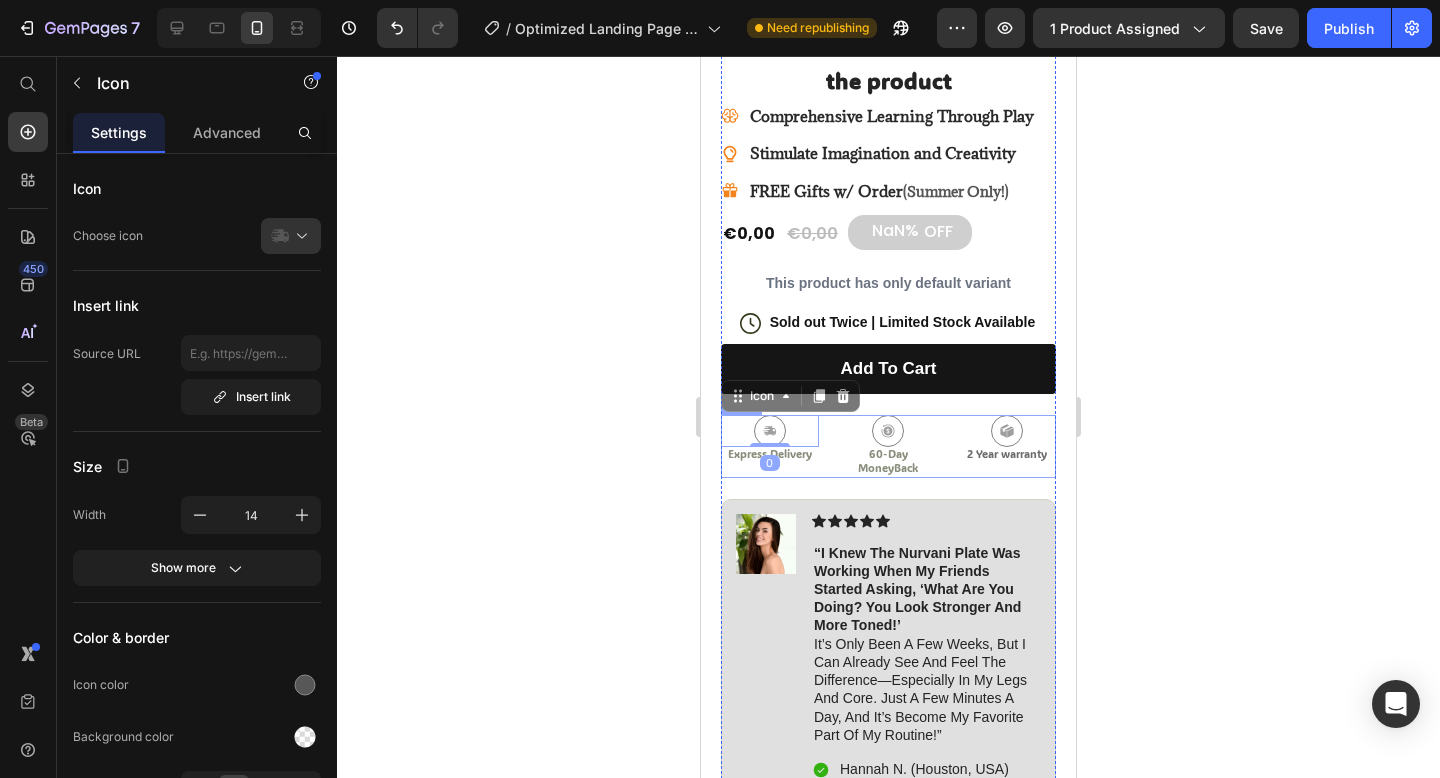 click on "Icon   0 Express Delivery Text Block
Icon 60-Day MoneyBack  Text Block
Icon 2 Year warranty Text Block Row" at bounding box center [888, 446] 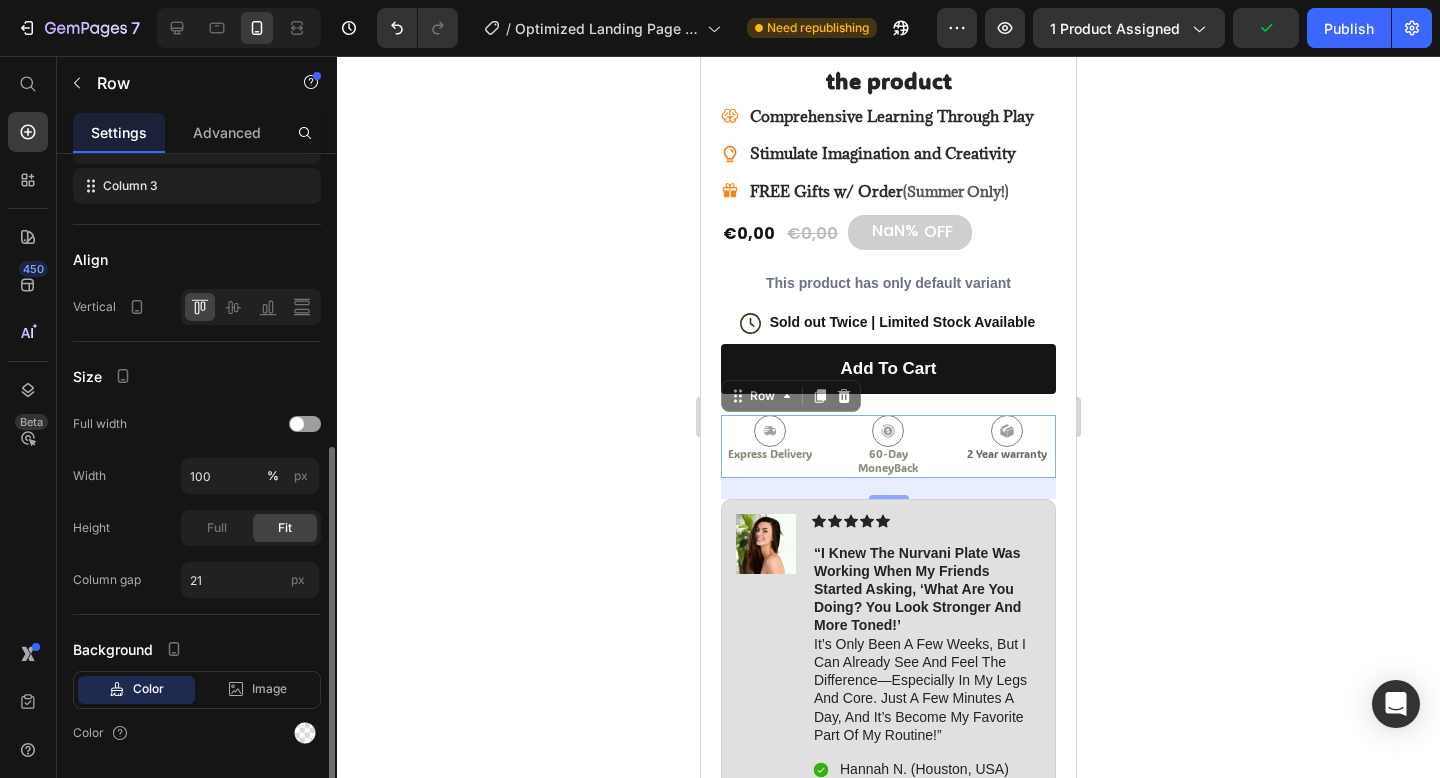 scroll, scrollTop: 417, scrollLeft: 0, axis: vertical 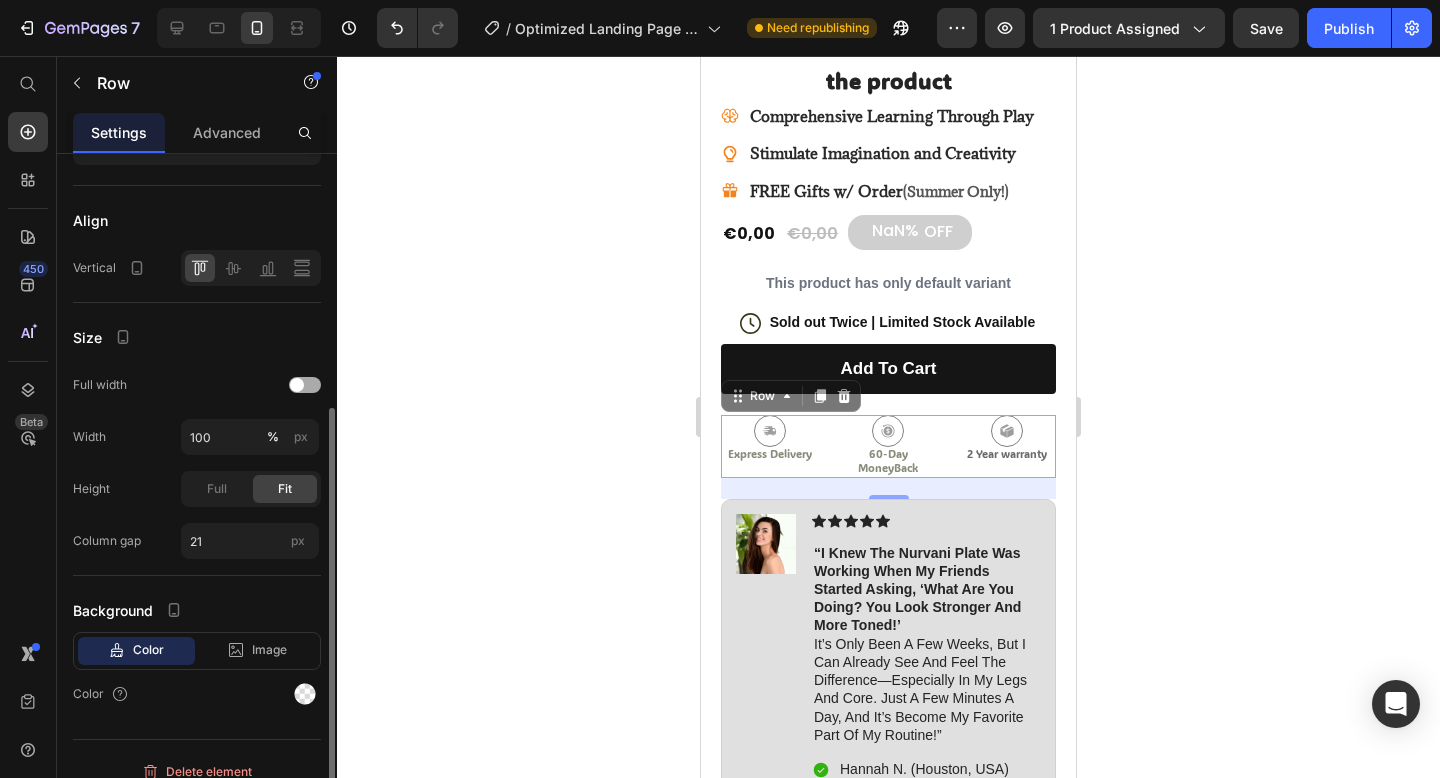 click at bounding box center [297, 385] 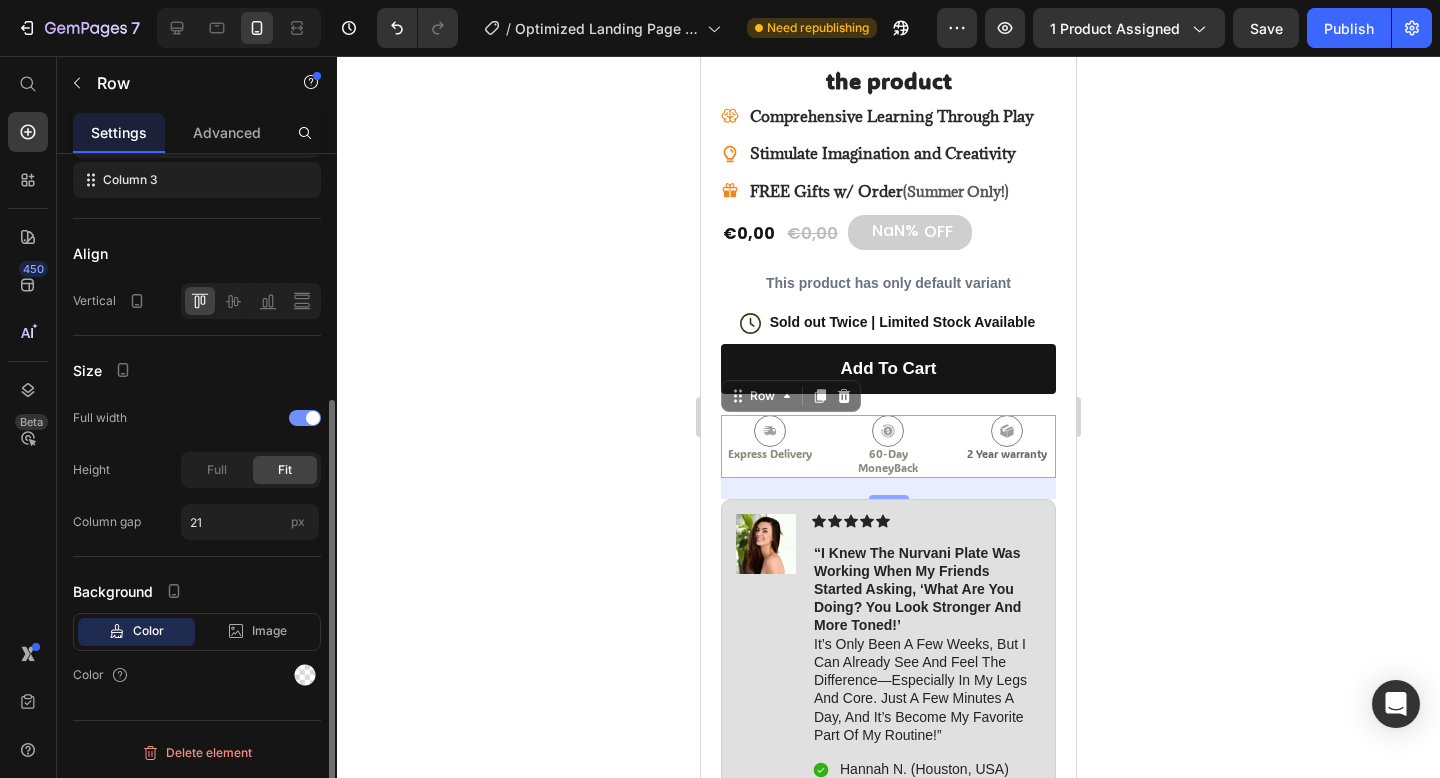 scroll, scrollTop: 384, scrollLeft: 0, axis: vertical 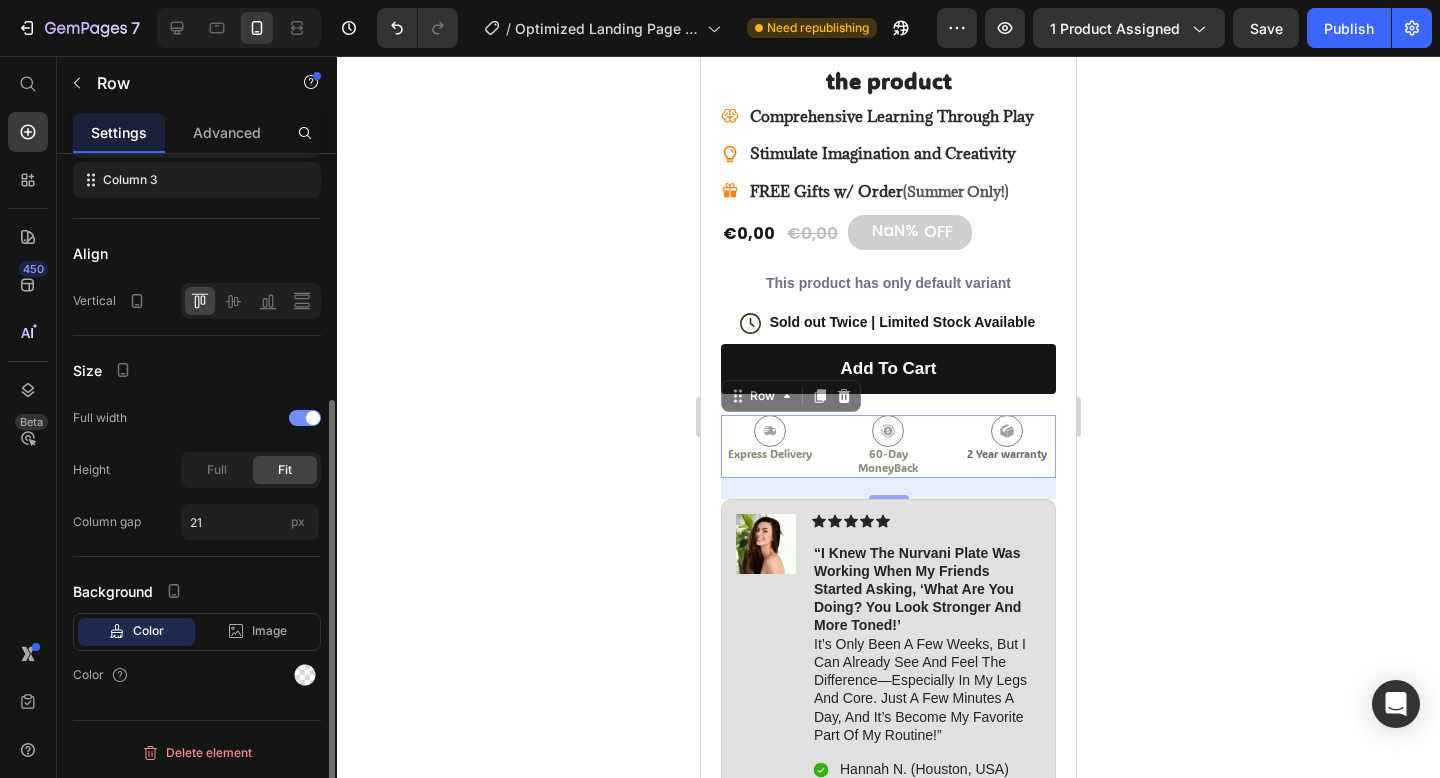 click at bounding box center (313, 418) 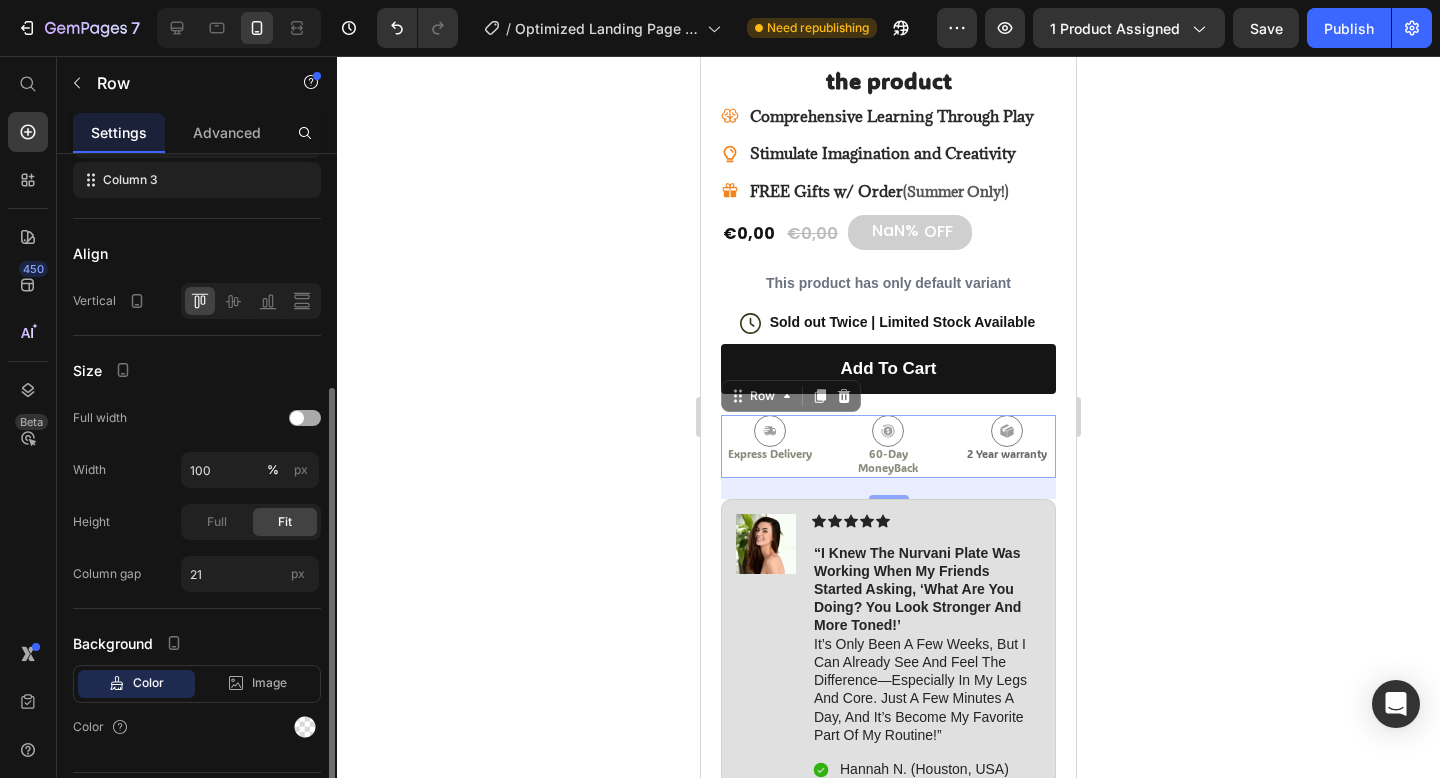 click at bounding box center (305, 418) 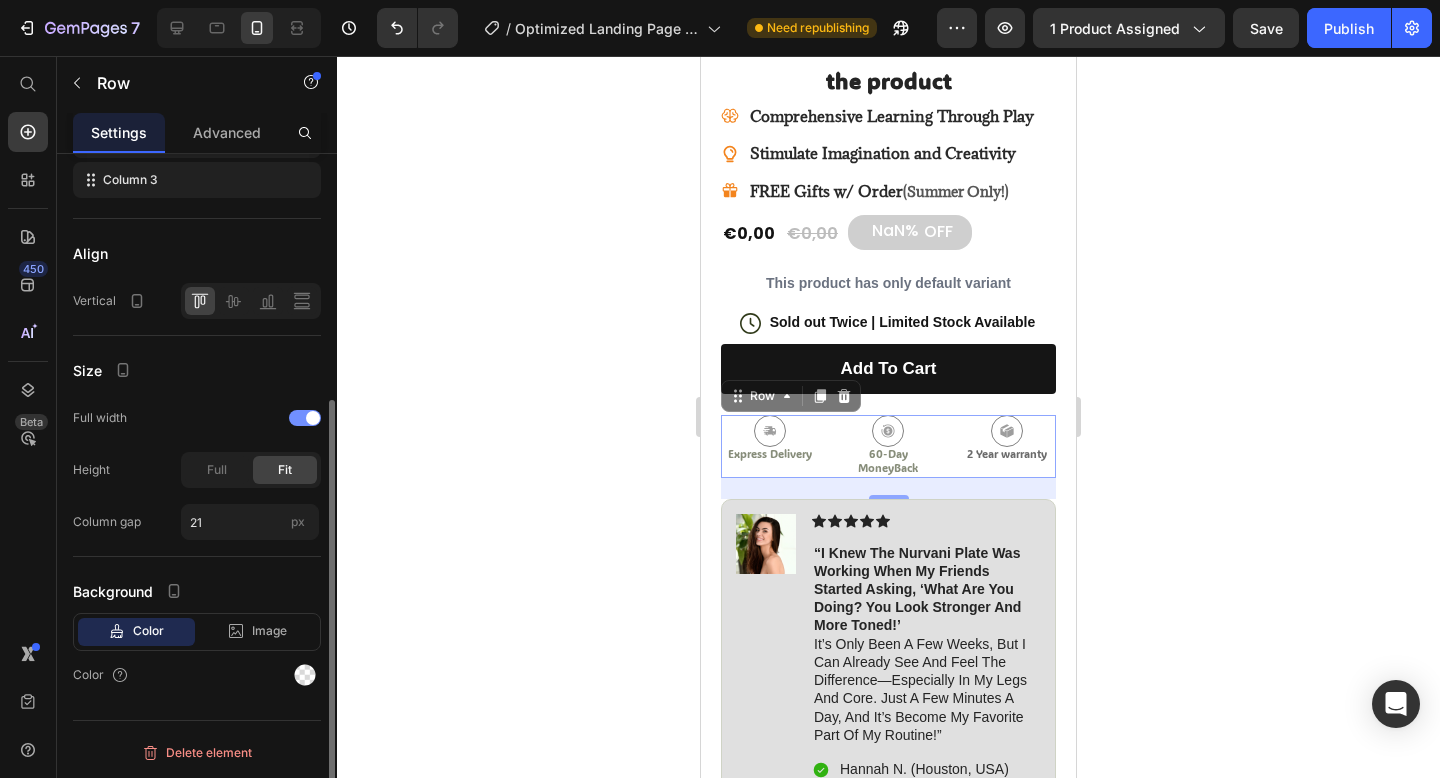 click at bounding box center [313, 418] 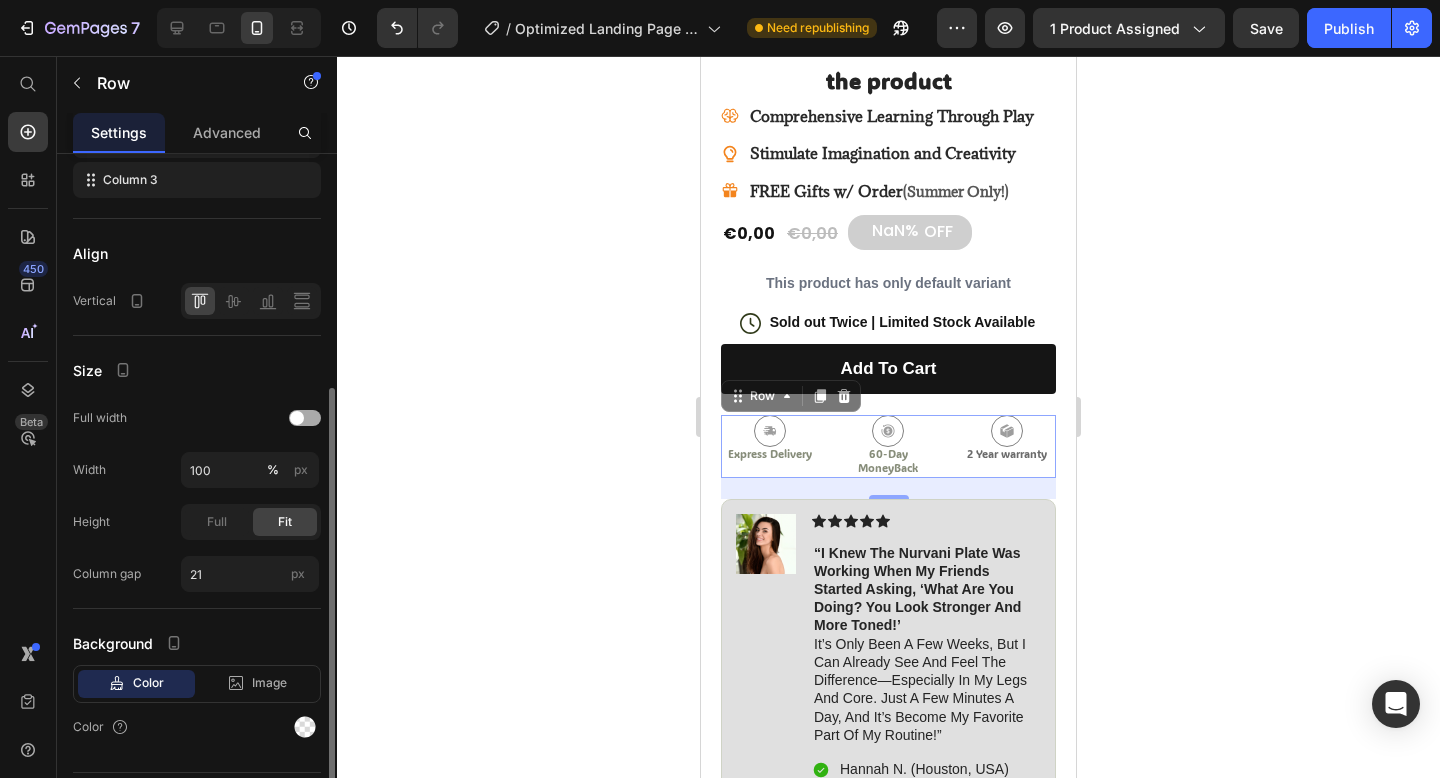 click at bounding box center [305, 418] 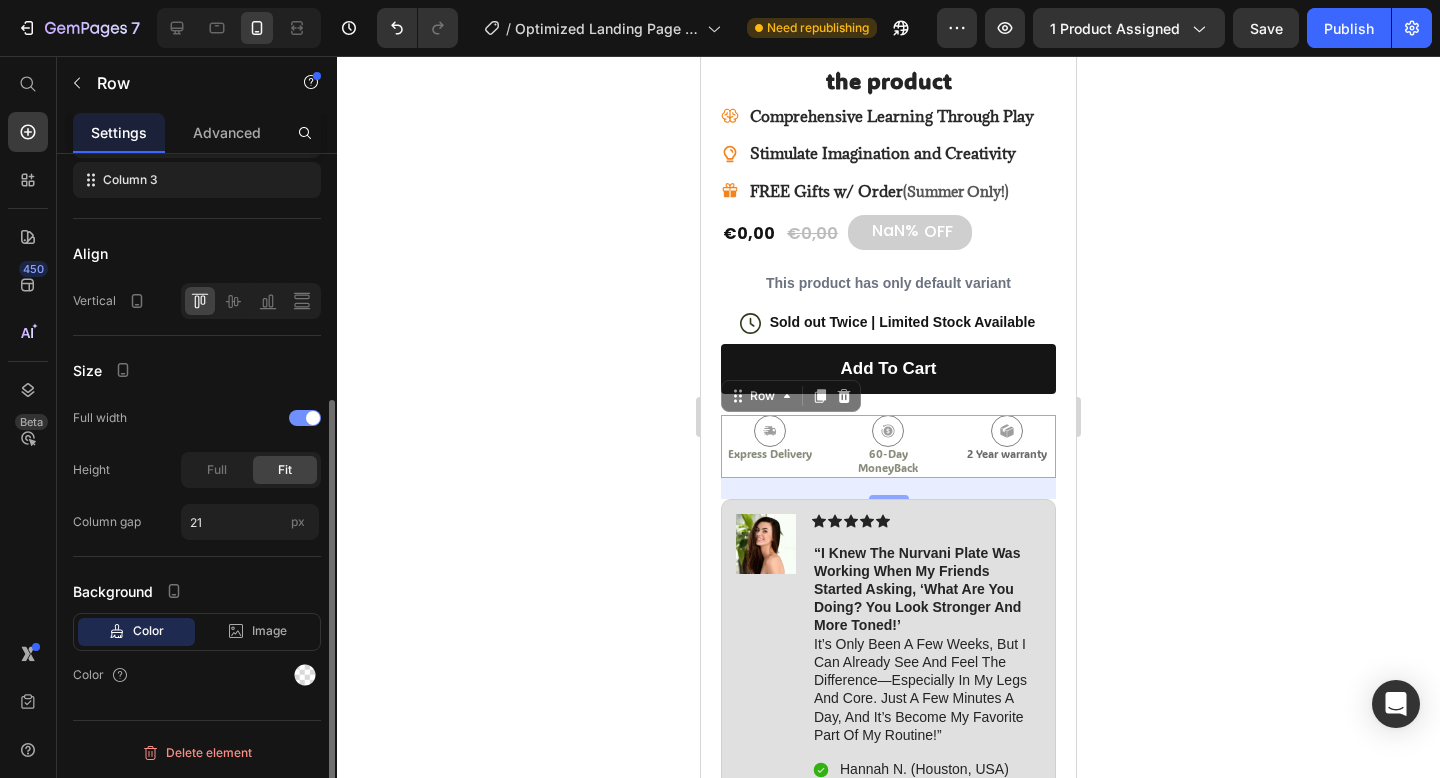 click at bounding box center (313, 418) 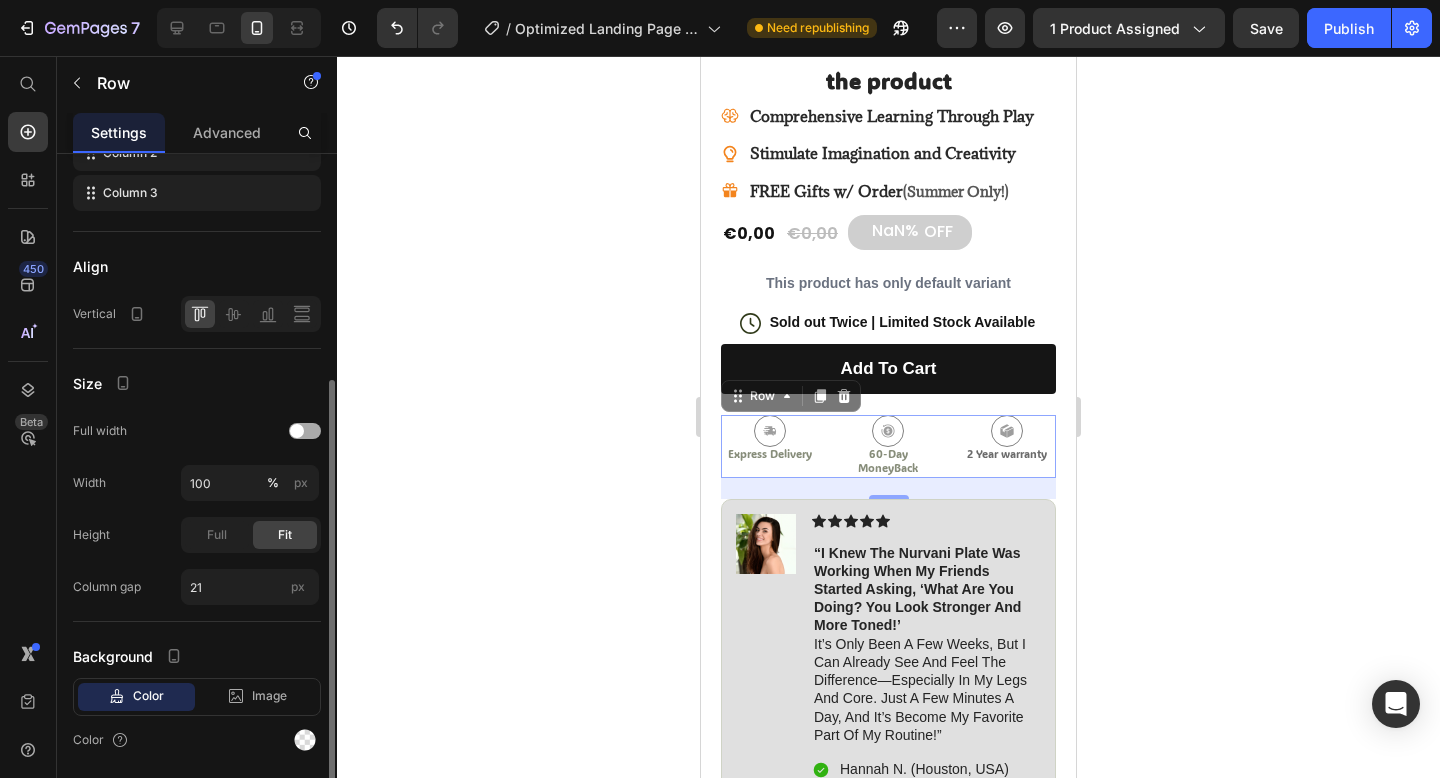 scroll, scrollTop: 436, scrollLeft: 0, axis: vertical 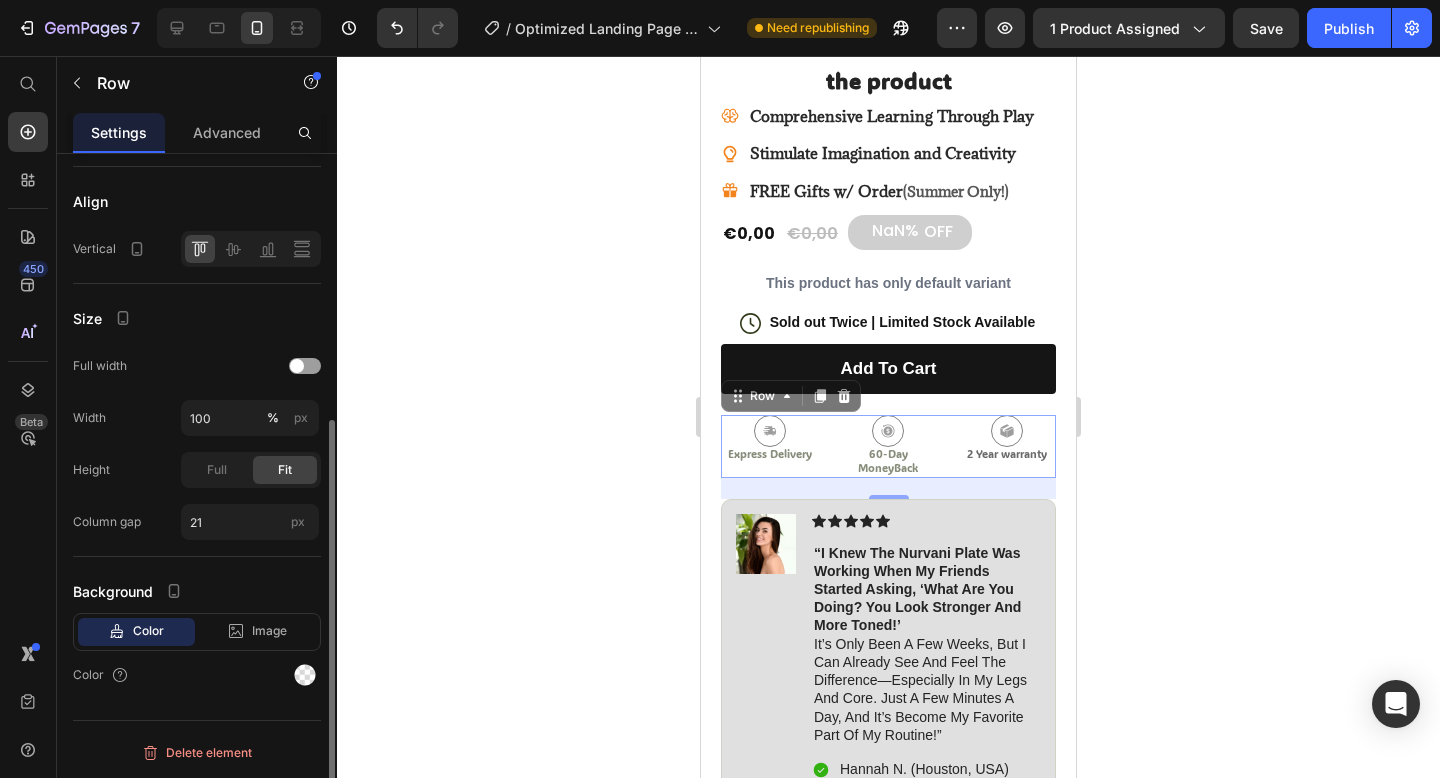 click on "Color" at bounding box center (148, 631) 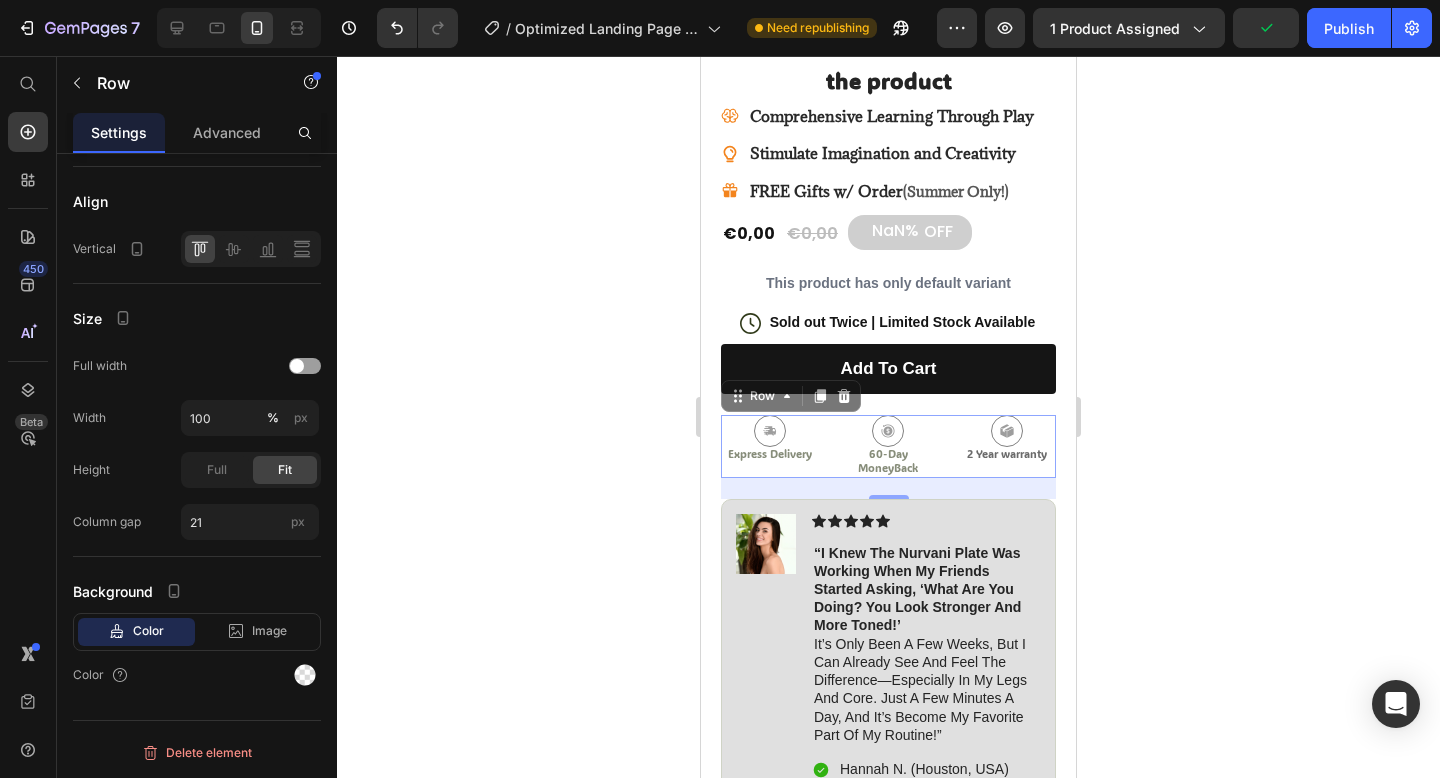 scroll, scrollTop: 0, scrollLeft: 0, axis: both 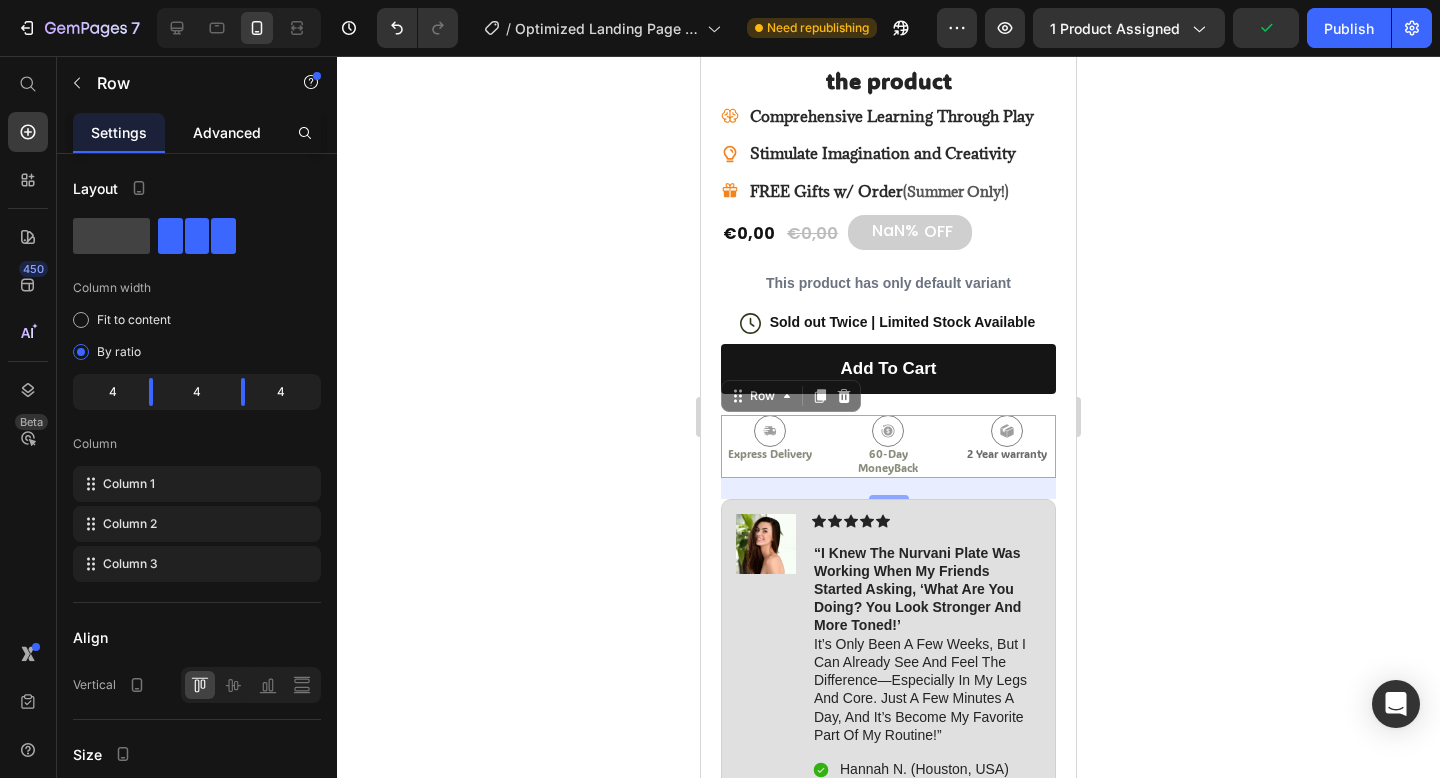 click on "Advanced" at bounding box center (227, 132) 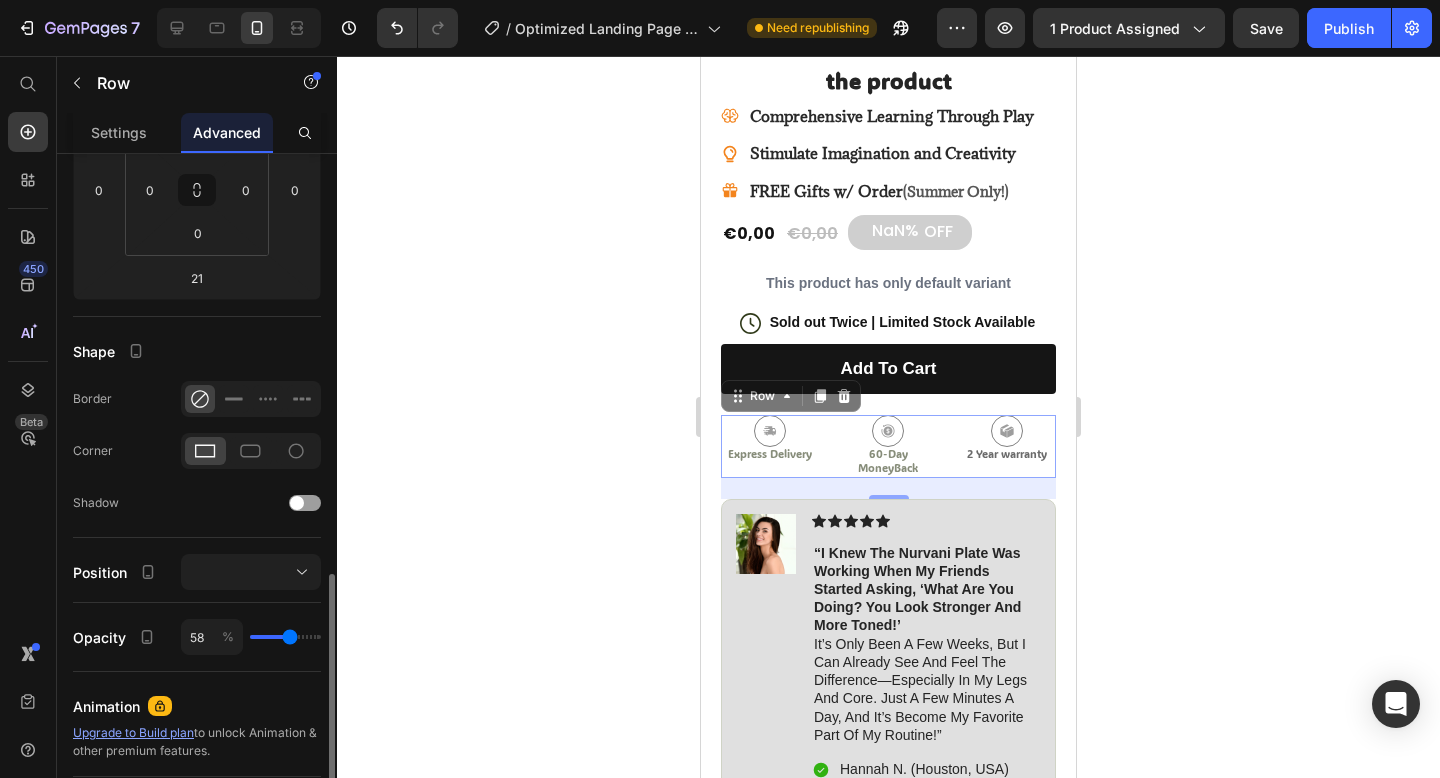 scroll, scrollTop: 496, scrollLeft: 0, axis: vertical 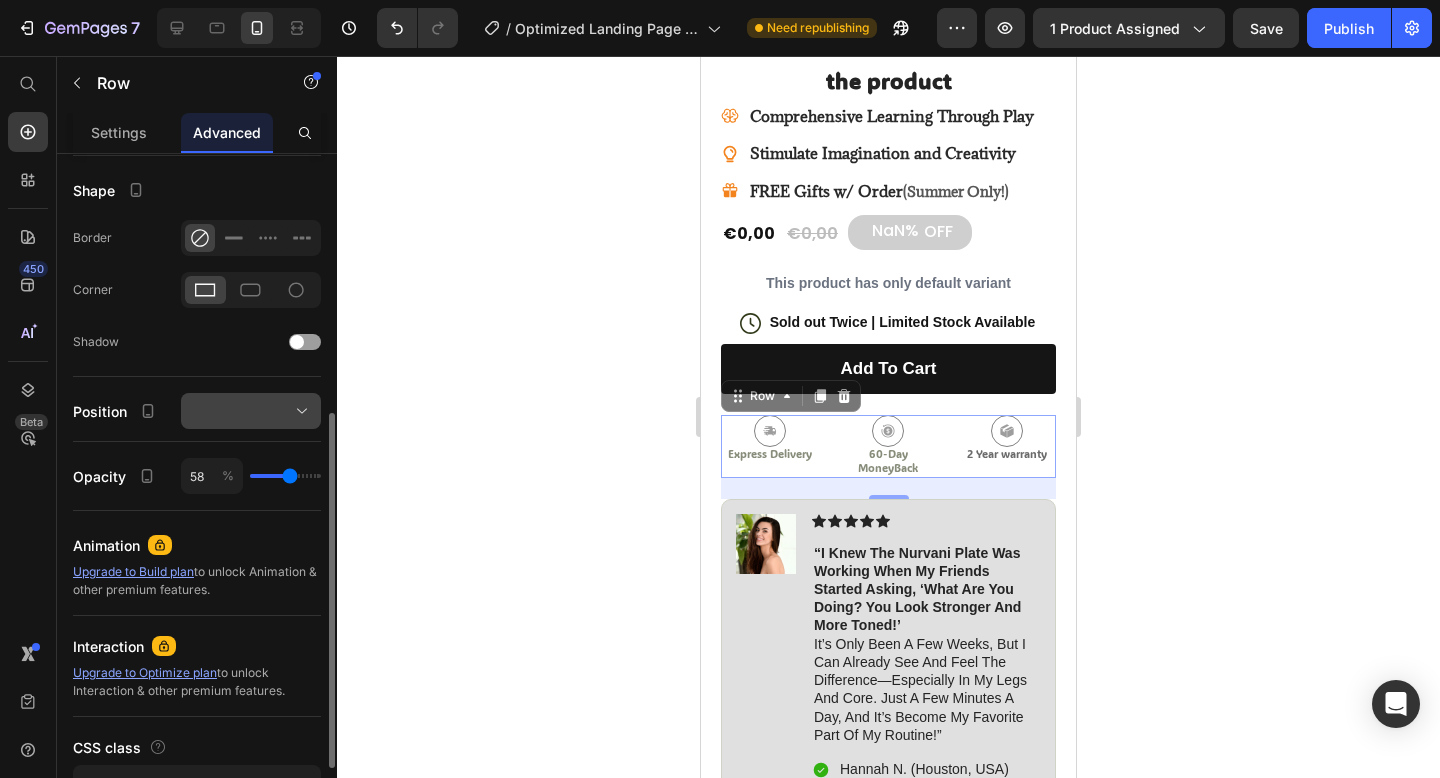 click at bounding box center (251, 411) 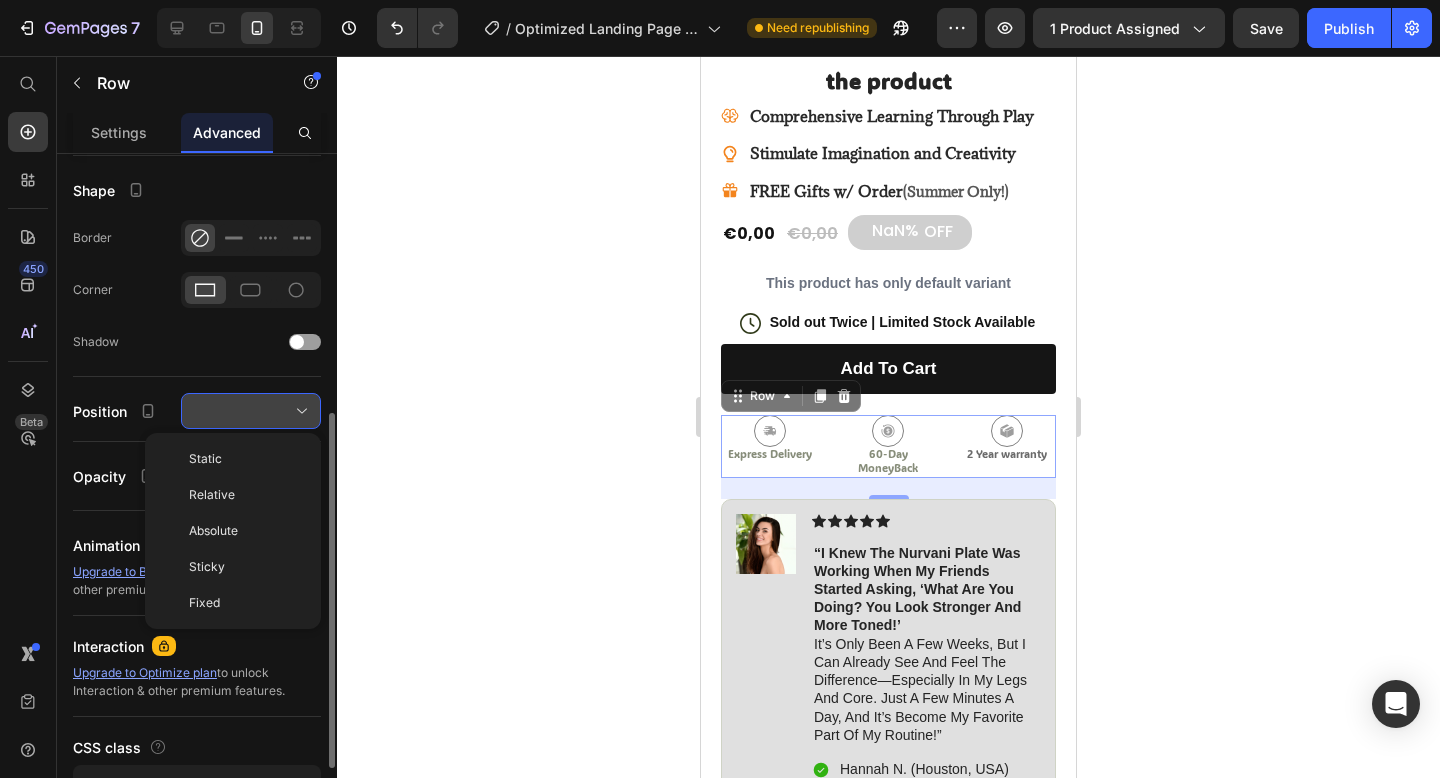 click at bounding box center (251, 411) 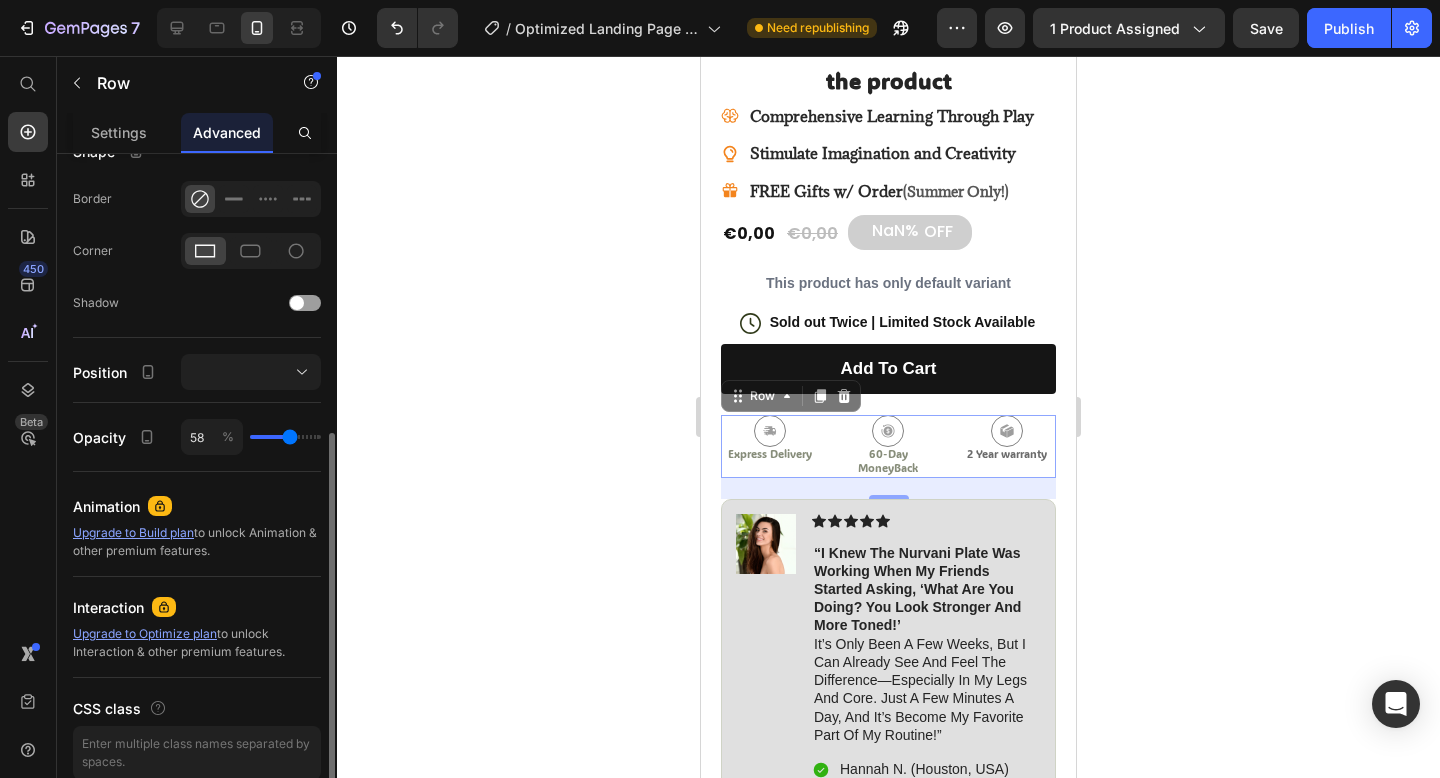 scroll, scrollTop: 598, scrollLeft: 0, axis: vertical 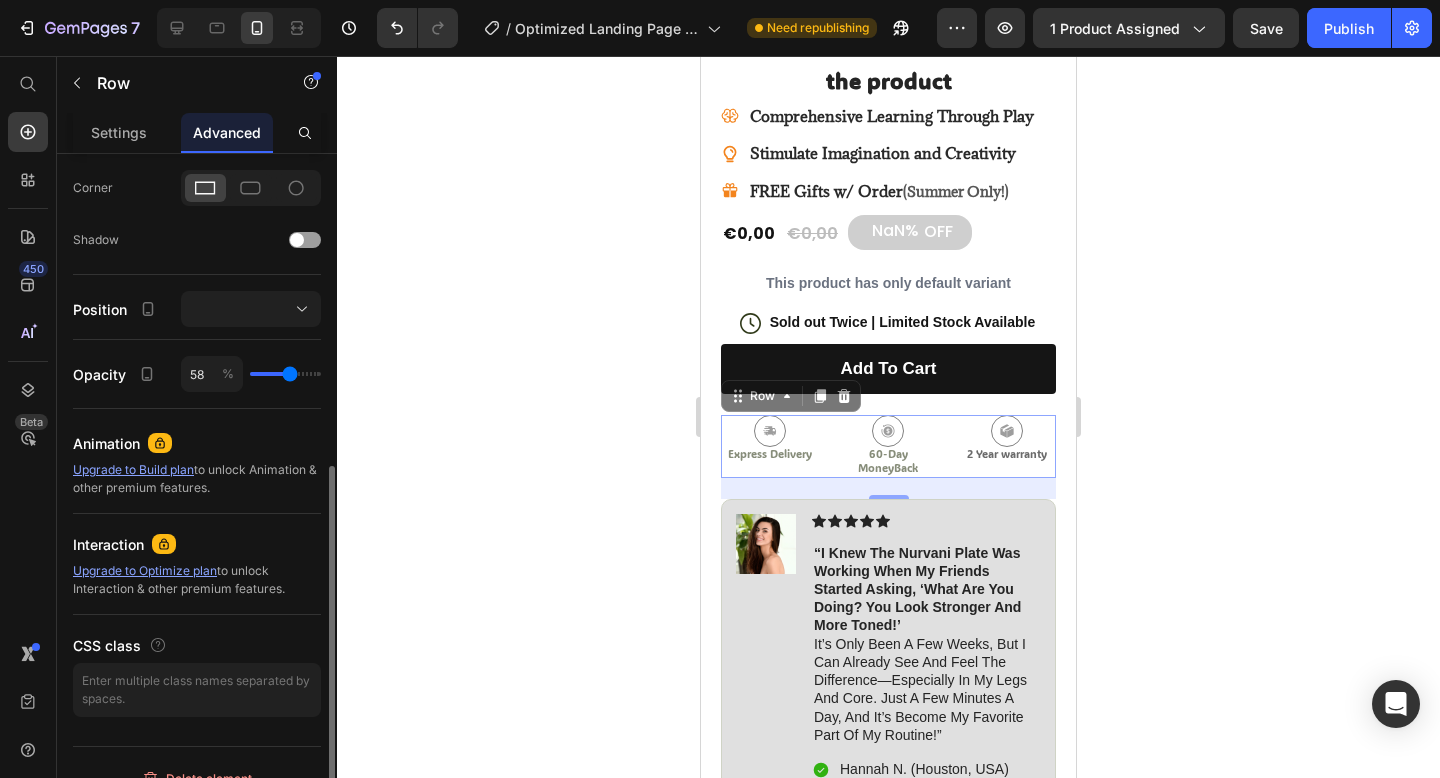 type on "57" 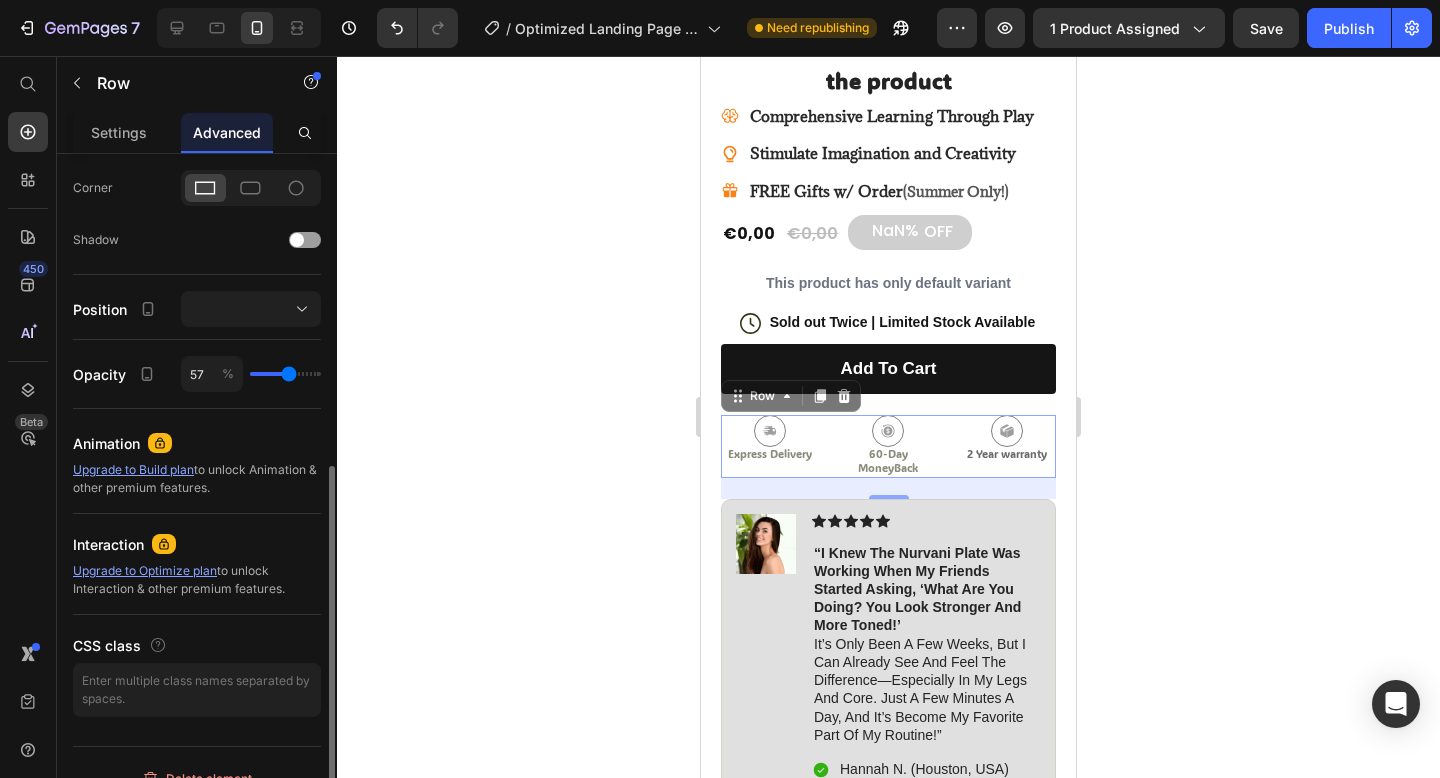 type on "58" 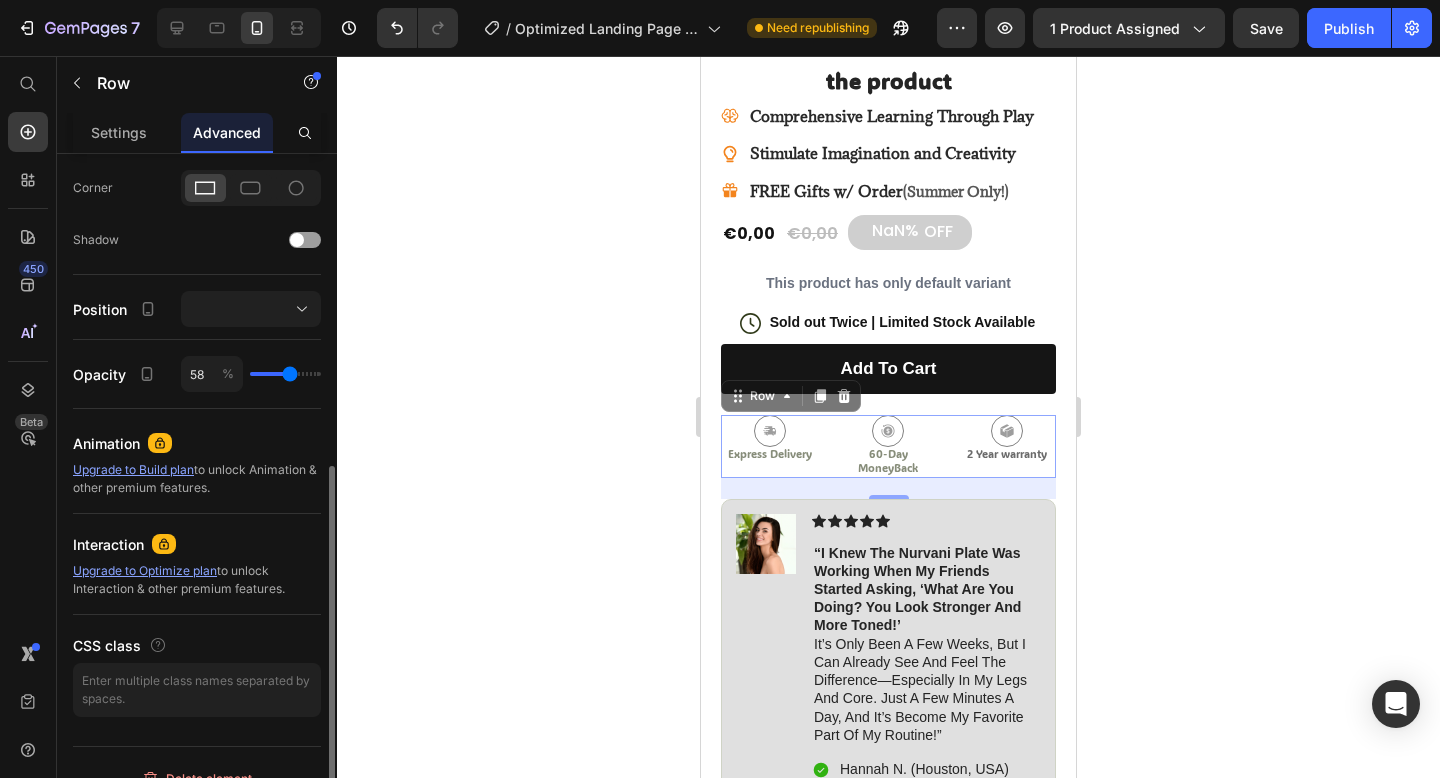 type on "60" 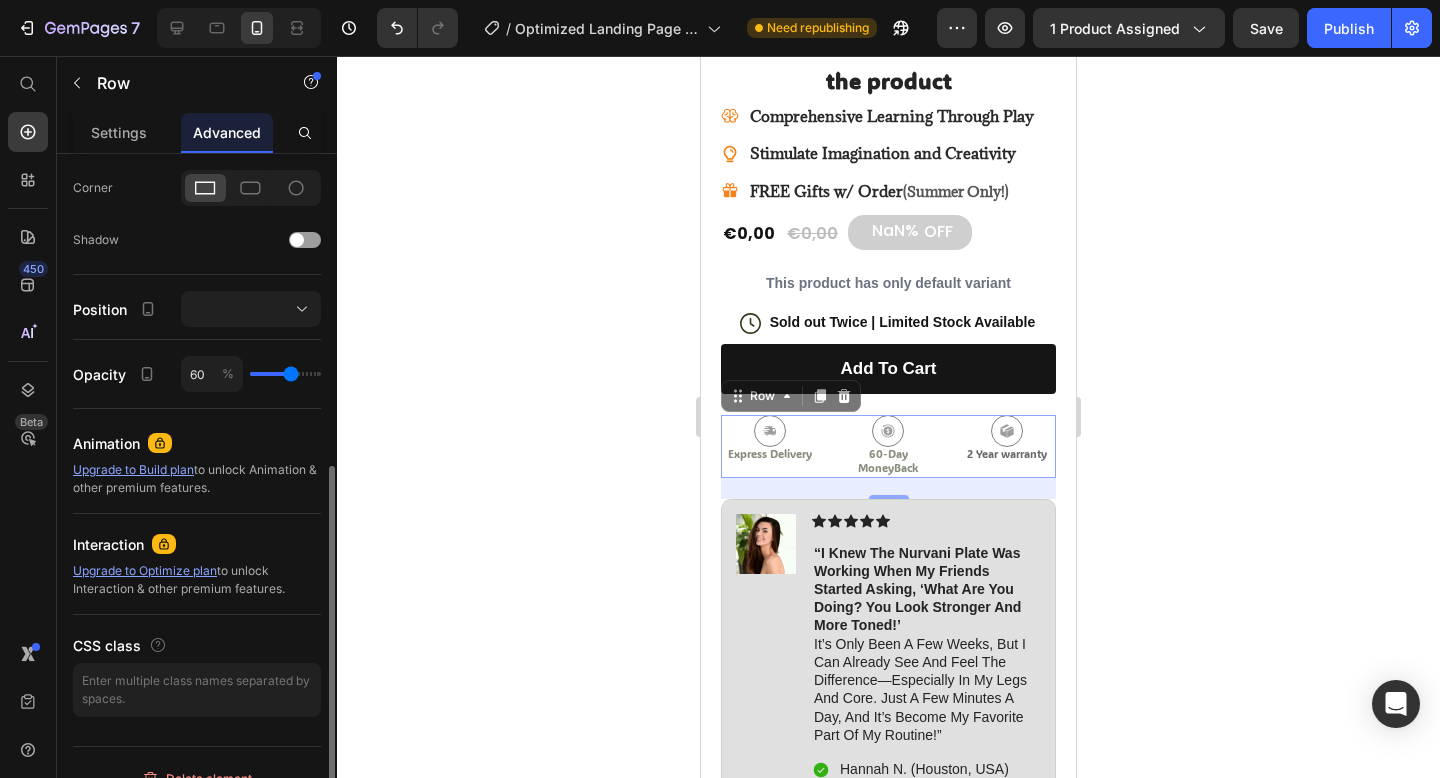 type on "61" 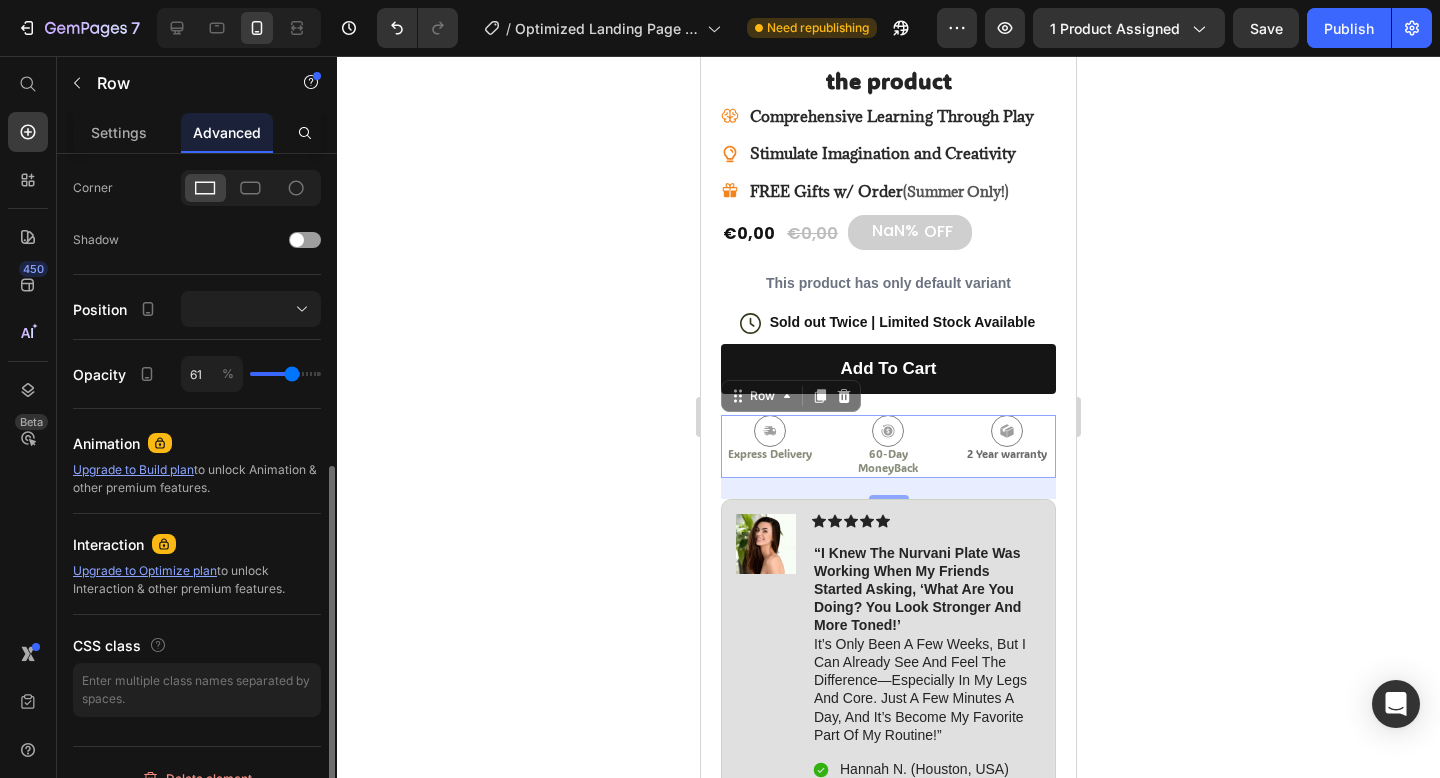 type on "62" 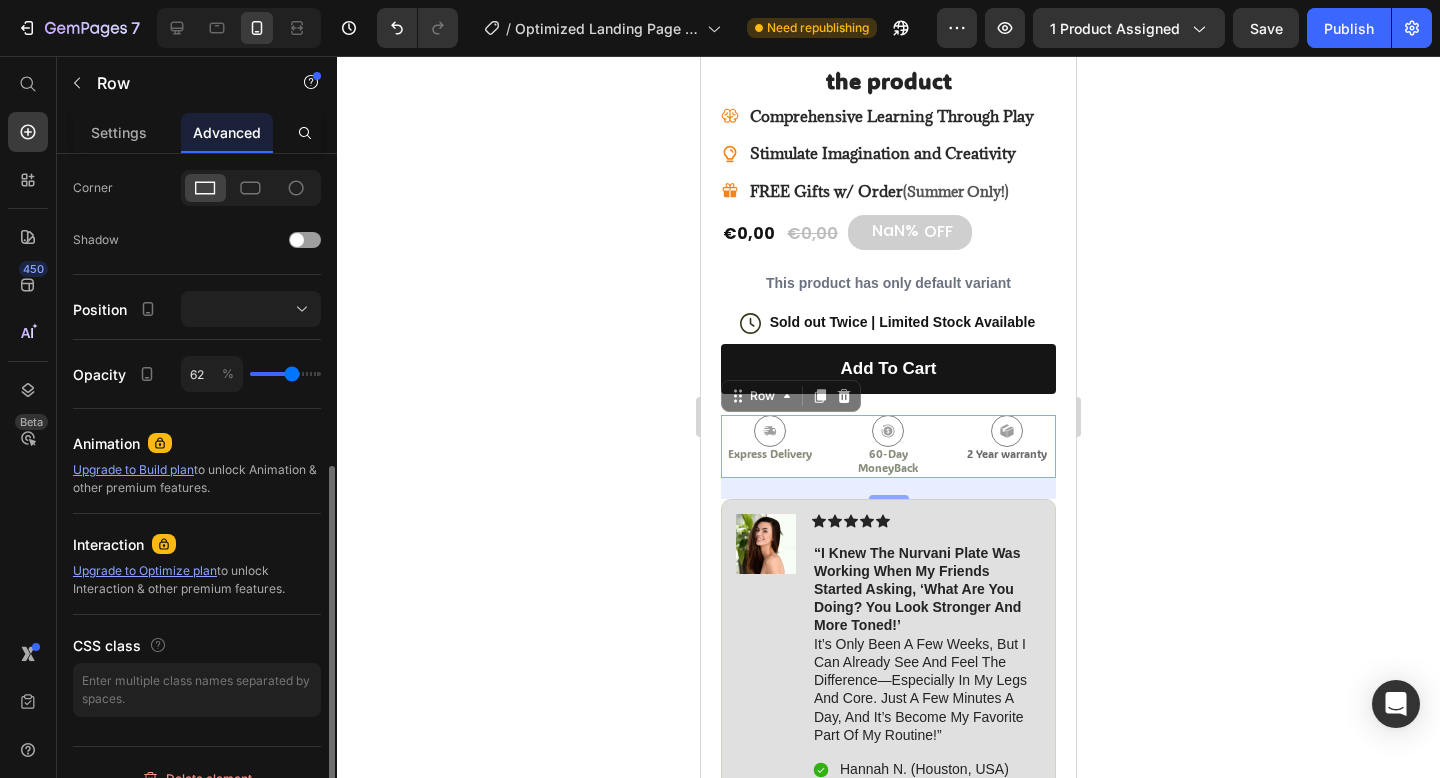 type on "65" 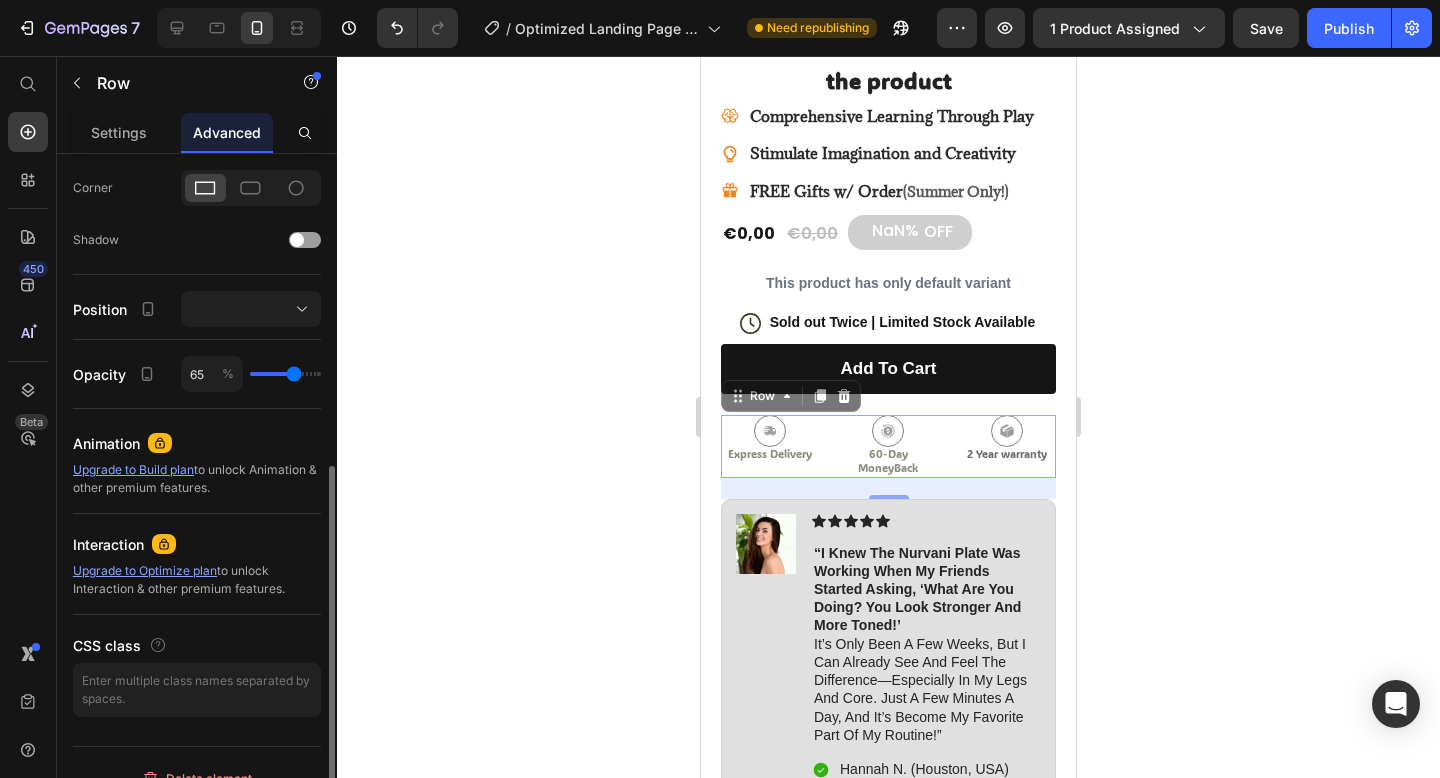 type on "67" 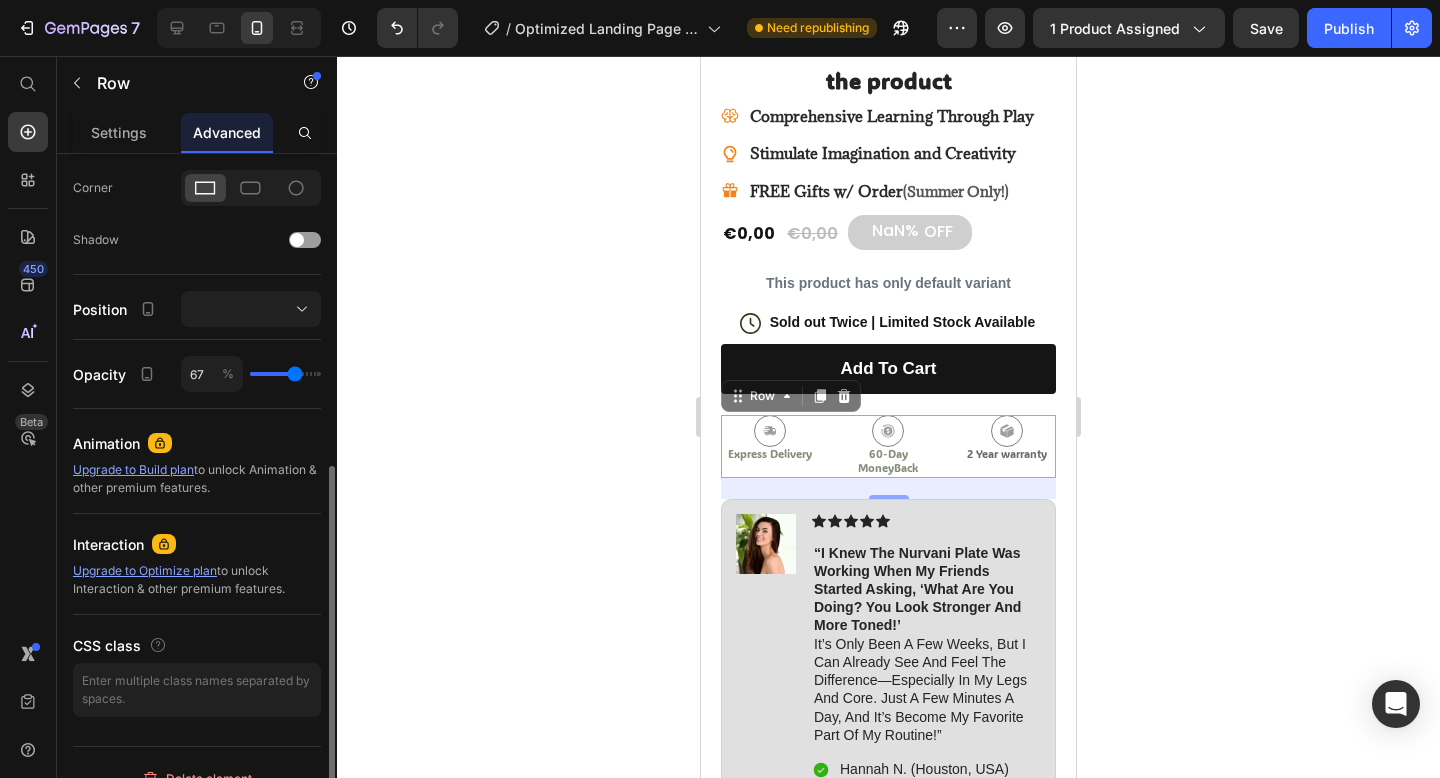type on "69" 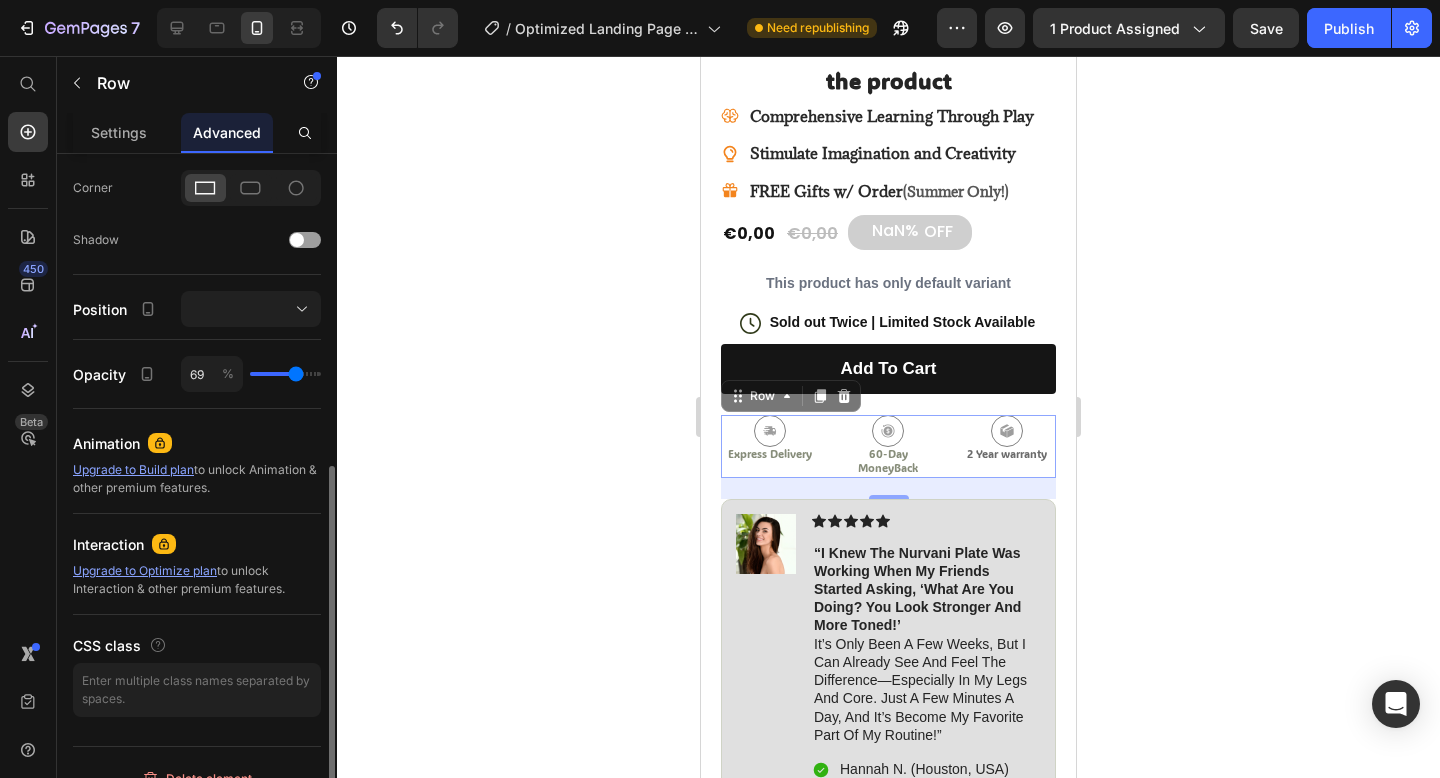 type on "72" 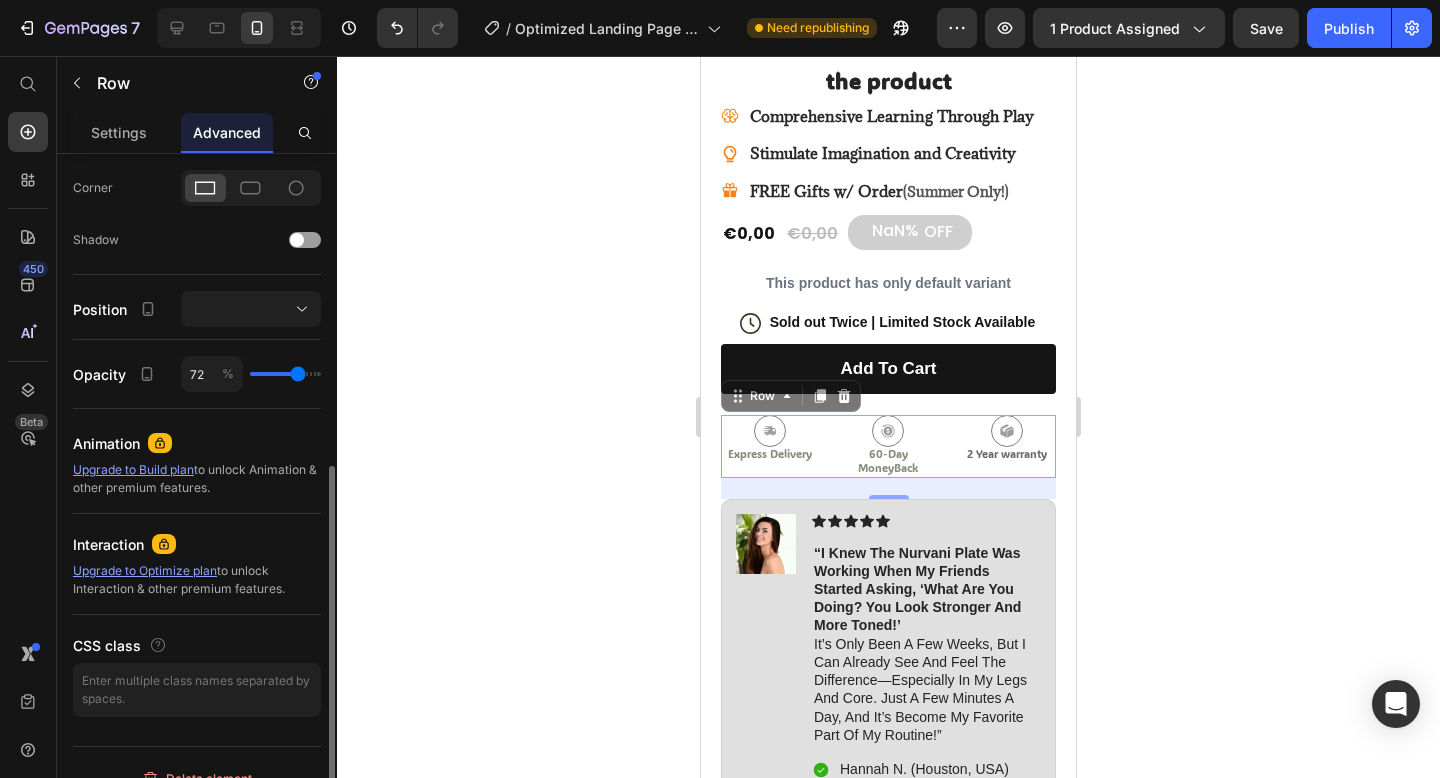 type on "73" 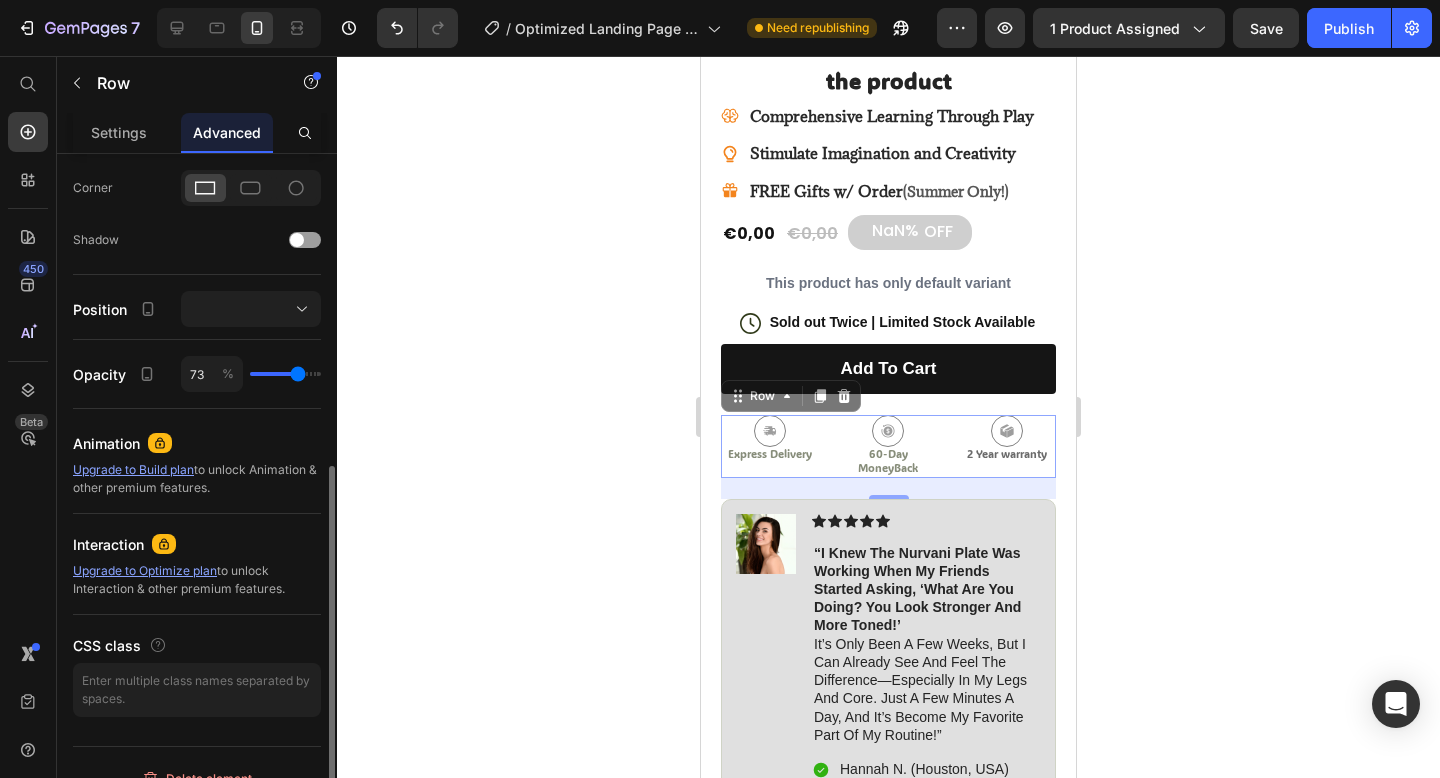 type on "74" 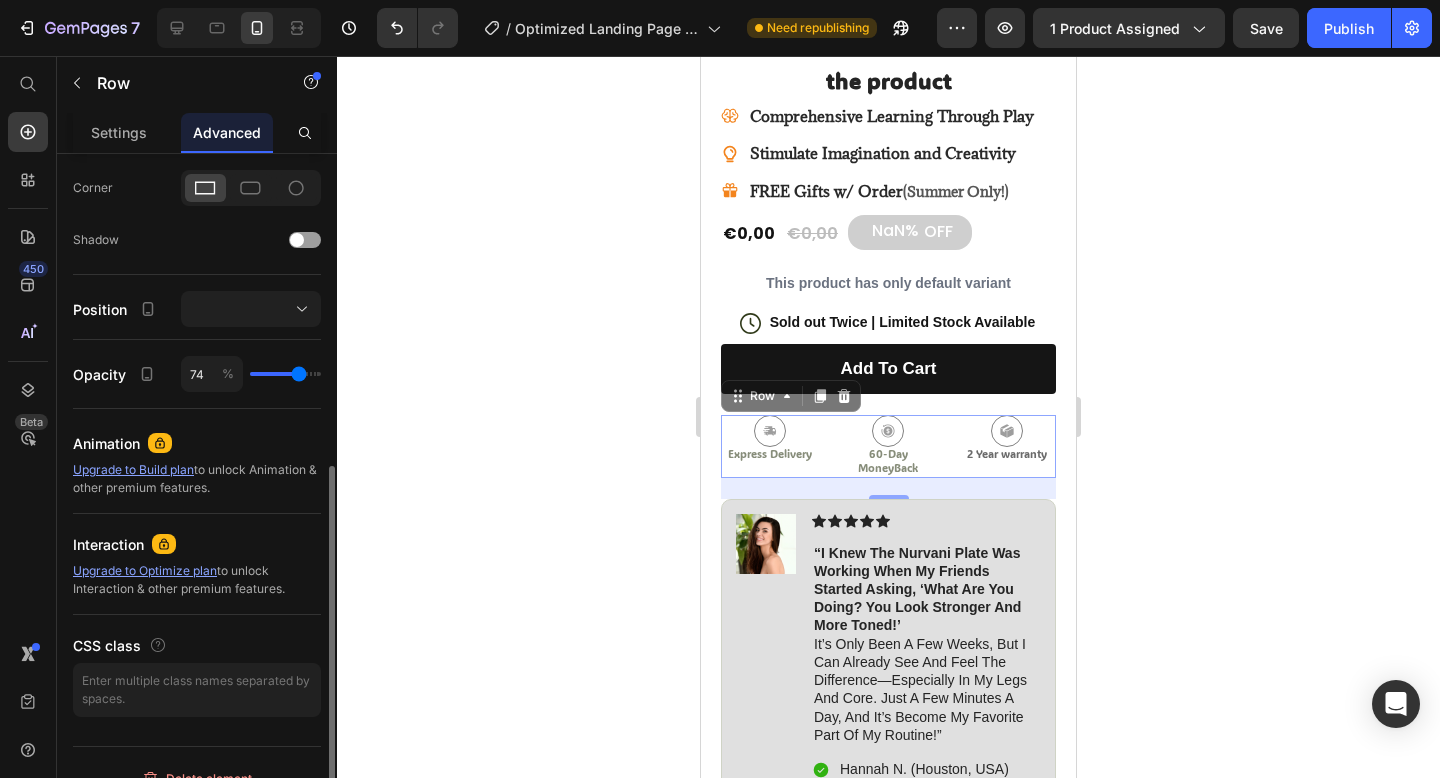type on "76" 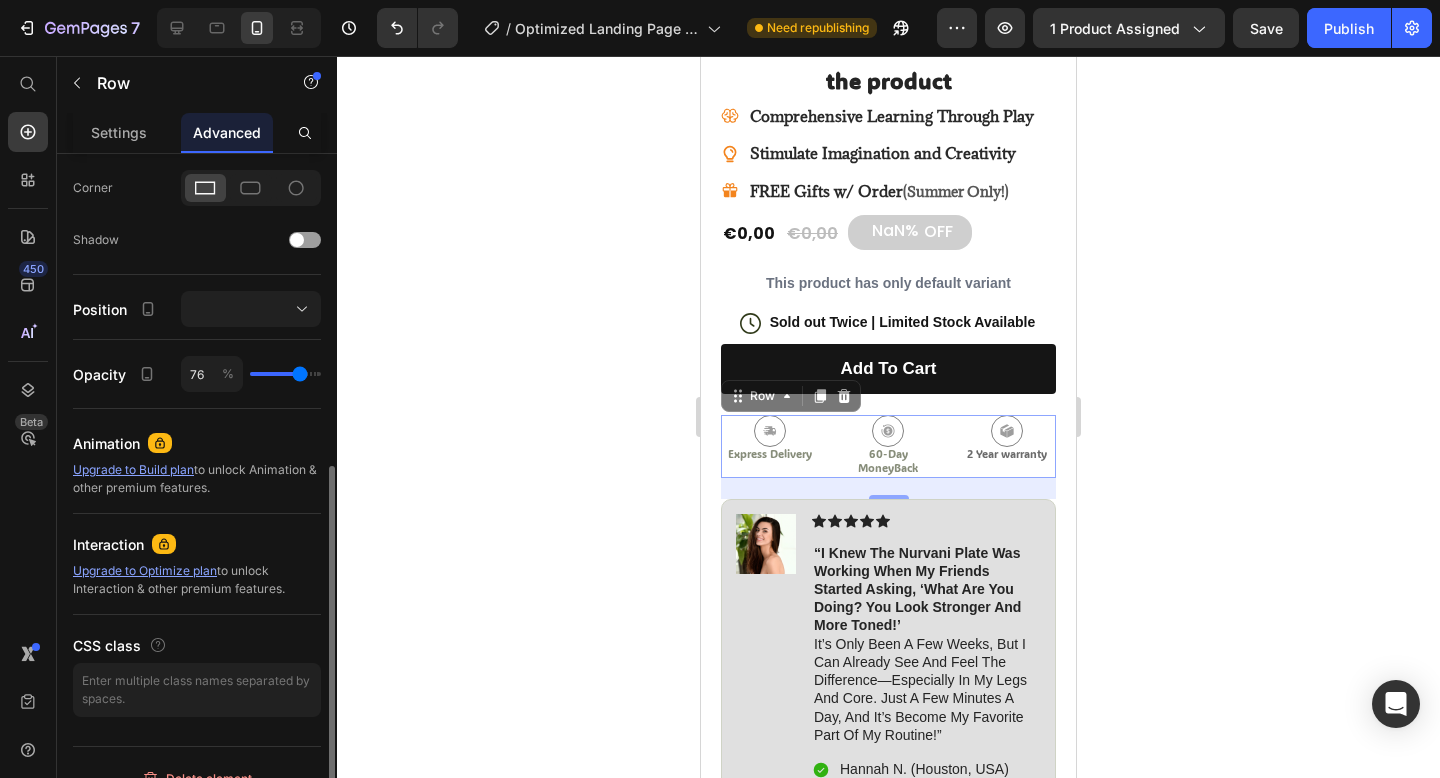 type on "77" 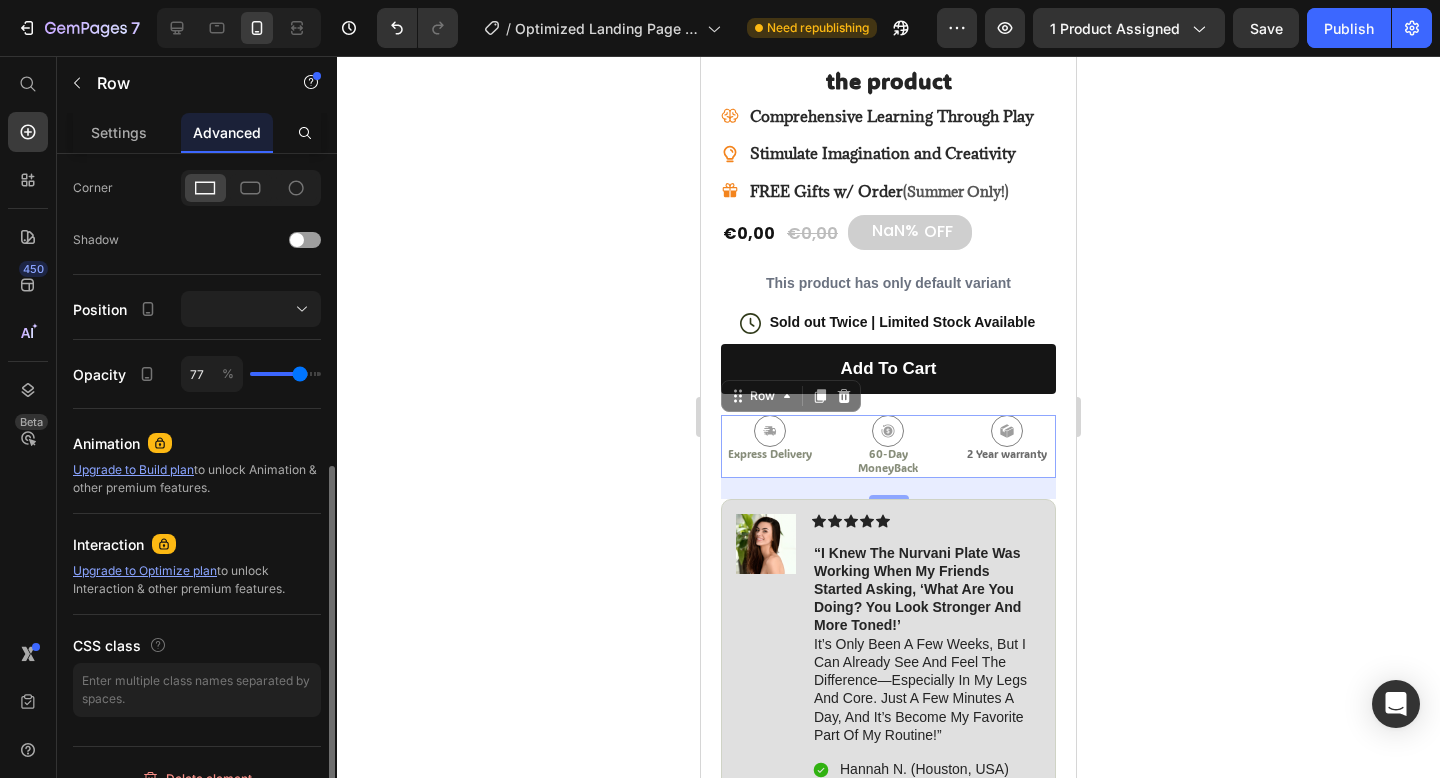 type on "78" 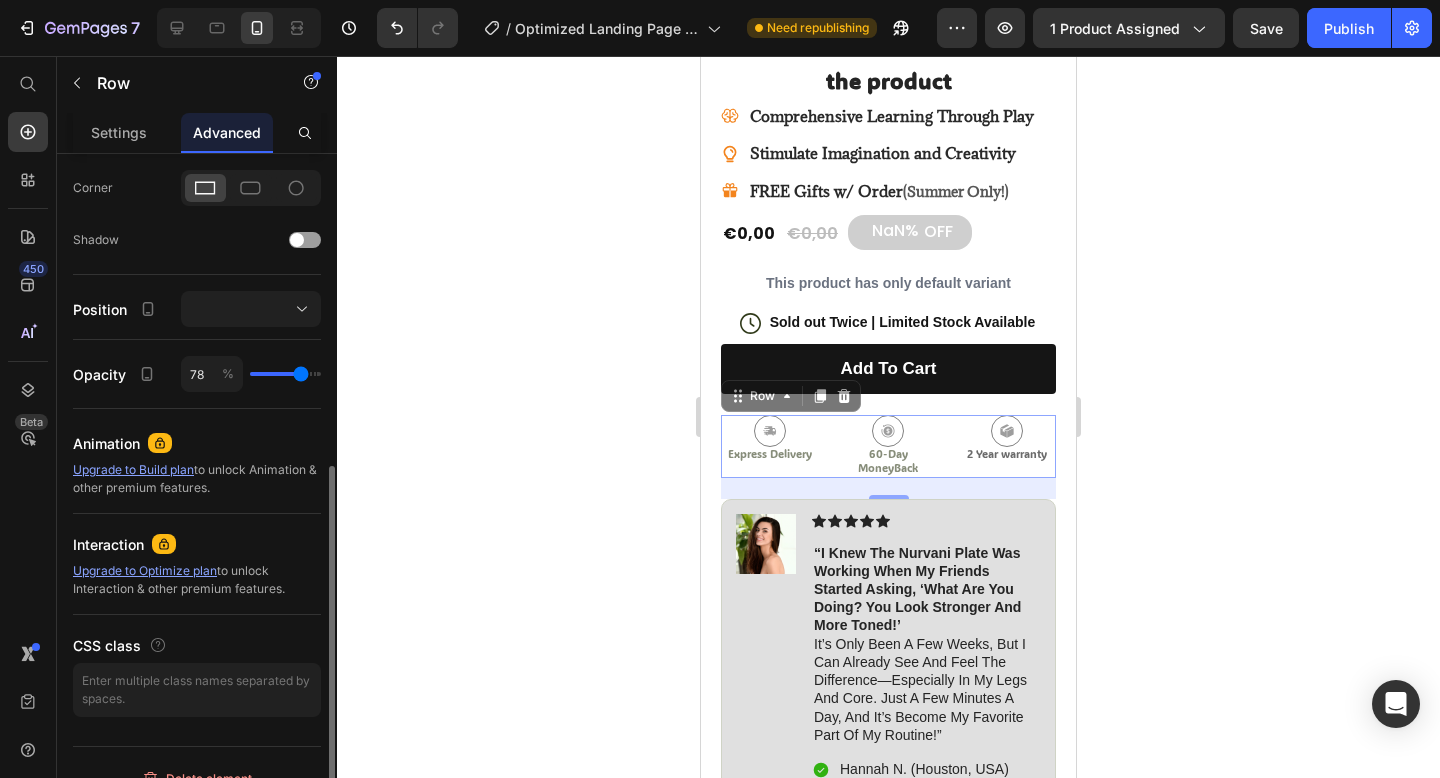 type on "79" 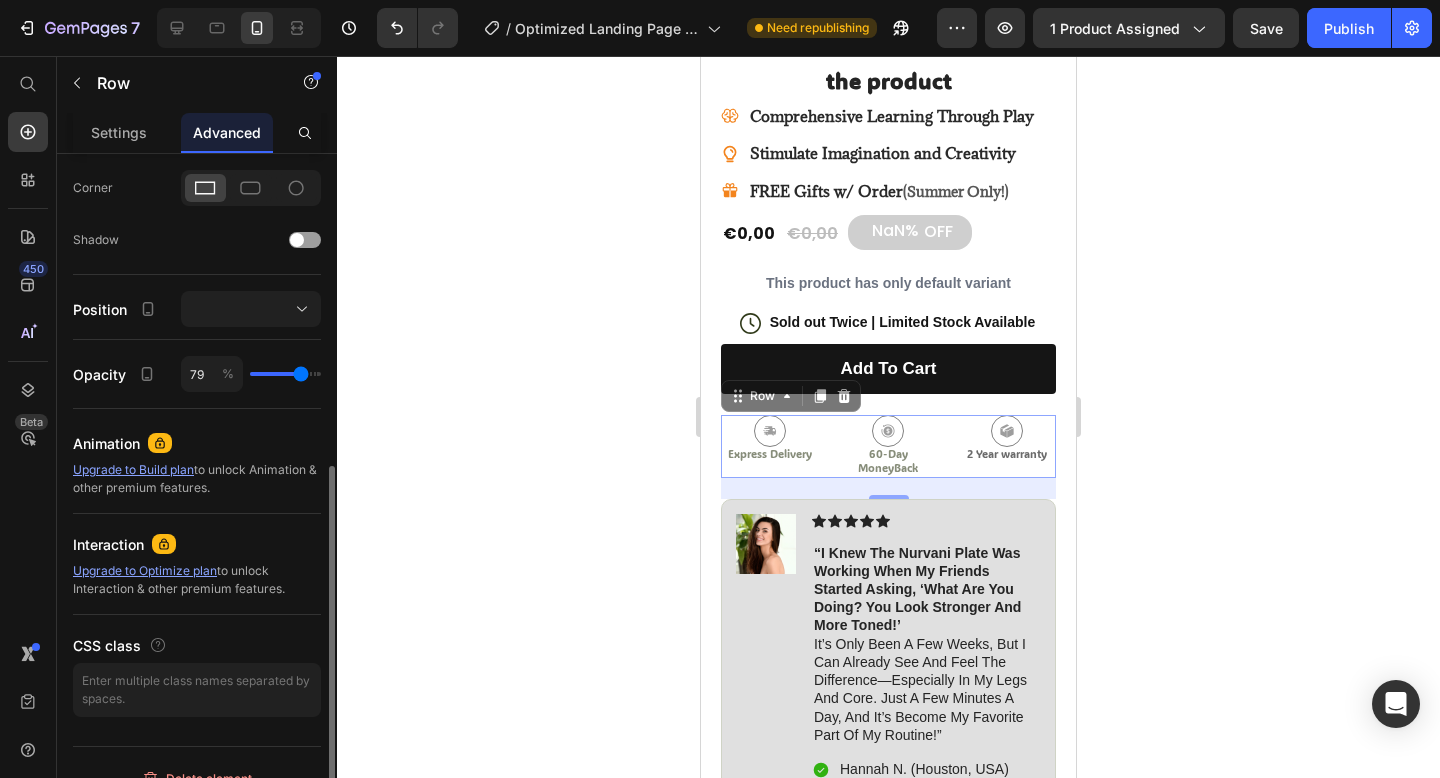 type on "81" 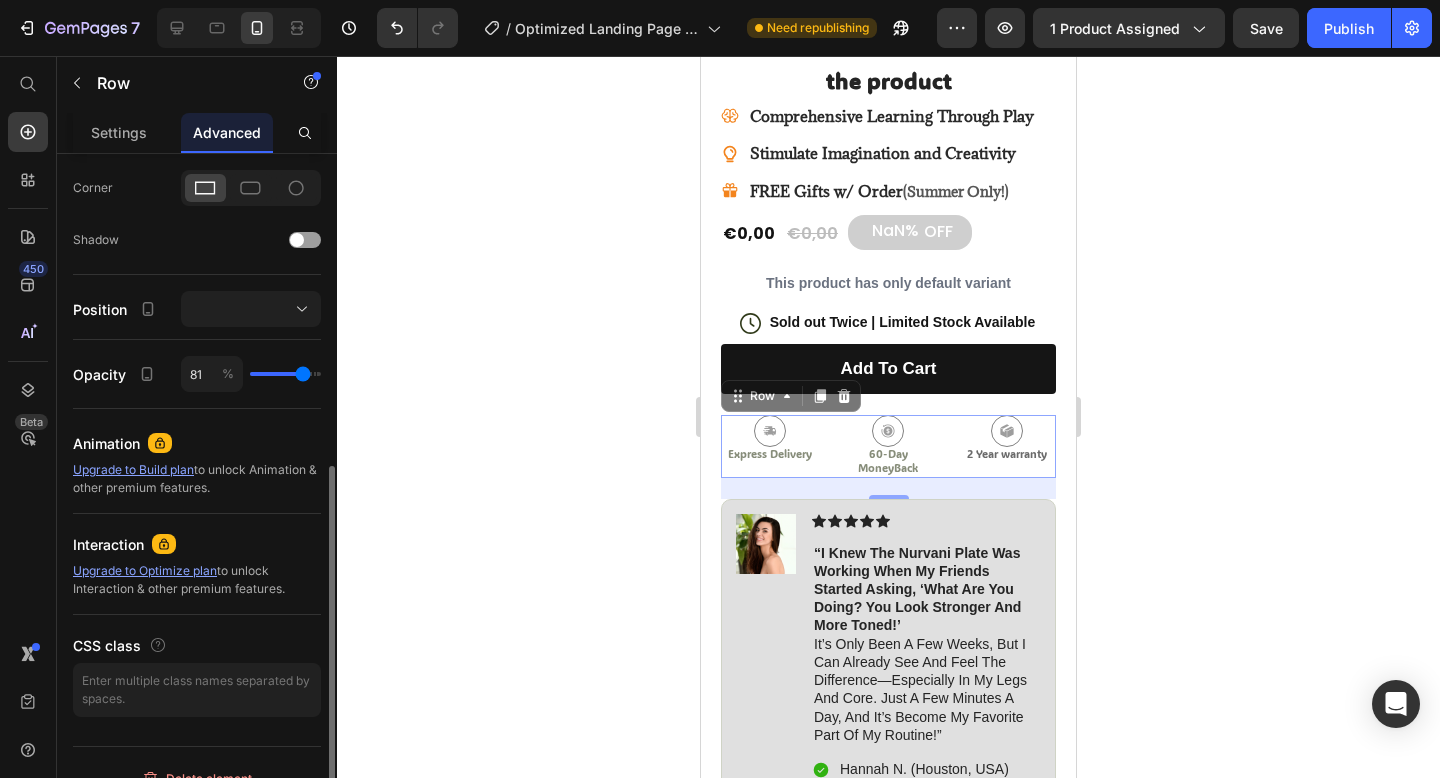 type on "82" 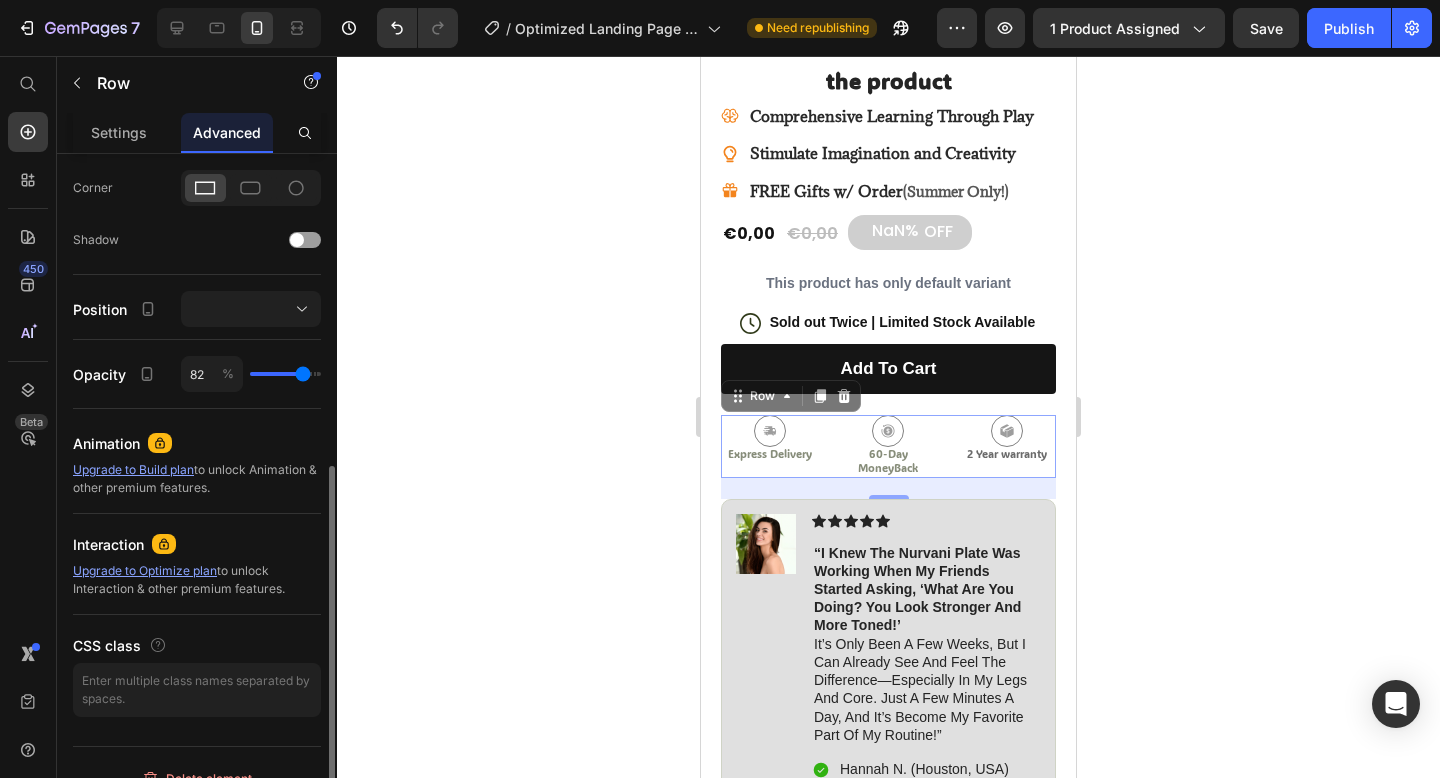 type on "83" 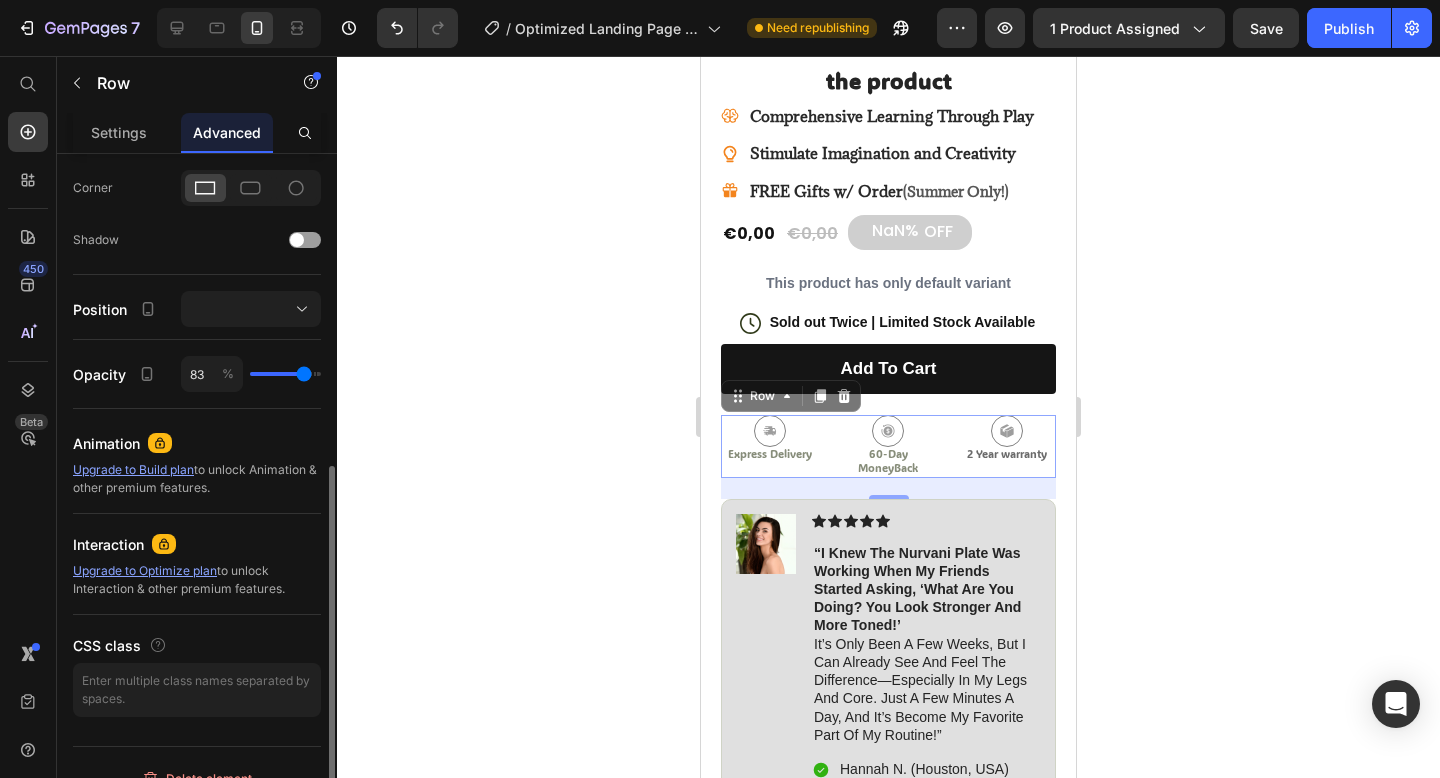 type on "84" 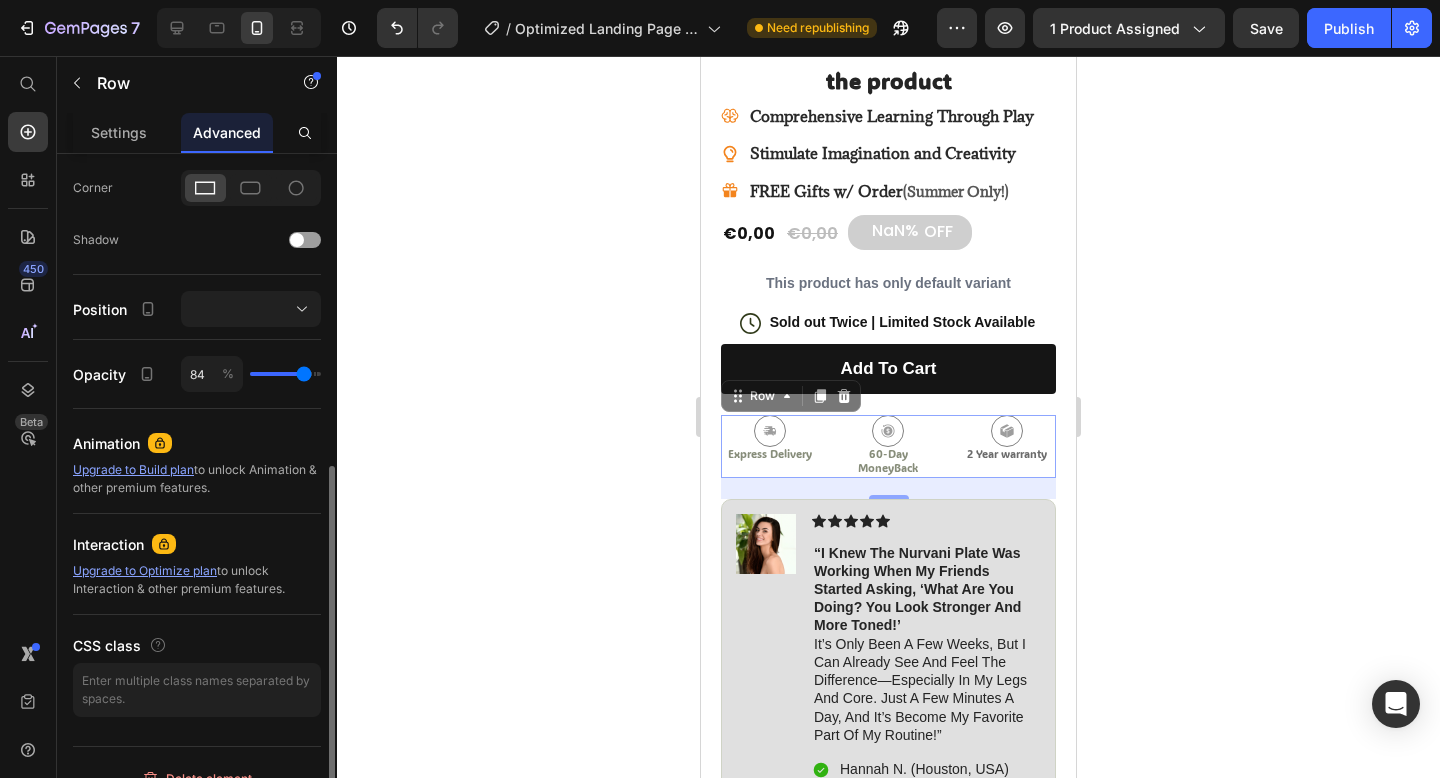 type on "86" 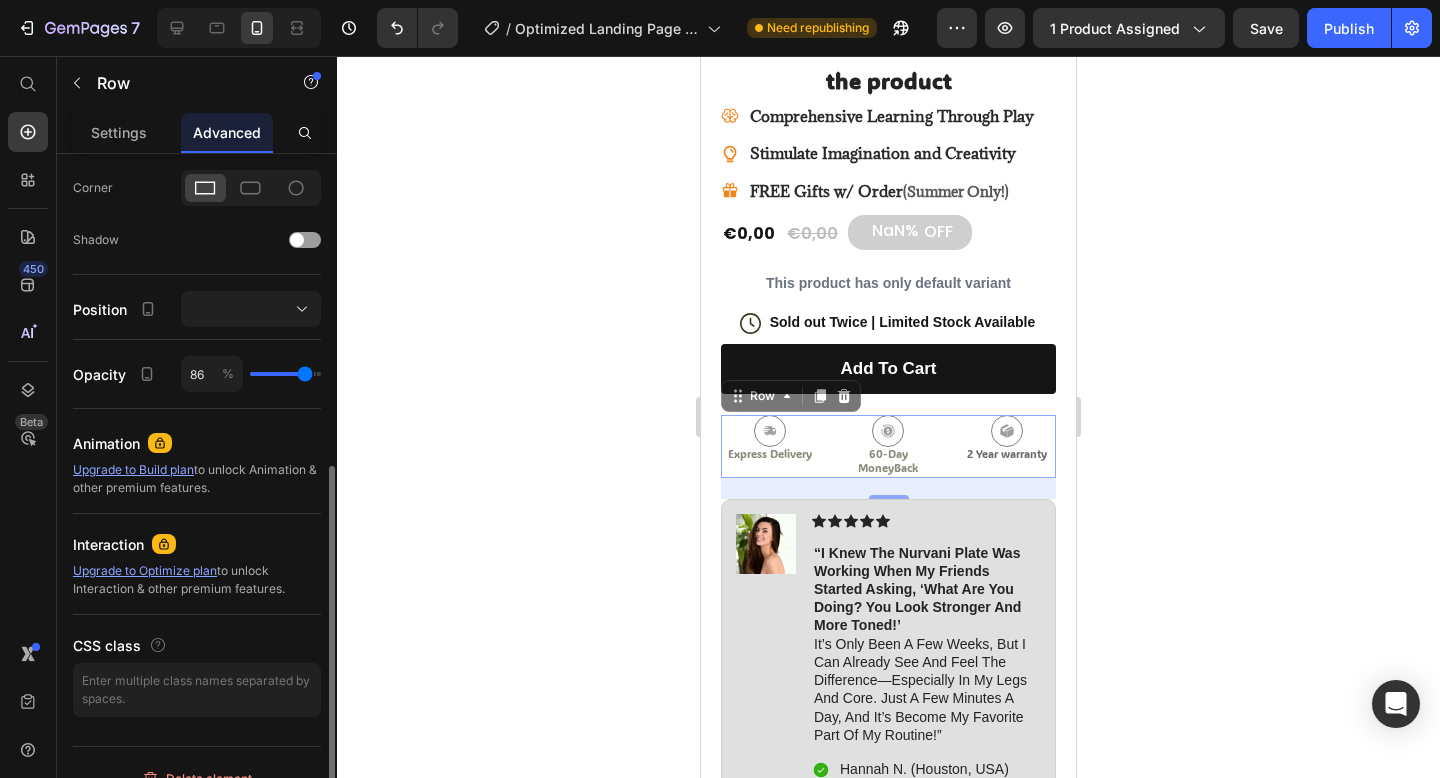 type on "87" 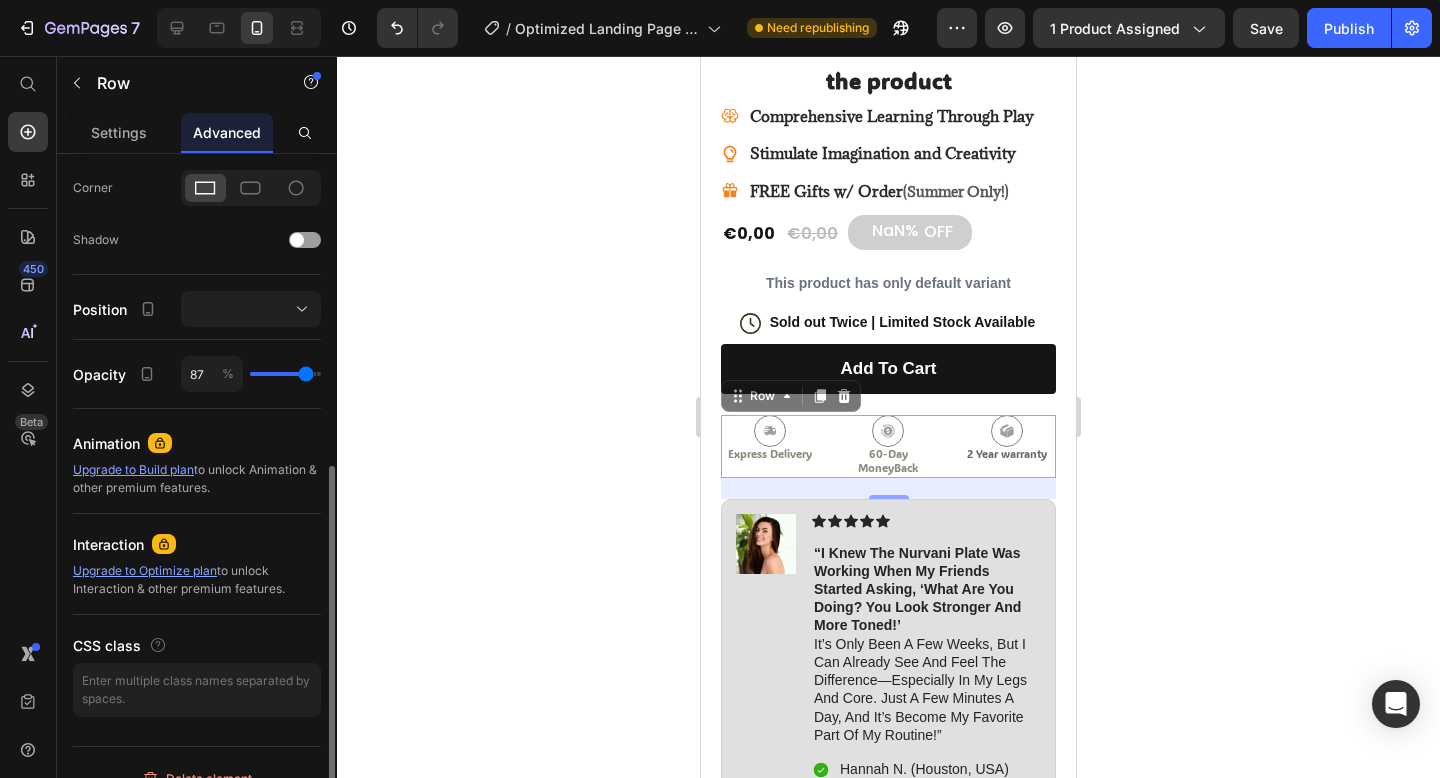 type on "88" 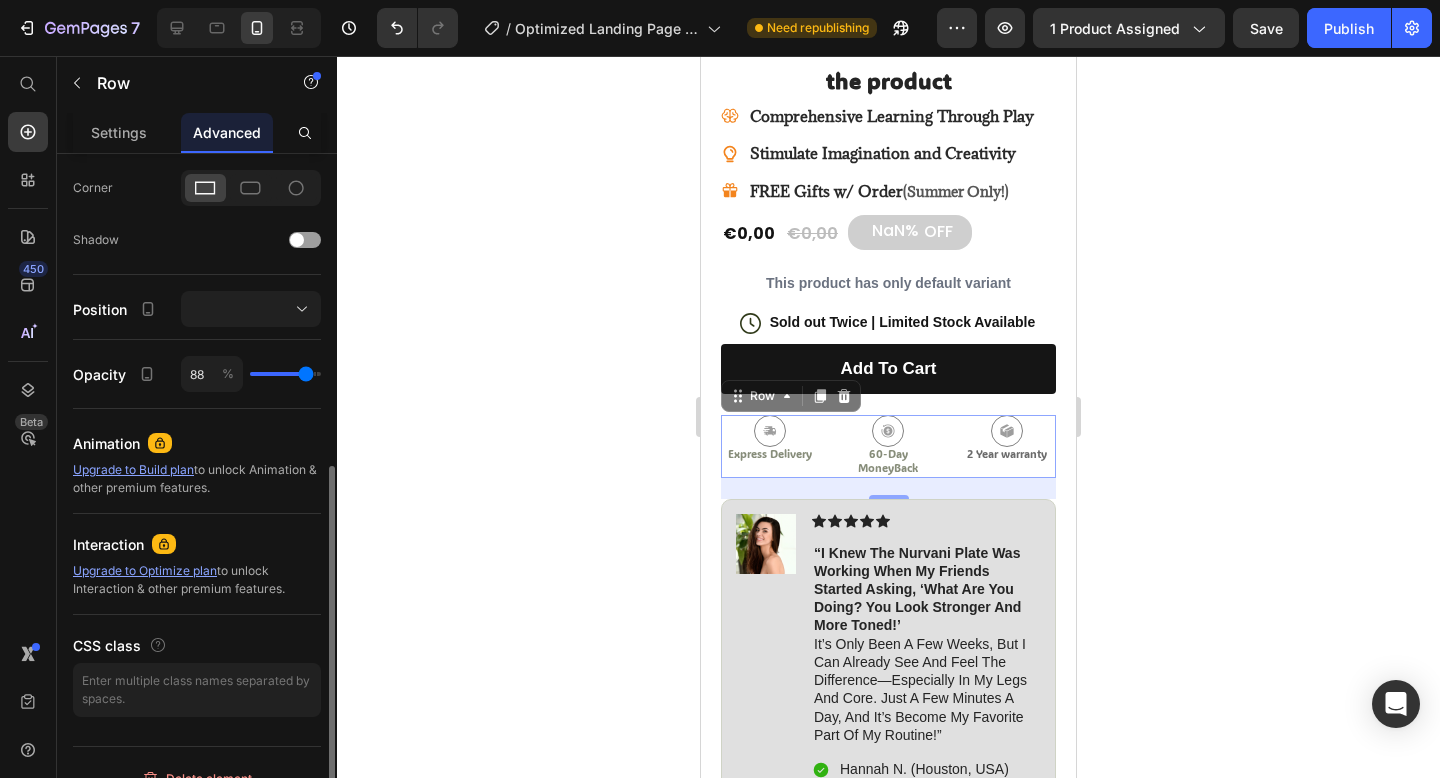 type on "89" 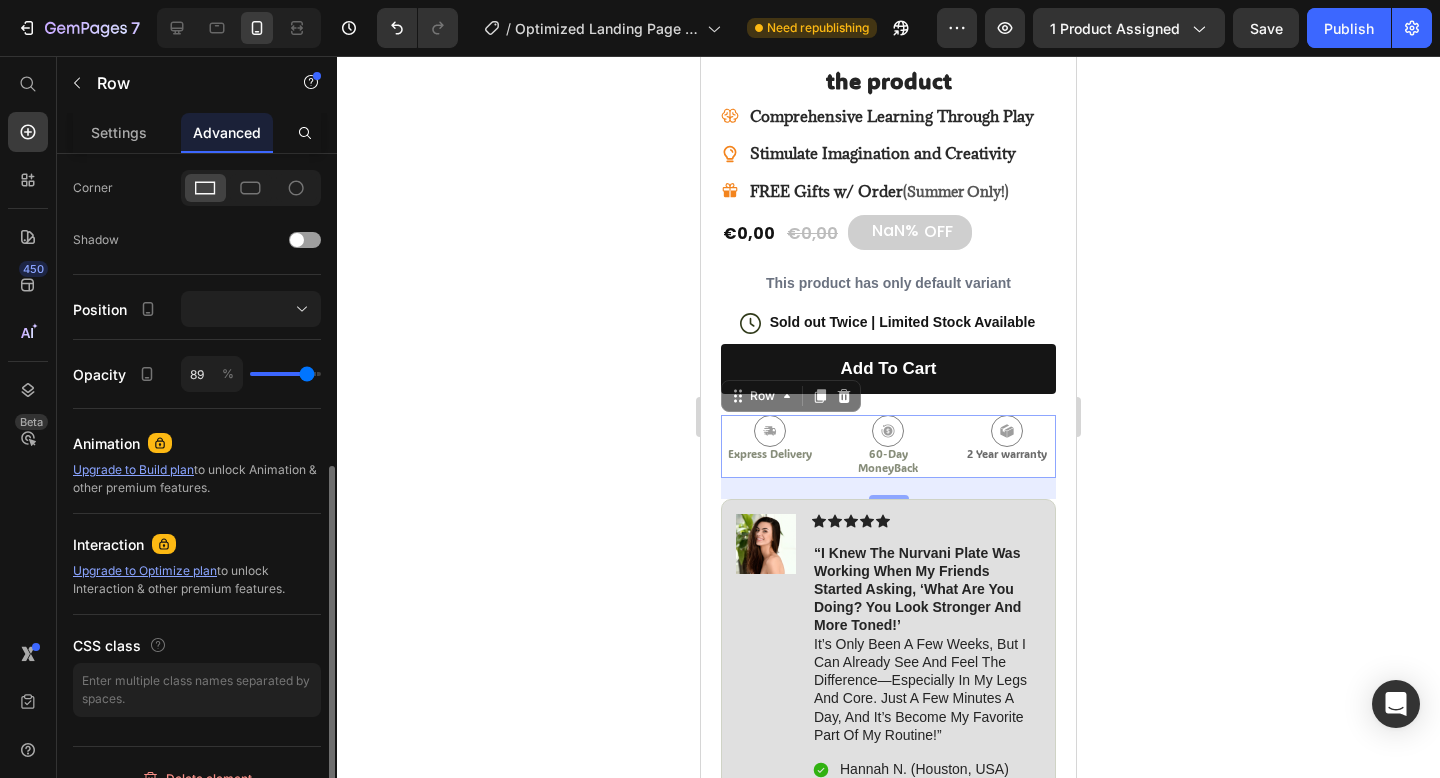 type on "90" 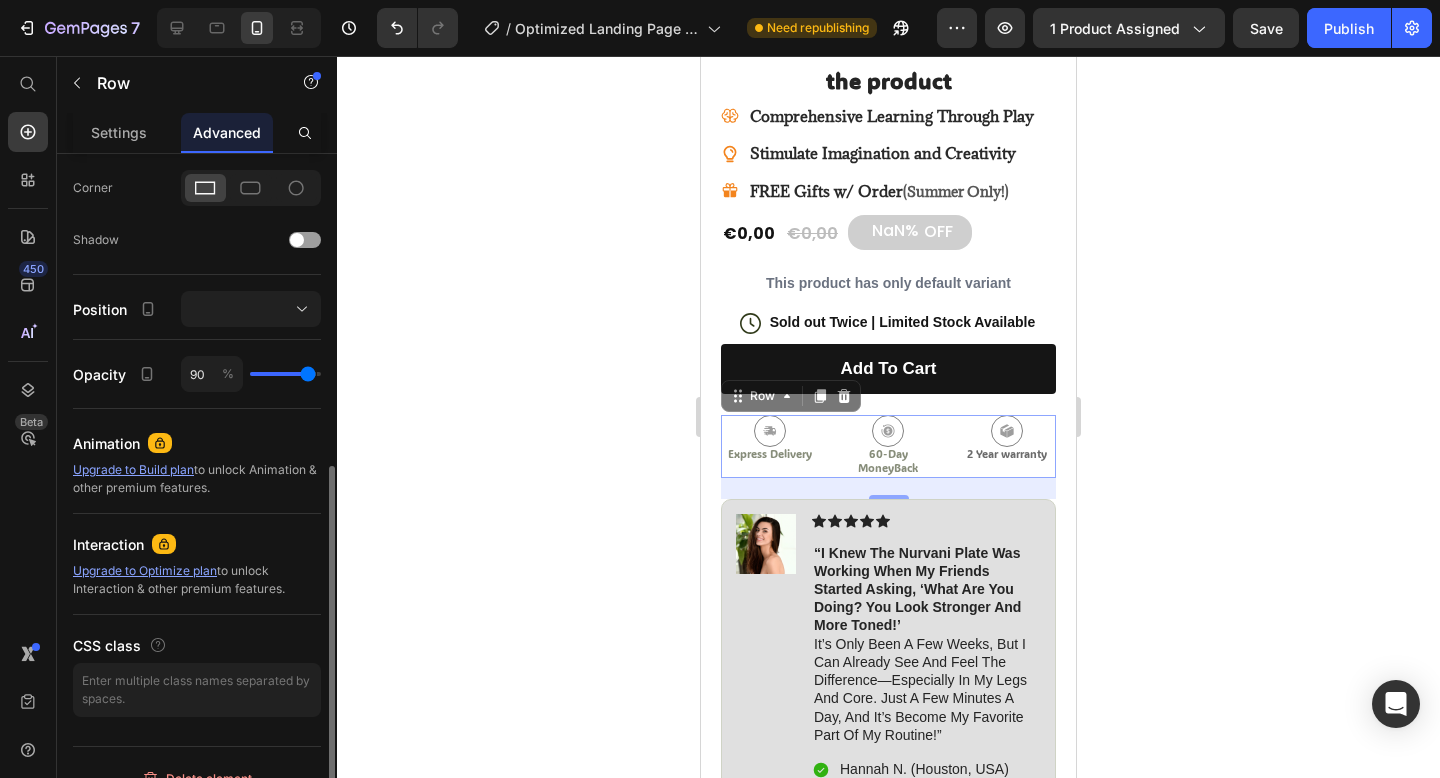 type on "92" 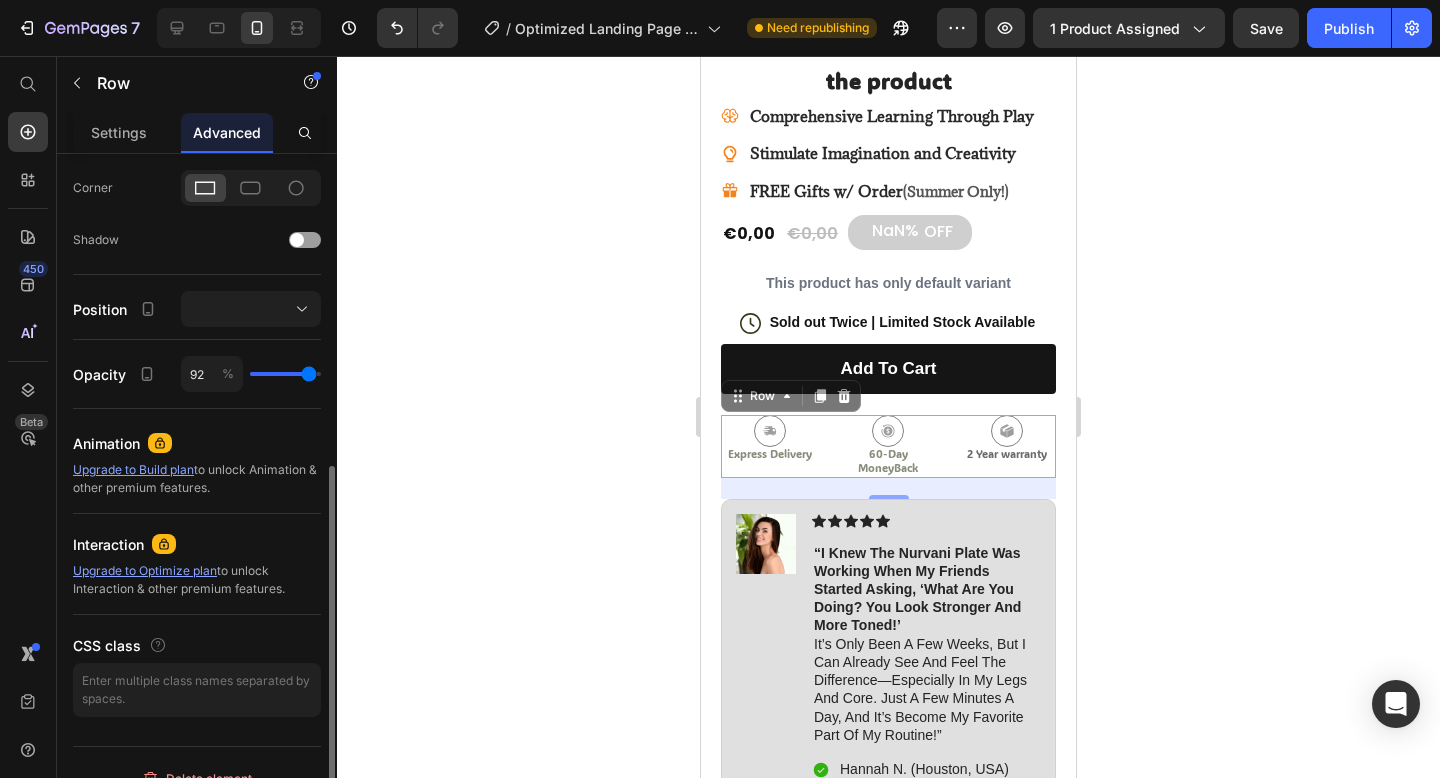 type on "93" 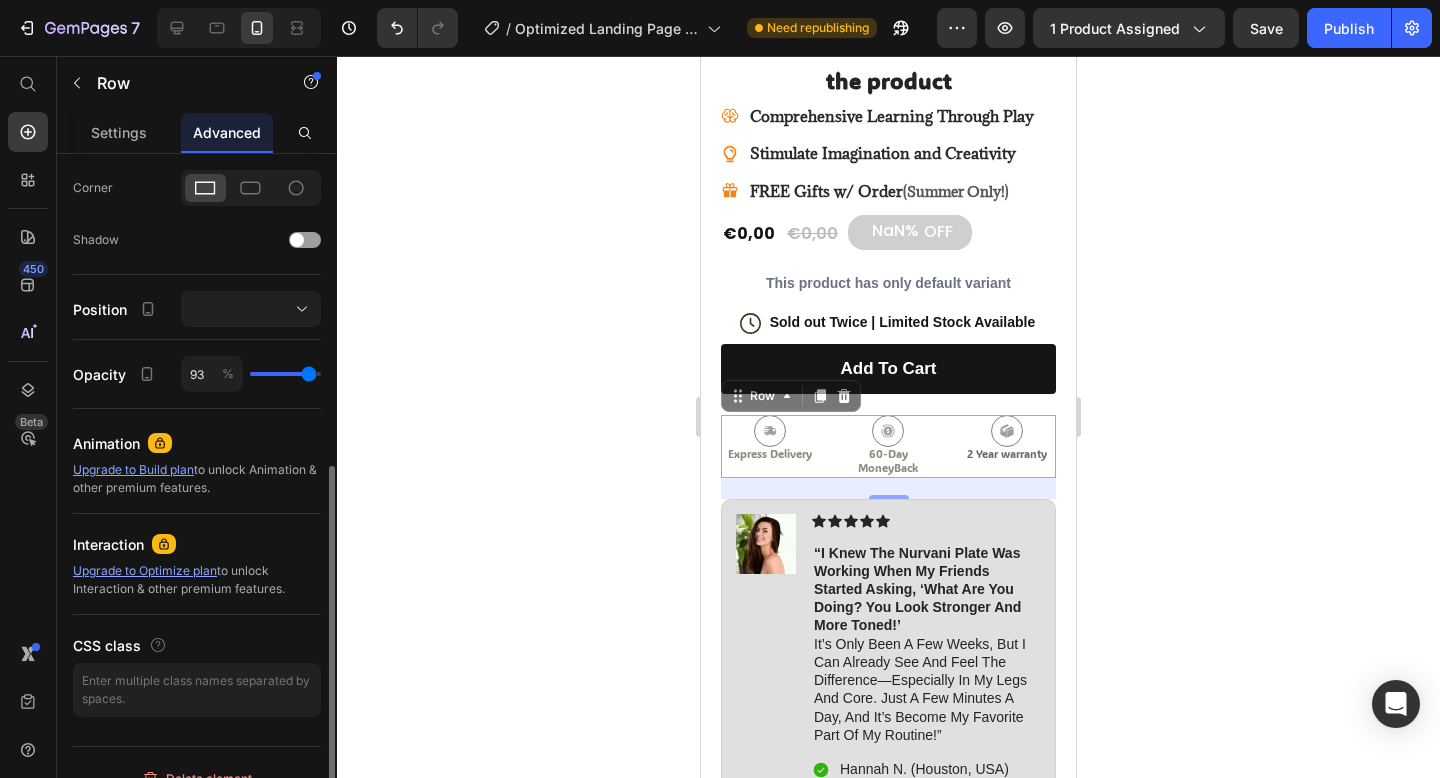 type on "93" 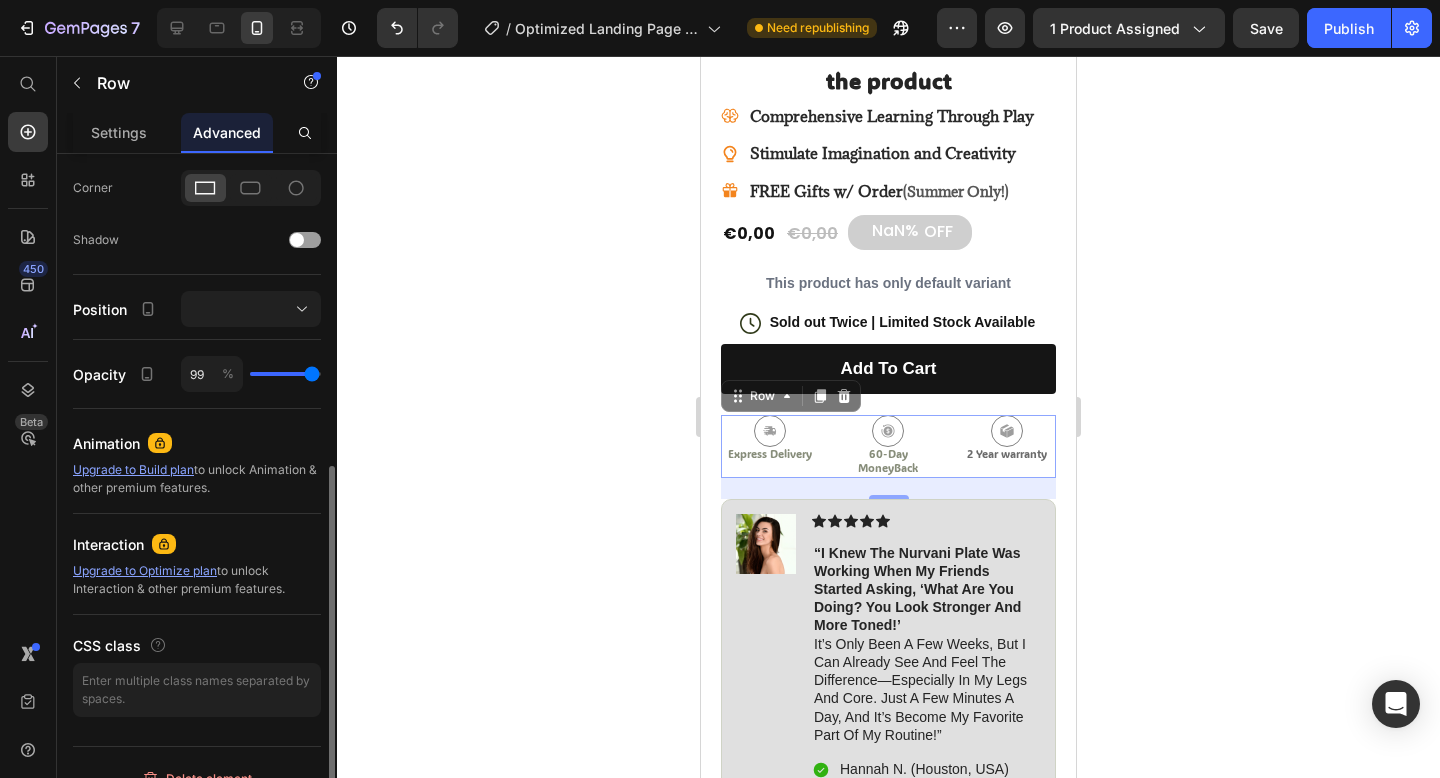 type on "100" 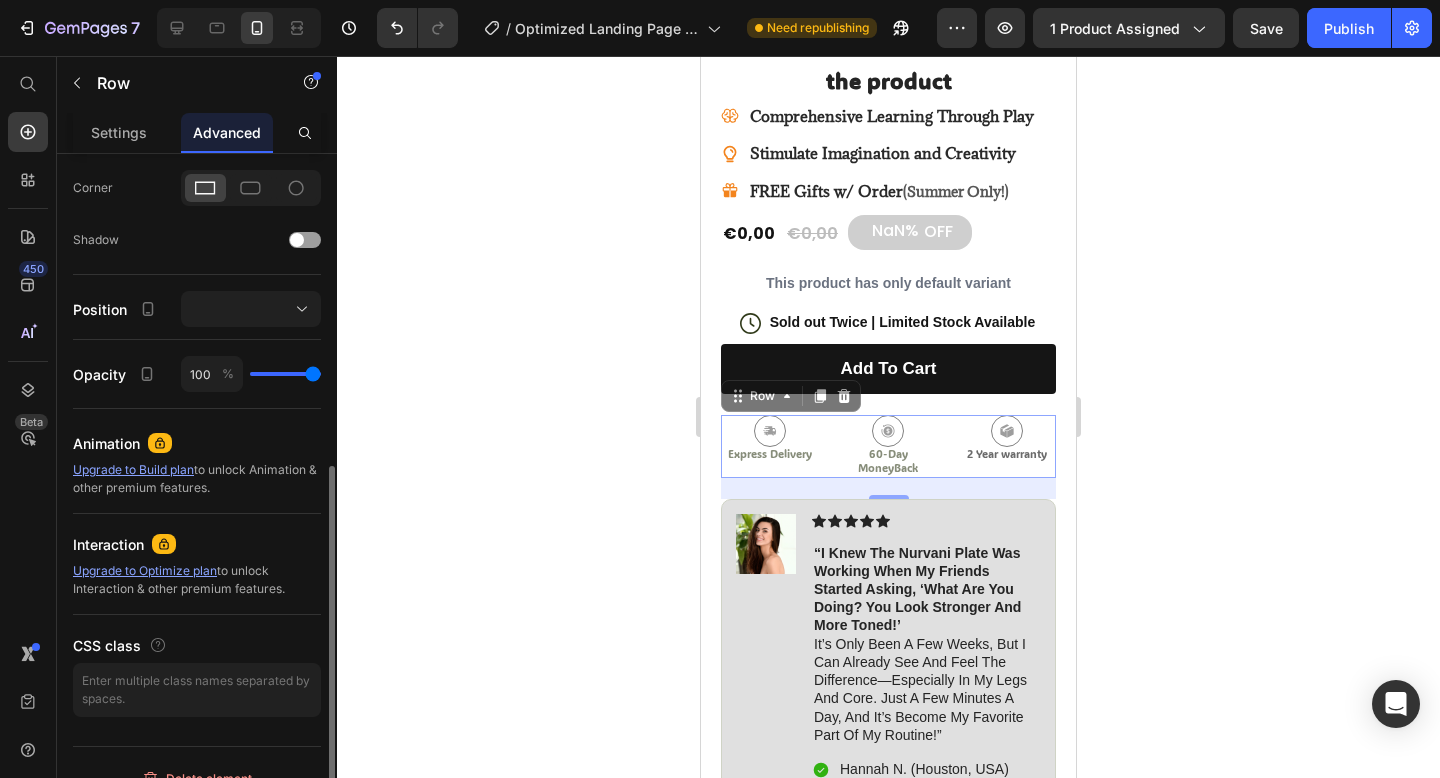 drag, startPoint x: 289, startPoint y: 378, endPoint x: 329, endPoint y: 378, distance: 40 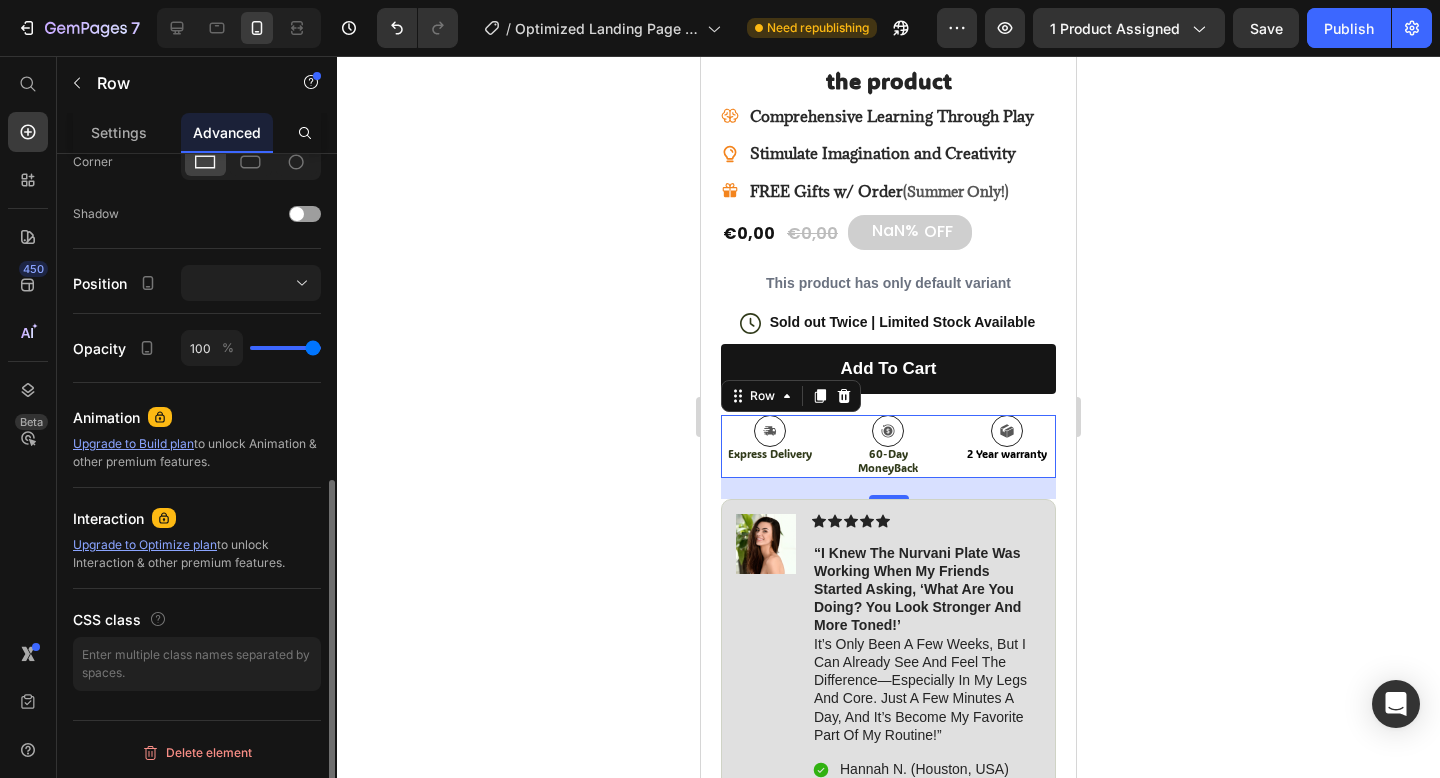 scroll, scrollTop: 0, scrollLeft: 0, axis: both 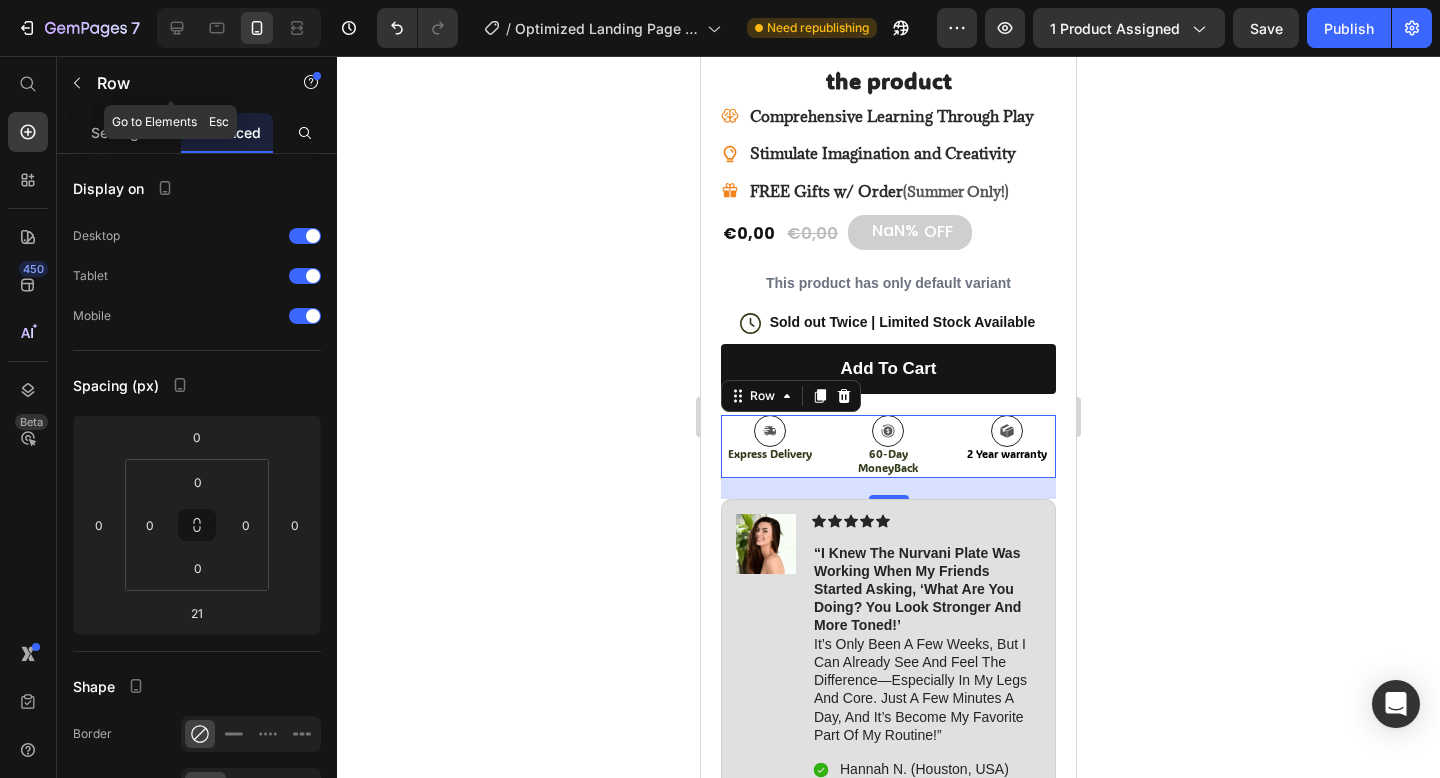 click 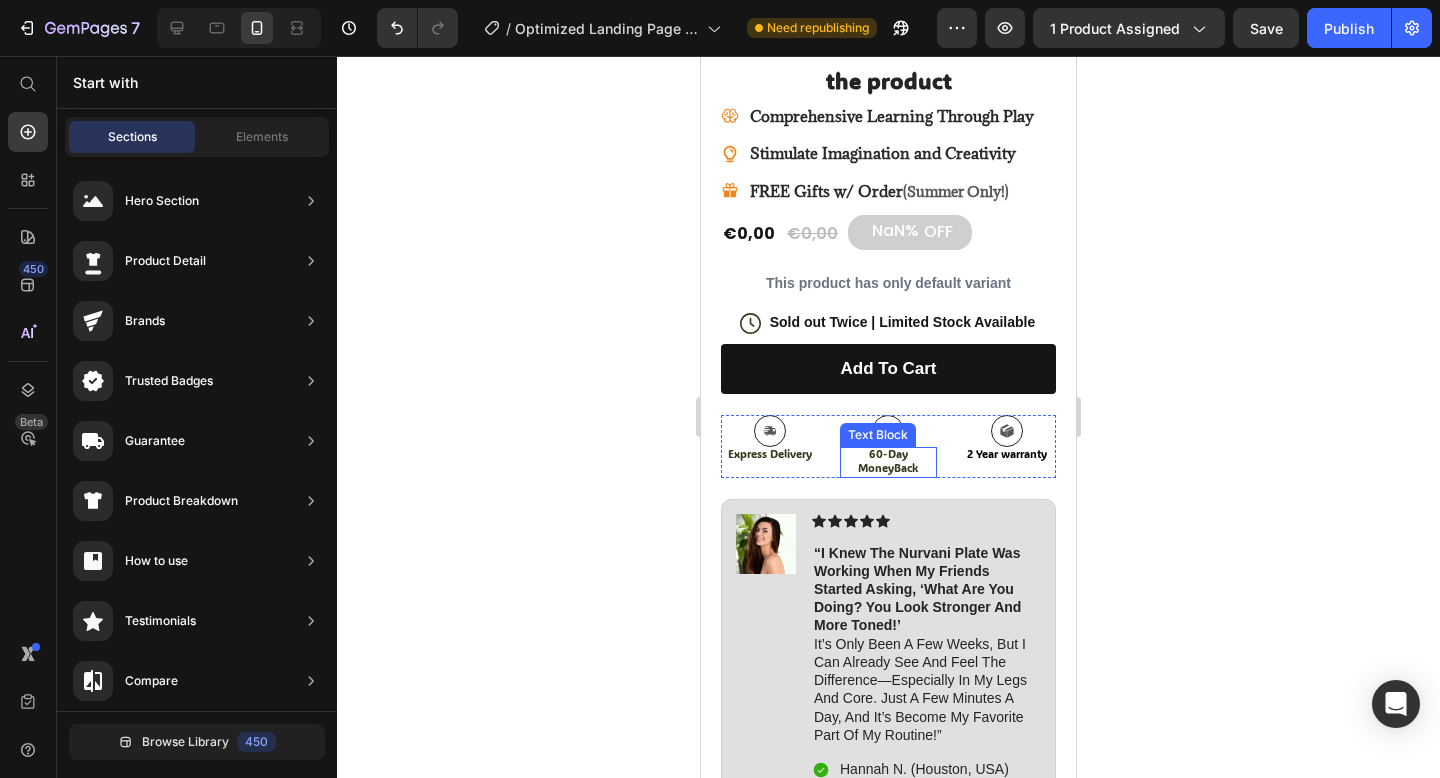 click on "60-Day MoneyBack" at bounding box center [889, 461] 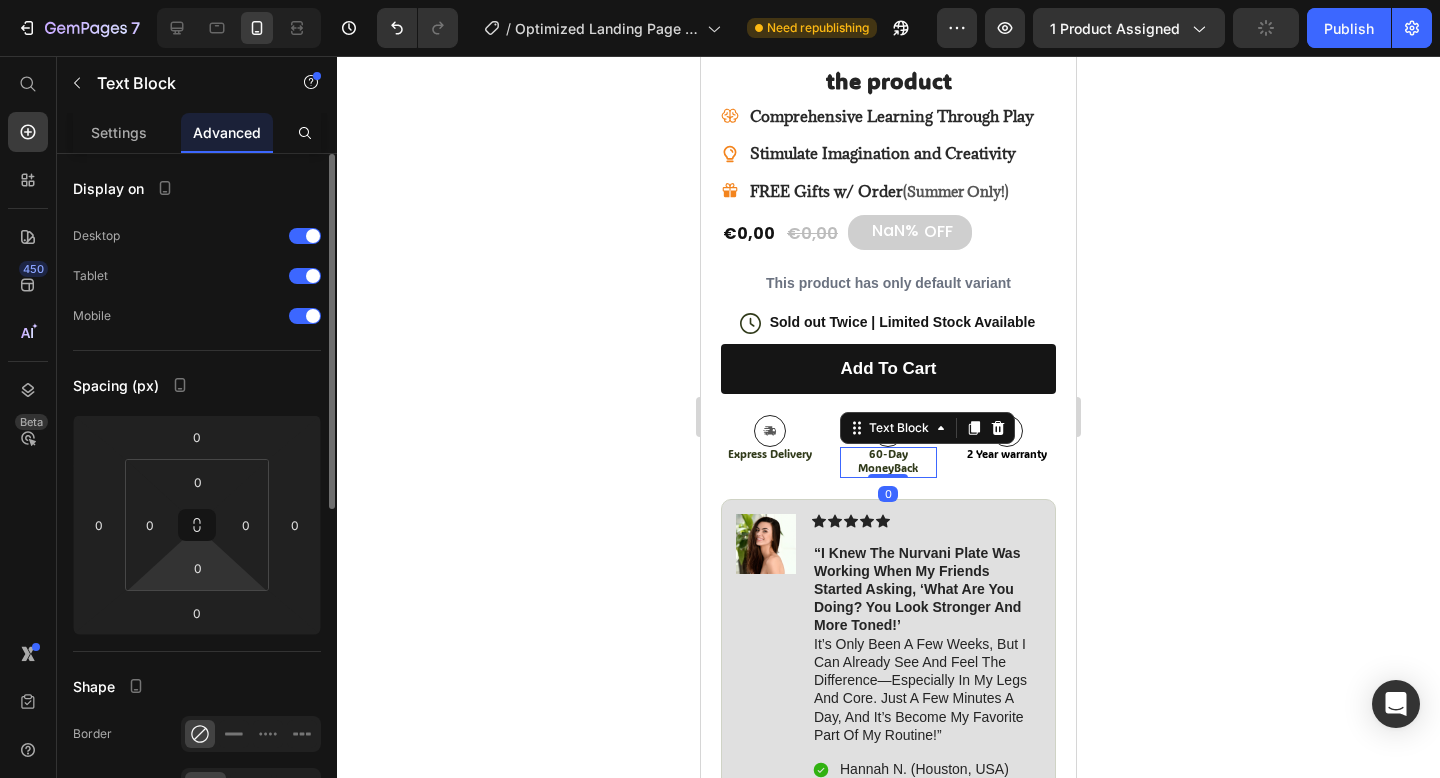 scroll, scrollTop: 360, scrollLeft: 0, axis: vertical 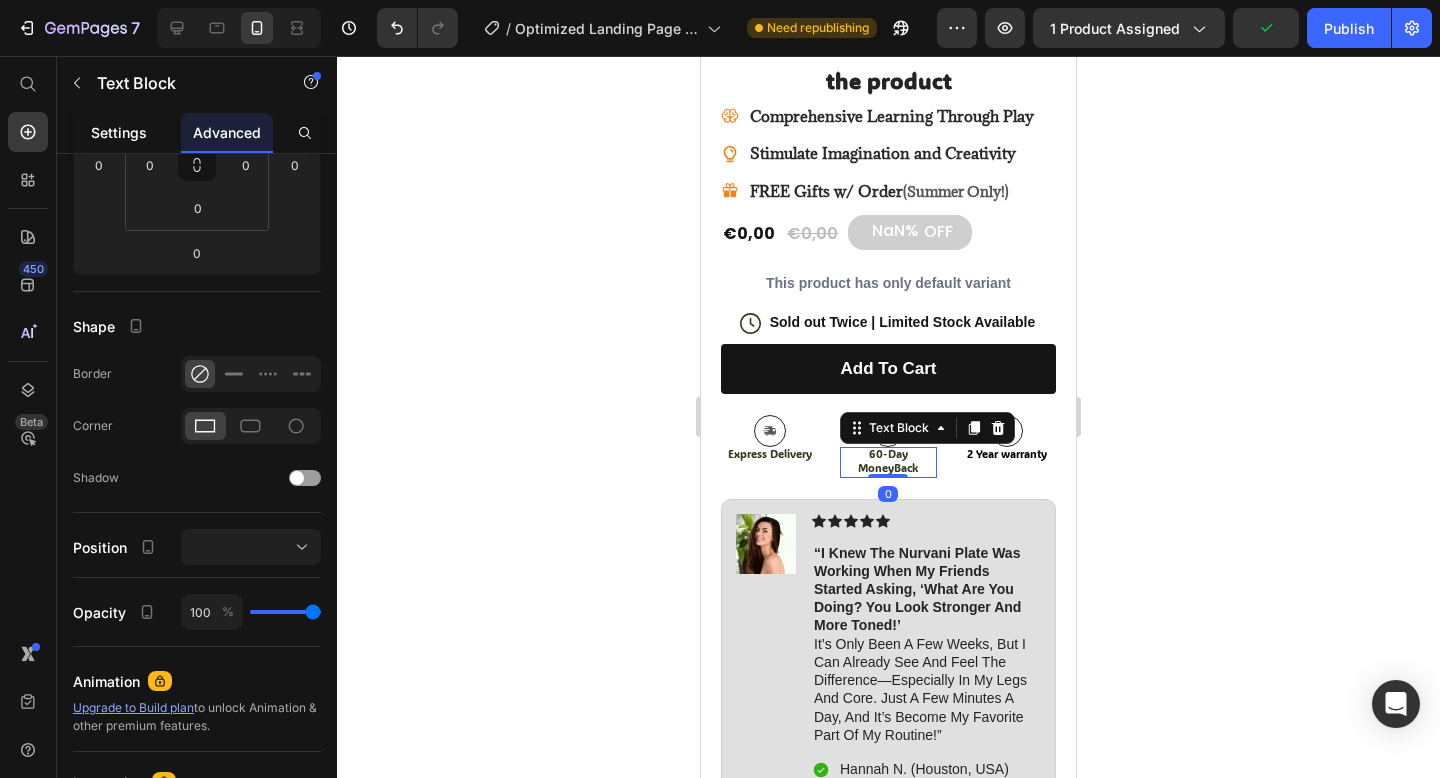 click on "Settings" at bounding box center (119, 132) 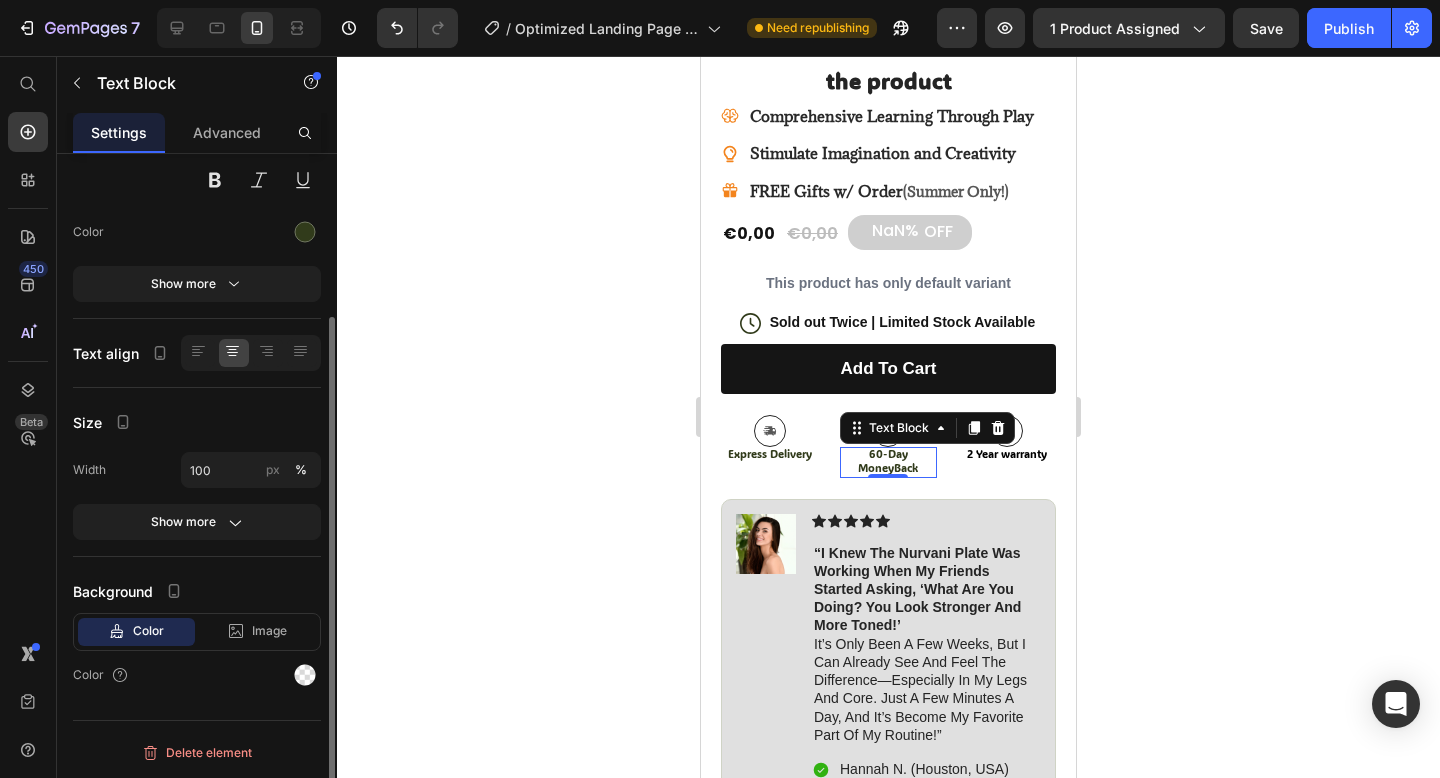 scroll, scrollTop: 181, scrollLeft: 0, axis: vertical 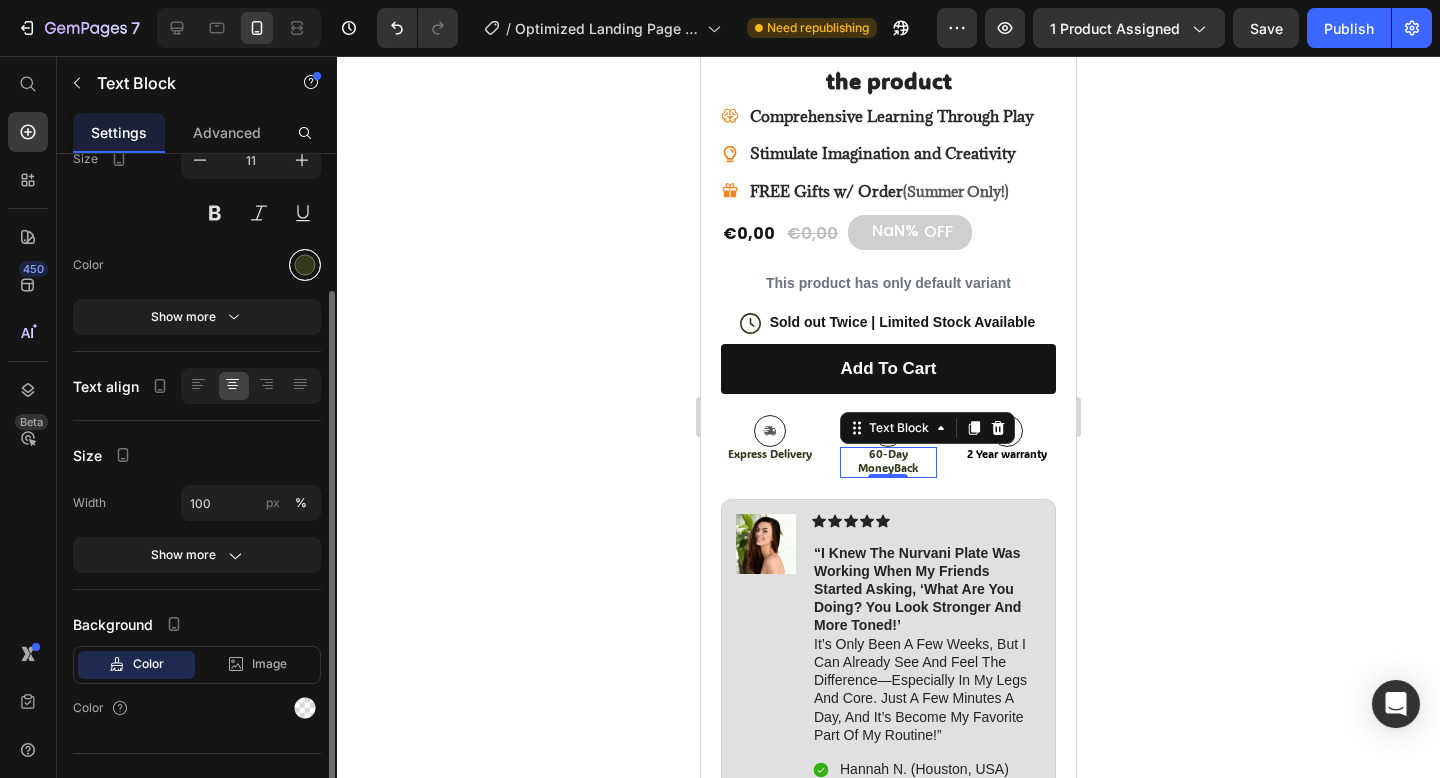 click at bounding box center [305, 265] 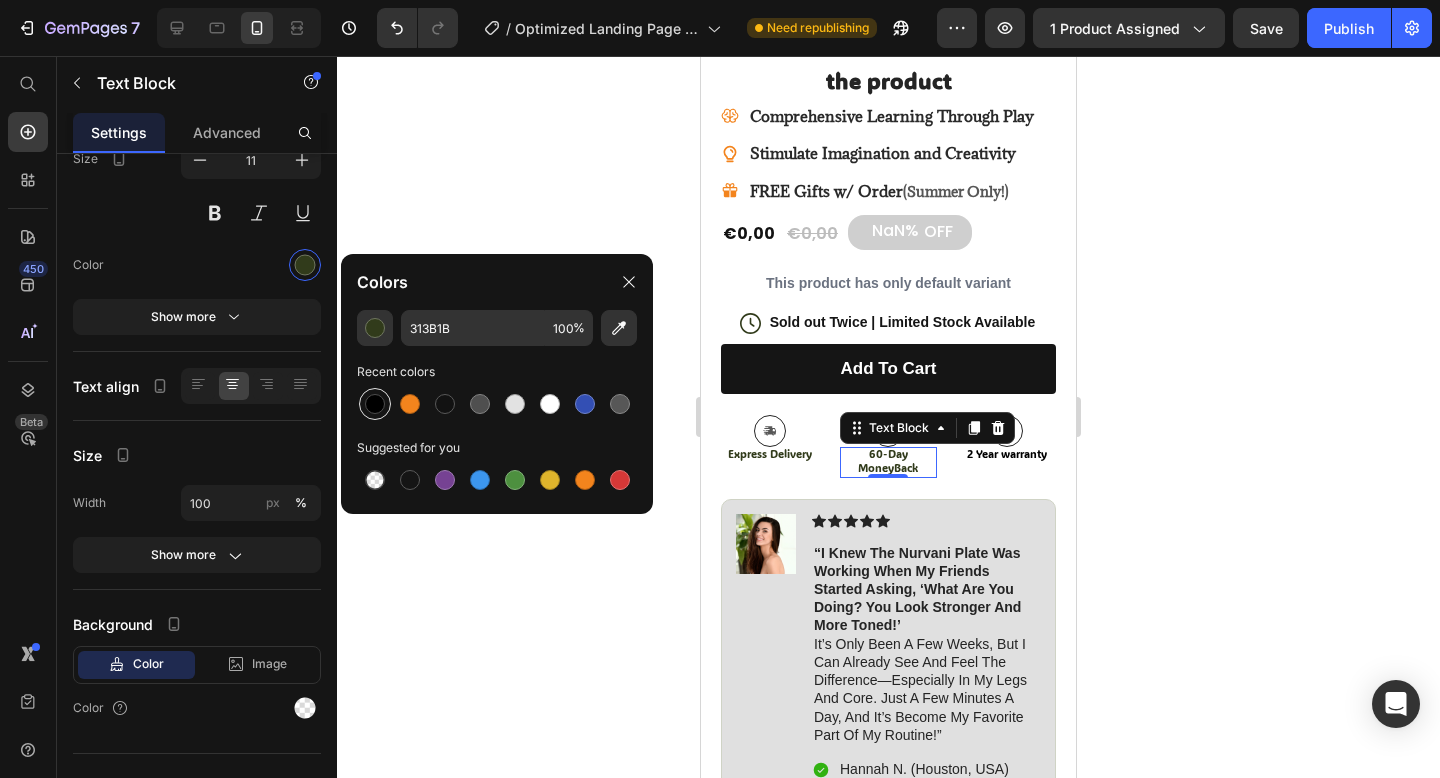 click at bounding box center (375, 404) 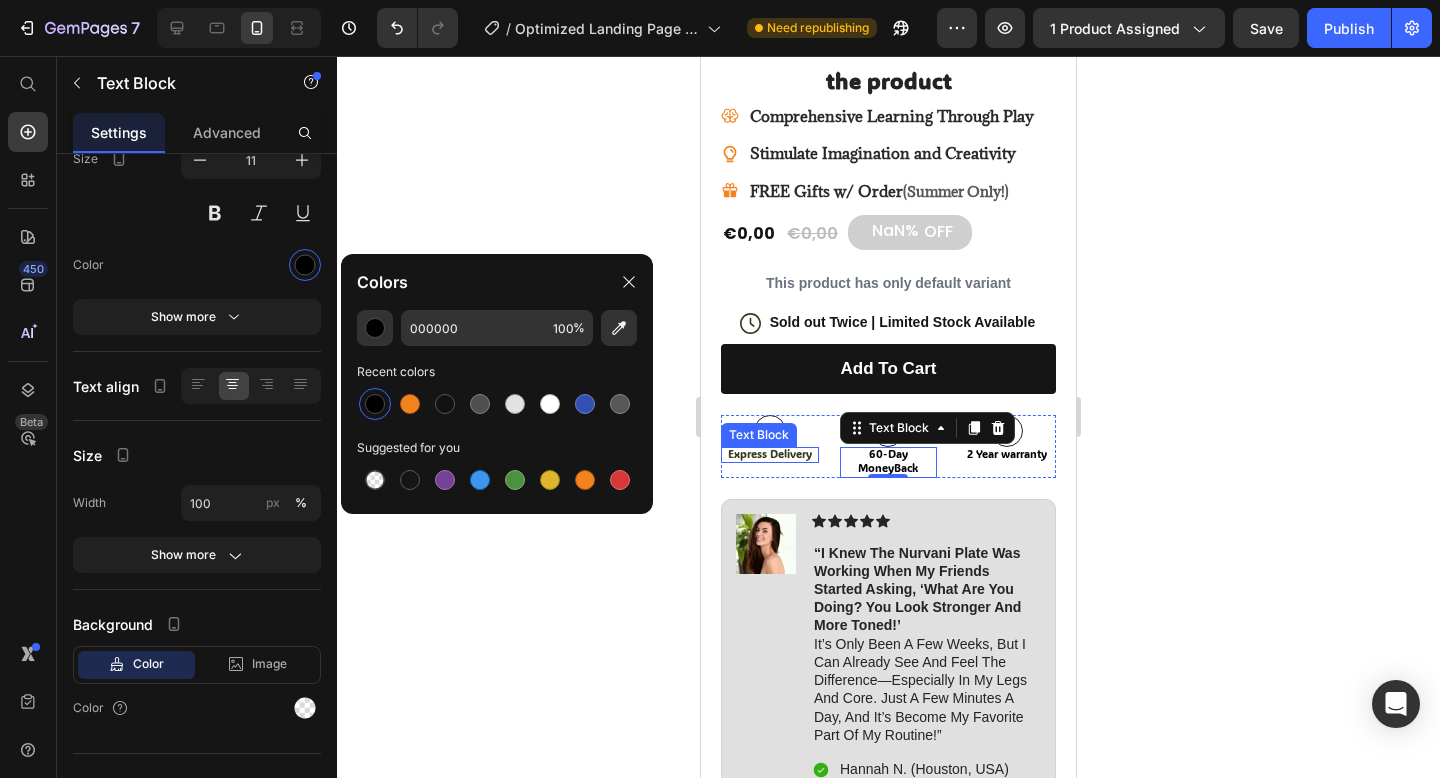 click on "Express Delivery" at bounding box center (770, 454) 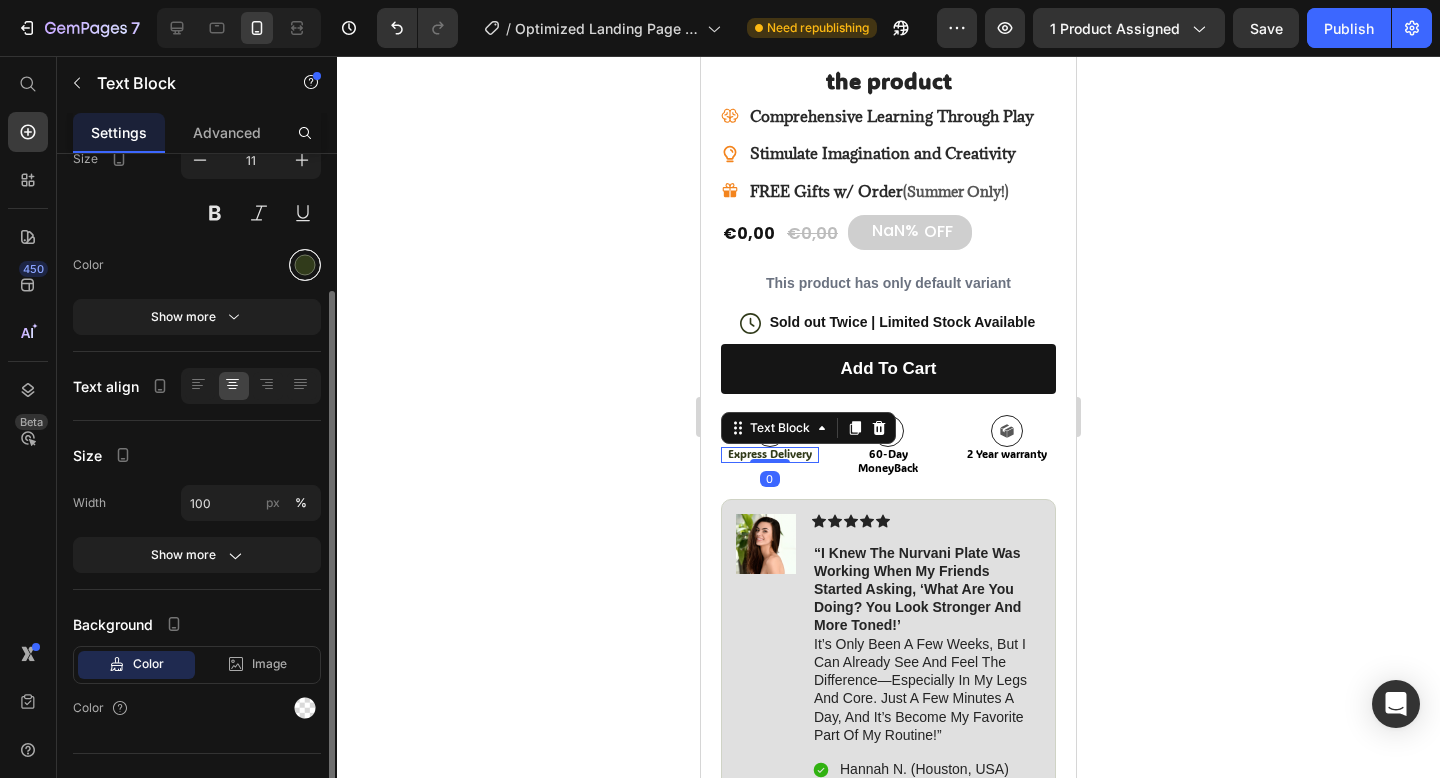 click at bounding box center (305, 265) 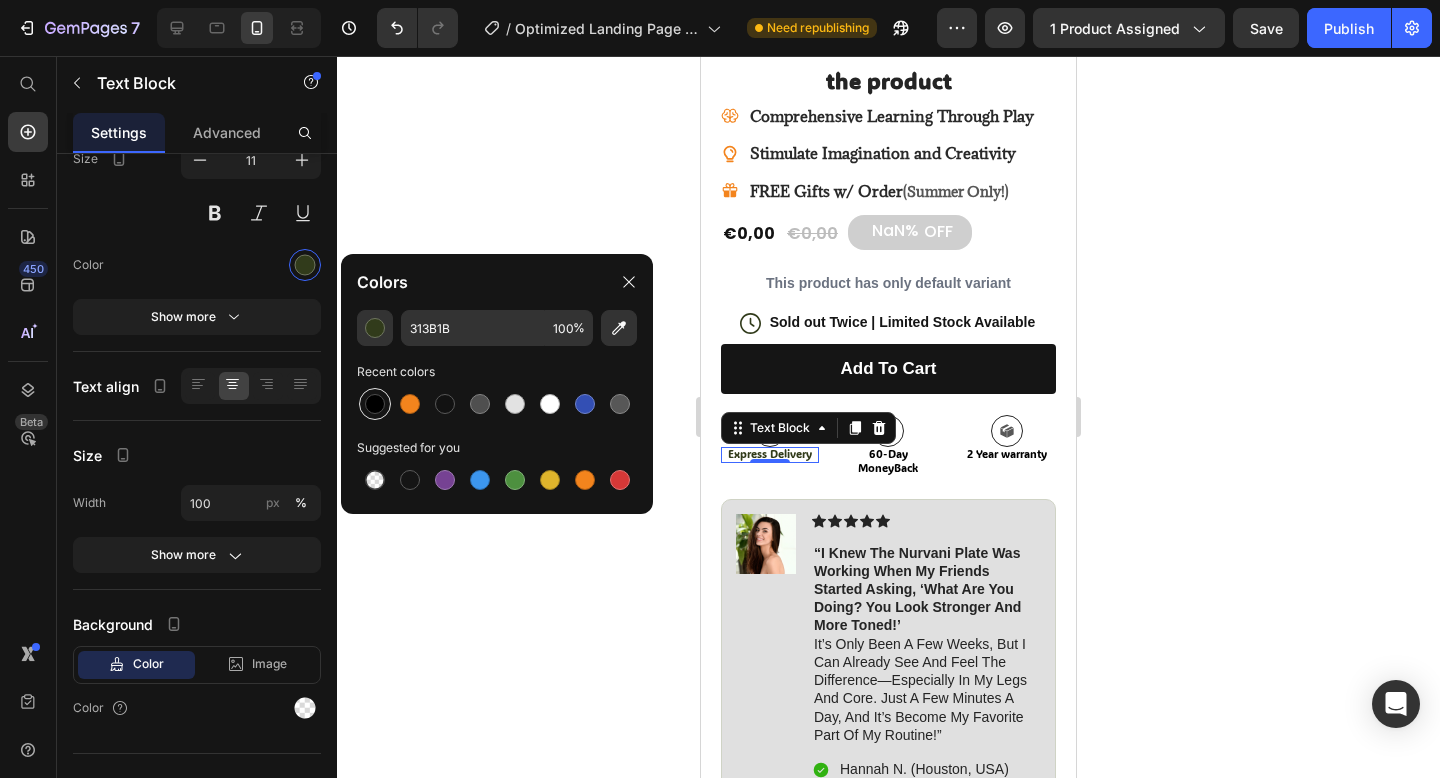 click at bounding box center (375, 404) 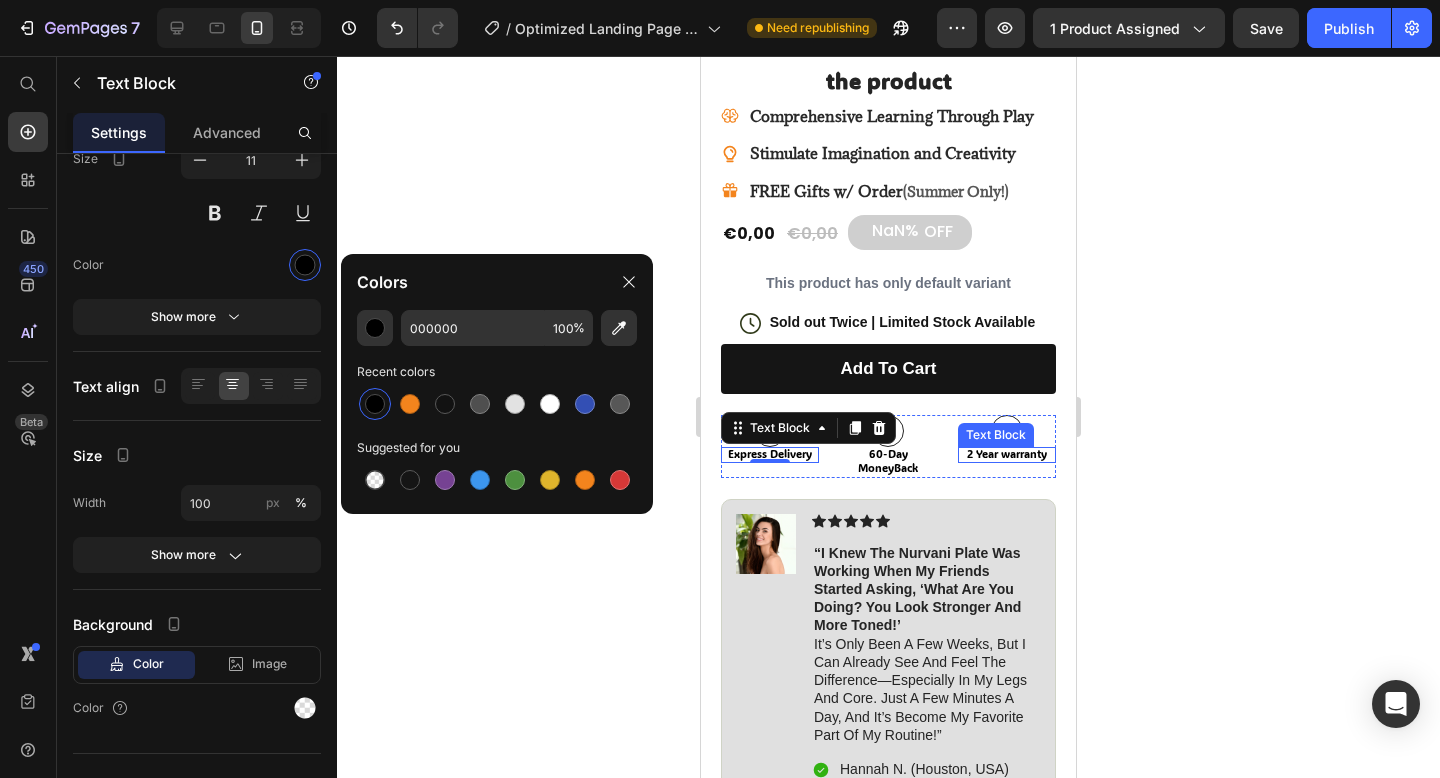 click on "2 Year warranty" at bounding box center [1007, 455] 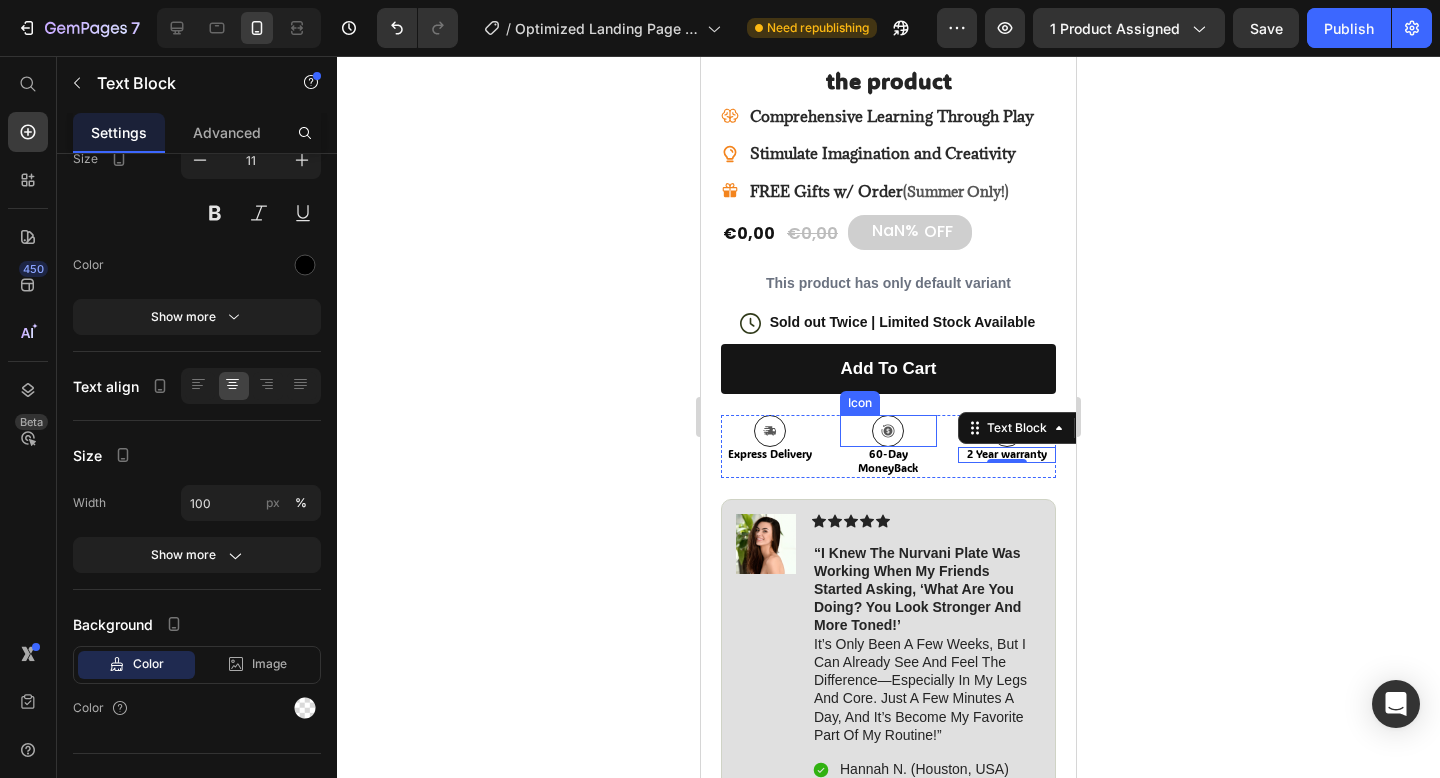 click on "Icon" at bounding box center [889, 431] 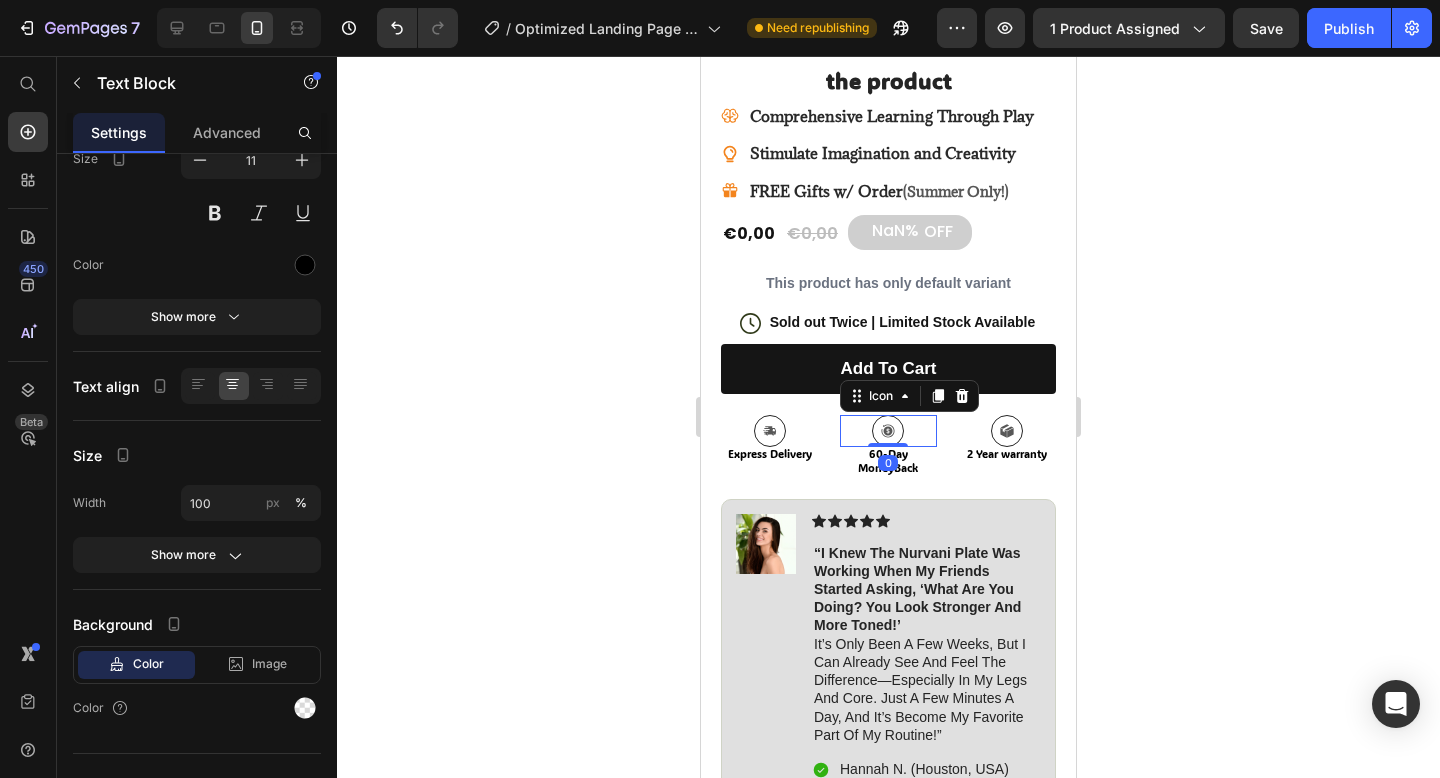 scroll, scrollTop: 0, scrollLeft: 0, axis: both 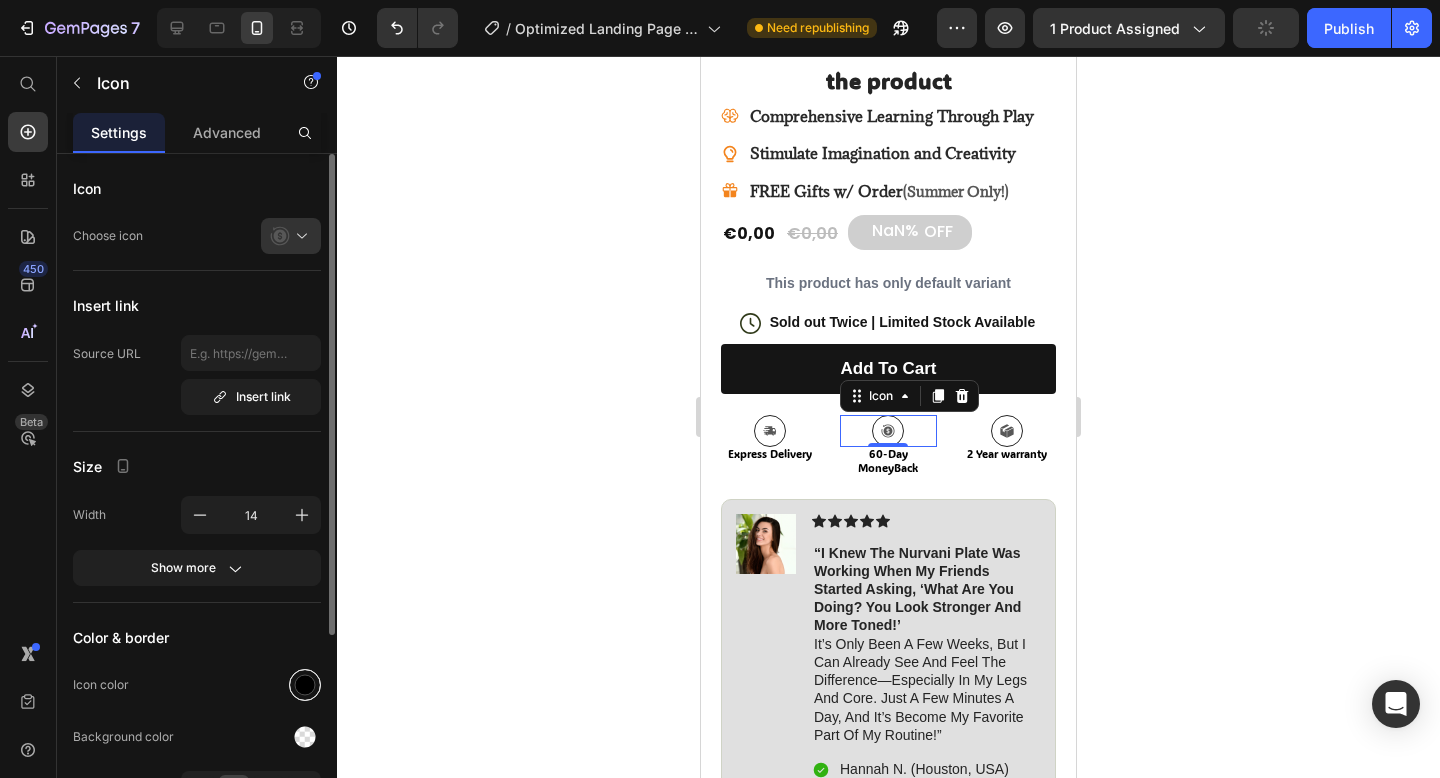 click at bounding box center [305, 685] 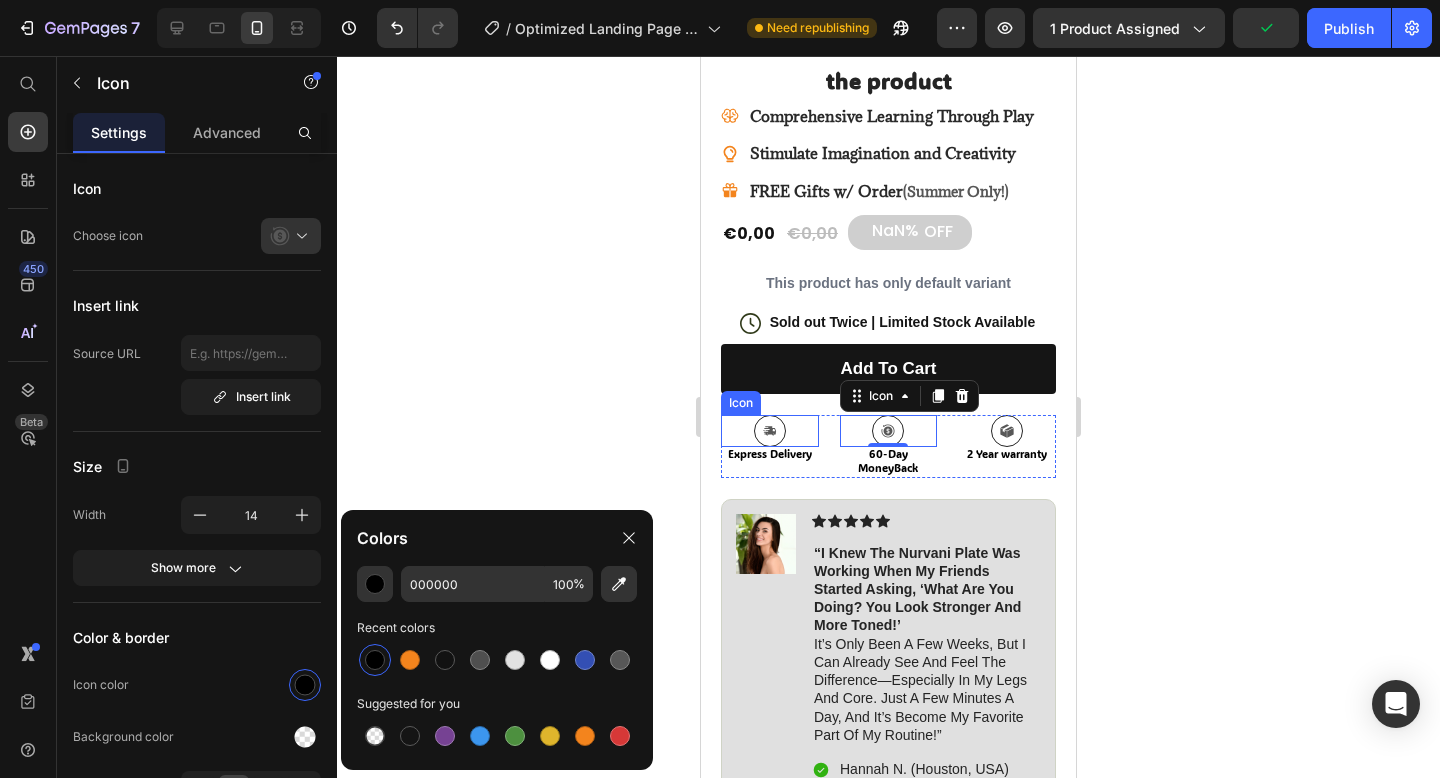 click on "Icon" at bounding box center (770, 431) 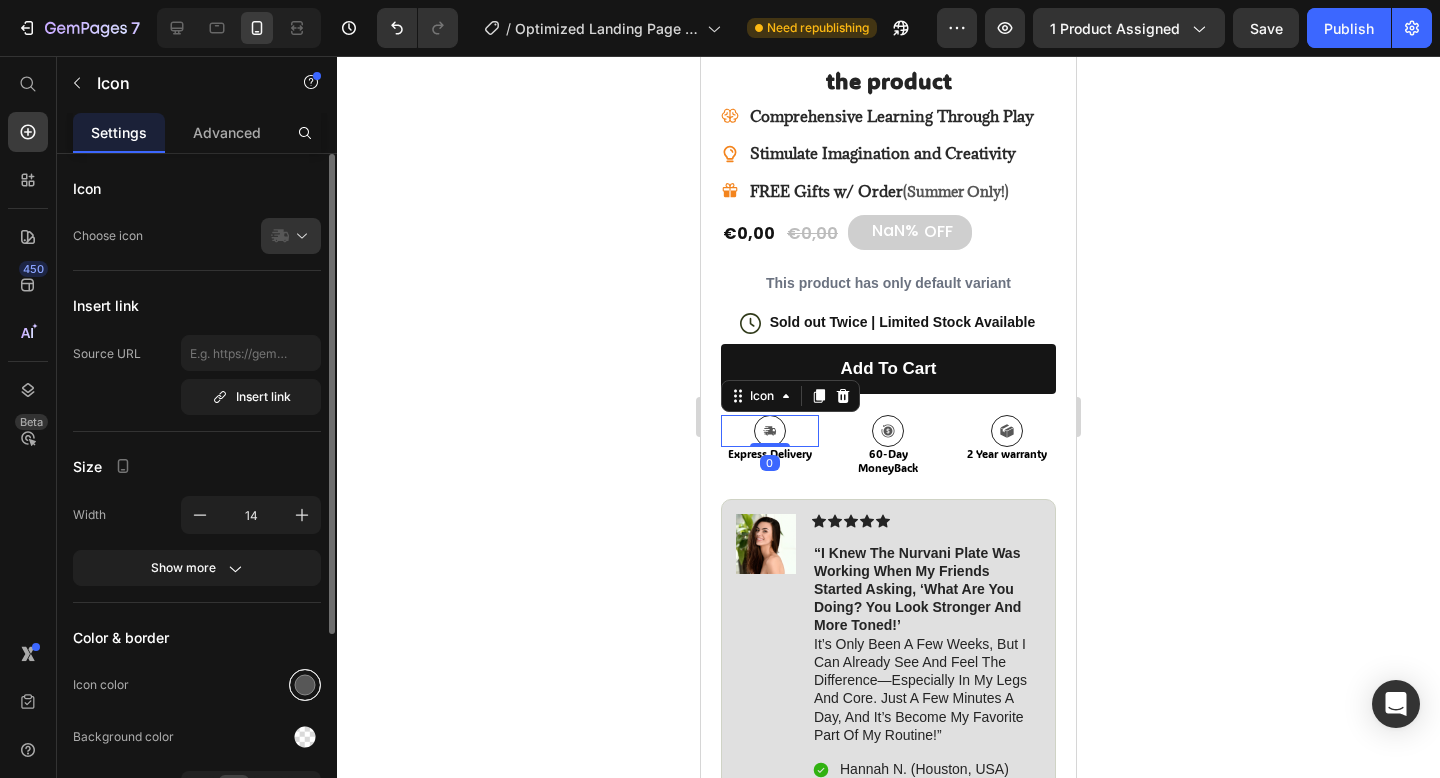 click at bounding box center [305, 685] 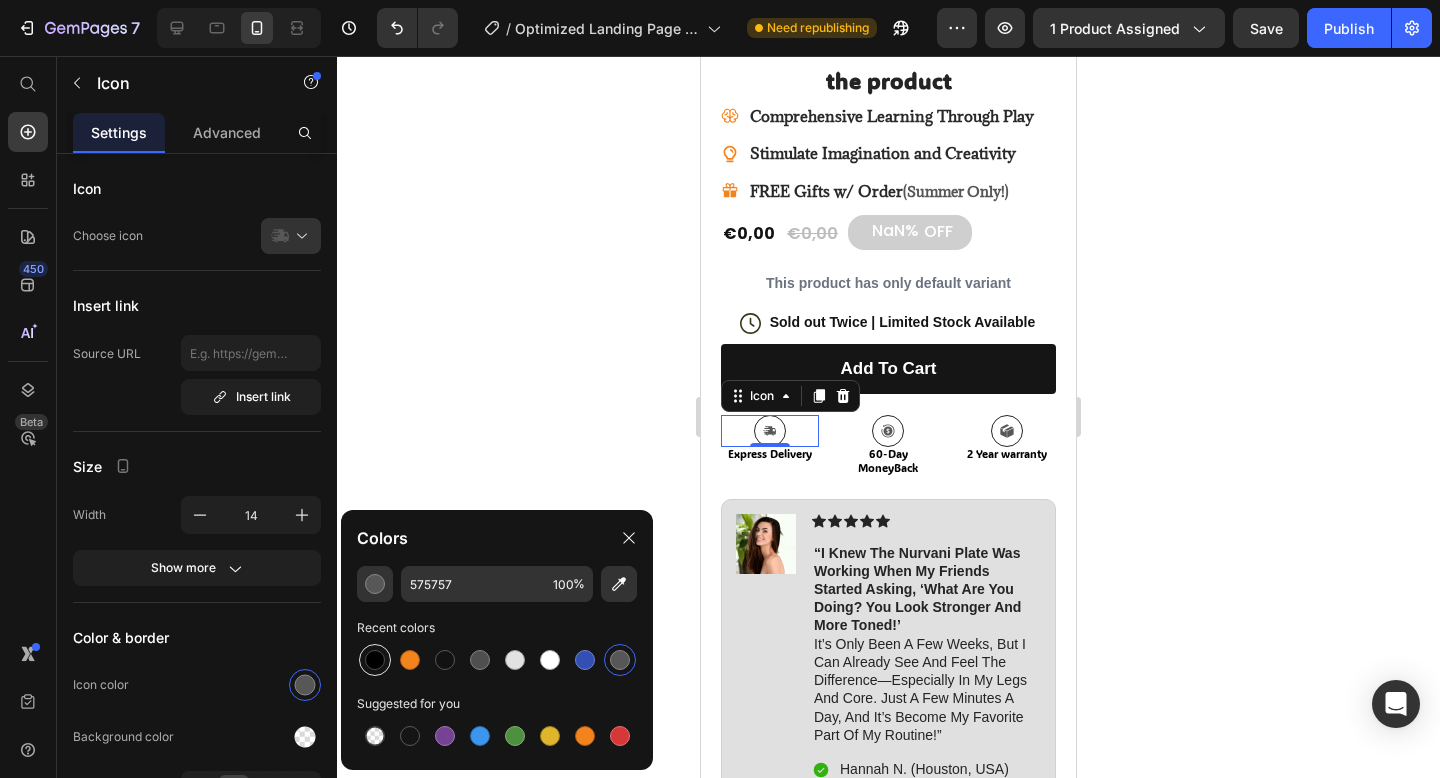 click at bounding box center [375, 660] 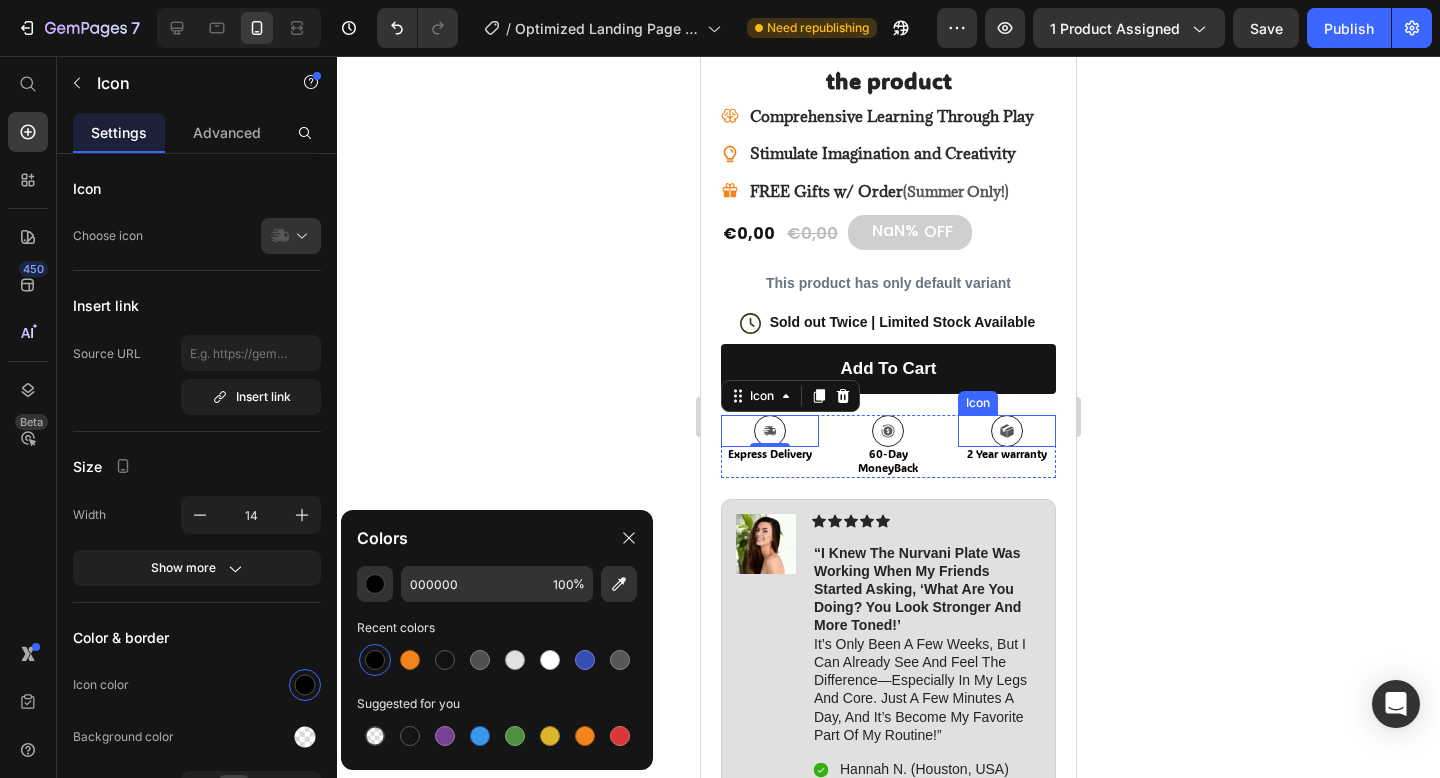 click on "Icon" at bounding box center (1007, 431) 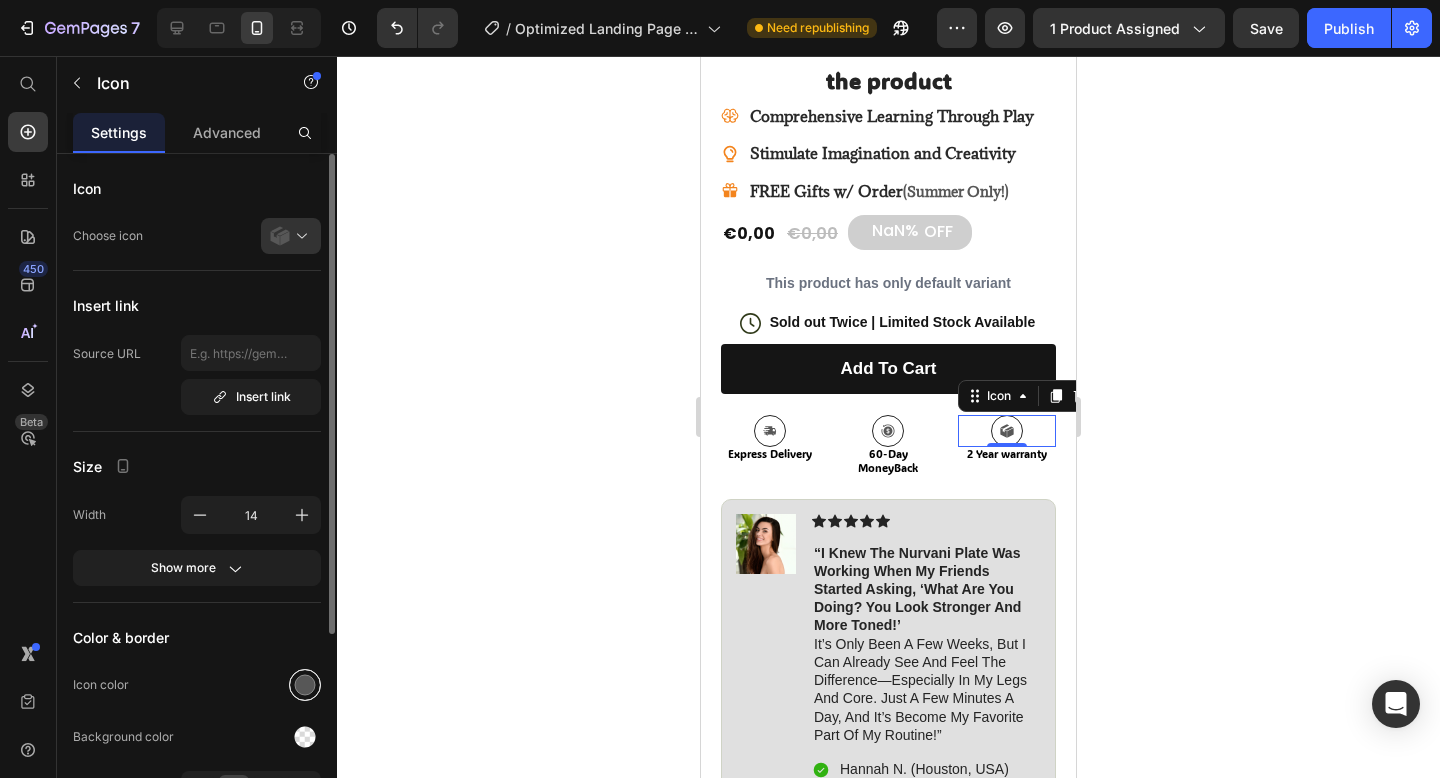 click at bounding box center (305, 685) 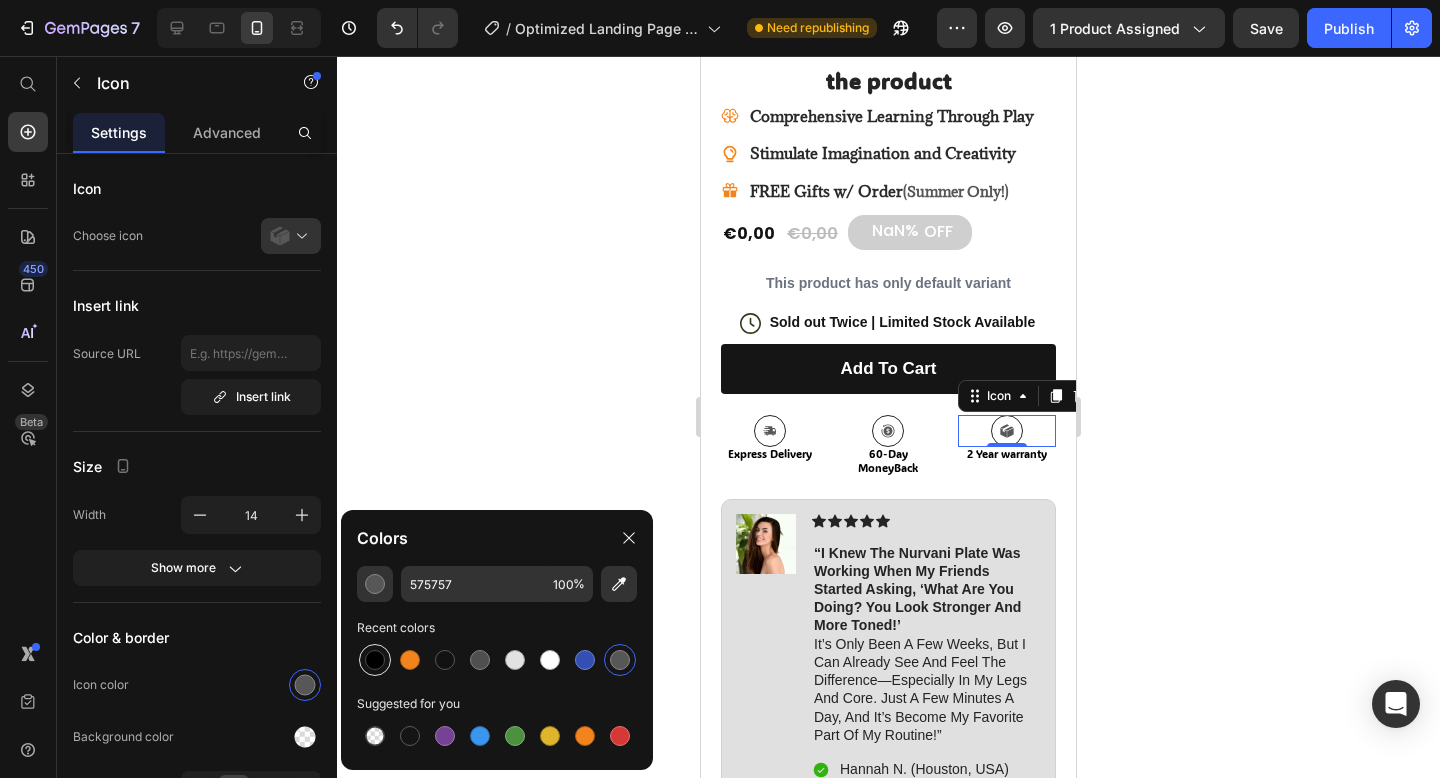 click at bounding box center [375, 660] 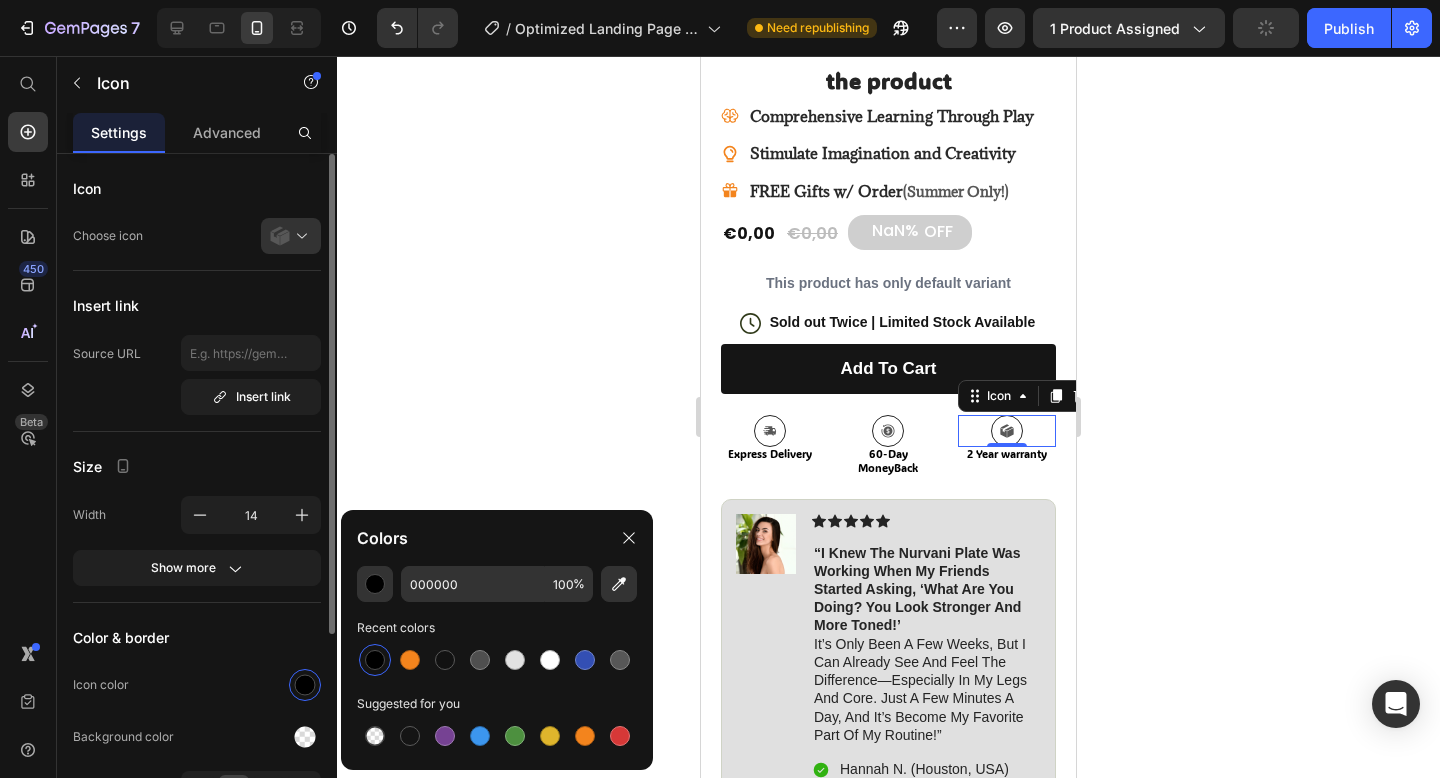 click on "Icon Choose icon
Insert link Source URL  Insert link  Size Width 14 Show more Color & border Icon color Background color Border 1 px Corner Align" at bounding box center [197, 587] 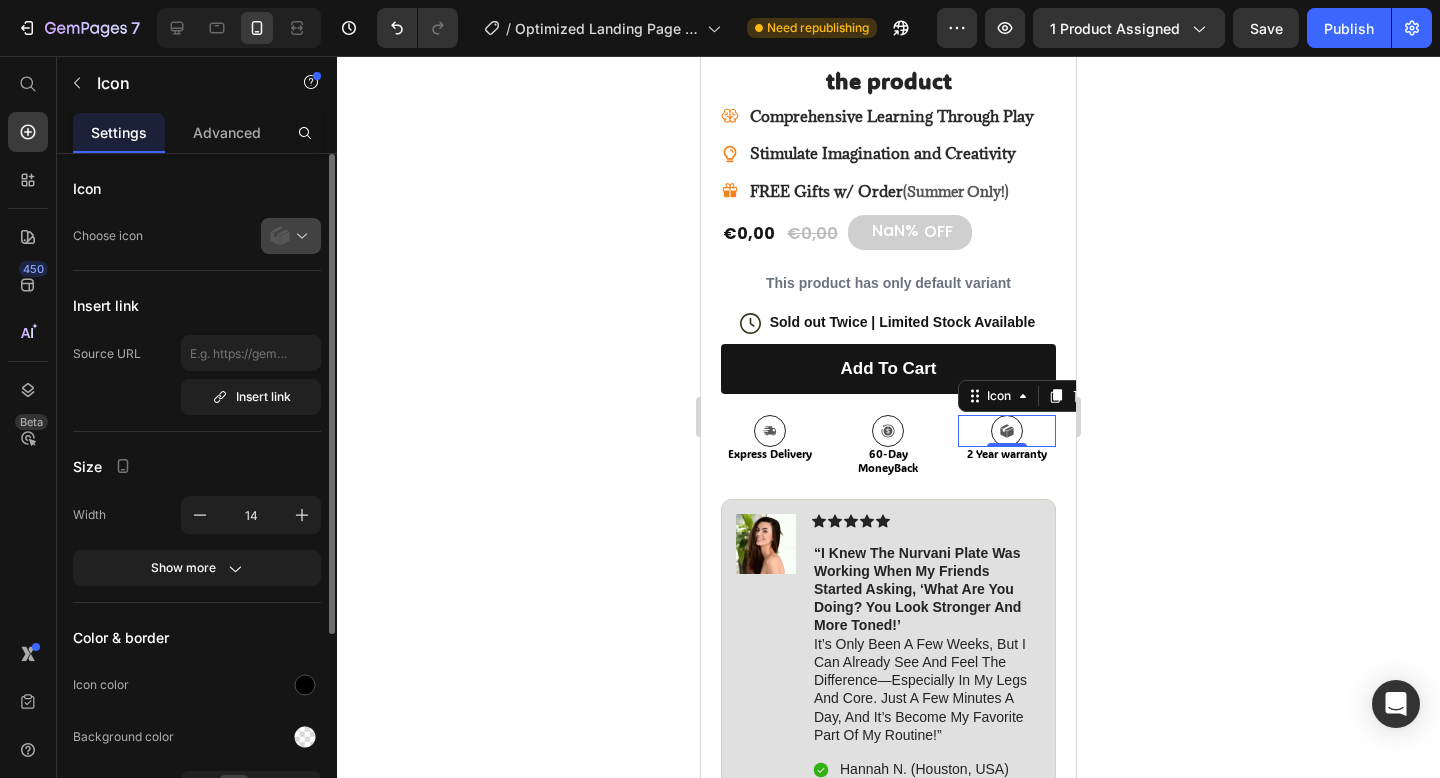 click at bounding box center (299, 236) 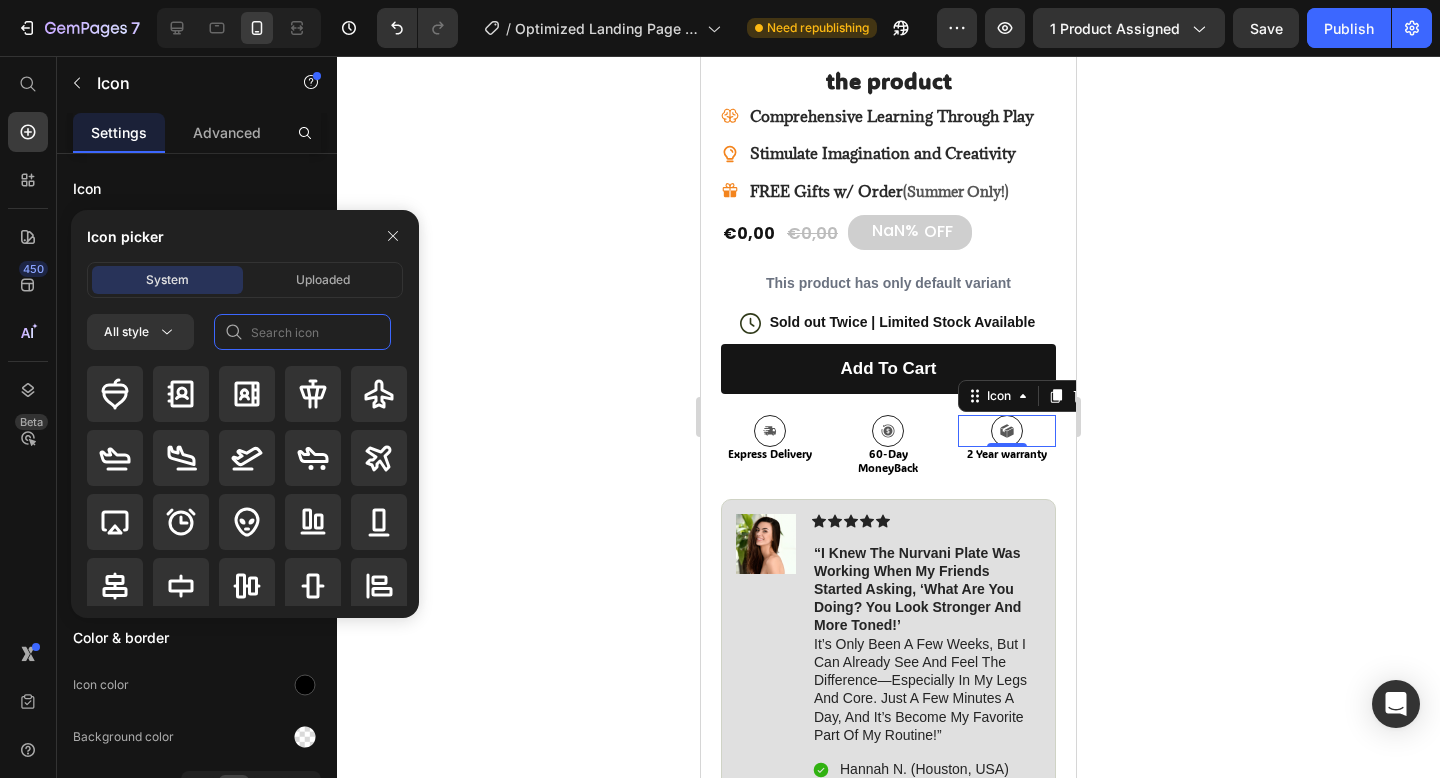 click 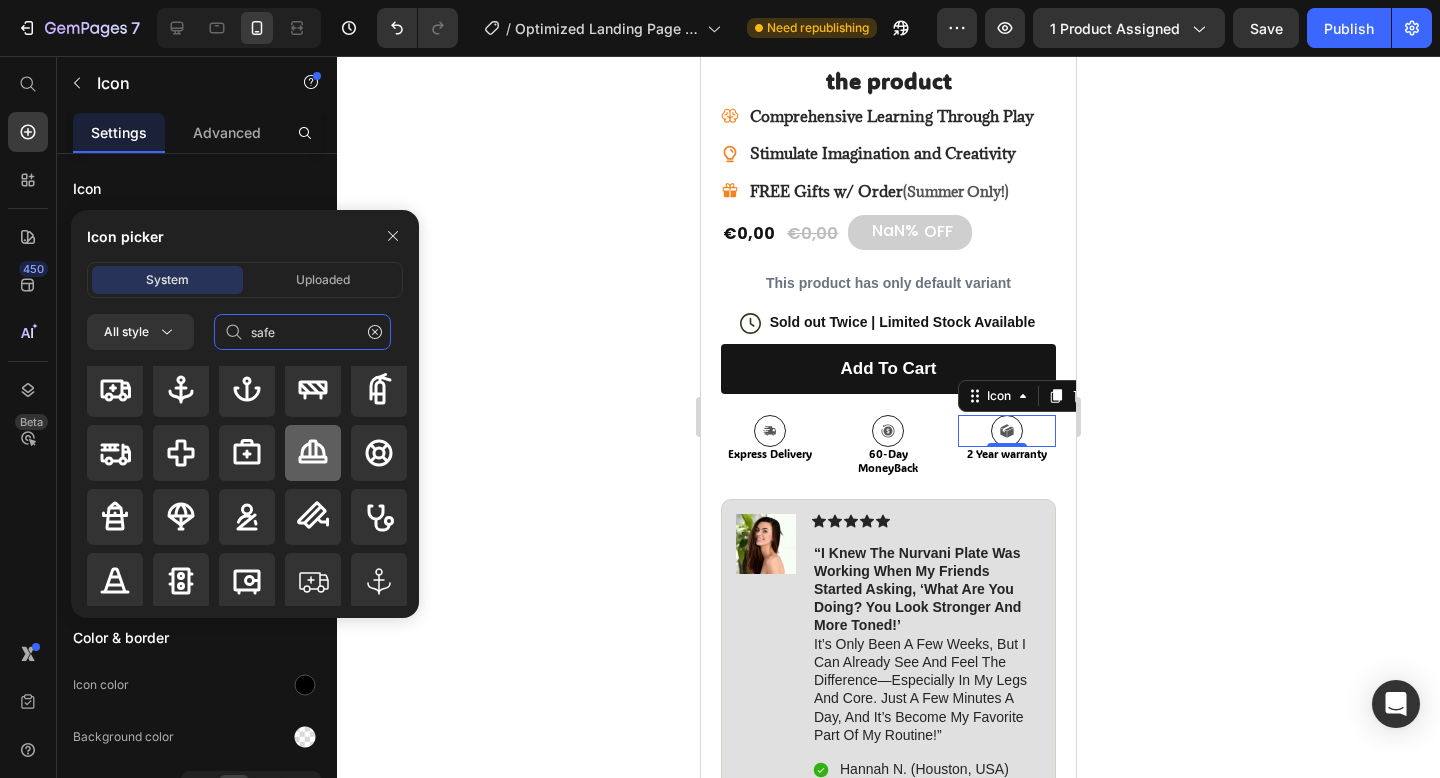 scroll, scrollTop: 0, scrollLeft: 0, axis: both 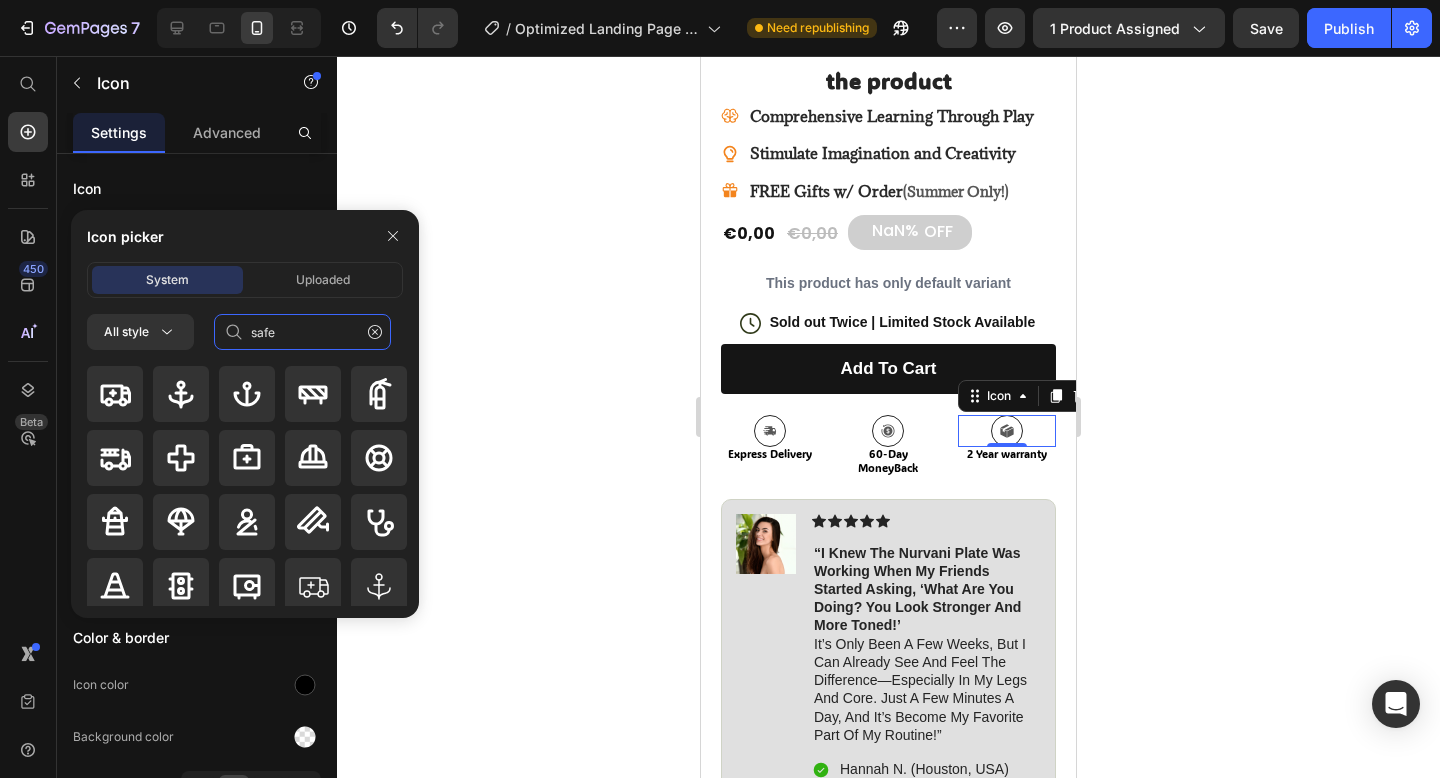 click on "safe" 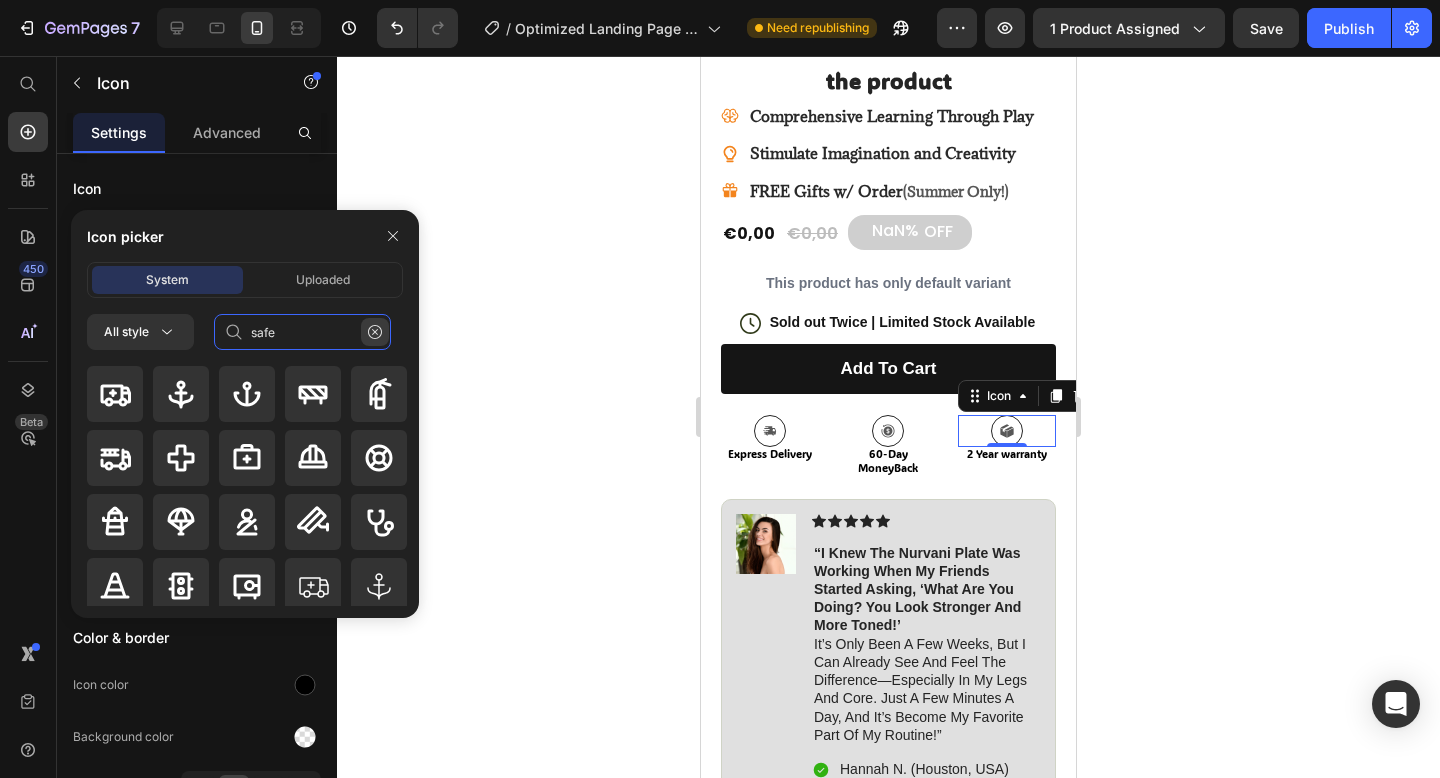 type on "safe" 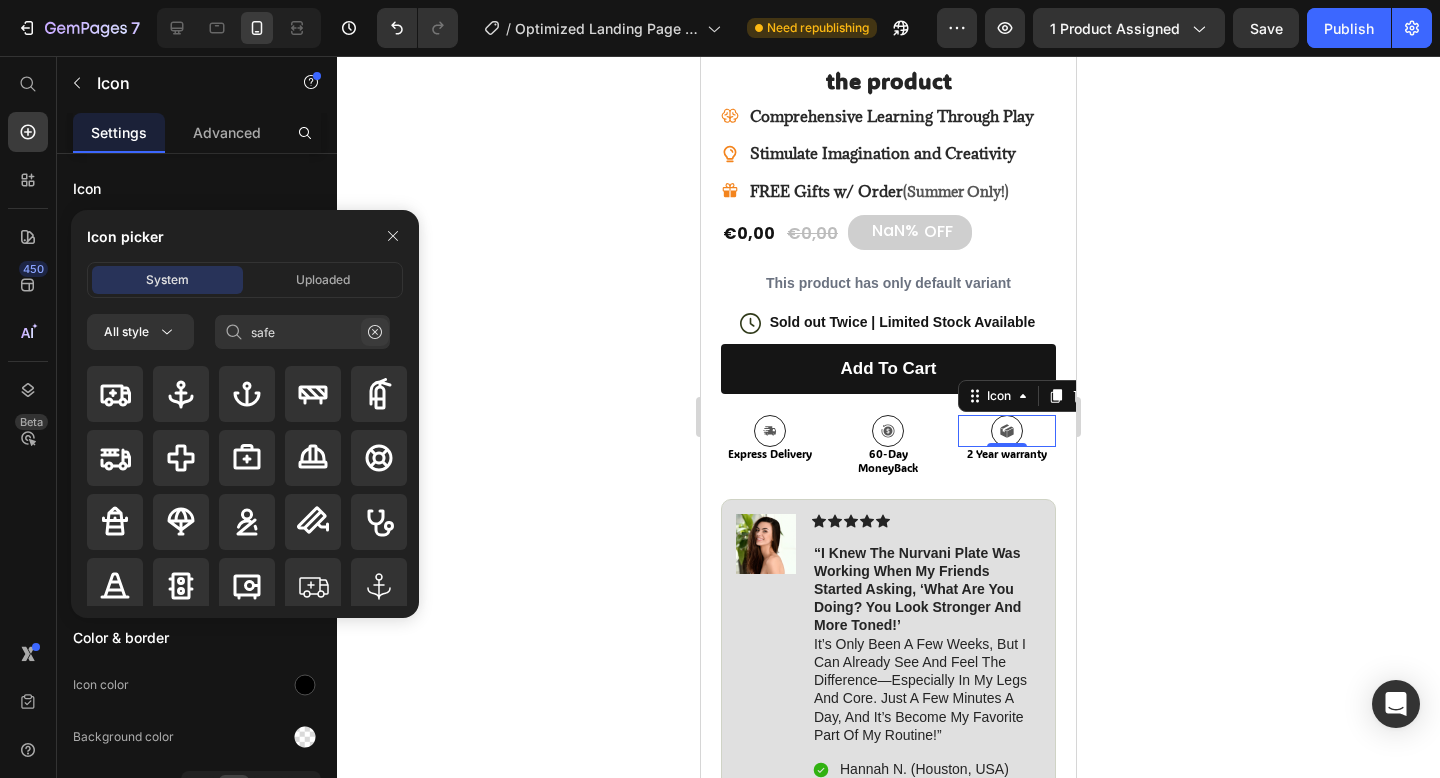 click 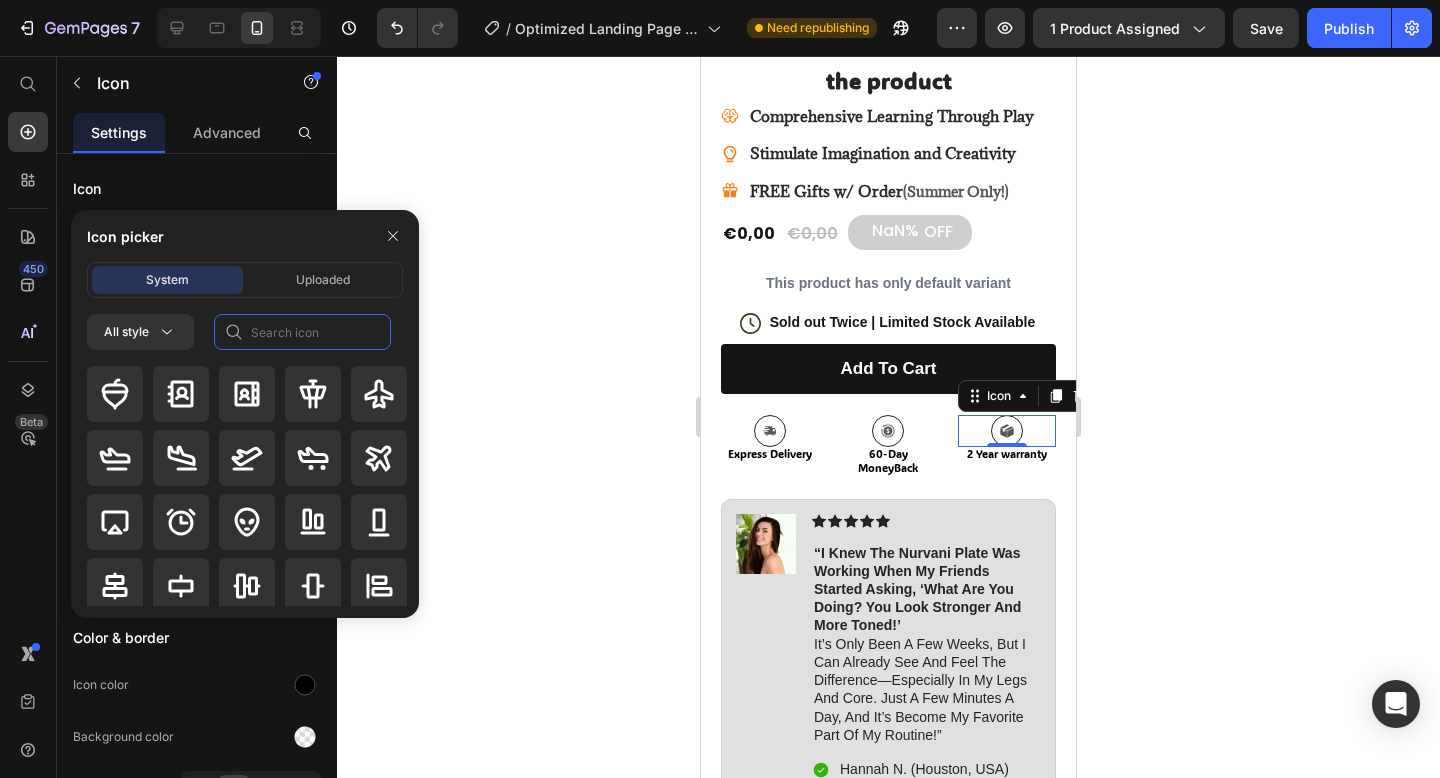 click 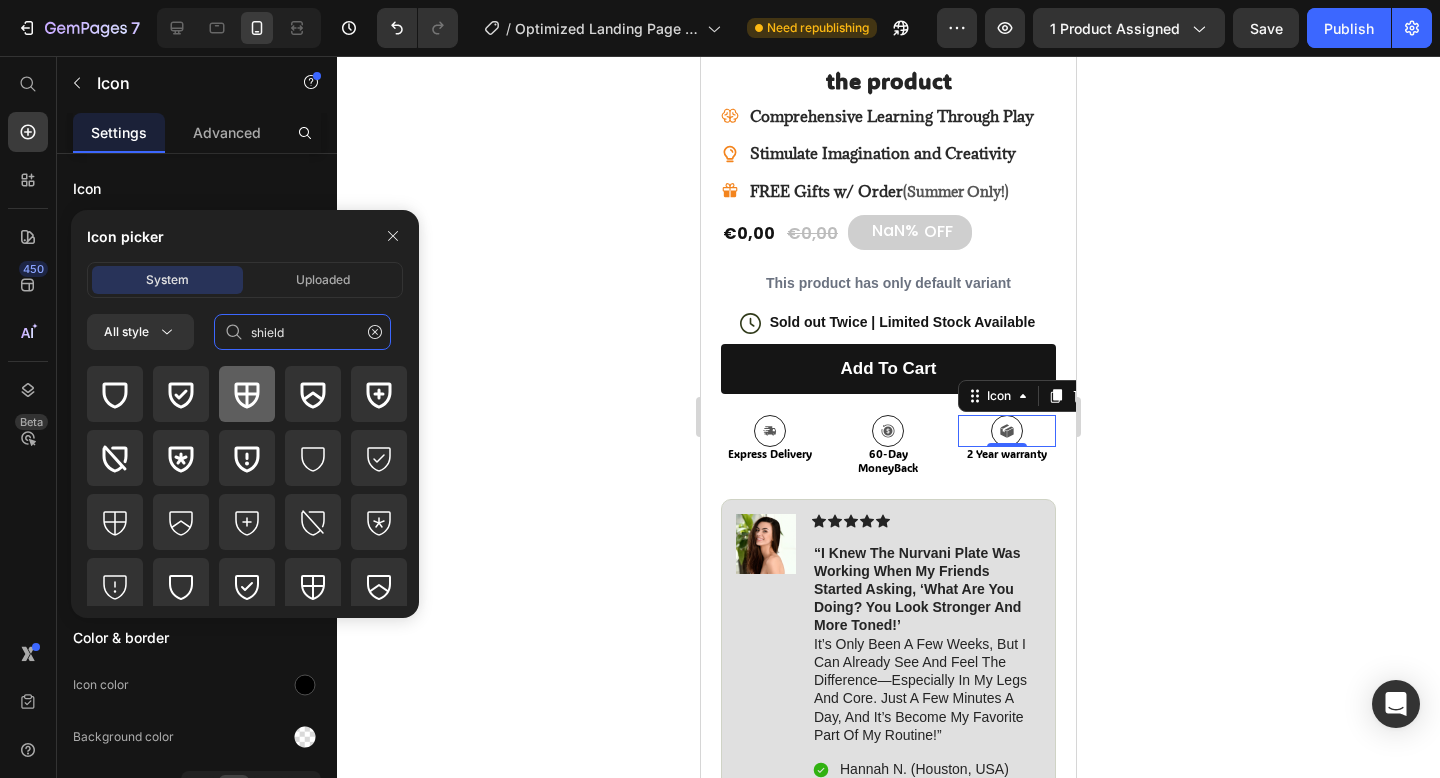 type on "shield" 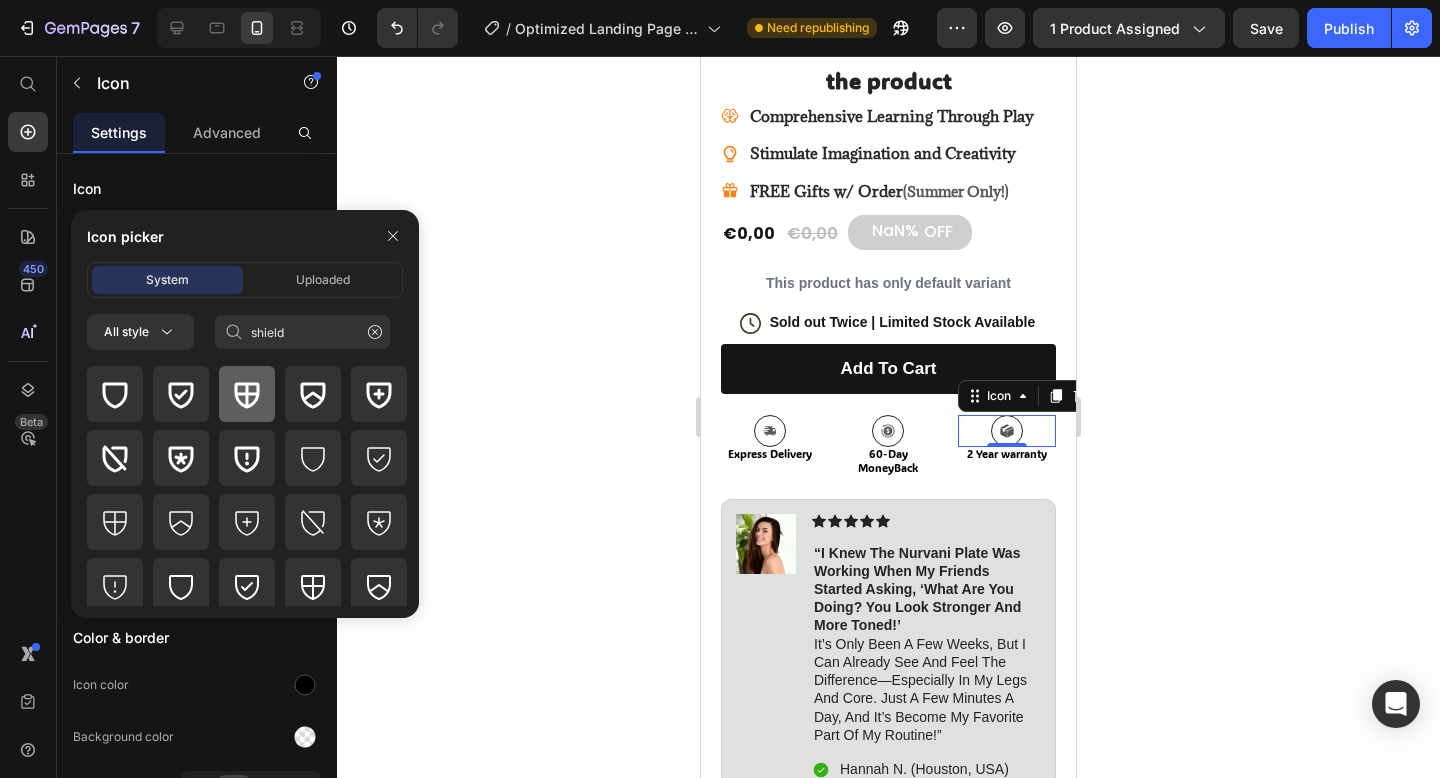 click 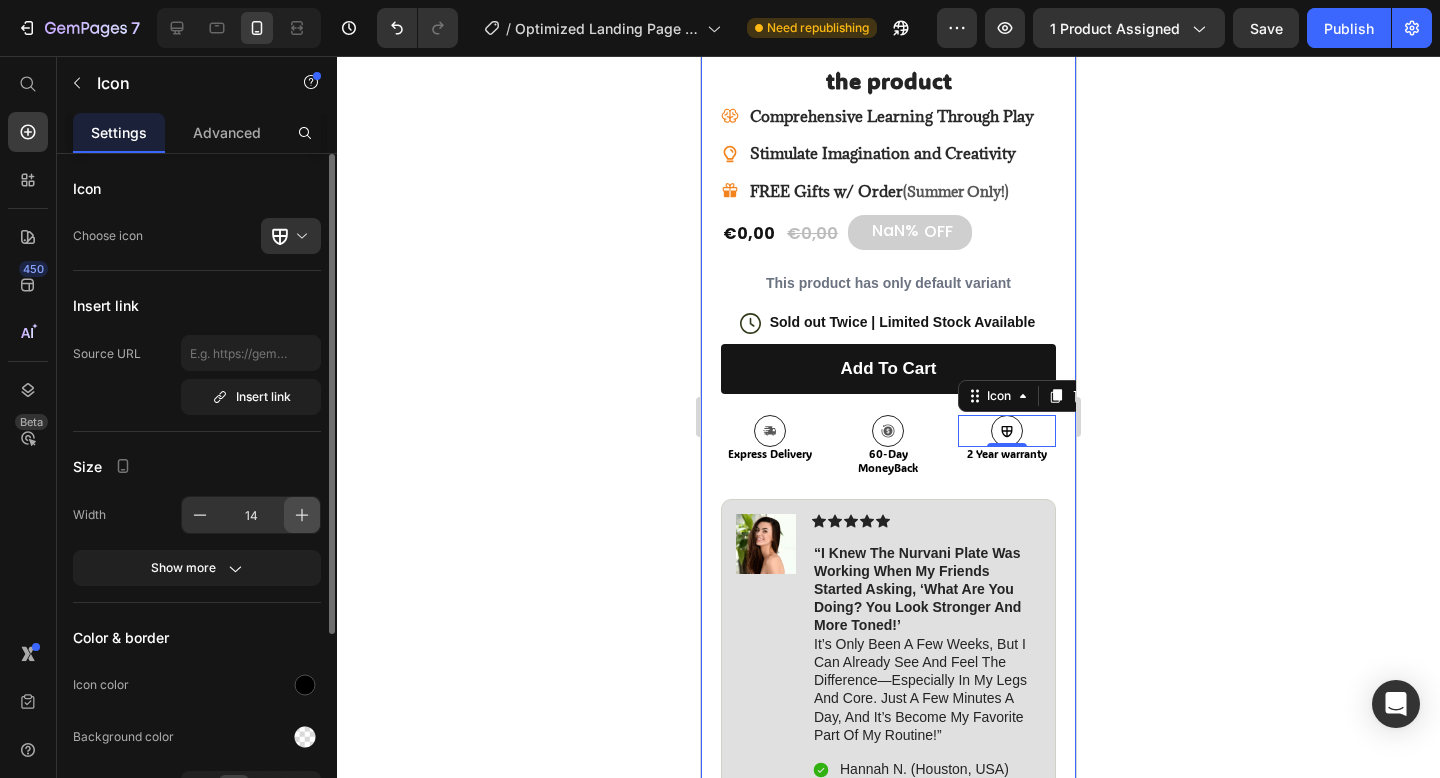 click 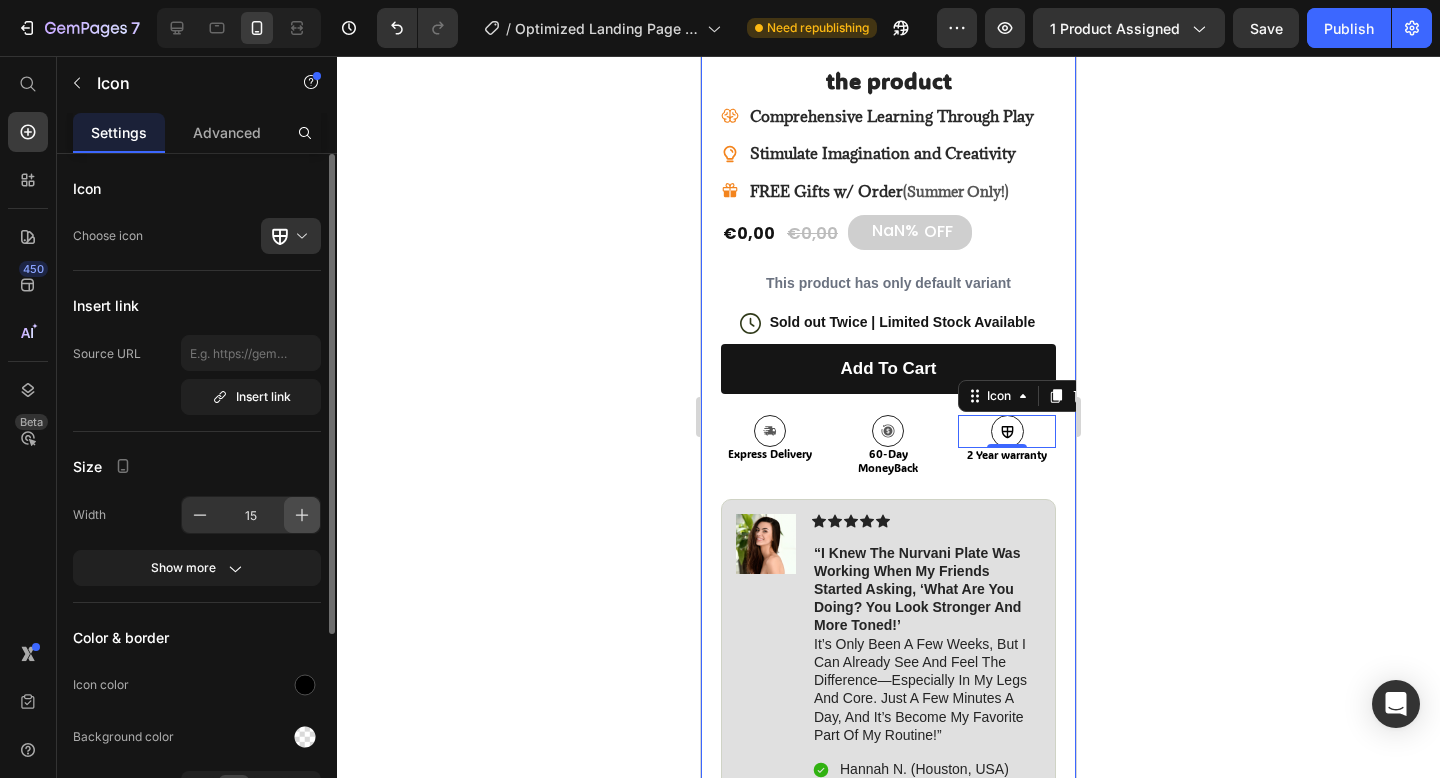 click 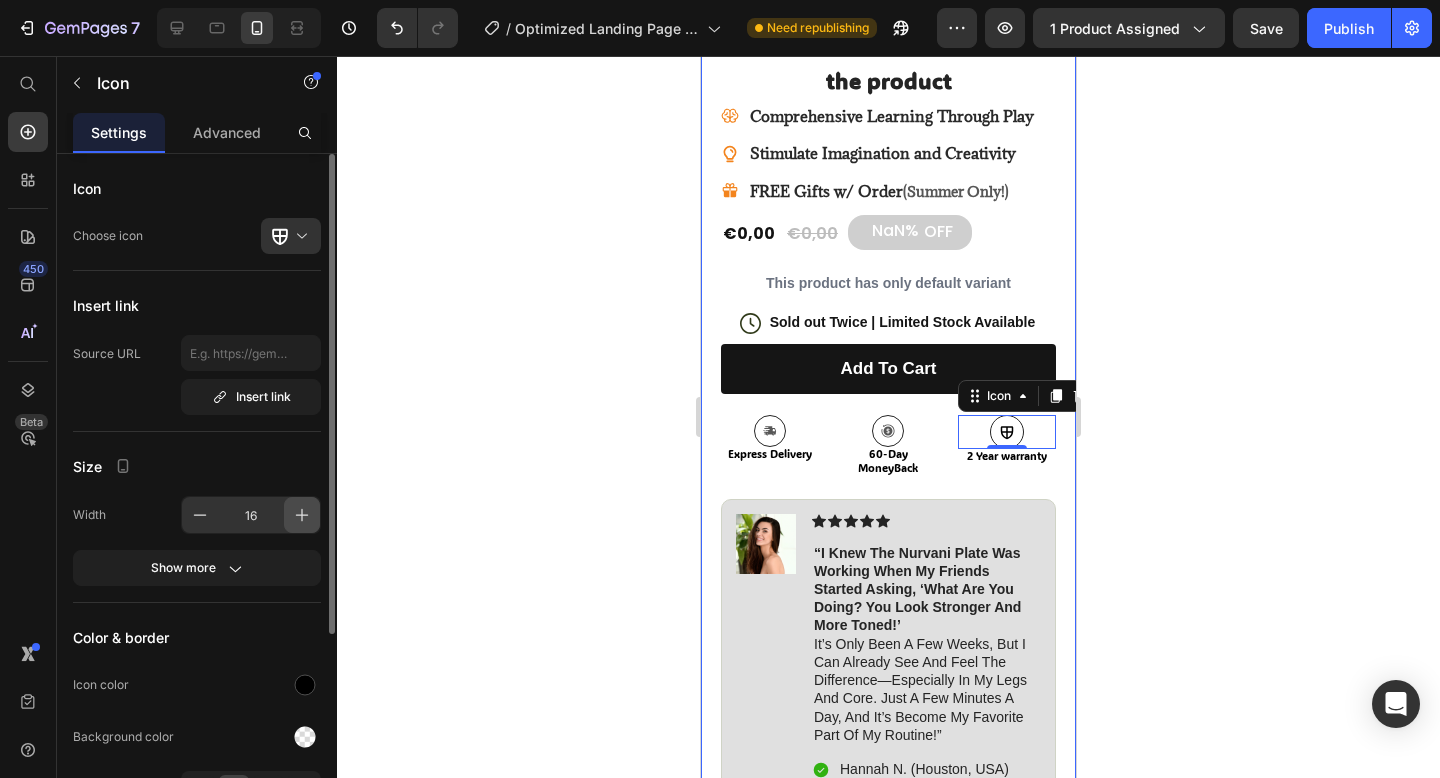 click 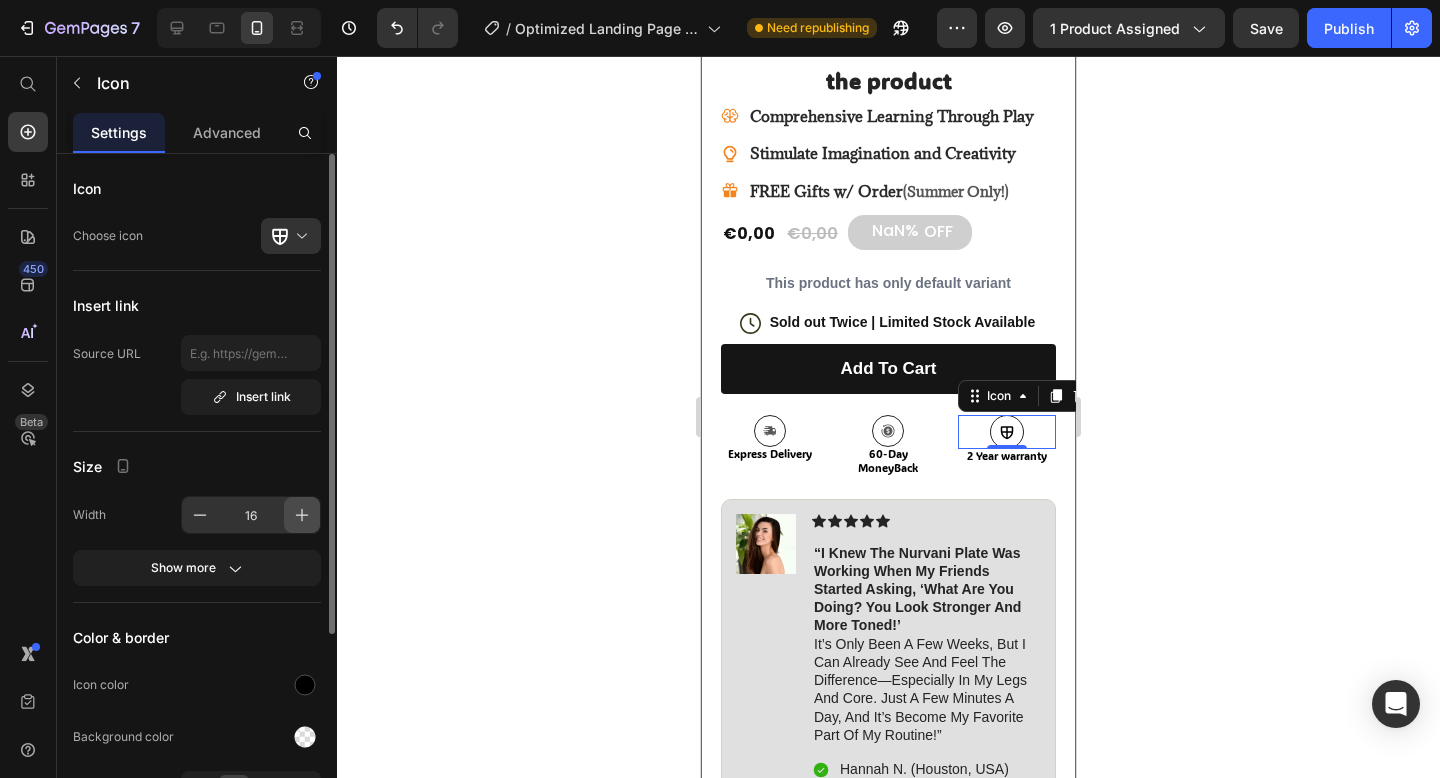 type on "17" 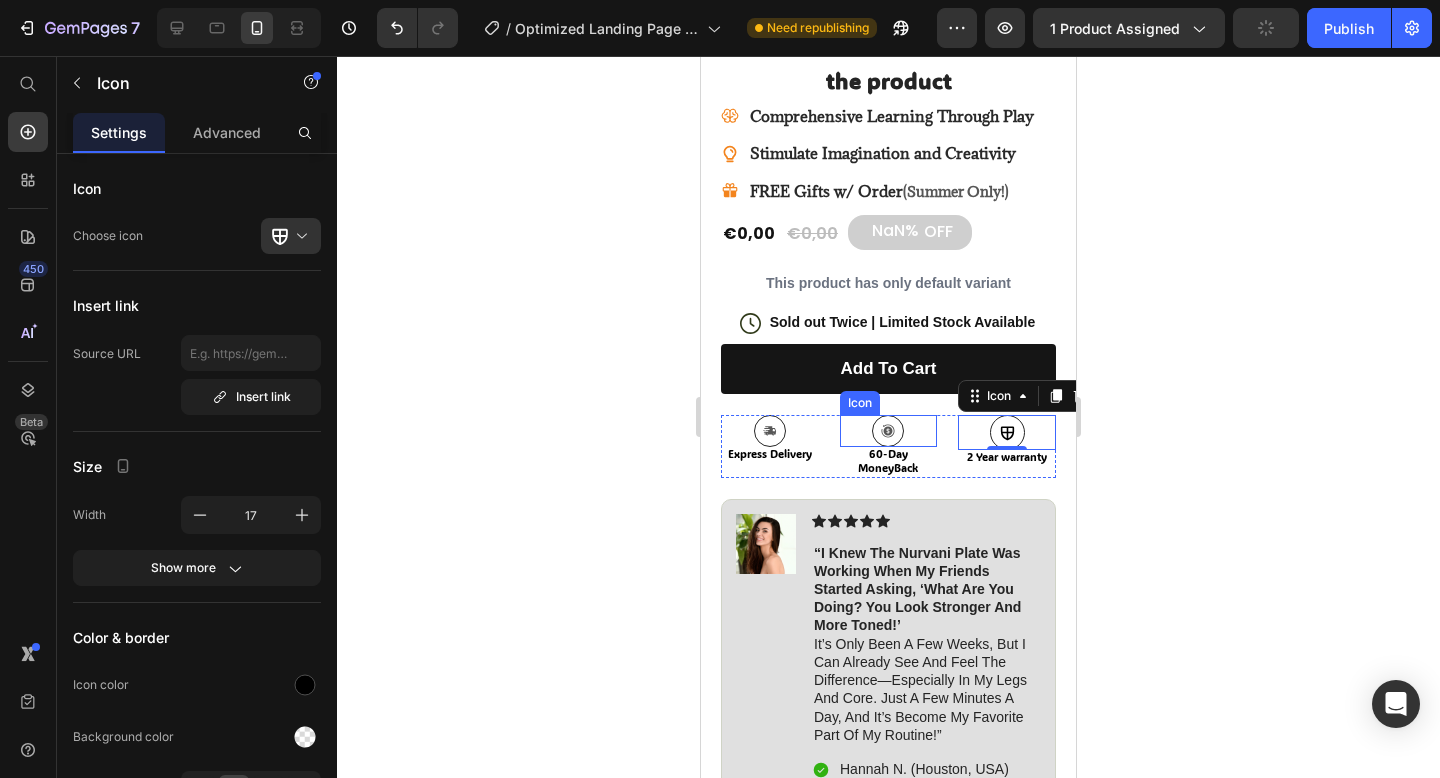 click on "Icon" at bounding box center [889, 431] 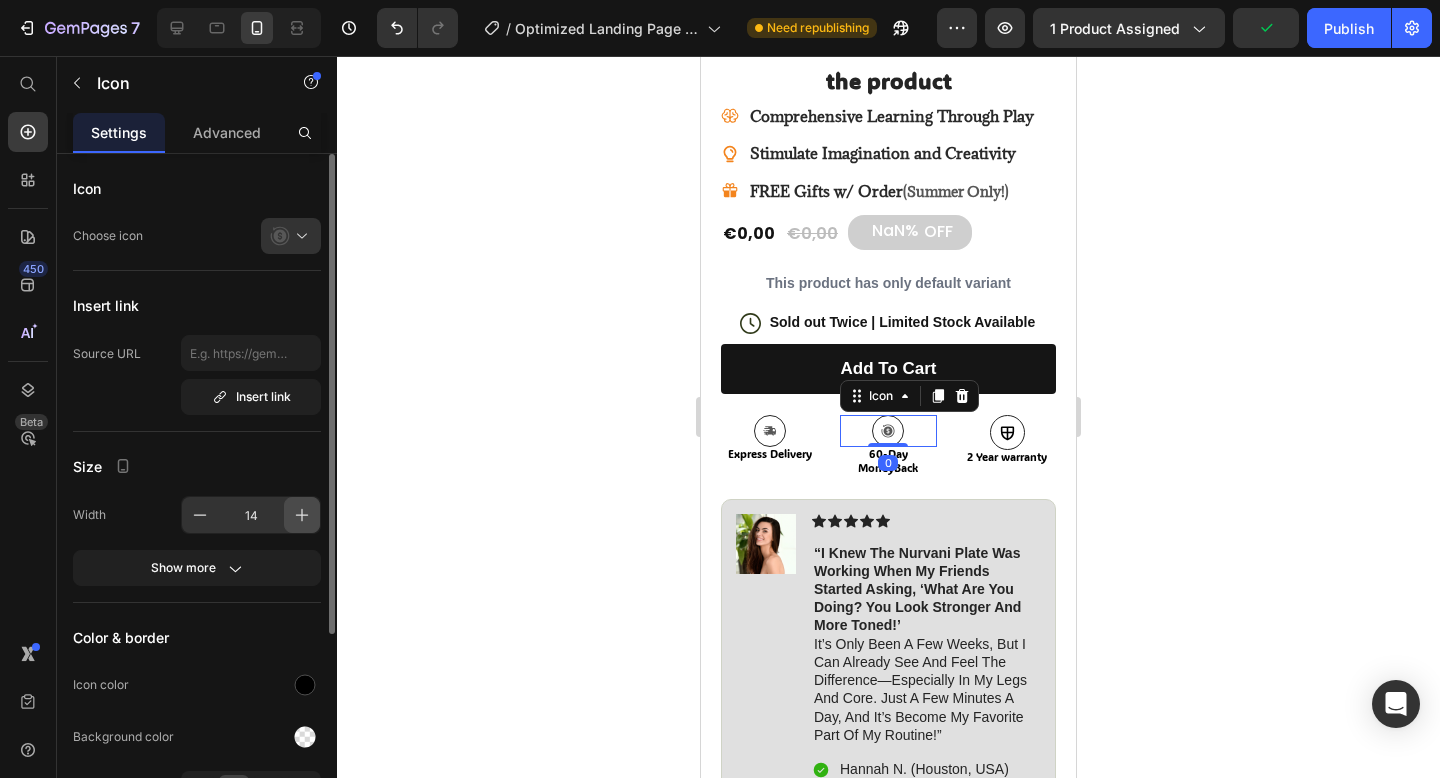 click 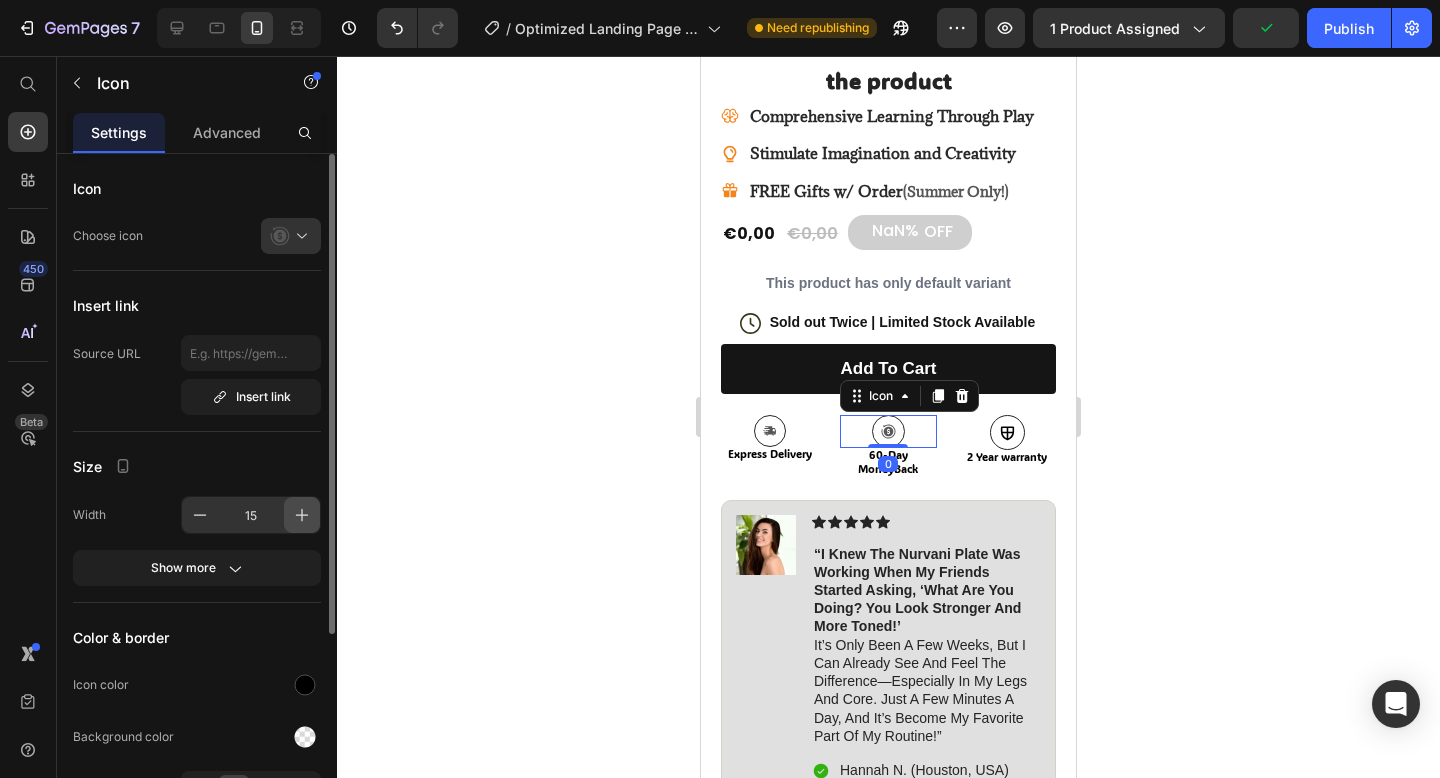 click 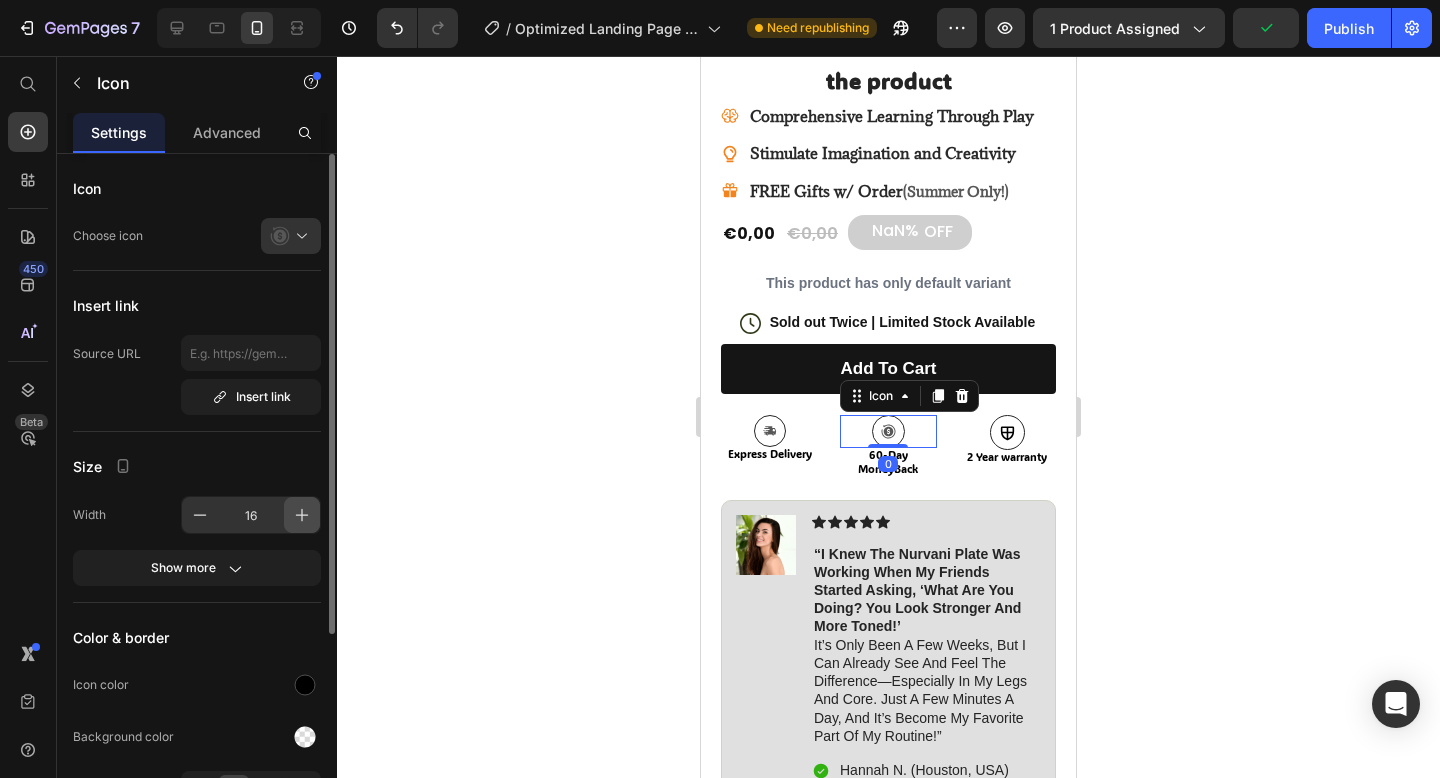 click 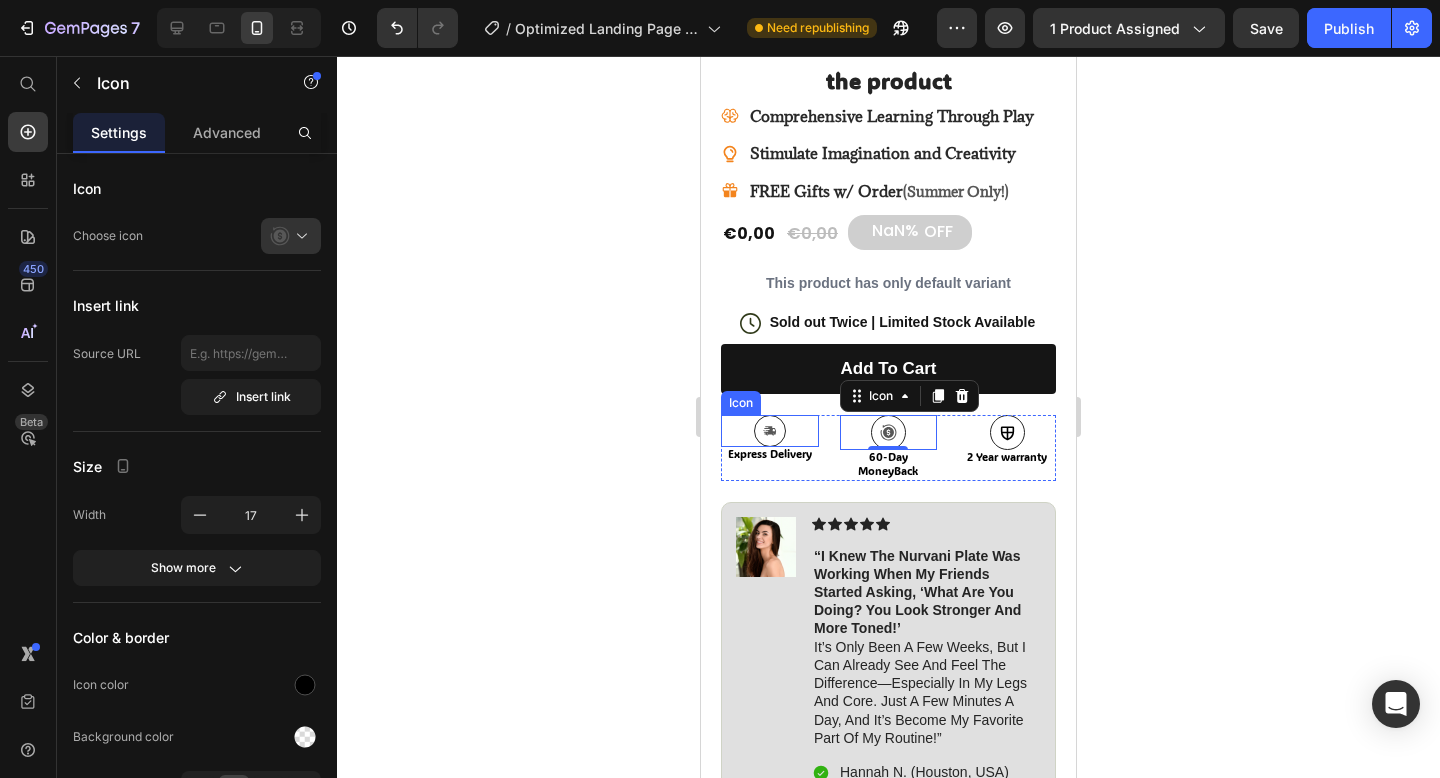 click on "Icon" at bounding box center (770, 431) 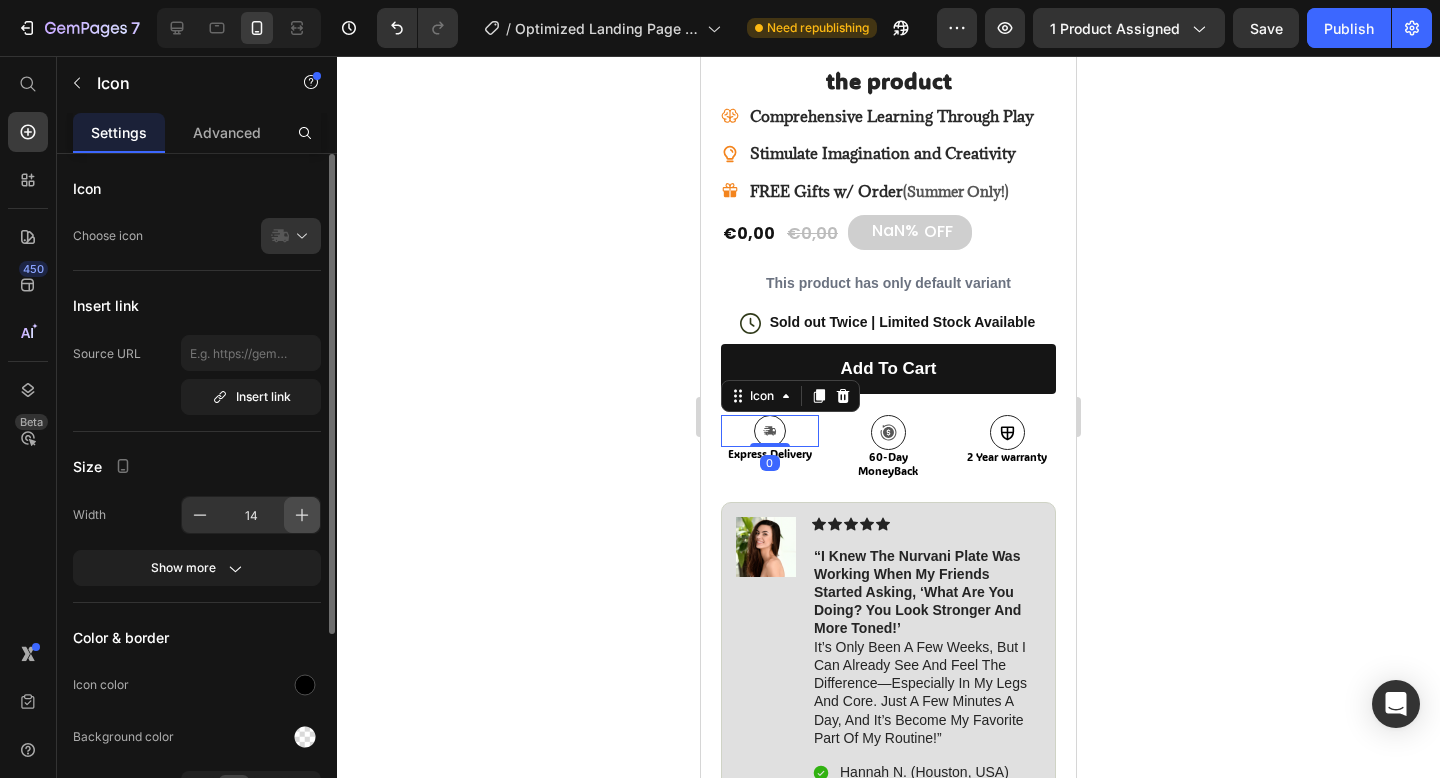 click at bounding box center (302, 515) 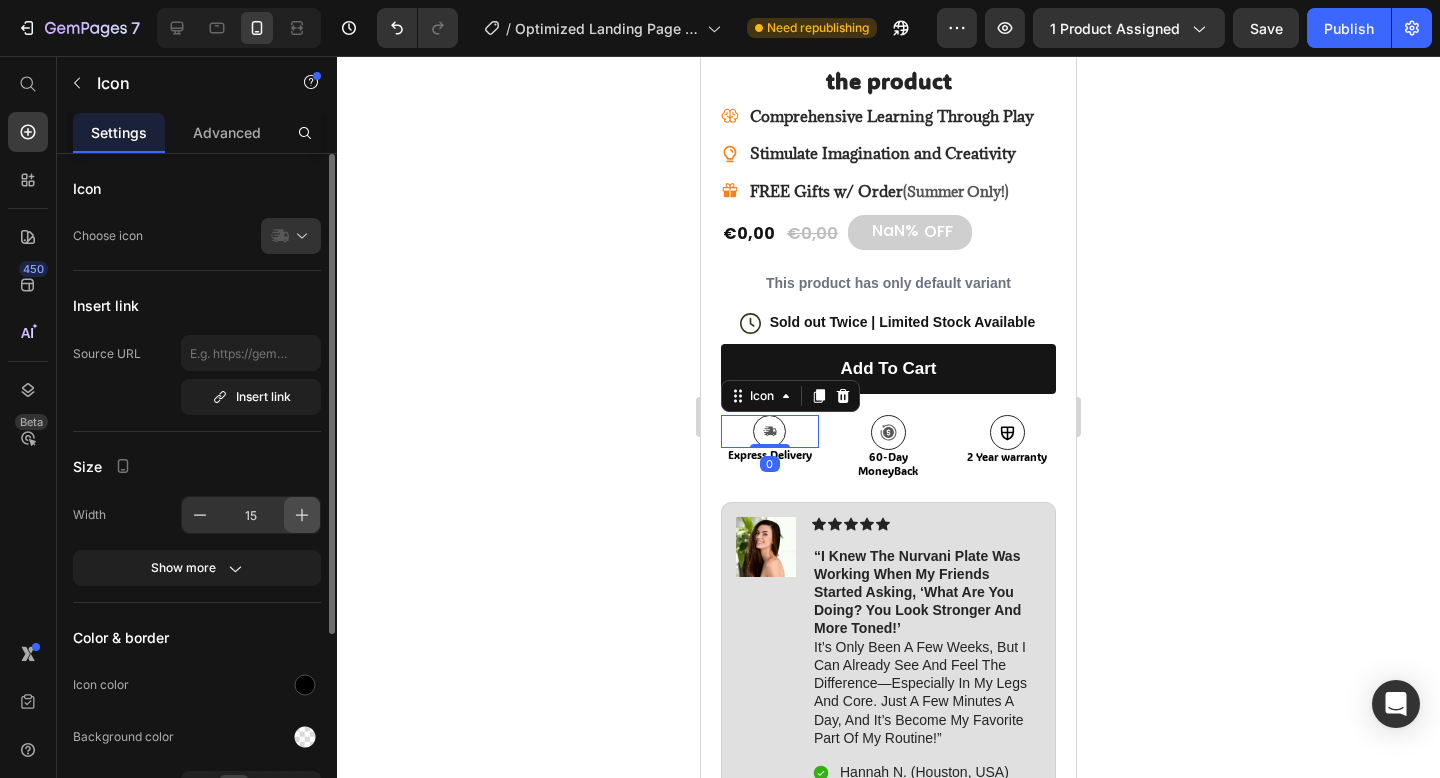 click at bounding box center (302, 515) 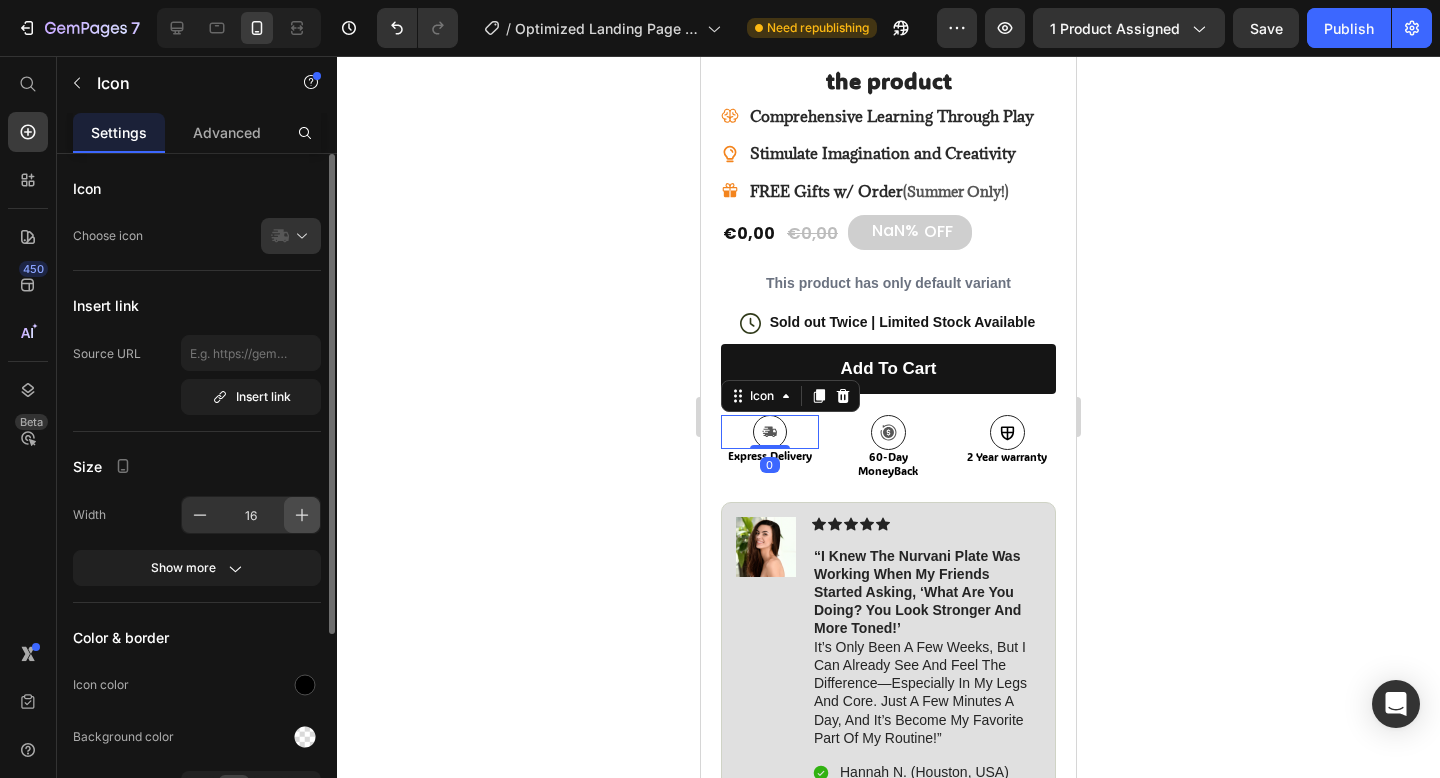 click at bounding box center (302, 515) 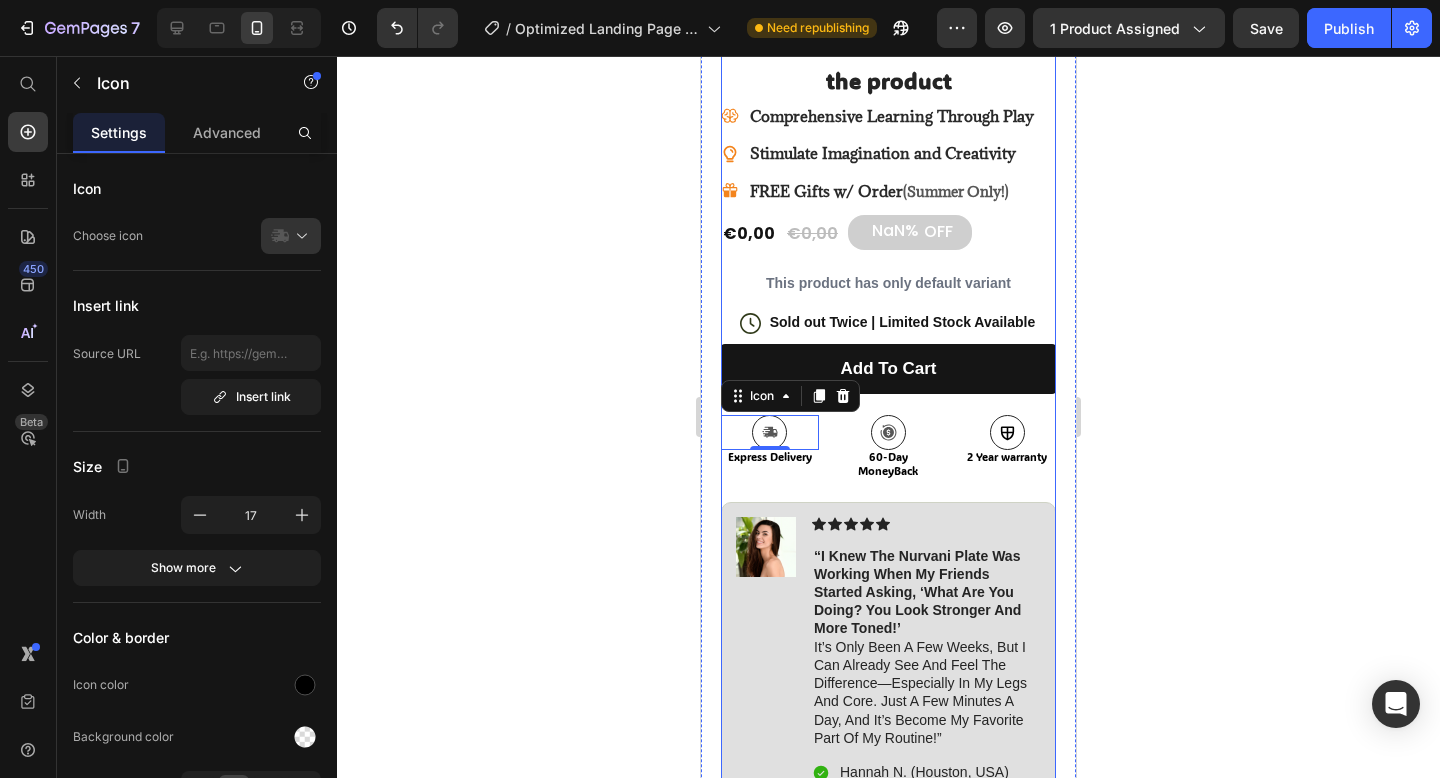 click on "Icon Icon Icon Icon Icon Icon List 4.8 based on 5640 Customers Text Block Row the product Product Title
Comprehensive Learning Through Play
Stimulate Imagination and Creativity
FREE Gifts w/ Order  (Summer Only!) Item List €0,00 Product Price €0,00 Product Price NaN% OFF Discount Tag Row This product has only default variant Product Variants & Swatches
Icon Sold out Twice | Limited Stock Available Text Block Row add to cart Add to Cart
Icon   0 Express Delivery Text Block
Icon 60-Day MoneyBack  Text Block
Icon 2 Year warranty Text Block Row Image Icon Icon Icon Icon Icon Icon List “I knew the Nurvani Plate was working when my friends started asking, ‘What are you doing? You look stronger and more toned!’ It’s only been a few weeks, but I can already see and feel the difference—especially in my legs and core. Just a few minutes a day, and it’s become my favorite part of my routine!”" at bounding box center [888, 499] 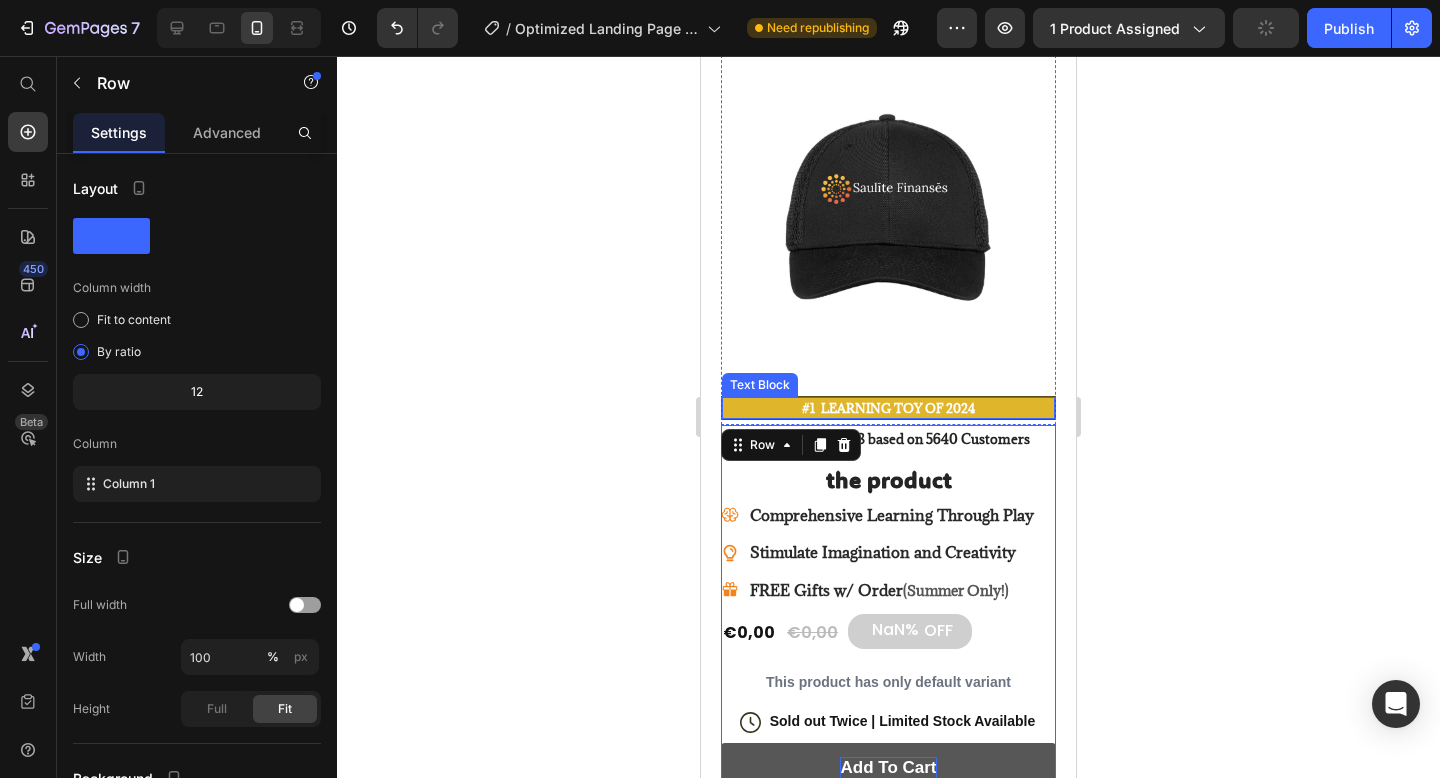scroll, scrollTop: 365, scrollLeft: 0, axis: vertical 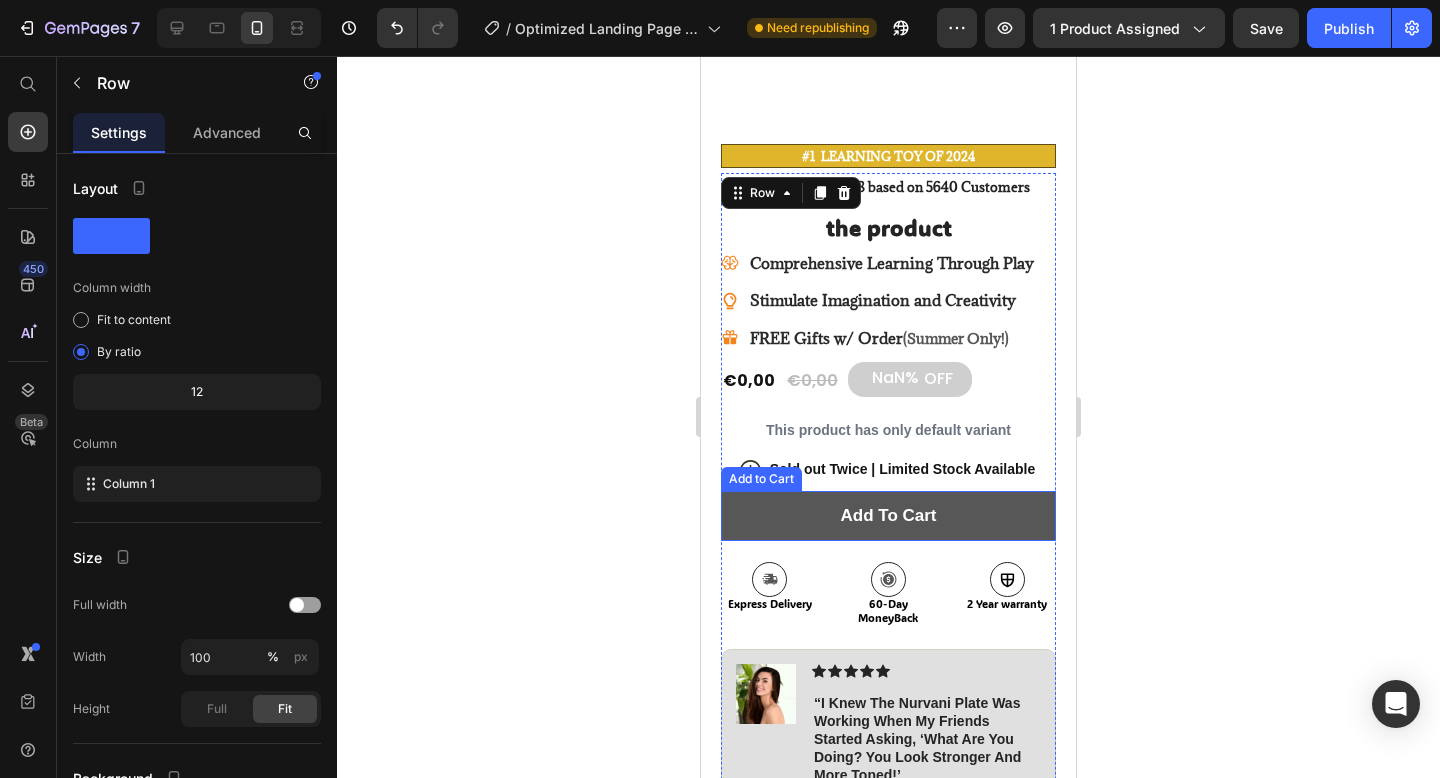 click on "add to cart" at bounding box center [888, 516] 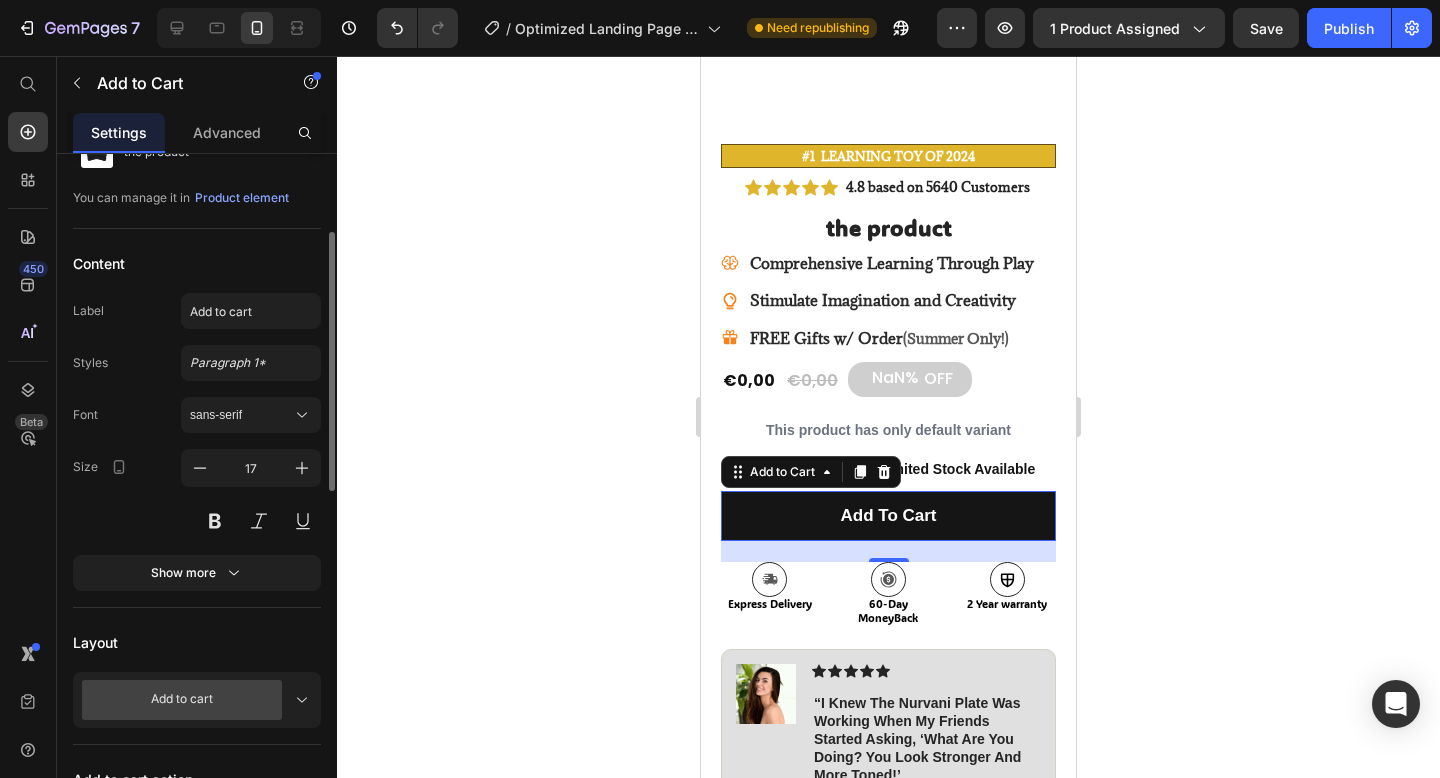 scroll, scrollTop: 196, scrollLeft: 0, axis: vertical 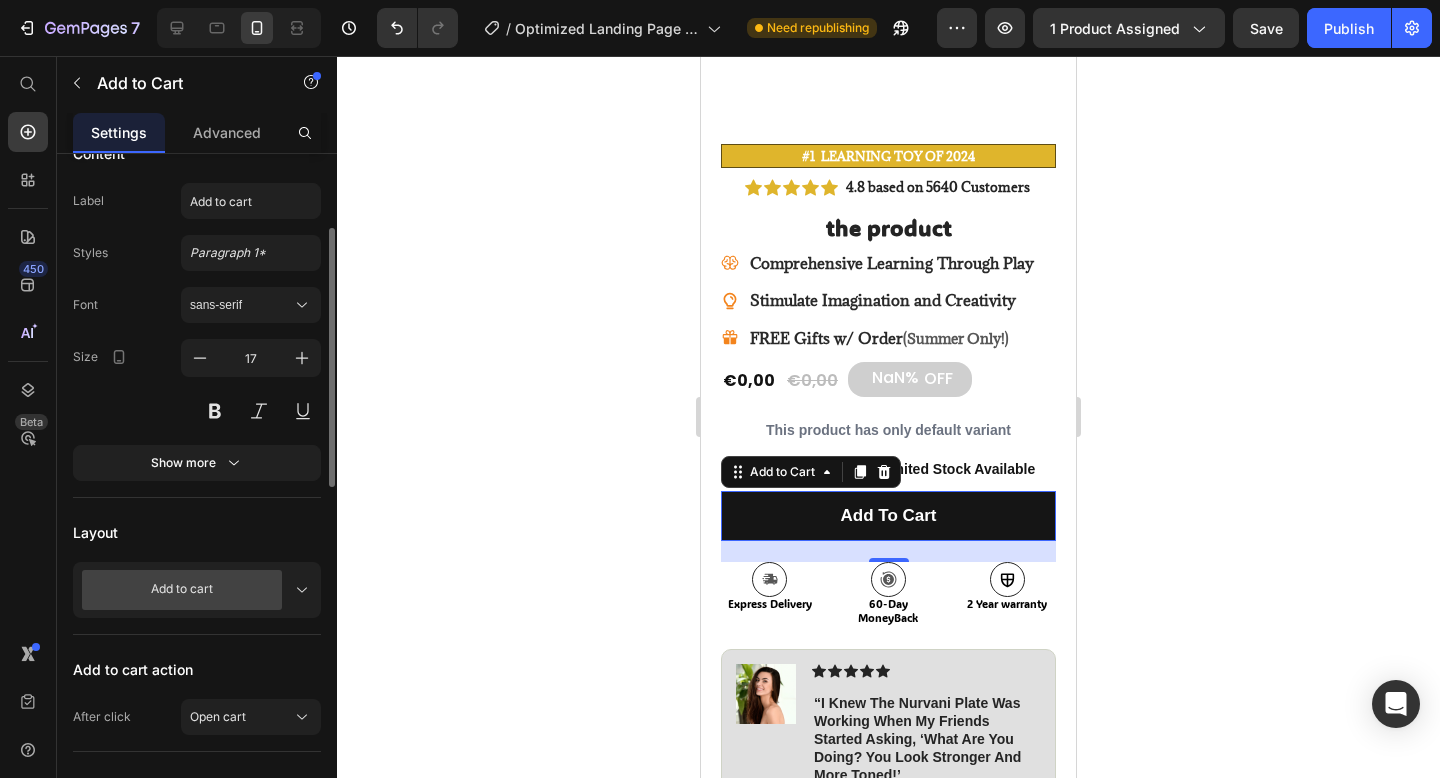 click 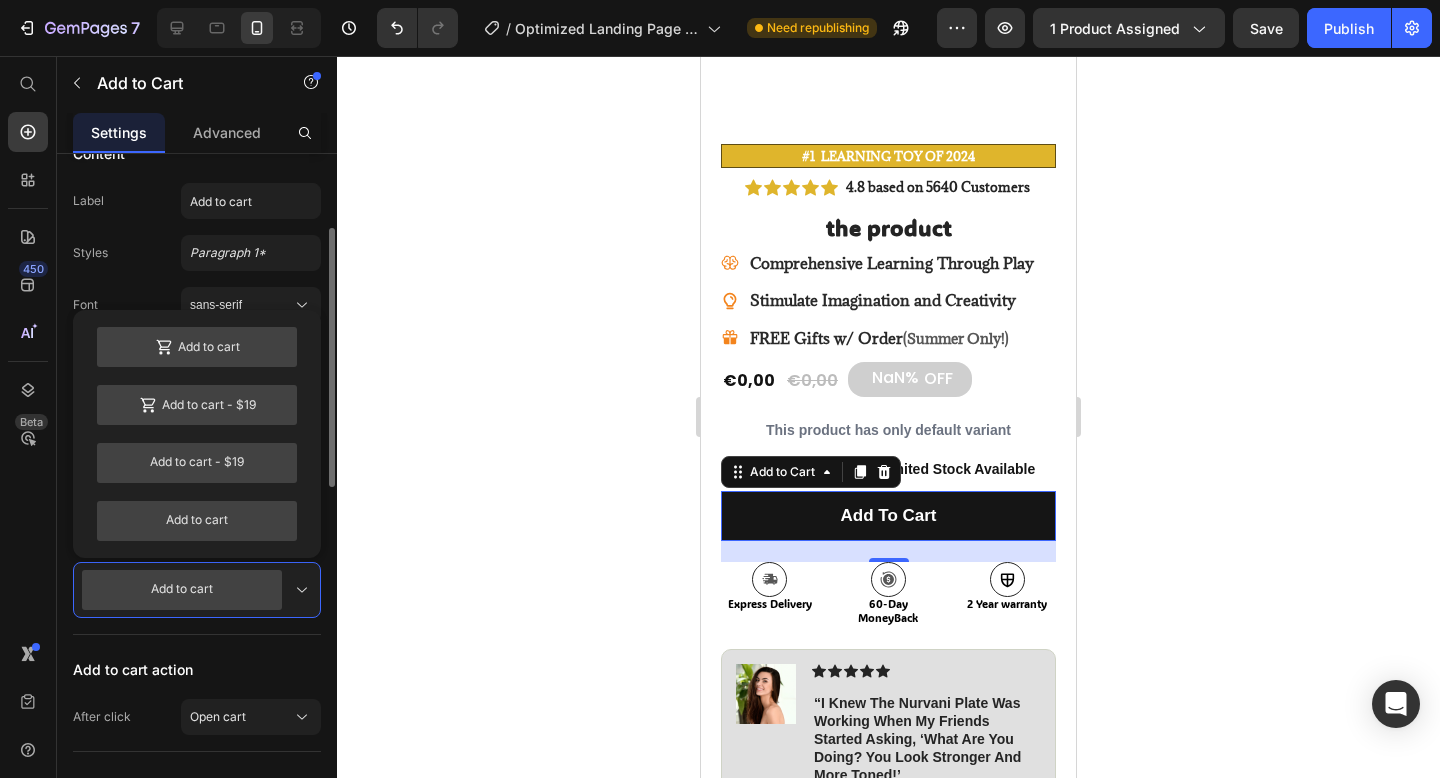 click 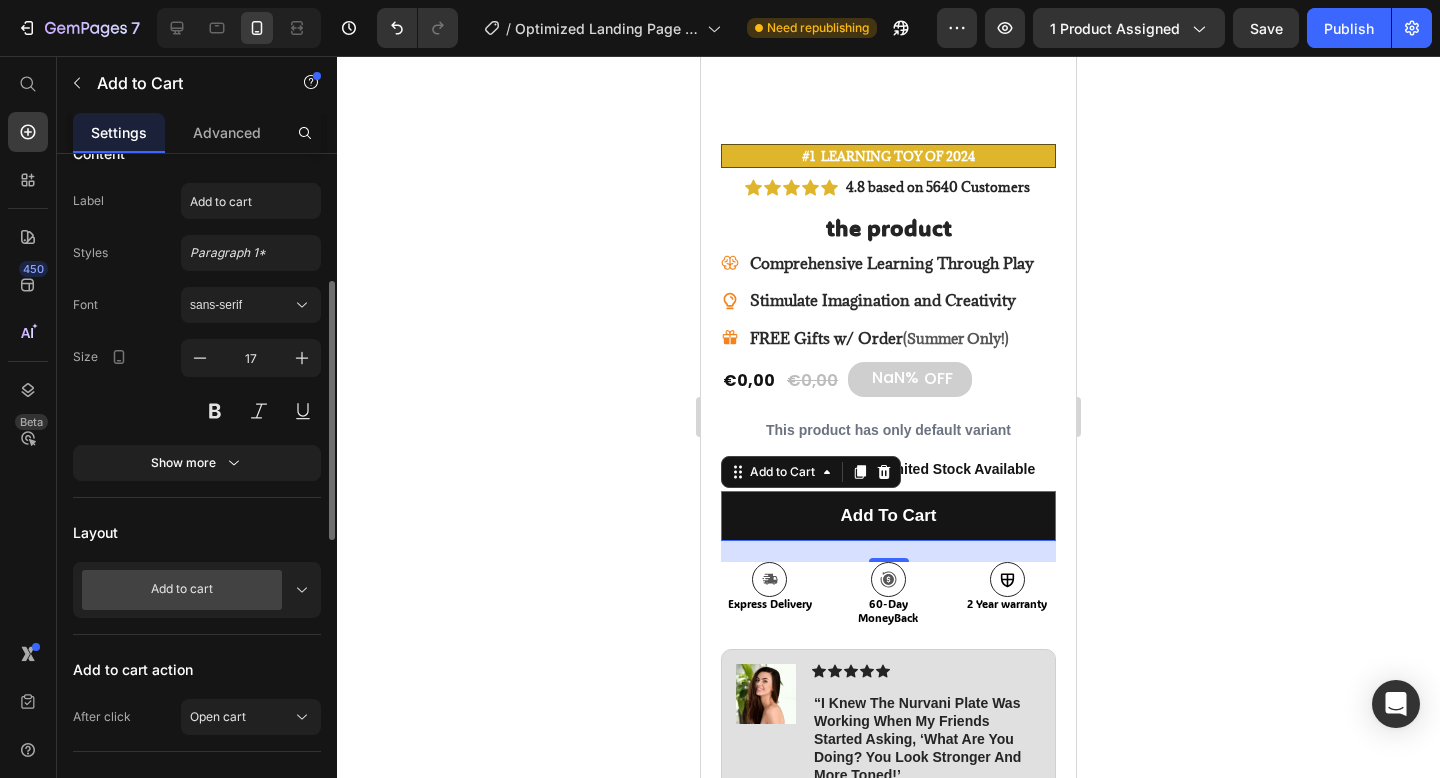 scroll, scrollTop: 366, scrollLeft: 0, axis: vertical 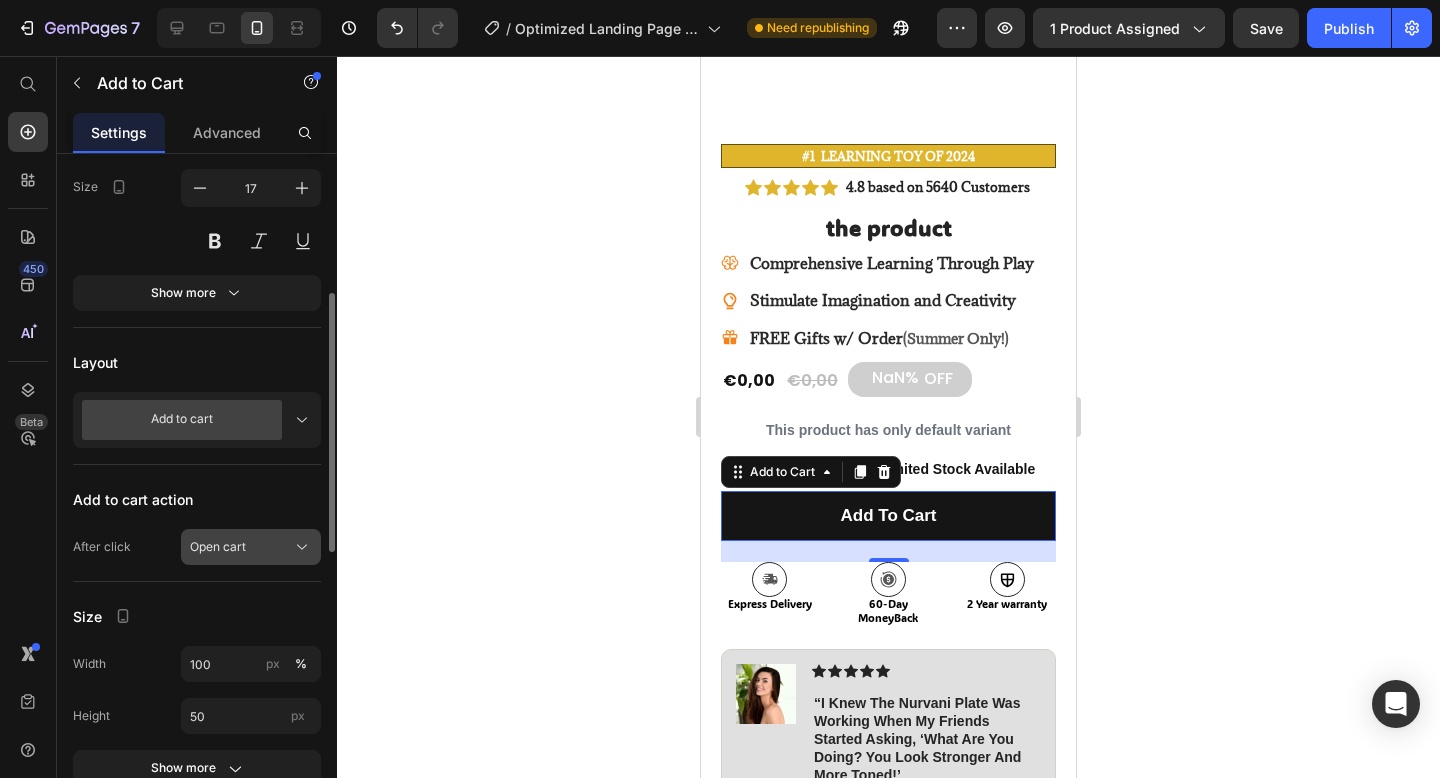 click 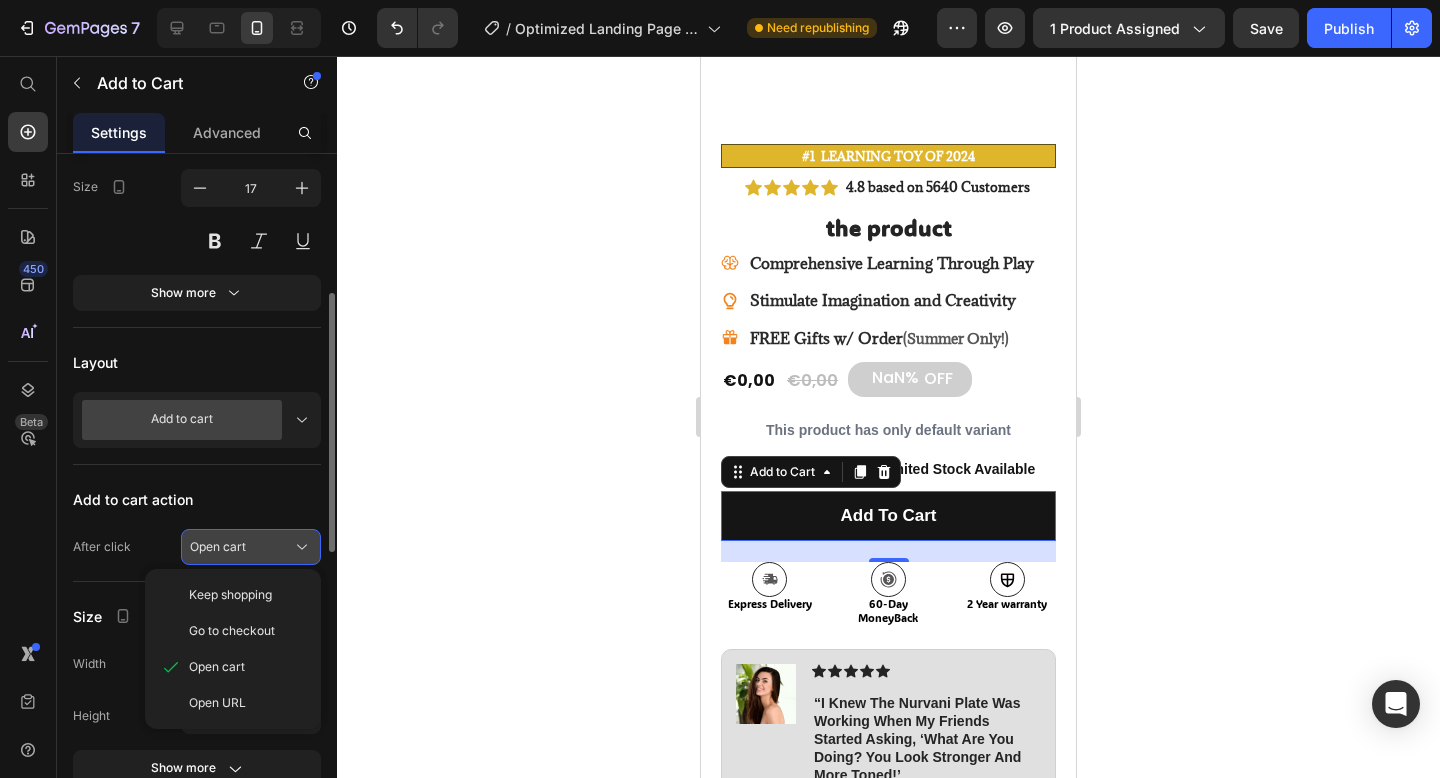 click 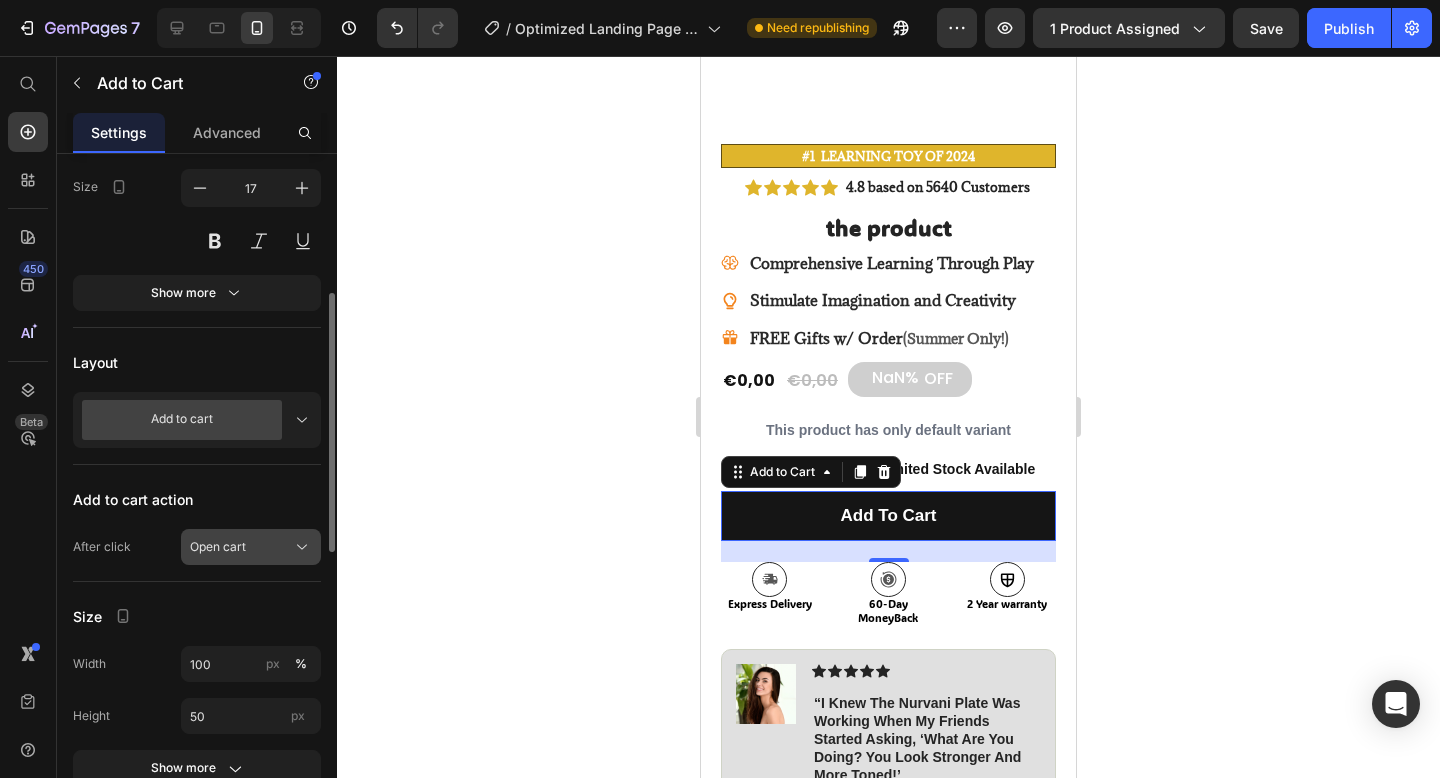 scroll, scrollTop: 764, scrollLeft: 0, axis: vertical 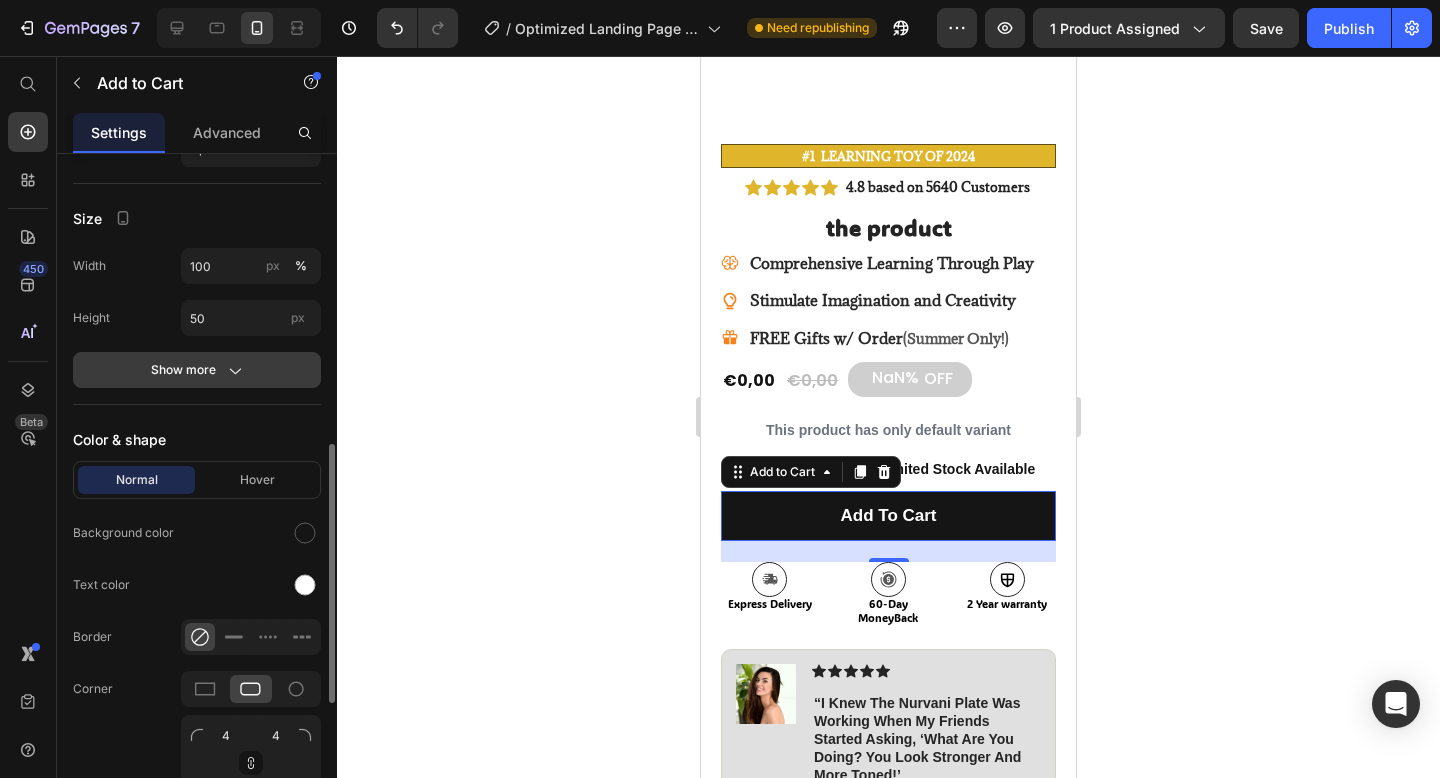 click on "Show more" 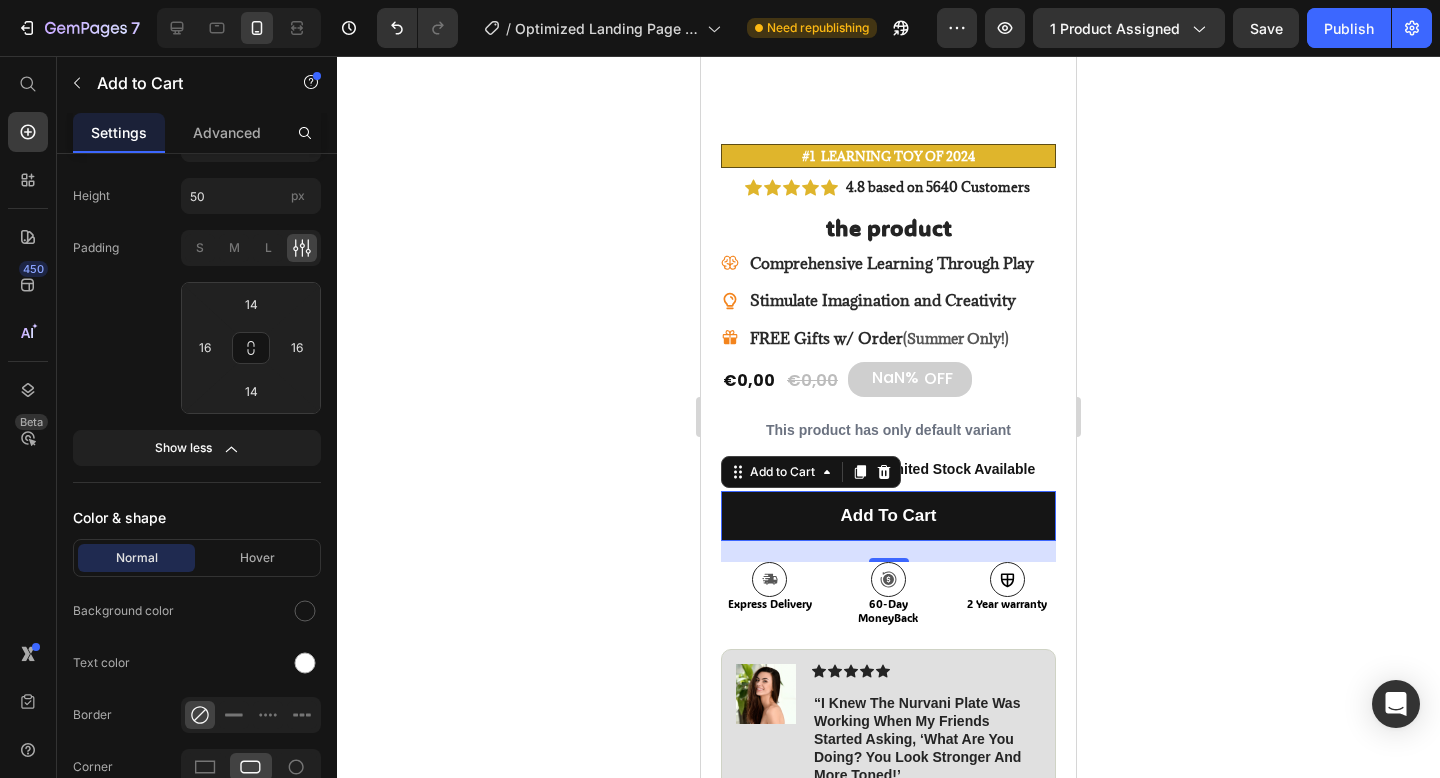 scroll, scrollTop: 0, scrollLeft: 0, axis: both 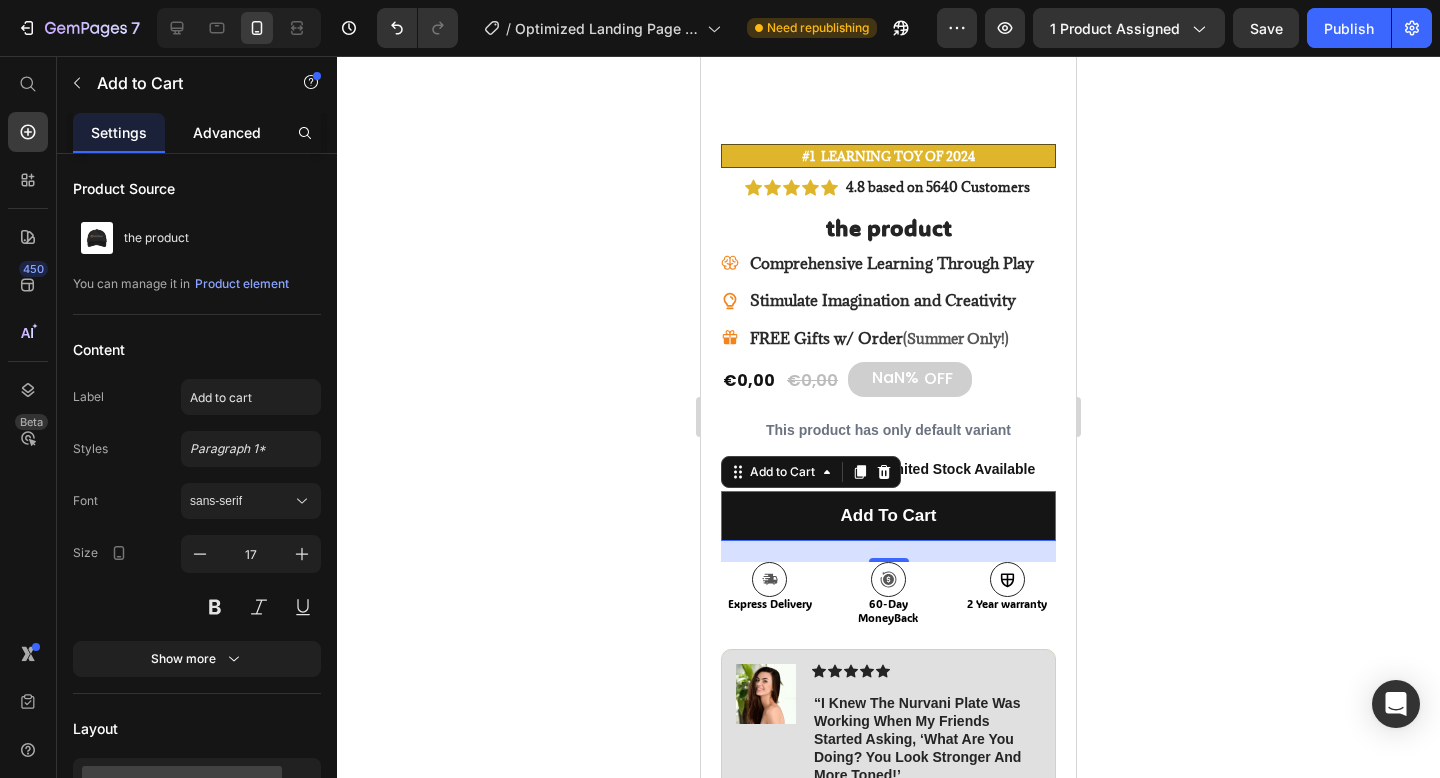 click on "Advanced" at bounding box center [227, 132] 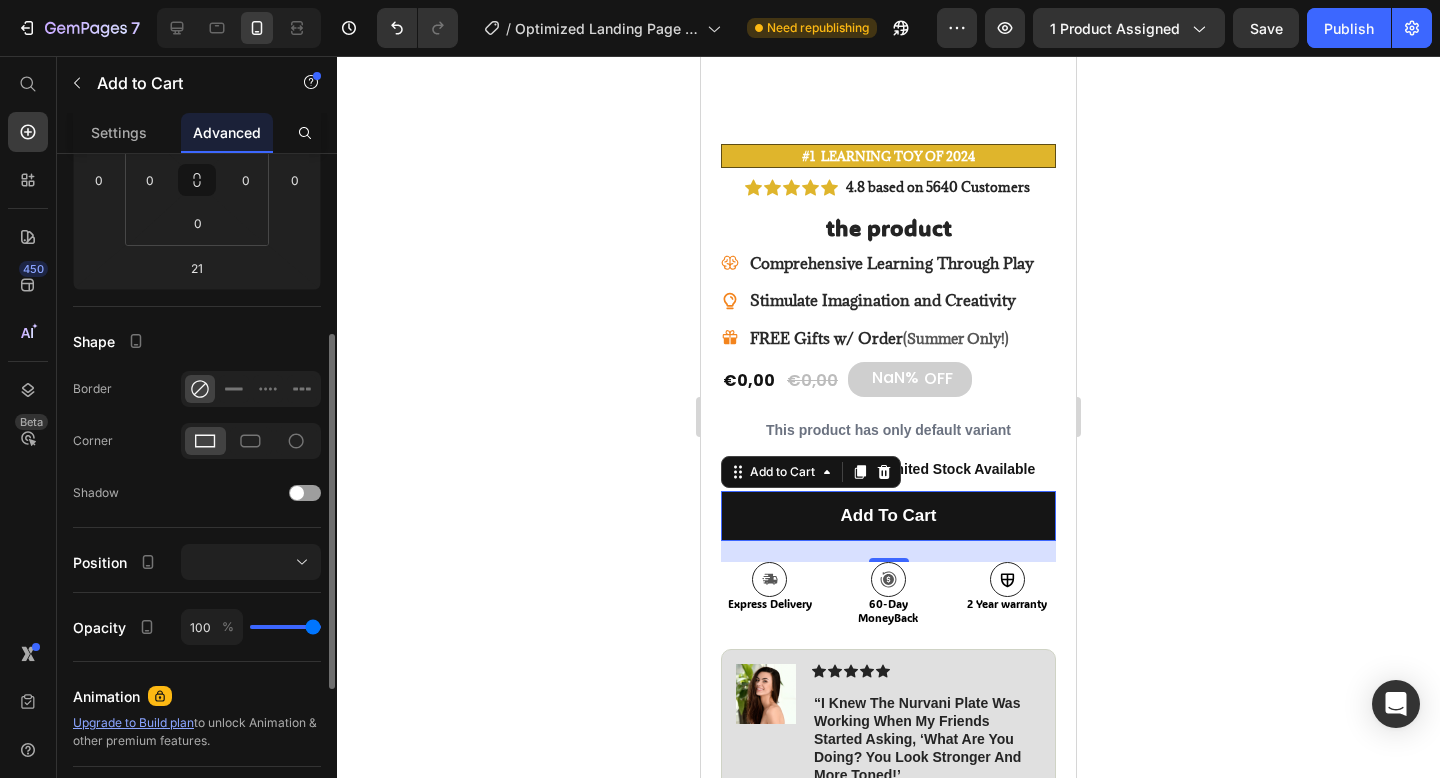 scroll, scrollTop: 349, scrollLeft: 0, axis: vertical 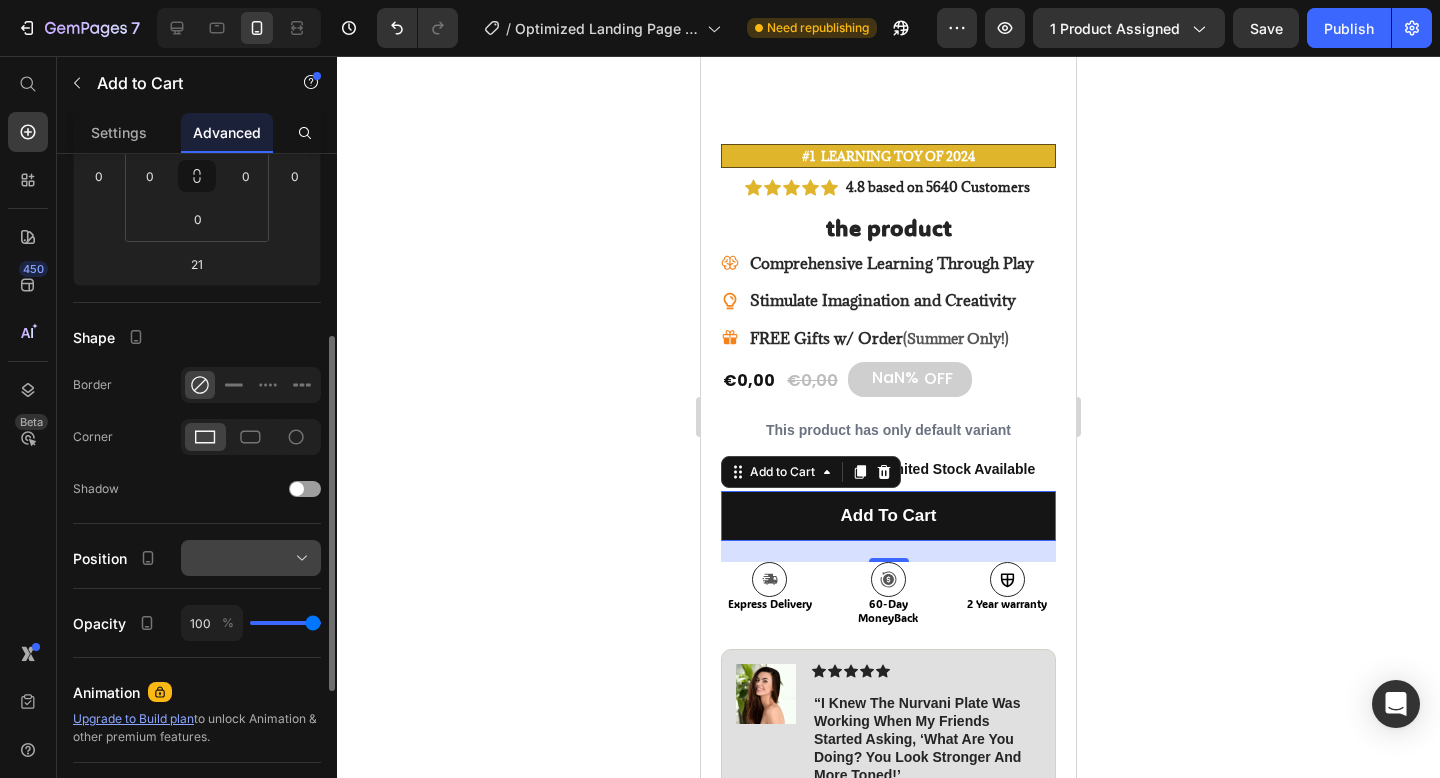 click at bounding box center [251, 558] 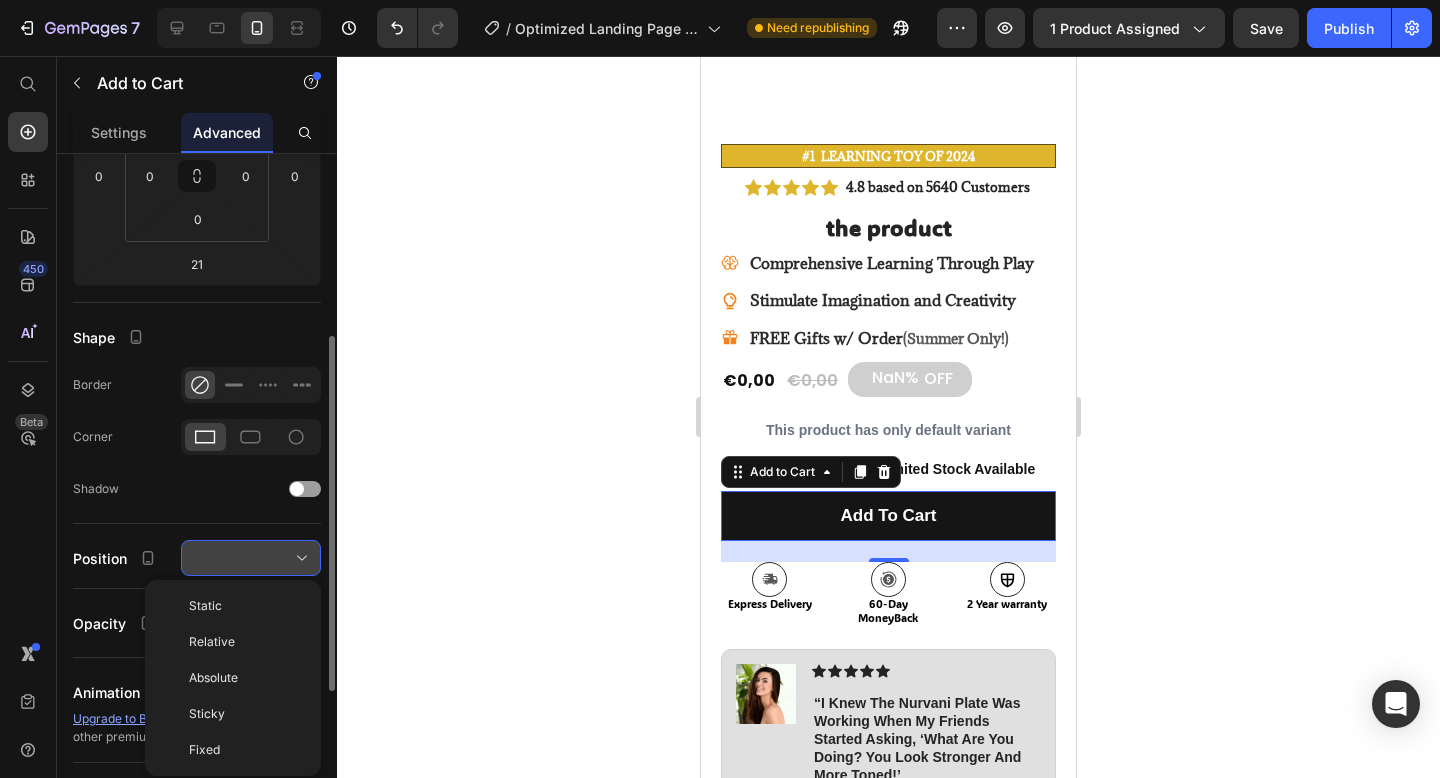 click at bounding box center (251, 558) 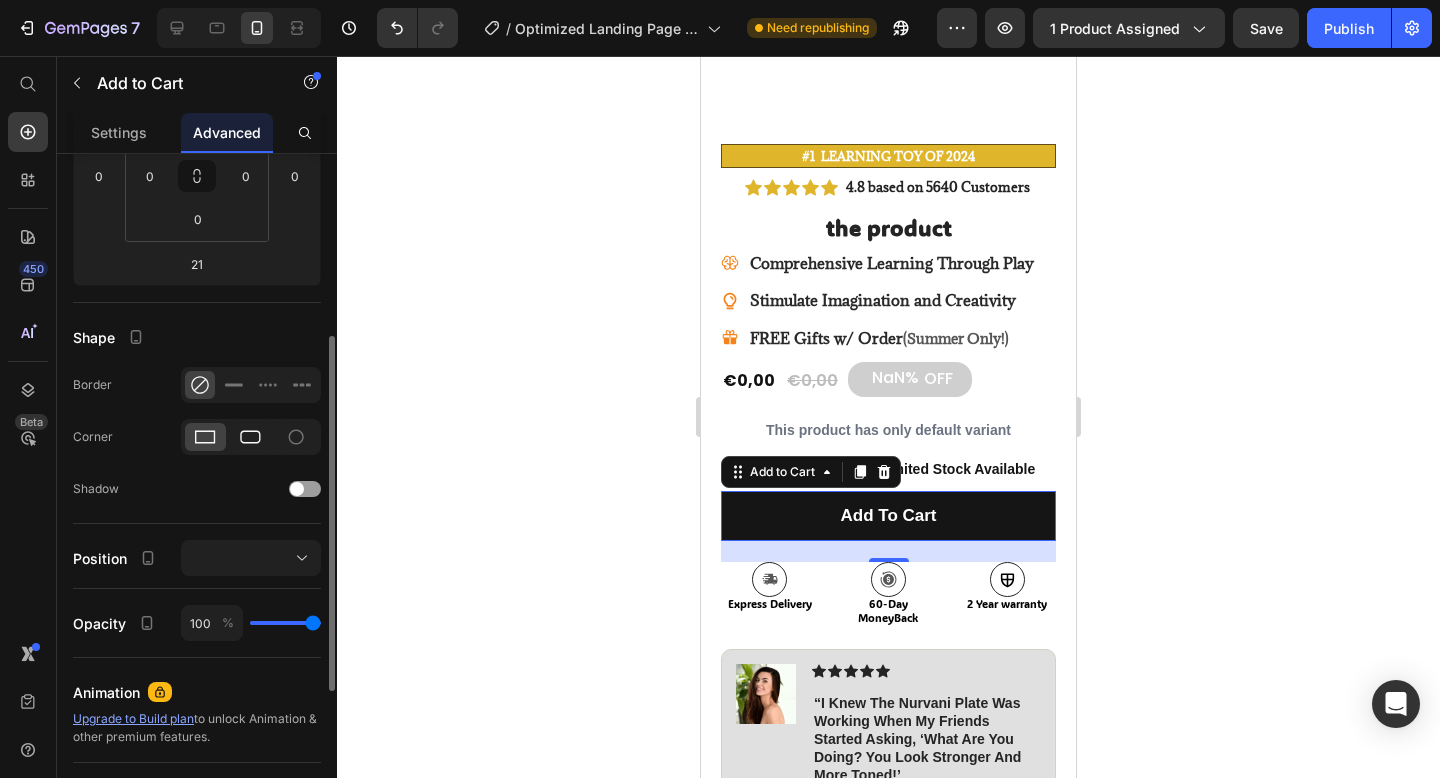 click 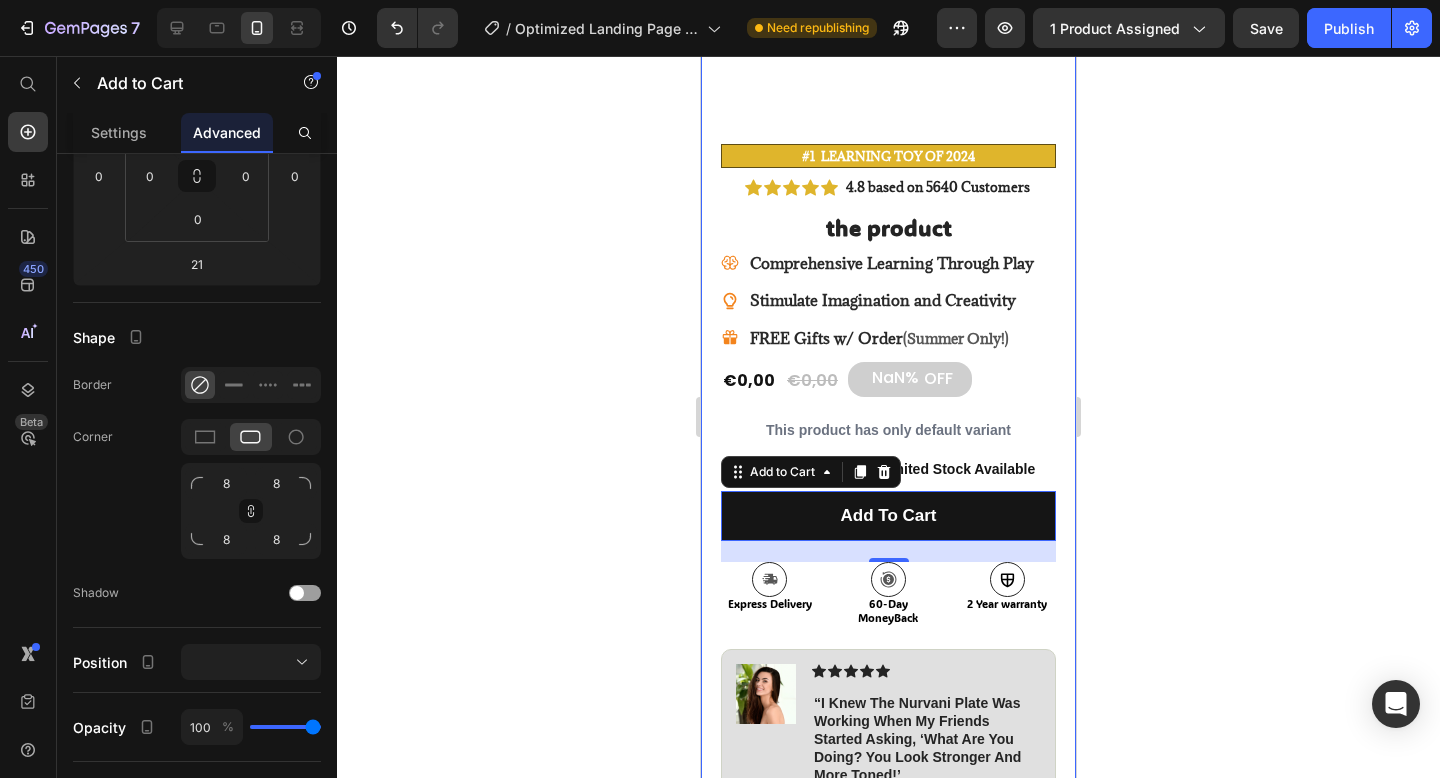 click on "Product Images #1  LEARNING Toy of 2024 Text Block Image Icon Icon Icon Icon Icon Icon List I’ve tried so many flea treatments and sprays, but nothing really worked long-term—until I found  COMFORA Chews!  Within just a few weeks, I noticed a  huge difference —my dog stopped scratching, her coat looked shinier, and I wasn’t seeing fleas or ticks after walks anymore. The best part?  It’s natural, mess-free, and she actually loves taking it.  I feel so much better knowing she’s protected daily—and I’ve never felt more confident as a dog parent. Highly recommend! Text Block
Icon Hannah N. (Houston, USA) Text Block Row Row Row Icon Icon Icon Icon Icon Icon List 4.8 based on 5640 Customers Text Block Row the product Product Title
Comprehensive Learning Through Play
Stimulate Imagination and Creativity
FREE Gifts w/ Order  (Summer Only!) Item List €0,00 Product Price €0,00 Product Price NaN% OFF Discount Tag Row Product Variants & Swatches" at bounding box center [888, 443] 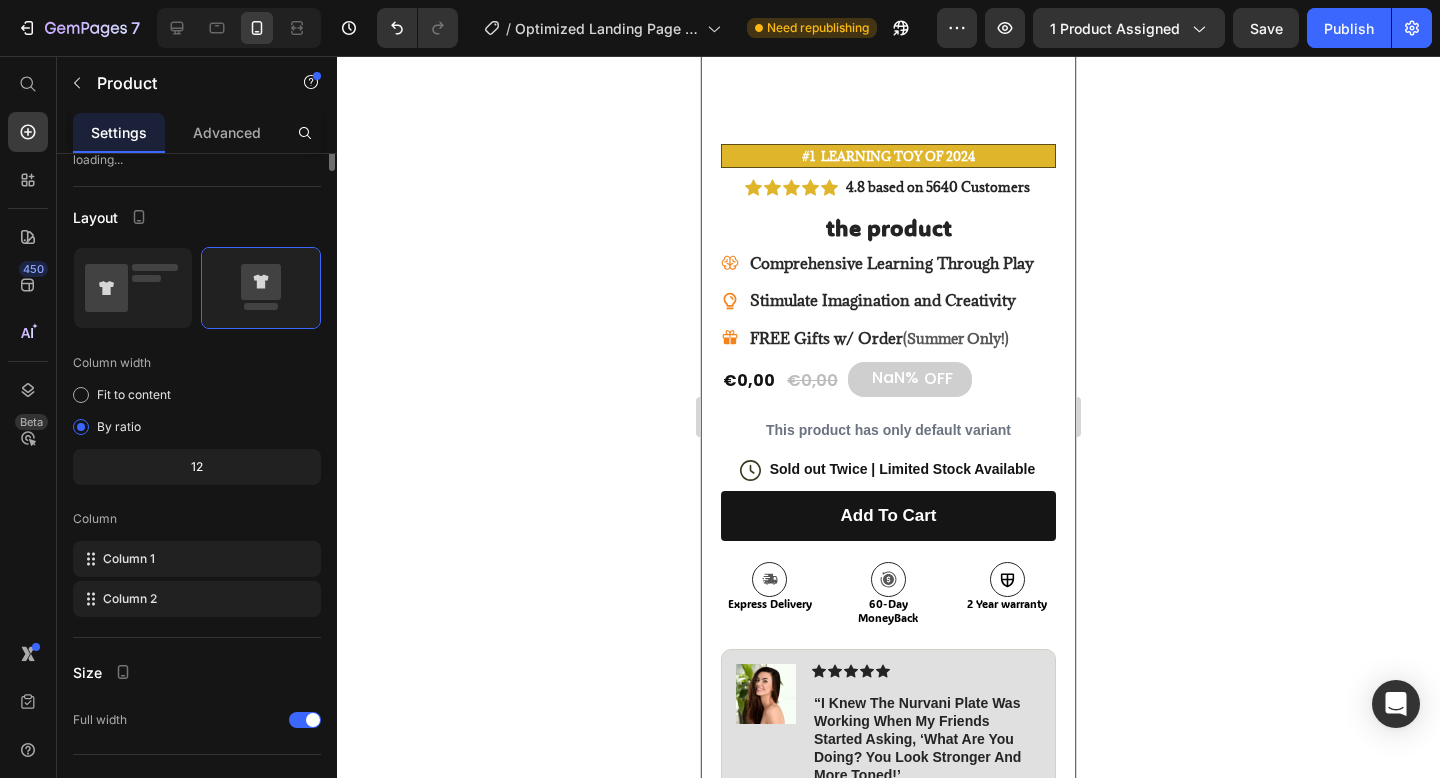 scroll, scrollTop: 0, scrollLeft: 0, axis: both 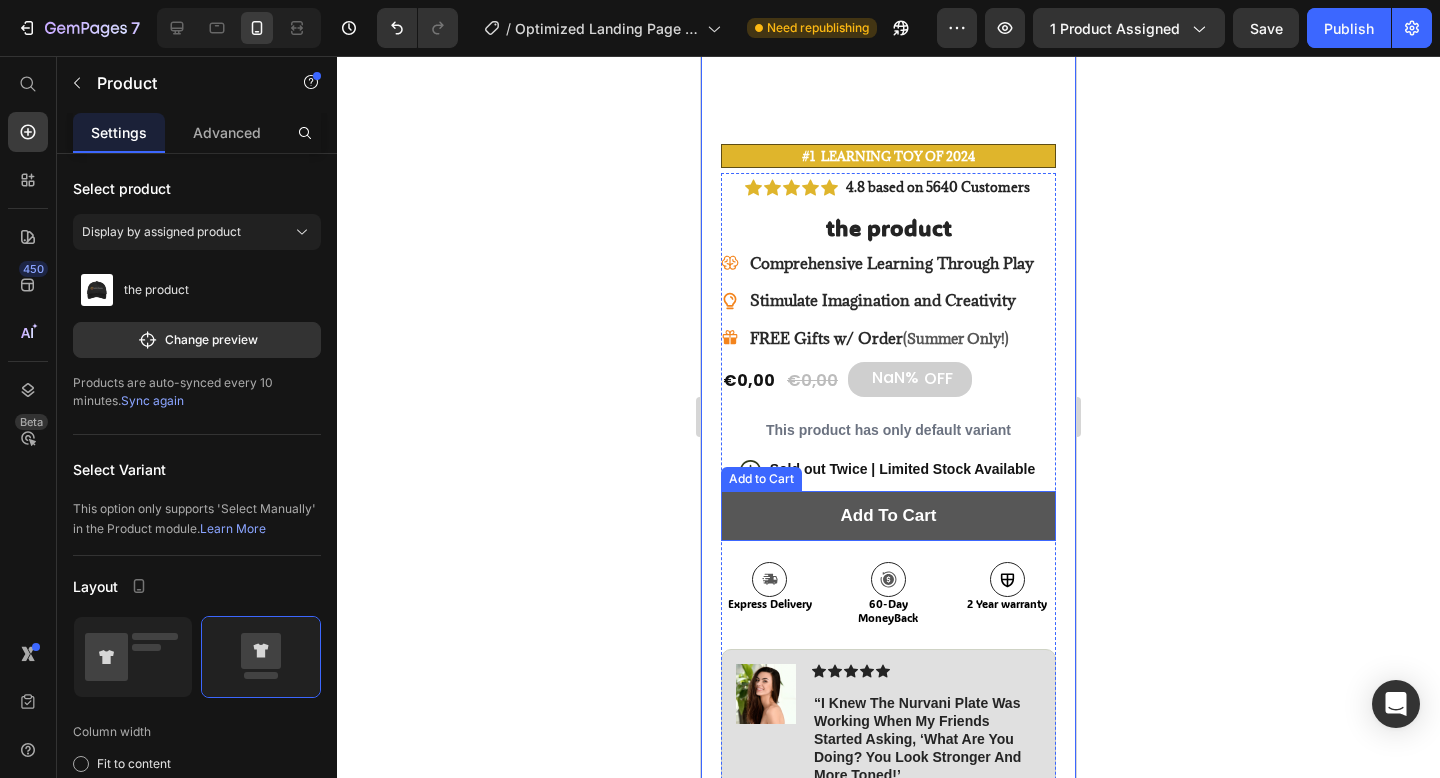 click on "add to cart" at bounding box center [888, 516] 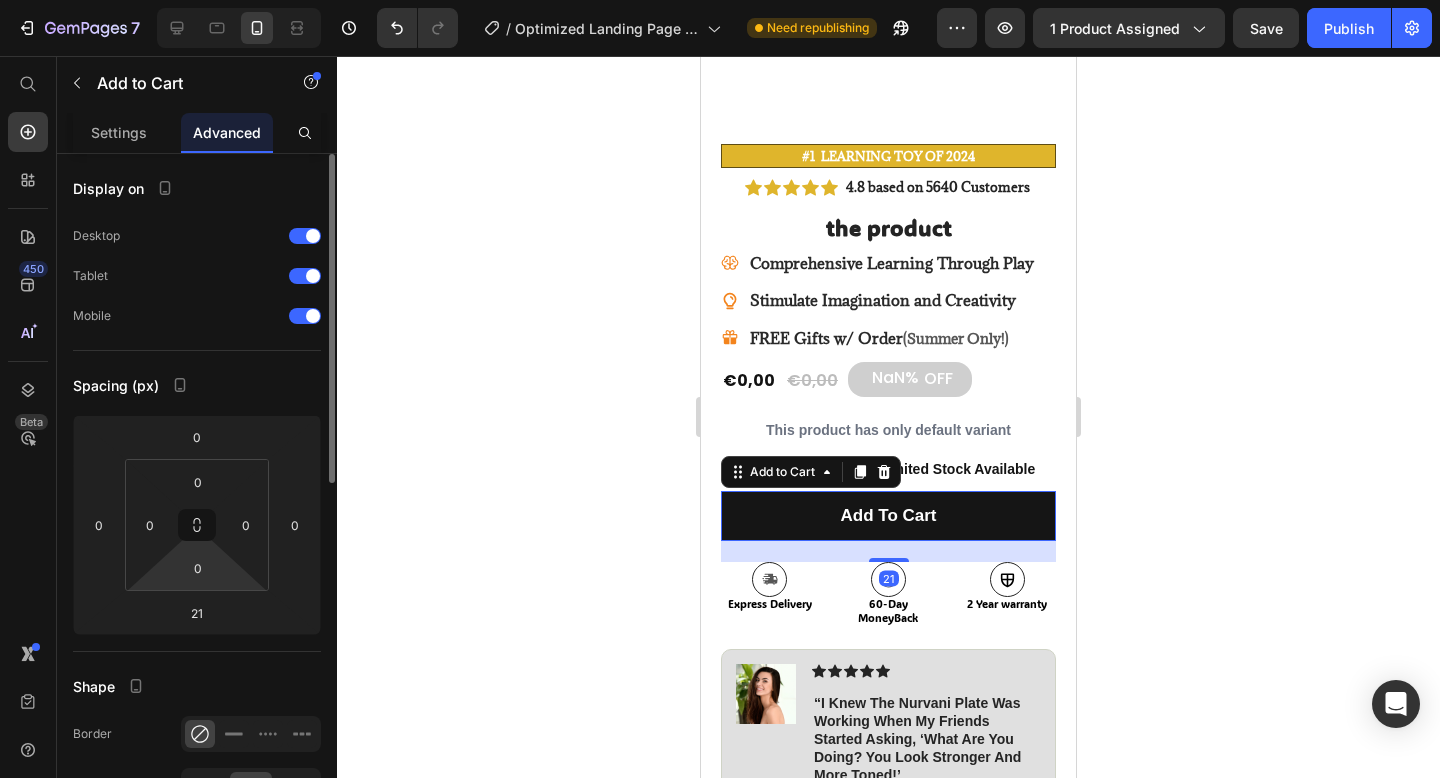 scroll, scrollTop: 728, scrollLeft: 0, axis: vertical 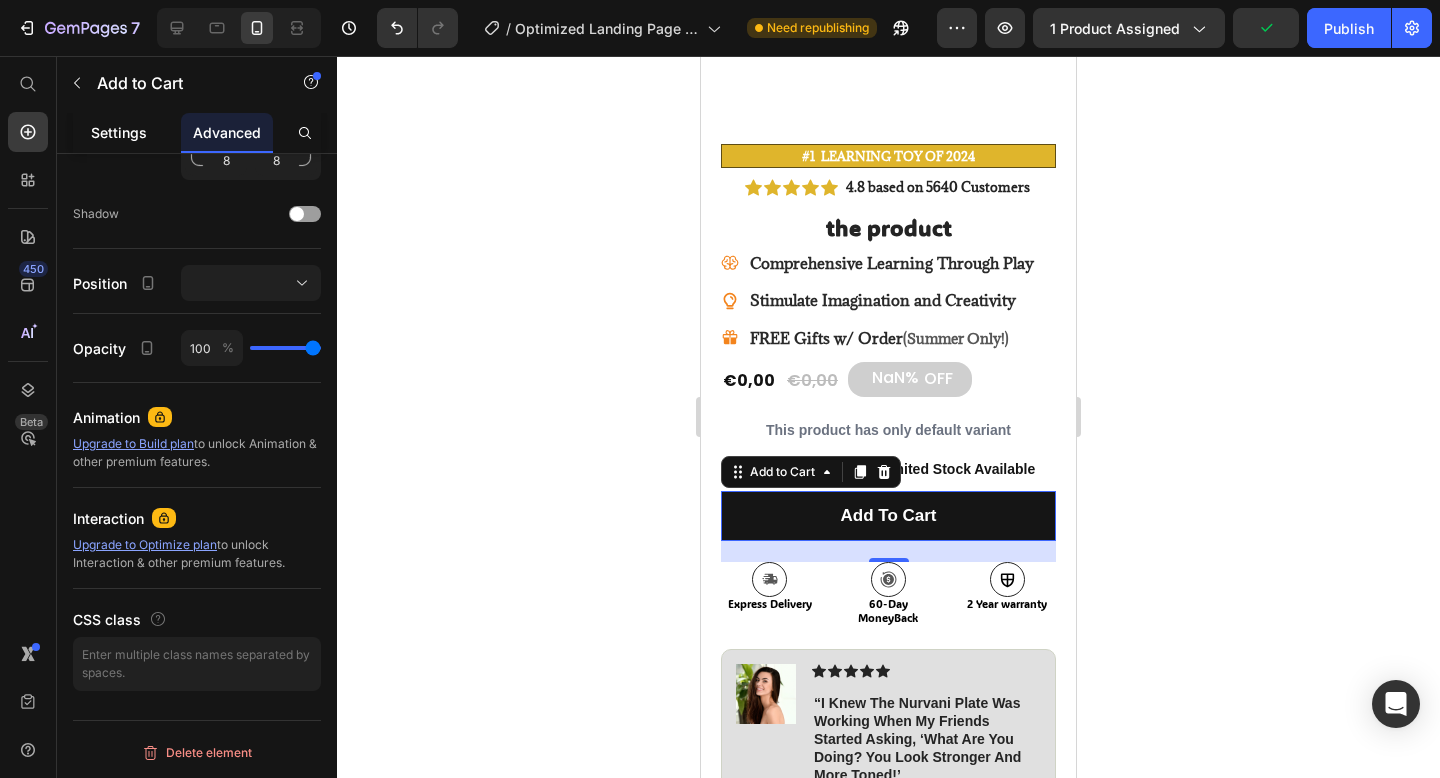 click on "Settings" at bounding box center [119, 132] 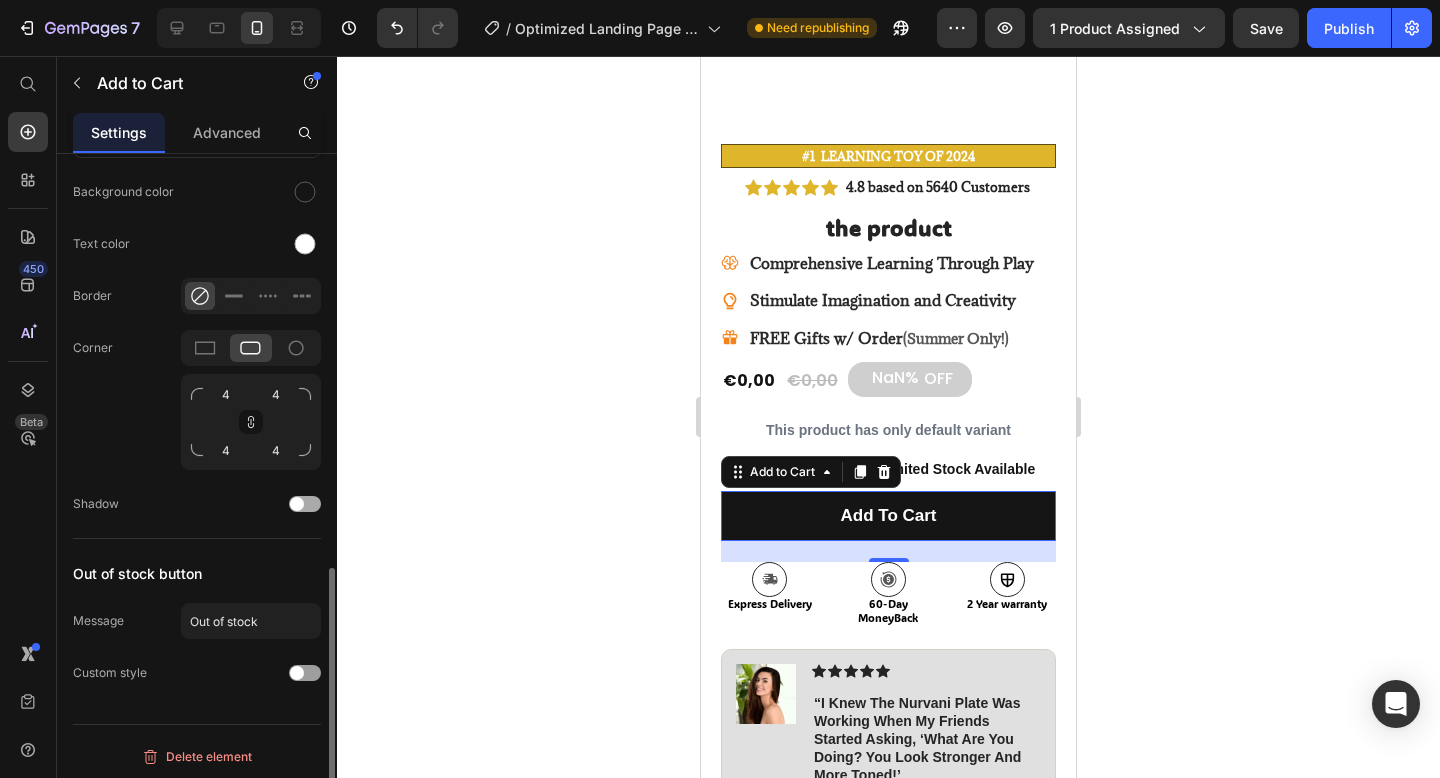 scroll, scrollTop: 1101, scrollLeft: 0, axis: vertical 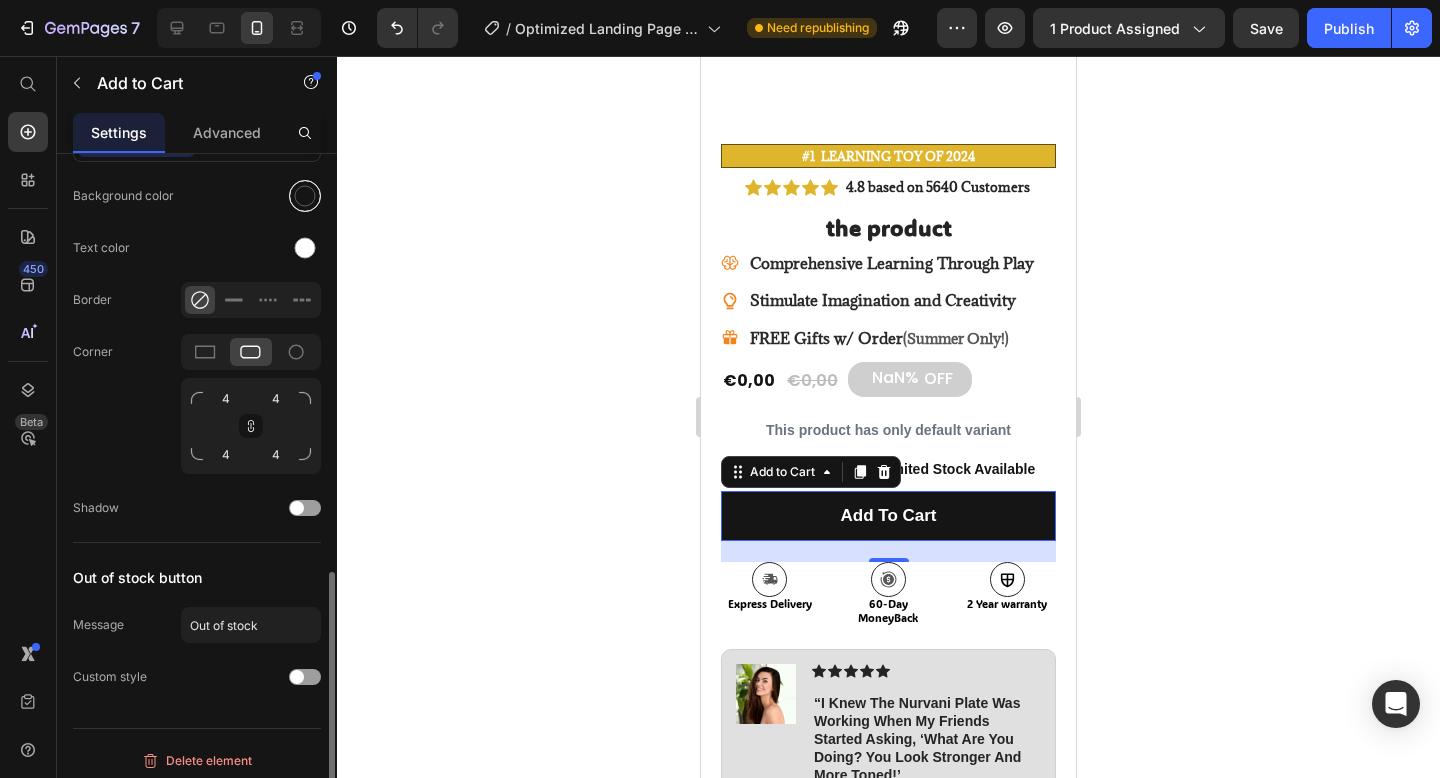 click at bounding box center [305, 196] 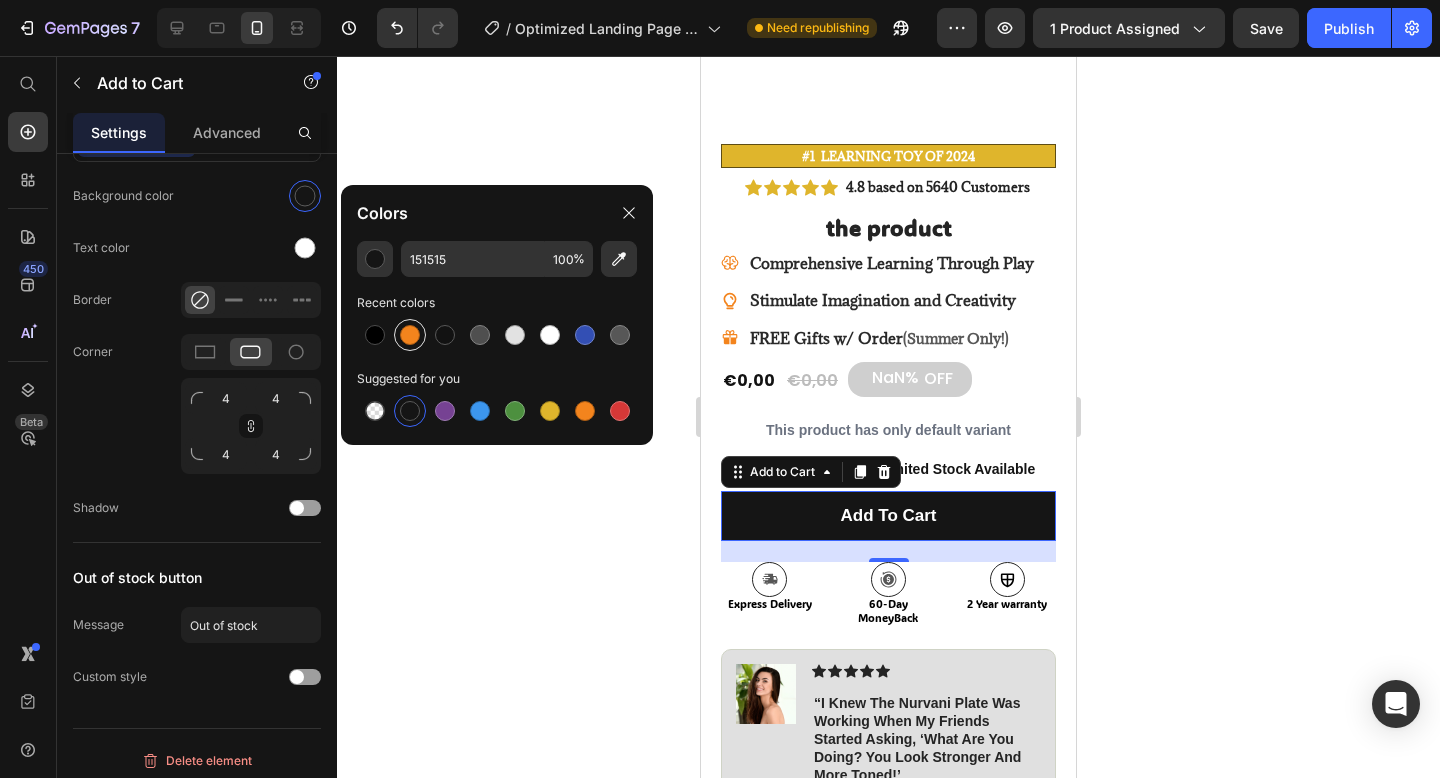 click at bounding box center [410, 335] 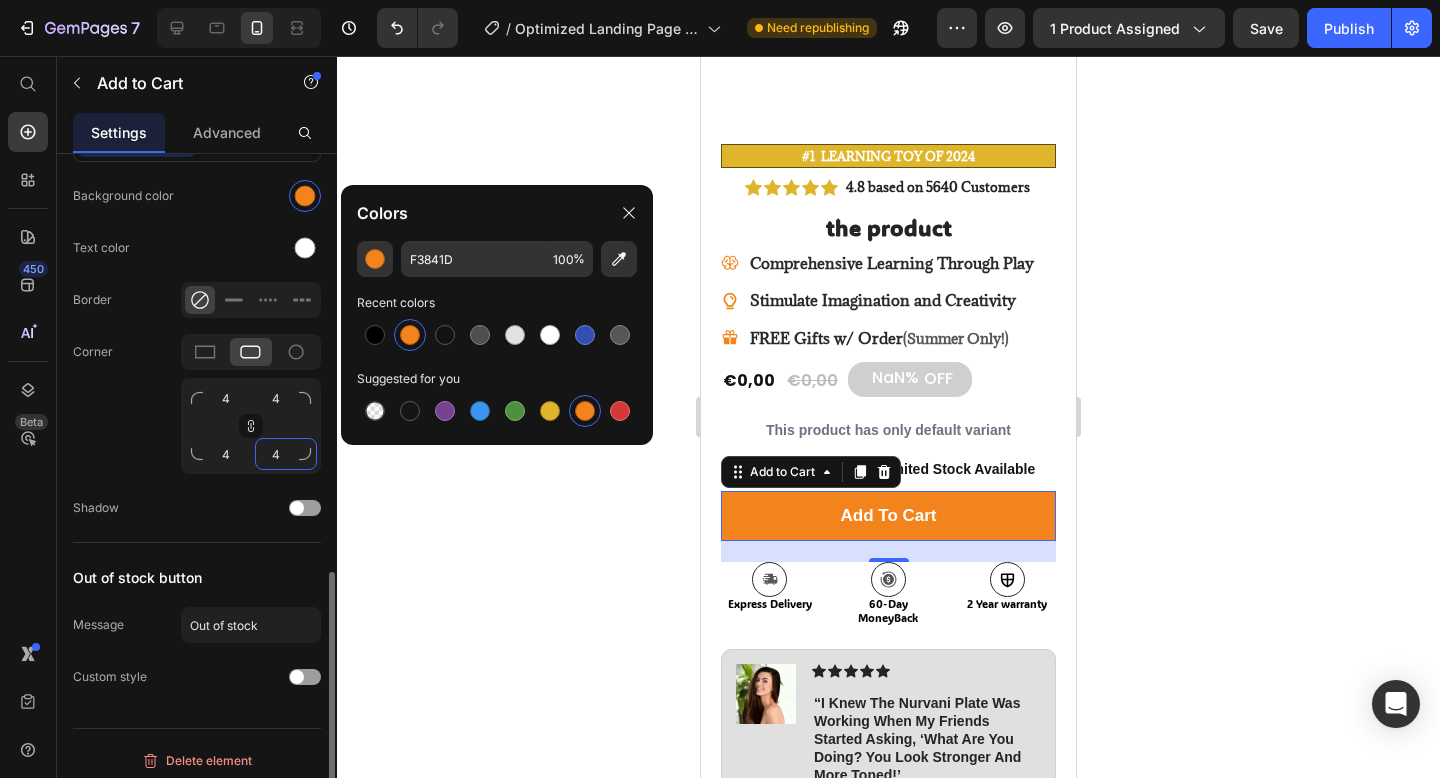 click on "4" 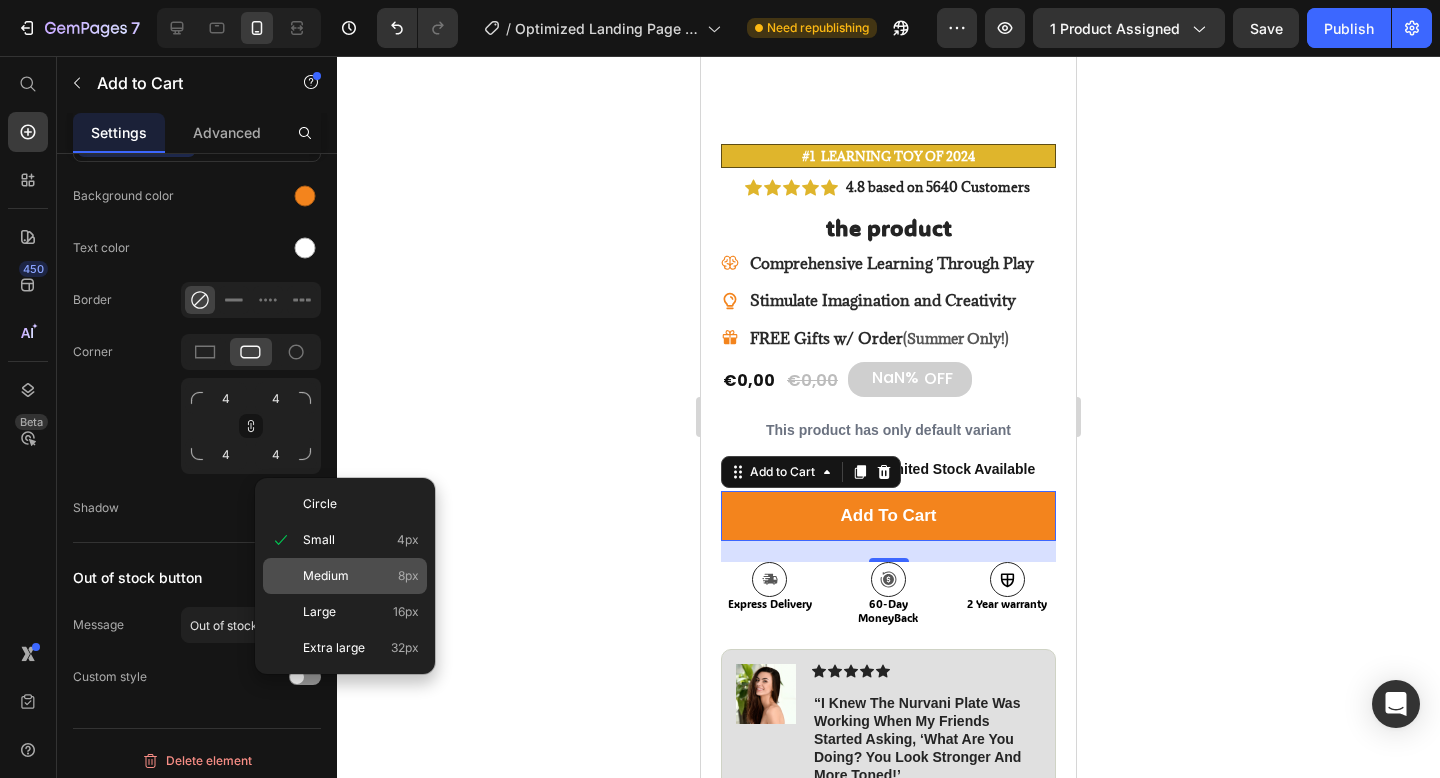 click on "Medium 8px" 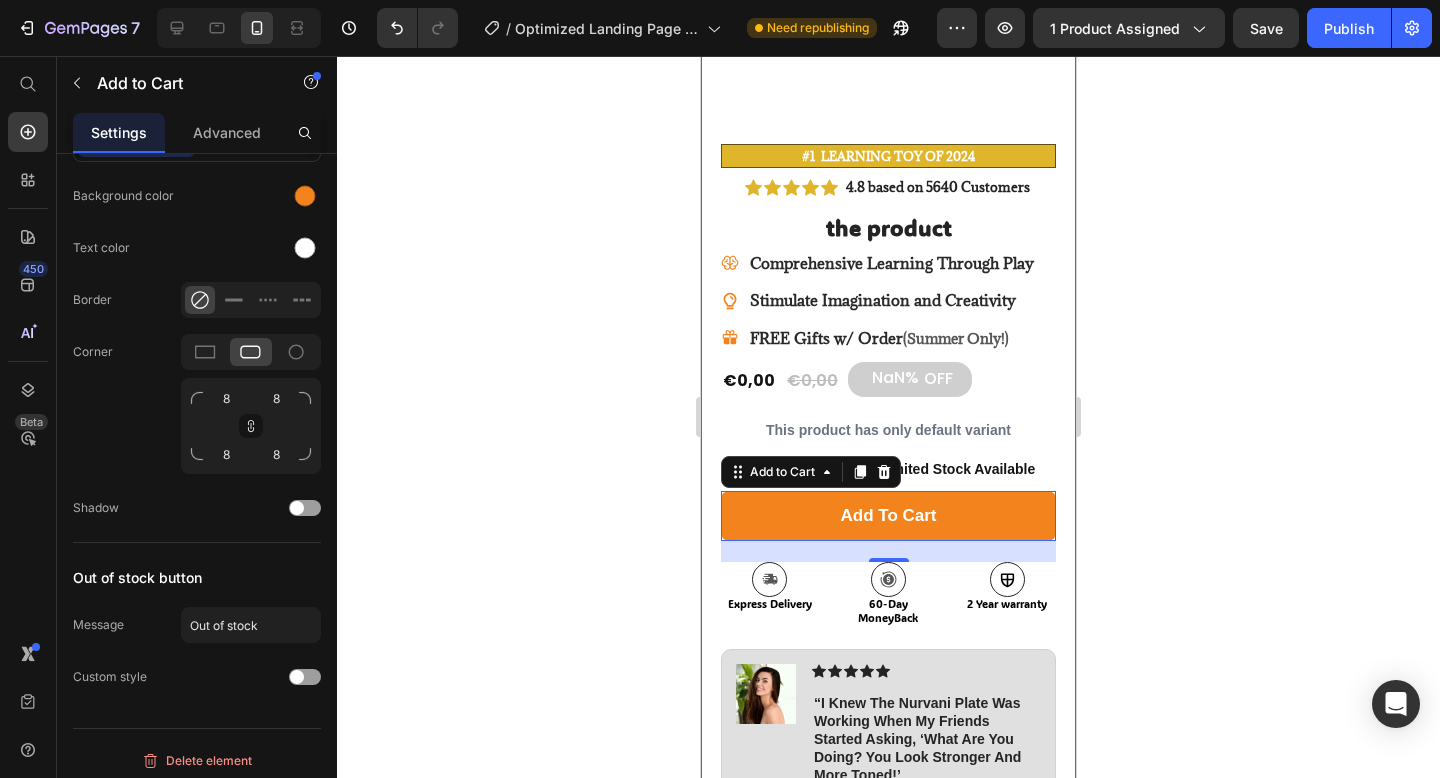 click on "Product Images #1  LEARNING Toy of 2024 Text Block Image Icon Icon Icon Icon Icon Icon List I’ve tried so many flea treatments and sprays, but nothing really worked long-term—until I found  COMFORA Chews!  Within just a few weeks, I noticed a  huge difference —my dog stopped scratching, her coat looked shinier, and I wasn’t seeing fleas or ticks after walks anymore. The best part?  It’s natural, mess-free, and she actually loves taking it.  I feel so much better knowing she’s protected daily—and I’ve never felt more confident as a dog parent. Highly recommend! Text Block
Icon Hannah N. (Houston, USA) Text Block Row Row Row Icon Icon Icon Icon Icon Icon List 4.8 based on 5640 Customers Text Block Row the product Product Title
Comprehensive Learning Through Play
Stimulate Imagination and Creativity
FREE Gifts w/ Order  (Summer Only!) Item List €0,00 Product Price €0,00 Product Price NaN% OFF Discount Tag Row Product Variants & Swatches" at bounding box center (888, 443) 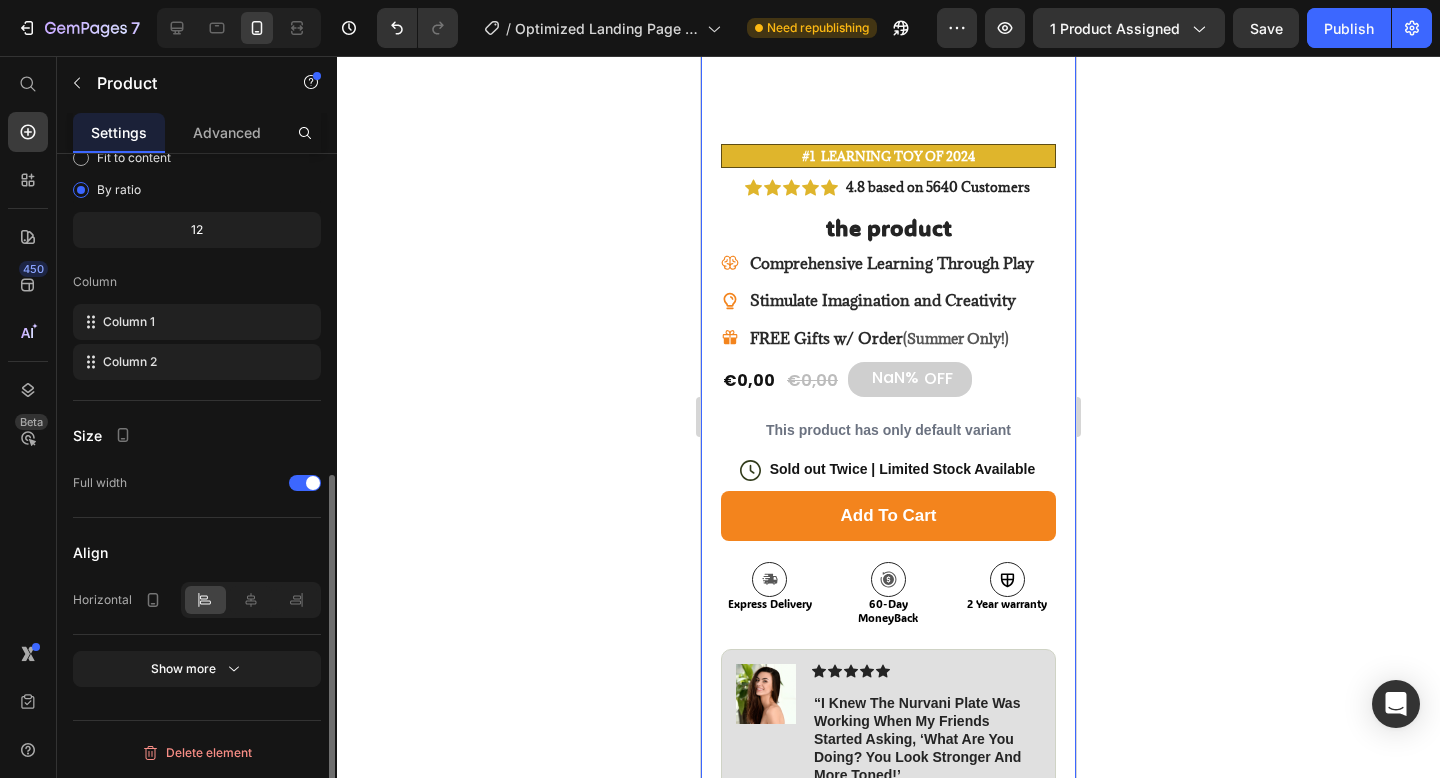 scroll, scrollTop: 0, scrollLeft: 0, axis: both 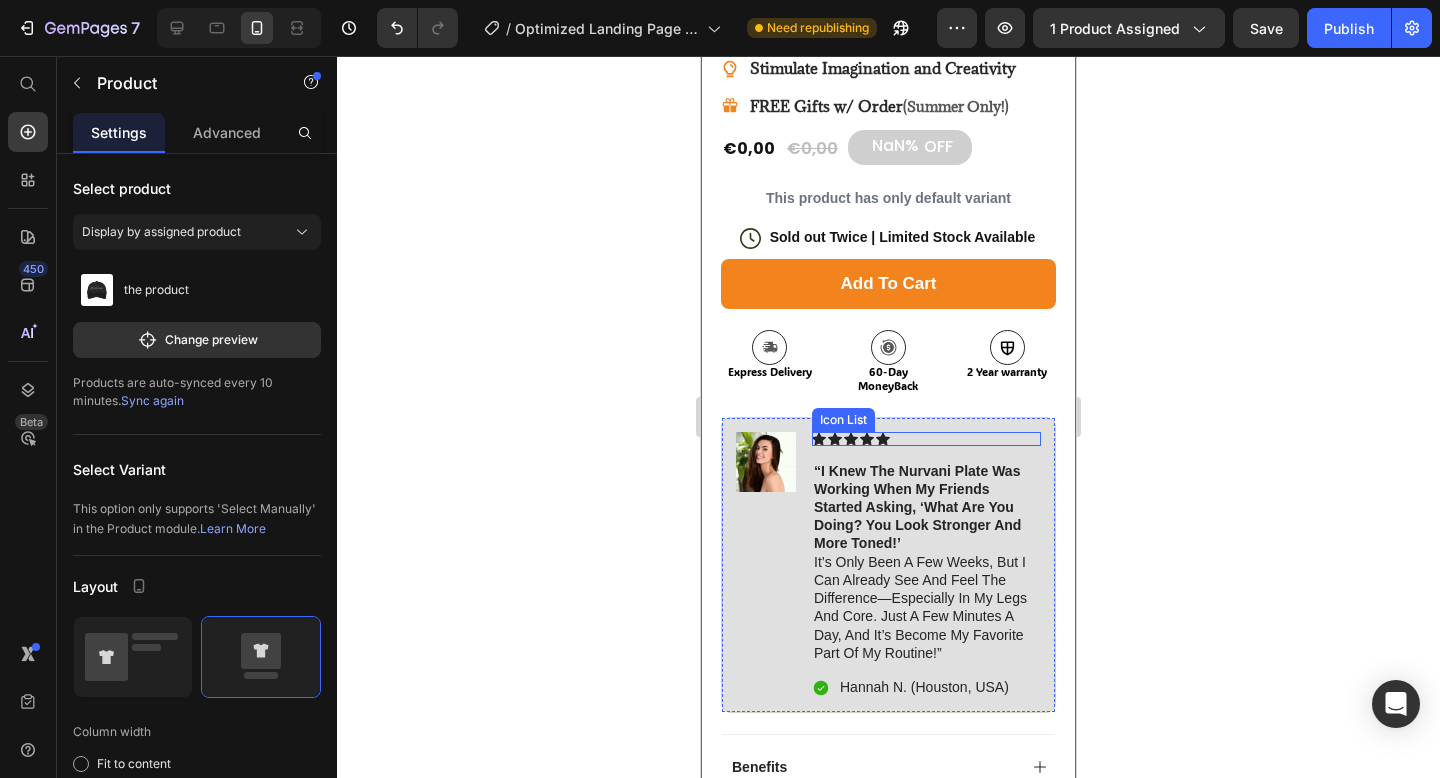 click on "Icon Icon Icon Icon Icon" at bounding box center (926, 439) 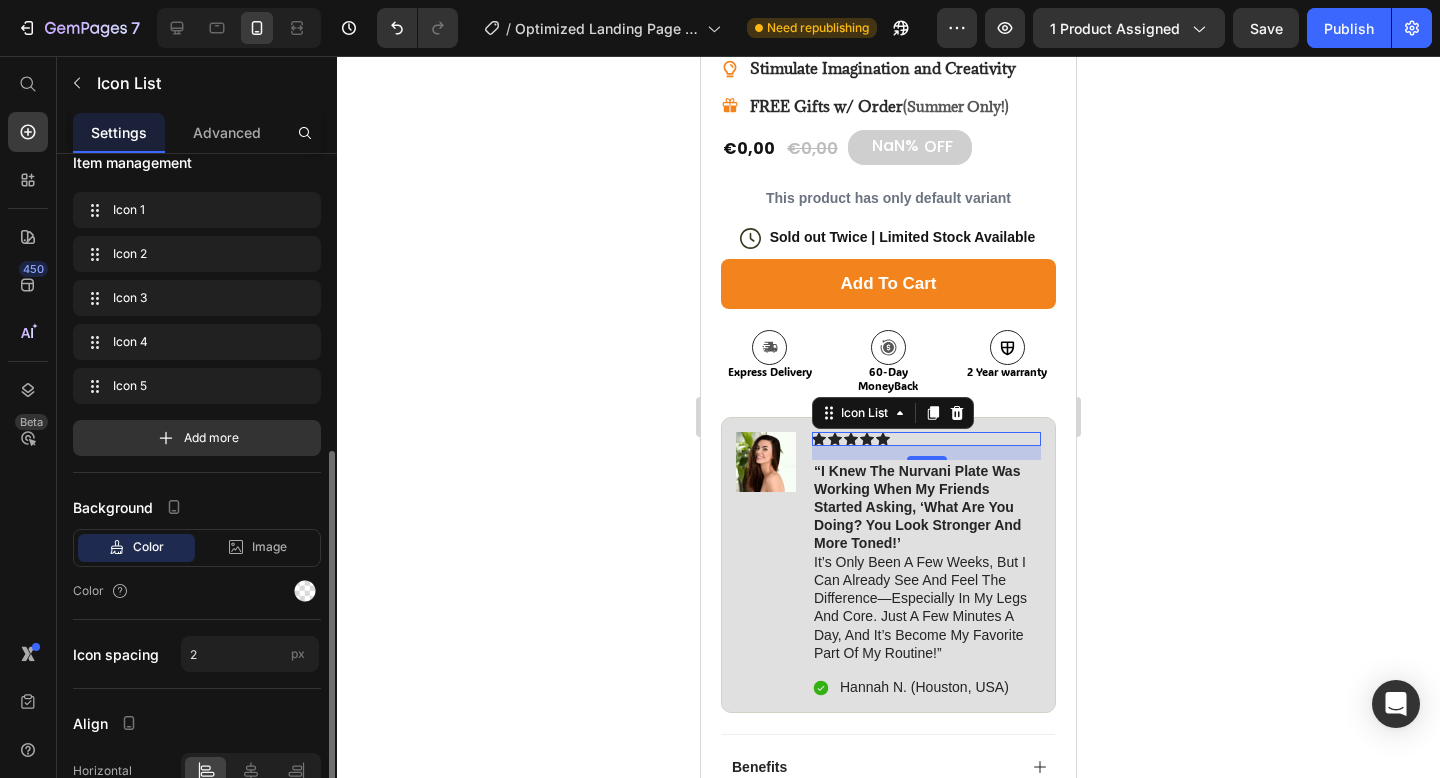 scroll, scrollTop: 180, scrollLeft: 0, axis: vertical 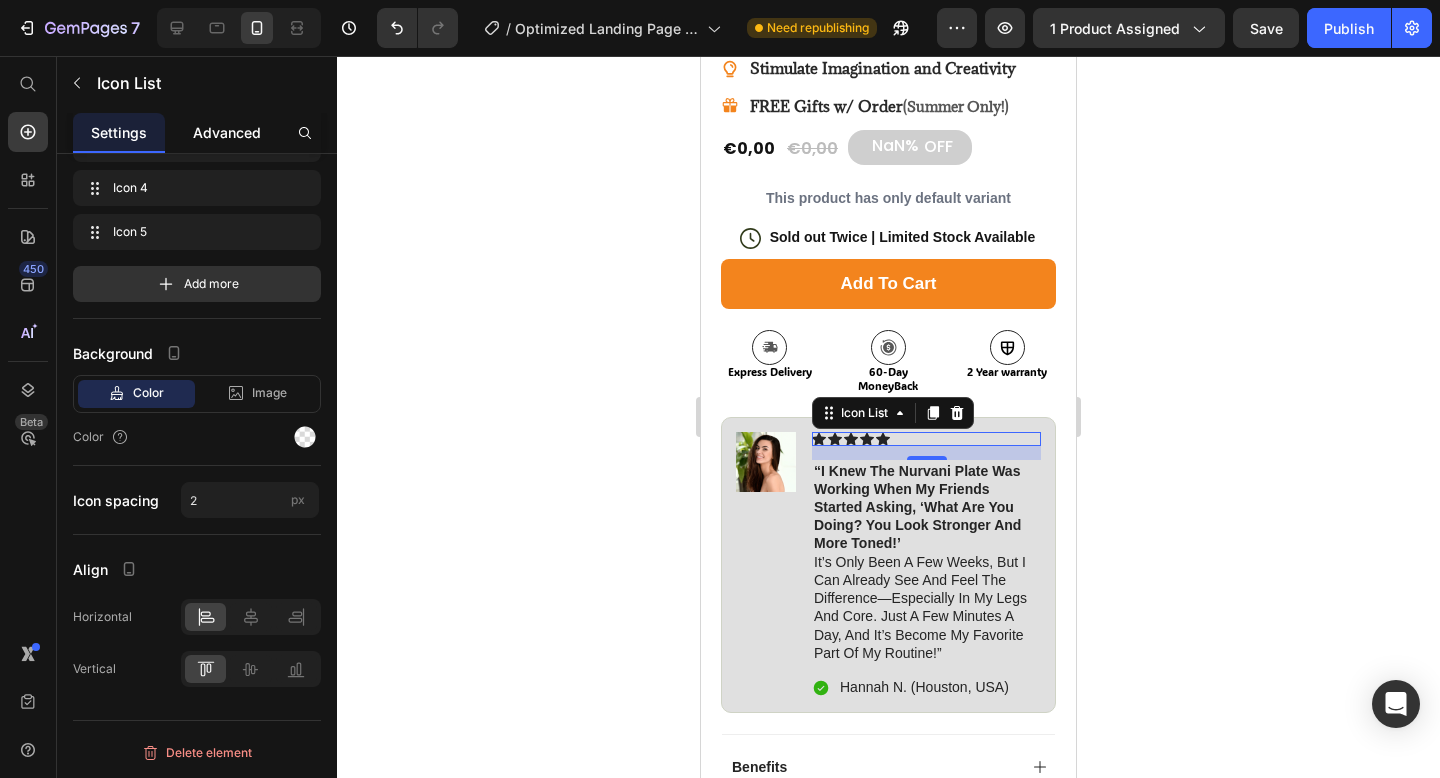 click on "Advanced" at bounding box center (227, 132) 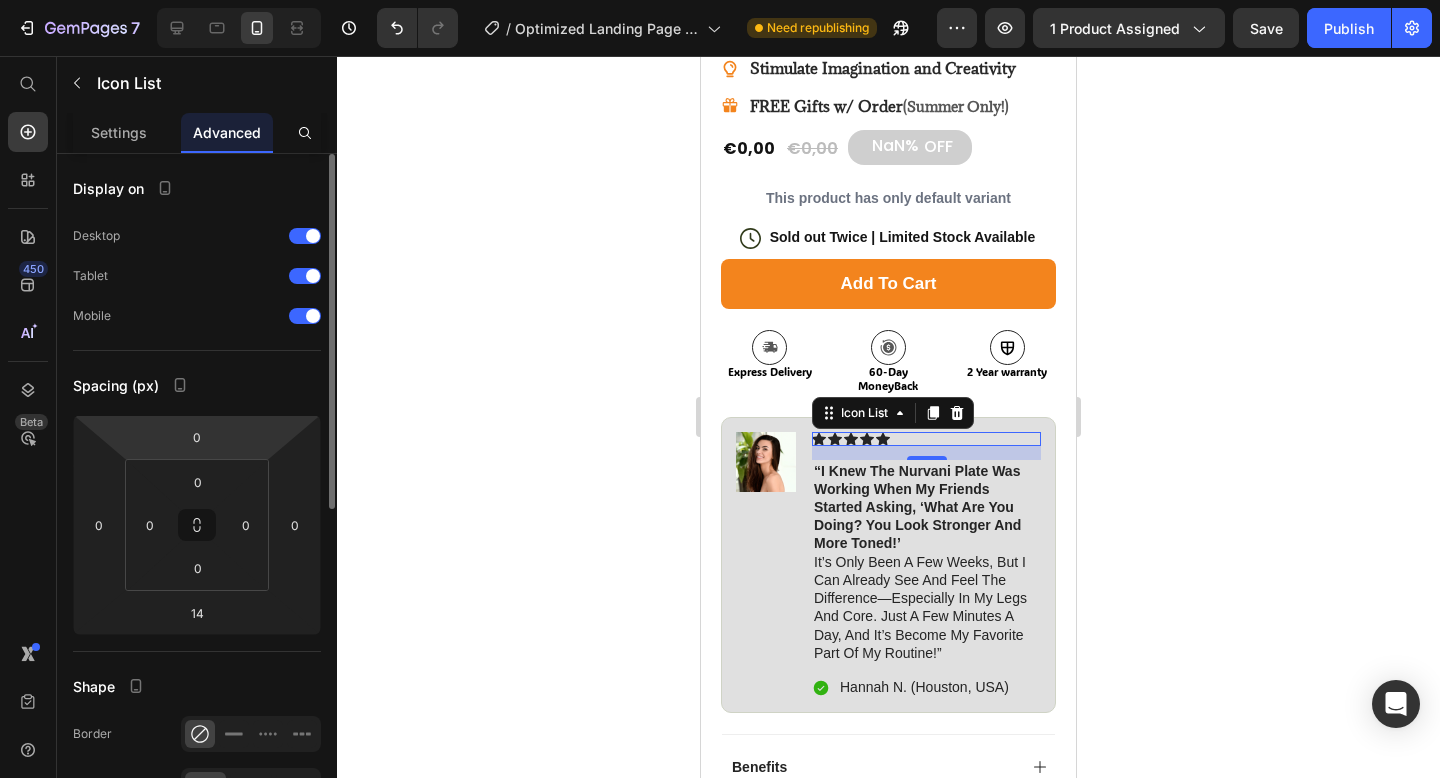 scroll, scrollTop: 383, scrollLeft: 0, axis: vertical 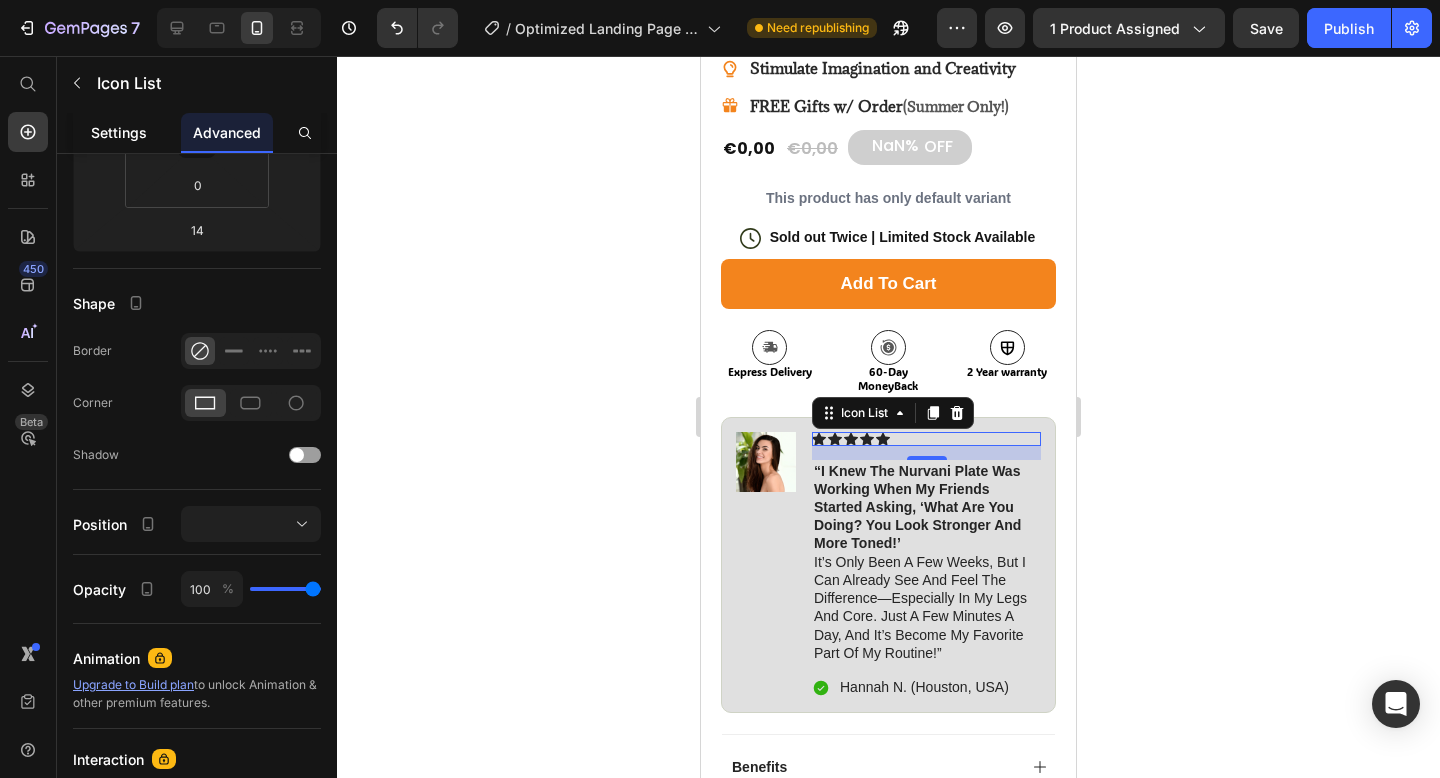 click on "Settings" 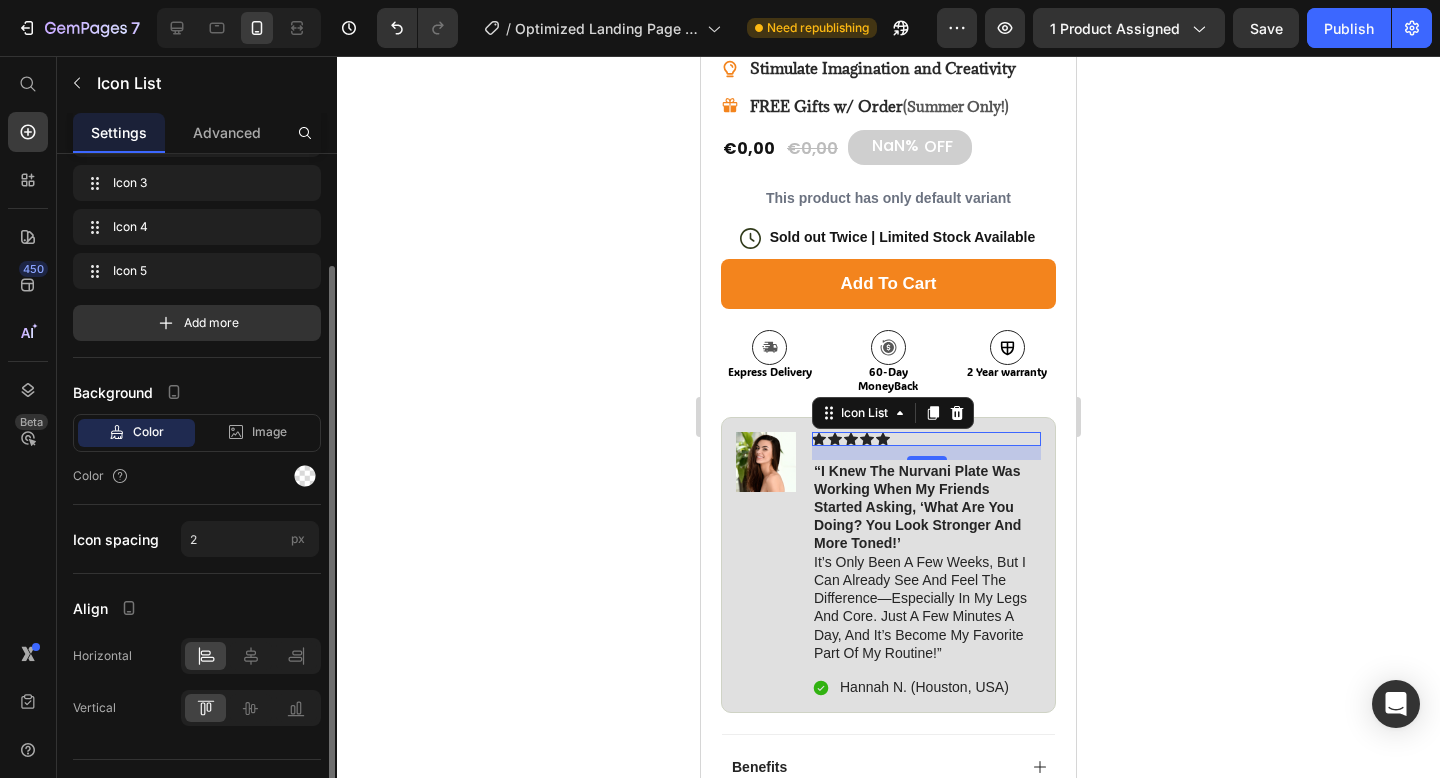 scroll, scrollTop: 145, scrollLeft: 0, axis: vertical 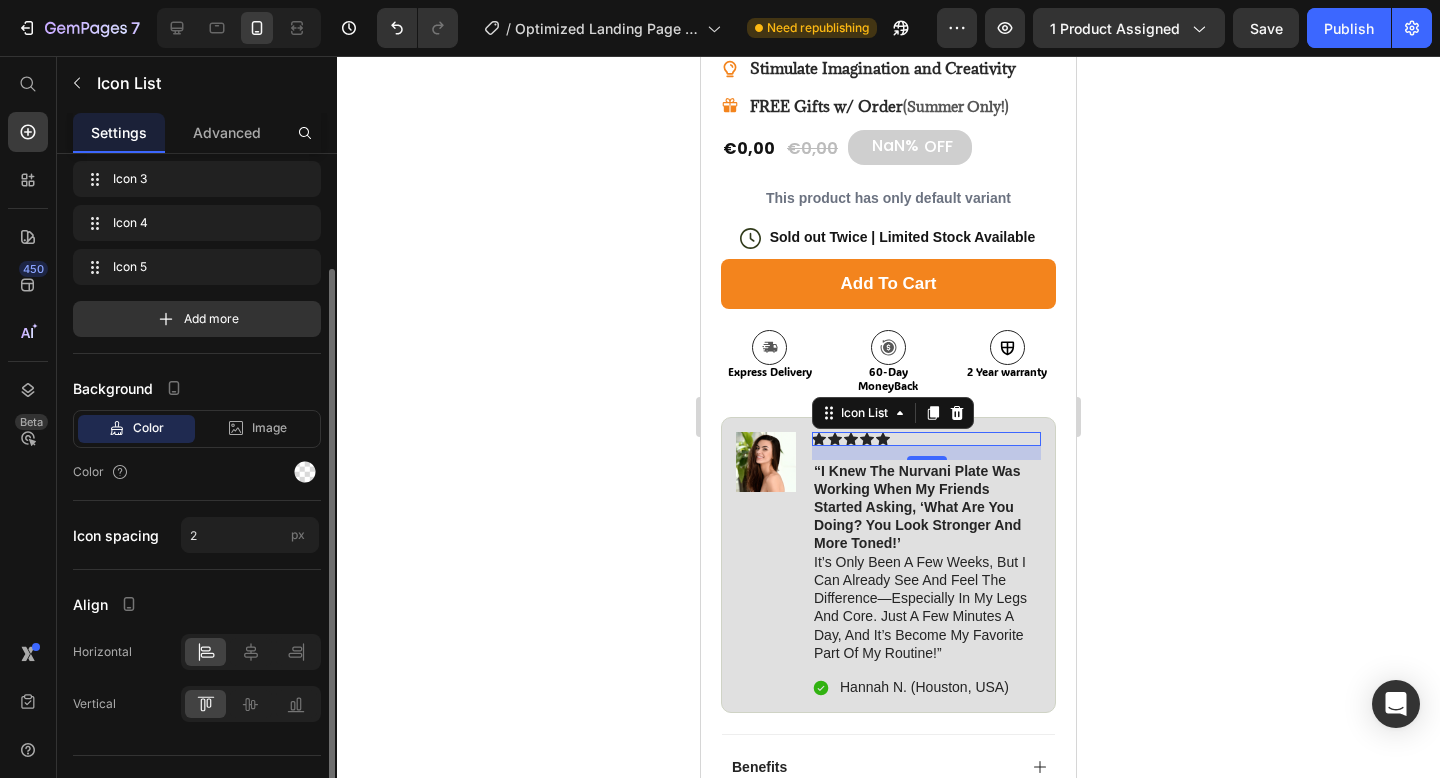 click on "Color Image Video" at bounding box center (197, 429) 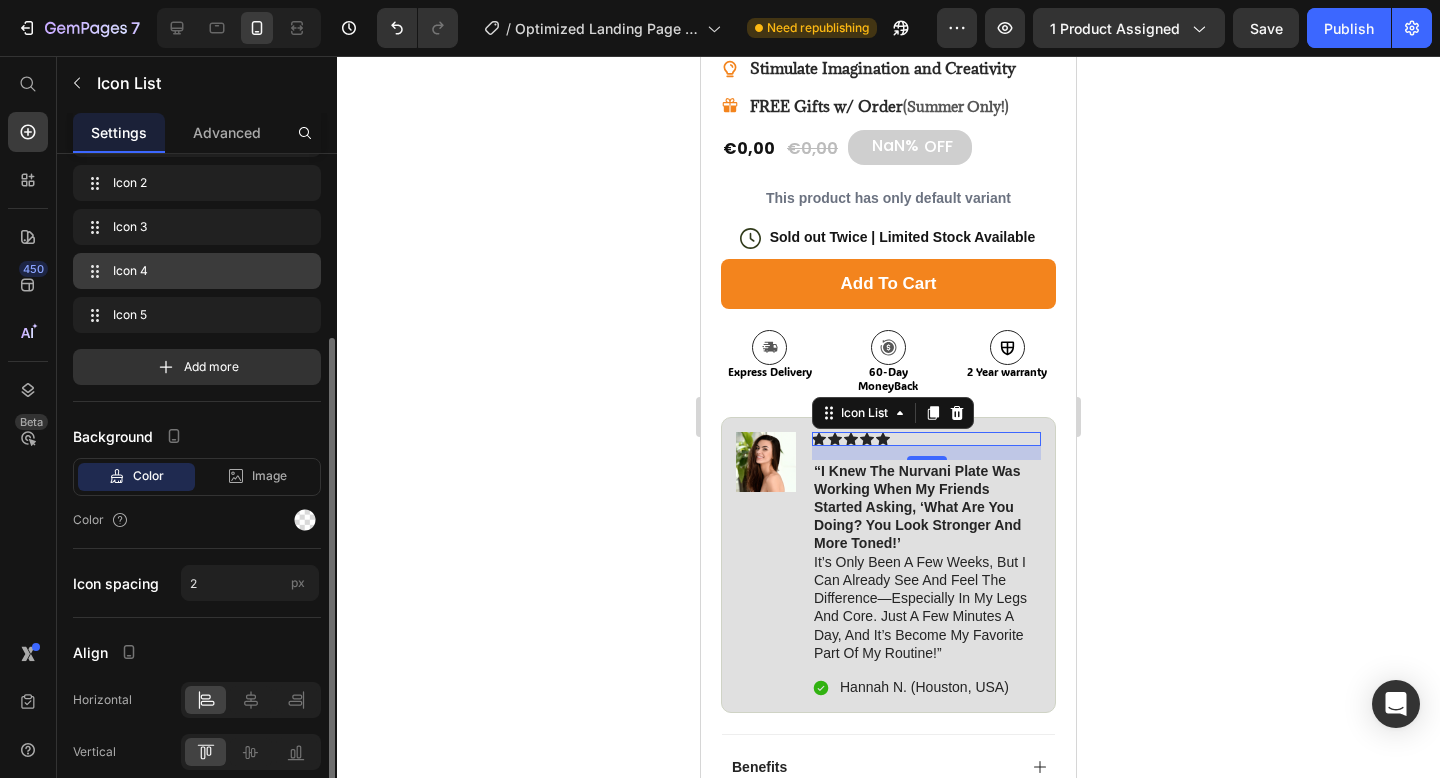scroll, scrollTop: 0, scrollLeft: 0, axis: both 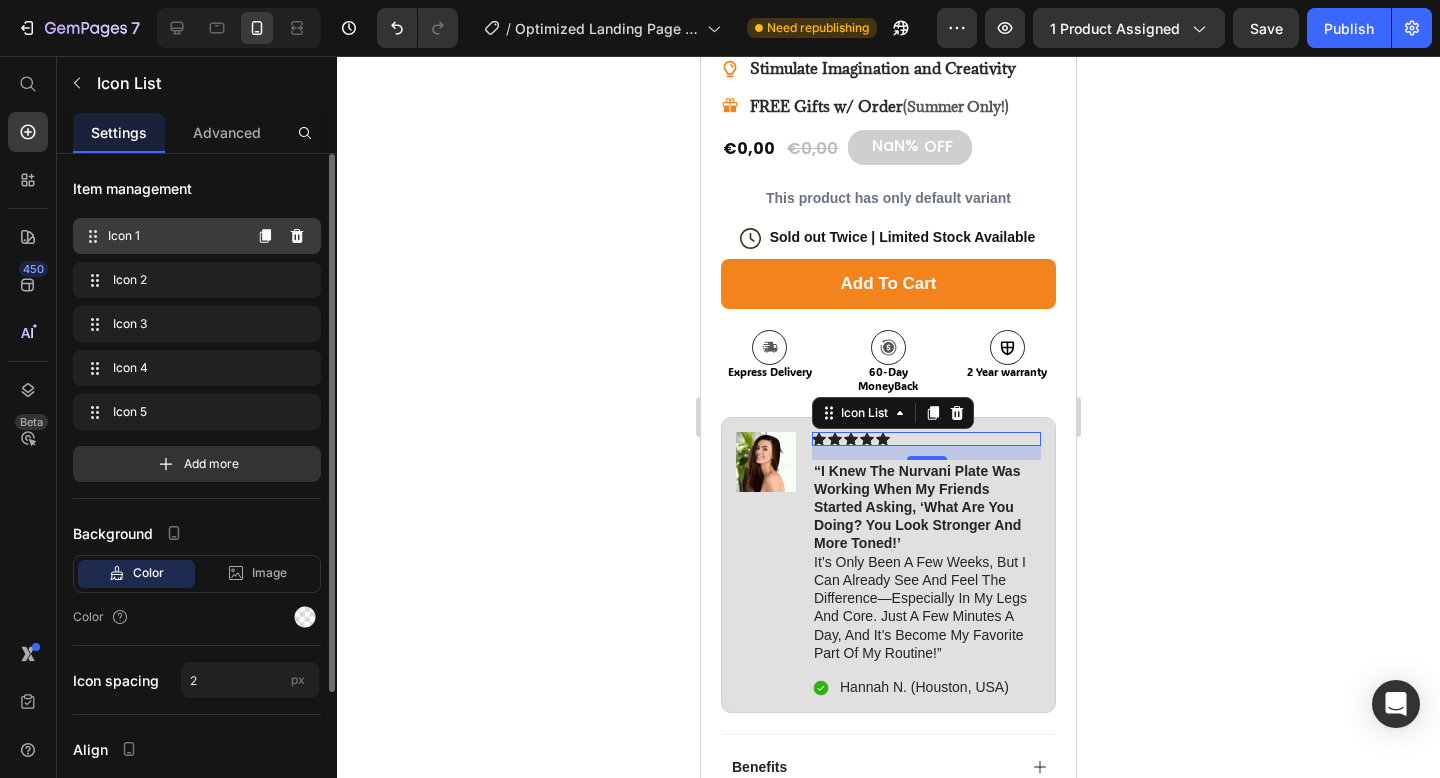 click on "Icon 1 Icon 1" at bounding box center [161, 236] 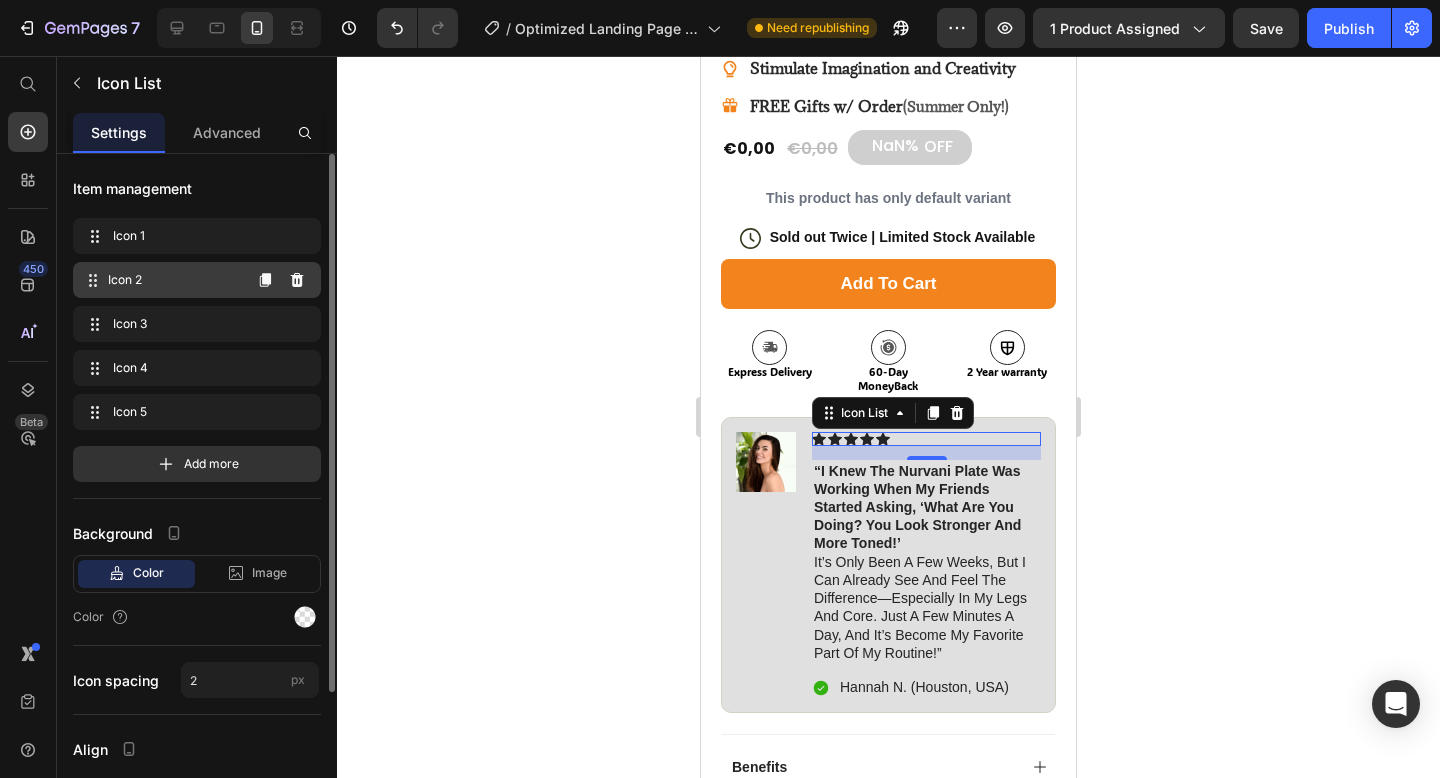 click on "Icon 2 Icon 2" at bounding box center [197, 280] 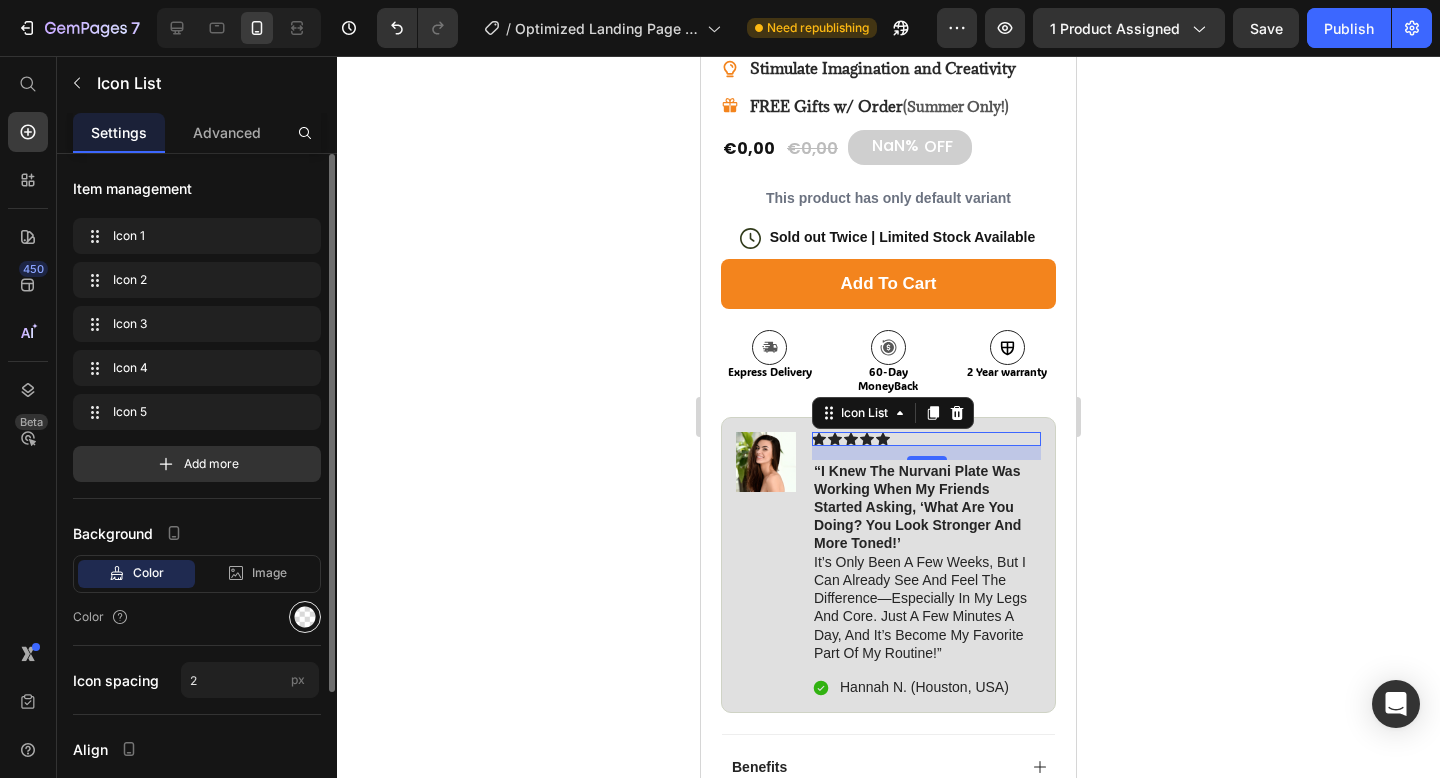 click at bounding box center [305, 617] 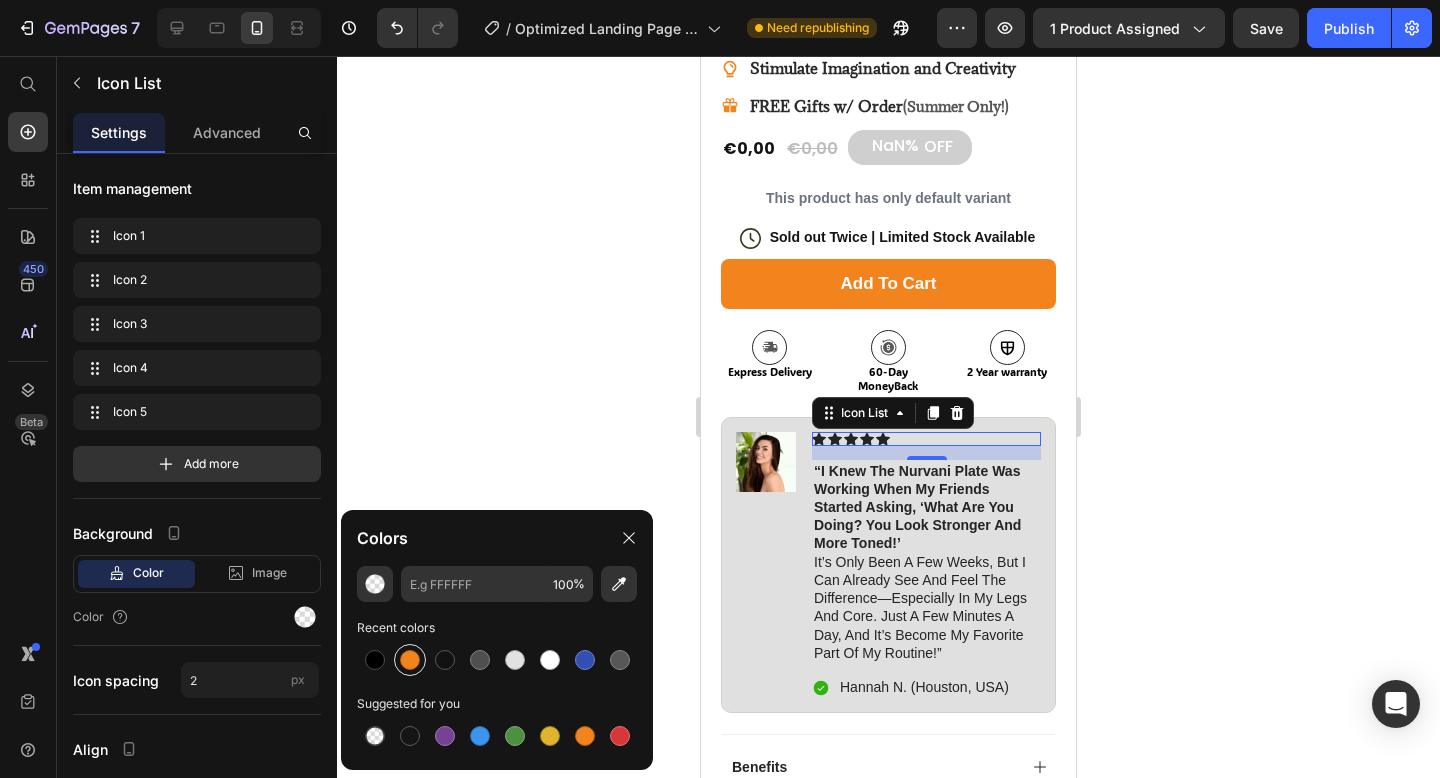 click at bounding box center (410, 660) 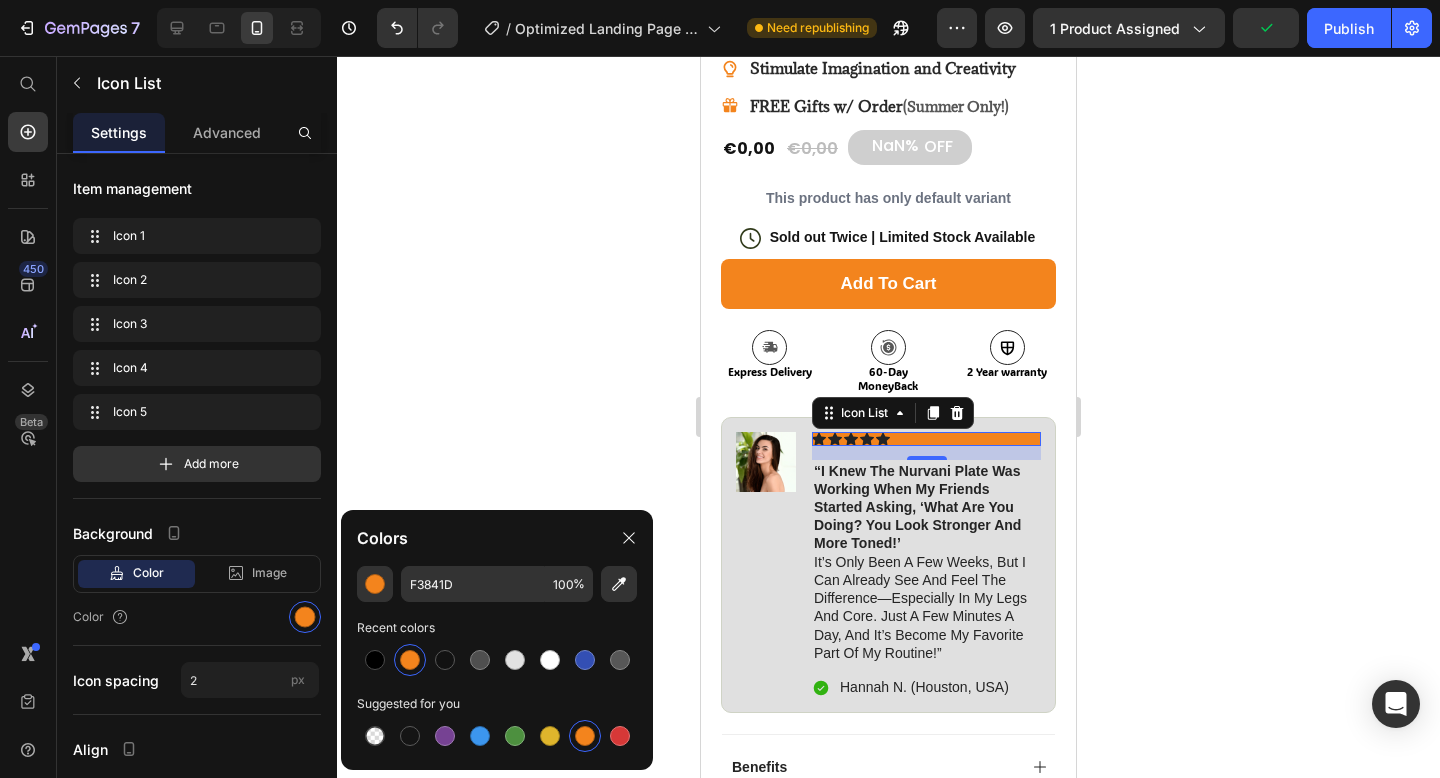type on "000000" 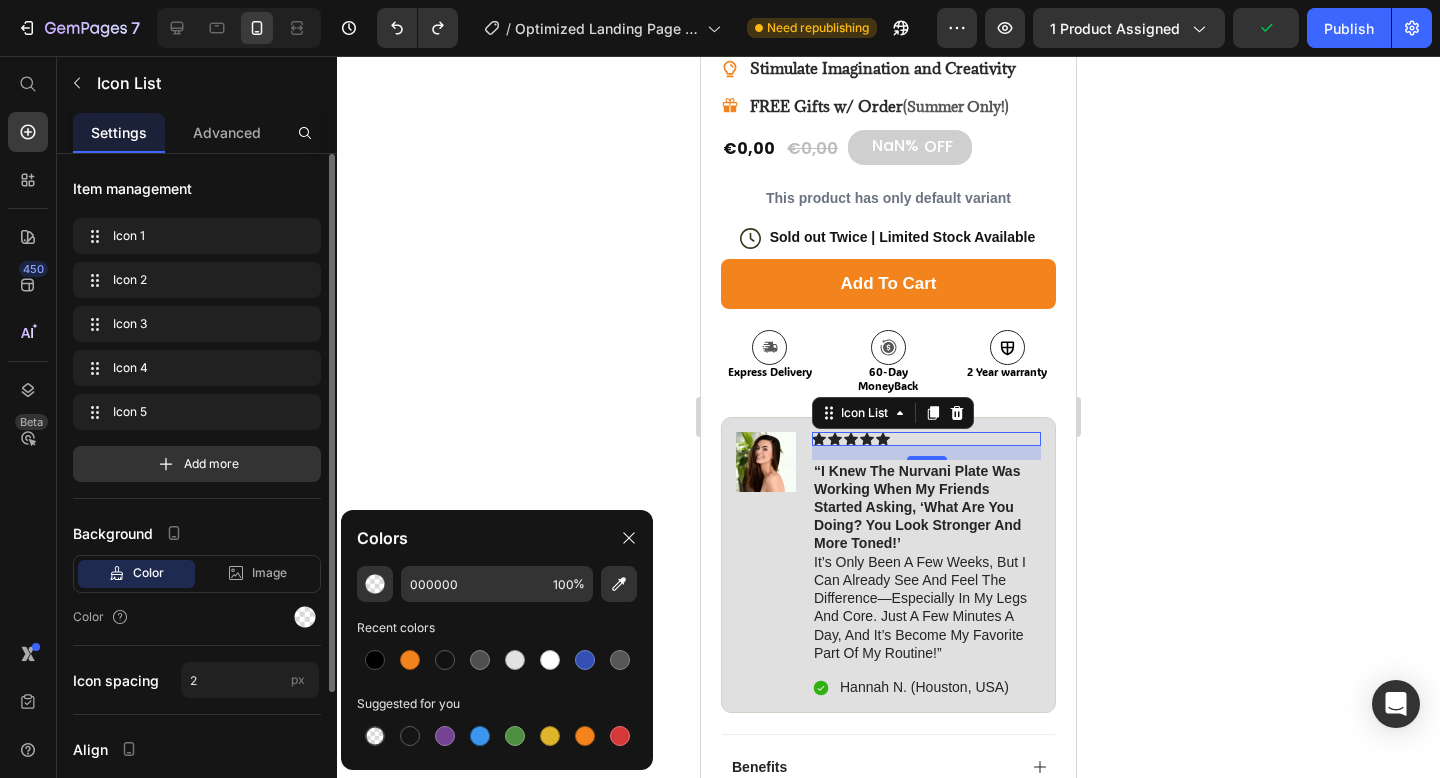 click on "Item management
Icon 1 Icon 1
Icon 2 Icon 2
Icon 3 Icon 3
Icon 4 Icon 4
Icon 5 Icon 5 Add more Background Color Image Video  Color  Icon spacing 2 px Align Horizontal Vertical" at bounding box center [197, 535] 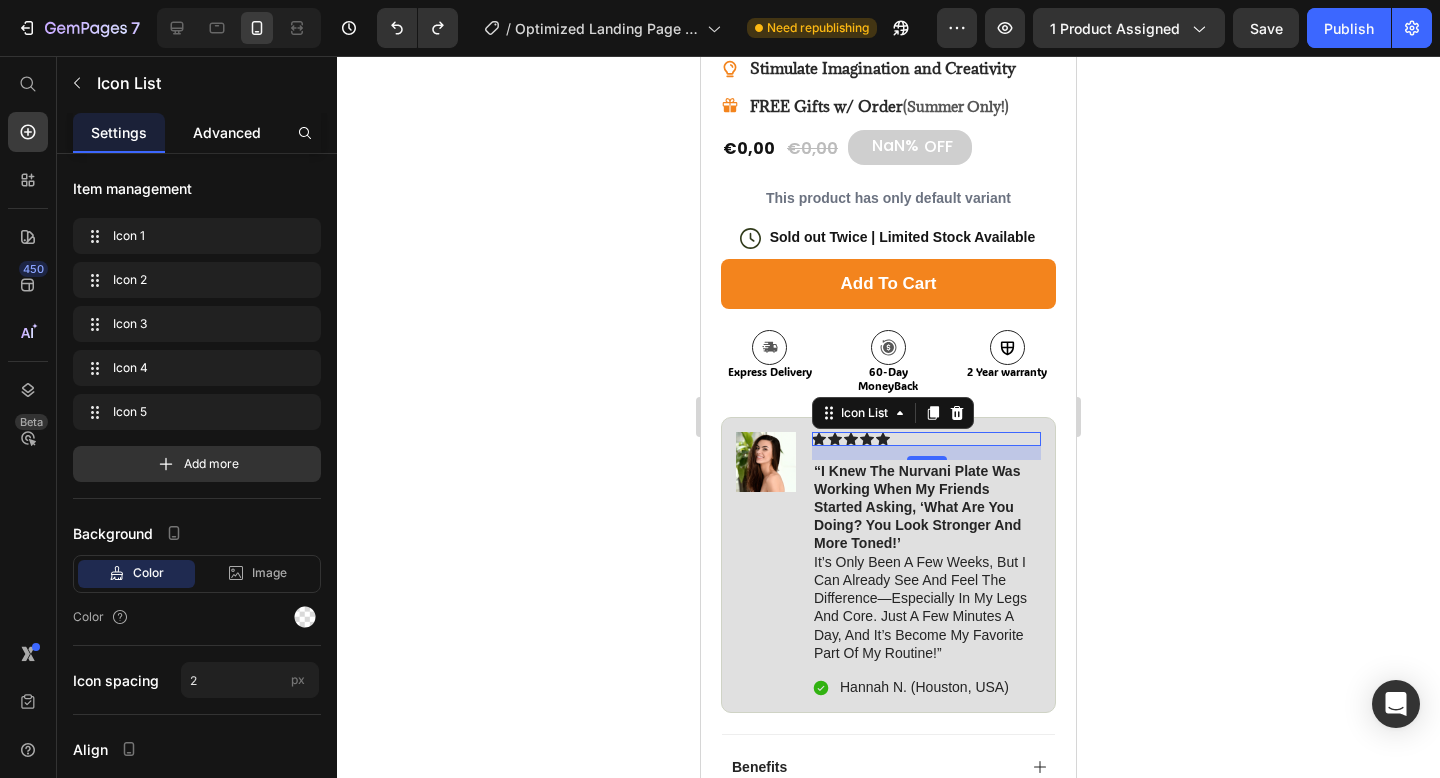 click on "Advanced" at bounding box center (227, 132) 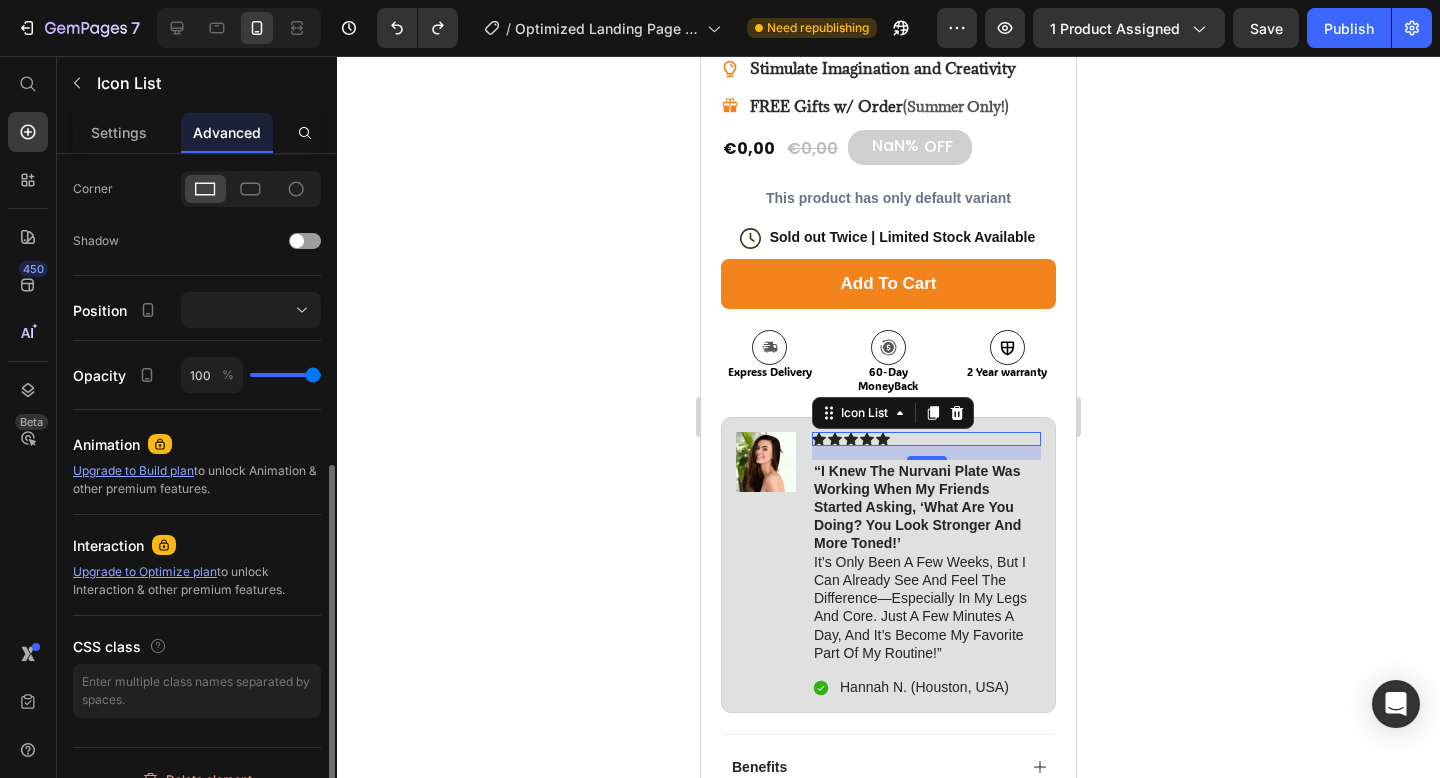 scroll, scrollTop: 624, scrollLeft: 0, axis: vertical 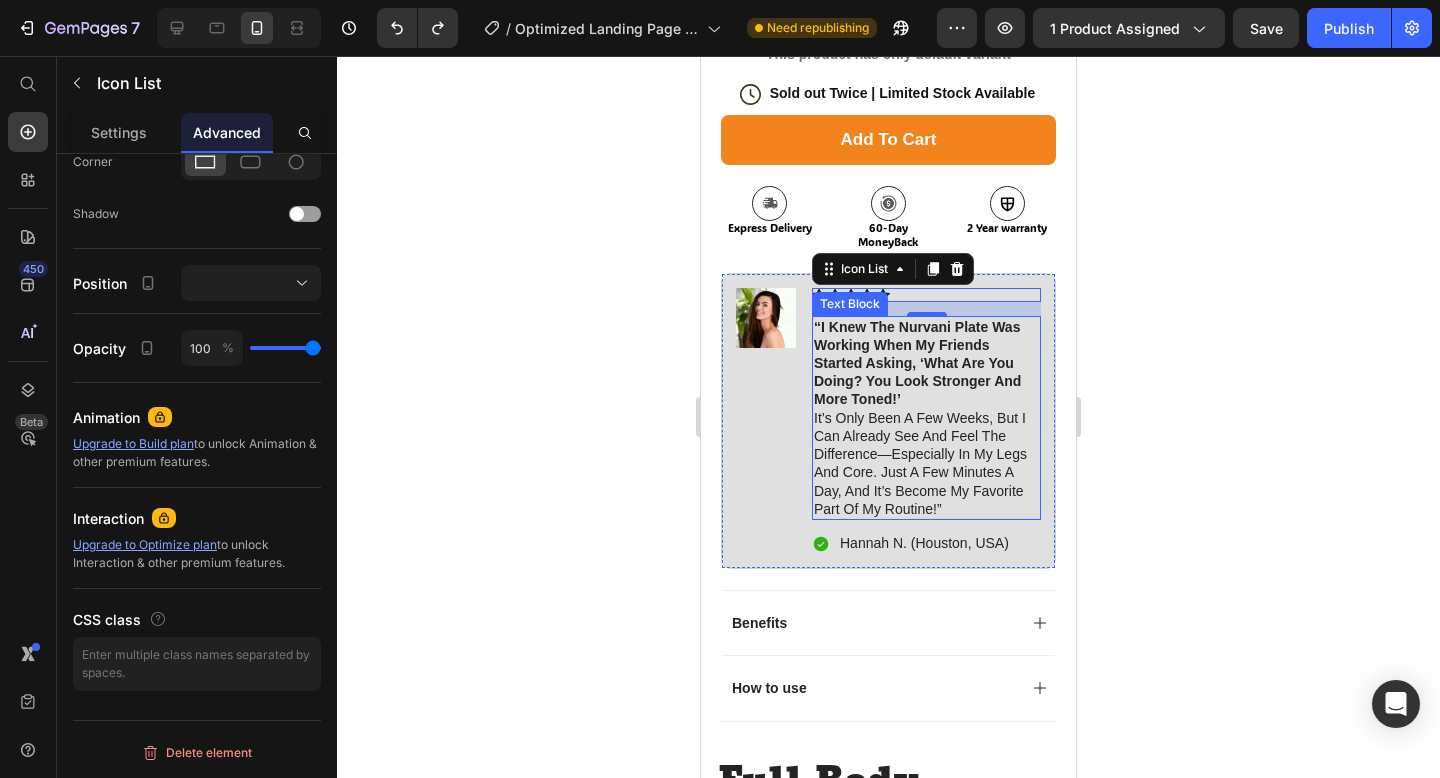click on "“I knew the Nurvani Plate was working when my friends started asking, ‘What are you doing? You look stronger and more toned!’ It’s only been a few weeks, but I can already see and feel the difference—especially in my legs and core. Just a few minutes a day, and it’s become my favorite part of my routine!”" at bounding box center [926, 418] 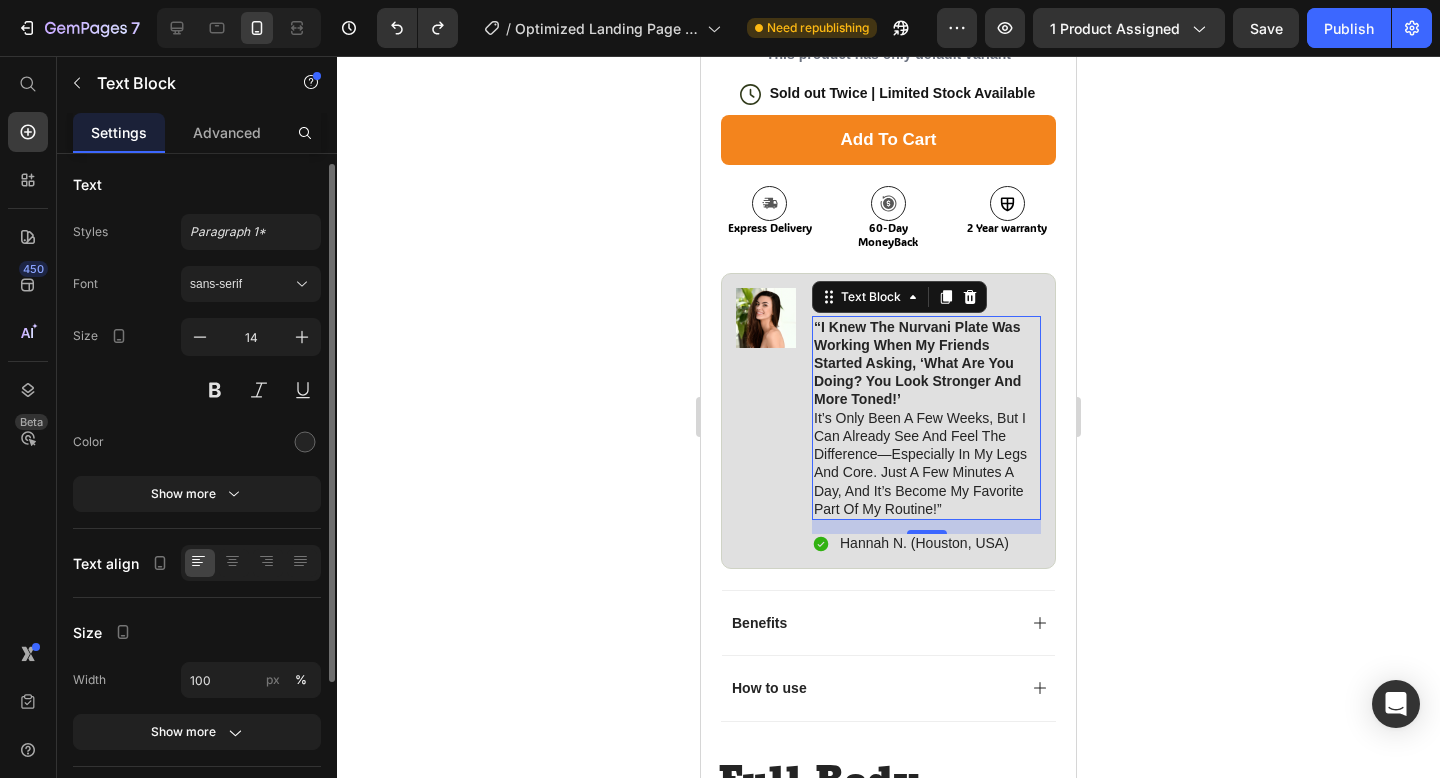 scroll, scrollTop: 8, scrollLeft: 0, axis: vertical 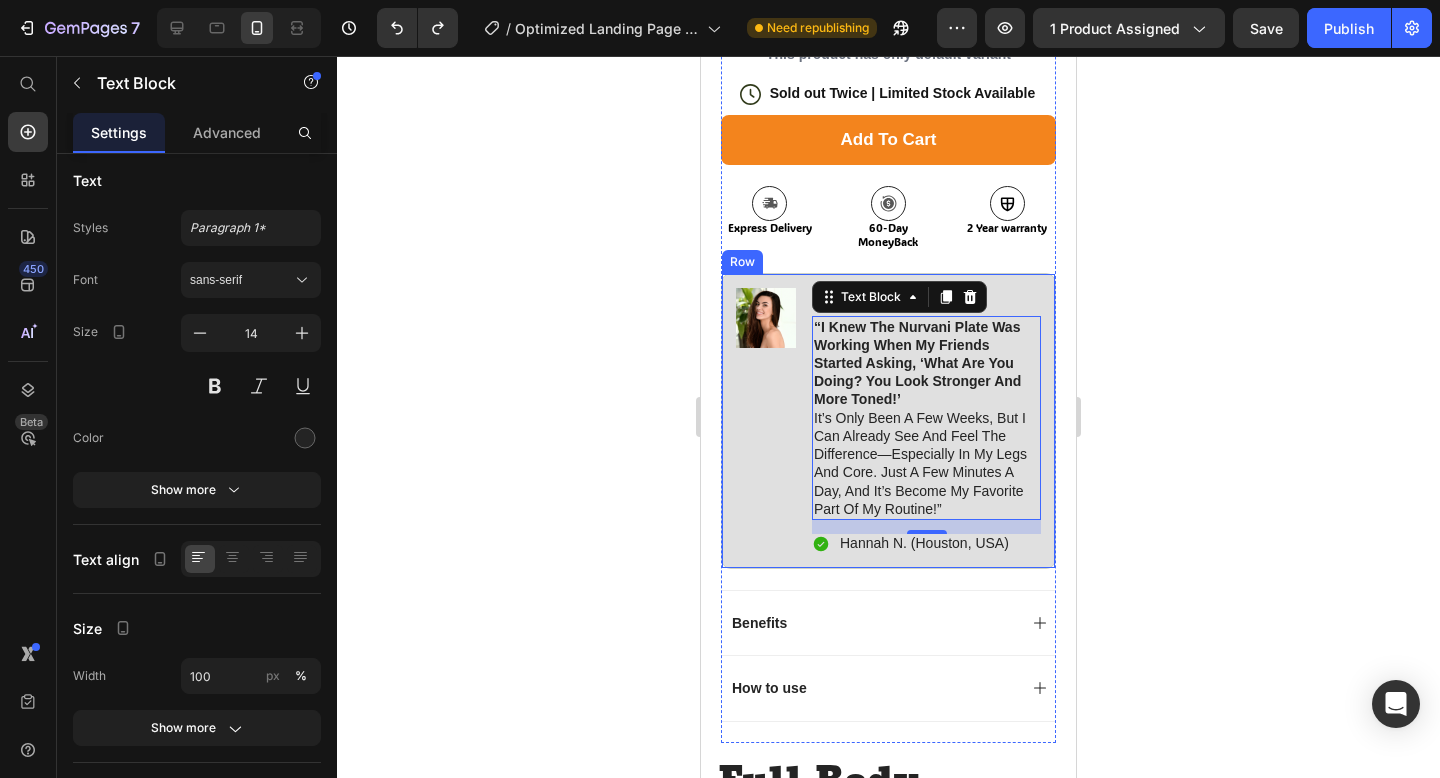 click on "Image" at bounding box center [766, 421] 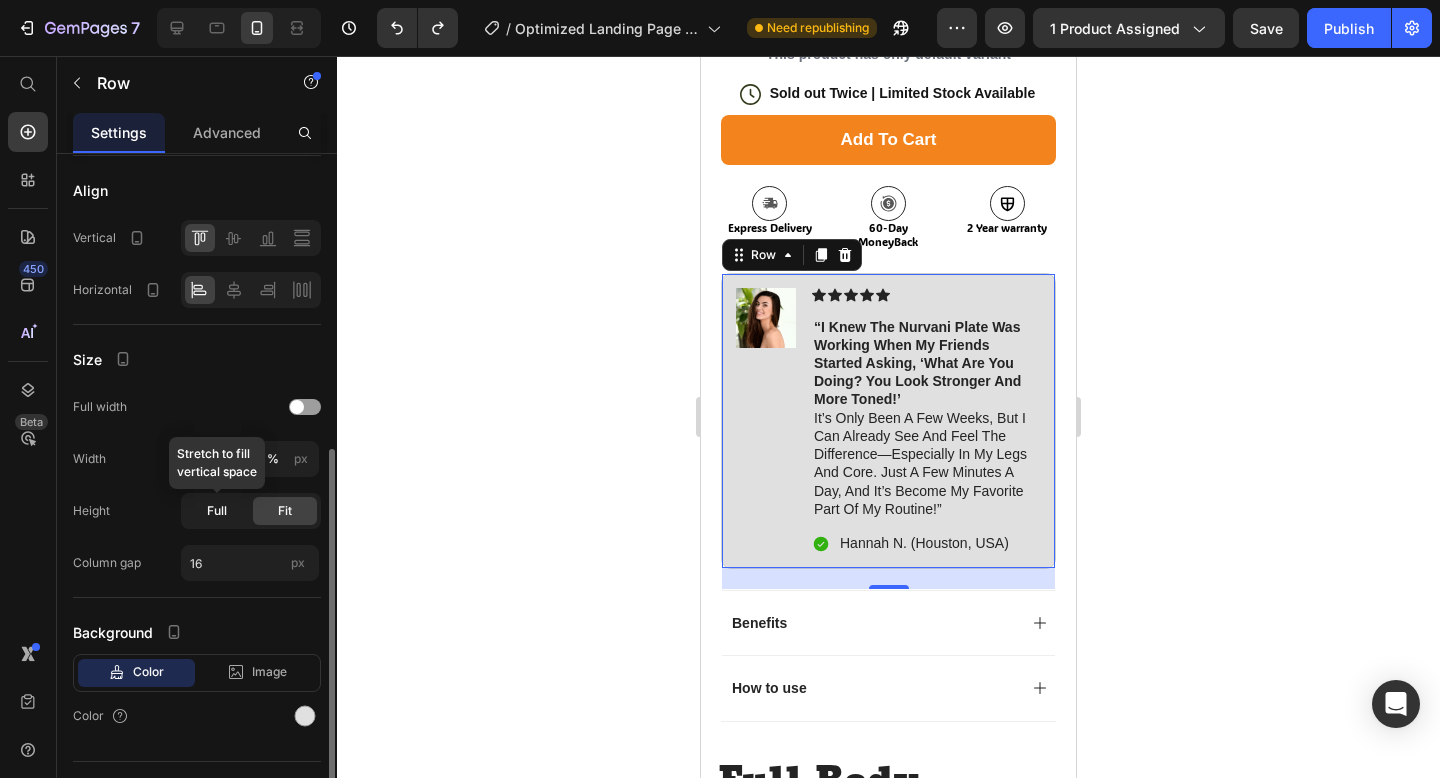 scroll, scrollTop: 404, scrollLeft: 0, axis: vertical 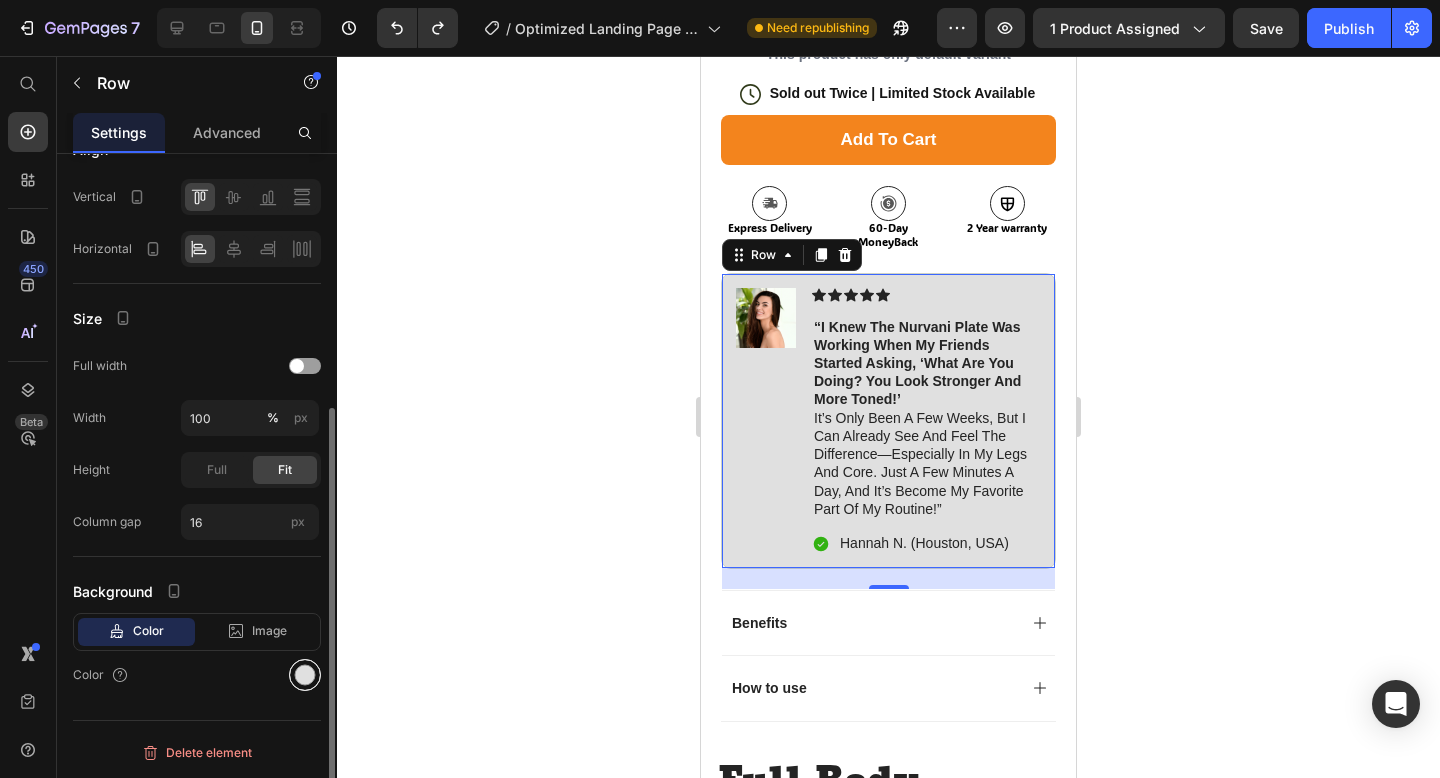 click at bounding box center [305, 675] 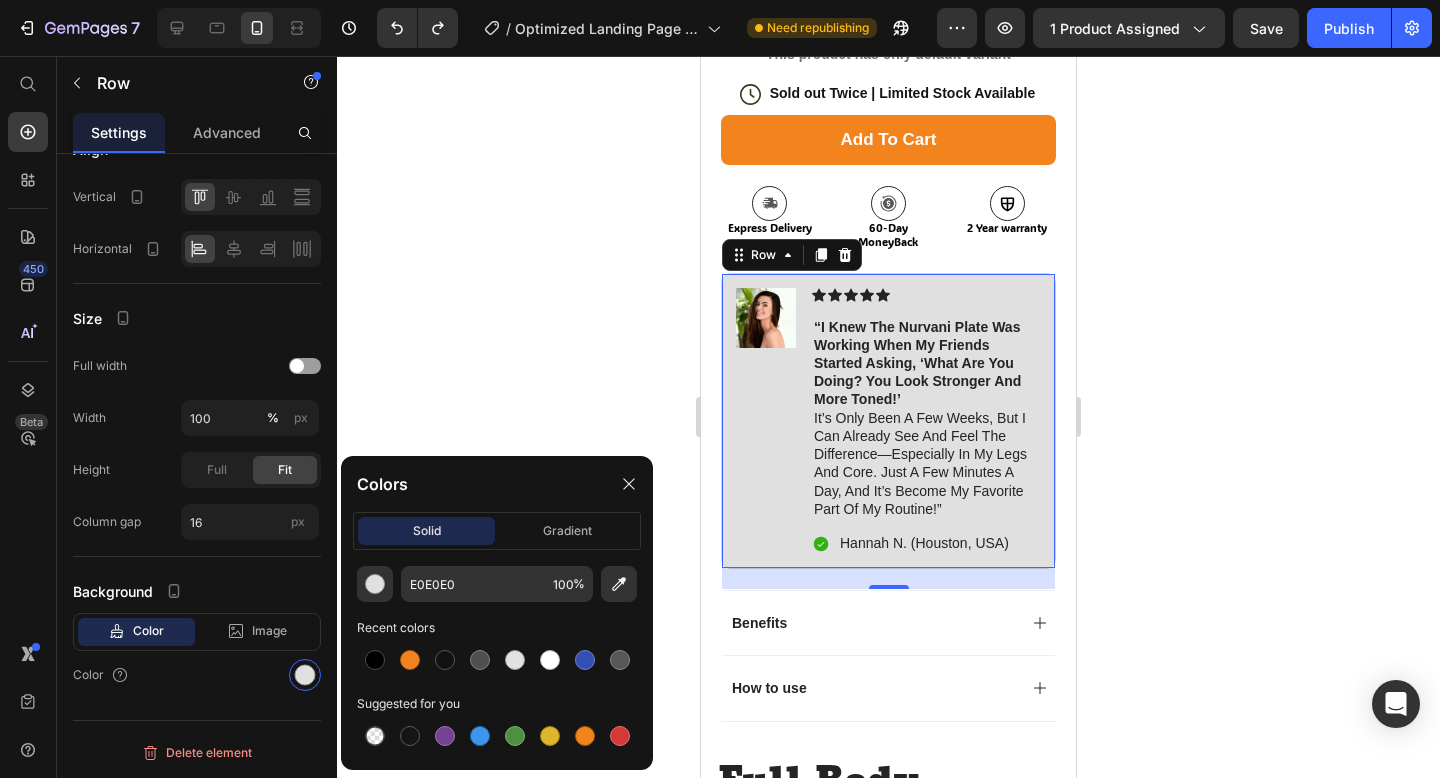 click at bounding box center [410, 660] 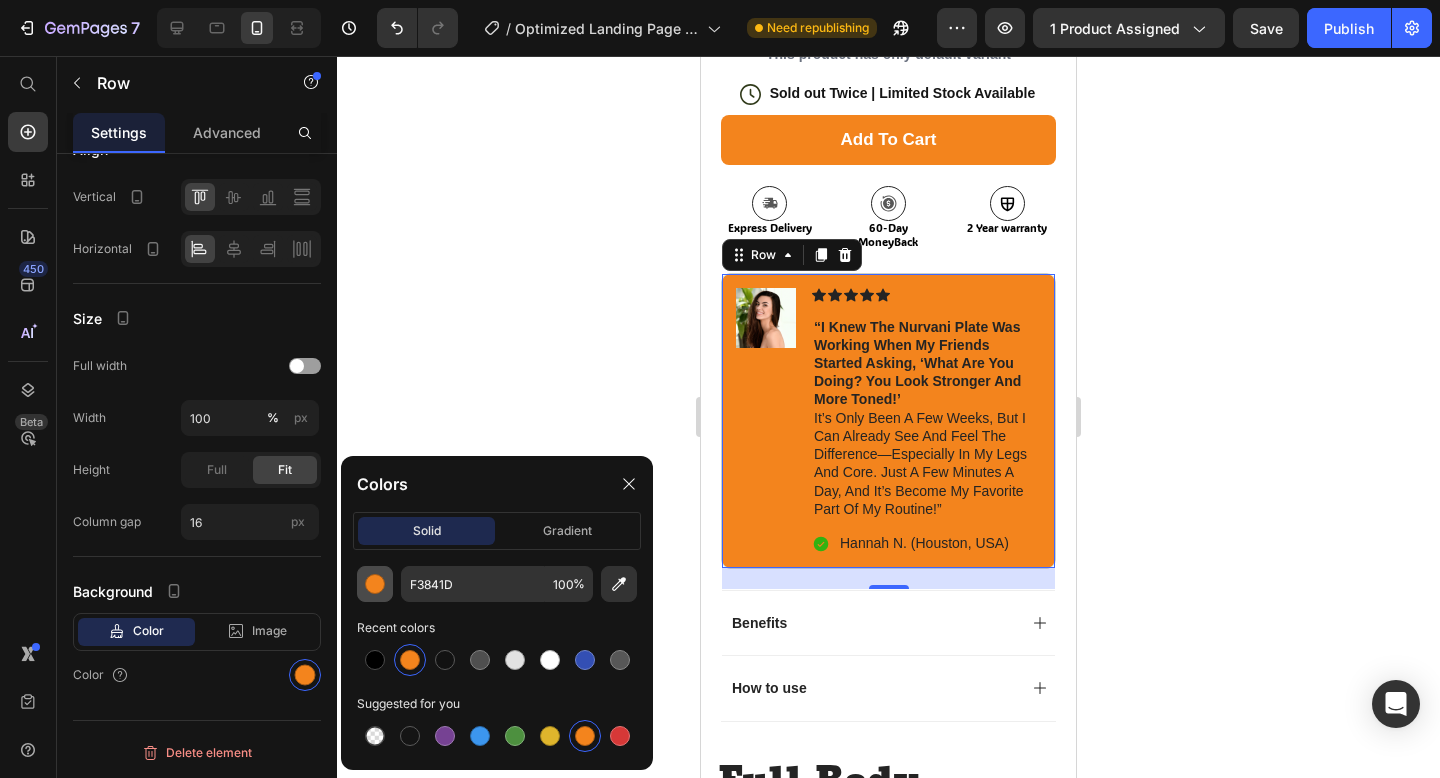click at bounding box center (375, 584) 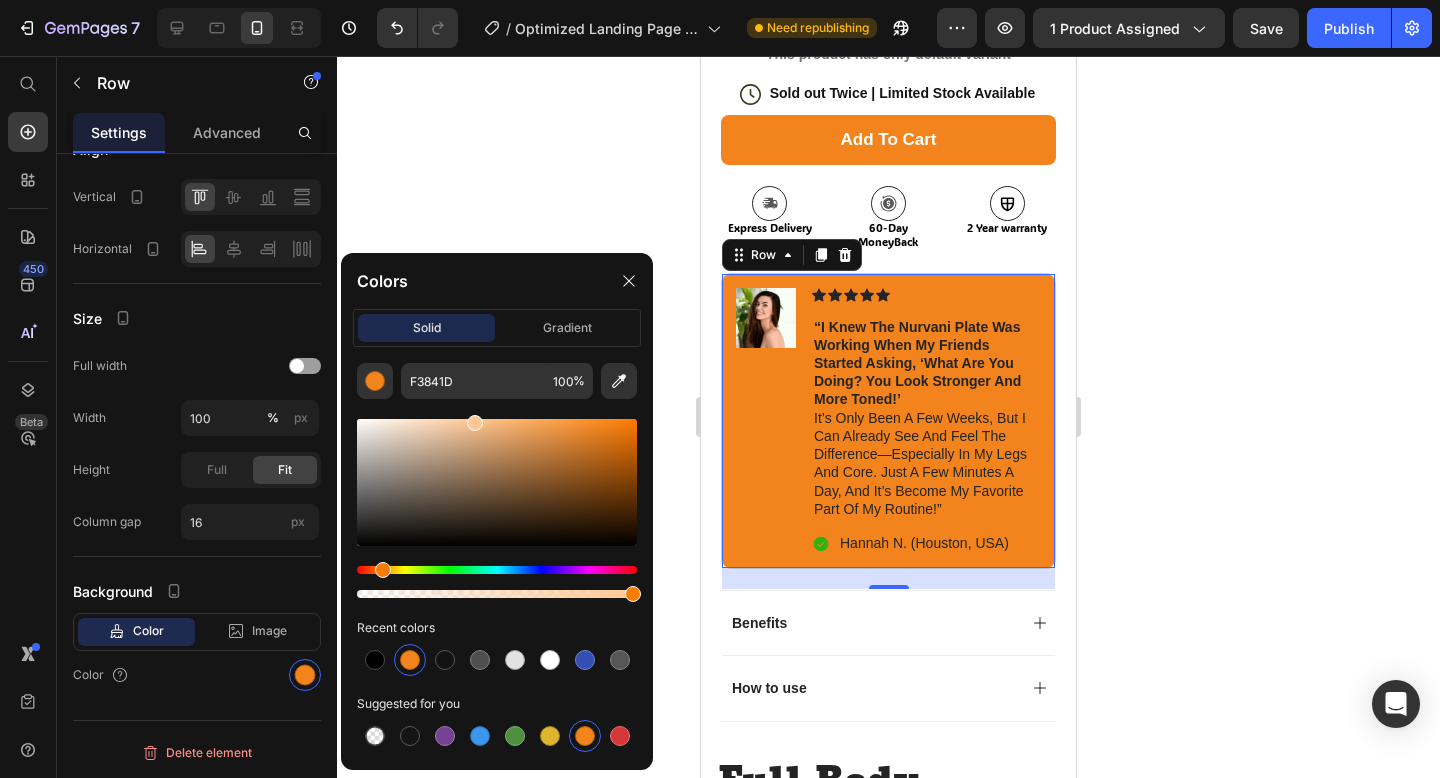 drag, startPoint x: 610, startPoint y: 423, endPoint x: 474, endPoint y: 416, distance: 136.18002 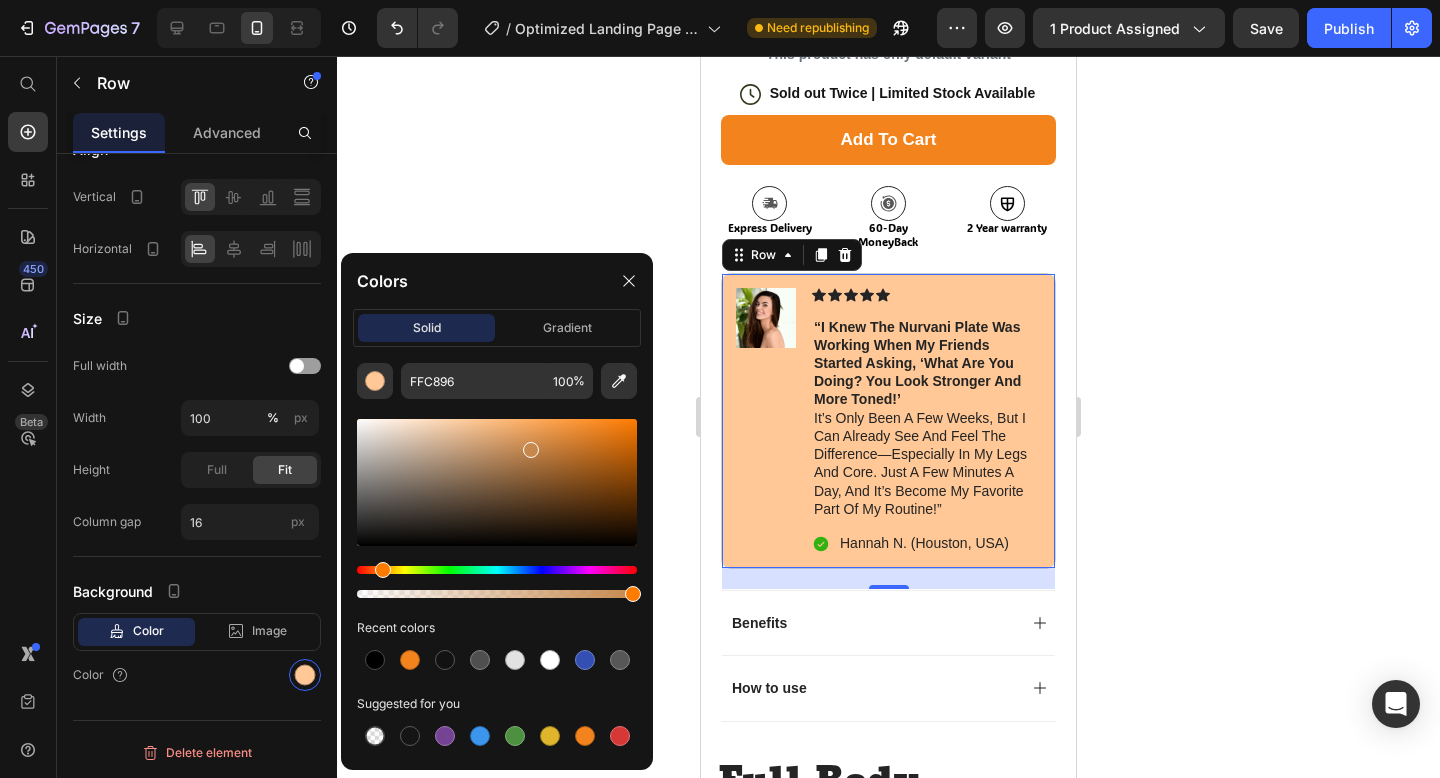 drag, startPoint x: 475, startPoint y: 424, endPoint x: 530, endPoint y: 446, distance: 59.236813 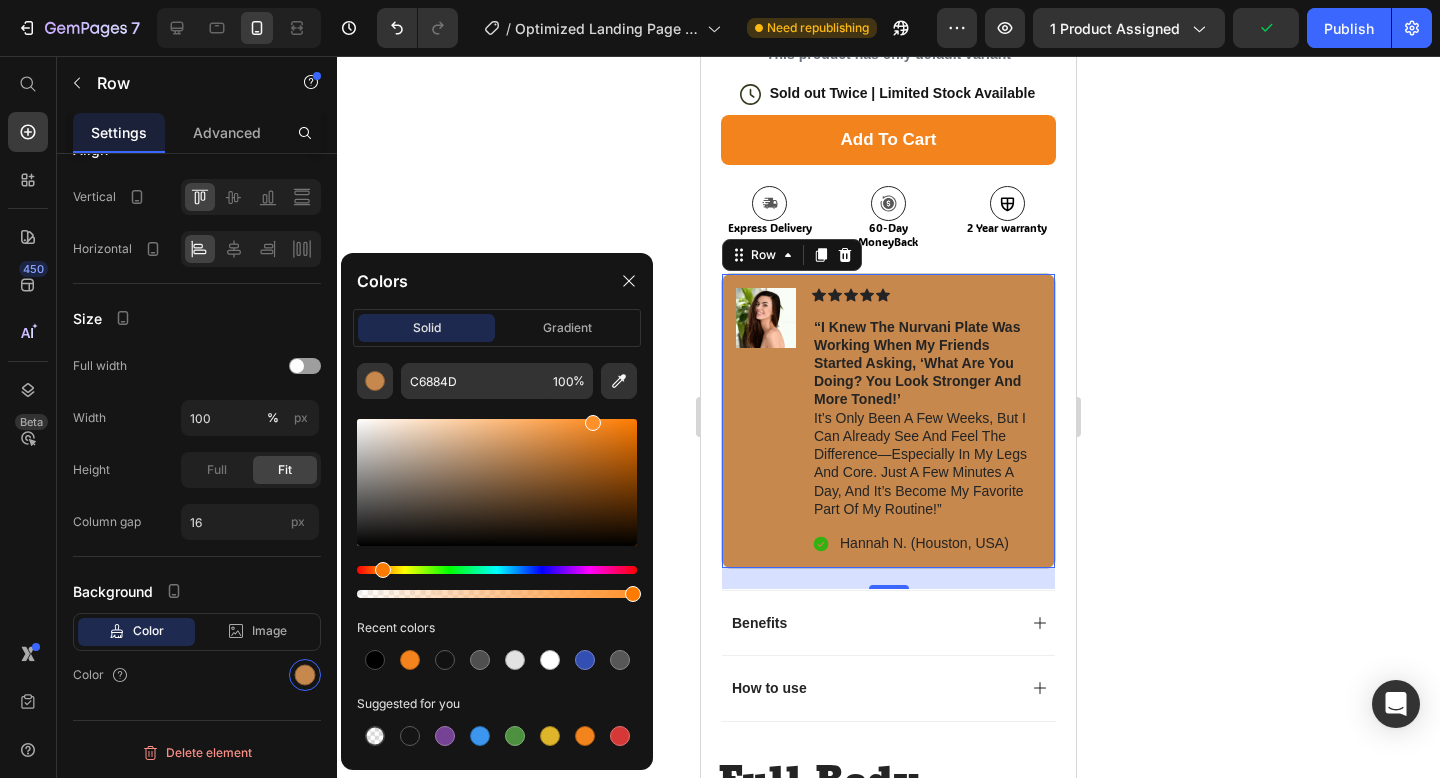 drag, startPoint x: 530, startPoint y: 446, endPoint x: 592, endPoint y: 410, distance: 71.693794 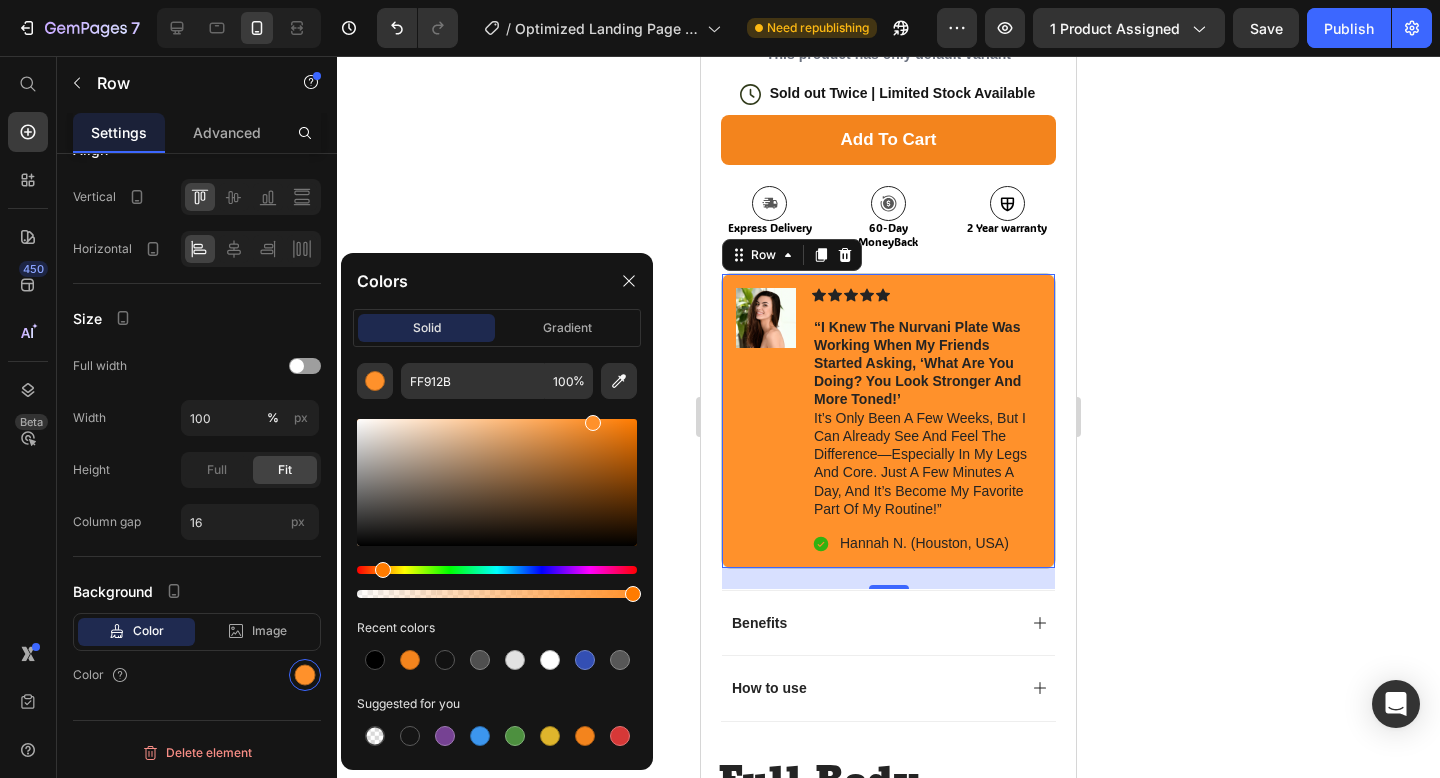 drag, startPoint x: 592, startPoint y: 410, endPoint x: 607, endPoint y: 410, distance: 15 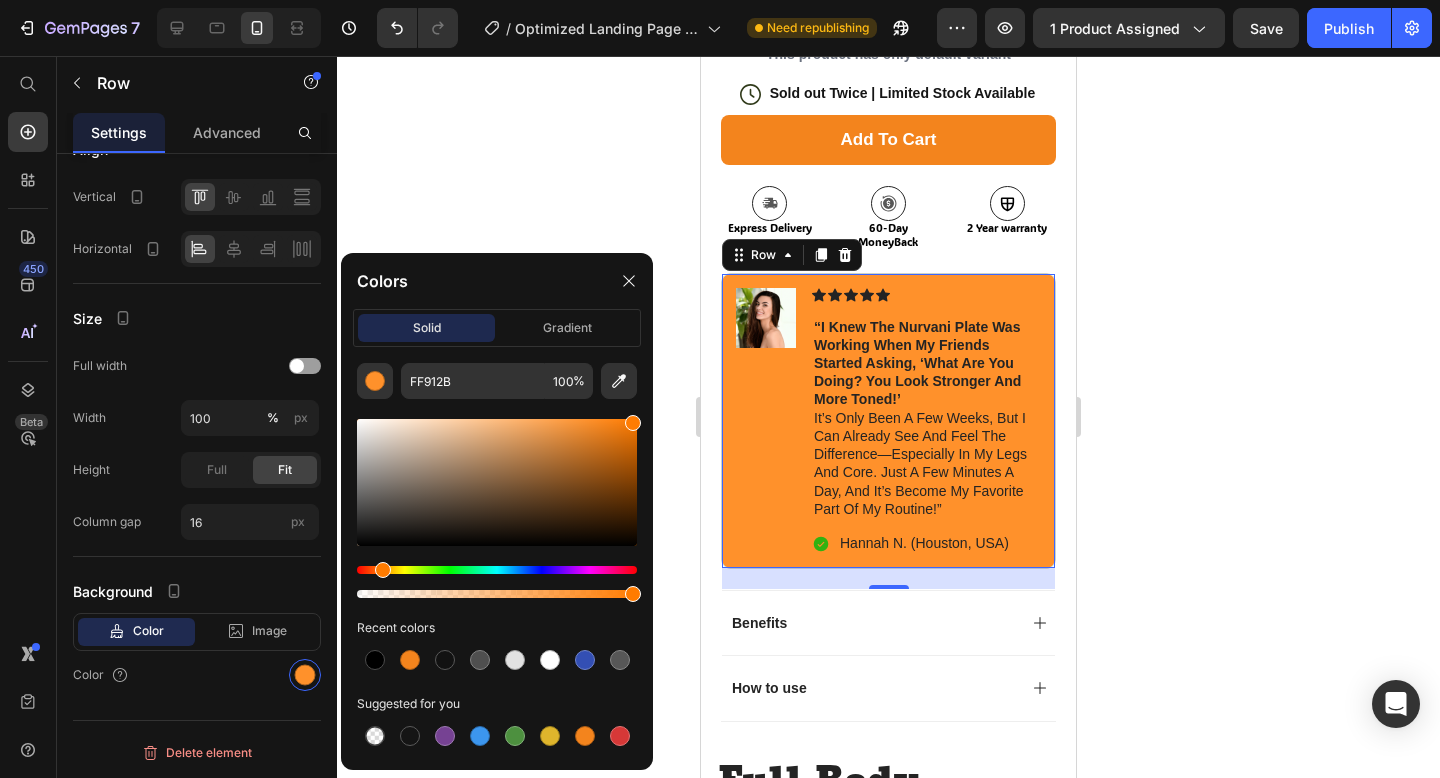 drag, startPoint x: 594, startPoint y: 416, endPoint x: 635, endPoint y: 413, distance: 41.109608 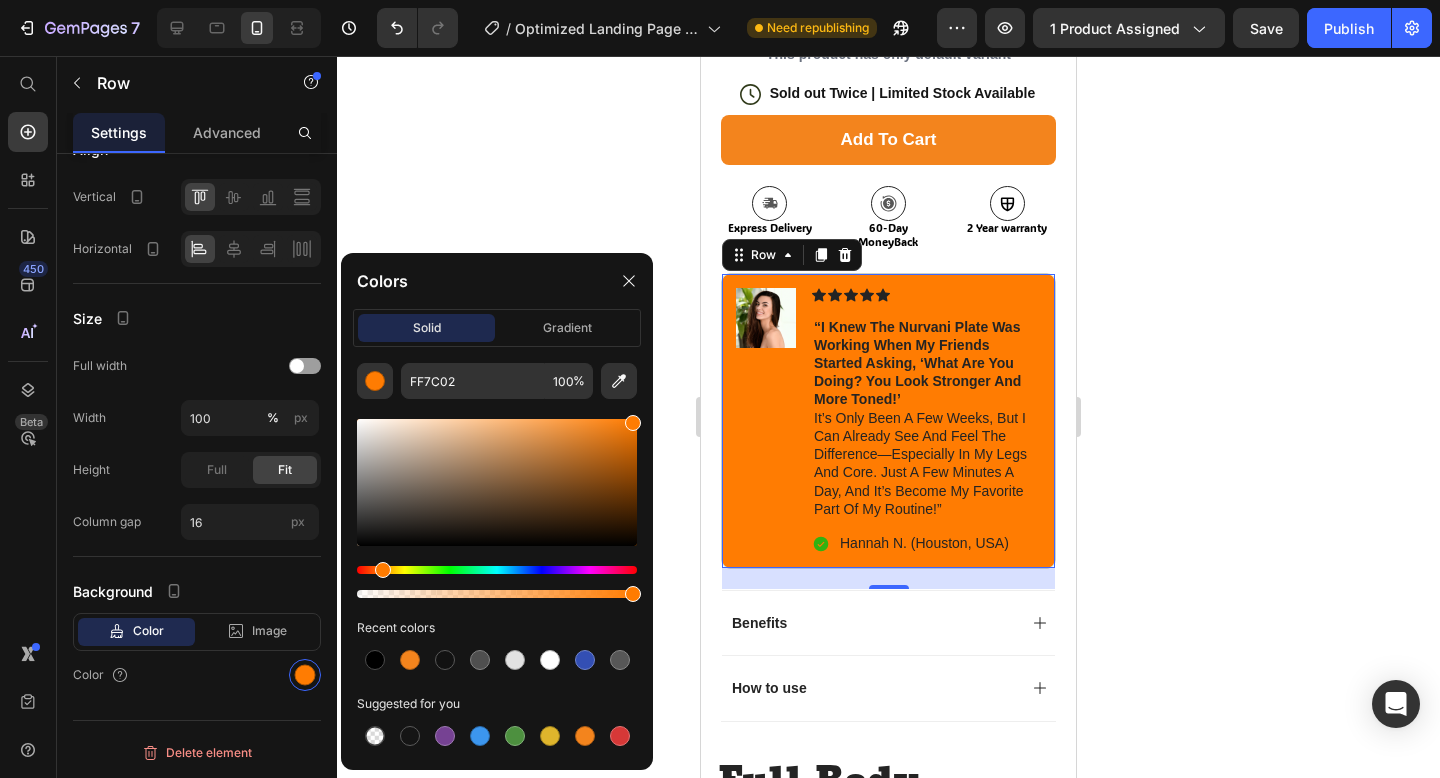 drag, startPoint x: 636, startPoint y: 413, endPoint x: 625, endPoint y: 448, distance: 36.687874 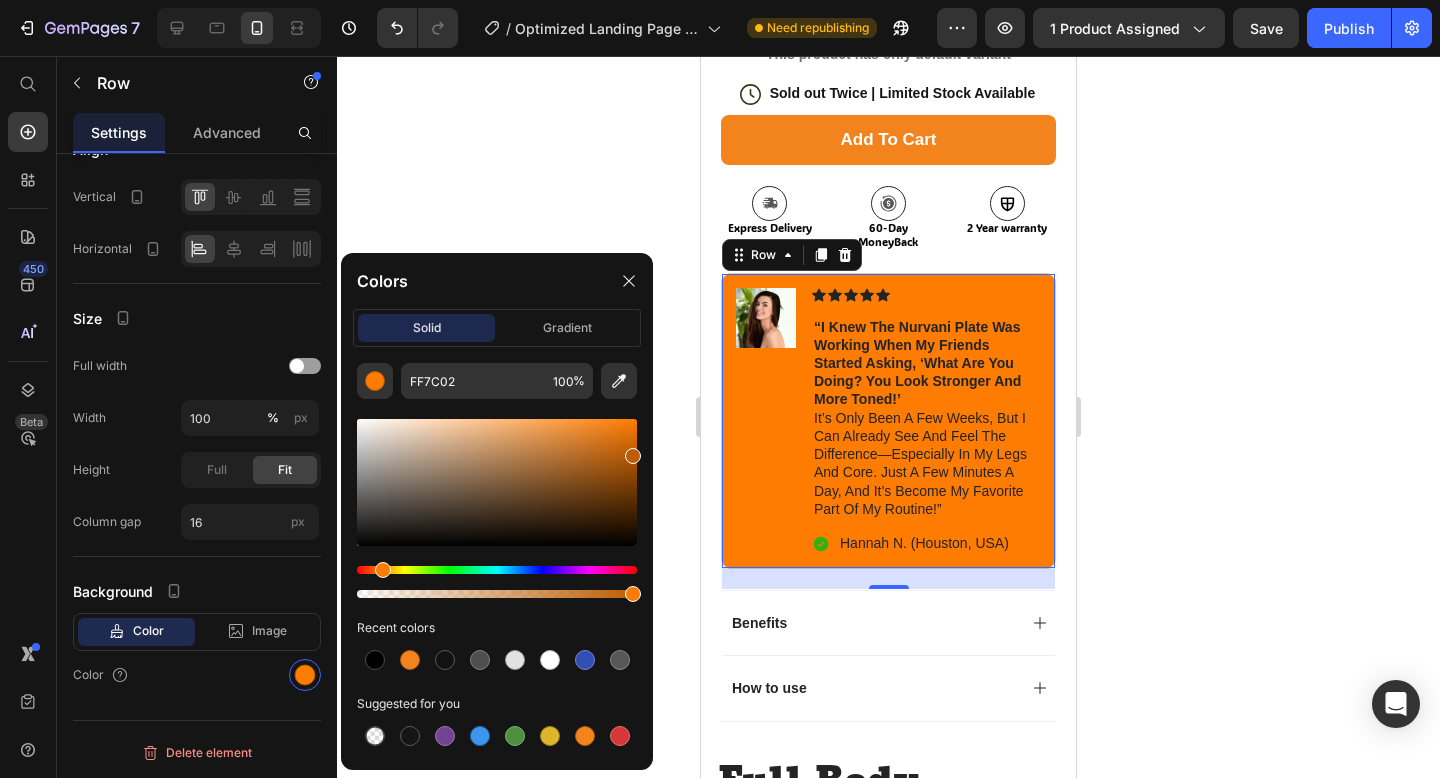 drag, startPoint x: 632, startPoint y: 424, endPoint x: 635, endPoint y: 453, distance: 29.15476 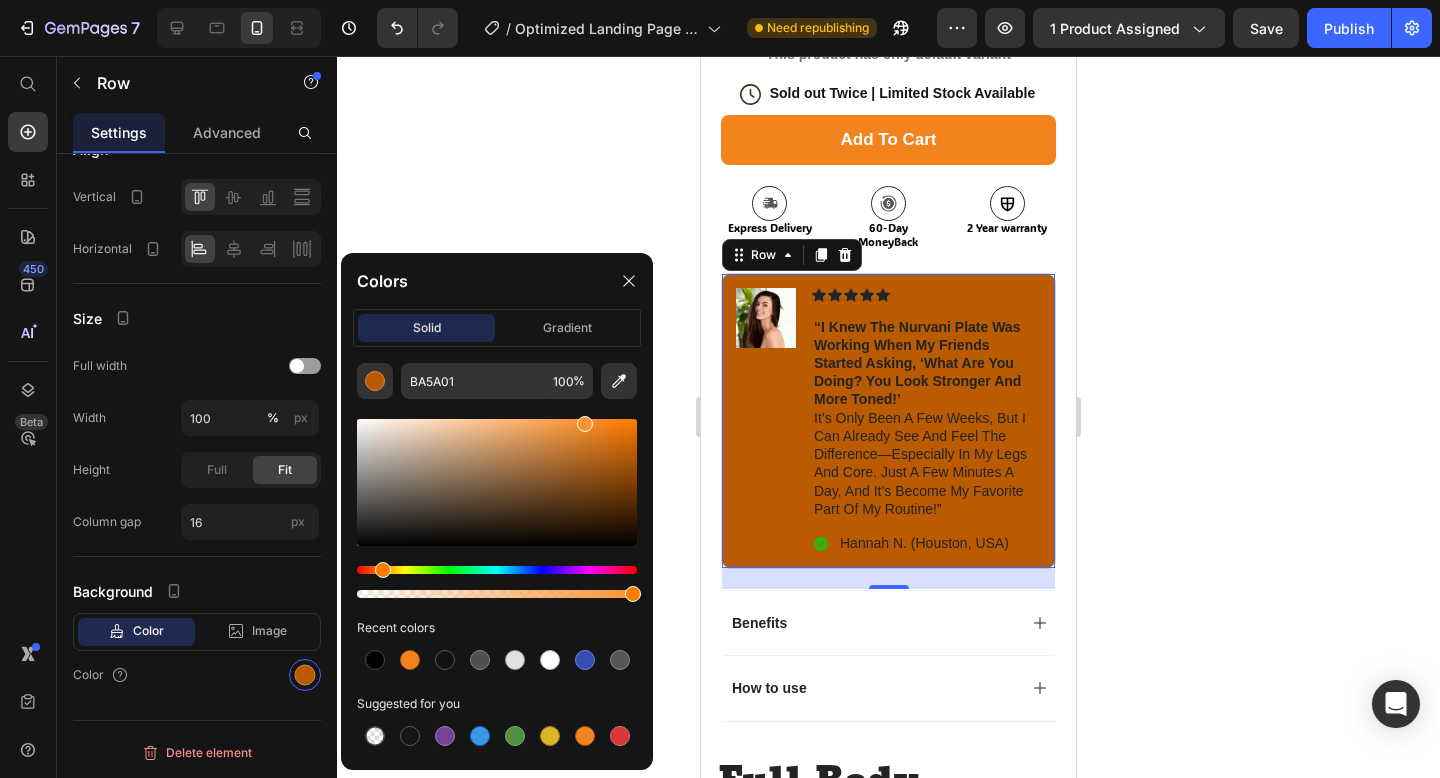 drag, startPoint x: 635, startPoint y: 453, endPoint x: 581, endPoint y: 420, distance: 63.28507 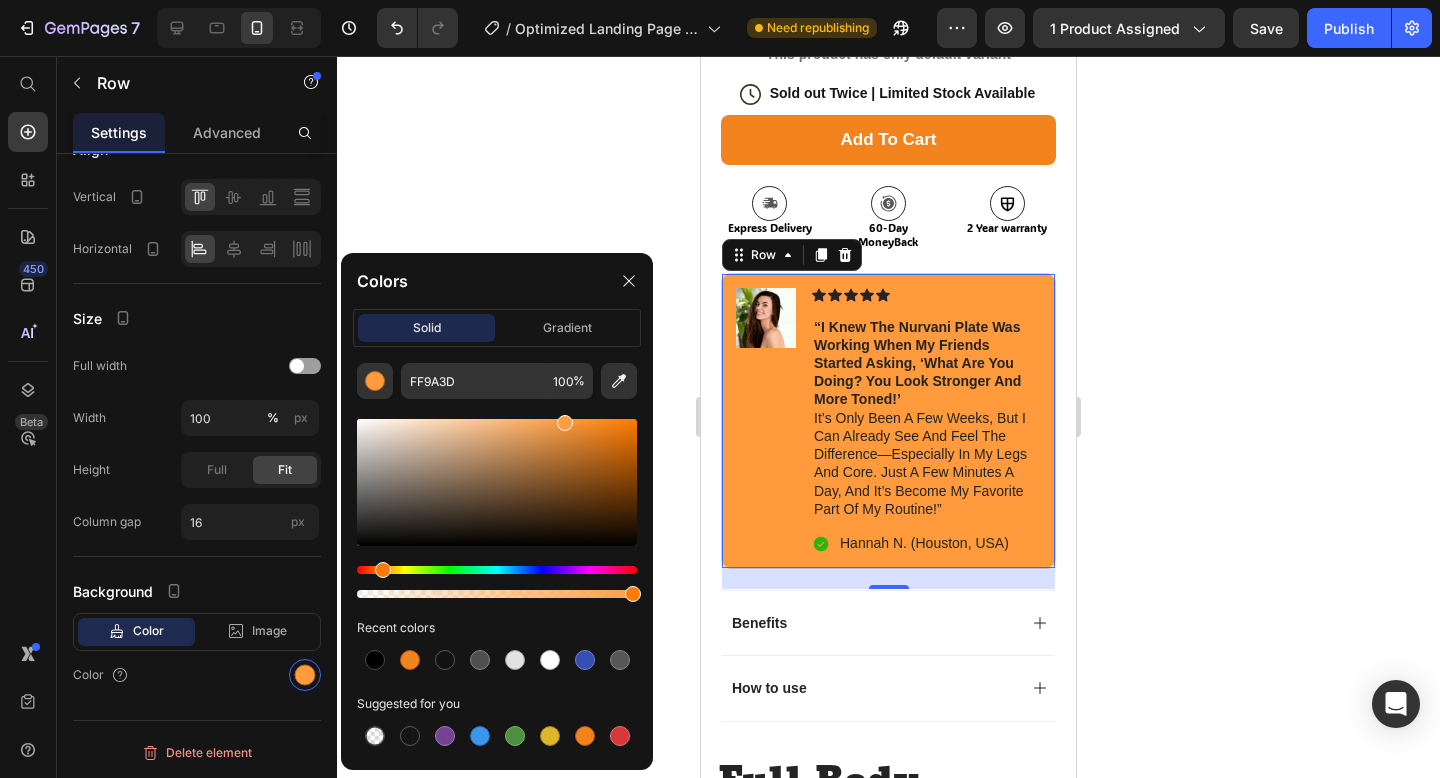 type on "FF9E44" 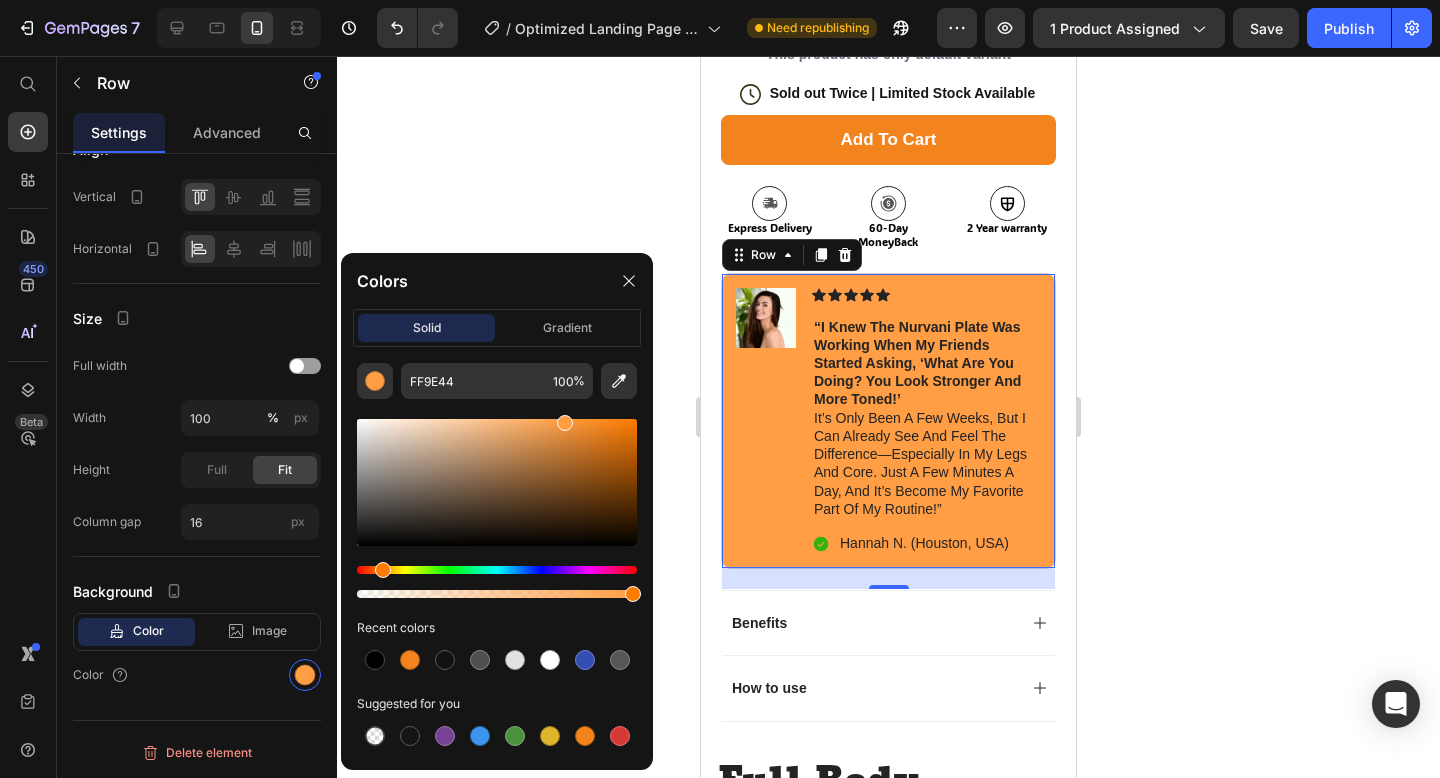 drag, startPoint x: 581, startPoint y: 420, endPoint x: 562, endPoint y: 418, distance: 19.104973 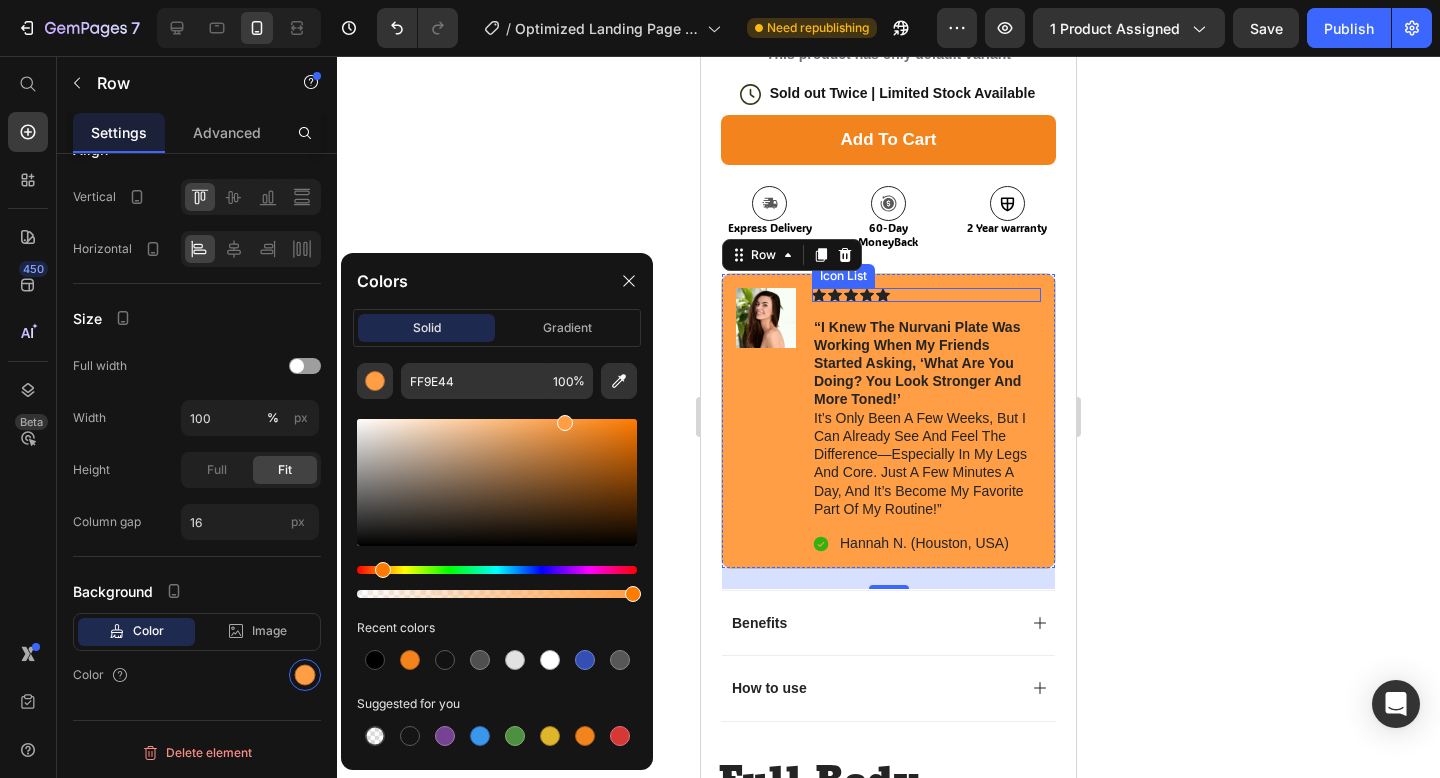 click on "Icon Icon Icon Icon Icon" at bounding box center (926, 295) 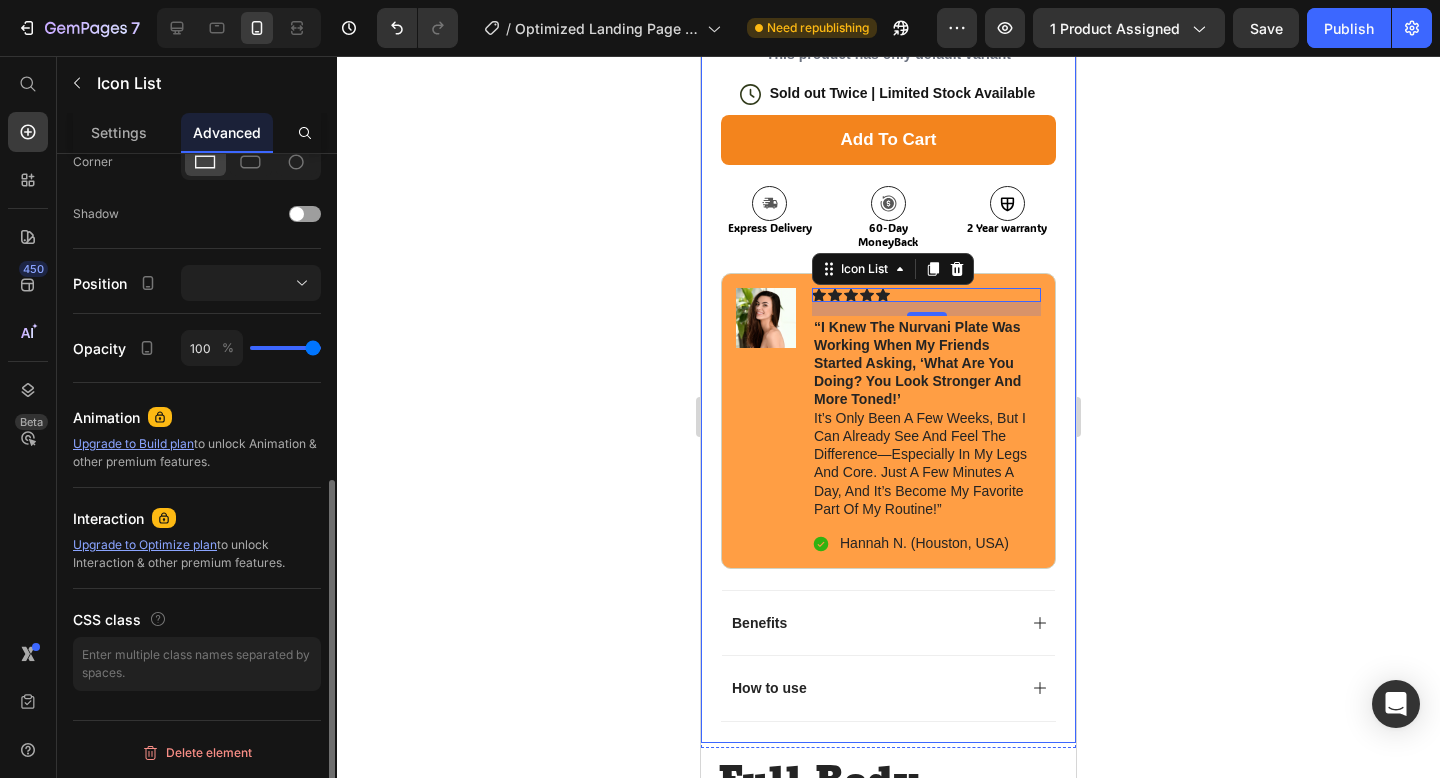 scroll, scrollTop: 0, scrollLeft: 0, axis: both 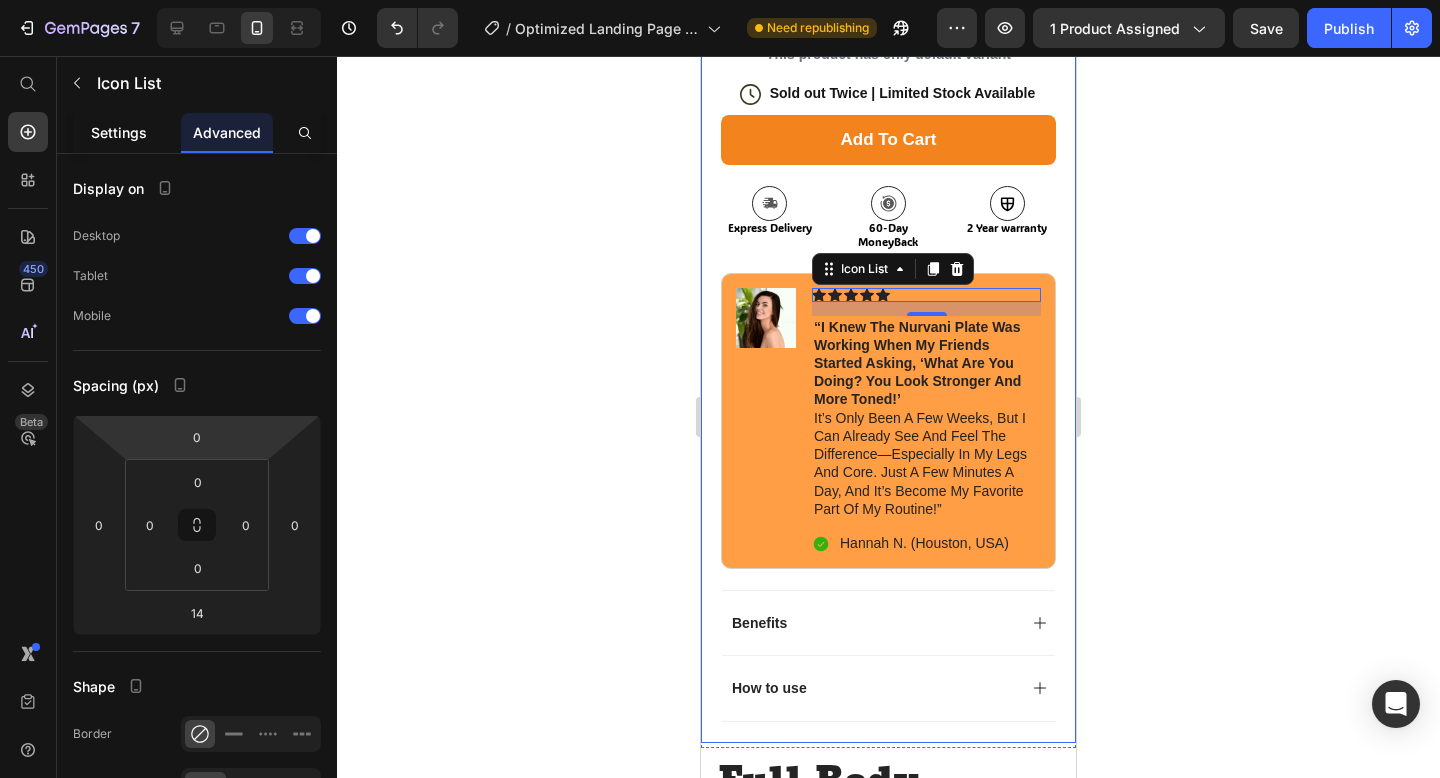 click on "Settings" 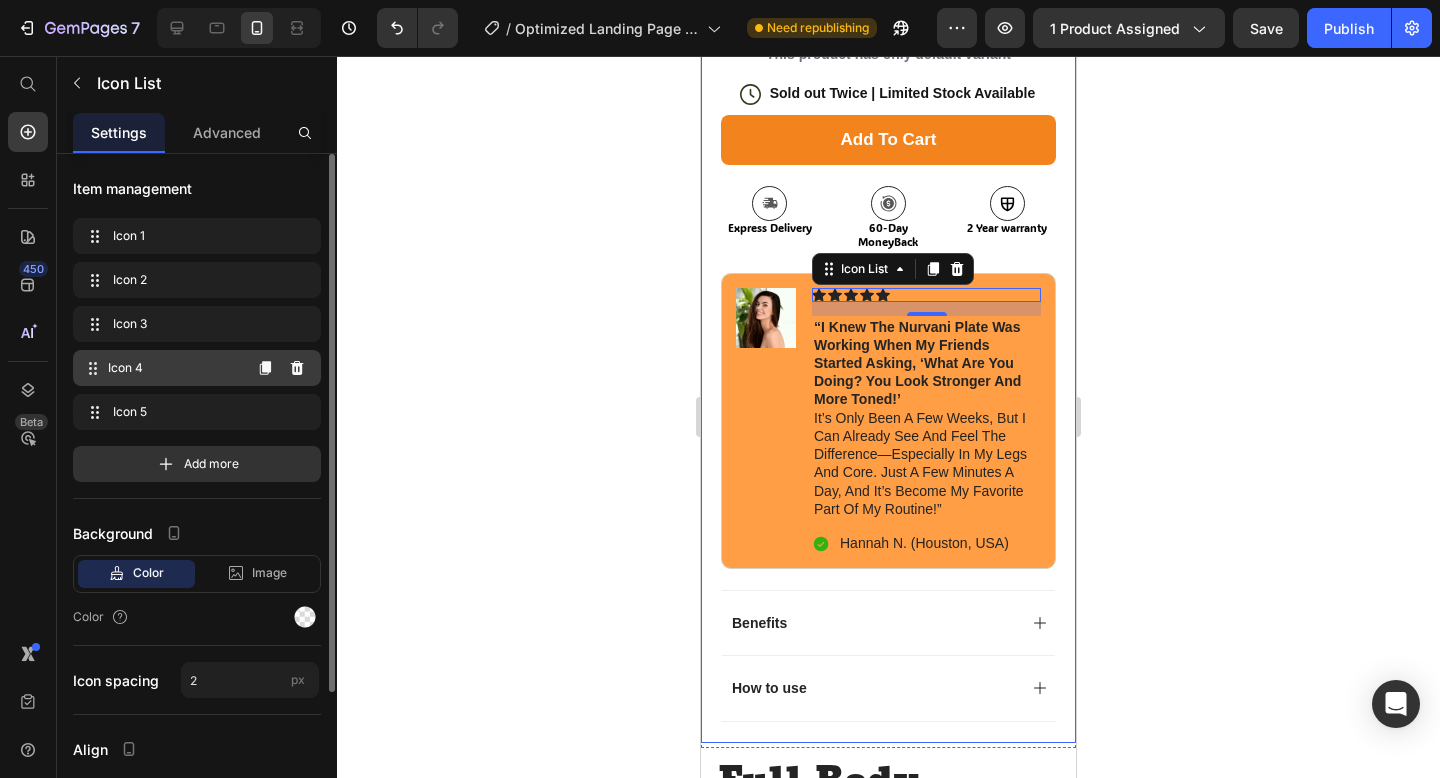 scroll, scrollTop: 180, scrollLeft: 0, axis: vertical 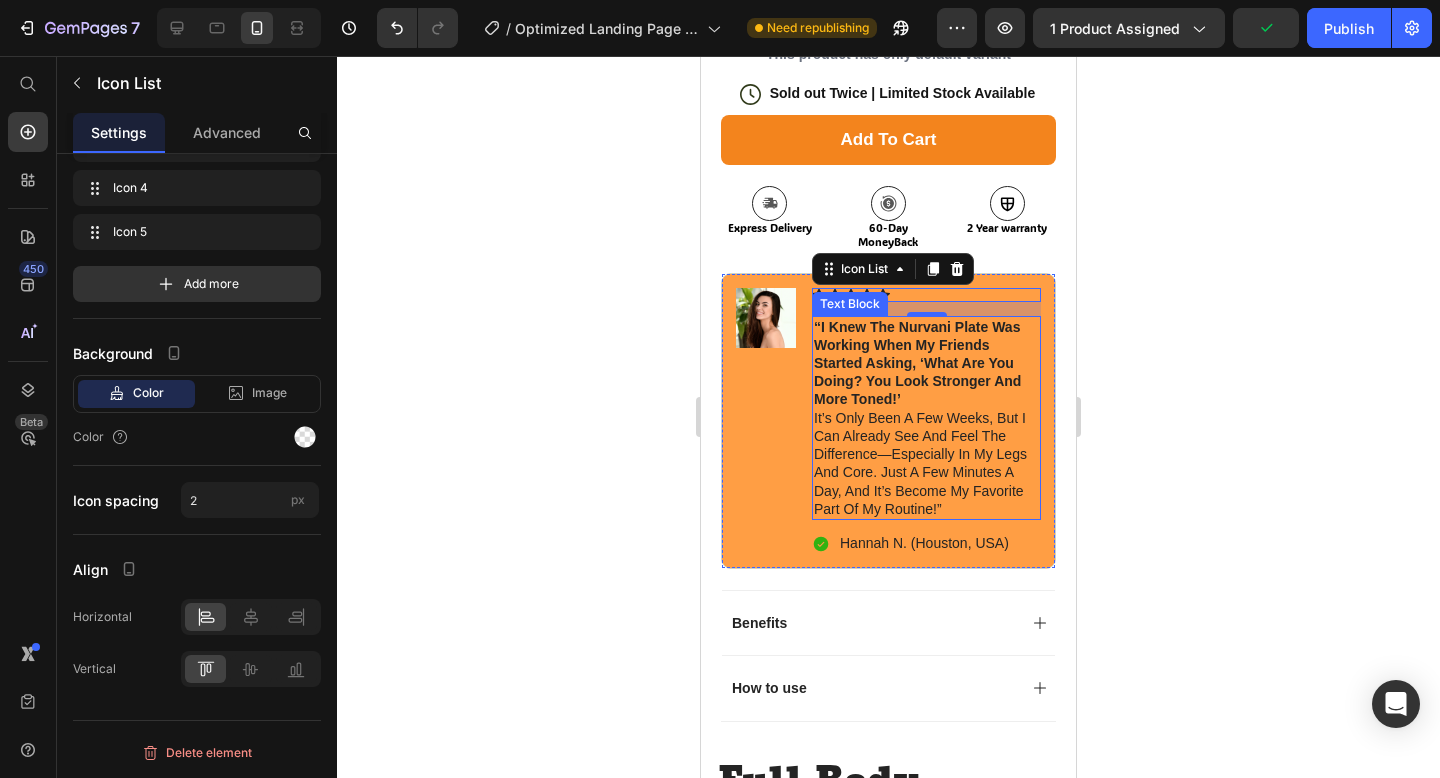 click on "“I knew the Nurvani Plate was working when my friends started asking, ‘What are you doing? You look stronger and more toned!’ It’s only been a few weeks, but I can already see and feel the difference—especially in my legs and core. Just a few minutes a day, and it’s become my favorite part of my routine!”" at bounding box center (926, 418) 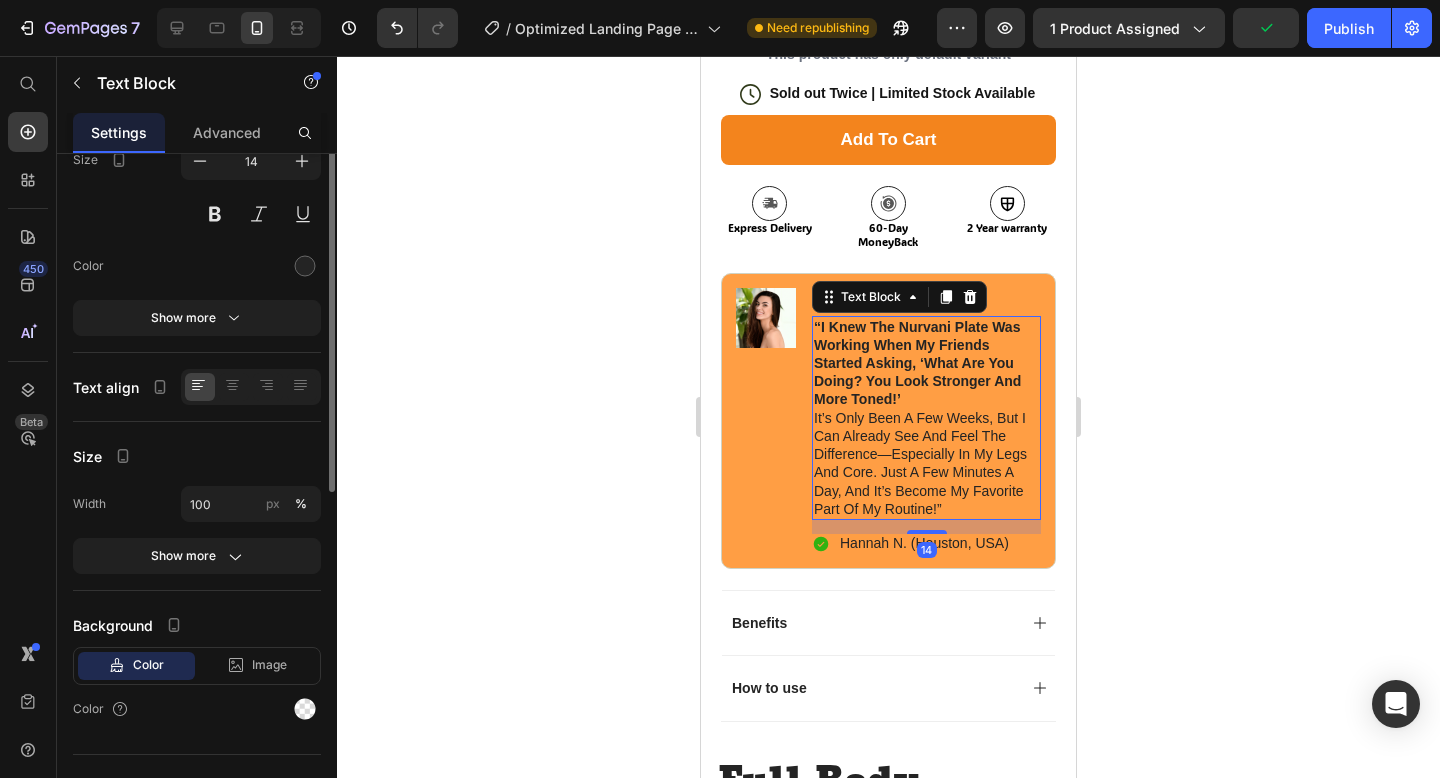 scroll, scrollTop: 0, scrollLeft: 0, axis: both 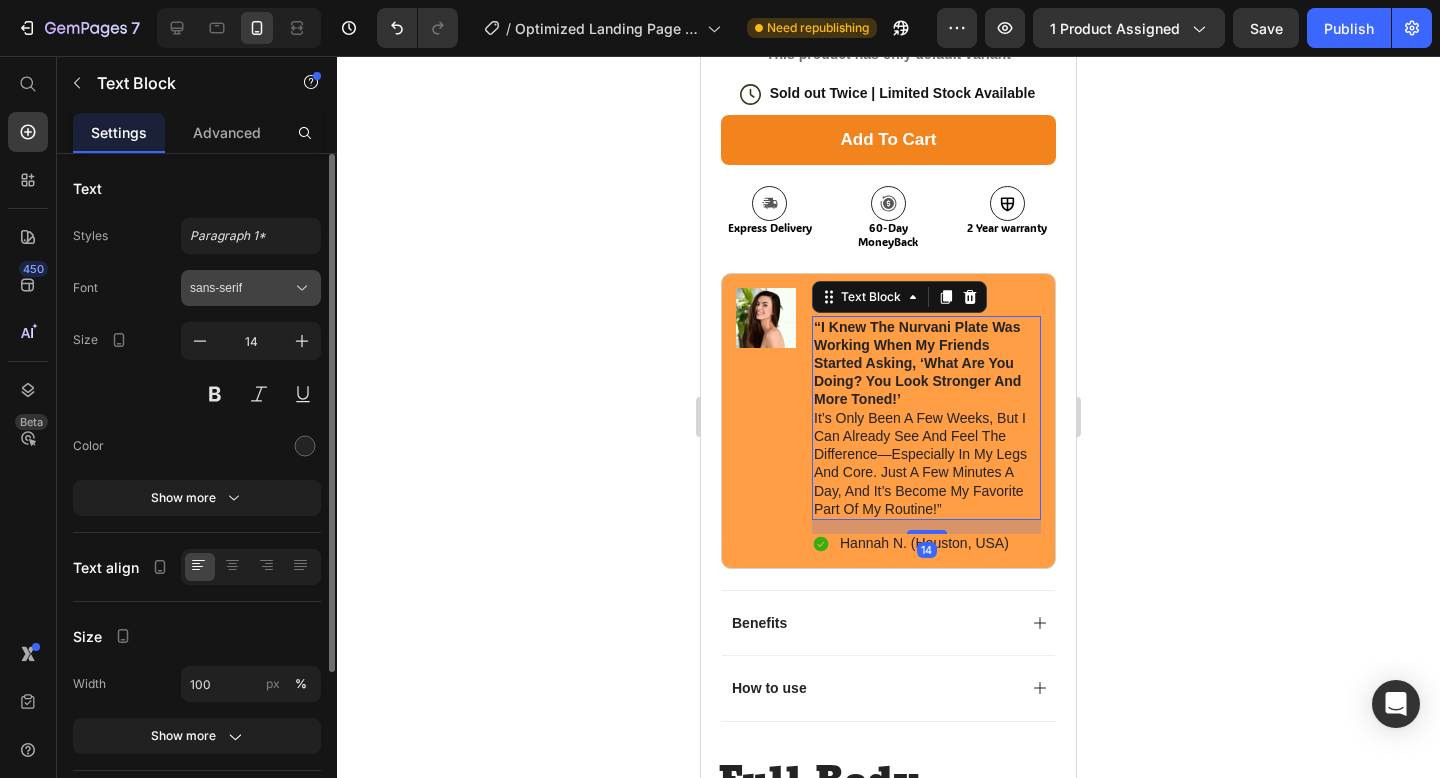 click on "sans-serif" at bounding box center (241, 288) 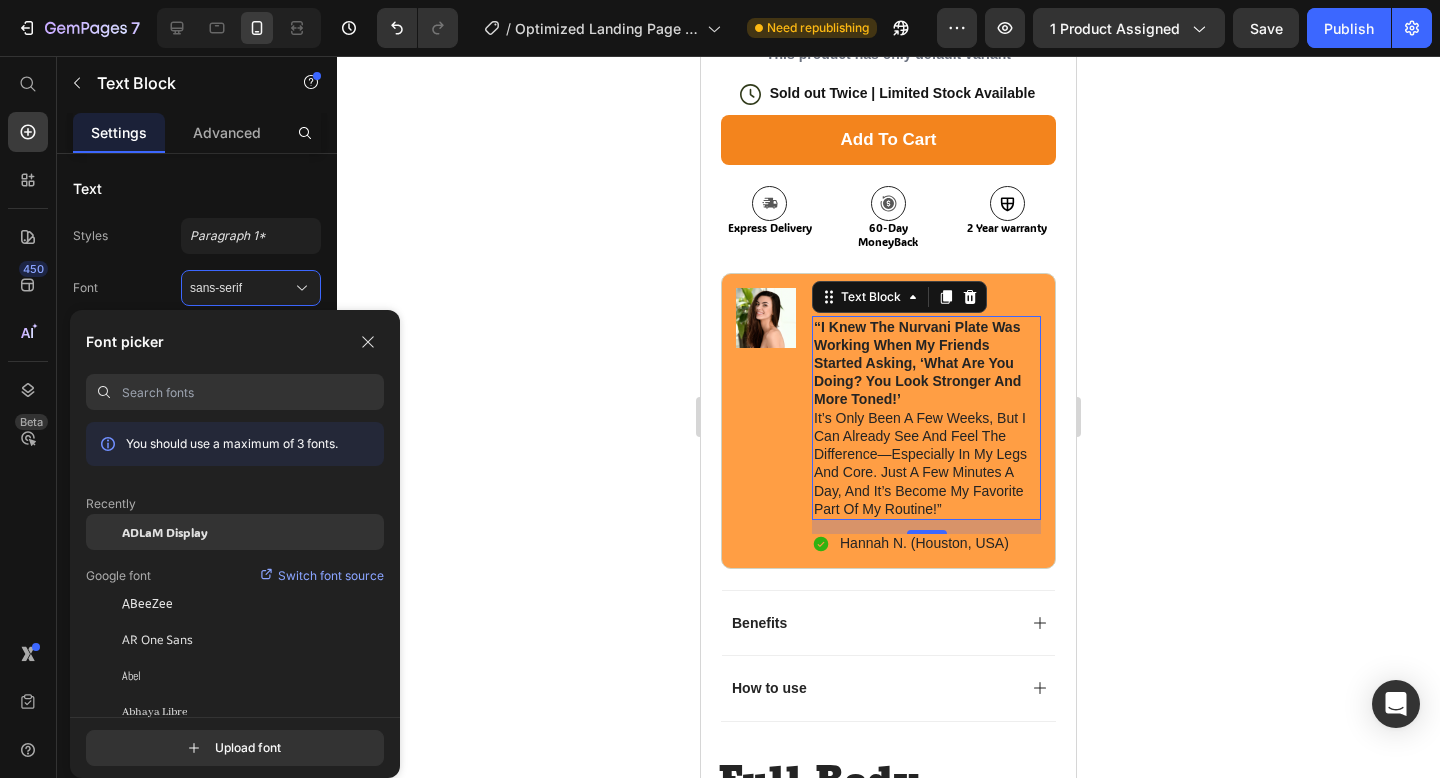 click on "ADLaM Display" 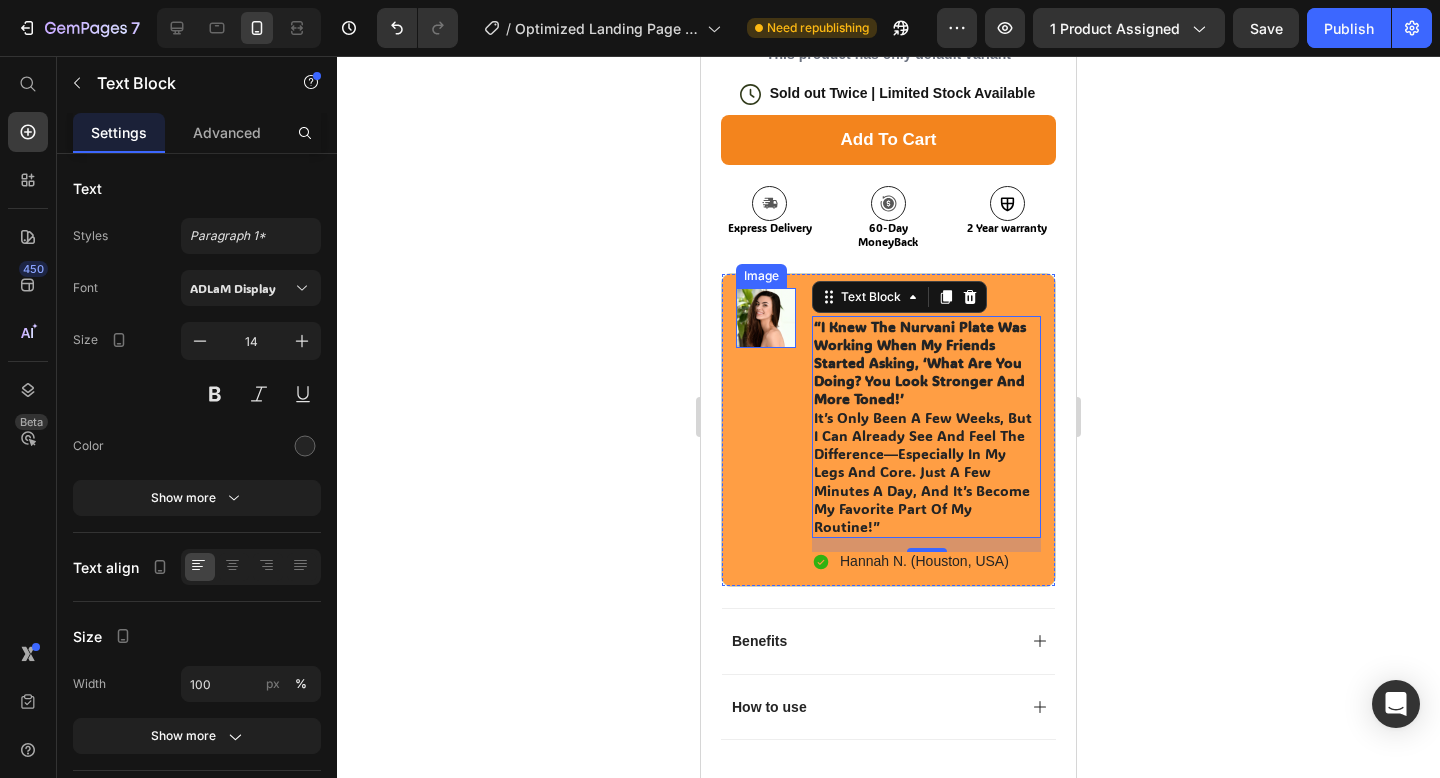 click at bounding box center (766, 318) 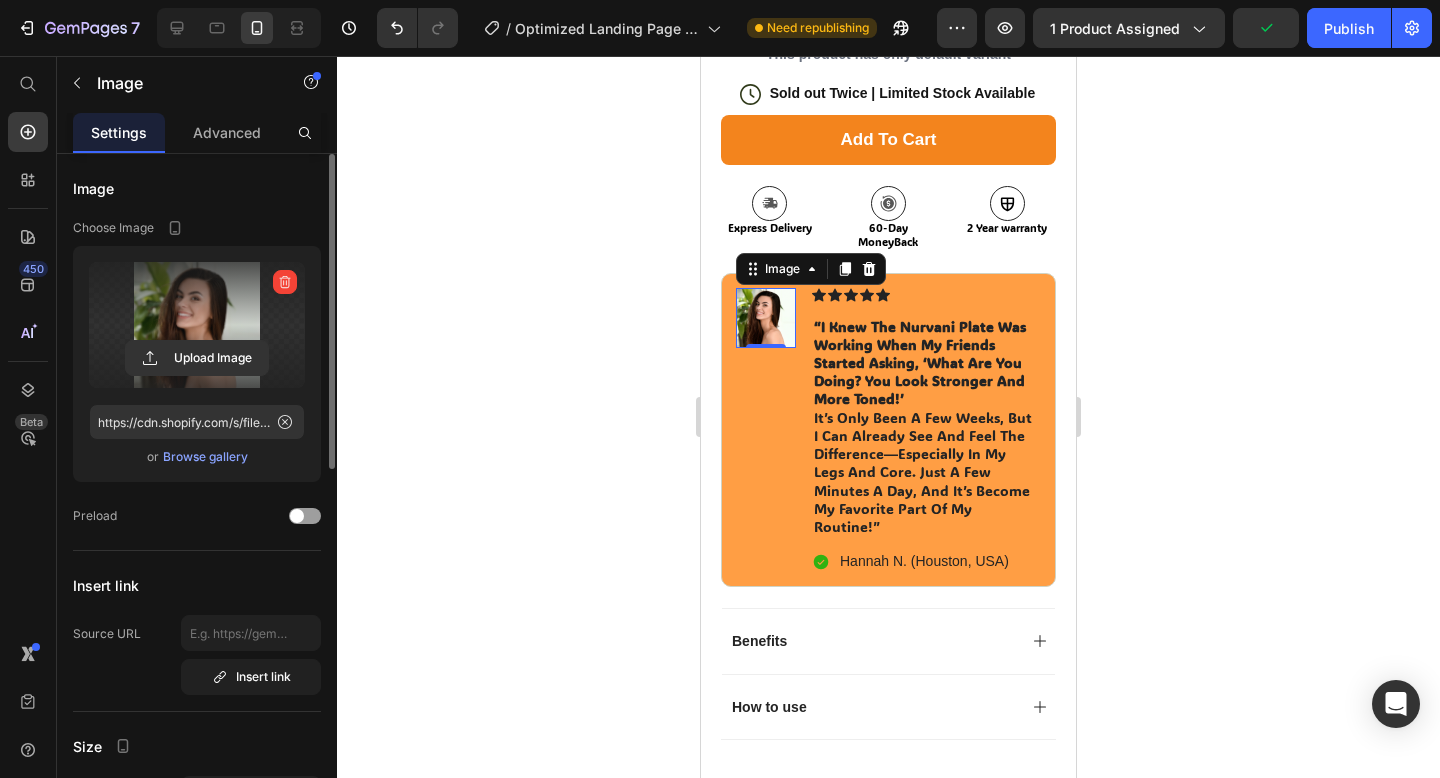 click at bounding box center [197, 325] 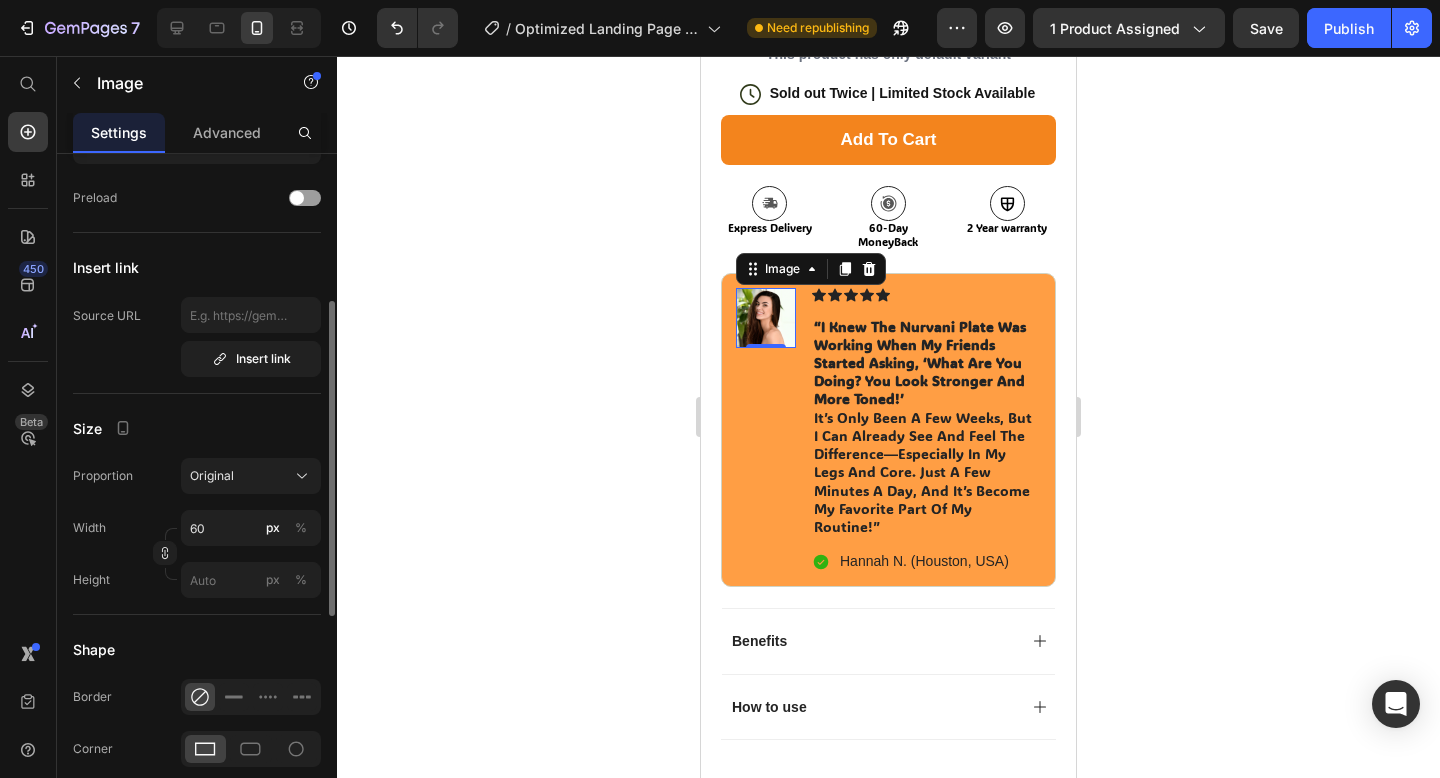 scroll, scrollTop: 322, scrollLeft: 0, axis: vertical 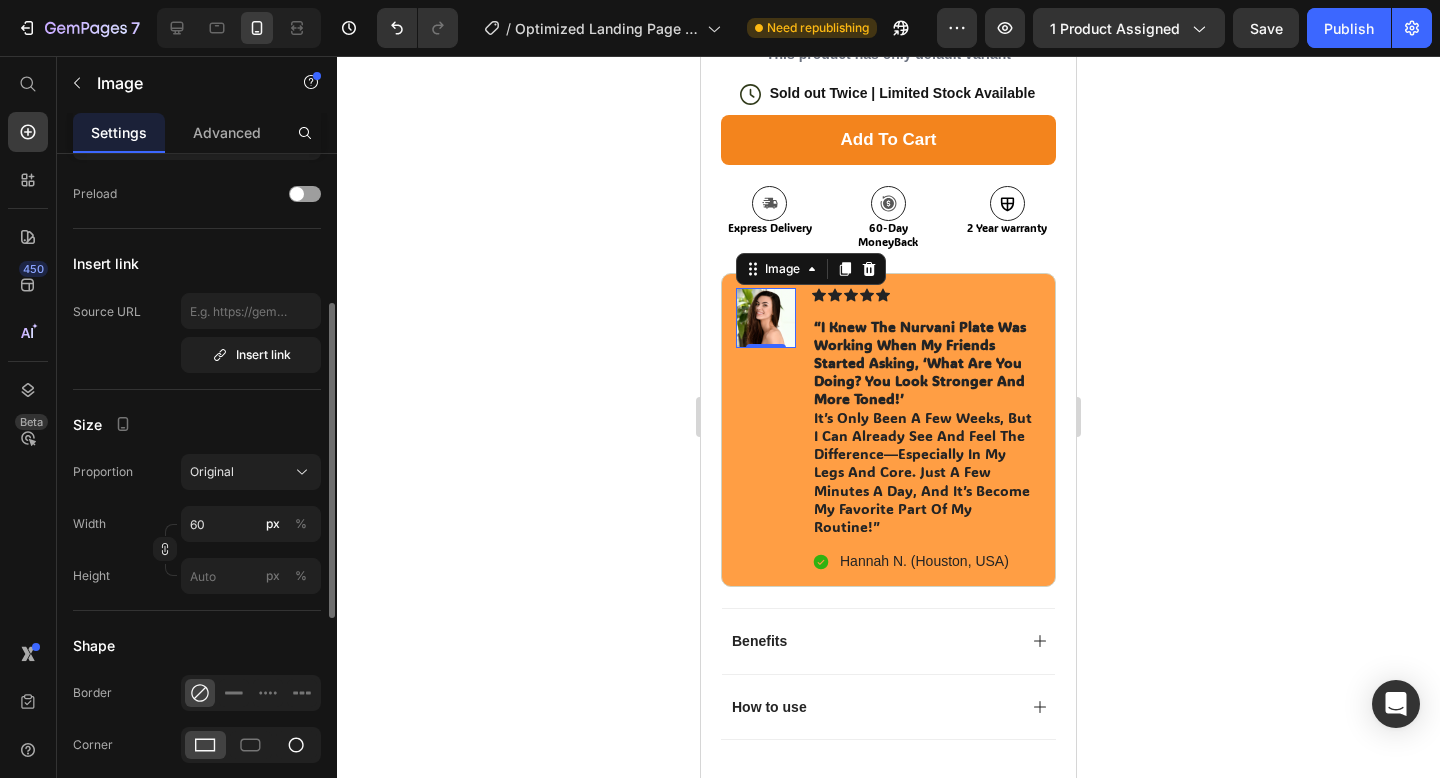 click 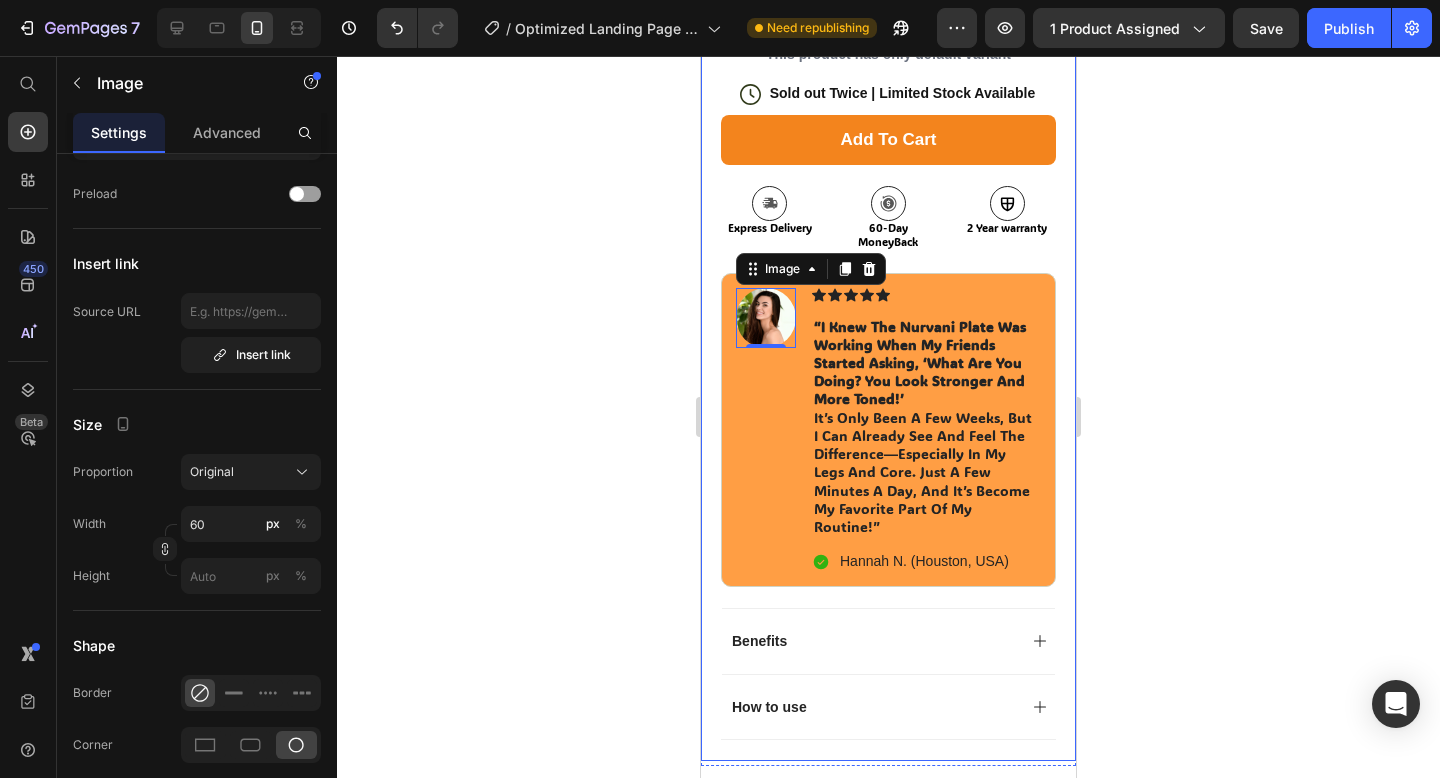 click on "Product Images #1  LEARNING Toy of 2024 Text Block Image Icon Icon Icon Icon Icon Icon List I’ve tried so many flea treatments and sprays, but nothing really worked long-term—until I found  COMFORA Chews!  Within just a few weeks, I noticed a  huge difference —my dog stopped scratching, her coat looked shinier, and I wasn’t seeing fleas or ticks after walks anymore. The best part?  It’s natural, mess-free, and she actually loves taking it.  I feel so much better knowing she’s protected daily—and I’ve never felt more confident as a dog parent. Highly recommend! Text Block
Icon Hannah N. (Houston, USA) Text Block Row Row Row Icon Icon Icon Icon Icon Icon List 4.8 based on 5640 Customers Text Block Row the product Product Title
Comprehensive Learning Through Play
Stimulate Imagination and Creativity
FREE Gifts w/ Order  (Summer Only!) Item List €0,00 Product Price €0,00 Product Price NaN% OFF Discount Tag Row Product Variants & Swatches" at bounding box center [888, 76] 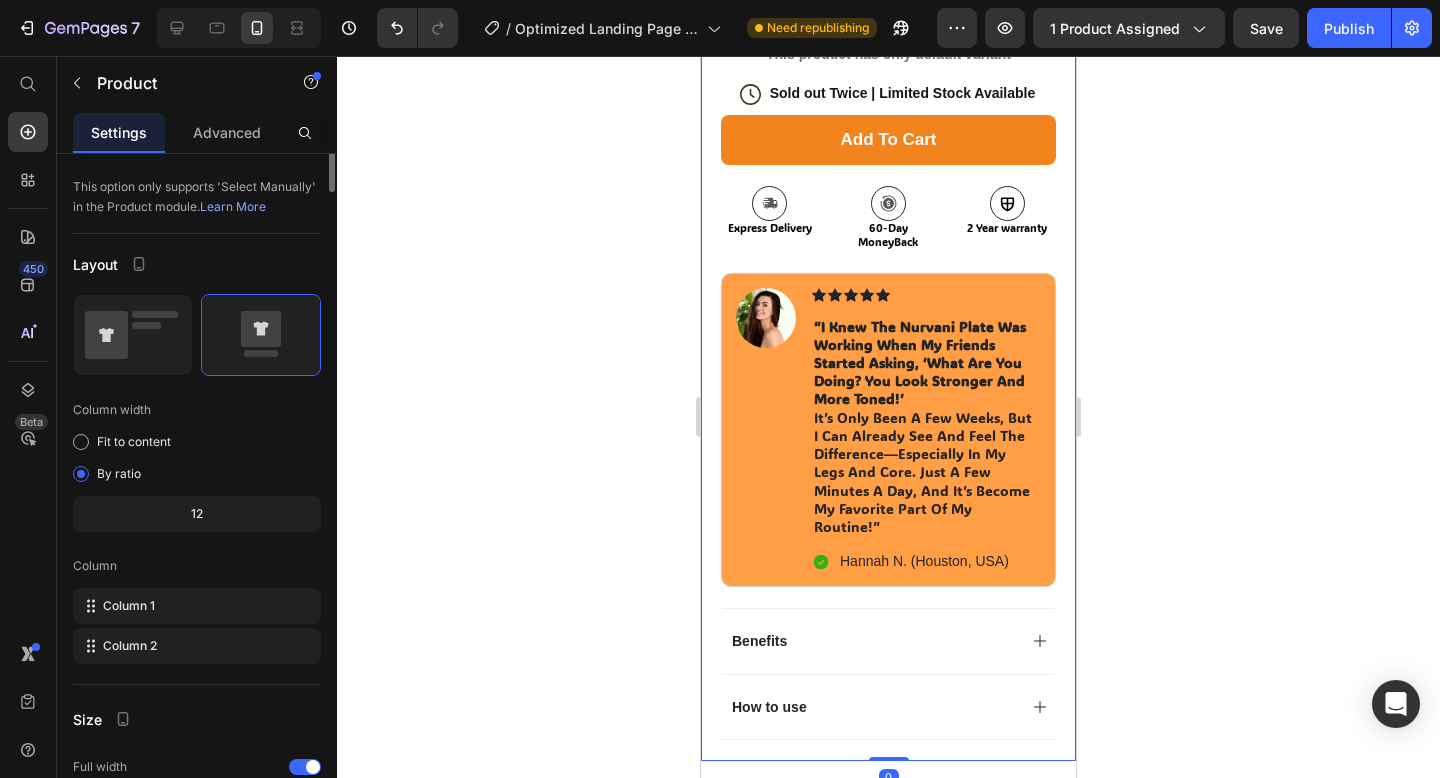 scroll, scrollTop: 0, scrollLeft: 0, axis: both 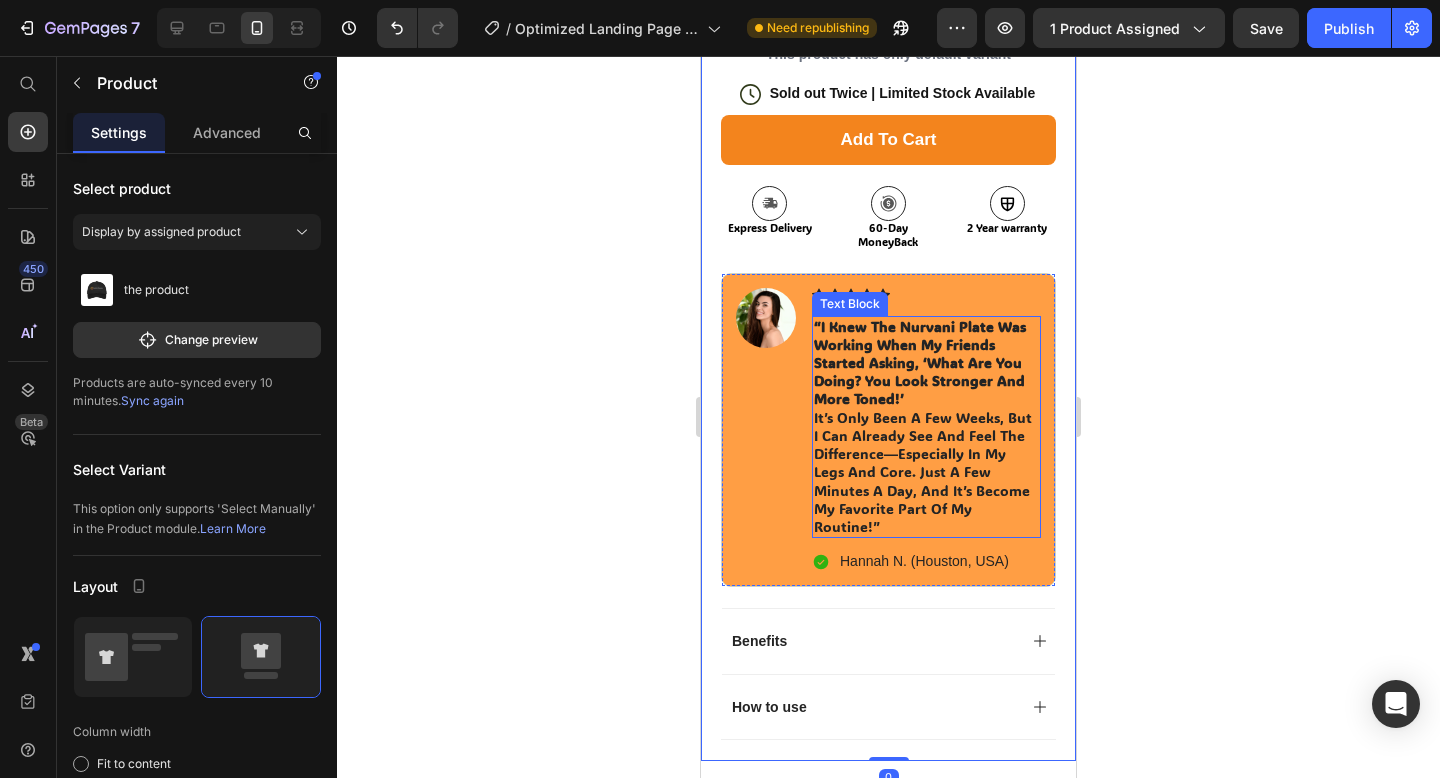 click on "“I knew the Nurvani Plate was working when my friends started asking, ‘What are you doing? You look stronger and more toned!’" at bounding box center (920, 363) 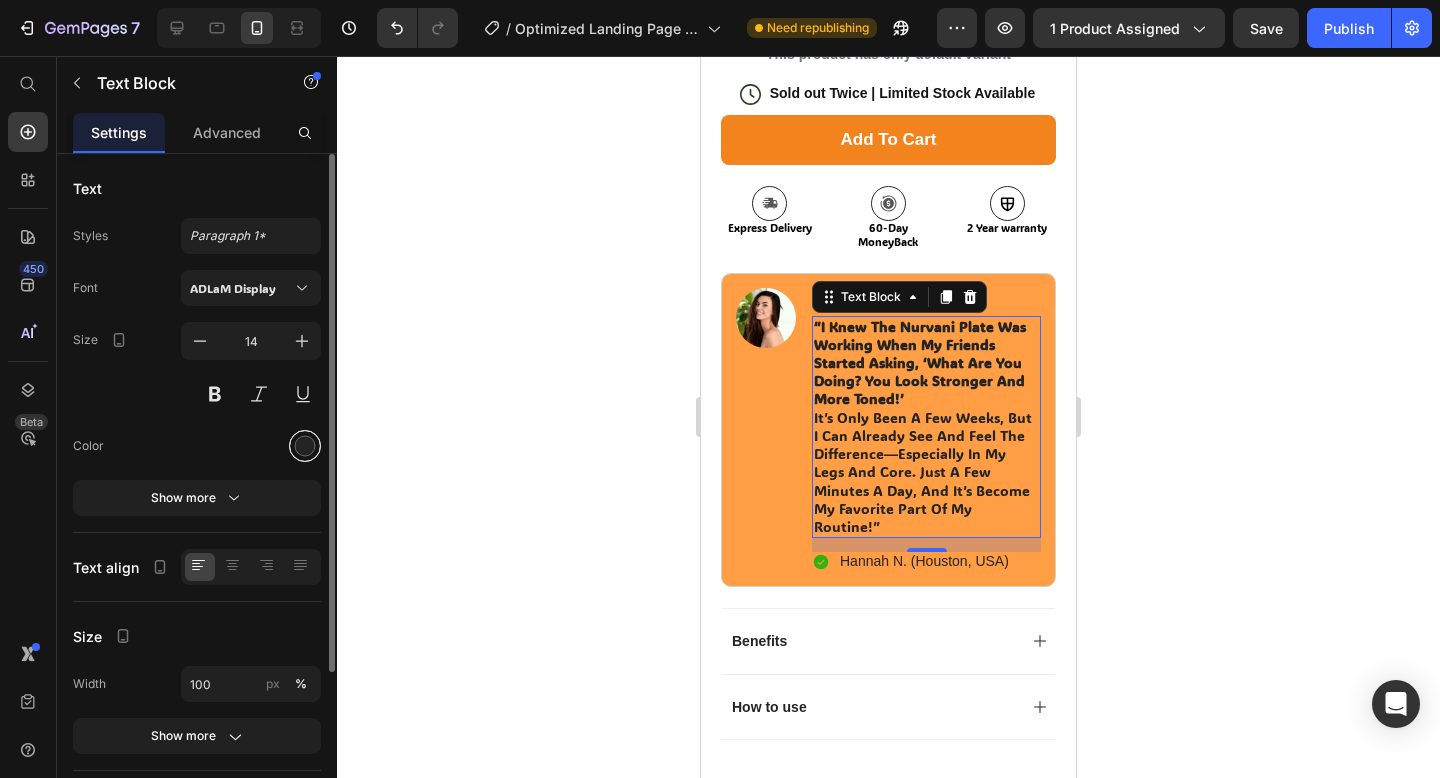click at bounding box center (305, 446) 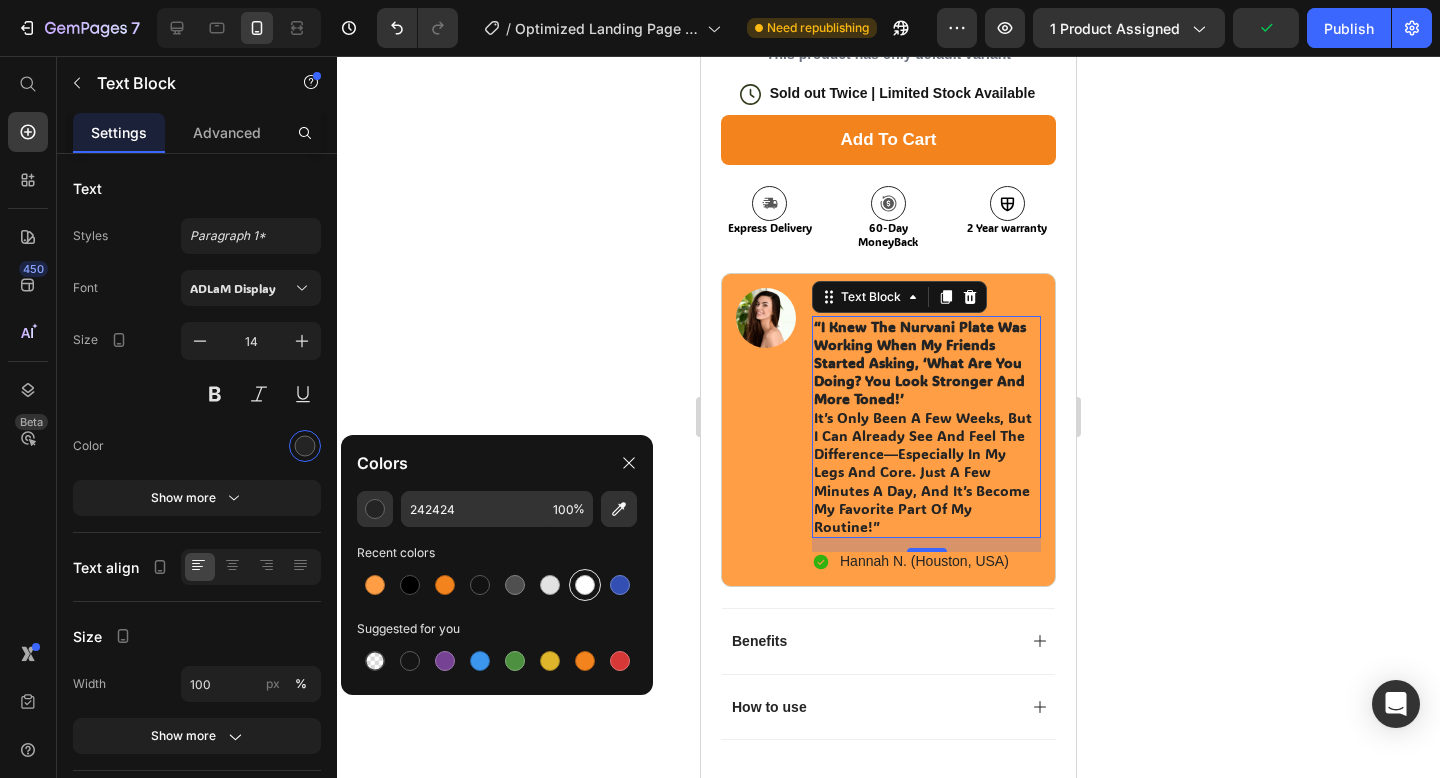 click at bounding box center [585, 585] 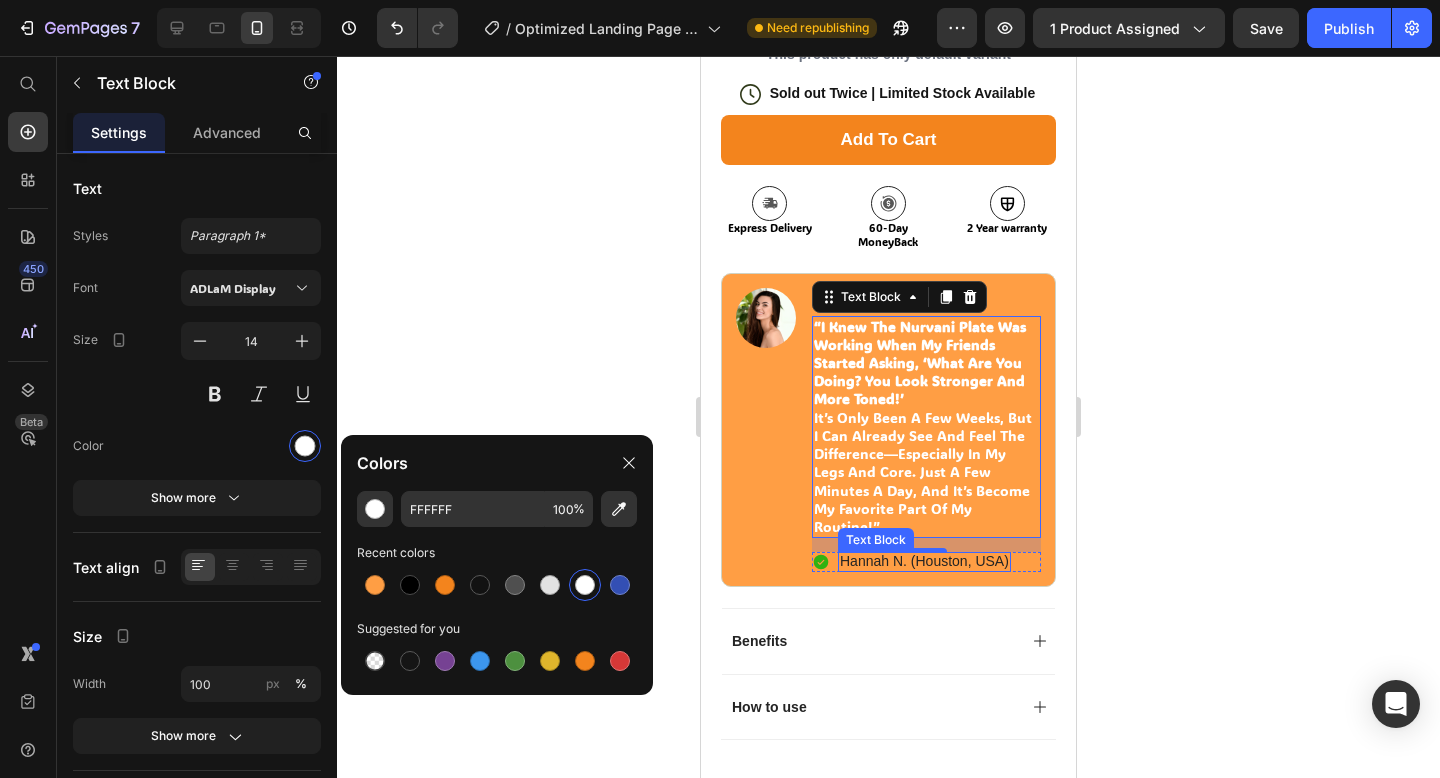click on "Hannah N. (Houston, USA)" at bounding box center (924, 561) 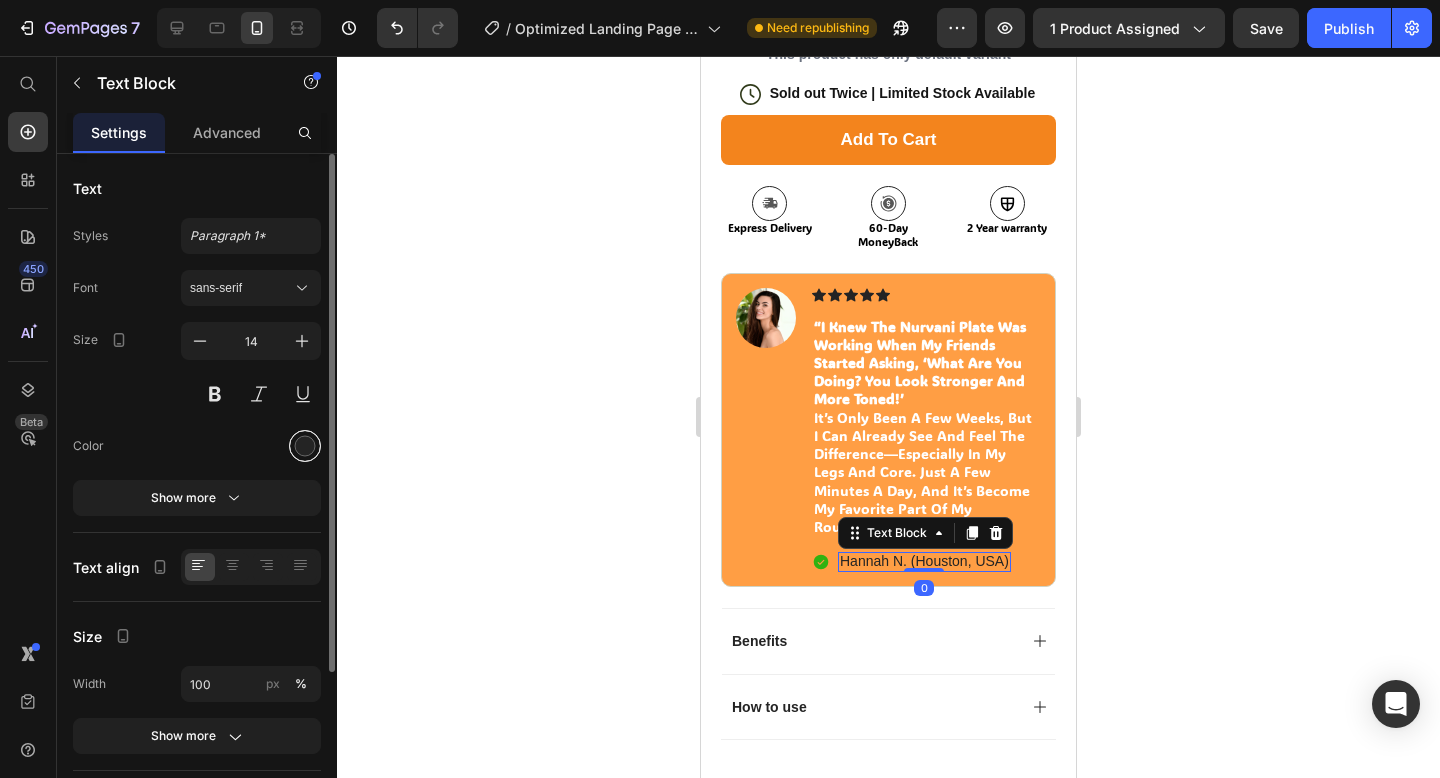 click at bounding box center (305, 446) 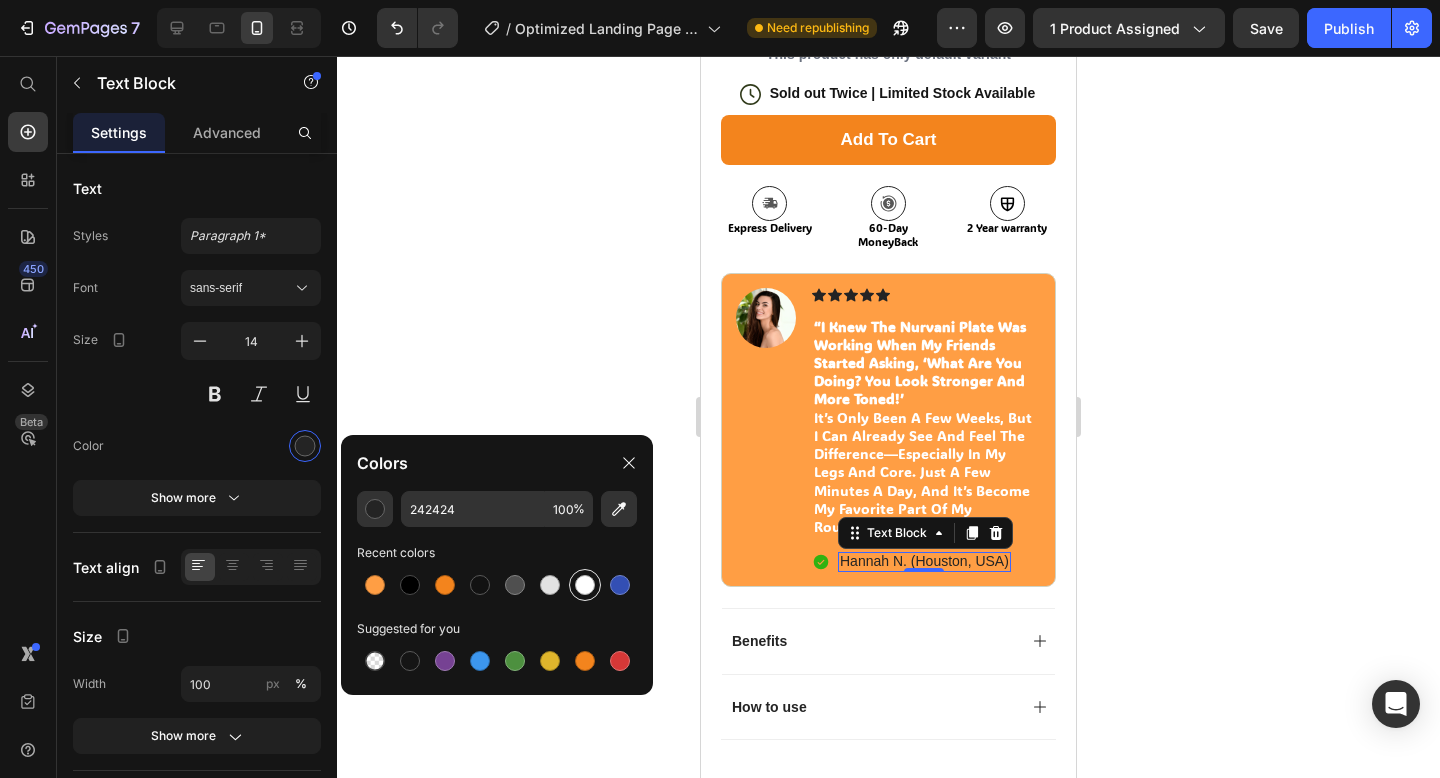 click at bounding box center [585, 585] 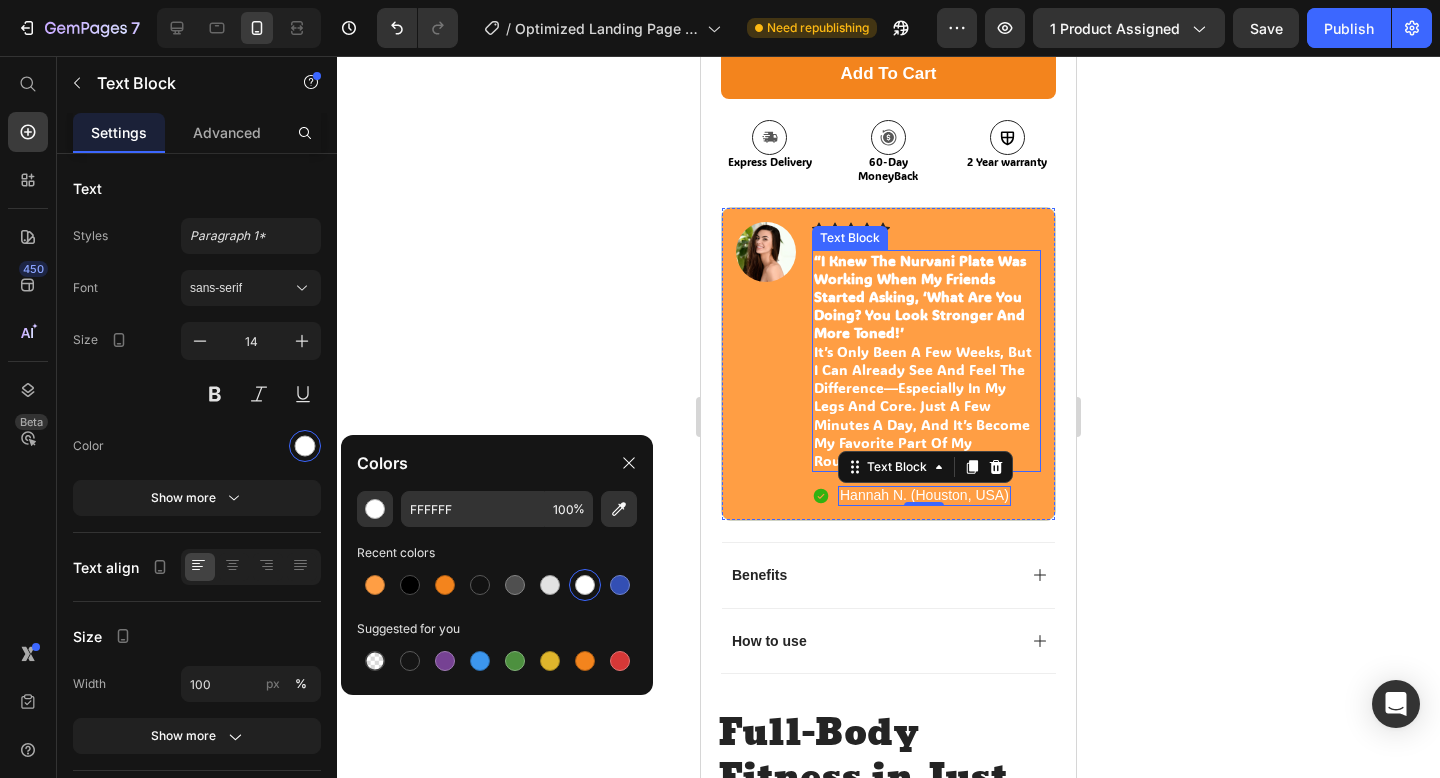 scroll, scrollTop: 714, scrollLeft: 0, axis: vertical 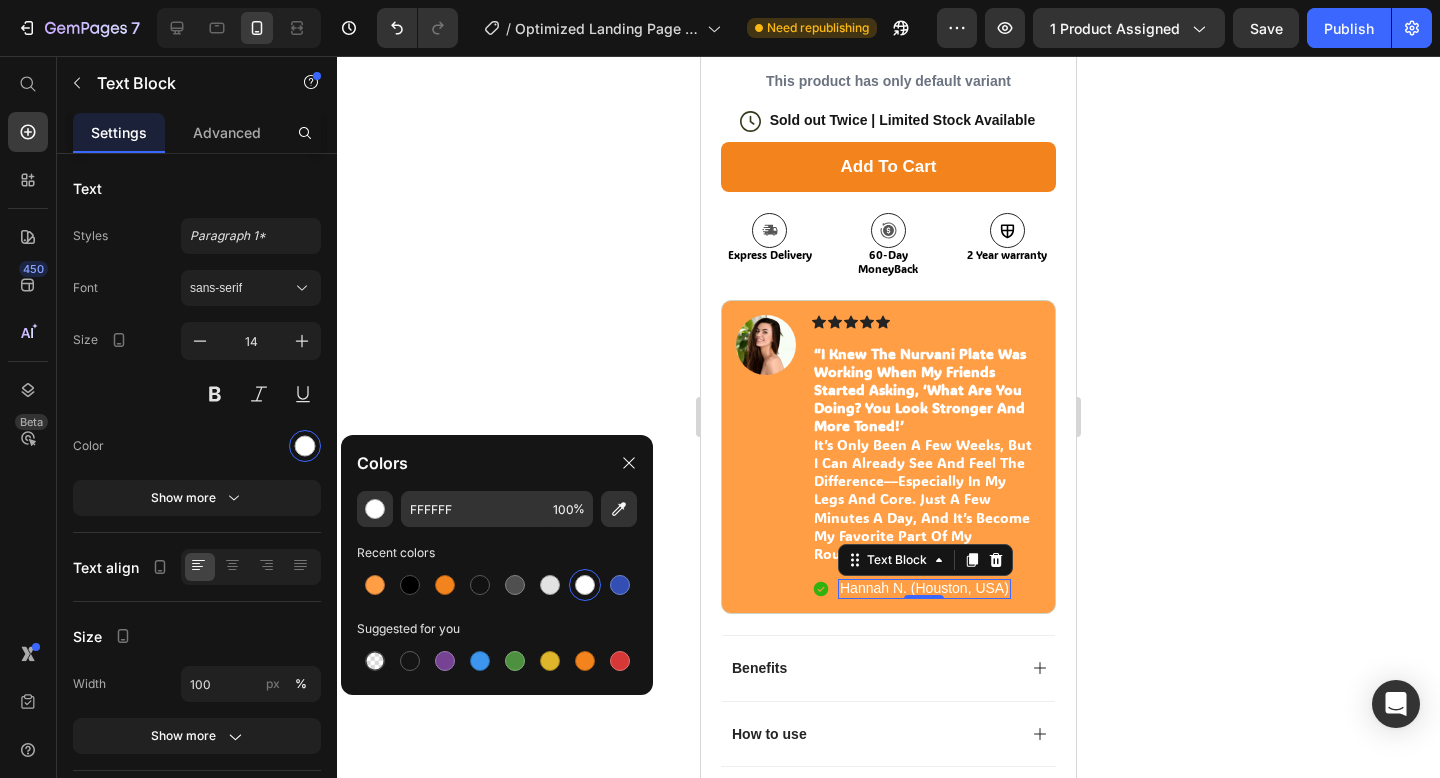 click 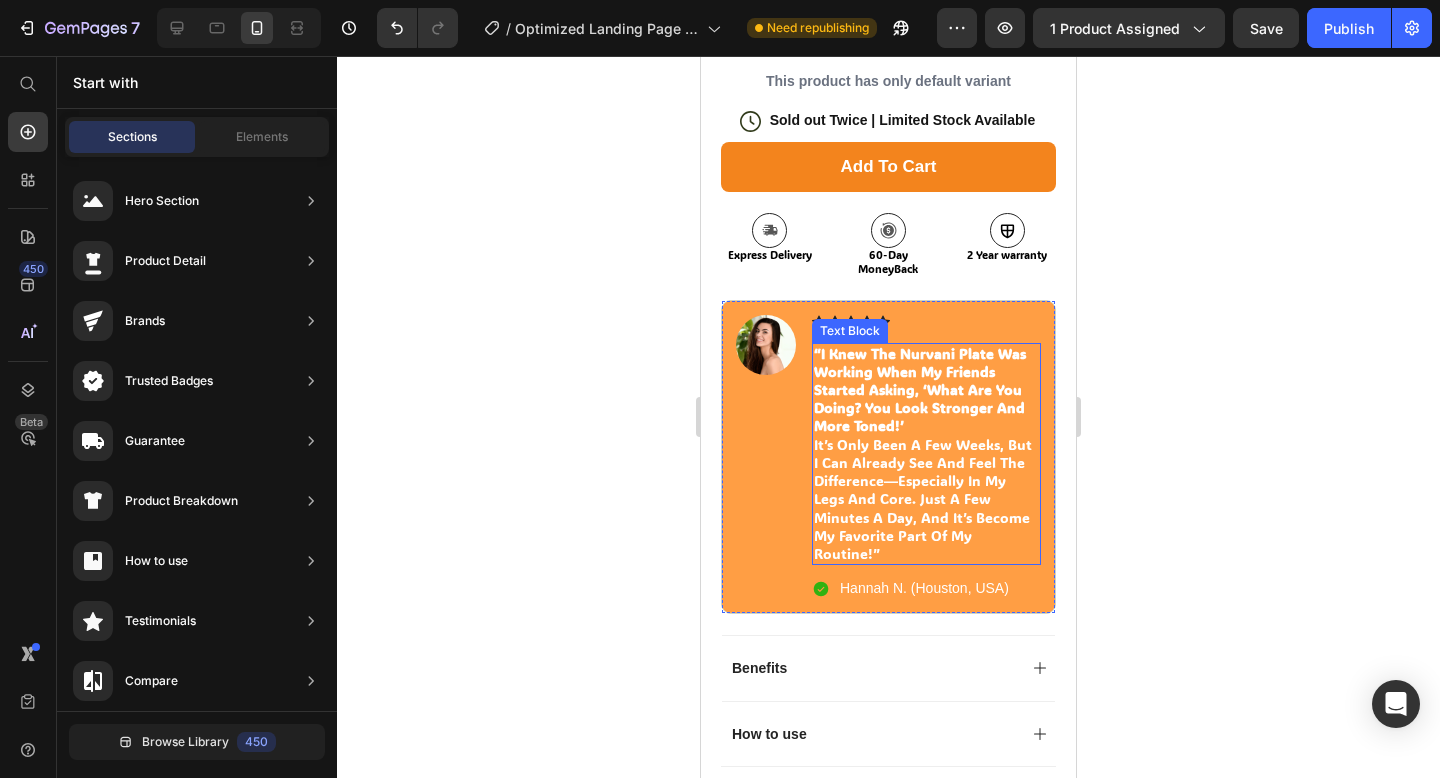 click on "“I knew the Nurvani Plate was working when my friends started asking, ‘What are you doing? You look stronger and more toned!’" at bounding box center (920, 390) 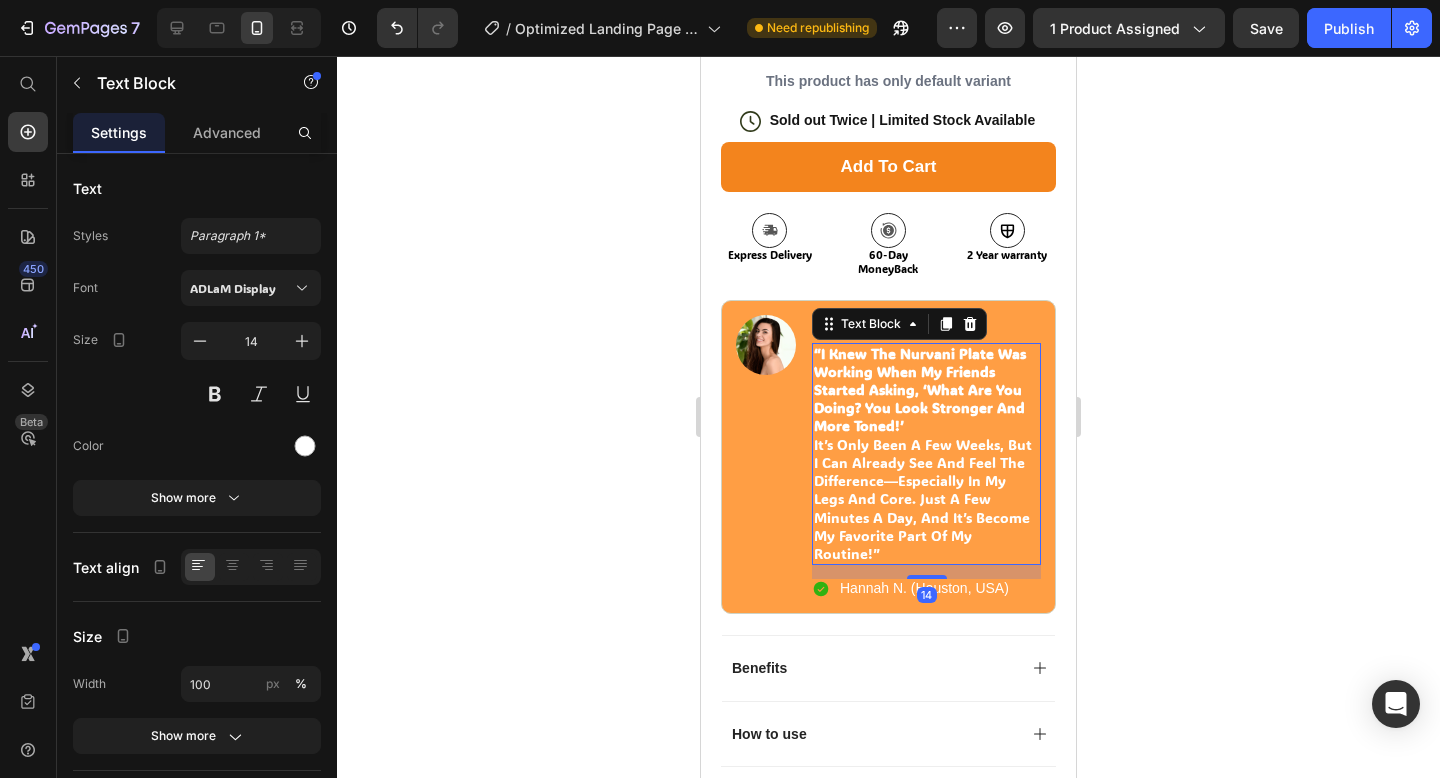 click on "“I knew the Nurvani Plate was working when my friends started asking, ‘What are you doing? You look stronger and more toned!’" at bounding box center [920, 390] 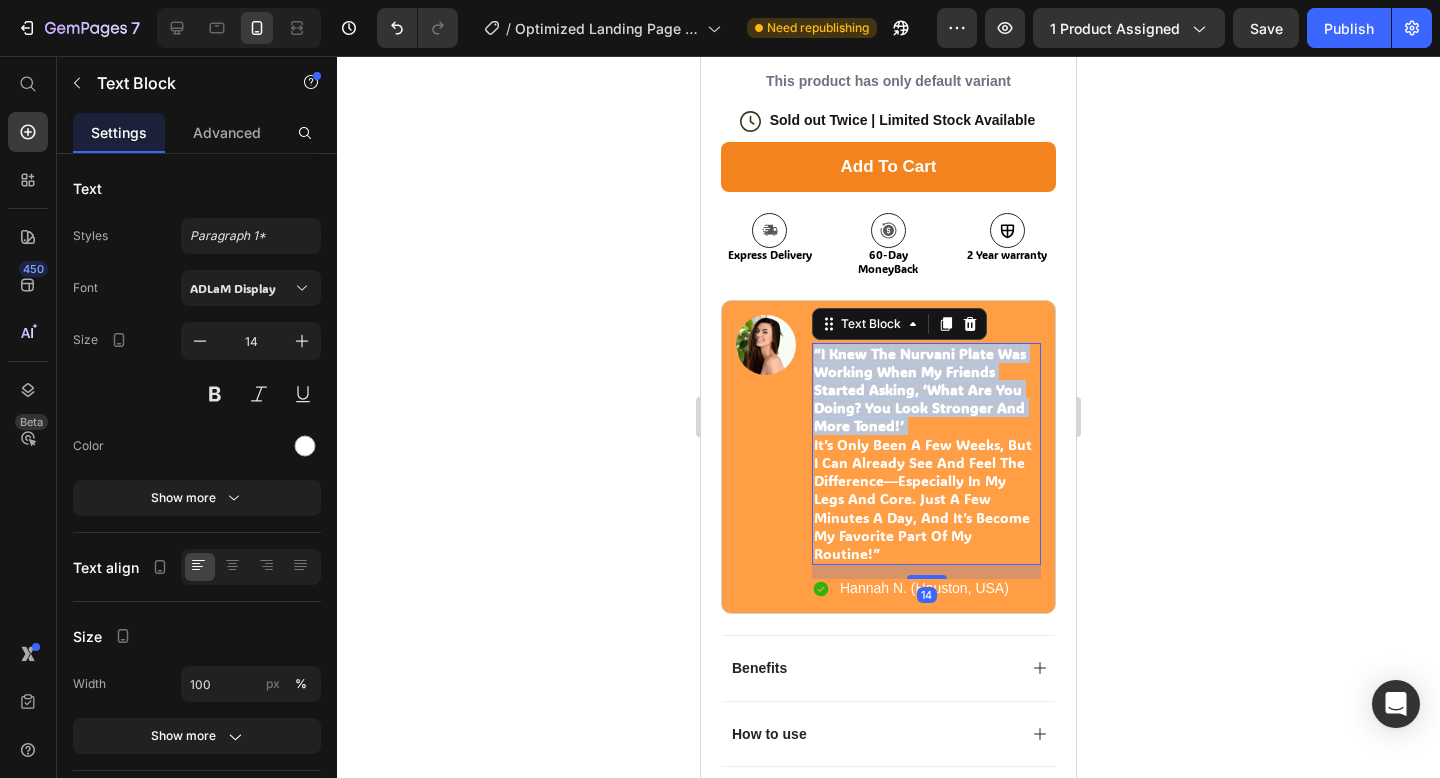 click on "“I knew the Nurvani Plate was working when my friends started asking, ‘What are you doing? You look stronger and more toned!’" at bounding box center (920, 390) 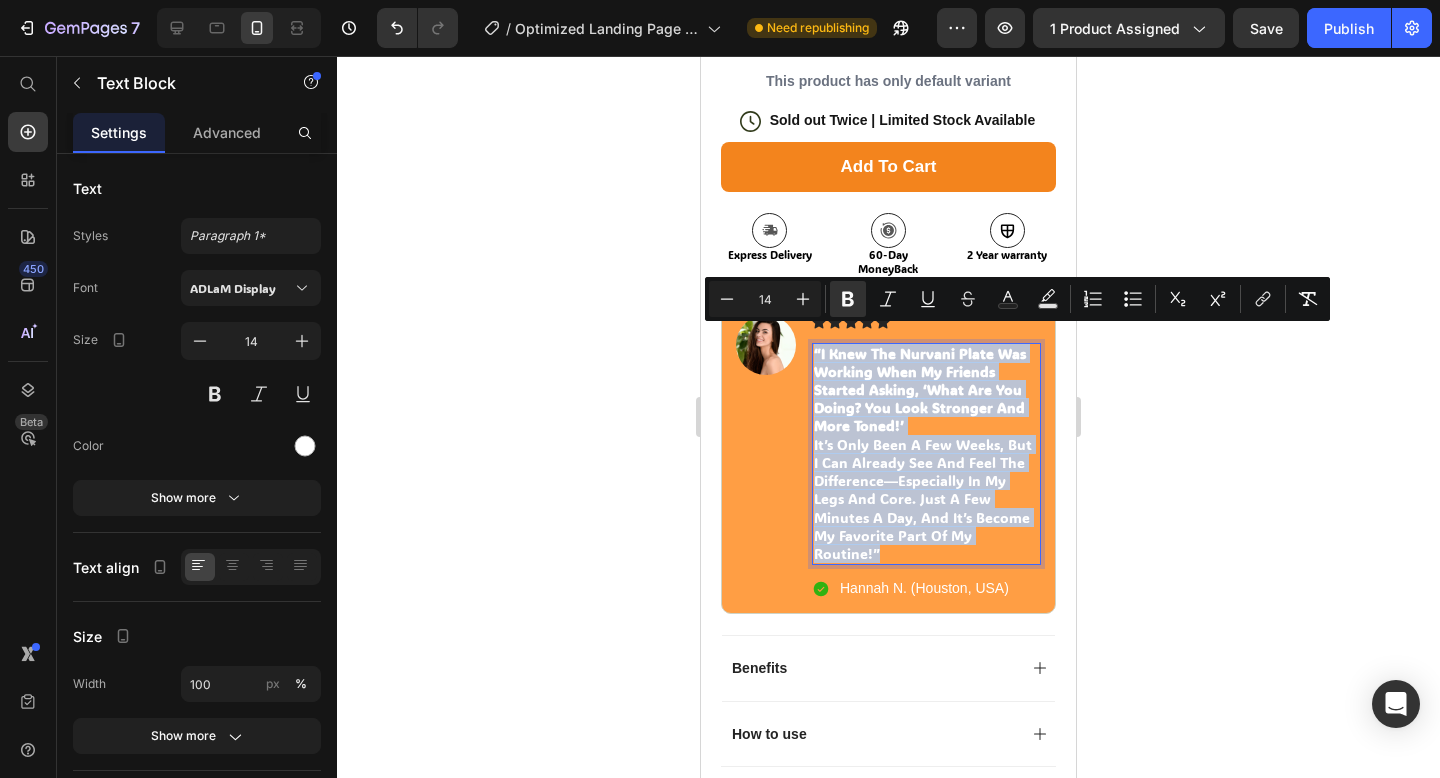 copy on "“I knew the Nurvani Plate was working when my friends started asking, ‘What are you doing? You look stronger and more toned!’ It’s only been a few weeks, but I can already see and feel the difference—especially in my legs and core. Just a few minutes a day, and it’s become my favorite part of my routine!”" 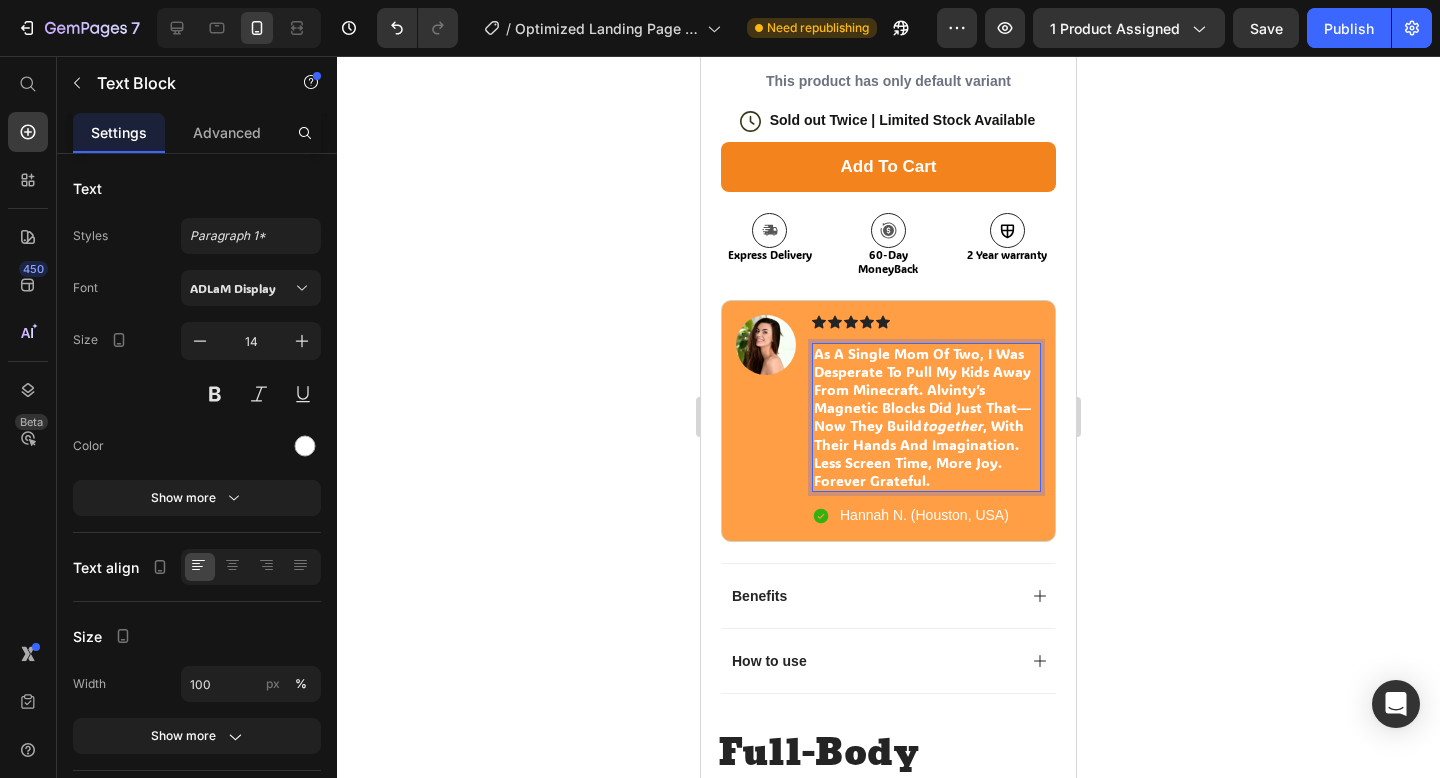 click 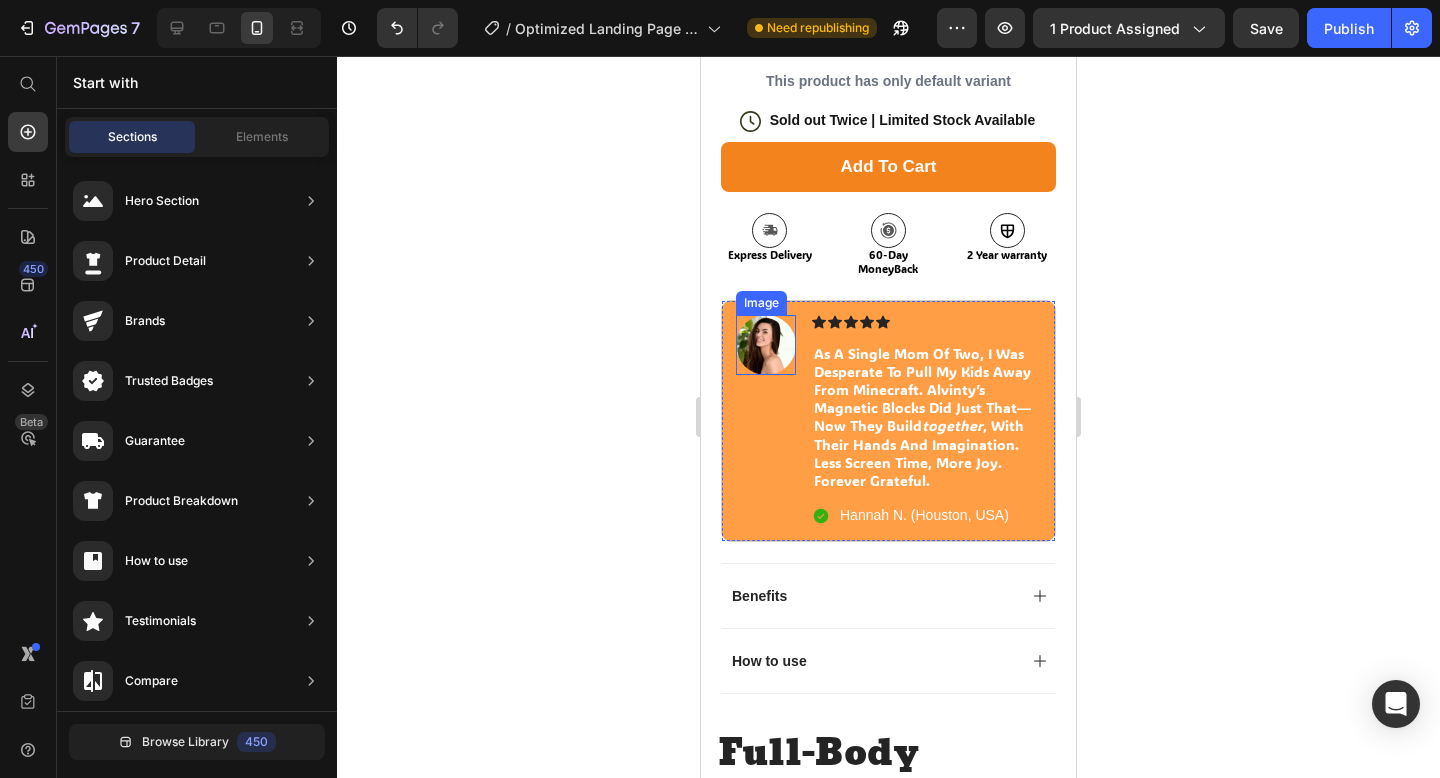 click at bounding box center [766, 345] 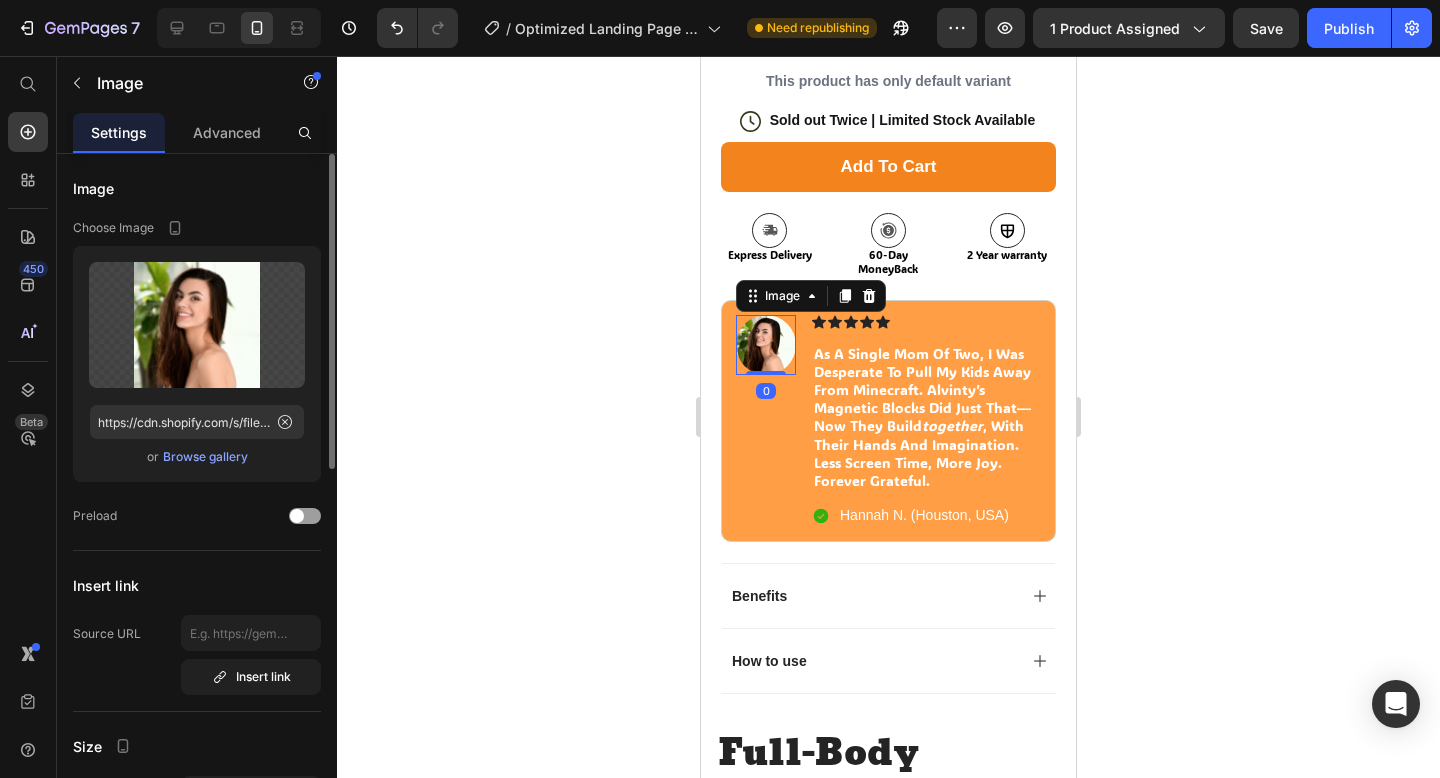 click on "Browse gallery" at bounding box center (205, 457) 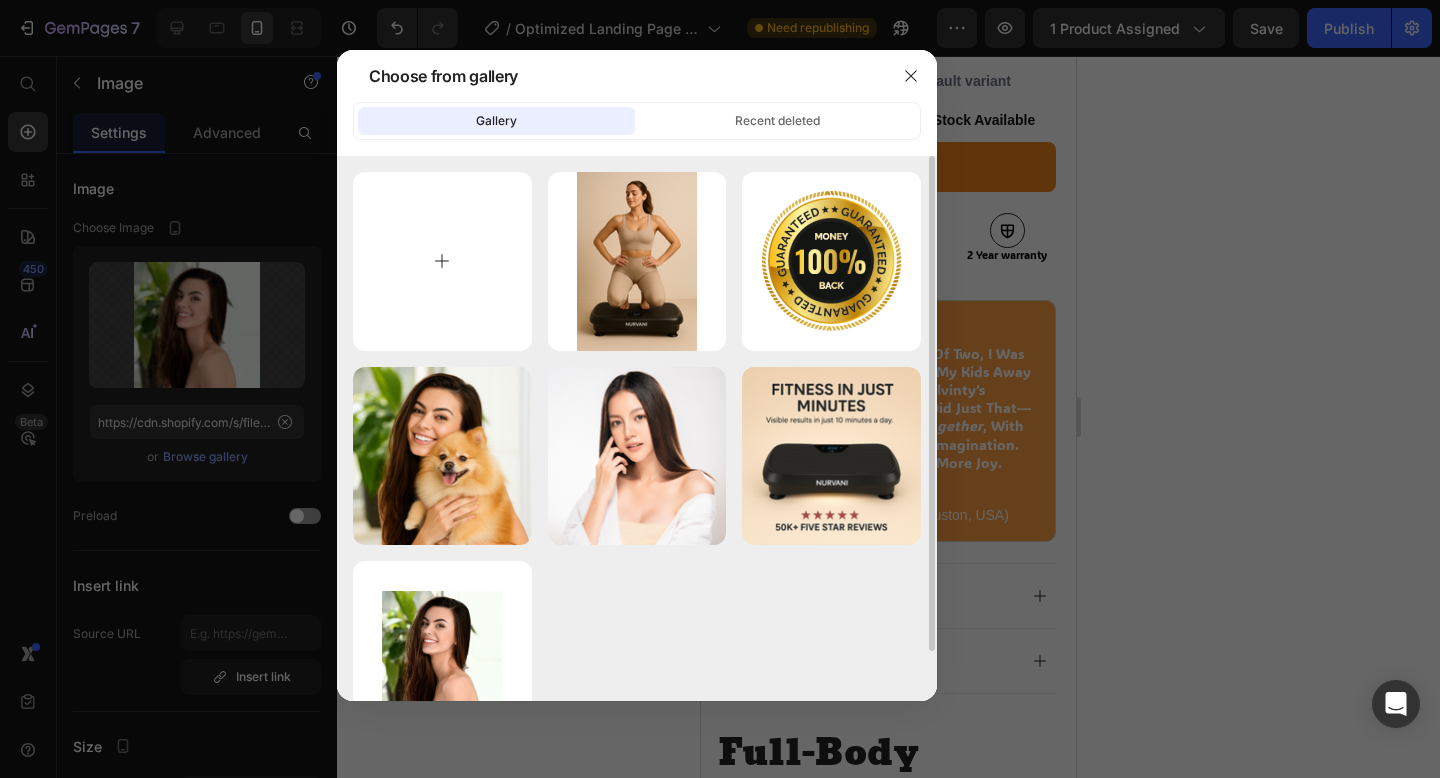click at bounding box center [442, 261] 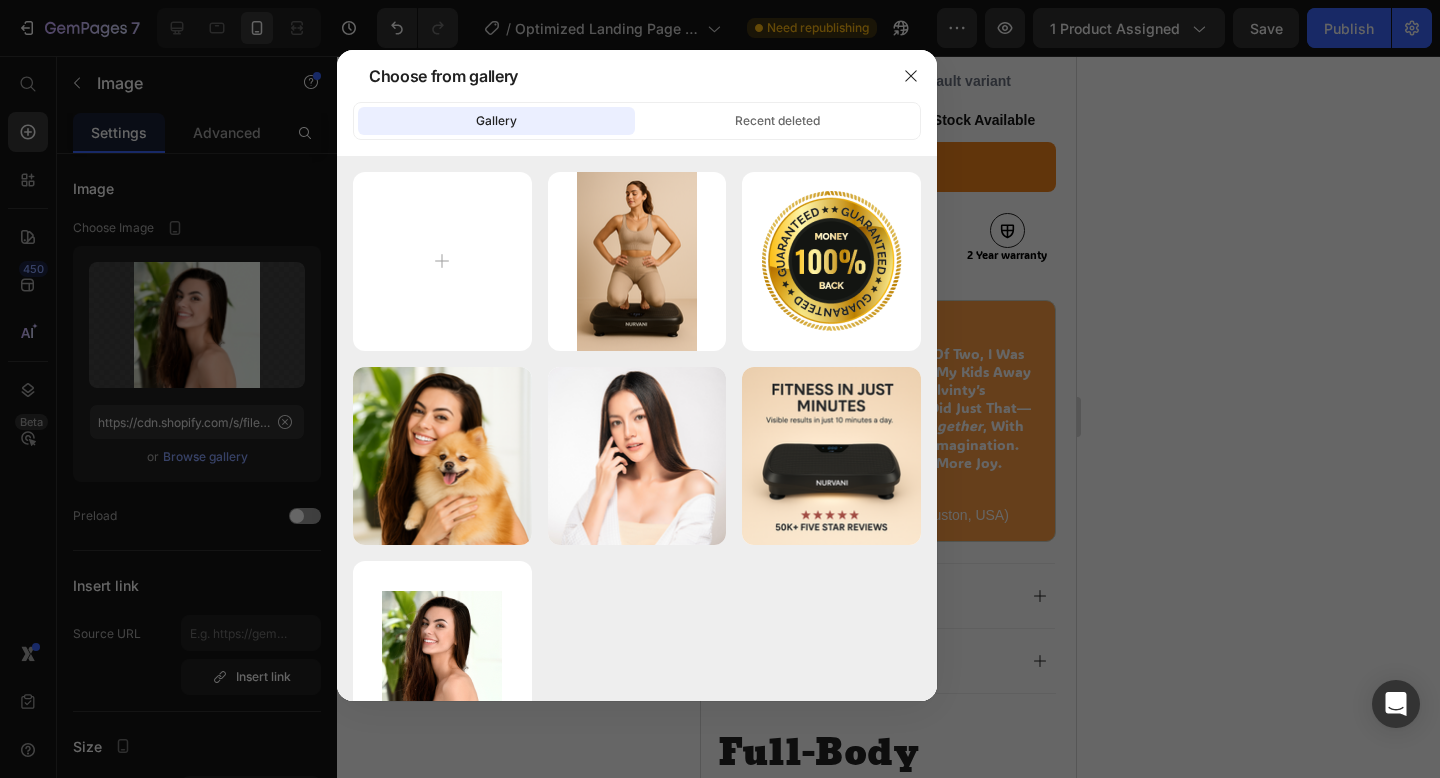 type on "C:\fakepath\OliviaReedPhoto-31-scaled.jpg" 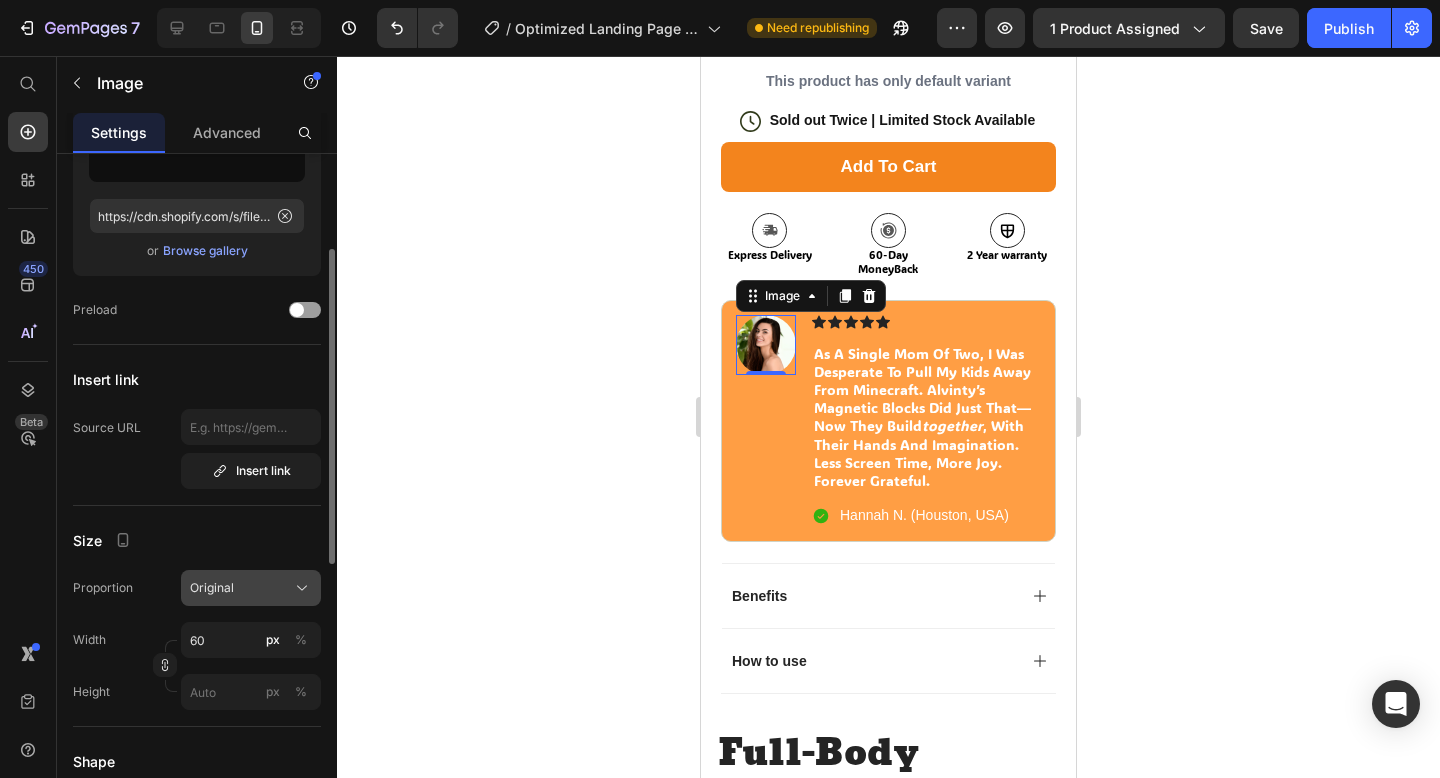 type on "https://cdn.shopify.com/s/files/1/0915/1198/0405/files/gempages_574572282295354212-da29160a-70c1-47c2-b07f-4e5d74e4d2b0.jpg" 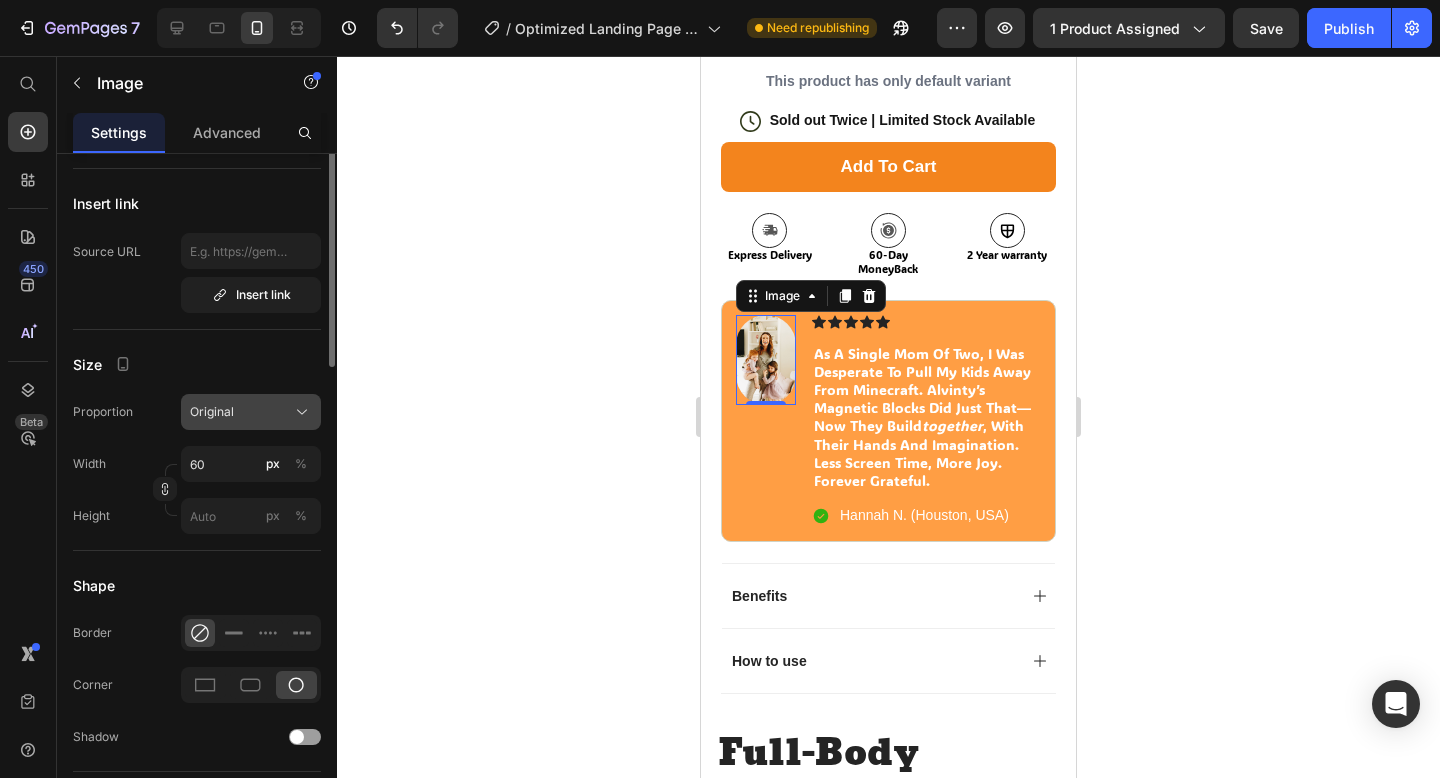 scroll, scrollTop: 0, scrollLeft: 0, axis: both 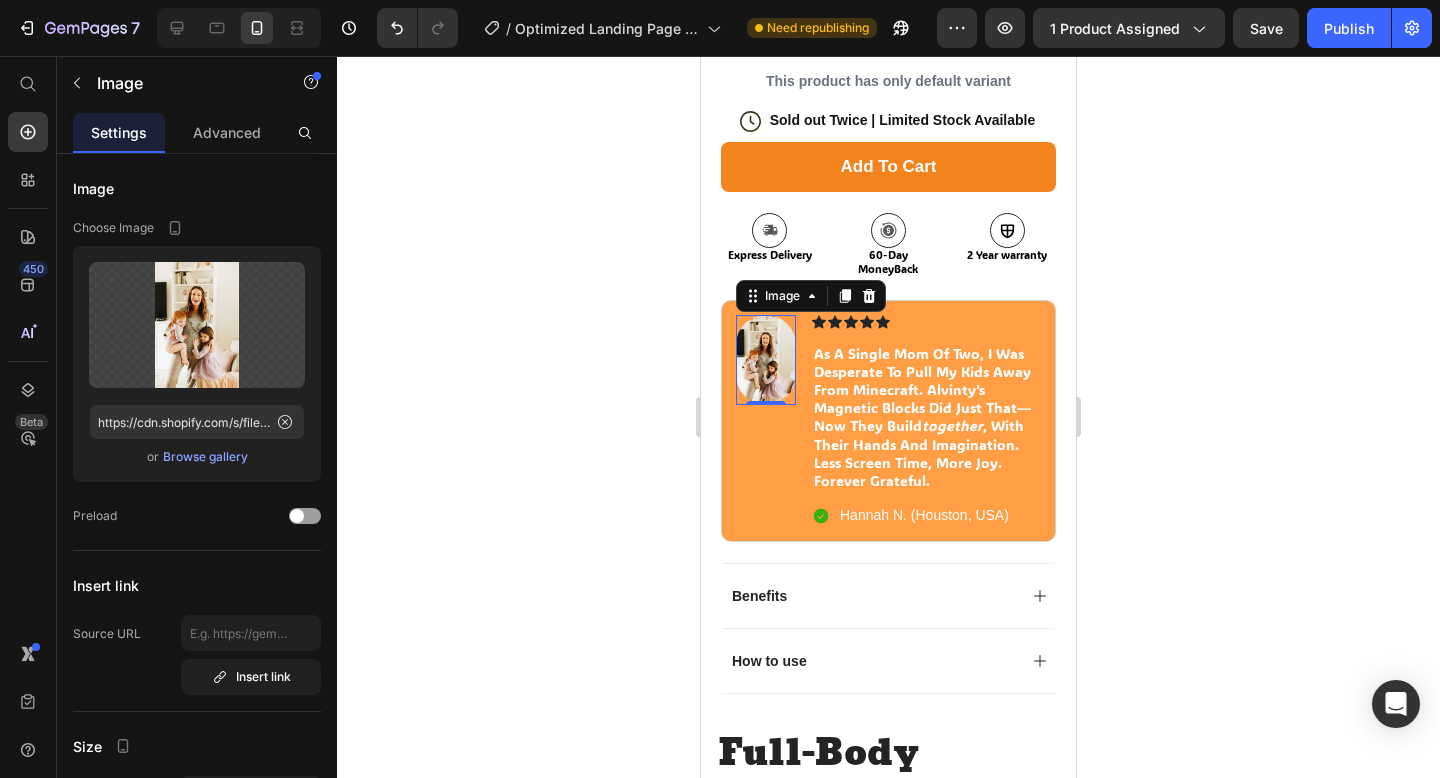 click 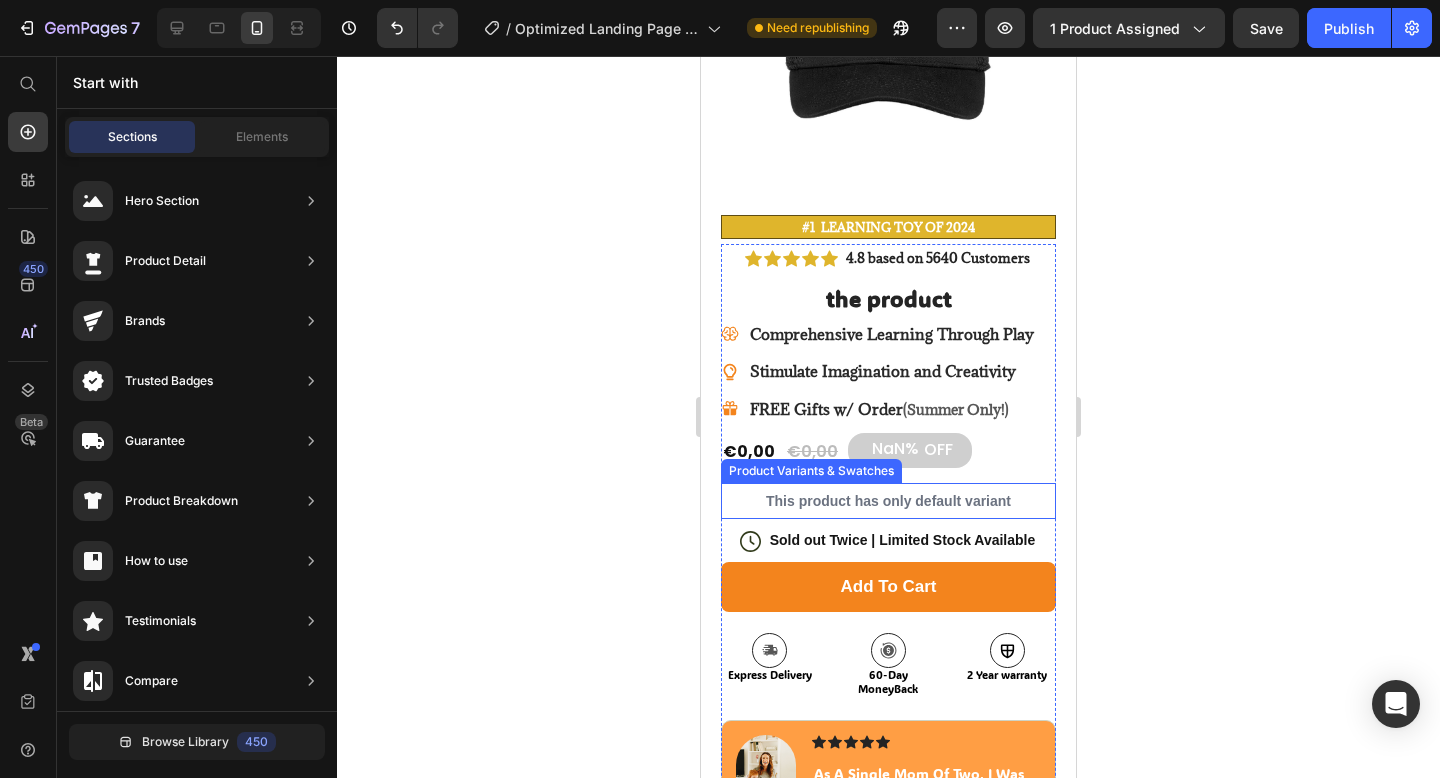 scroll, scrollTop: 0, scrollLeft: 0, axis: both 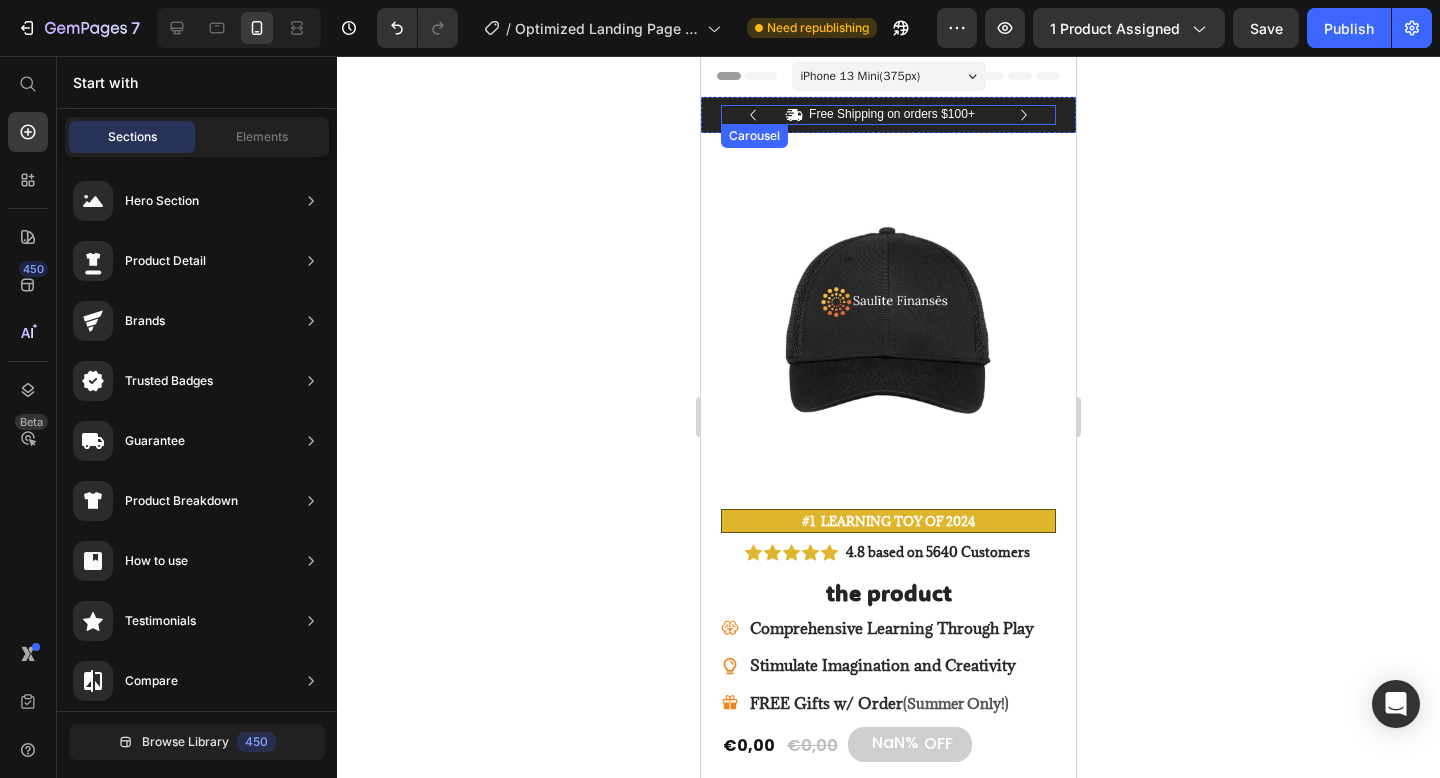 click 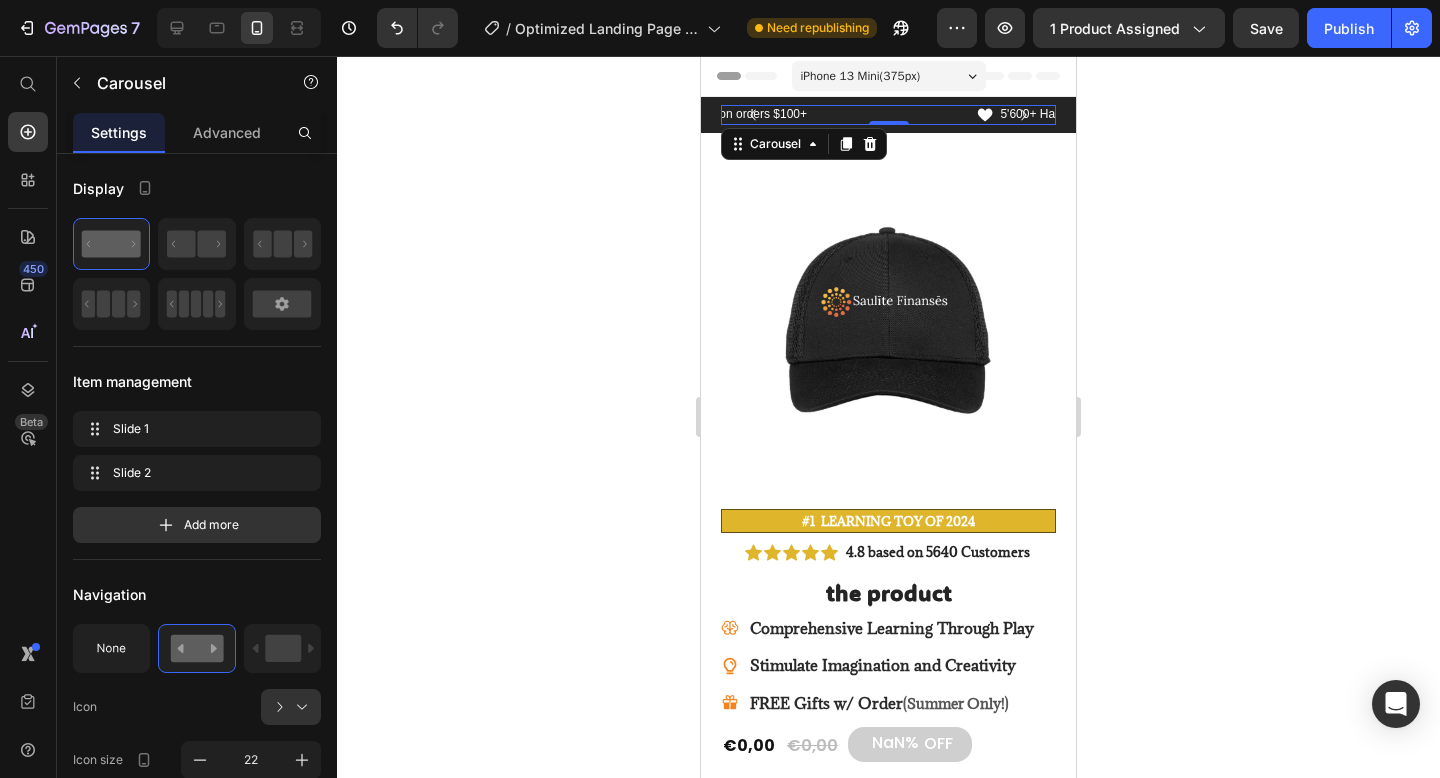 click 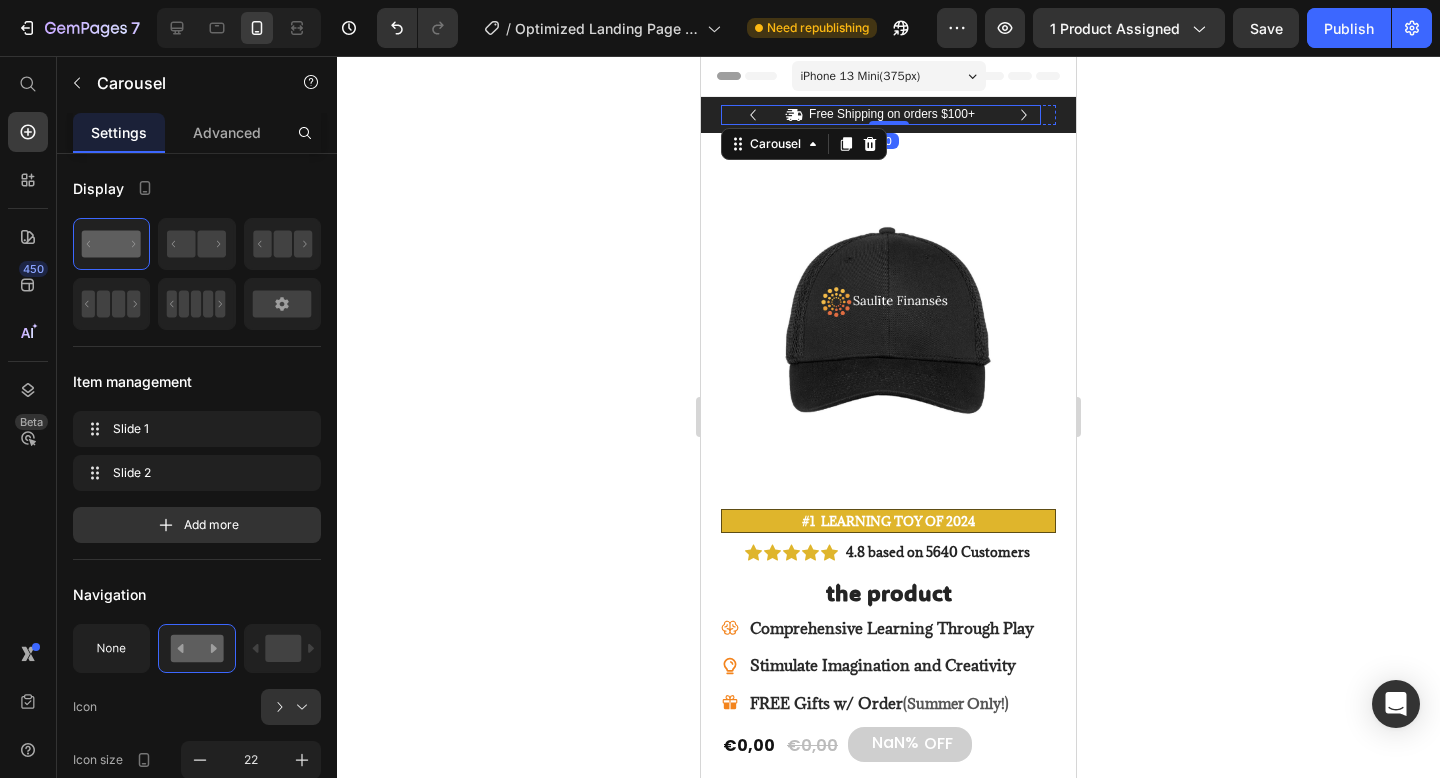 click at bounding box center (1024, 115) 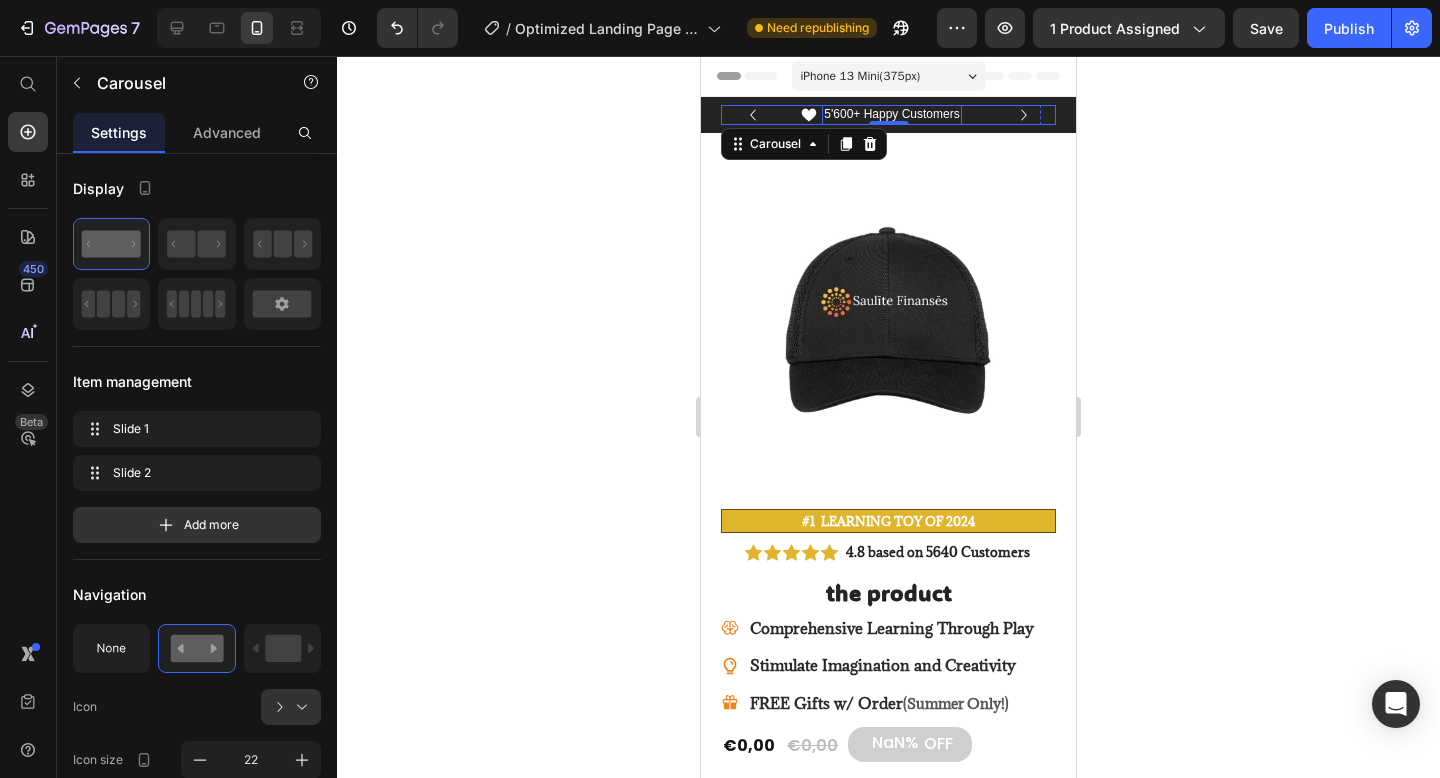 click on "5'600+ Happy Customers" at bounding box center (891, 115) 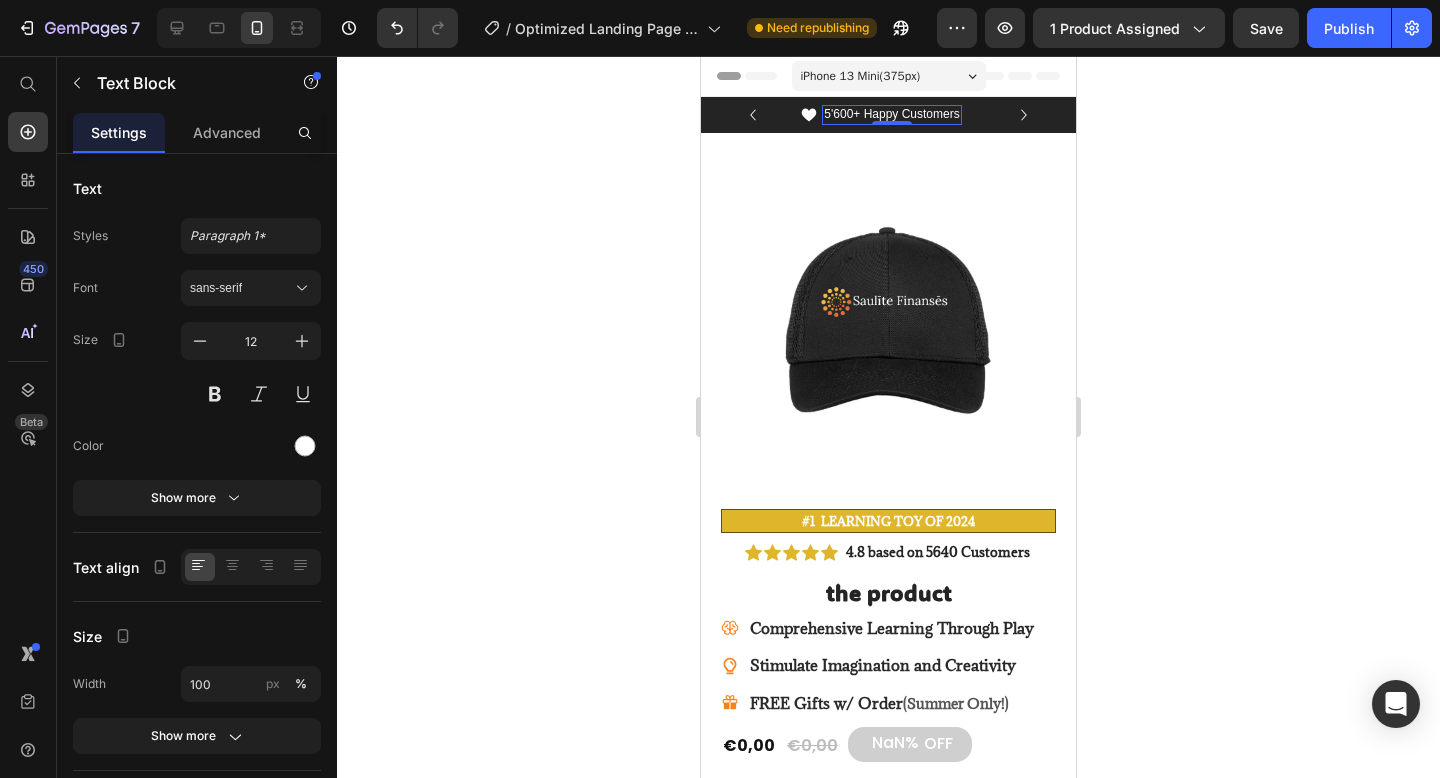 click on "5'600+ Happy Customers" at bounding box center [891, 115] 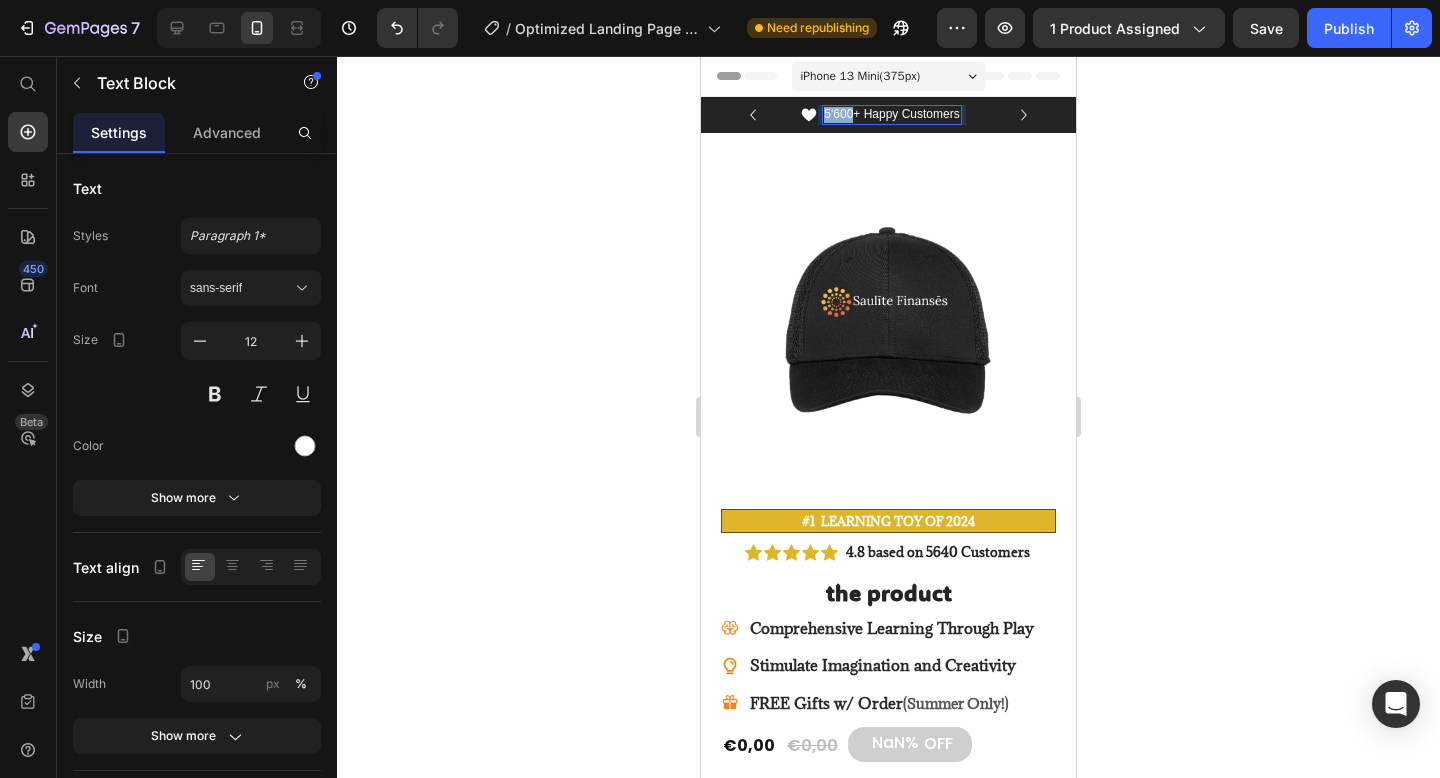 click on "5'600+ Happy Customers" at bounding box center (891, 115) 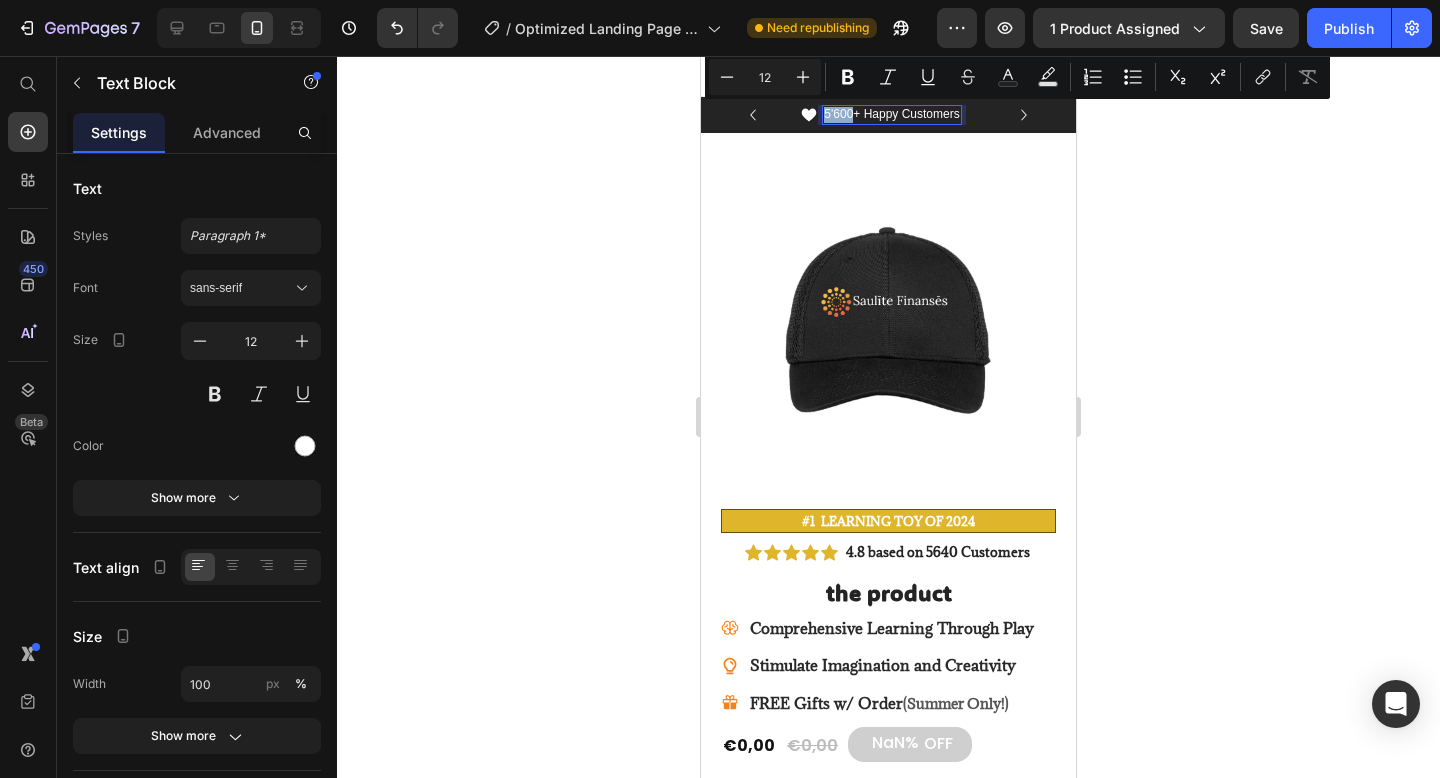 click on "5'600+ Happy Customers" at bounding box center (891, 115) 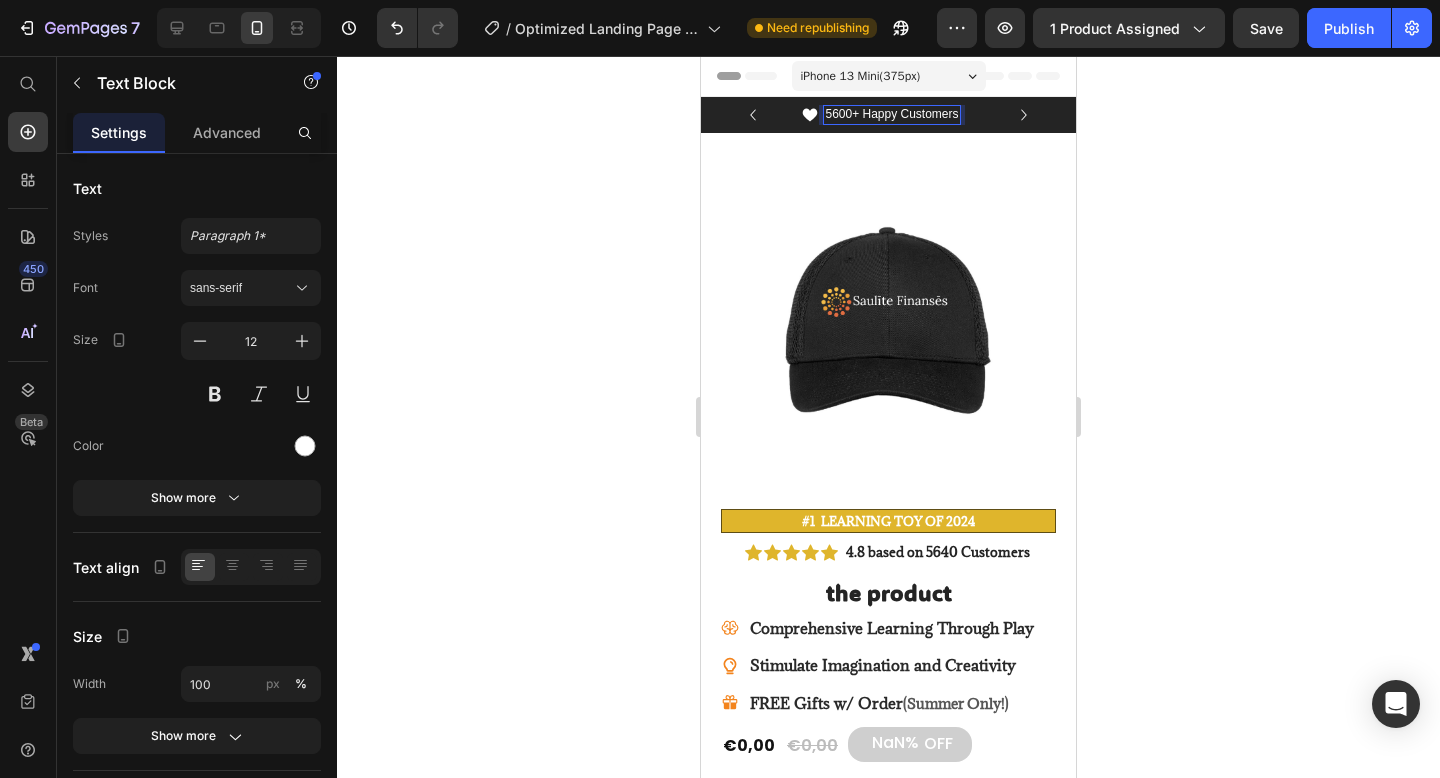 click 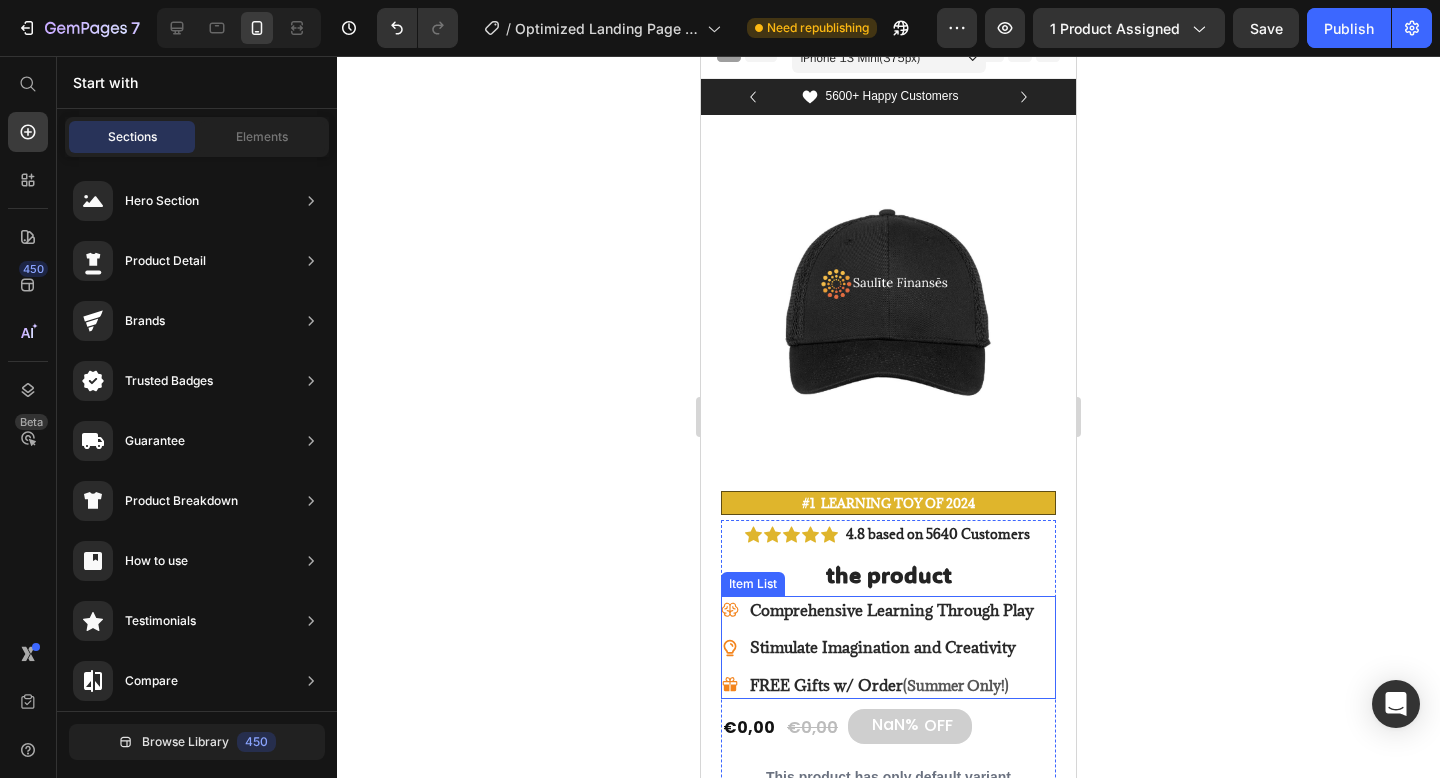 scroll, scrollTop: 18, scrollLeft: 0, axis: vertical 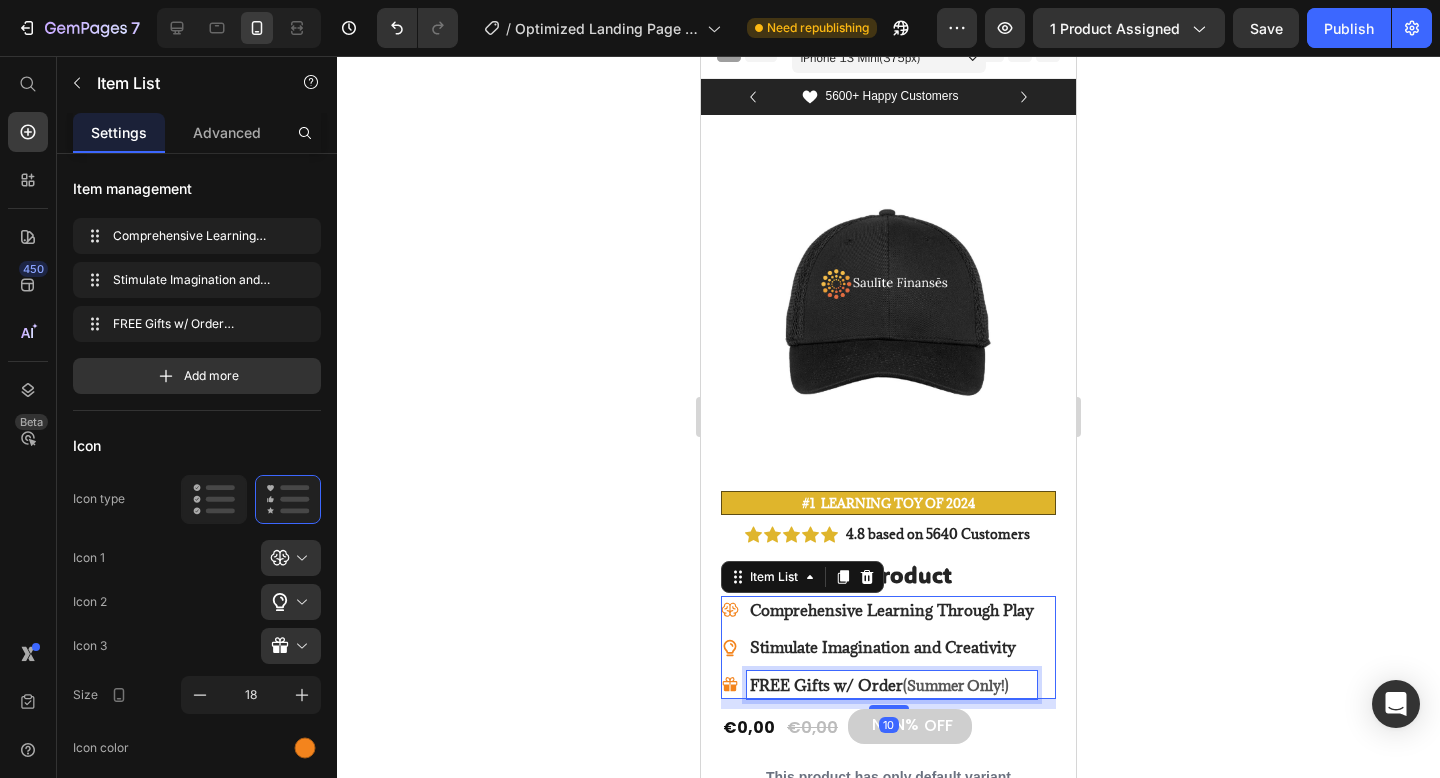 click on "(Summer Only!)" at bounding box center [956, 685] 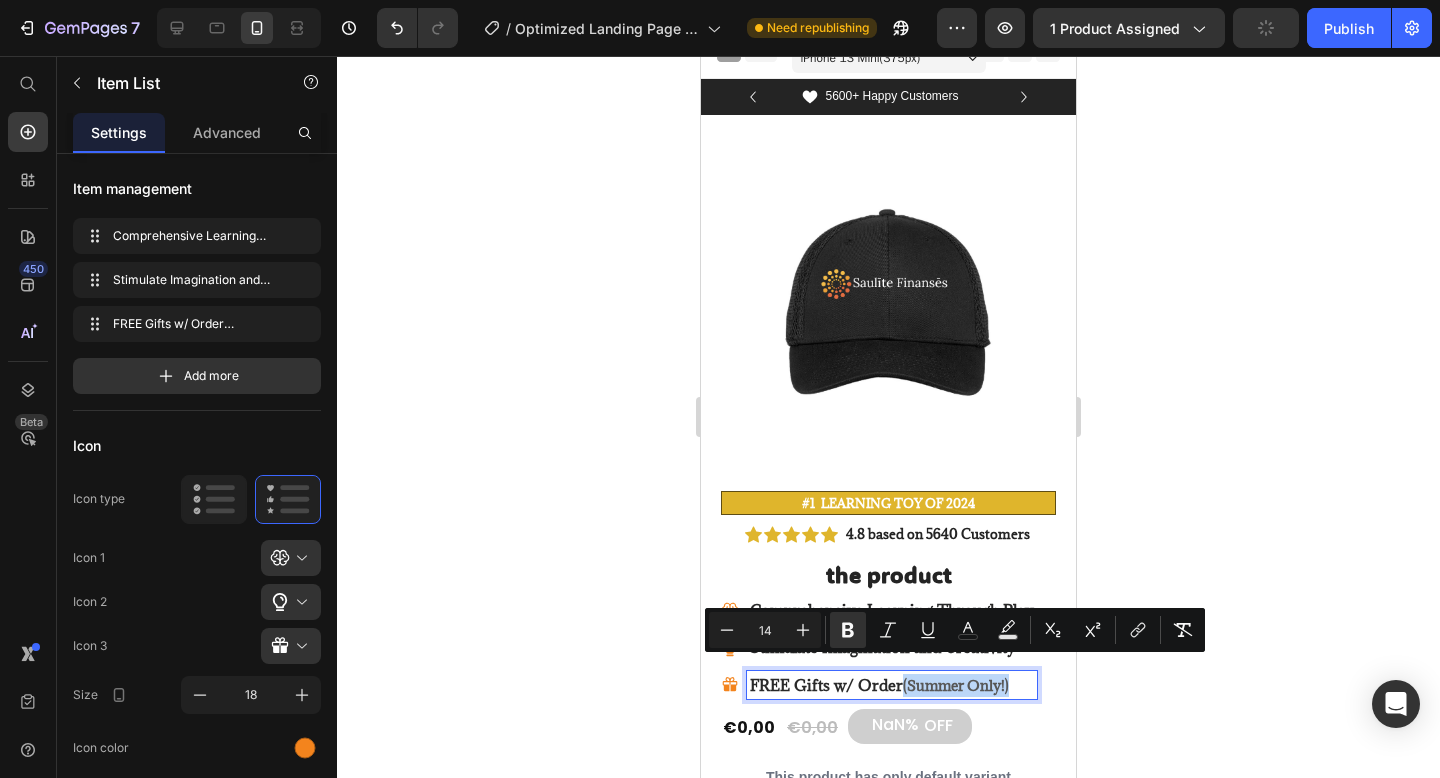 drag, startPoint x: 1011, startPoint y: 670, endPoint x: 904, endPoint y: 673, distance: 107.042046 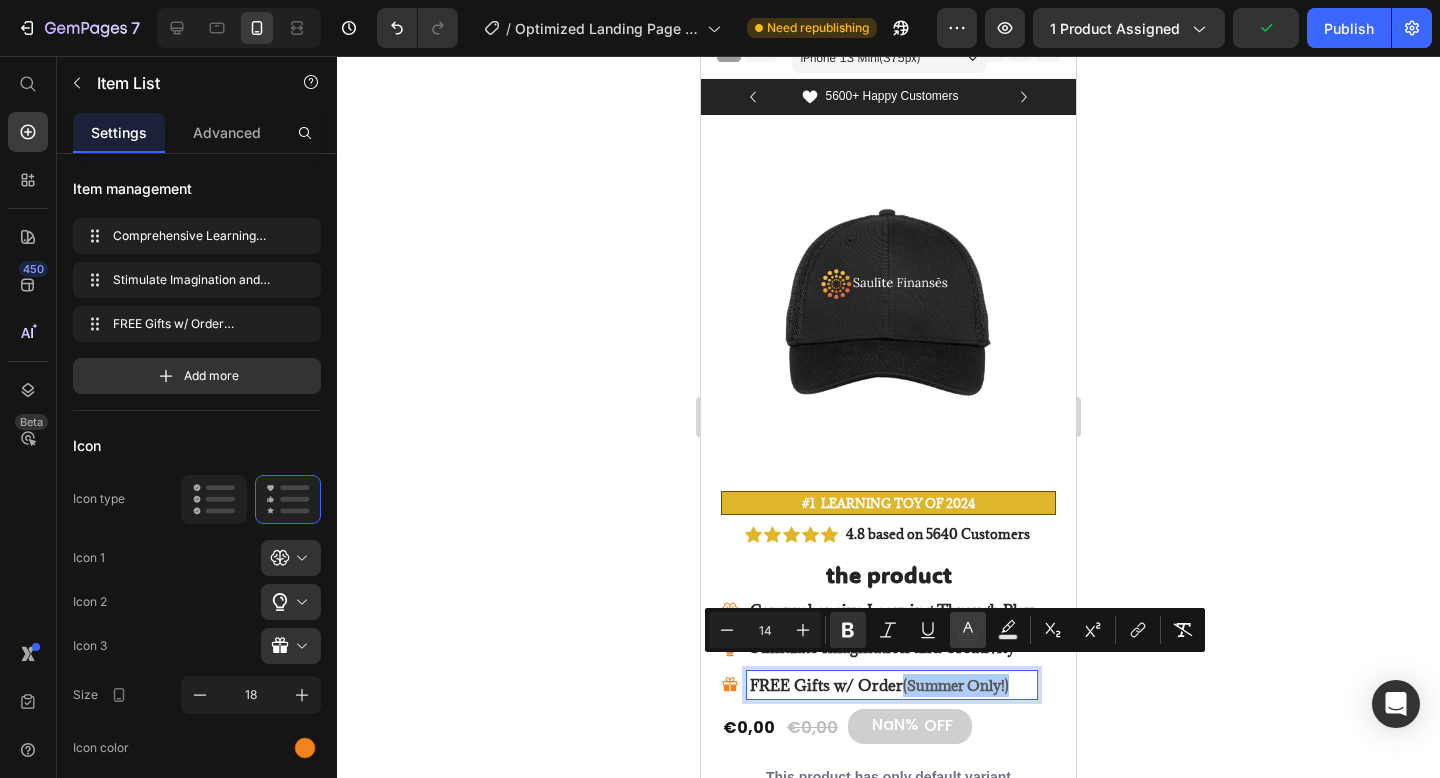 click on "color" at bounding box center [968, 630] 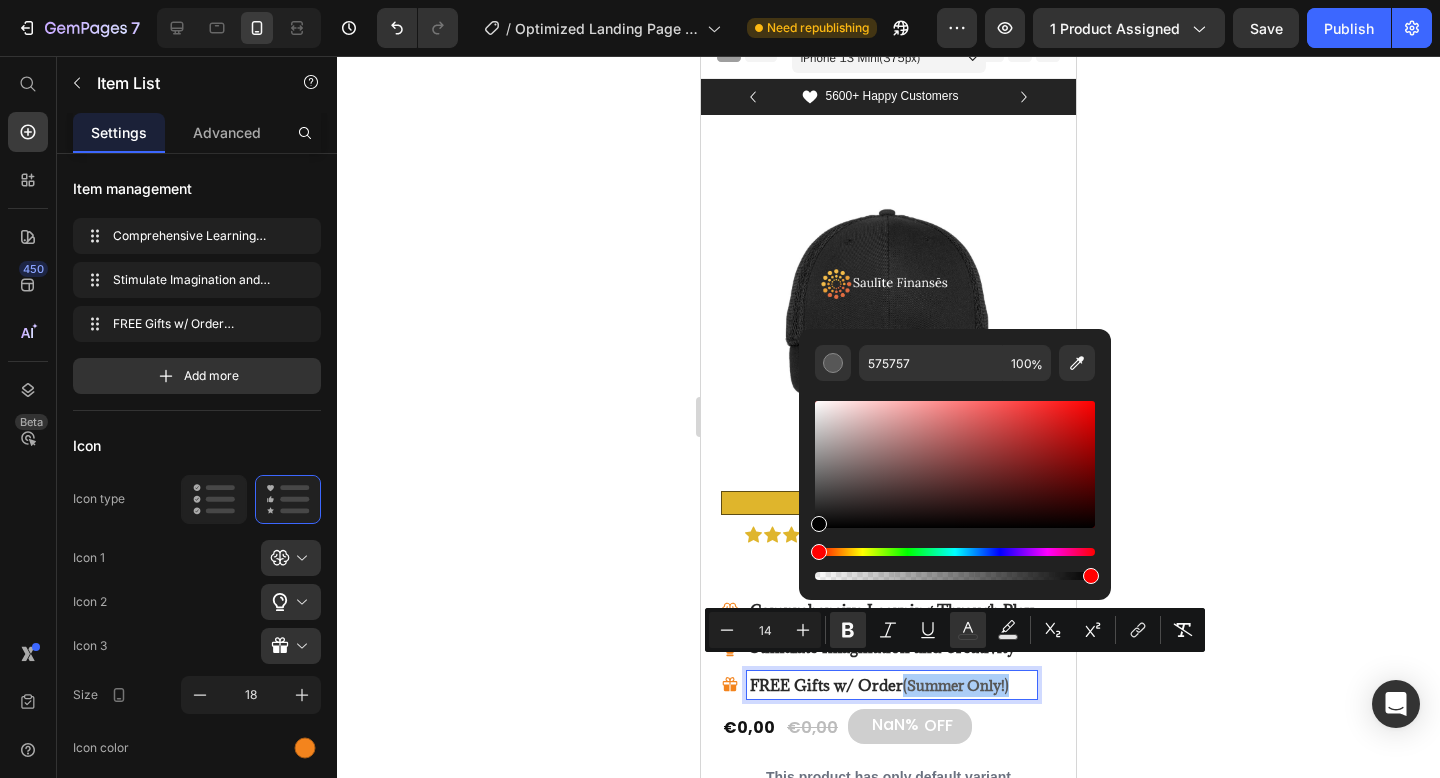 drag, startPoint x: 824, startPoint y: 489, endPoint x: 801, endPoint y: 539, distance: 55.03635 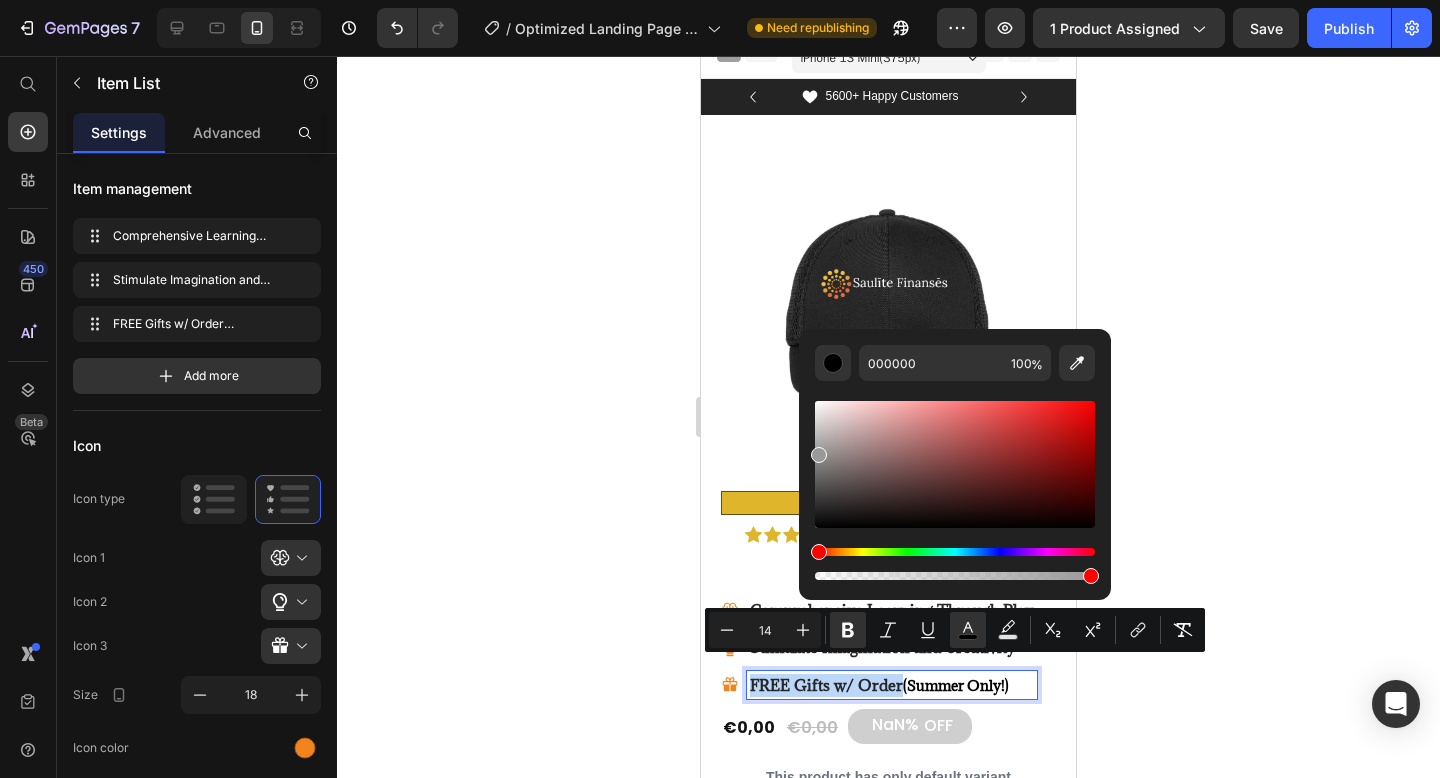 drag, startPoint x: 822, startPoint y: 517, endPoint x: 811, endPoint y: 451, distance: 66.910385 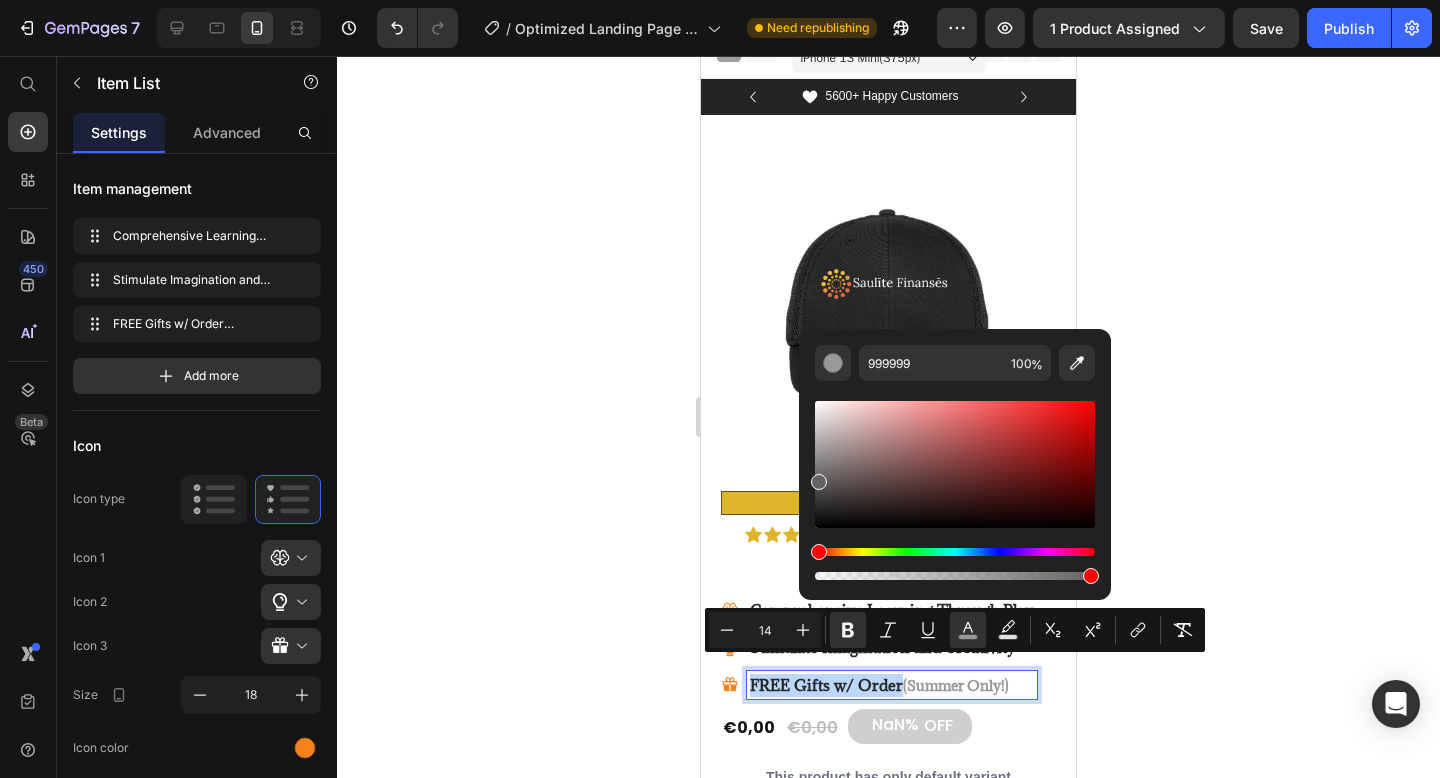 drag, startPoint x: 821, startPoint y: 464, endPoint x: 811, endPoint y: 478, distance: 17.20465 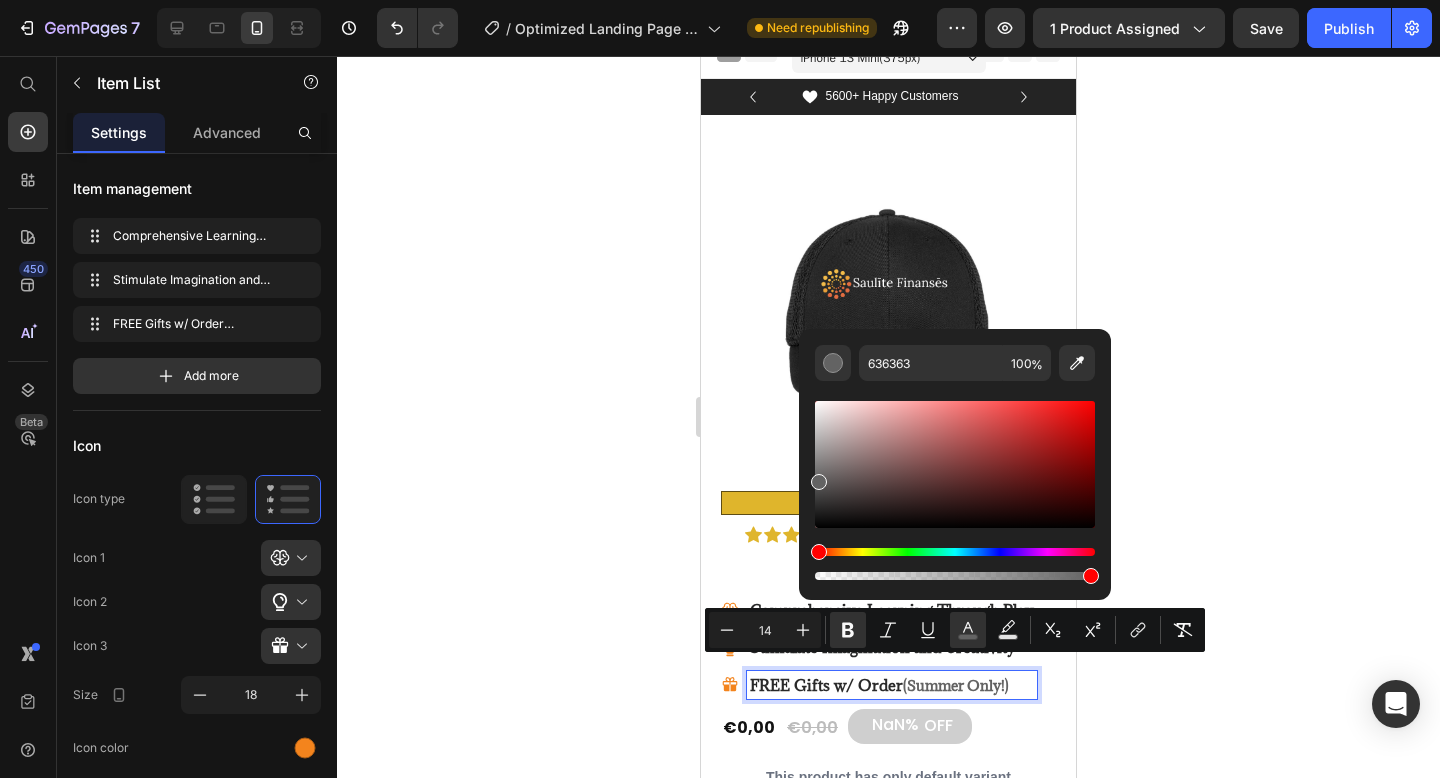 click 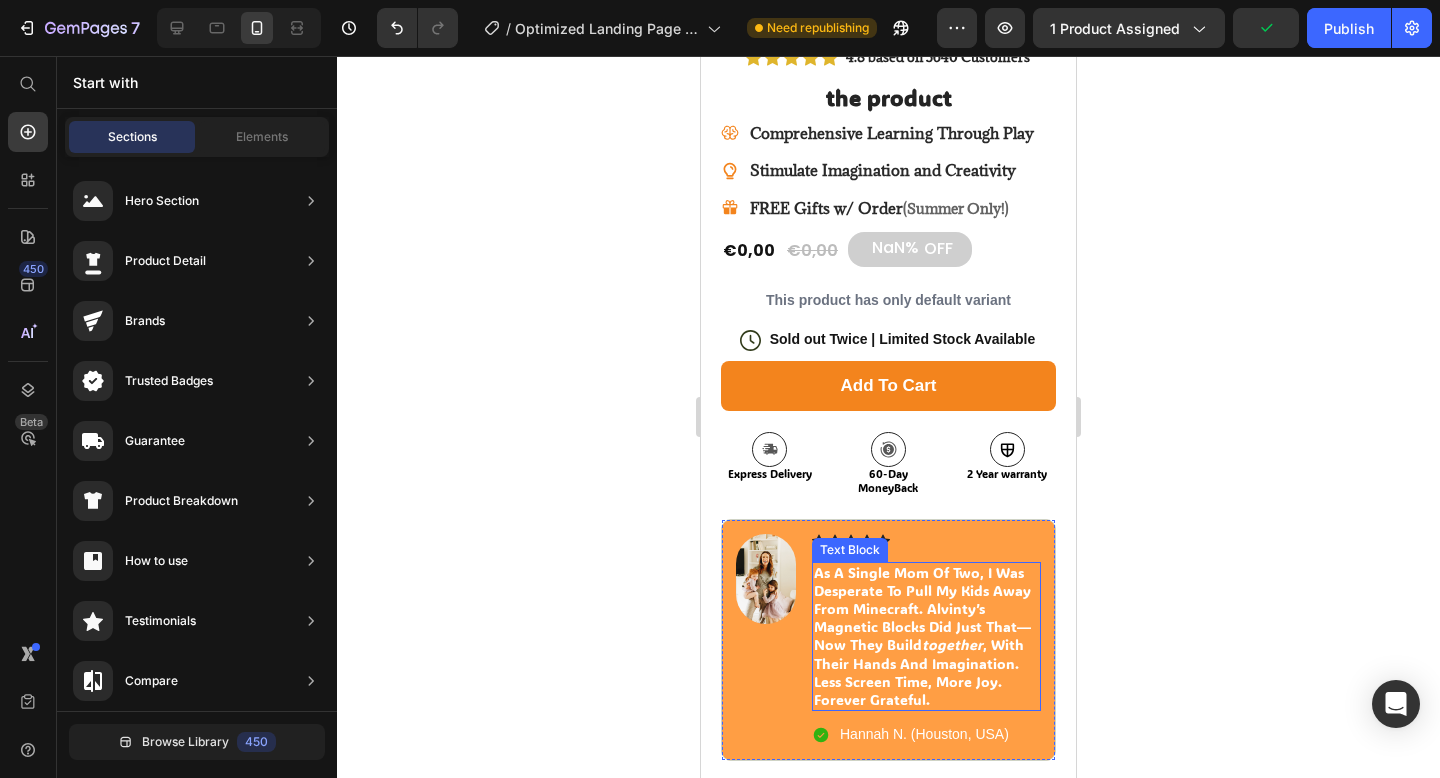 scroll, scrollTop: 495, scrollLeft: 0, axis: vertical 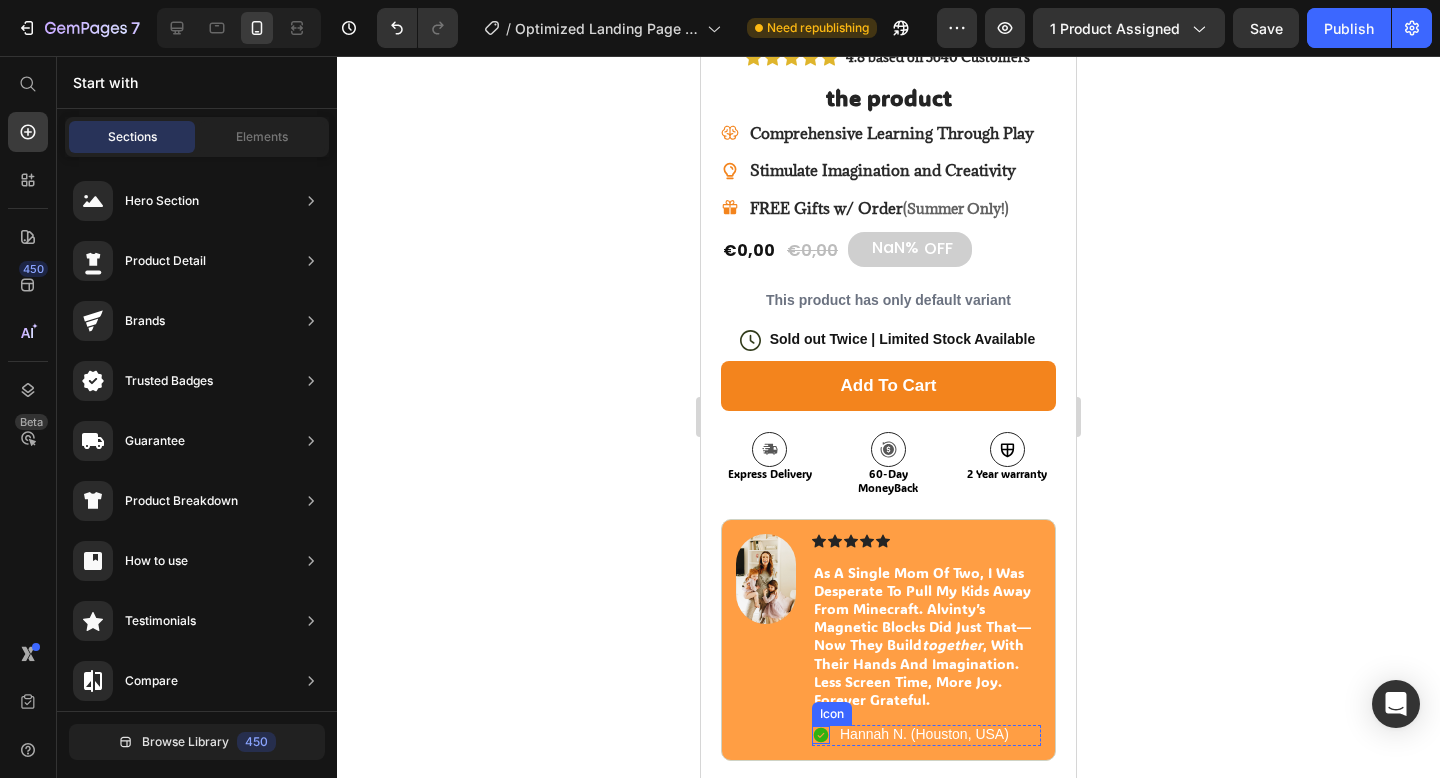 click 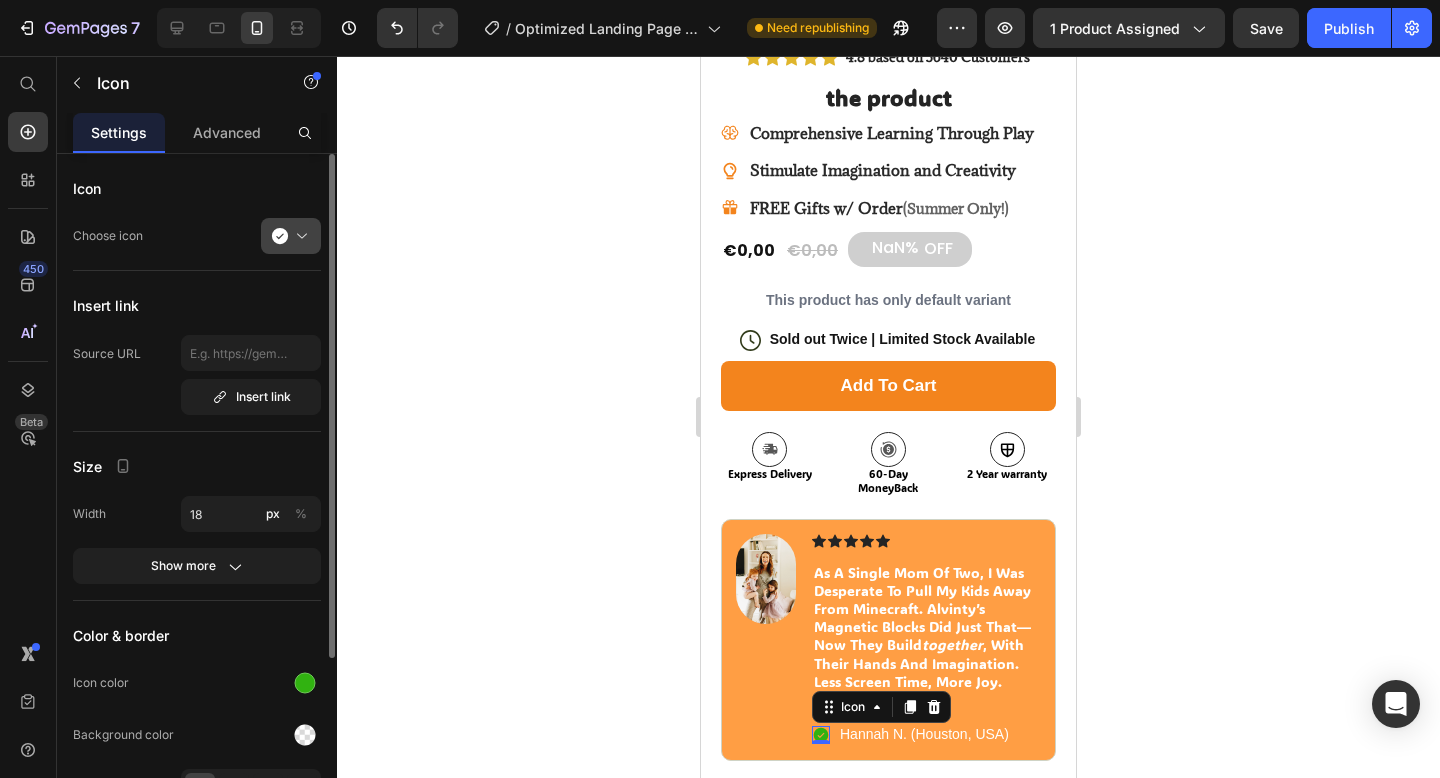 click at bounding box center (299, 236) 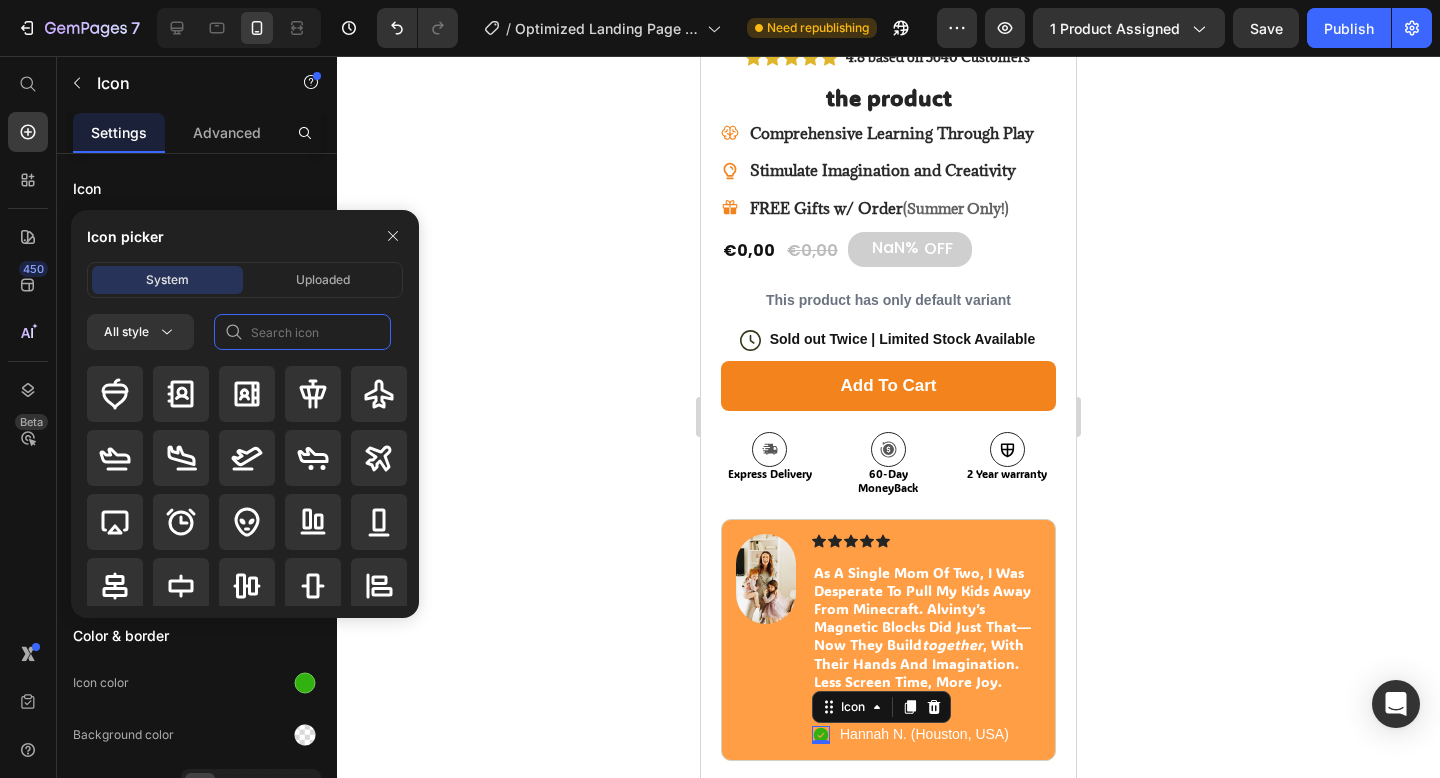 click 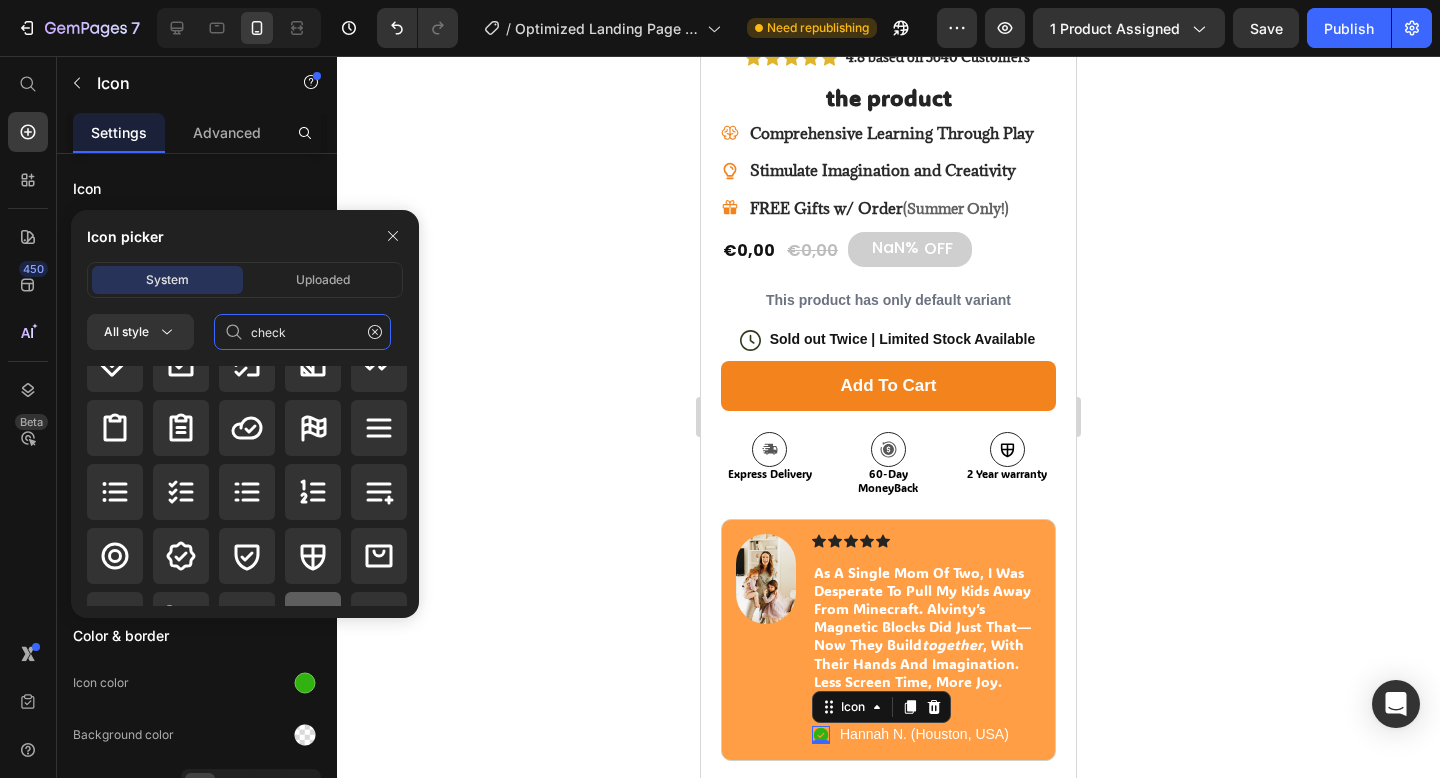 scroll, scrollTop: 191, scrollLeft: 0, axis: vertical 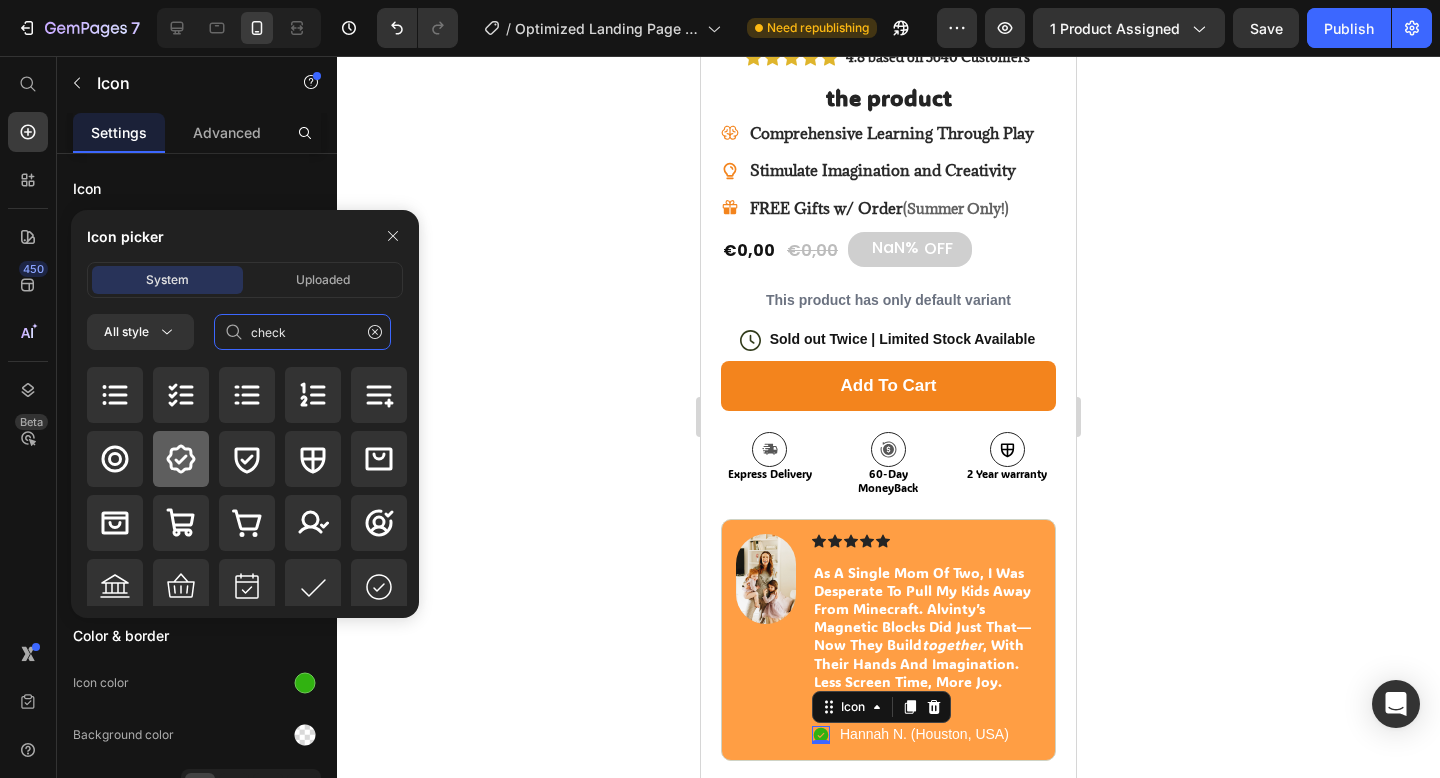 type on "check" 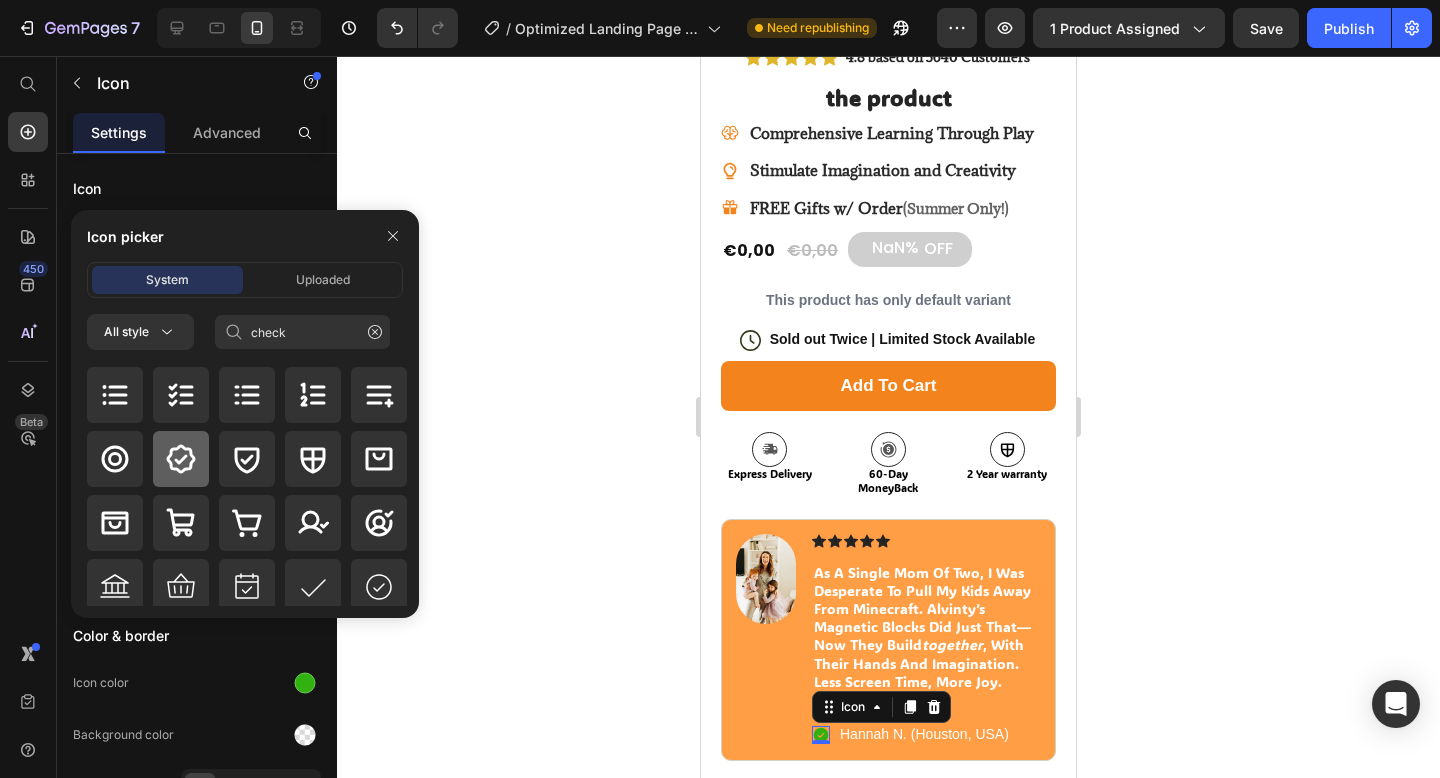 click 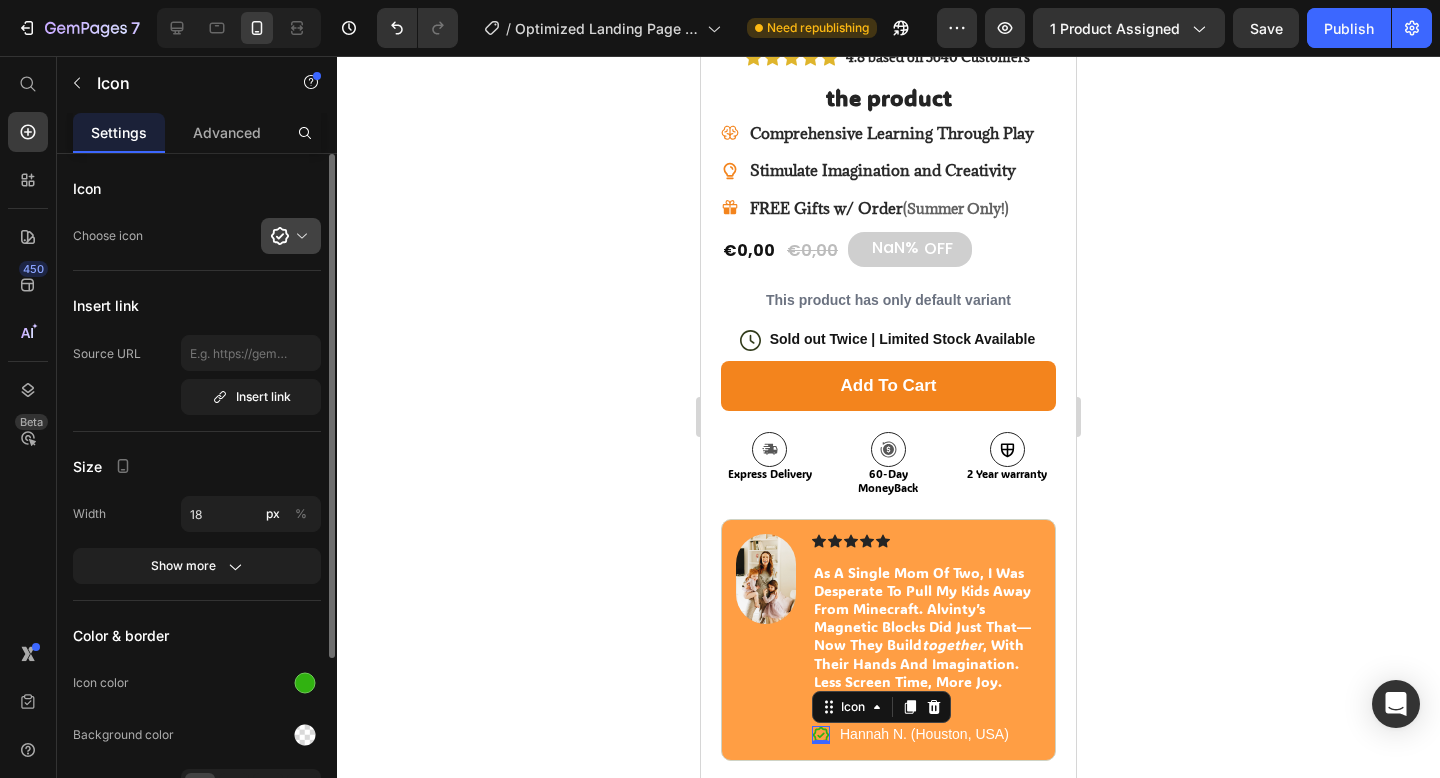 click at bounding box center (299, 236) 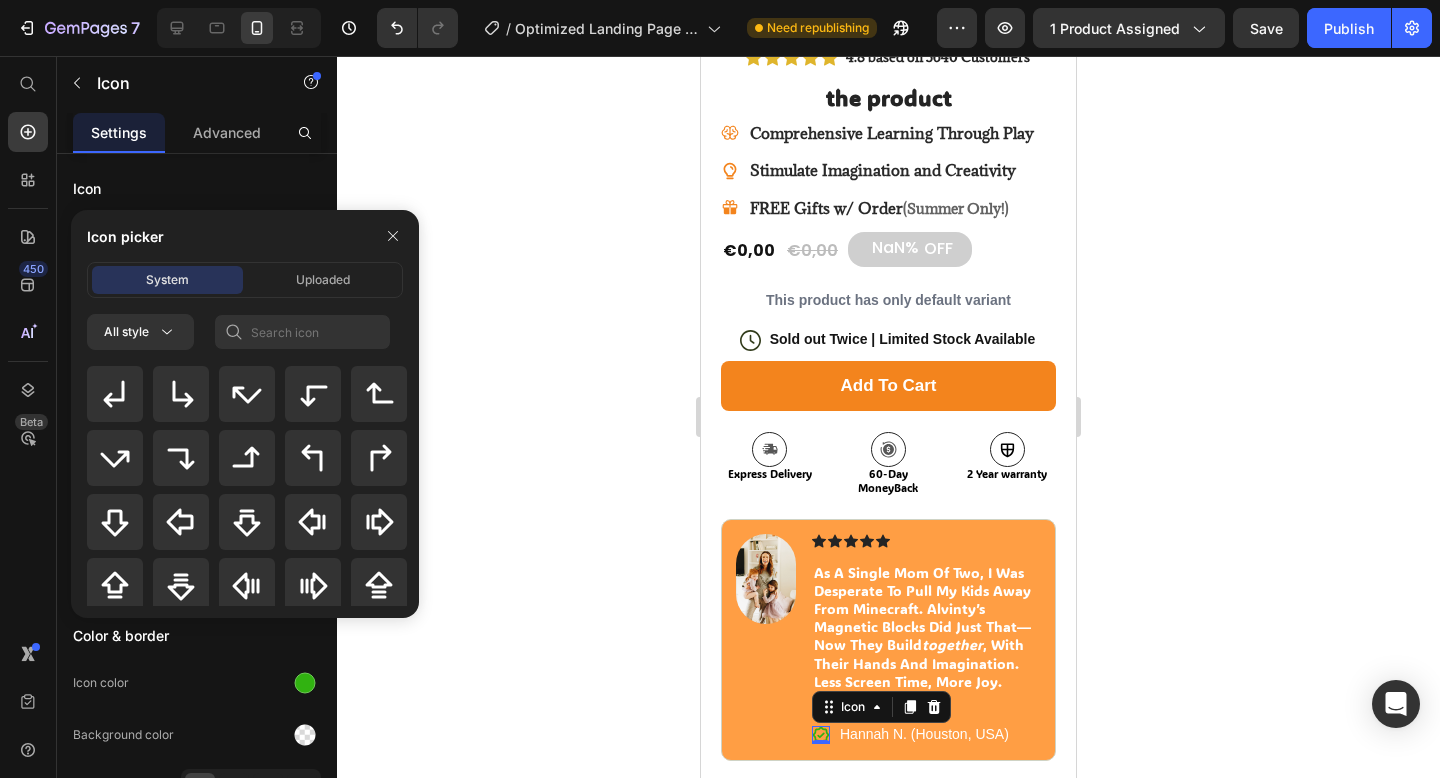 scroll, scrollTop: 928, scrollLeft: 0, axis: vertical 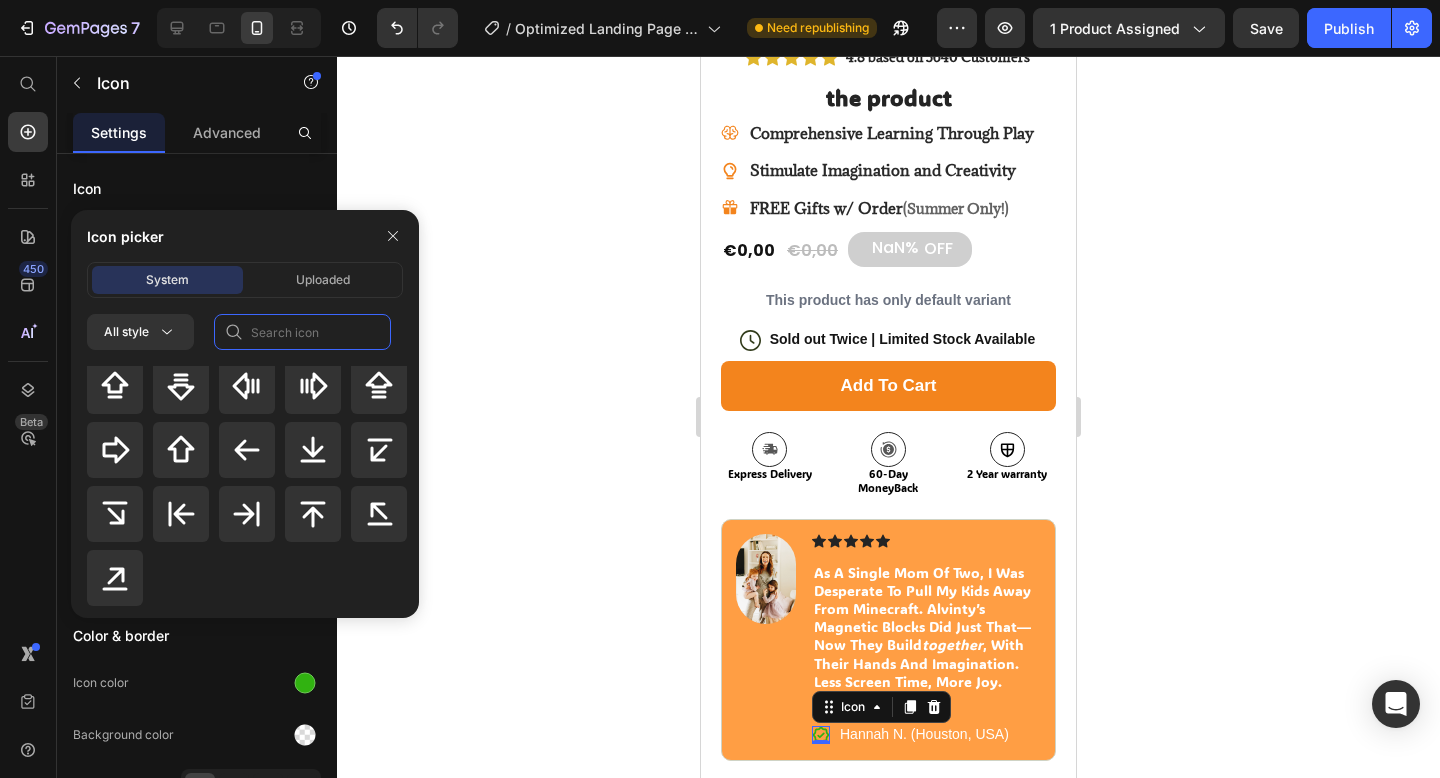 click 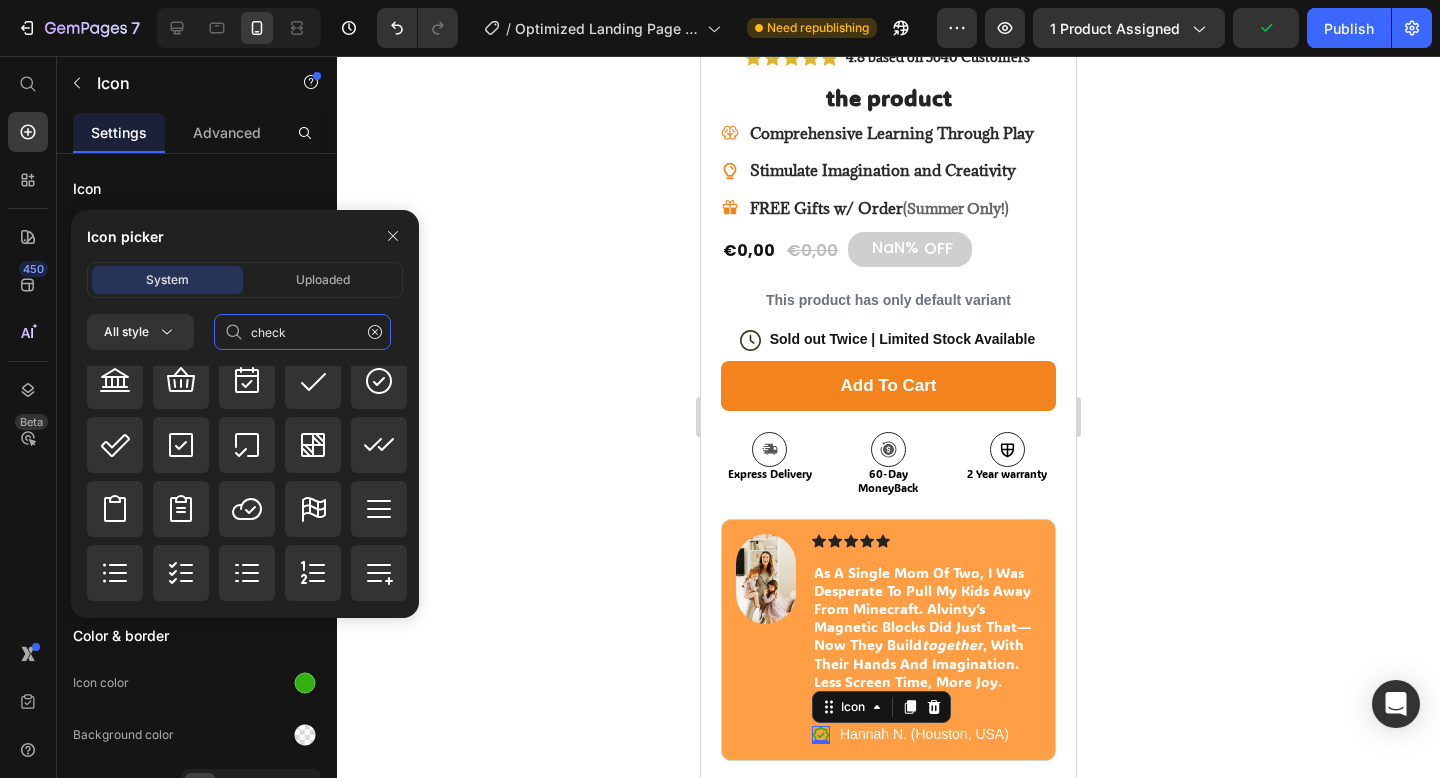 scroll, scrollTop: 928, scrollLeft: 0, axis: vertical 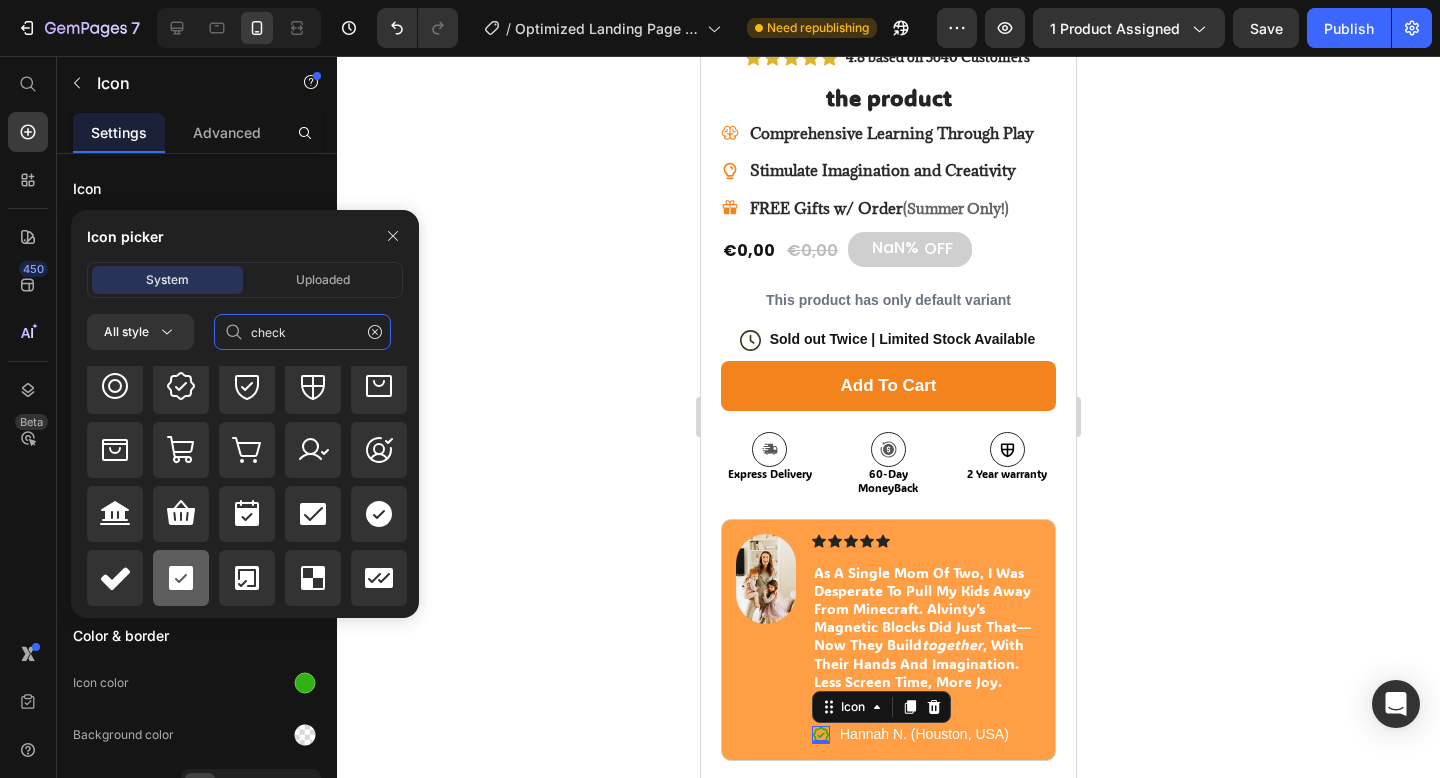 type on "check" 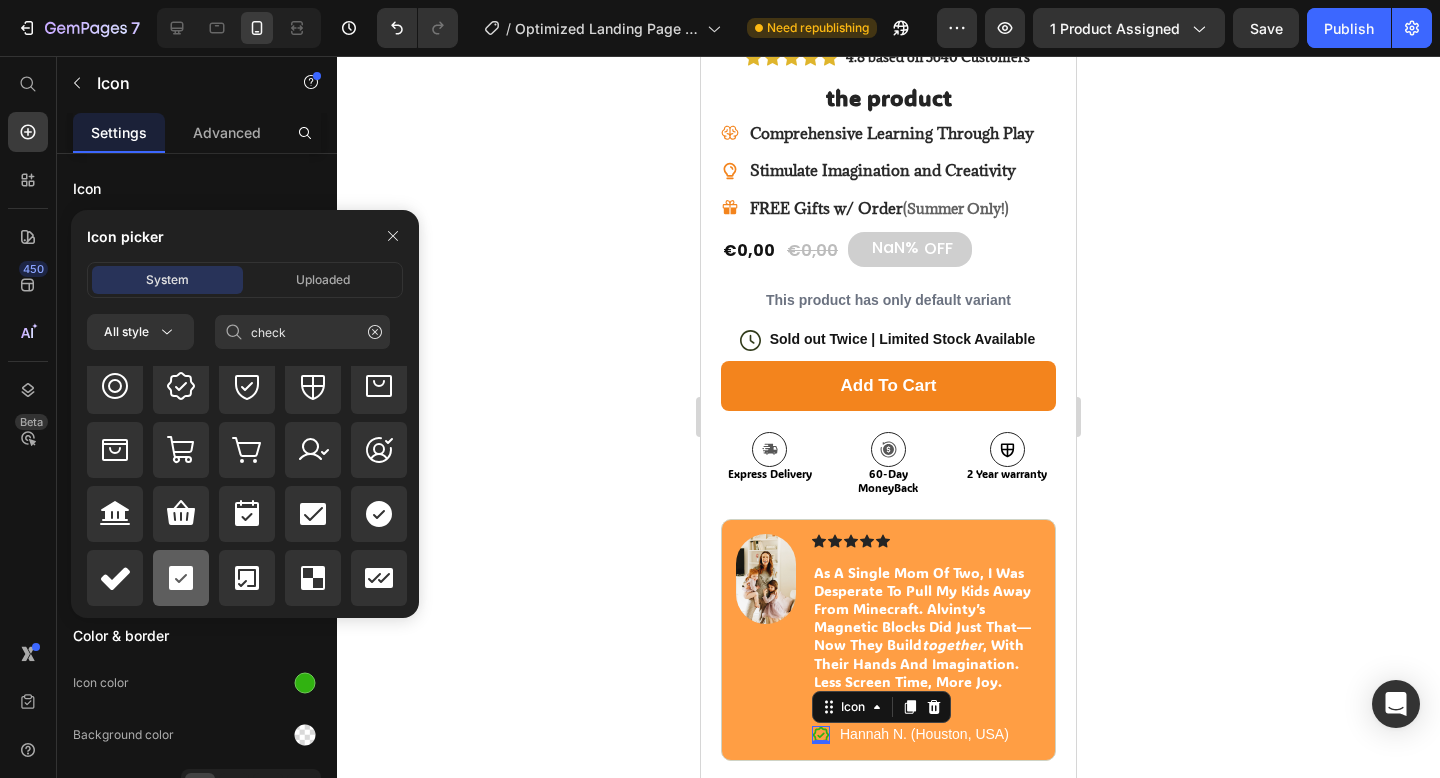click 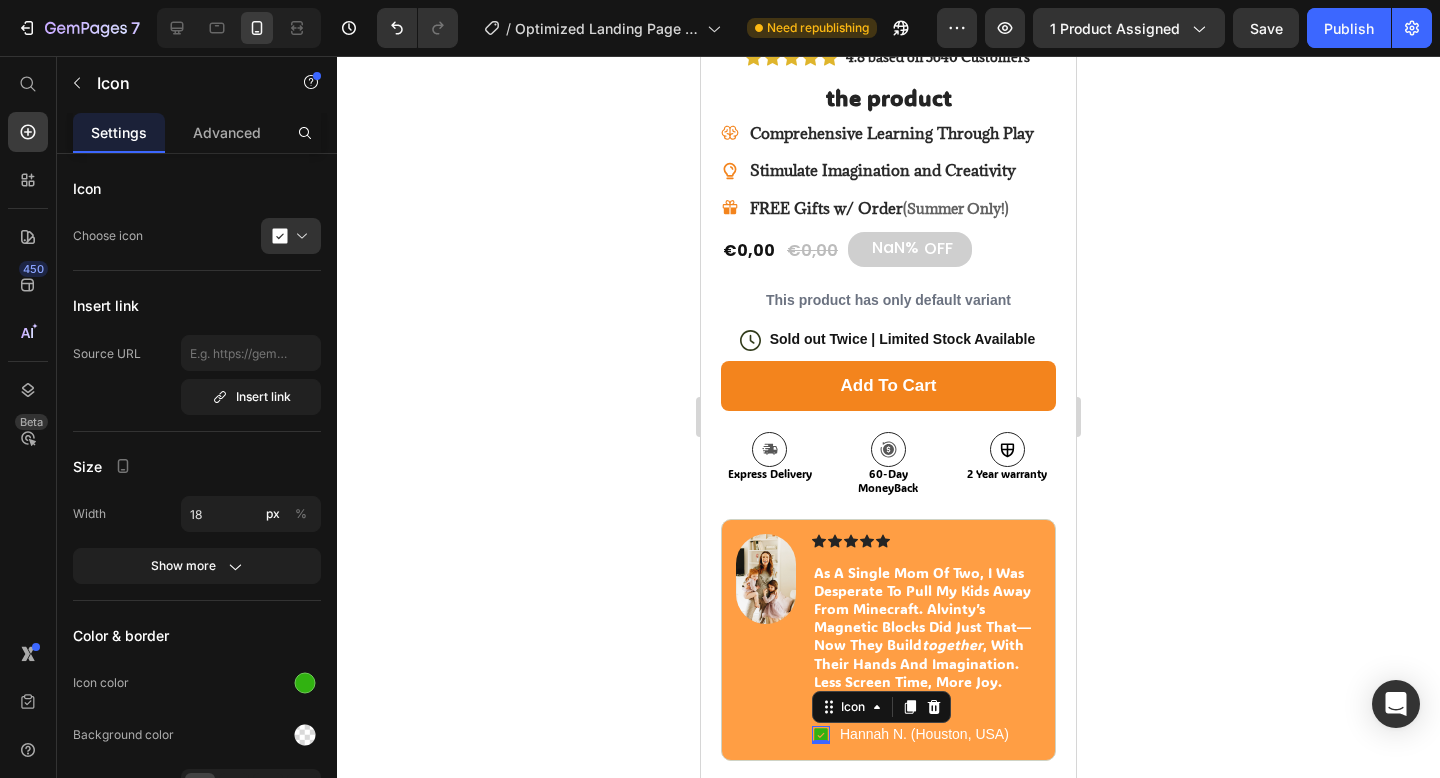 click at bounding box center [299, 236] 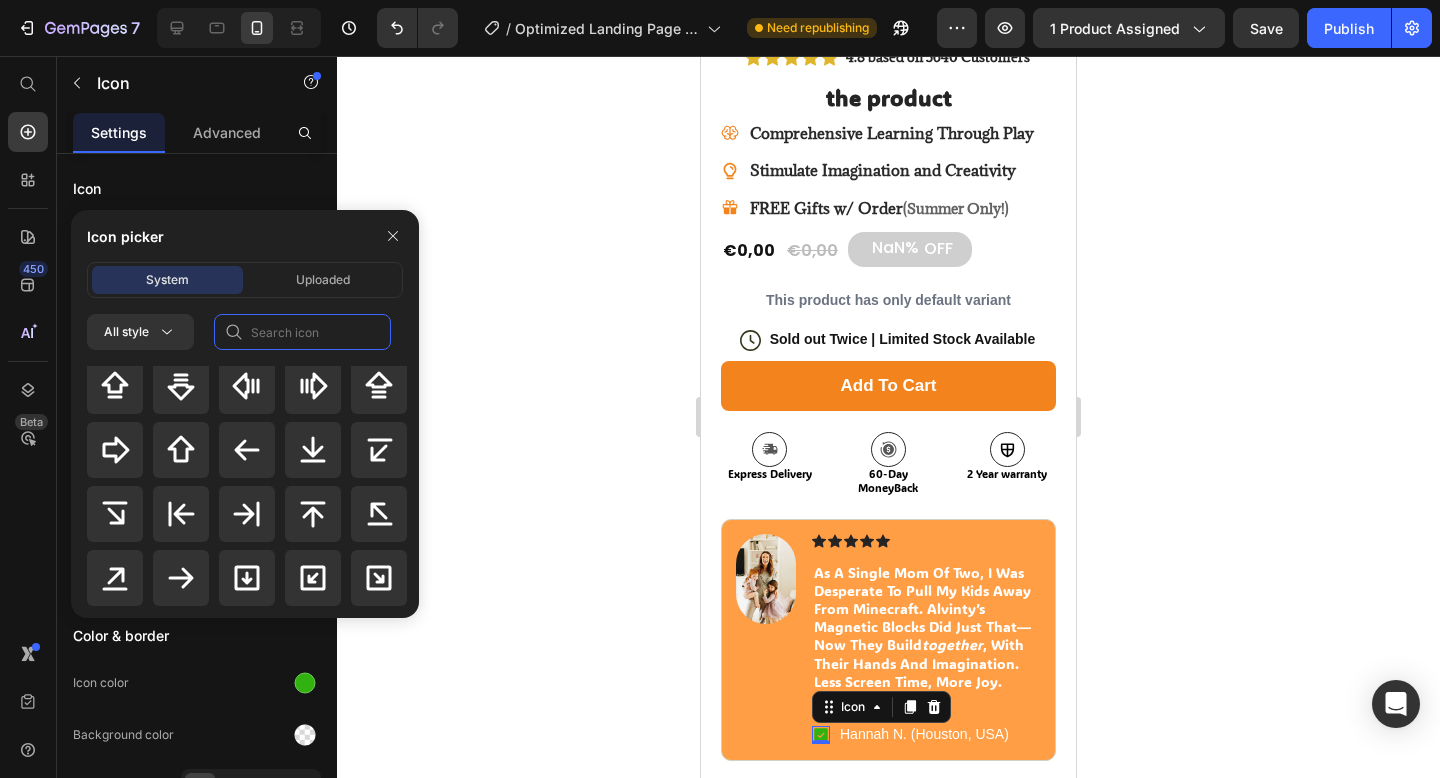 click 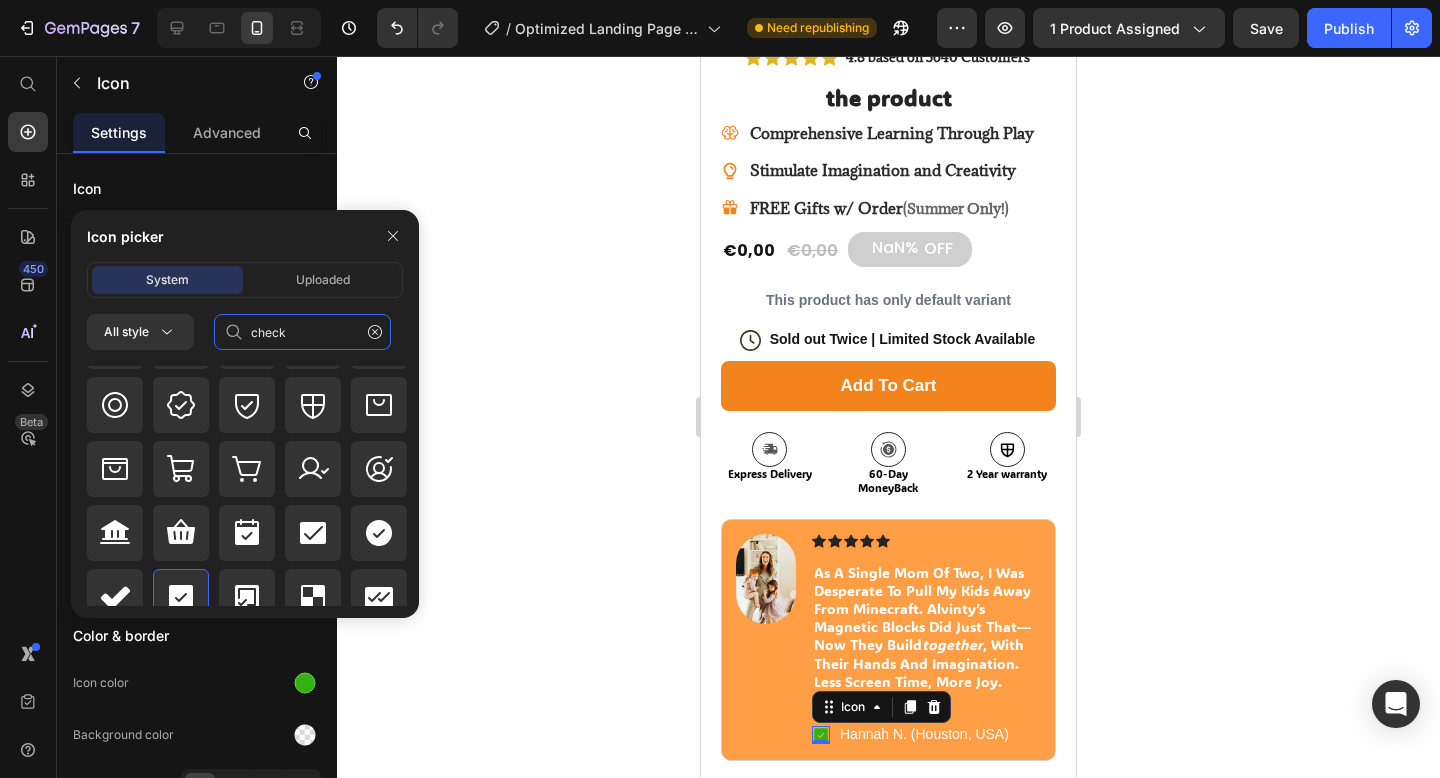 scroll, scrollTop: 932, scrollLeft: 0, axis: vertical 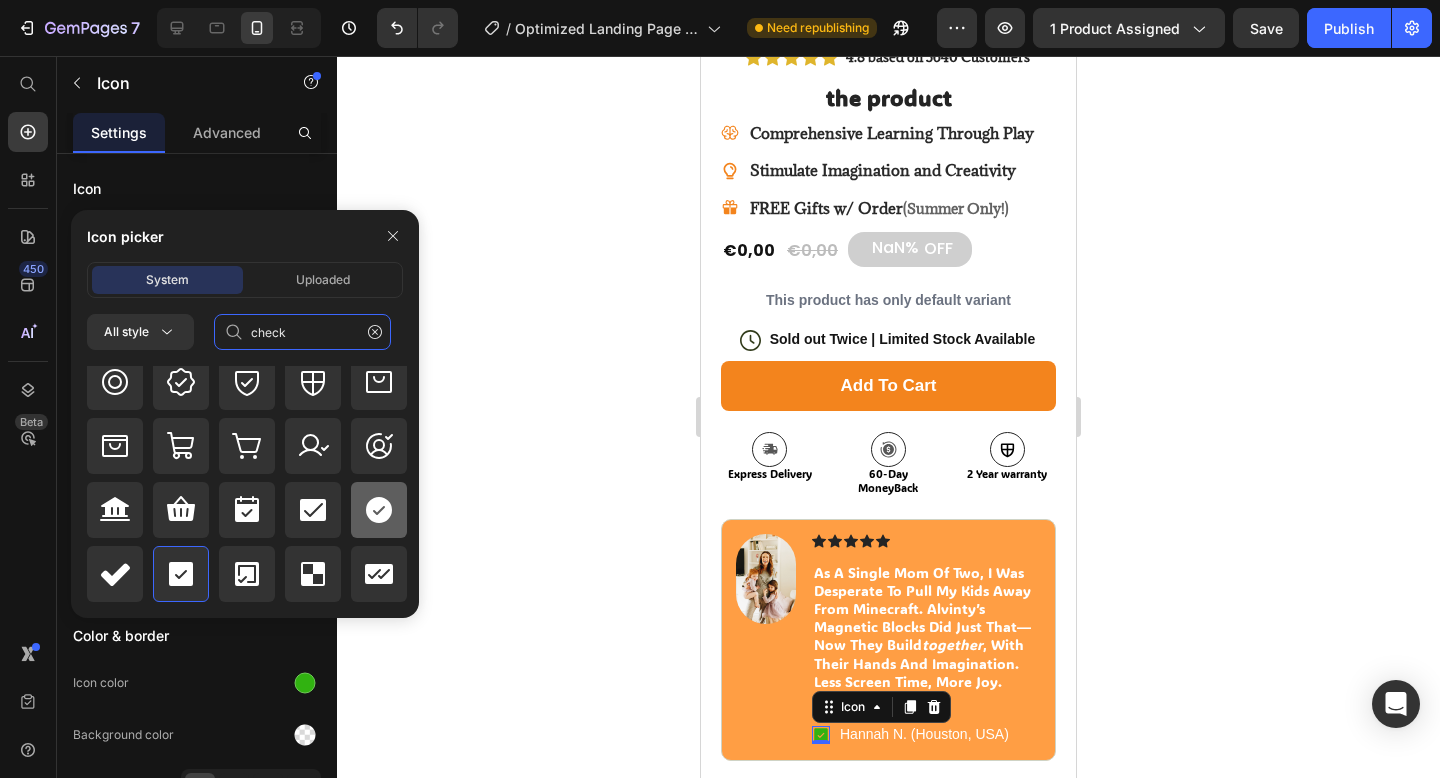 type on "check" 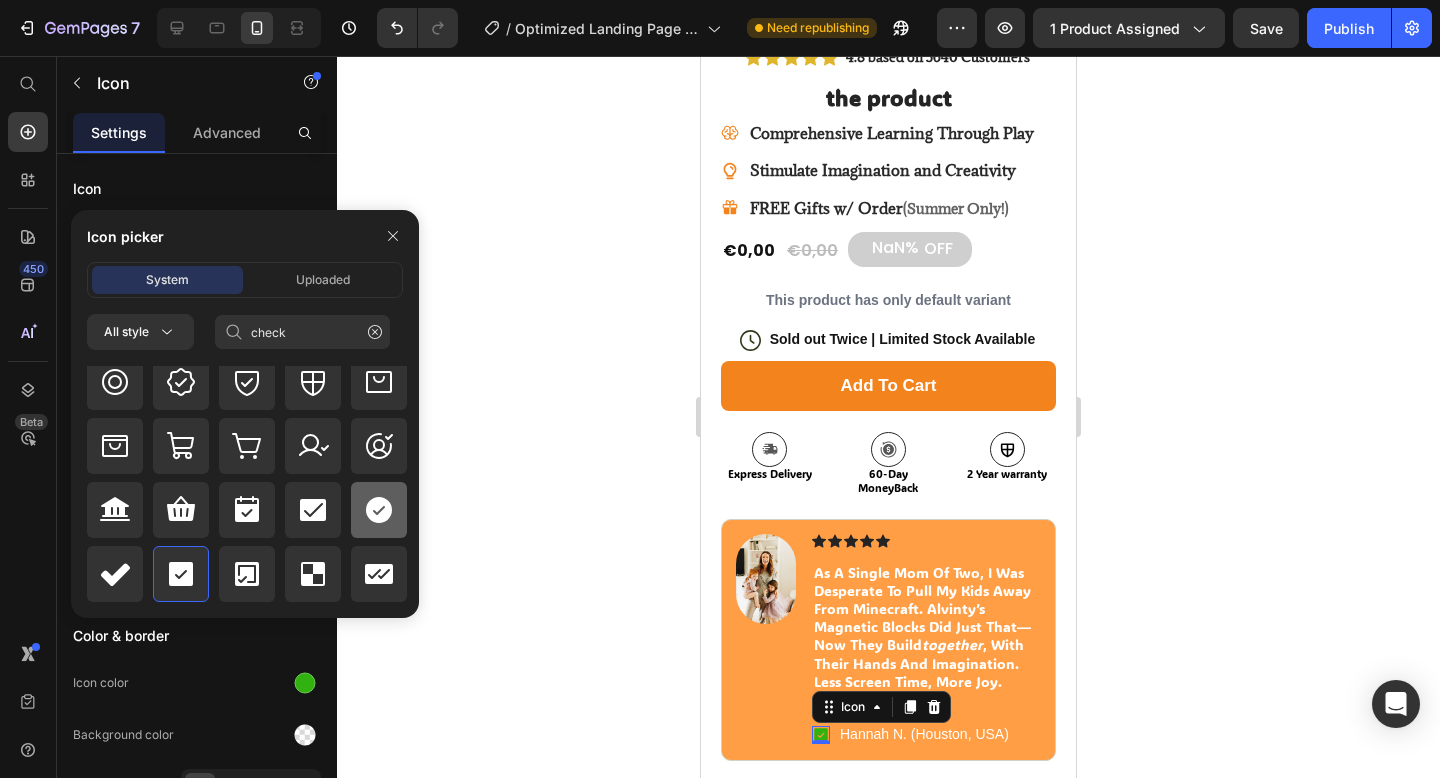 click 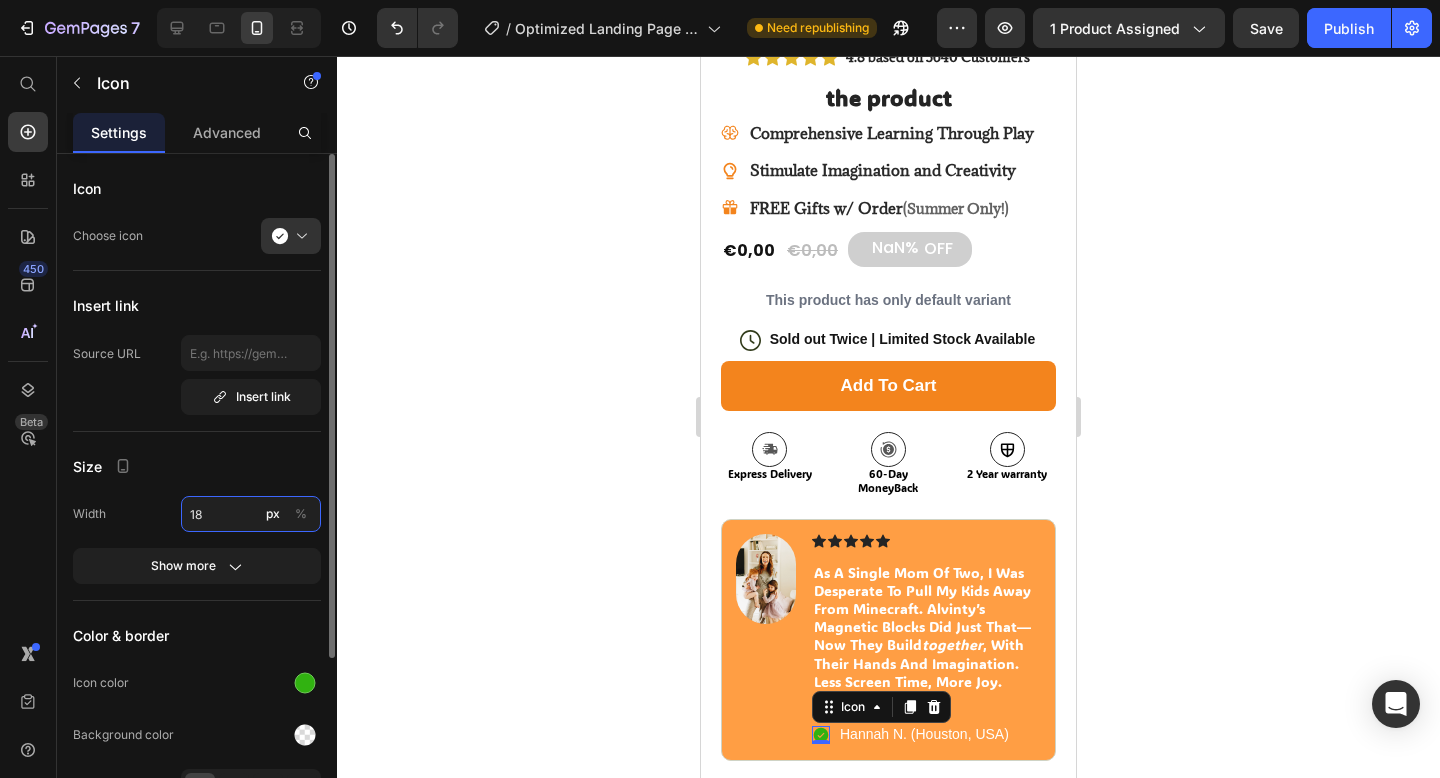 click on "18" at bounding box center [251, 514] 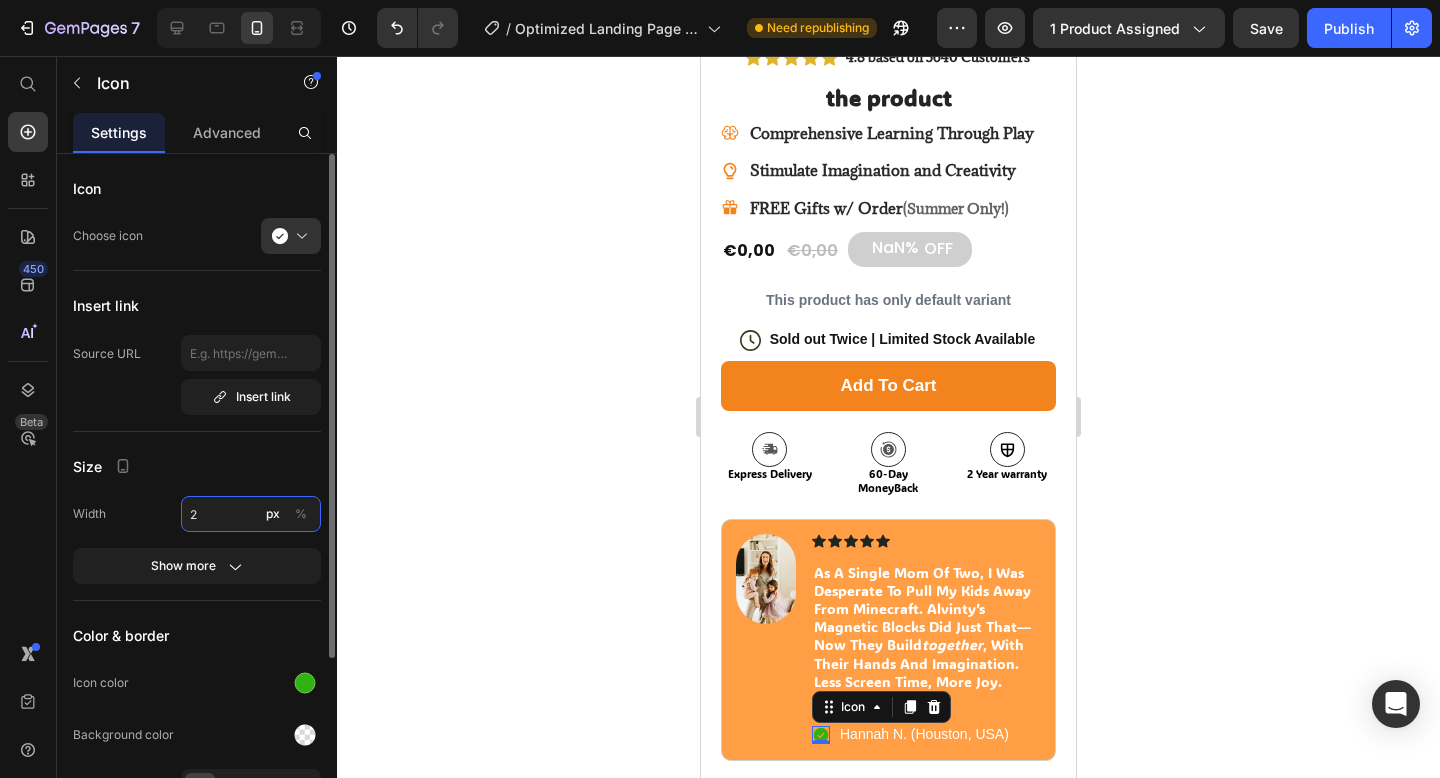 type on "22" 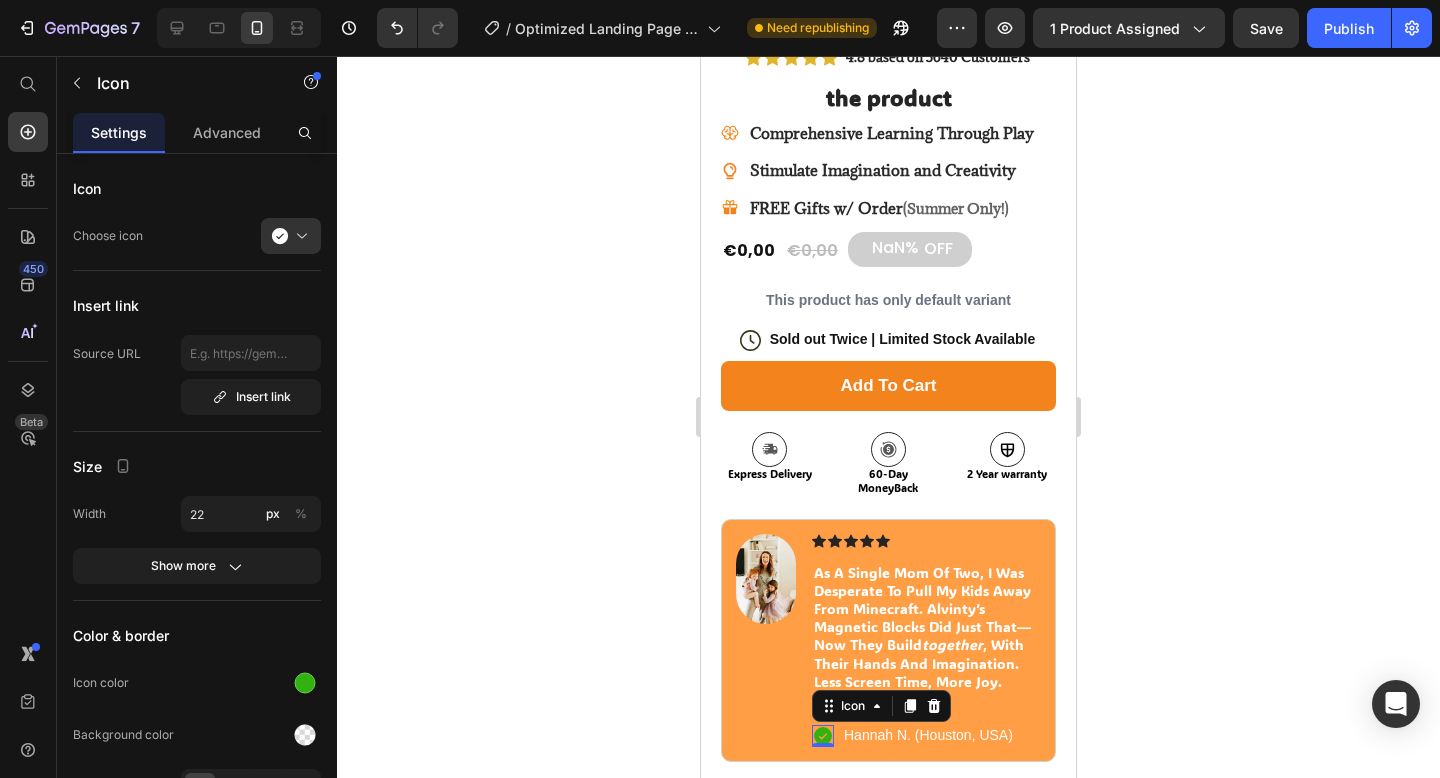 click 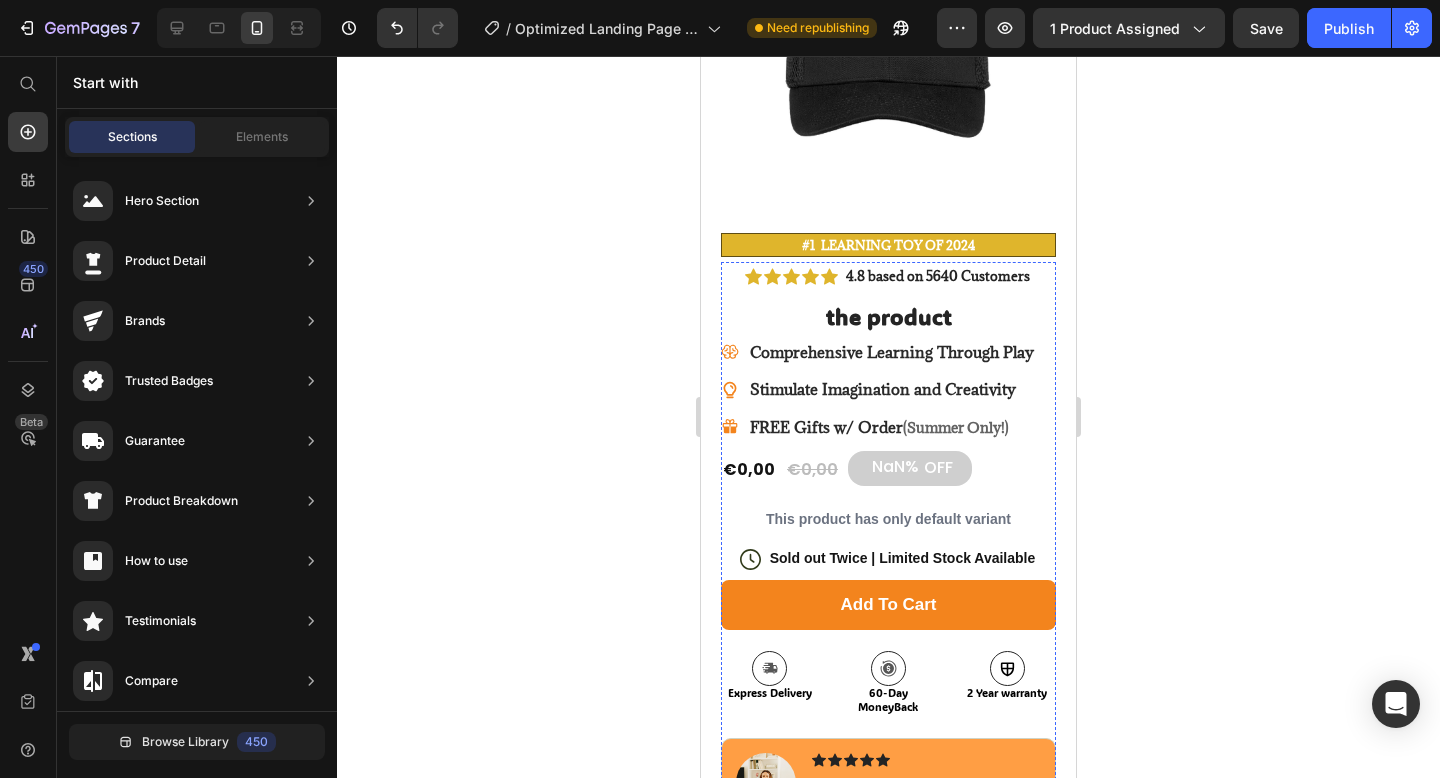 scroll, scrollTop: 0, scrollLeft: 0, axis: both 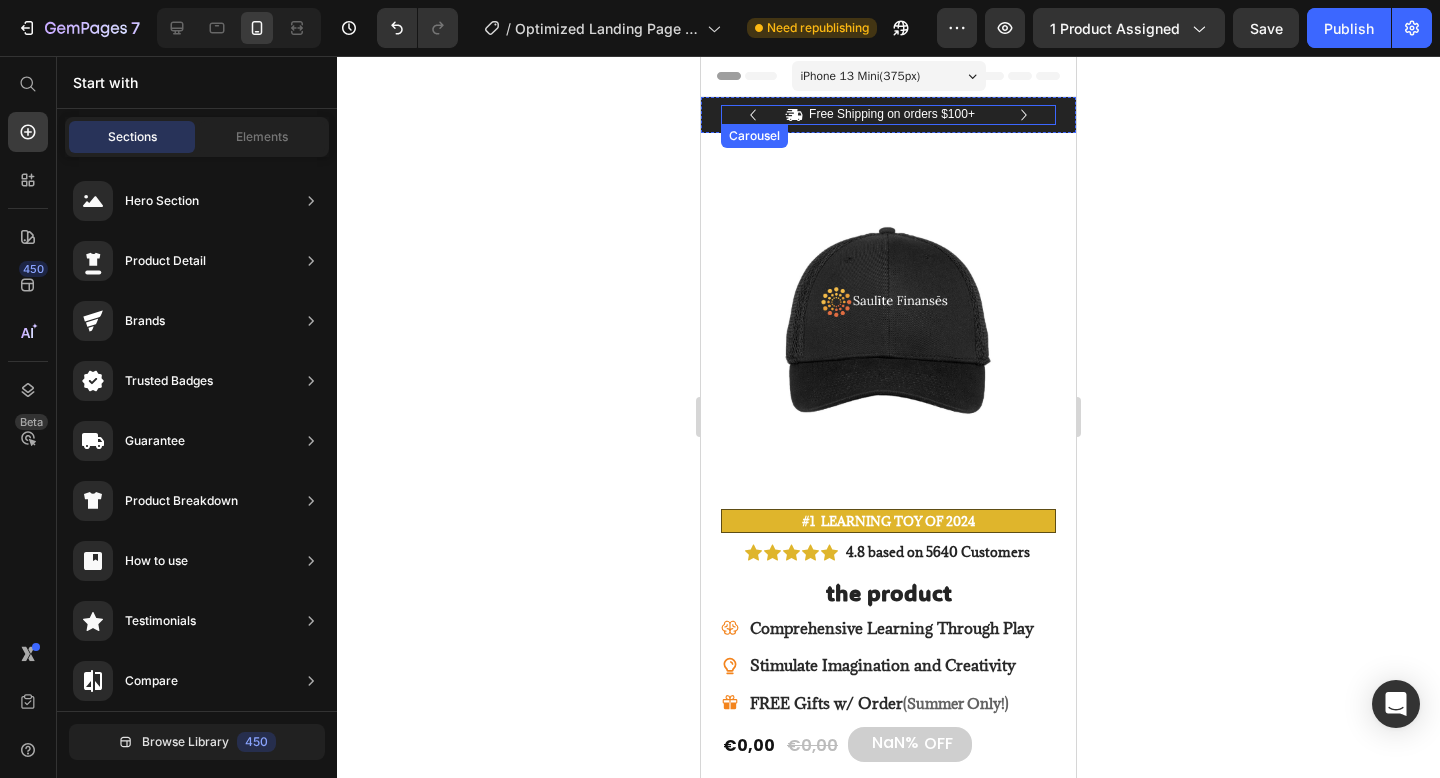 click 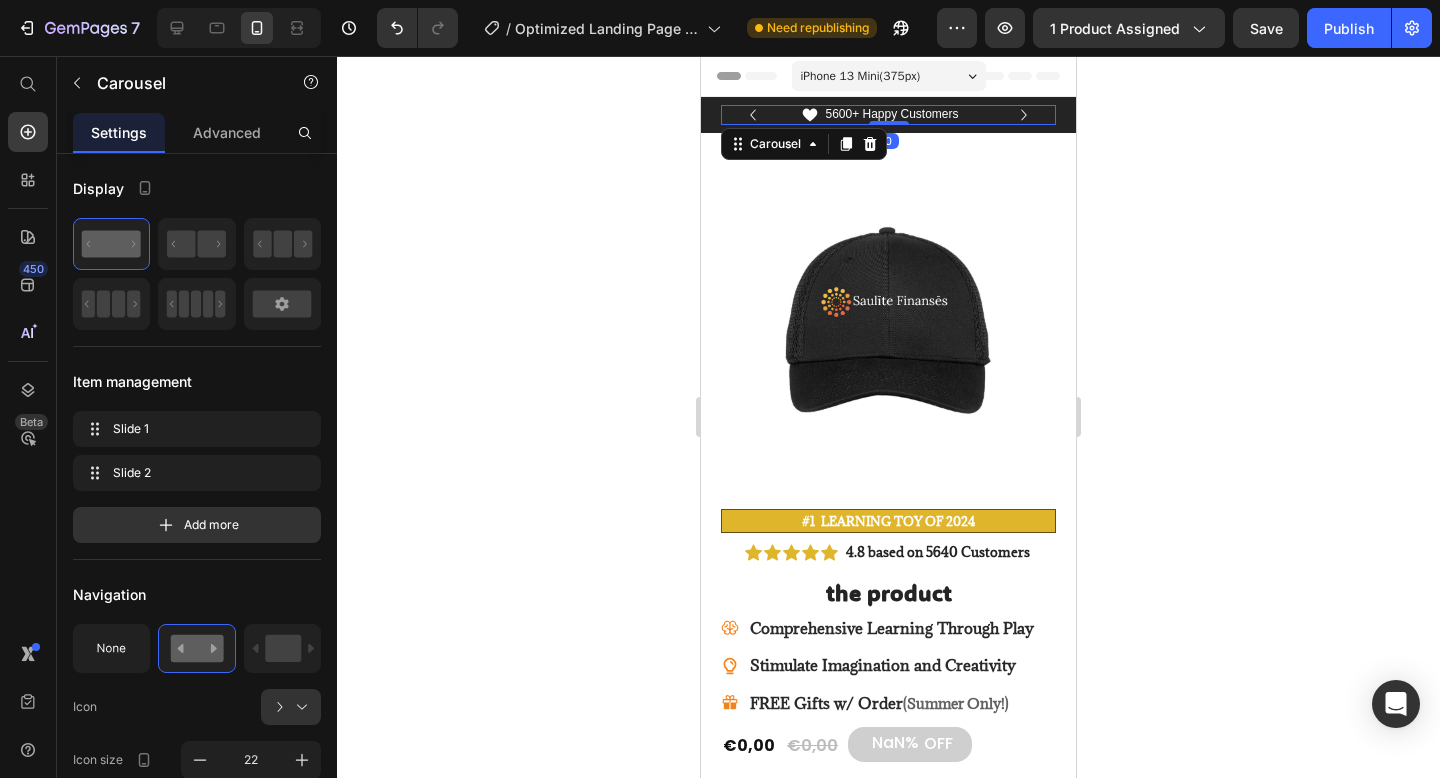 click 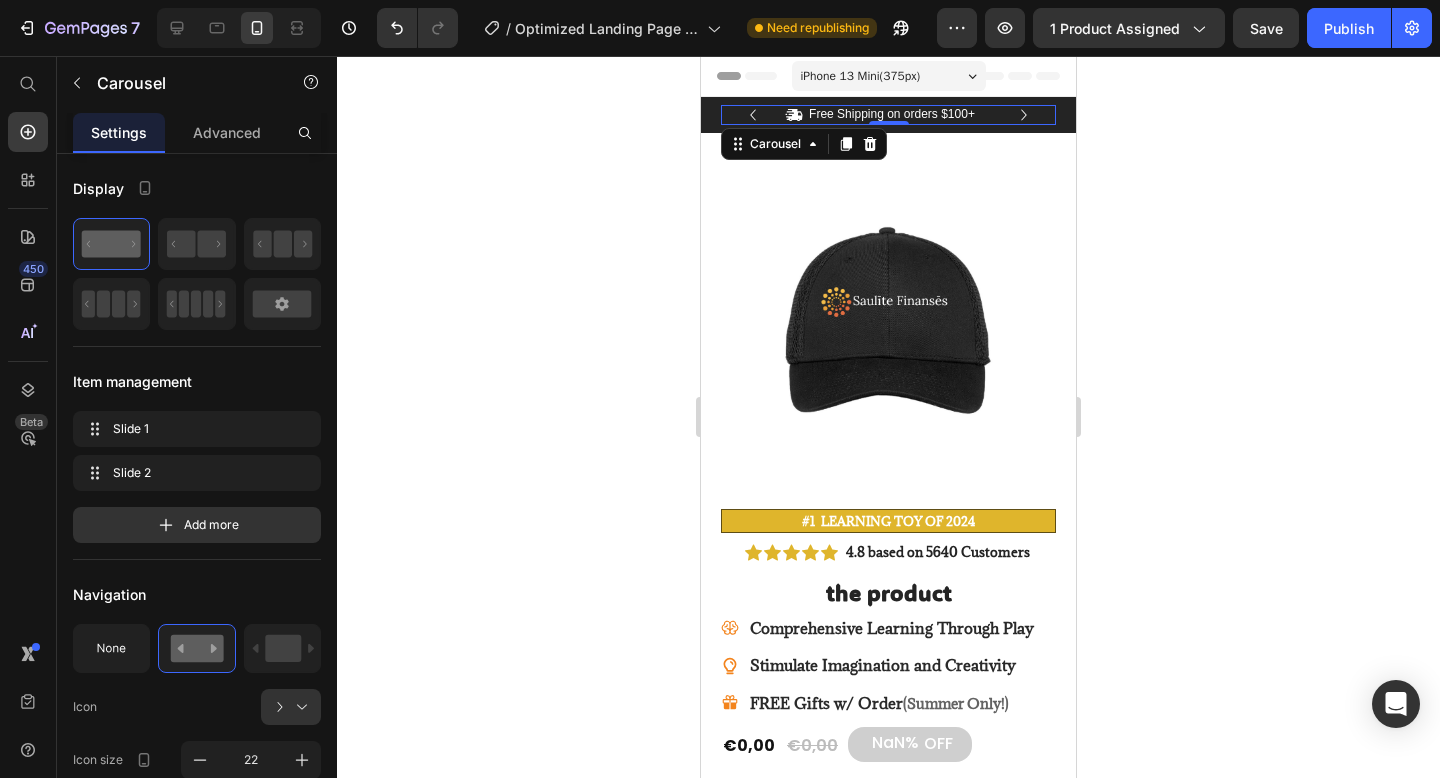 click 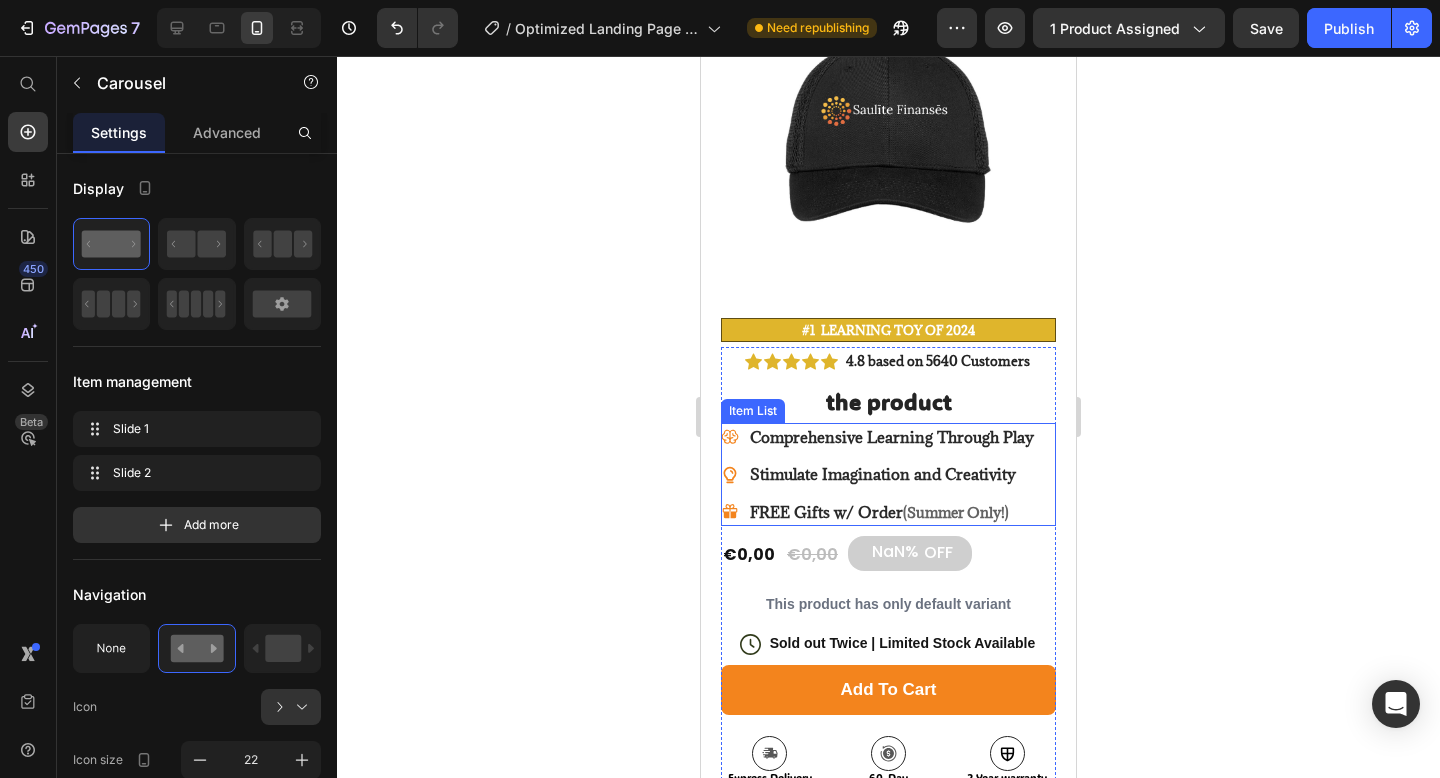 scroll, scrollTop: 97, scrollLeft: 0, axis: vertical 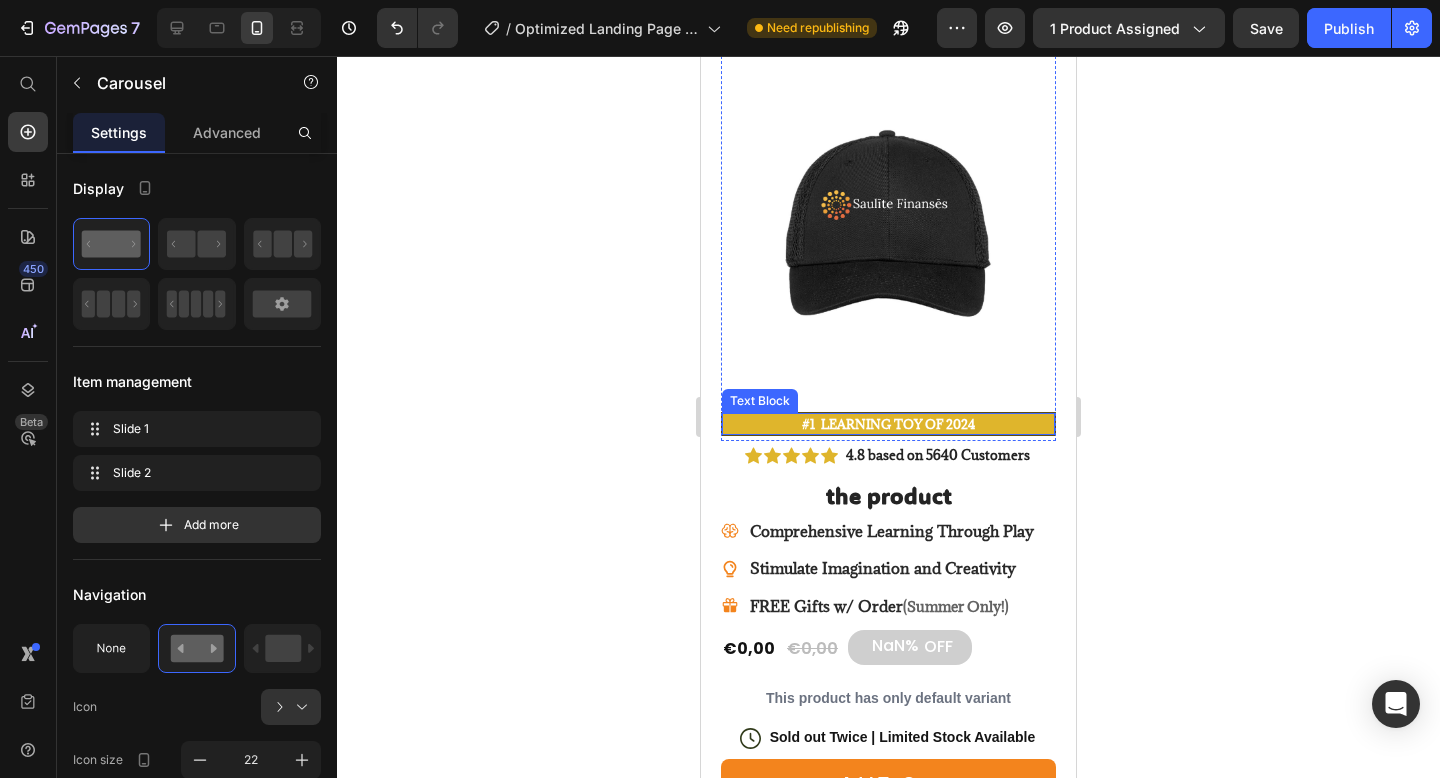 click on "#1  LEARNING Toy of 2024" at bounding box center [888, 424] 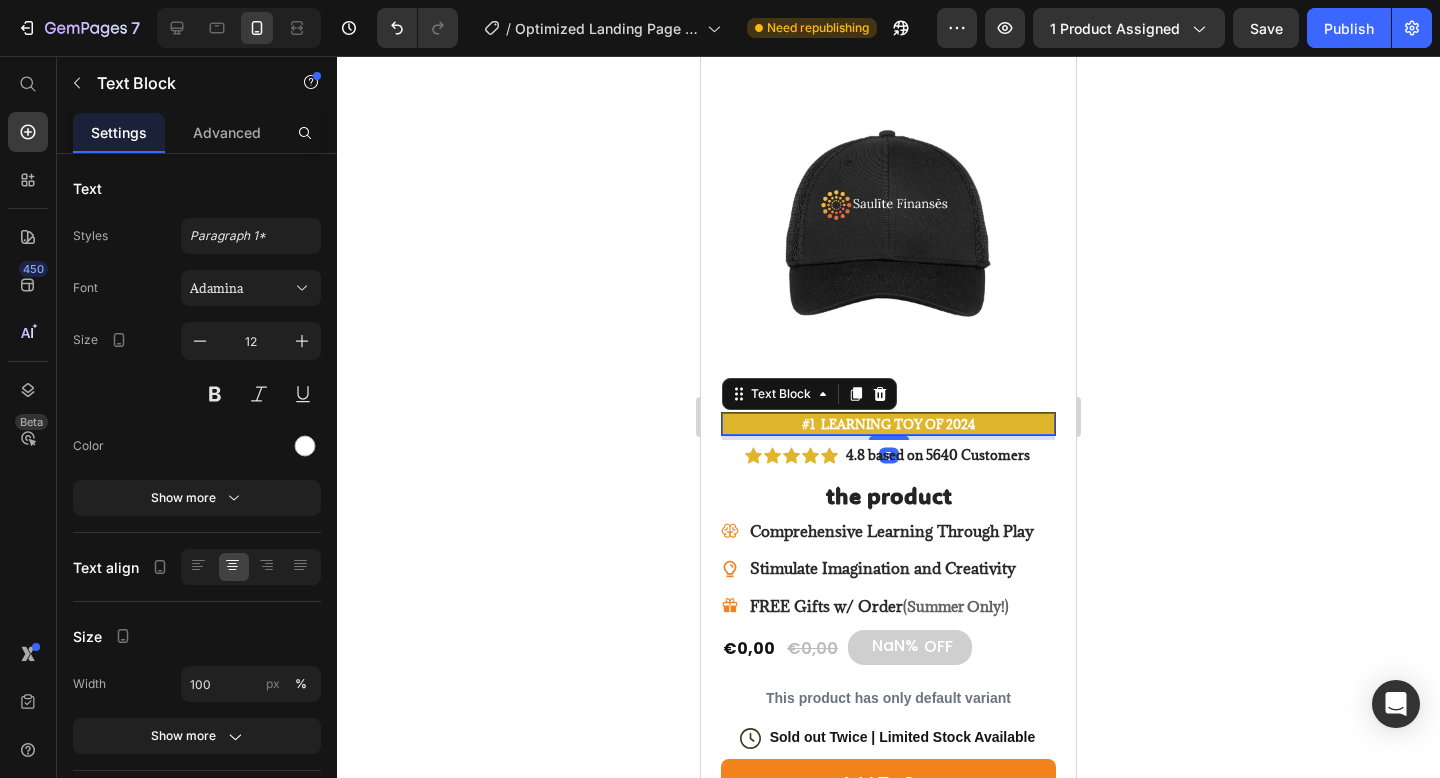 click on "#1  LEARNING Toy of 2024" at bounding box center (888, 424) 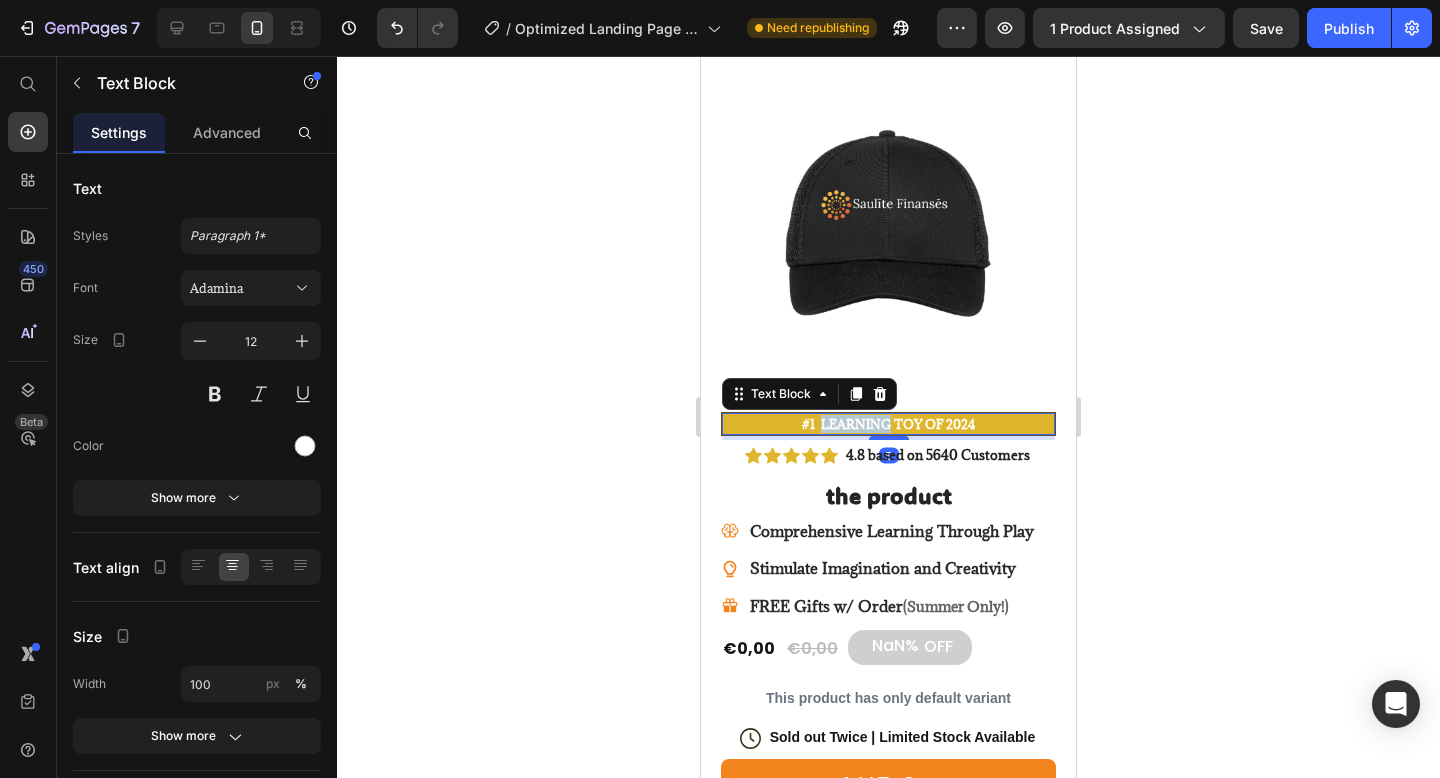 click on "#1  LEARNING Toy of 2024" at bounding box center (888, 424) 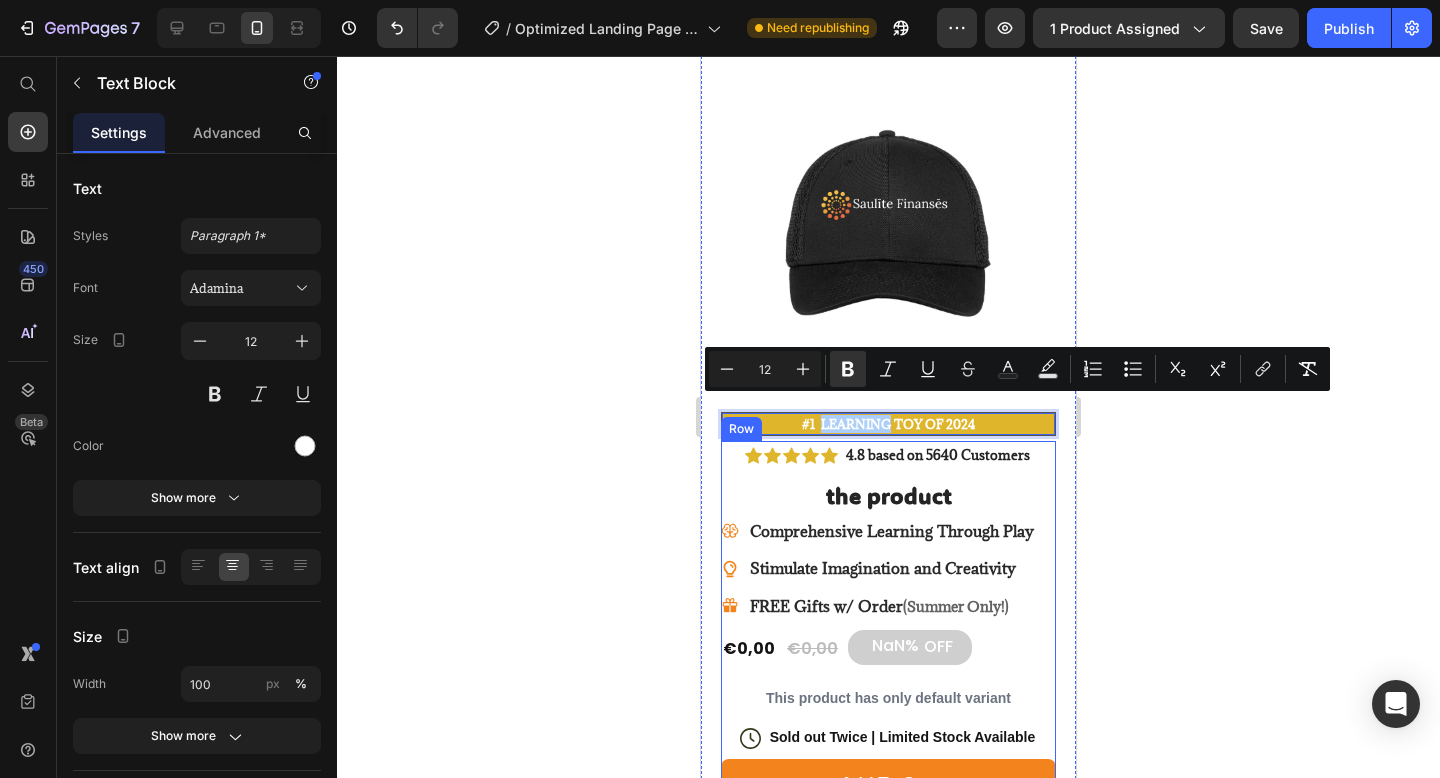 click 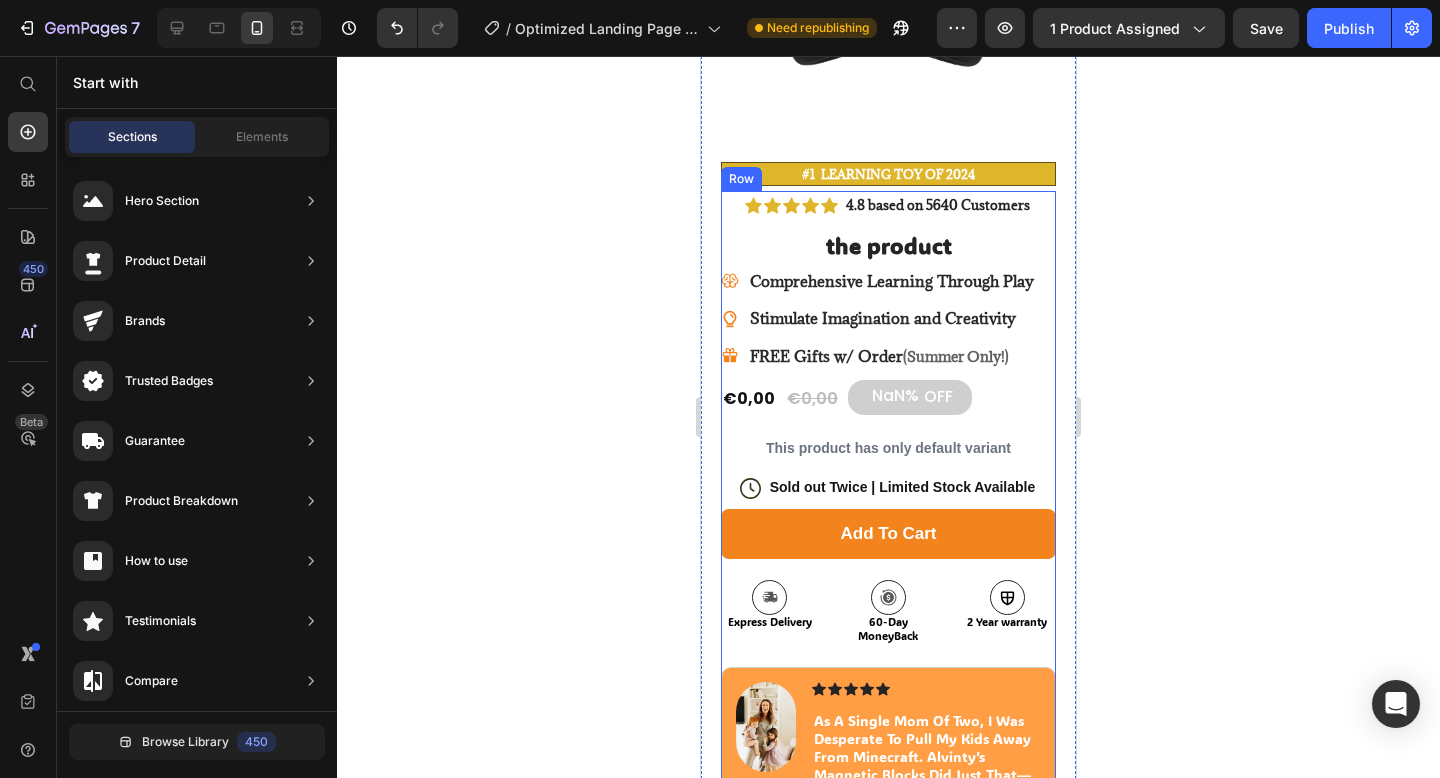scroll, scrollTop: 345, scrollLeft: 0, axis: vertical 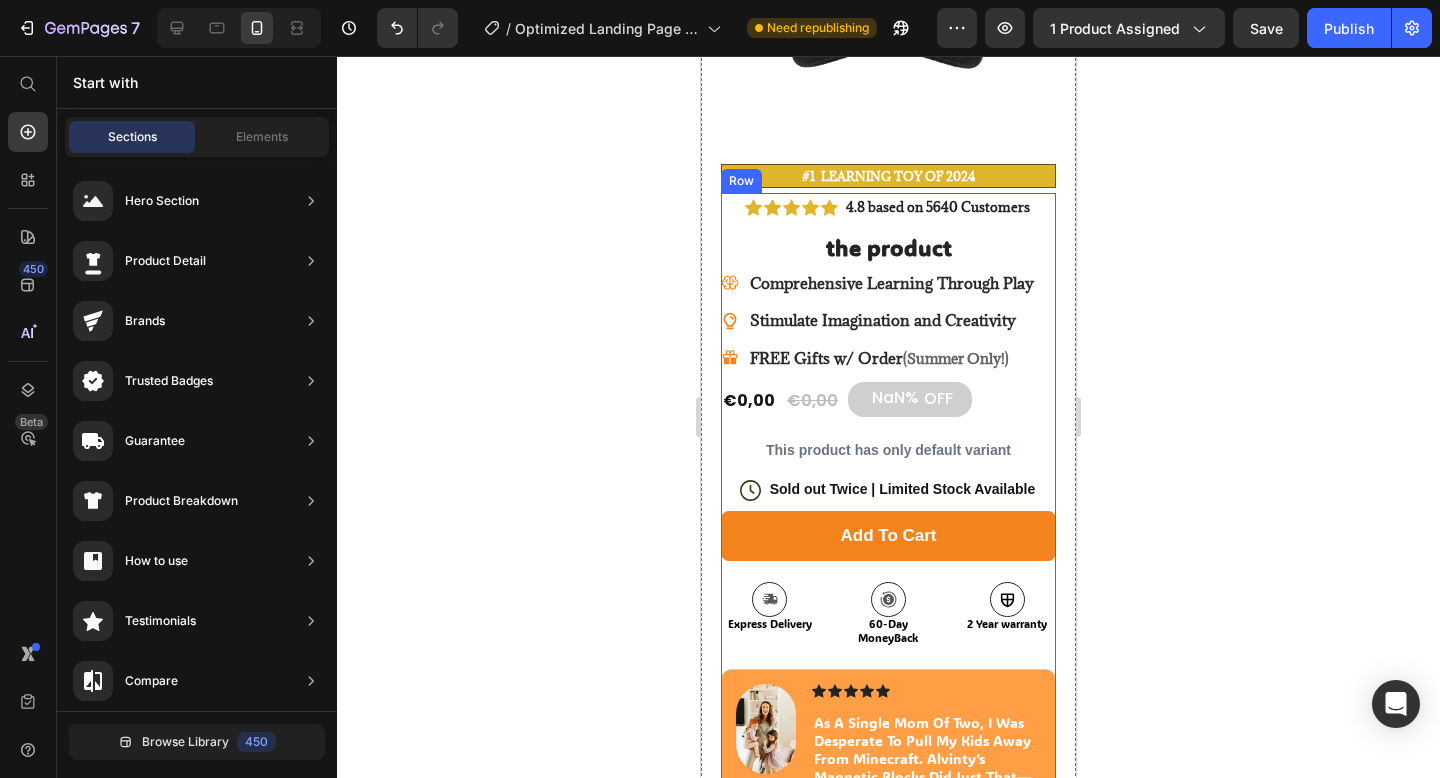 click on "Icon Icon Icon Icon Icon Icon List 4.8 based on 5640 Customers Text Block Row the product Product Title
Comprehensive Learning Through Play
Stimulate Imagination and Creativity
FREE Gifts w/ Order  (Summer Only!) Item List €0,00 Product Price €0,00 Product Price NaN% OFF Discount Tag Row This product has only default variant Product Variants & Swatches
Icon Sold out Twice | Limited Stock Available Text Block Row add to cart Add to Cart
Icon Express Delivery Text Block
Icon 60-Day MoneyBack  Text Block
Icon 2 Year warranty Text Block Row Image Icon Icon Icon Icon Icon Icon List As a single mom of two, I was desperate to pull my kids away from Minecraft. Alvinty’s magnetic blocks did just that—now they build  together , with their hands and imagination. Less screen time, more joy. Forever grateful. Text Block
Icon Hannah N. (Houston, USA) Text Block Row Row
Benefits" at bounding box center [888, 639] 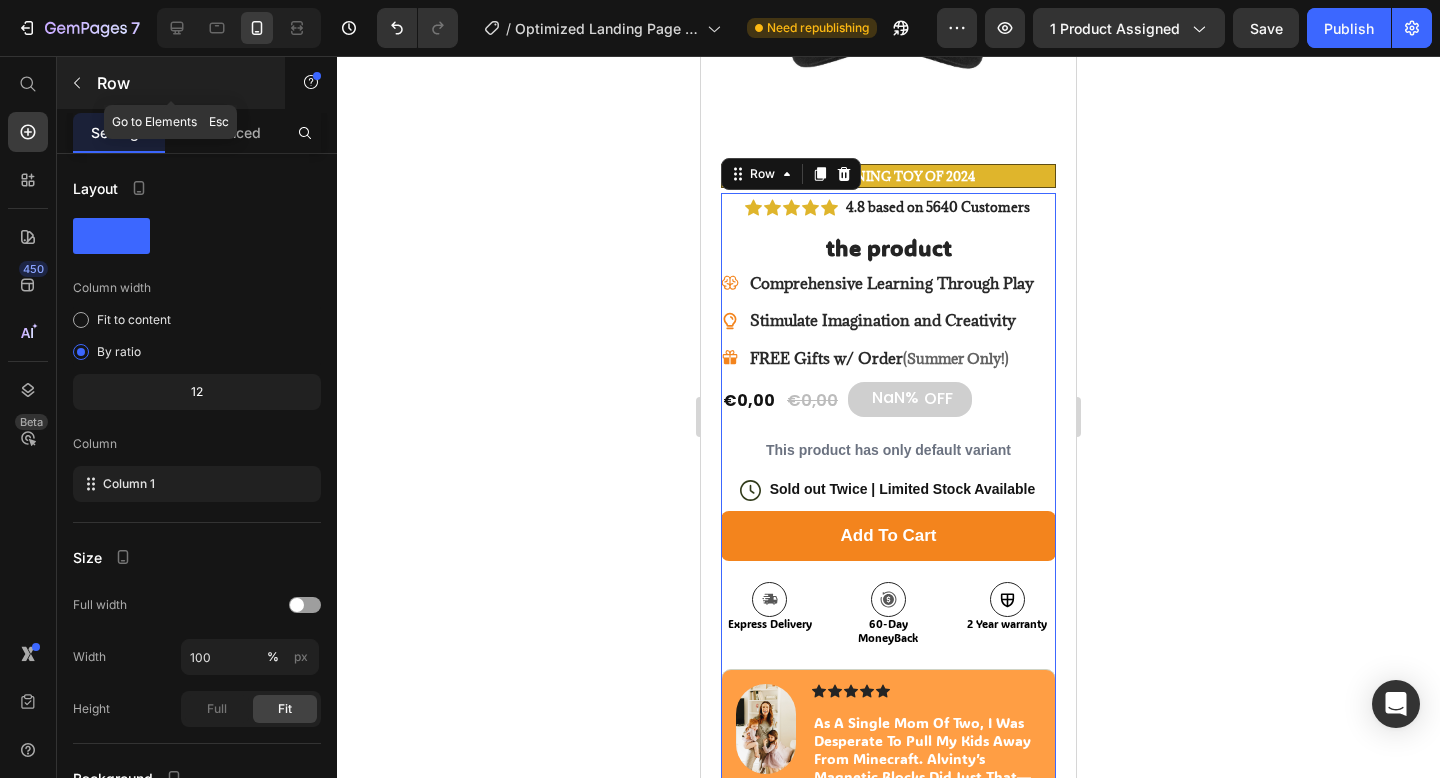 click on "Row" at bounding box center [171, 83] 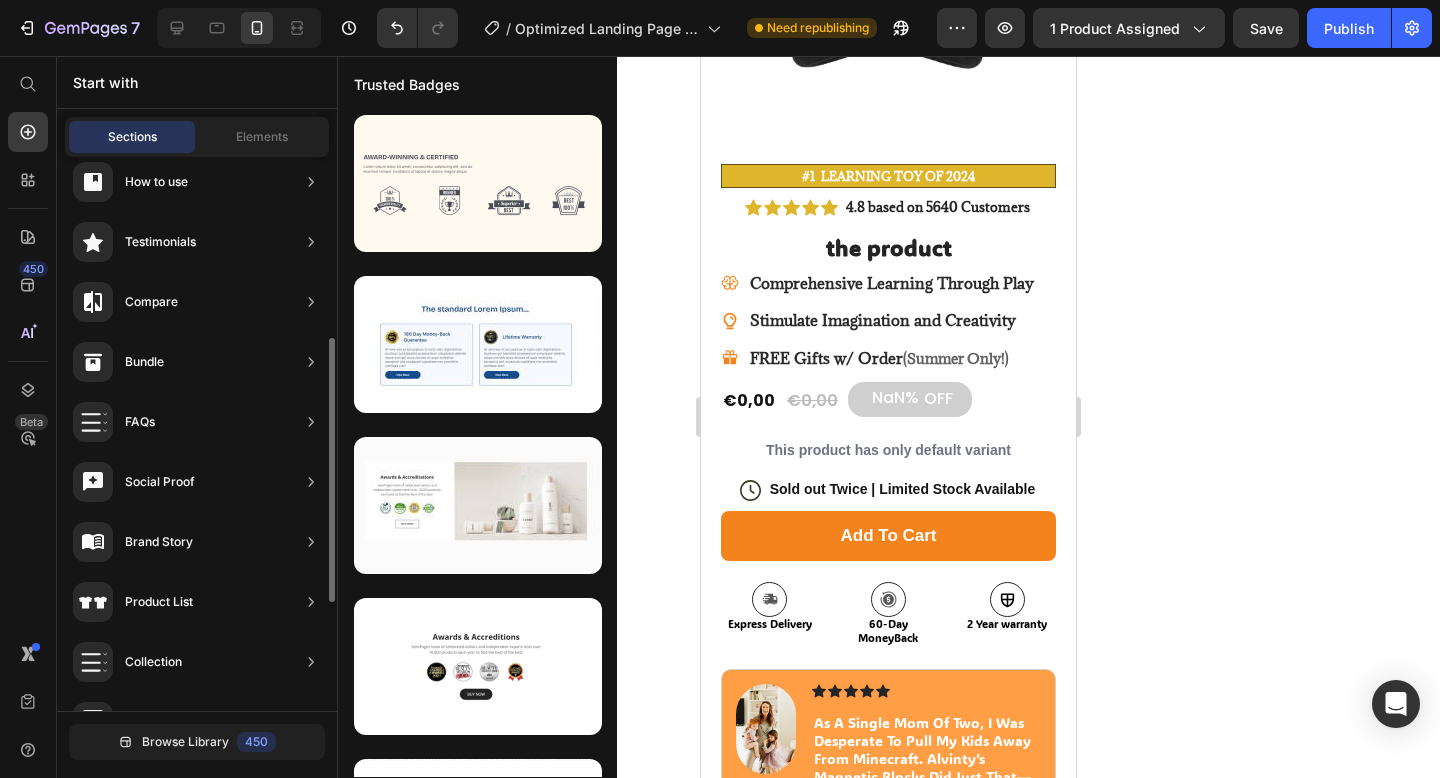 scroll, scrollTop: 578, scrollLeft: 0, axis: vertical 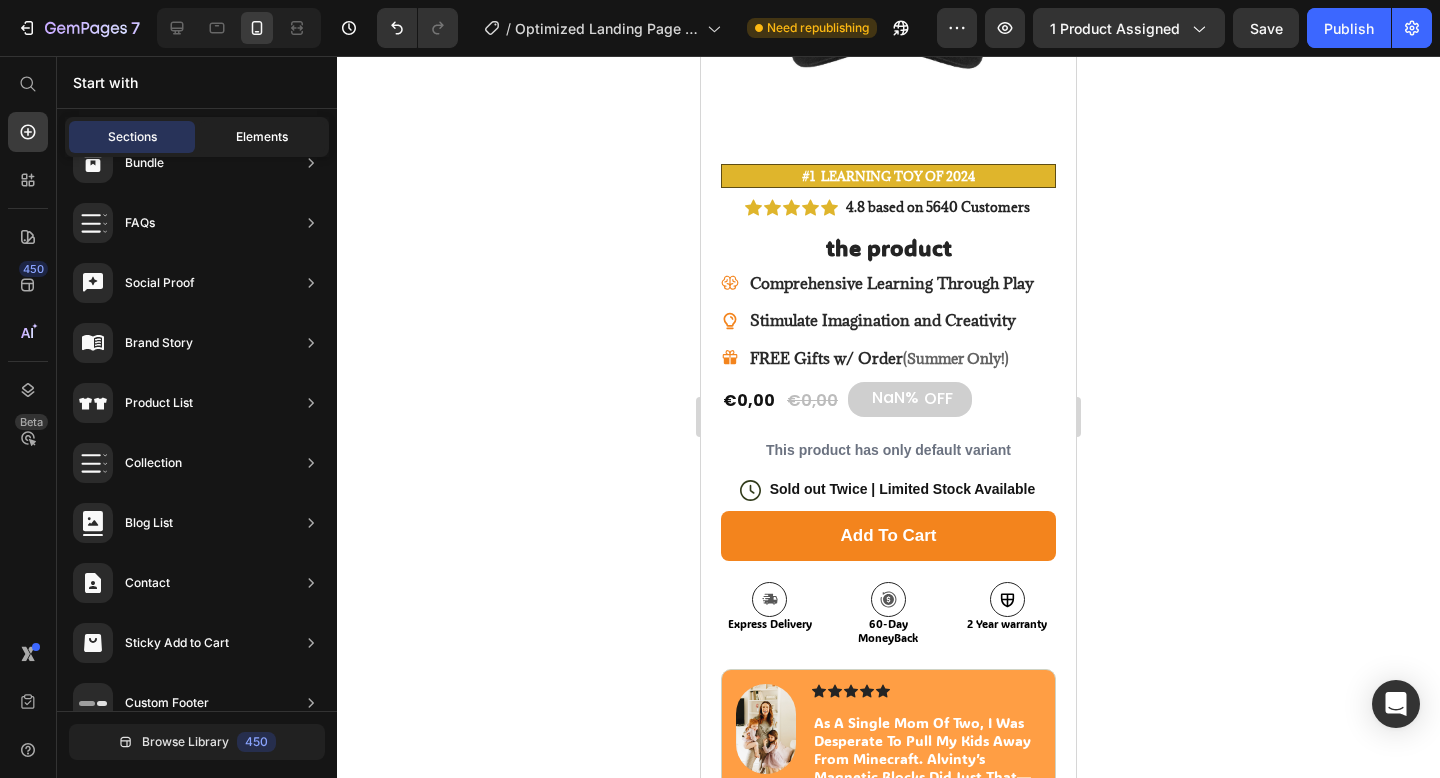 click on "Elements" 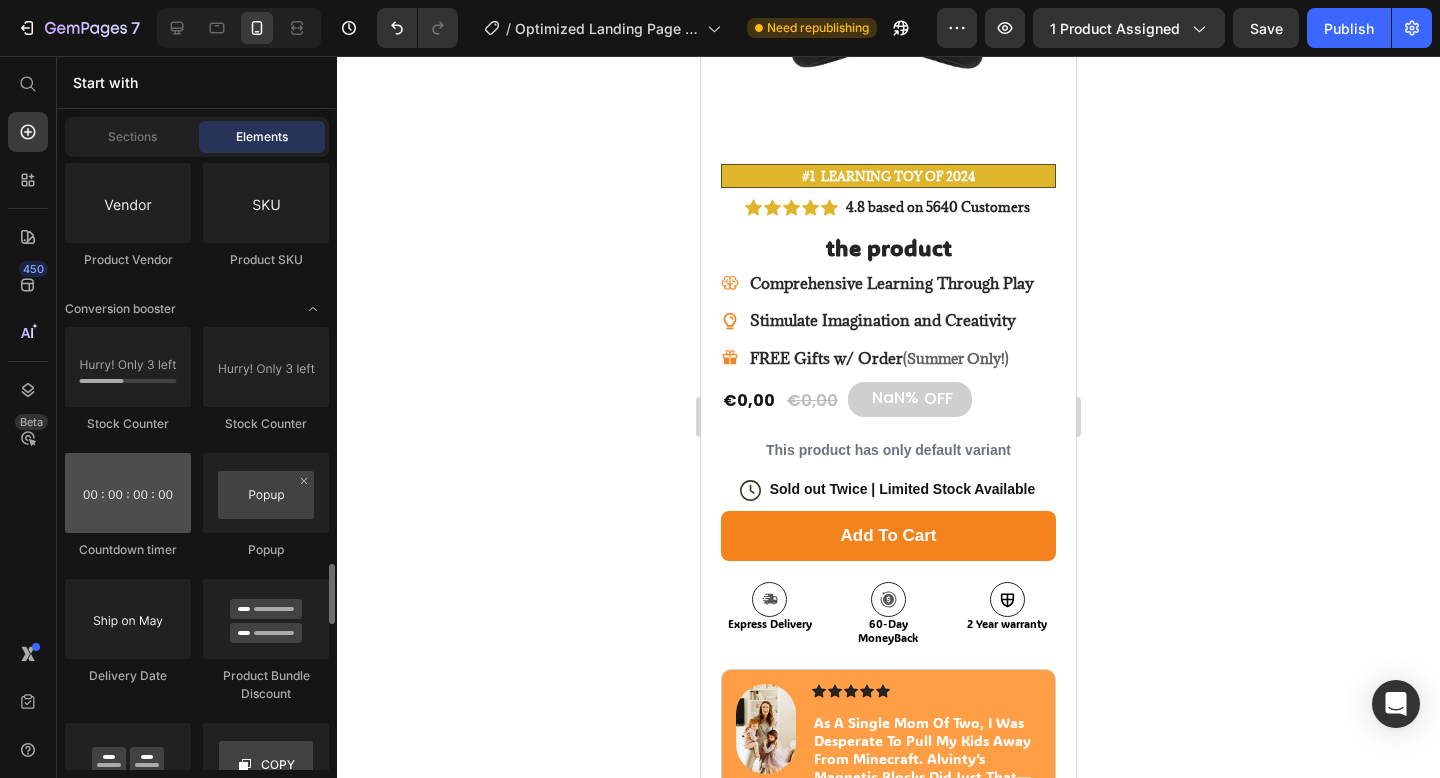 scroll, scrollTop: 4134, scrollLeft: 0, axis: vertical 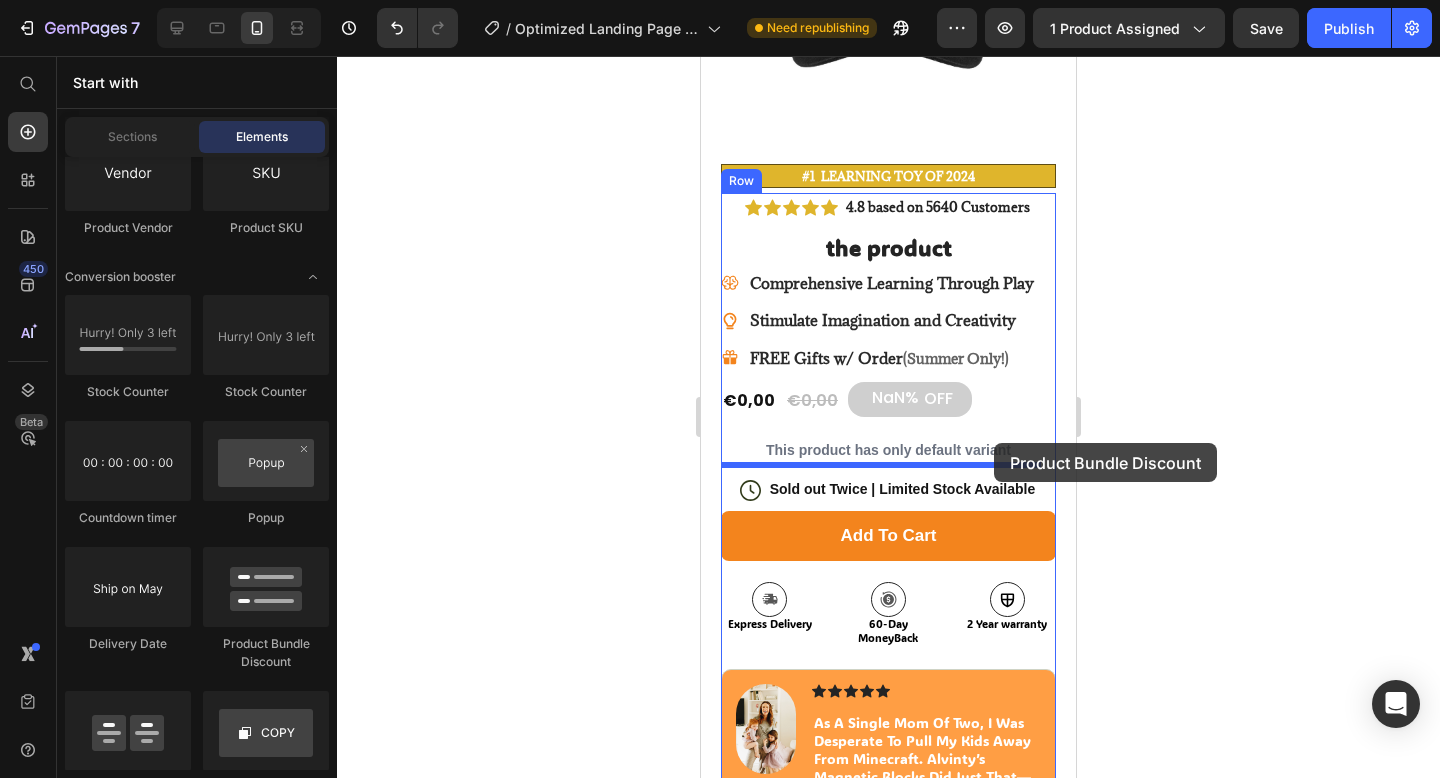 drag, startPoint x: 967, startPoint y: 651, endPoint x: 994, endPoint y: 443, distance: 209.74509 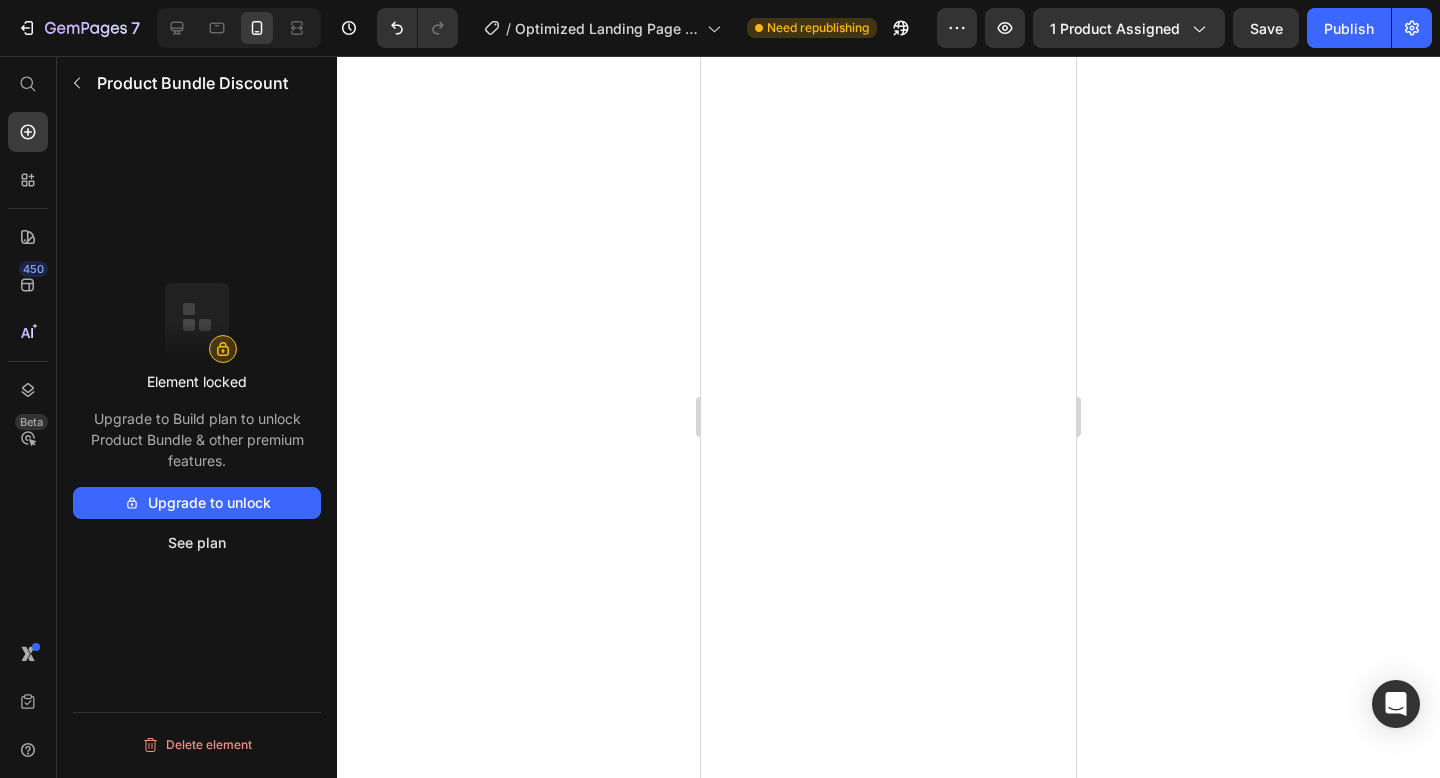 scroll, scrollTop: 0, scrollLeft: 0, axis: both 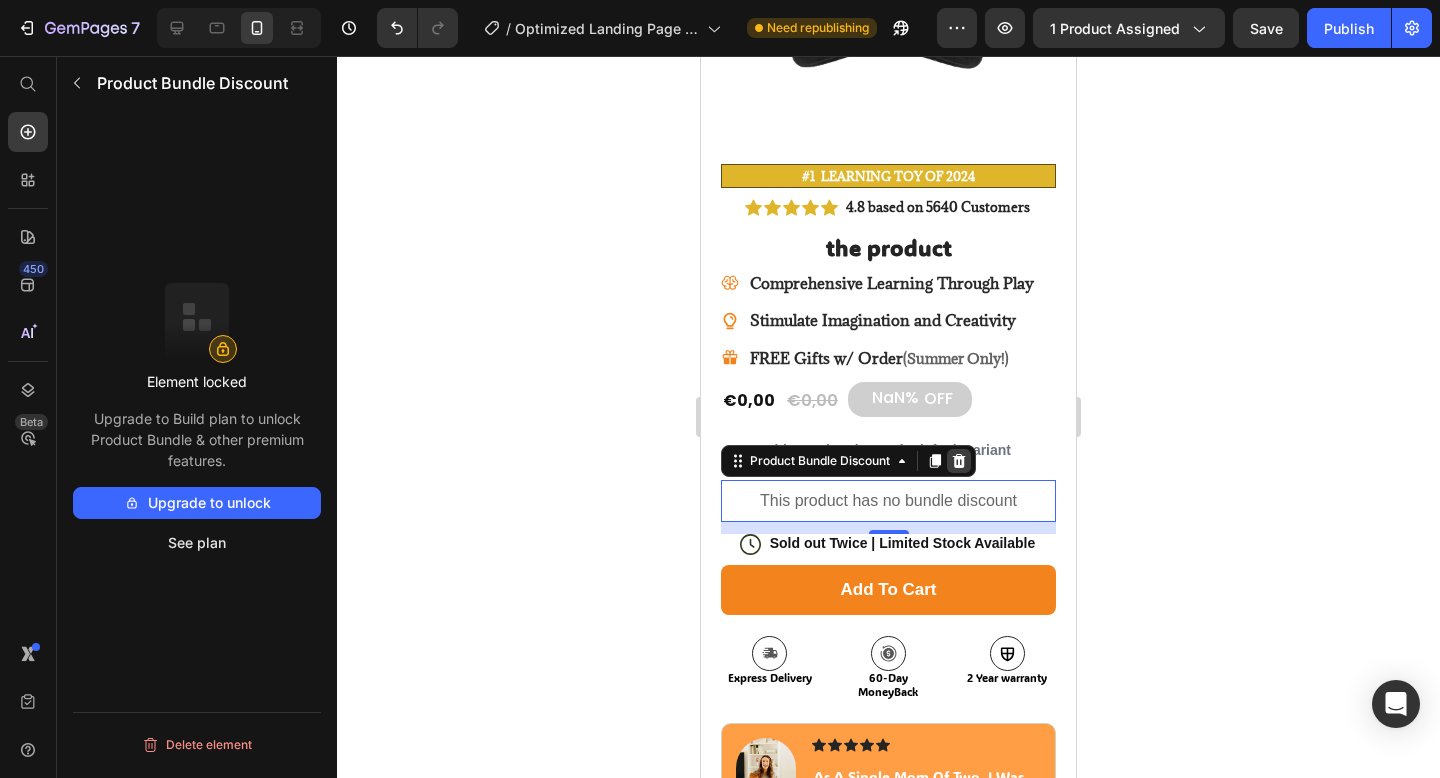 click at bounding box center [959, 461] 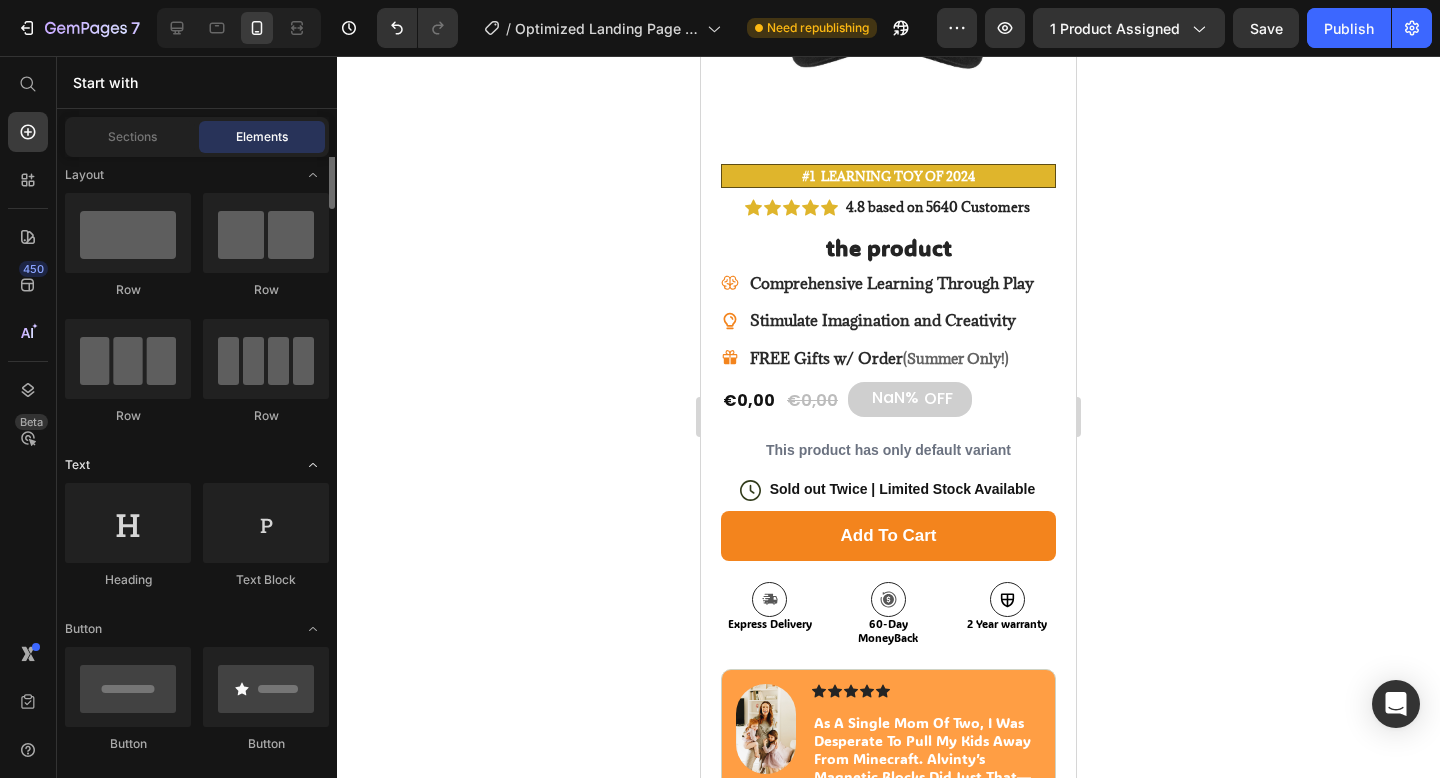 scroll, scrollTop: 0, scrollLeft: 0, axis: both 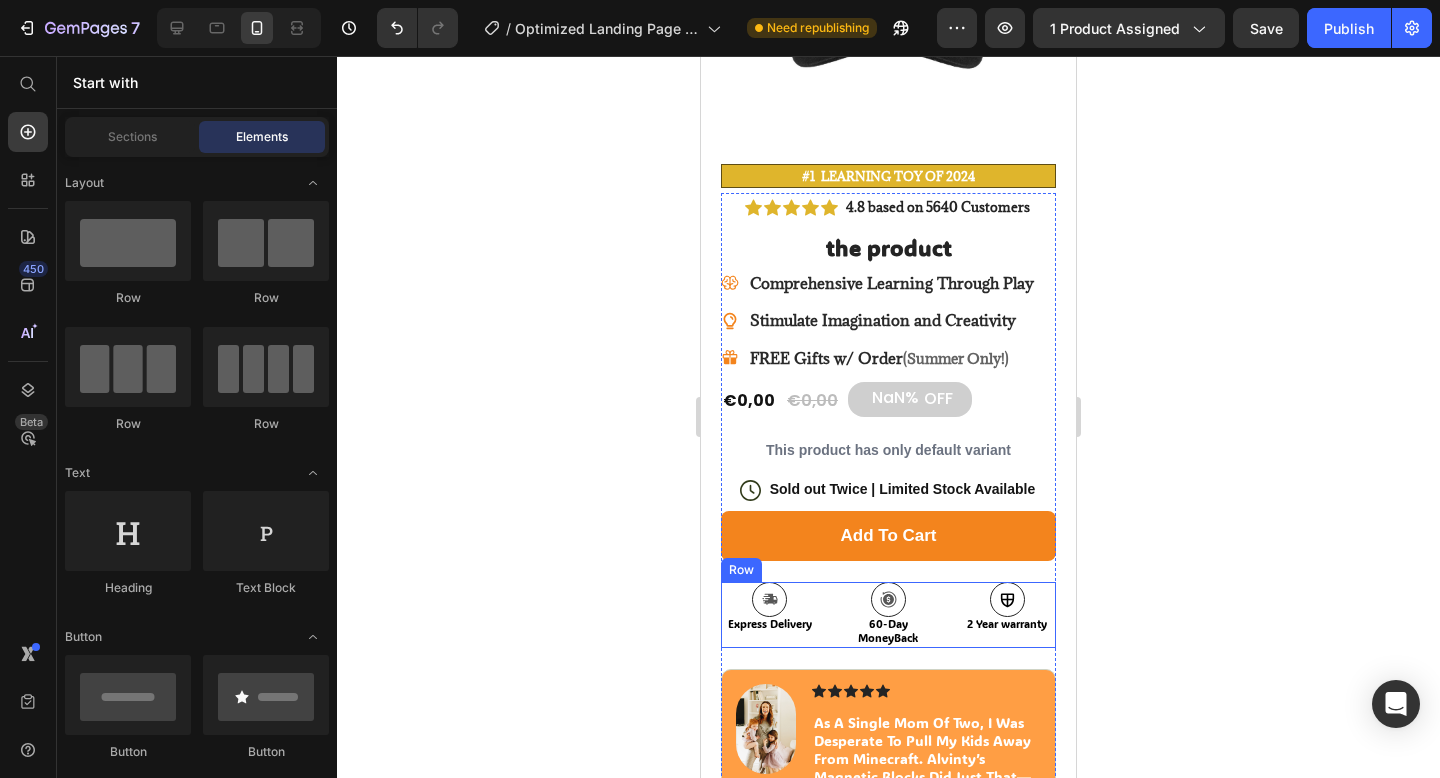 click on "Icon Express Delivery Text Block
Icon 60-Day MoneyBack  Text Block
Icon 2 Year warranty Text Block Row" at bounding box center (888, 615) 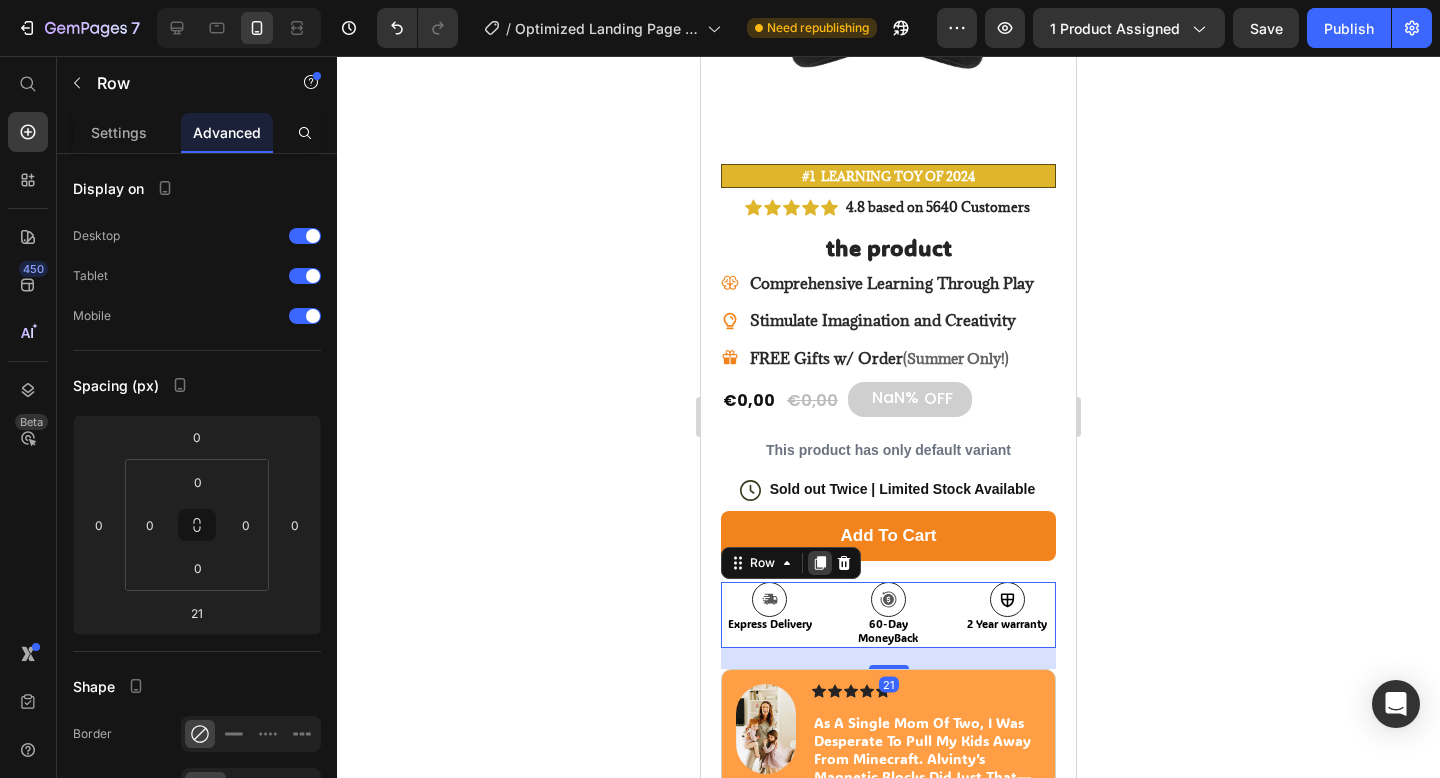 click 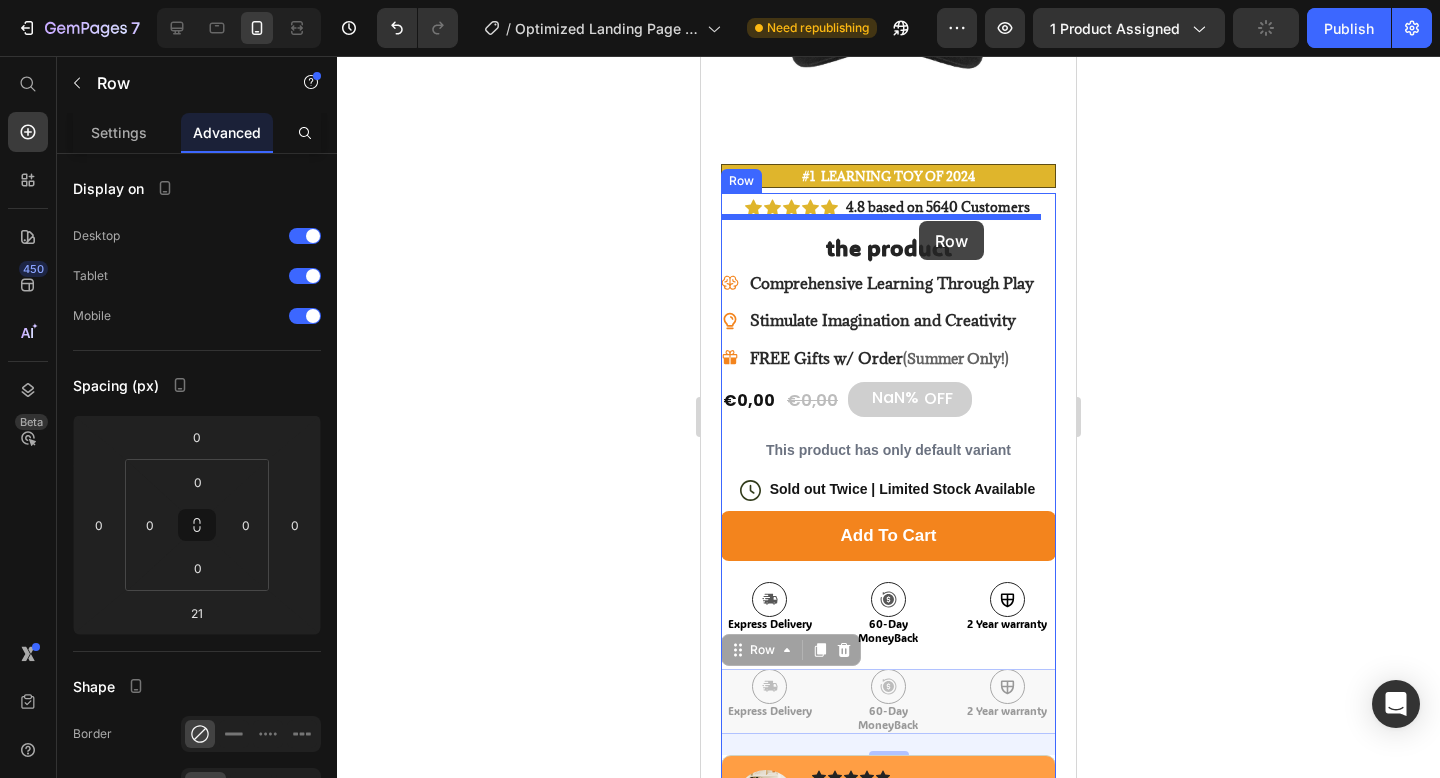 drag, startPoint x: 932, startPoint y: 659, endPoint x: 919, endPoint y: 221, distance: 438.19287 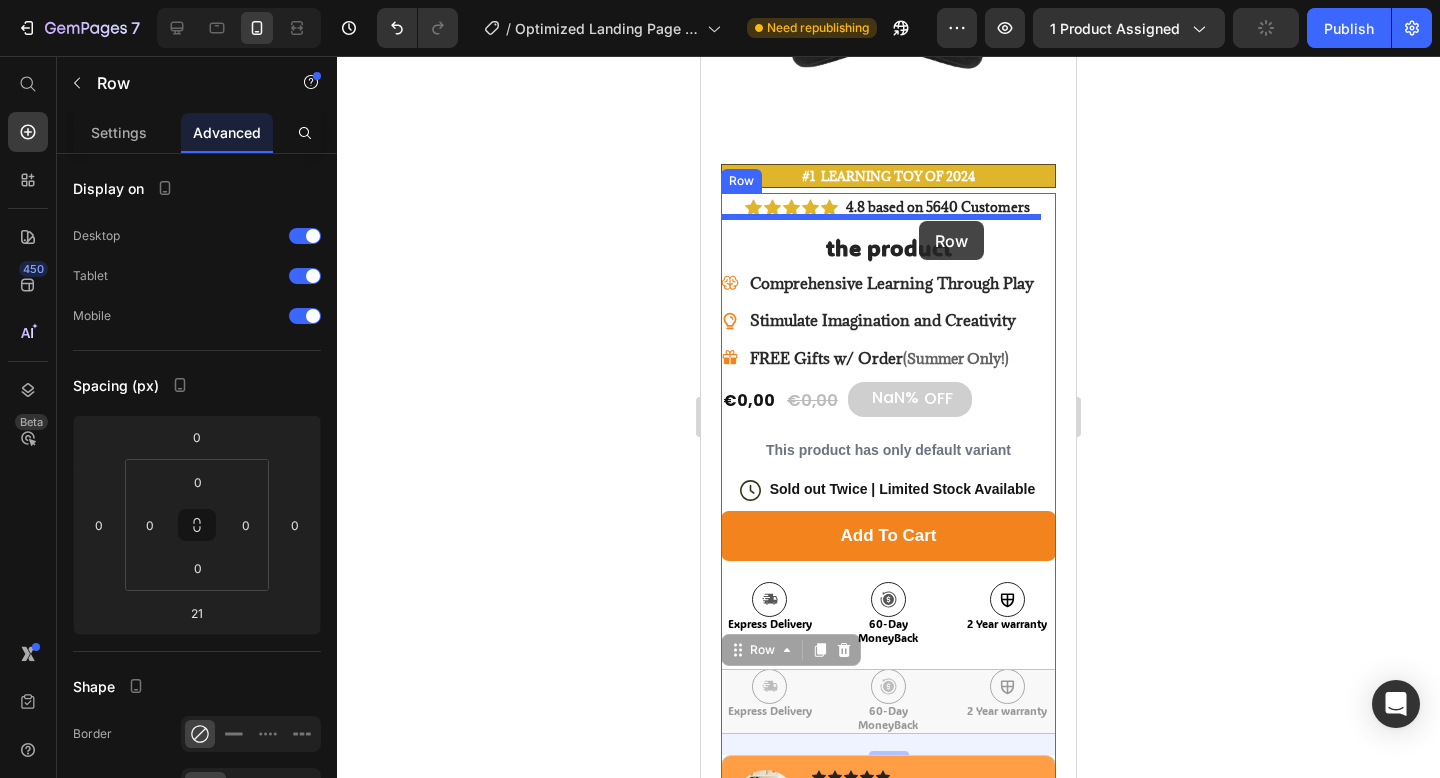 click on "iPhone 13 Mini  ( 375 px) iPhone 13 Mini iPhone 13 Pro iPhone 11 Pro Max iPhone 15 Pro Max Pixel 7 Galaxy S8+ Galaxy S20 Ultra iPad Mini iPad Air iPad Pro Header
Icon Free Shipping on orders $100+ Text Block Row
Icon 5600+ Happy Customers Text Block Row
Carousel Row Product Images #1  LEARNING Toy of 2024 Text Block Image Icon Icon Icon Icon Icon Icon List I’ve tried so many flea treatments and sprays, but nothing really worked long-term—until I found  COMFORA Chews!  Within just a few weeks, I noticed a  huge difference —my dog stopped scratching, her coat looked shinier, and I wasn’t seeing fleas or ticks after walks anymore. The best part?  It’s natural, mess-free, and she actually loves taking it.  I feel so much better knowing she’s protected daily—and I’ve never felt more confident as a dog parent. Highly recommend! Text Block
Icon [NAME] ([CITY], [REGION]) Text Block Row Row" at bounding box center (888, 3256) 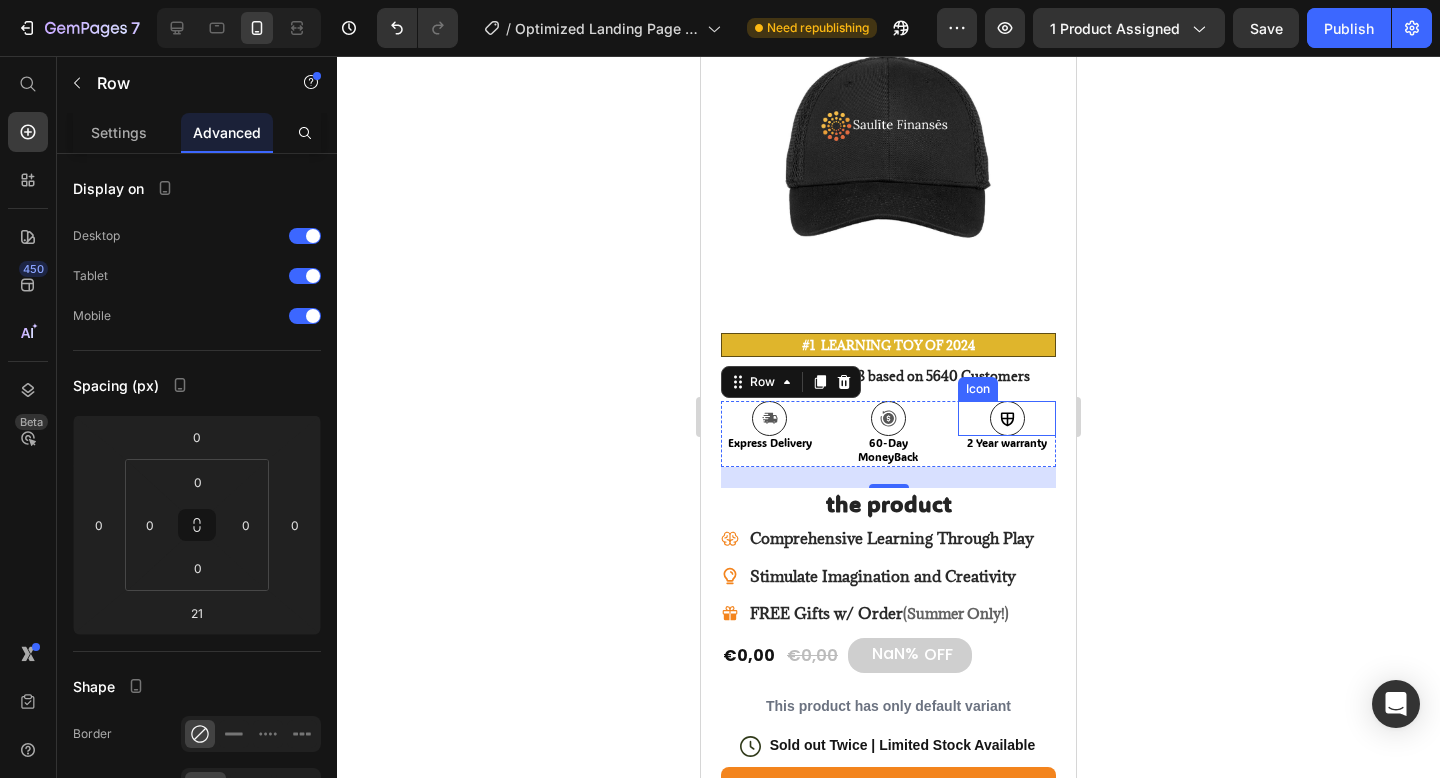 scroll, scrollTop: 176, scrollLeft: 0, axis: vertical 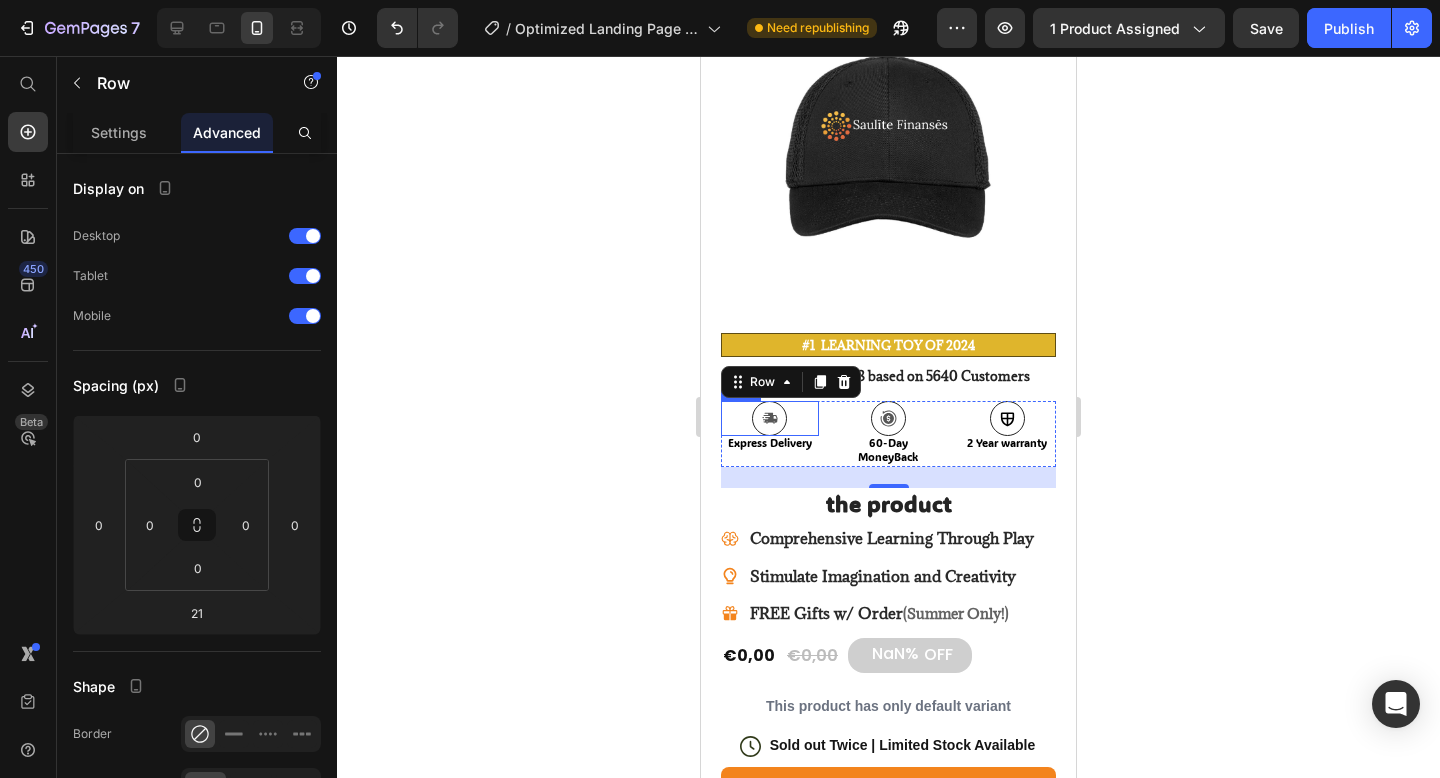 click on "Icon" at bounding box center (770, 418) 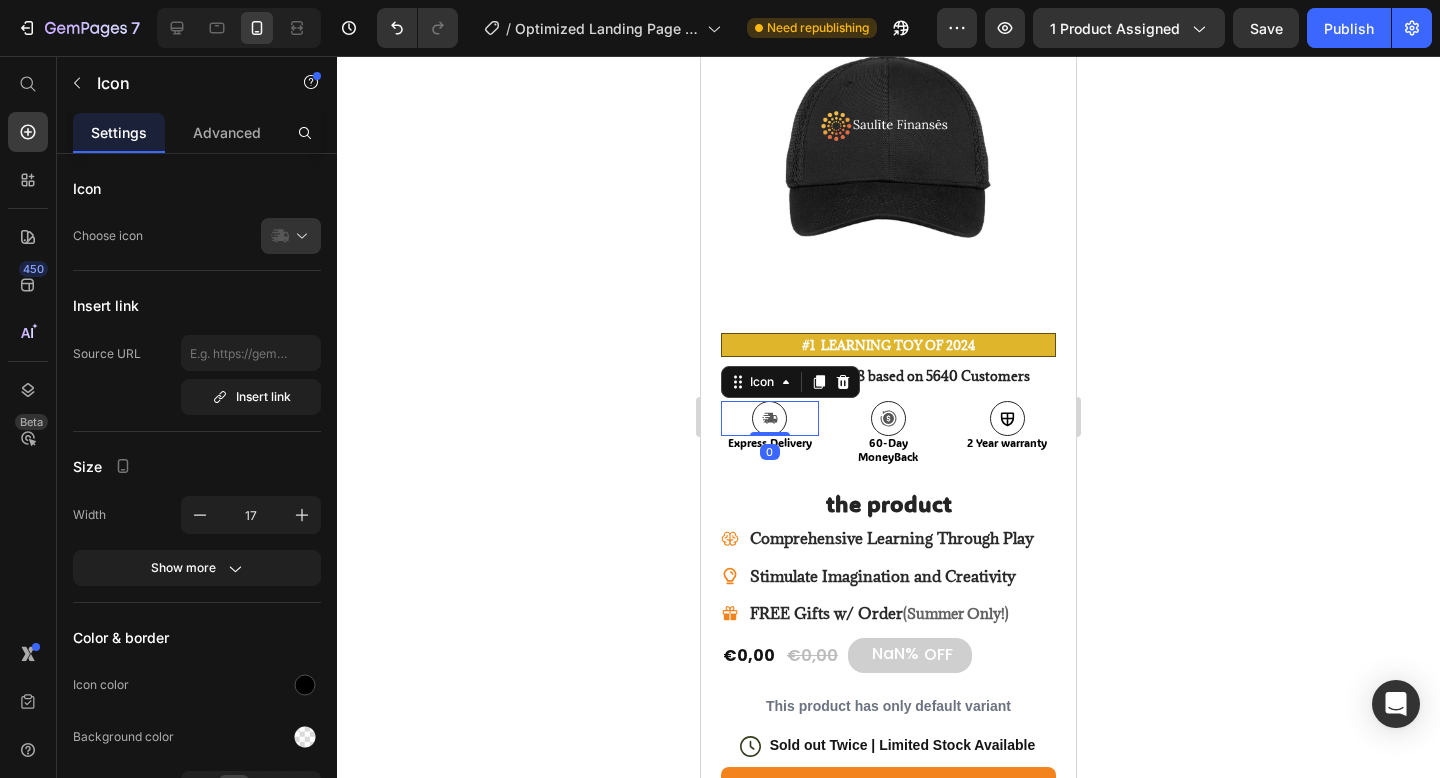click 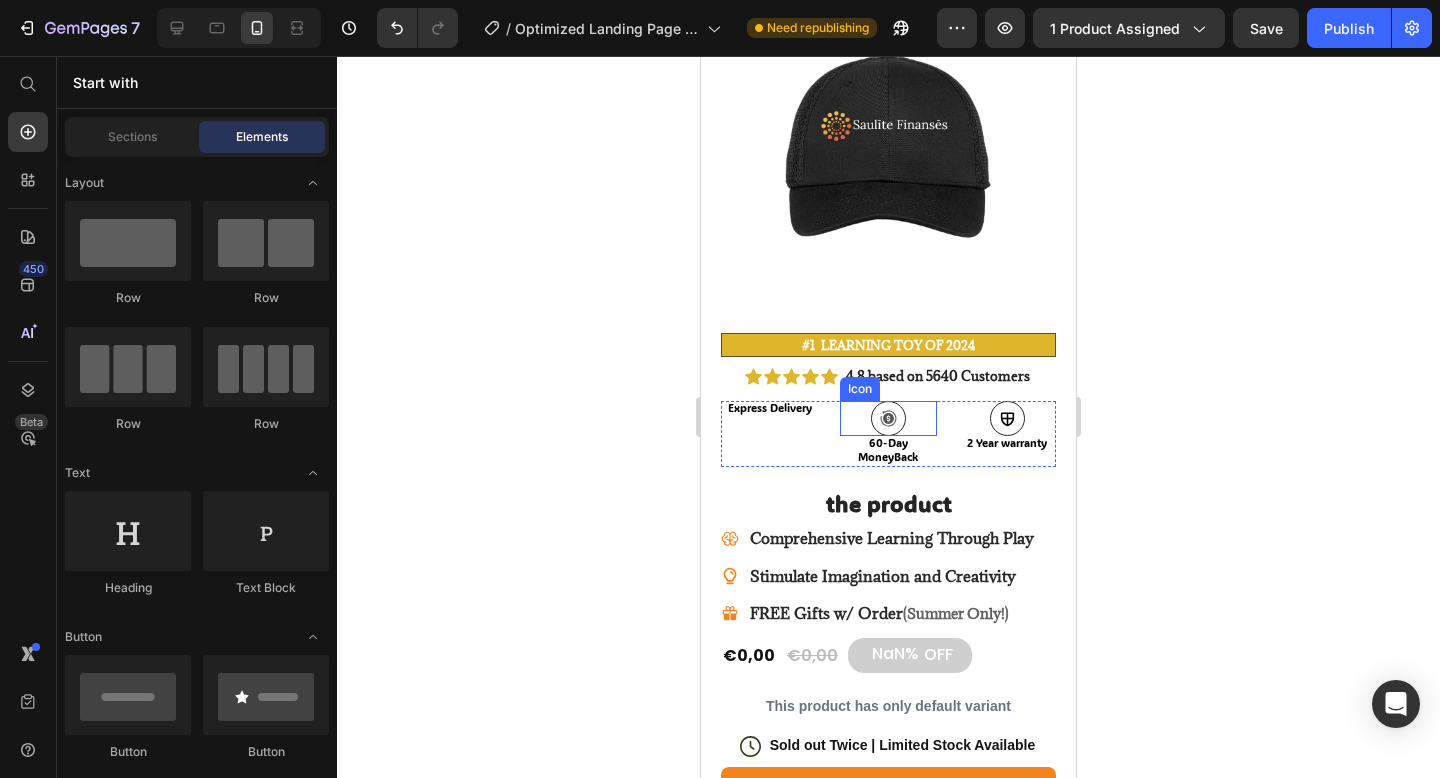 click on "Icon" at bounding box center (889, 418) 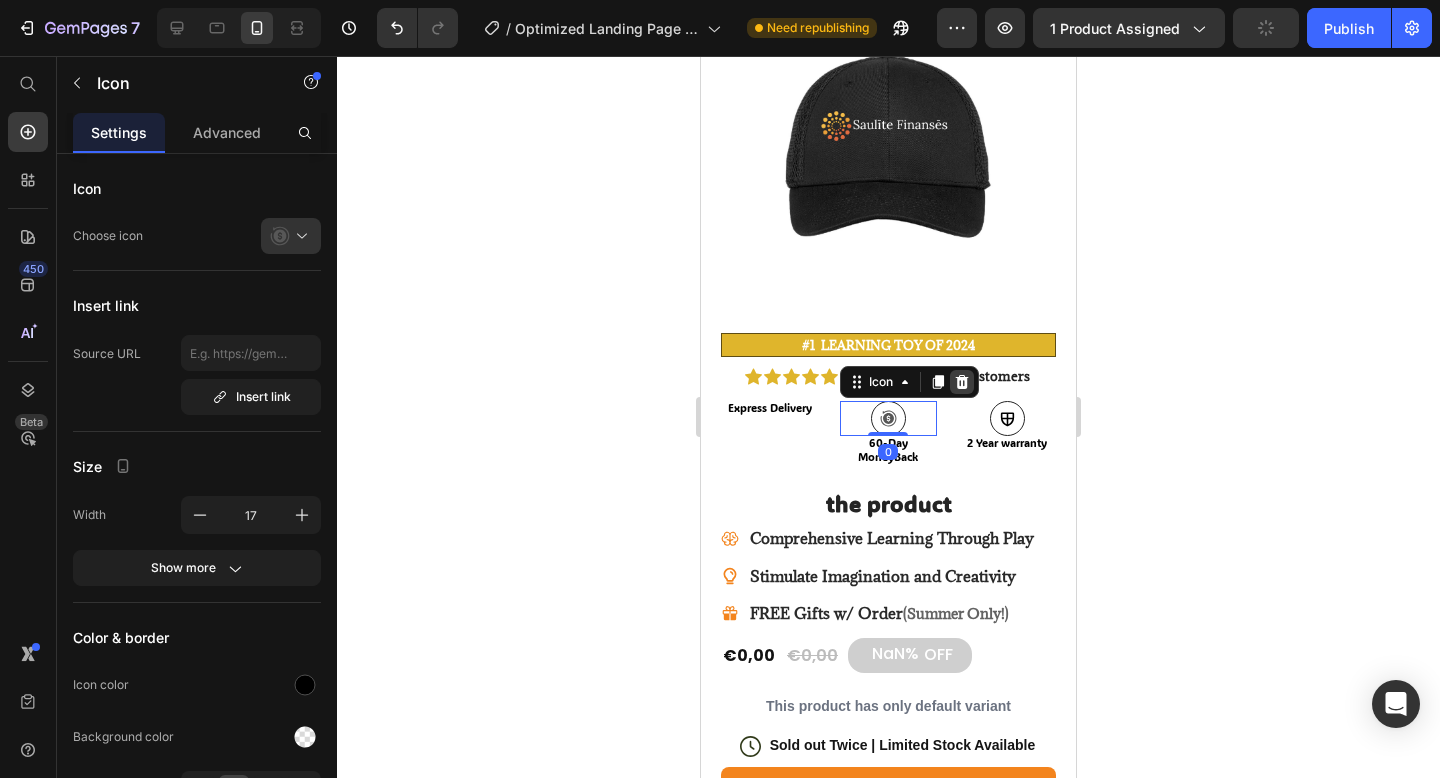 click 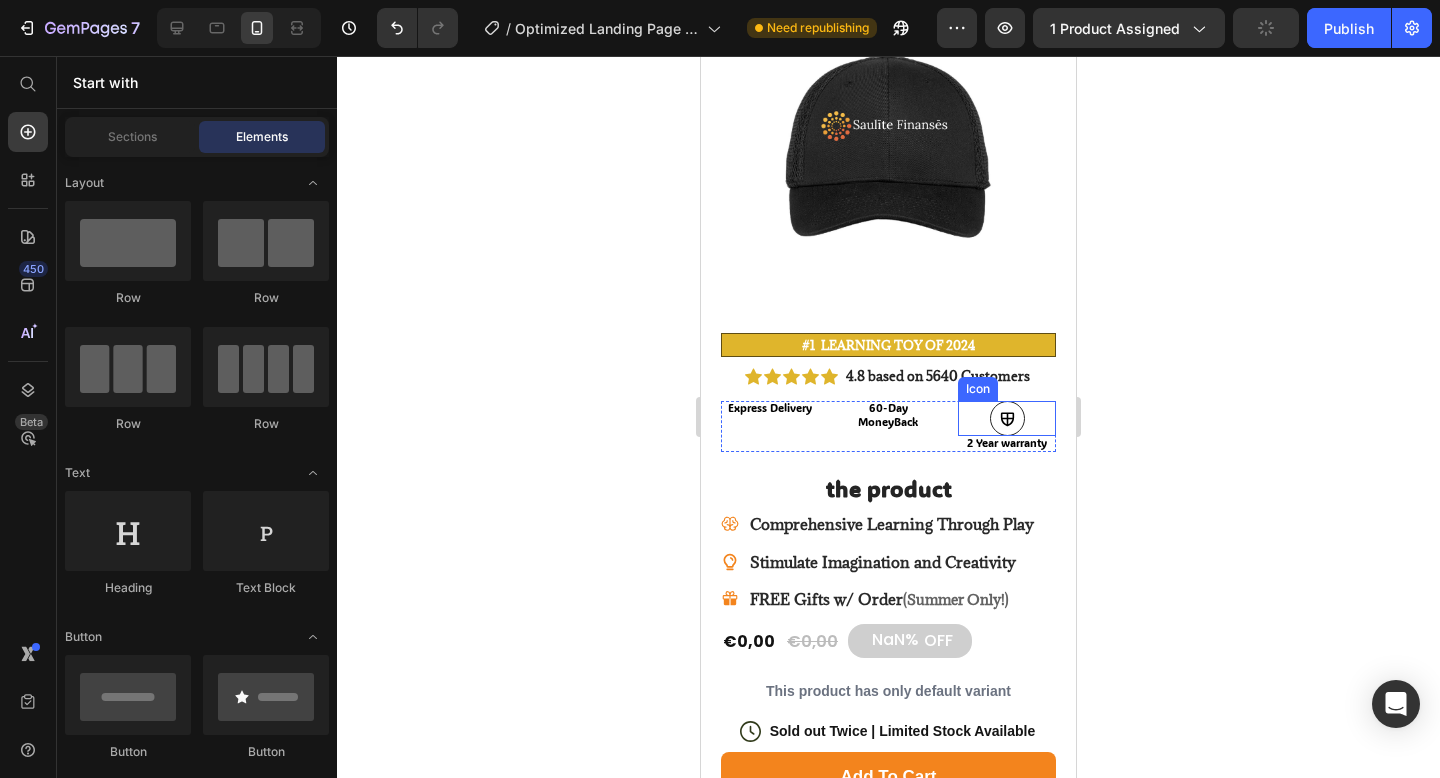 click 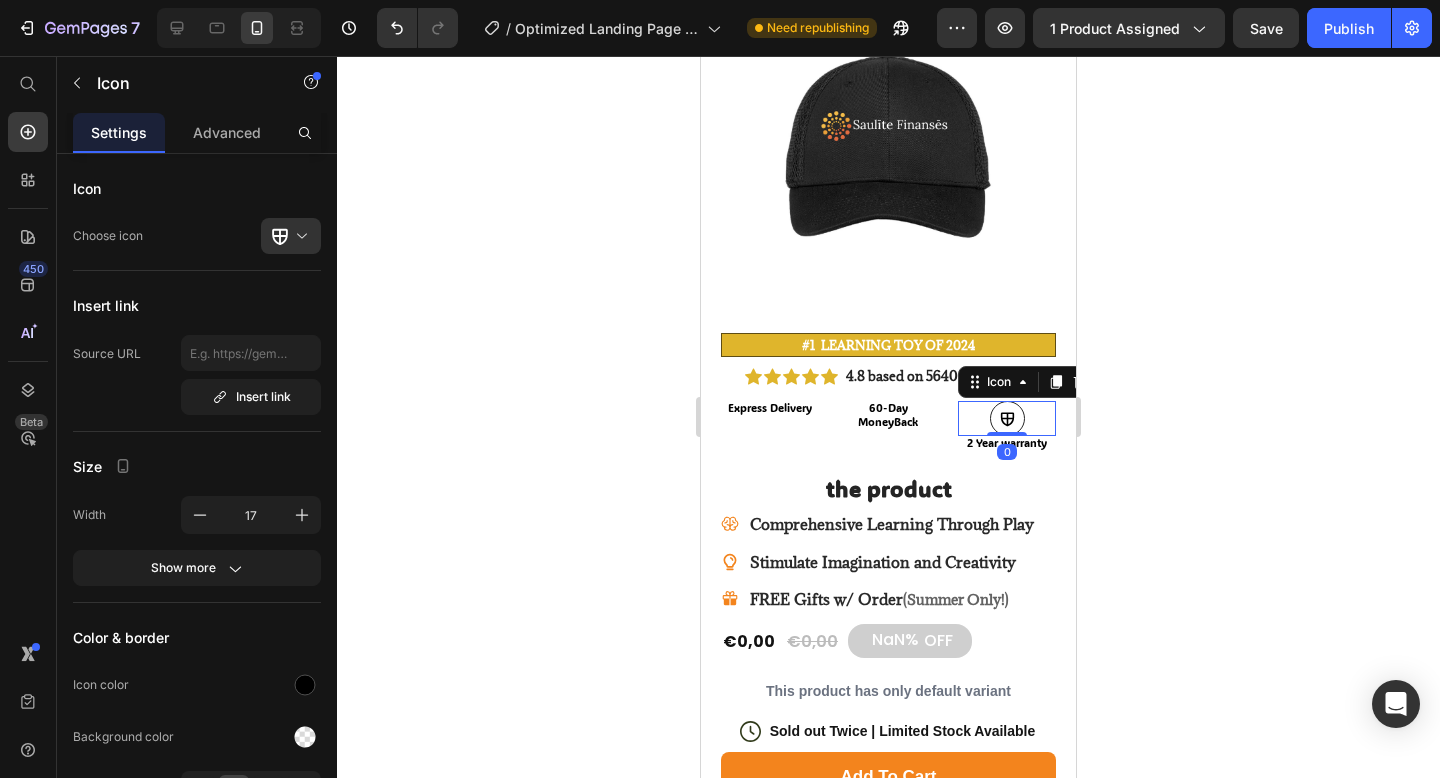 click on "Icon   0" at bounding box center (1007, 418) 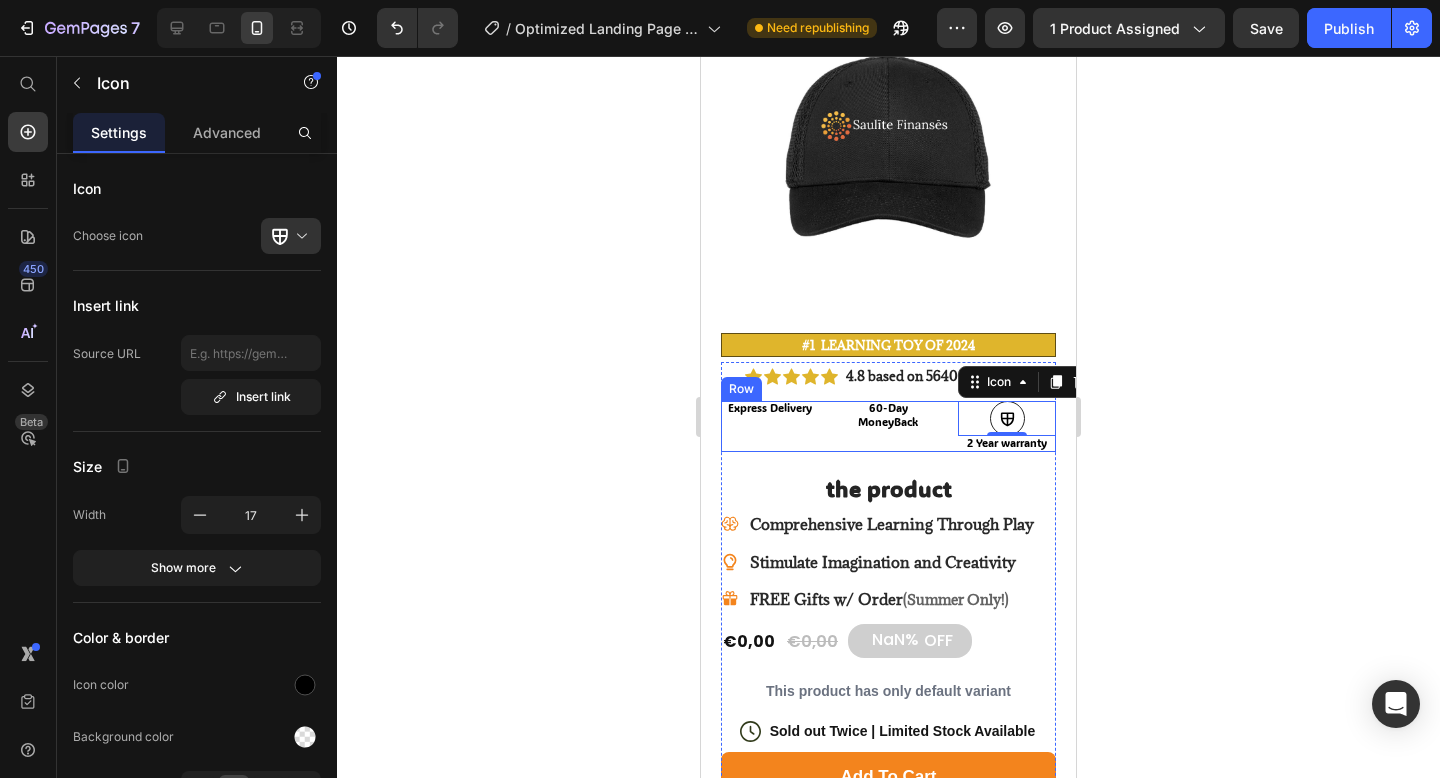 click on "Express Delivery Text Block 60-Day MoneyBack  Text Block
Icon   0 2 Year warranty Text Block Row" at bounding box center [888, 426] 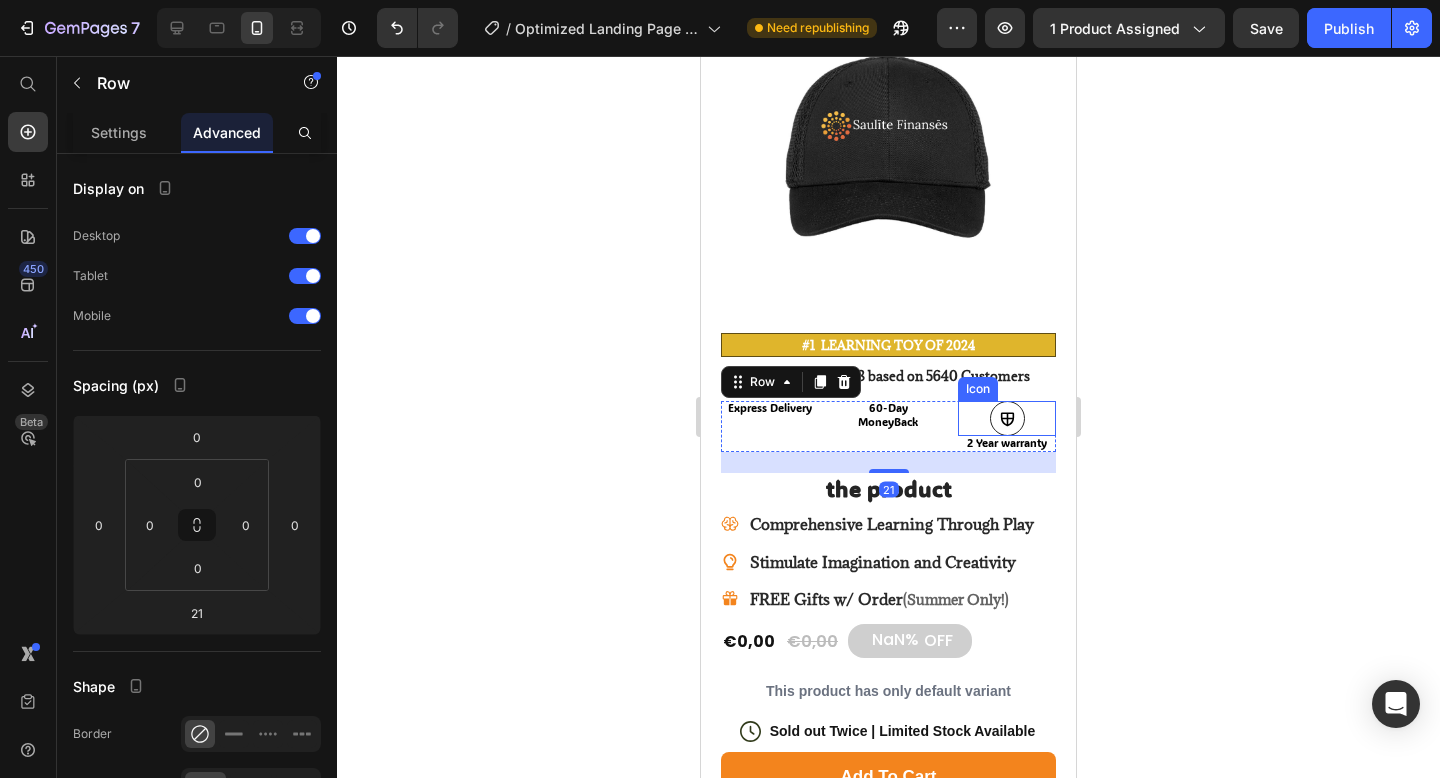 click on "Icon" at bounding box center (1007, 418) 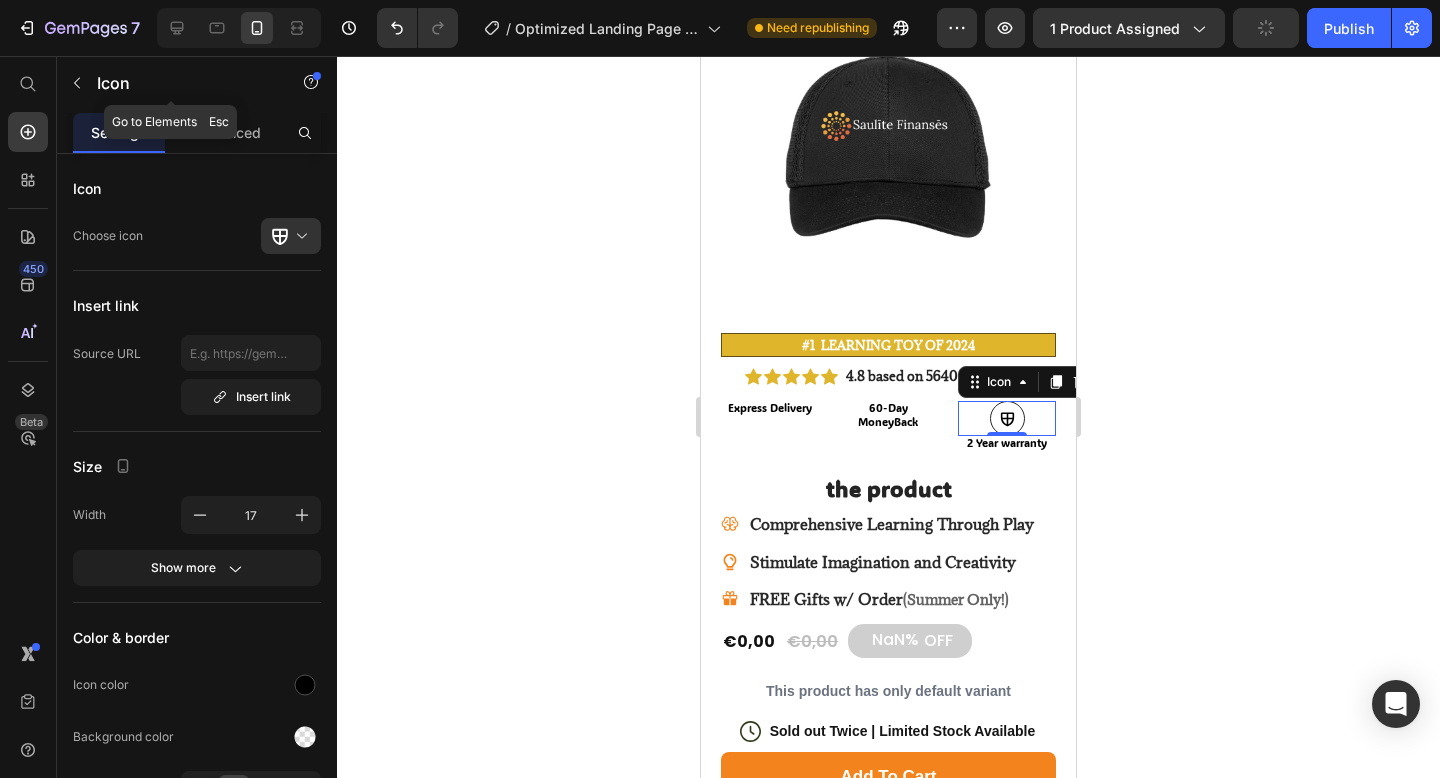click 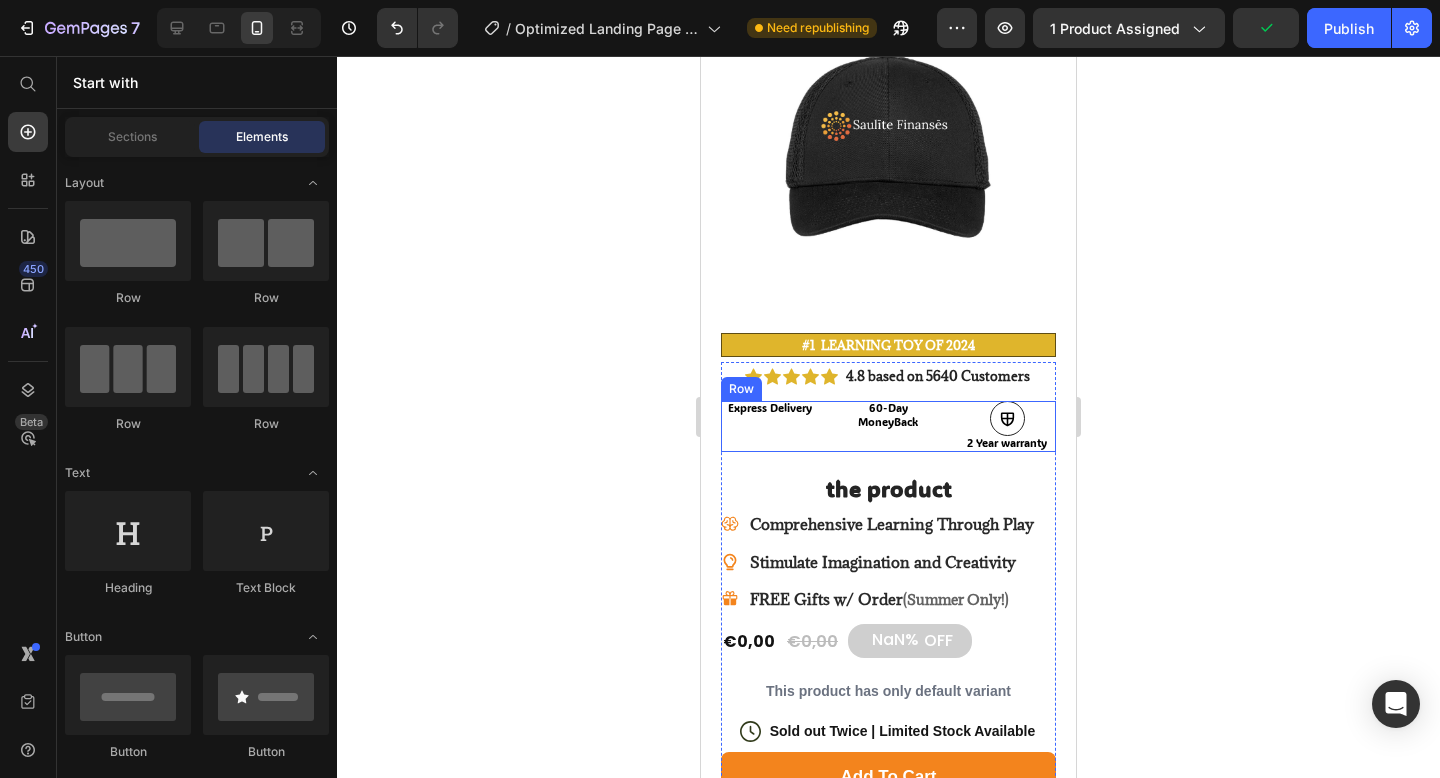 click on "Express Delivery Text Block" at bounding box center [770, 426] 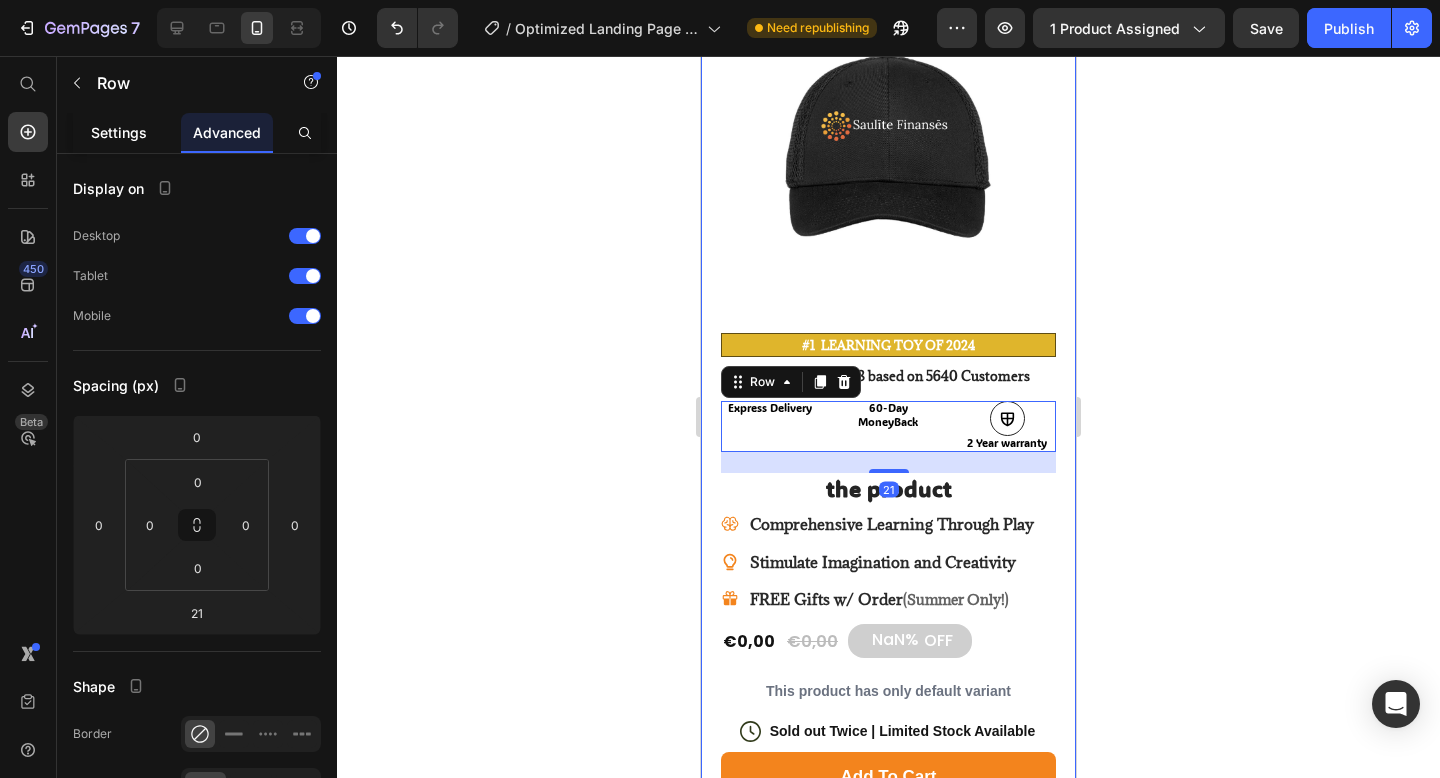 click on "Settings" 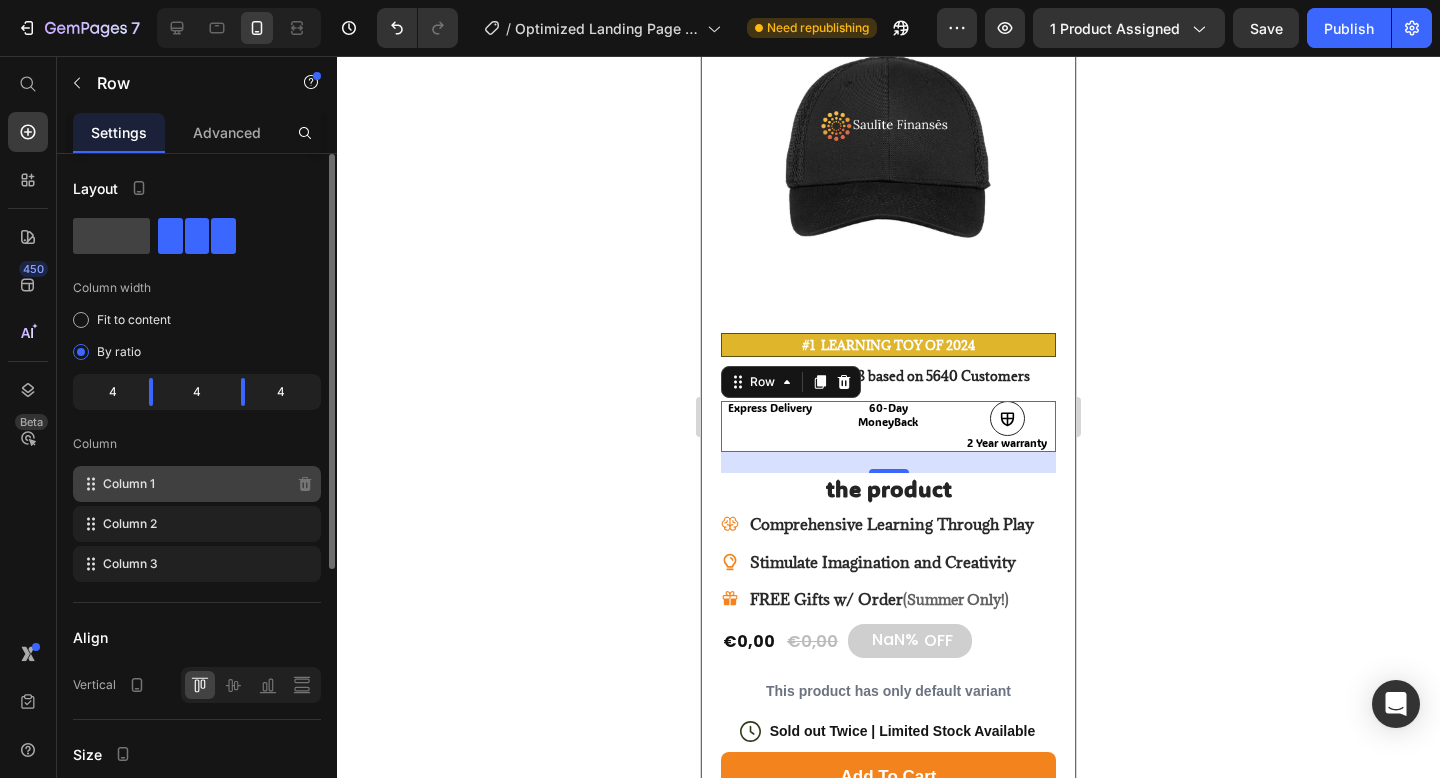 scroll, scrollTop: 4, scrollLeft: 0, axis: vertical 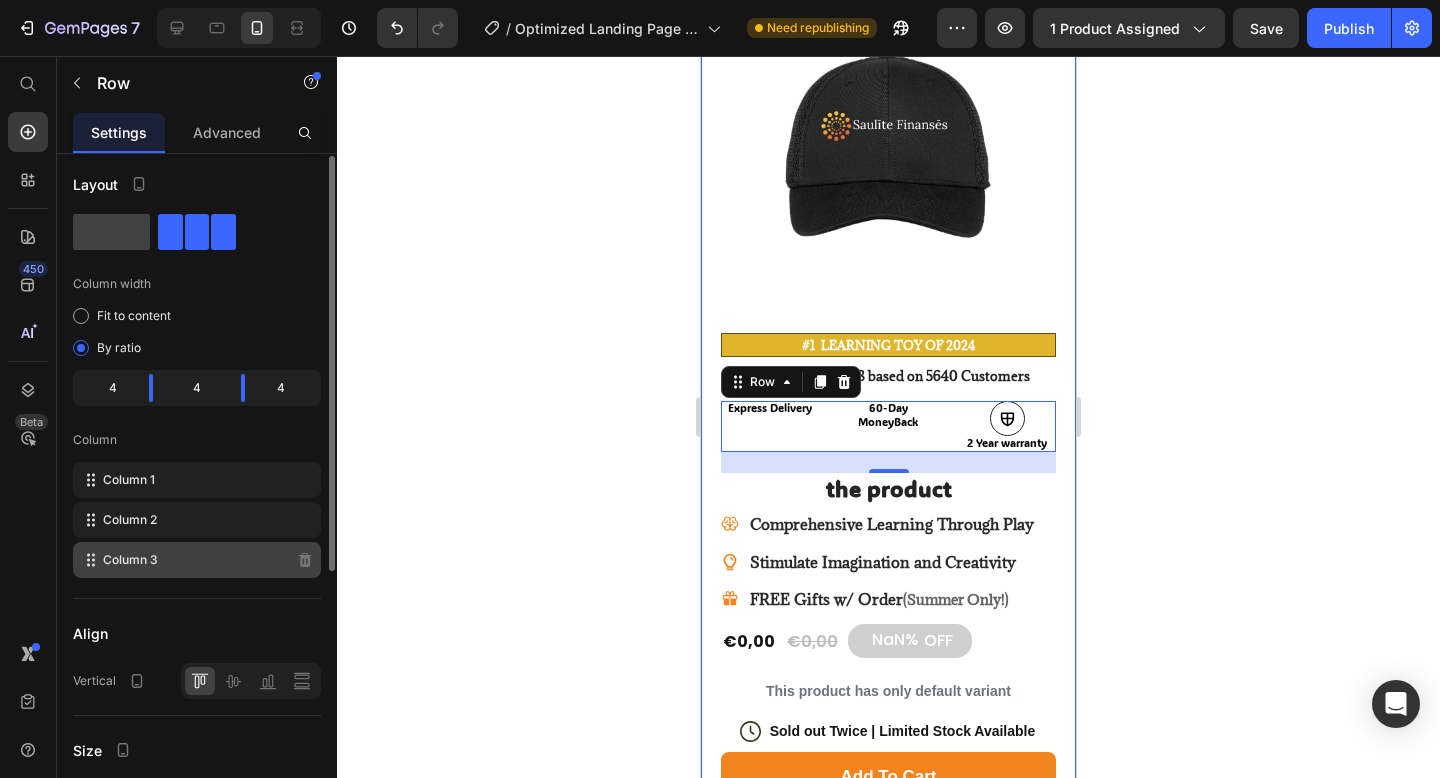 click on "Column 3" 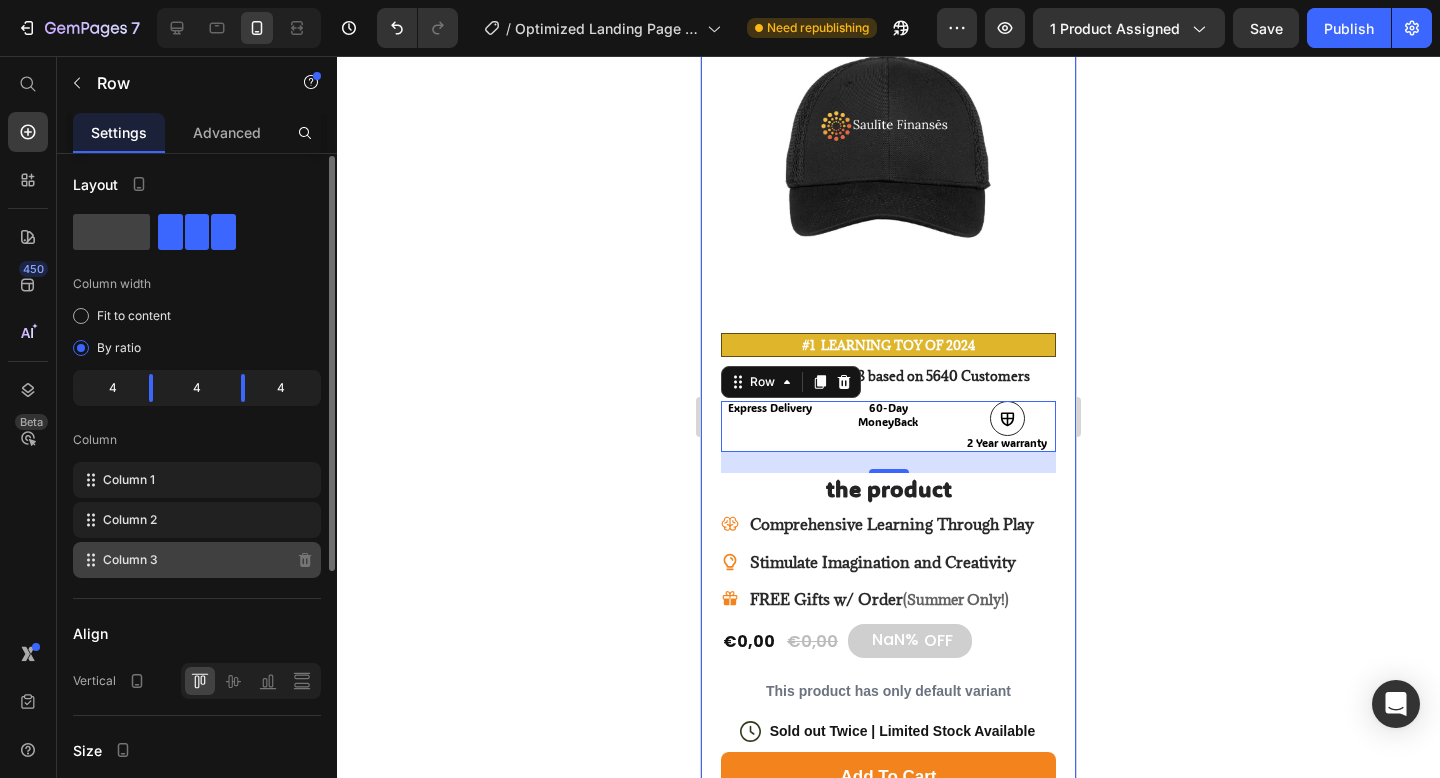 click on "Column 3" at bounding box center (130, 560) 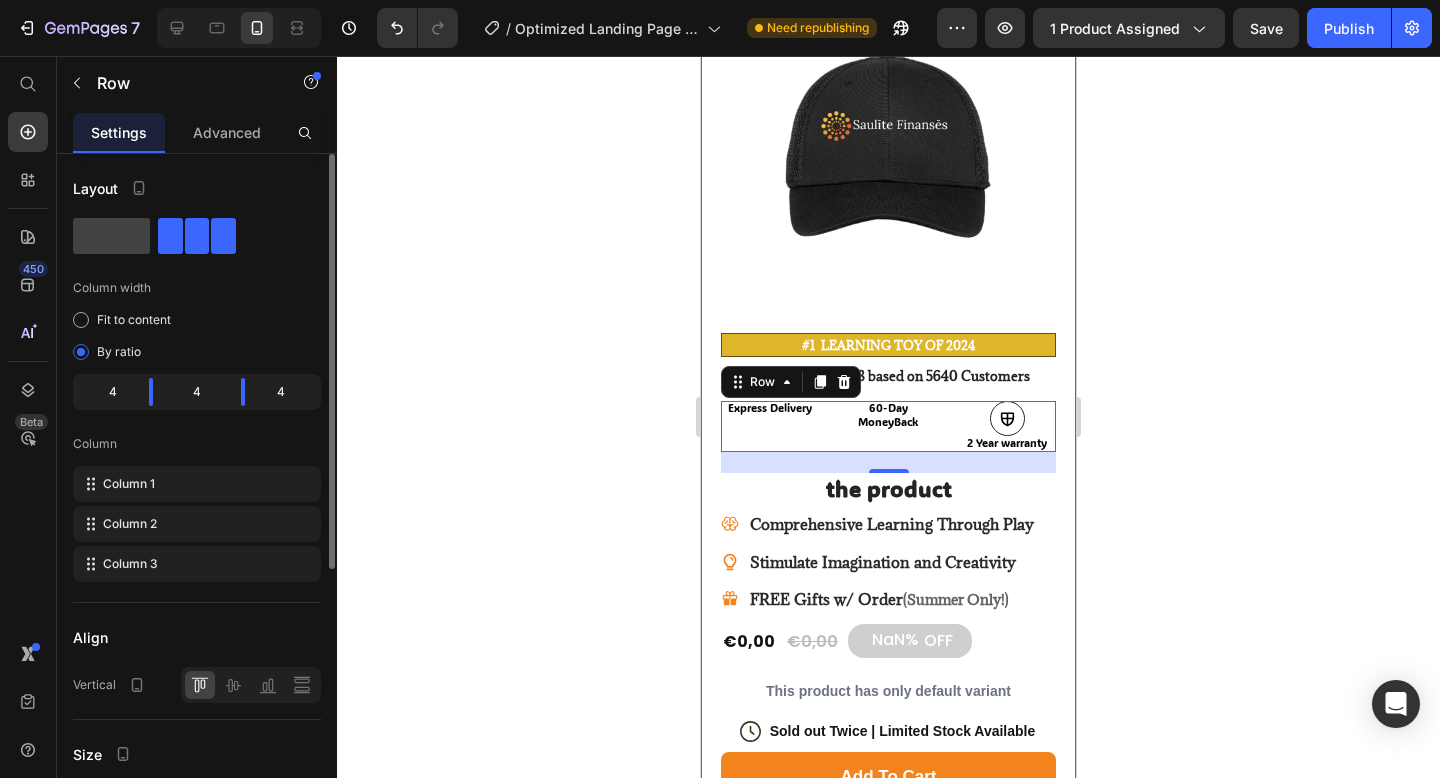 scroll, scrollTop: 436, scrollLeft: 0, axis: vertical 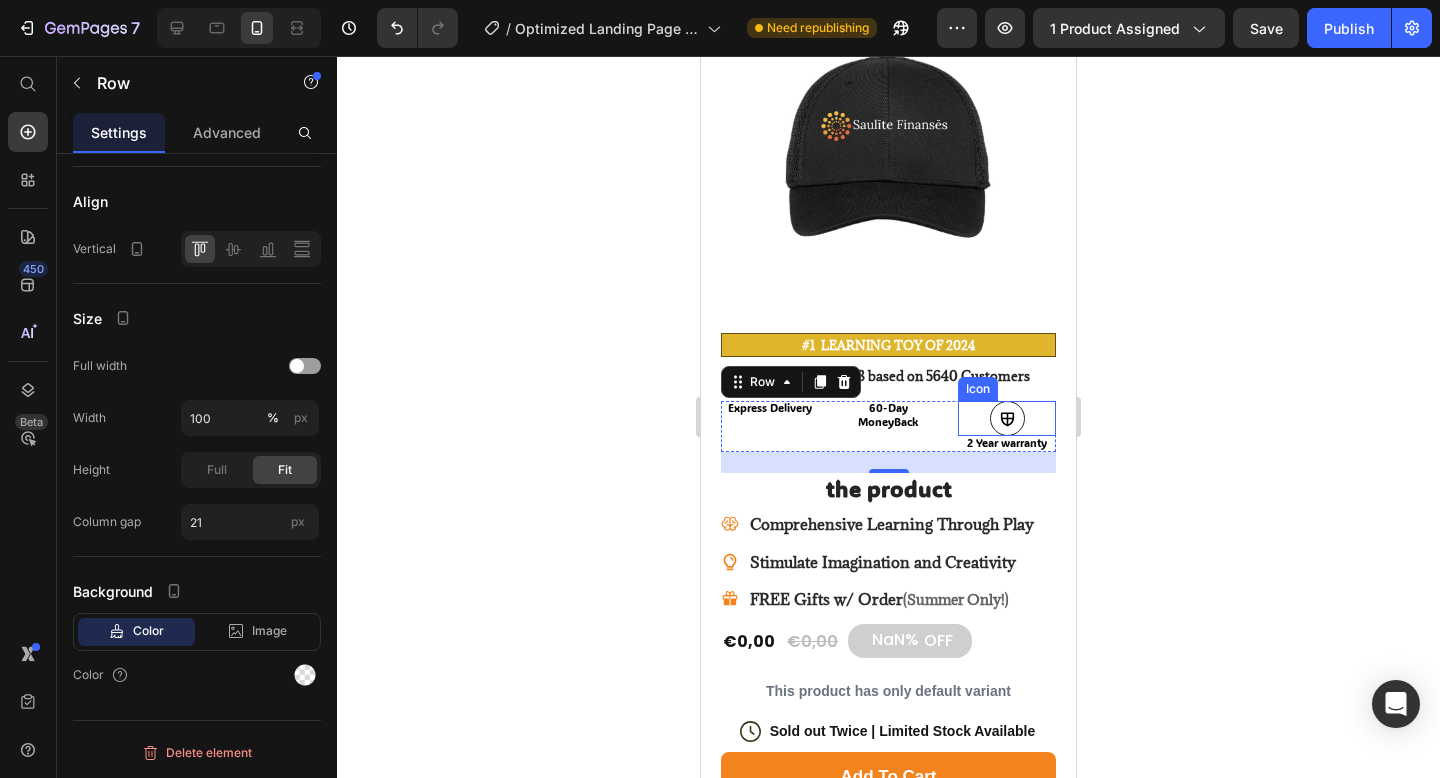 click at bounding box center [1007, 418] 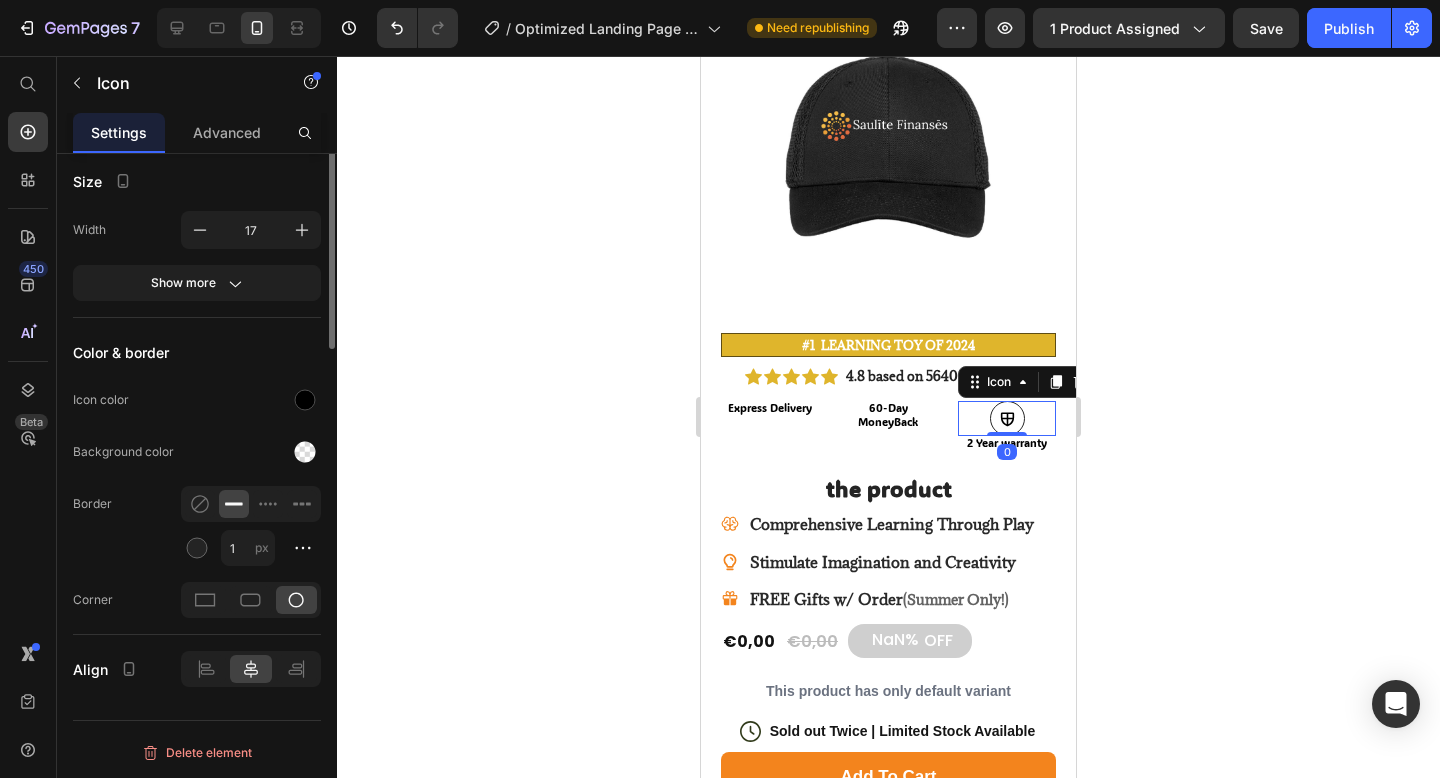 scroll, scrollTop: 0, scrollLeft: 0, axis: both 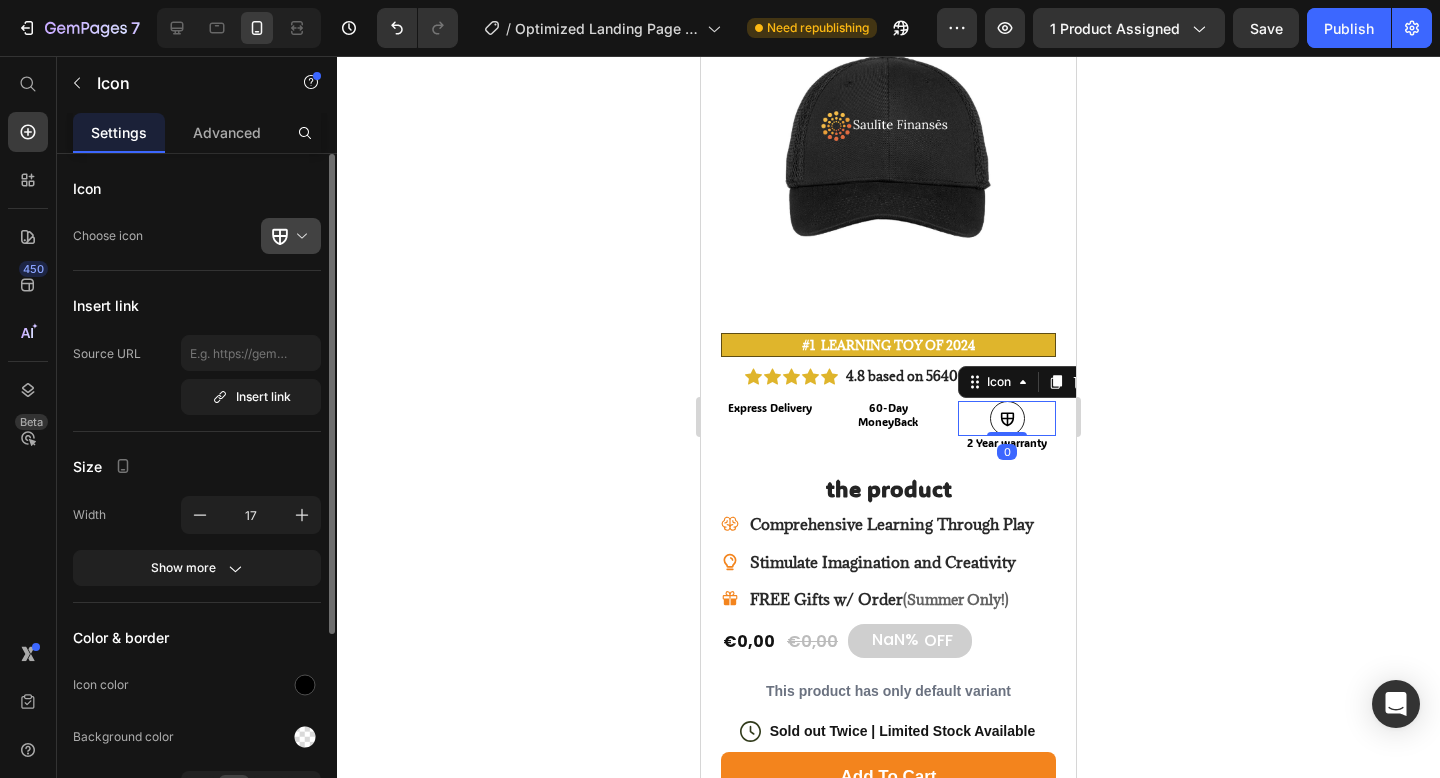 click at bounding box center (299, 236) 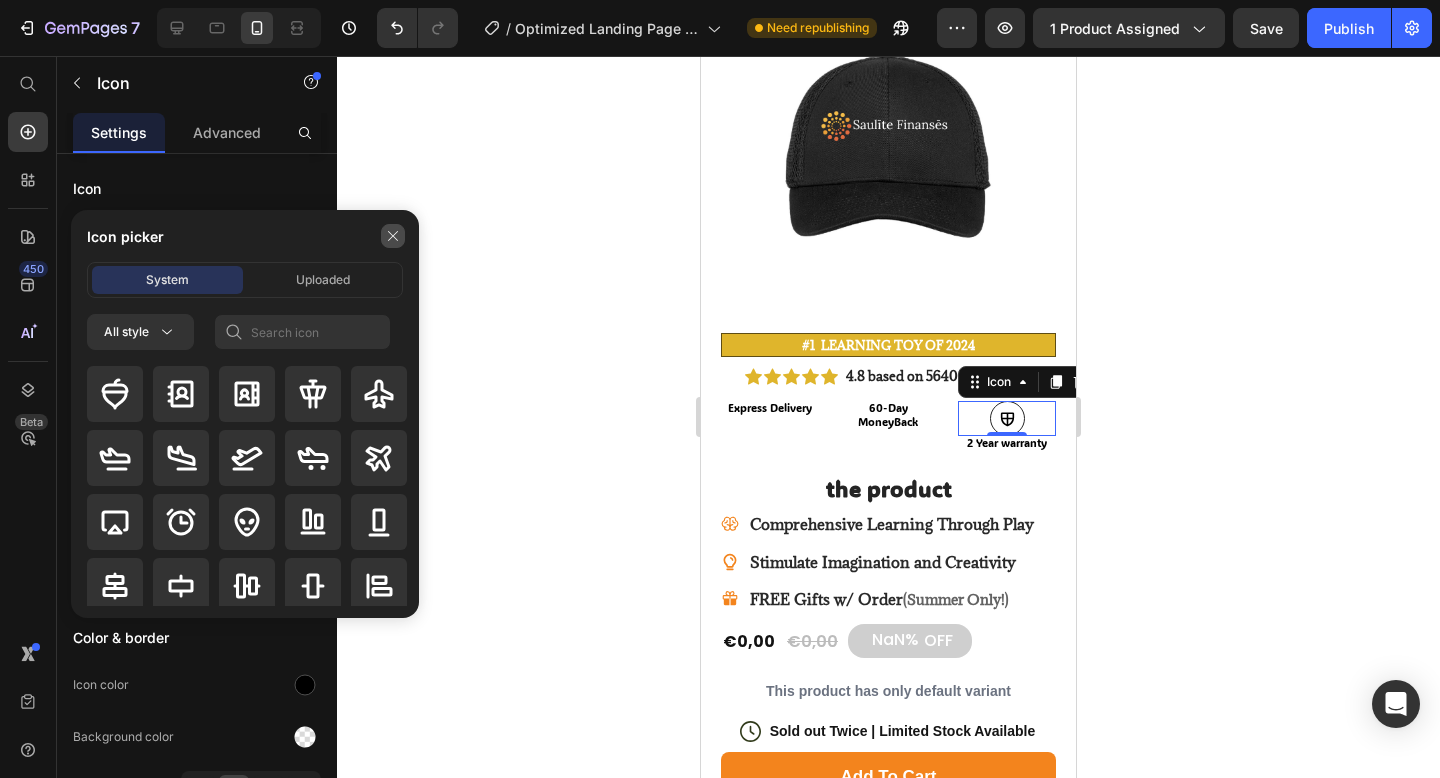 click 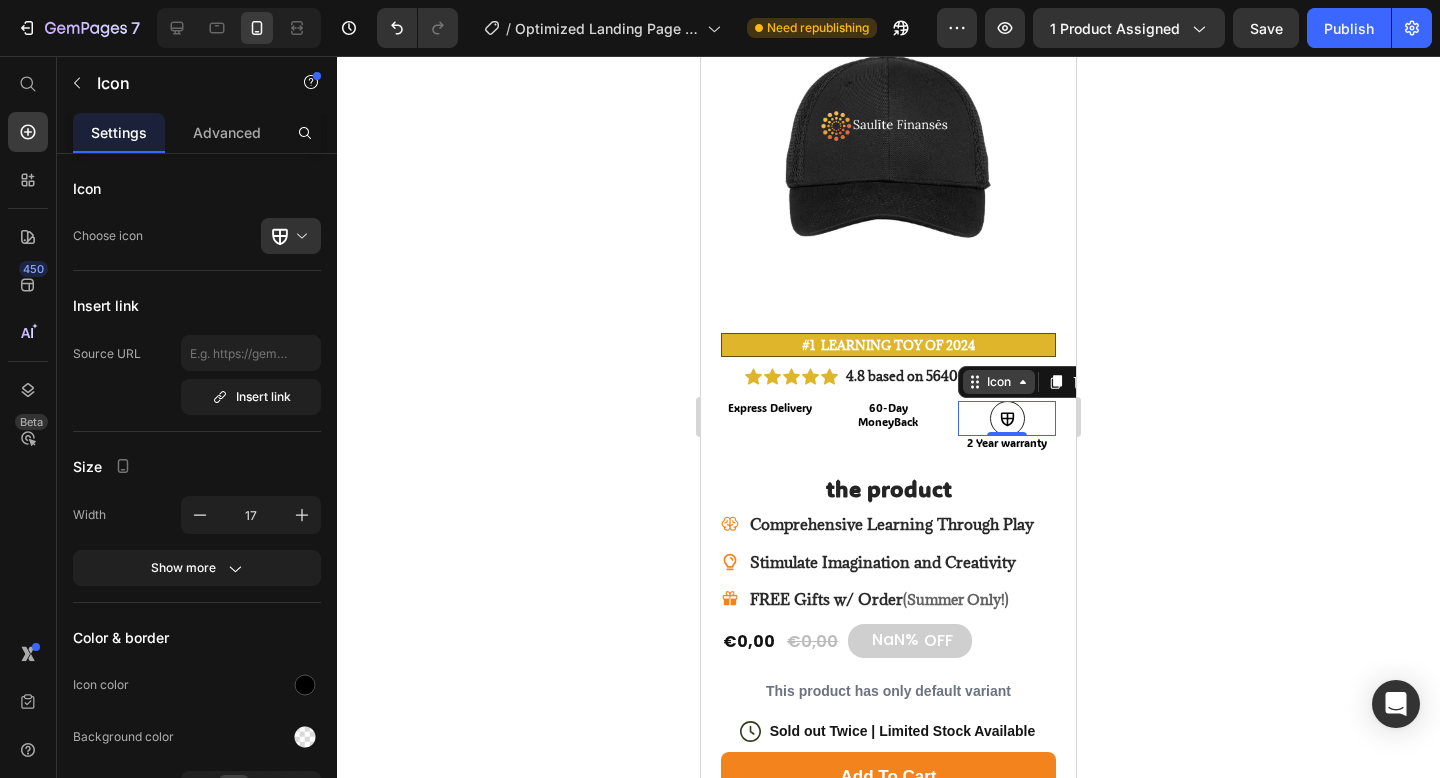 click 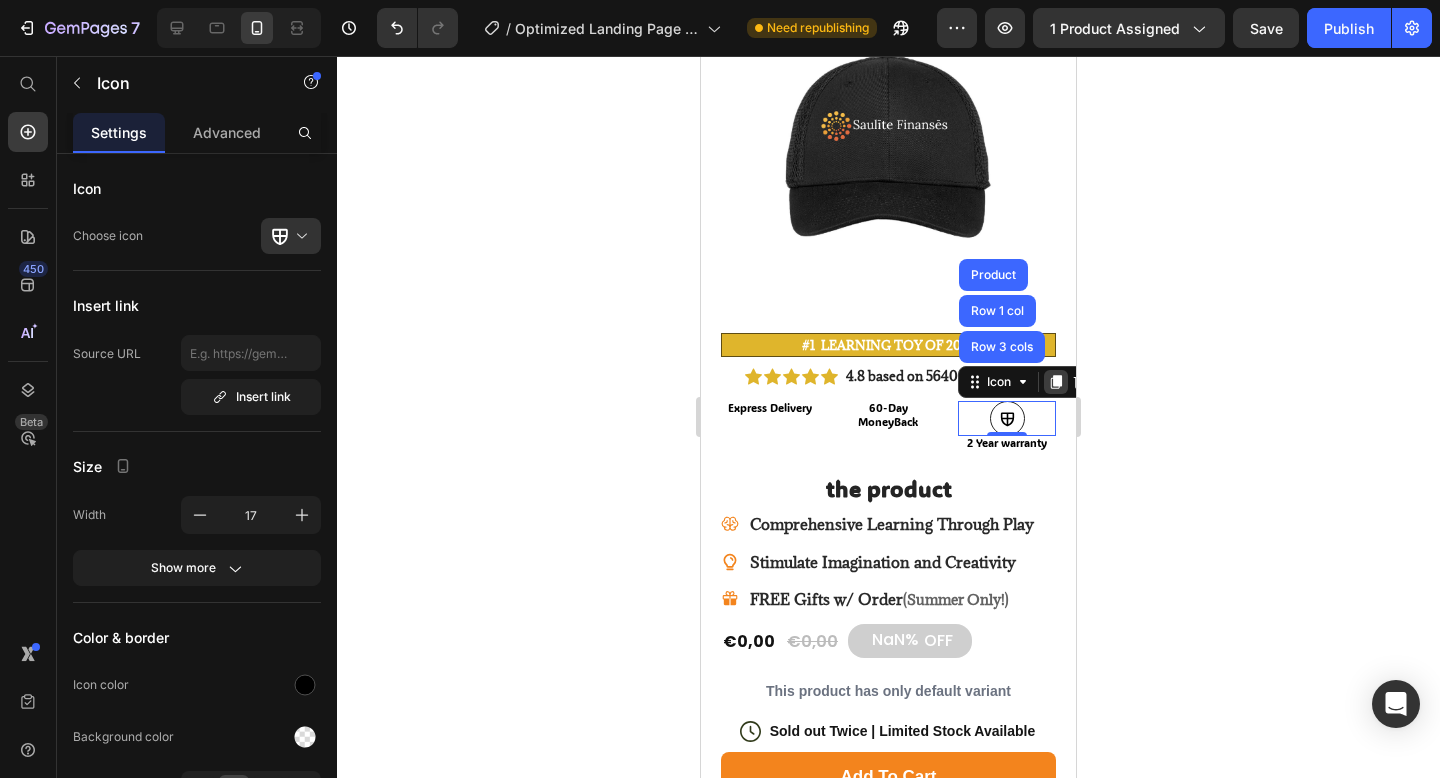 click at bounding box center [1056, 382] 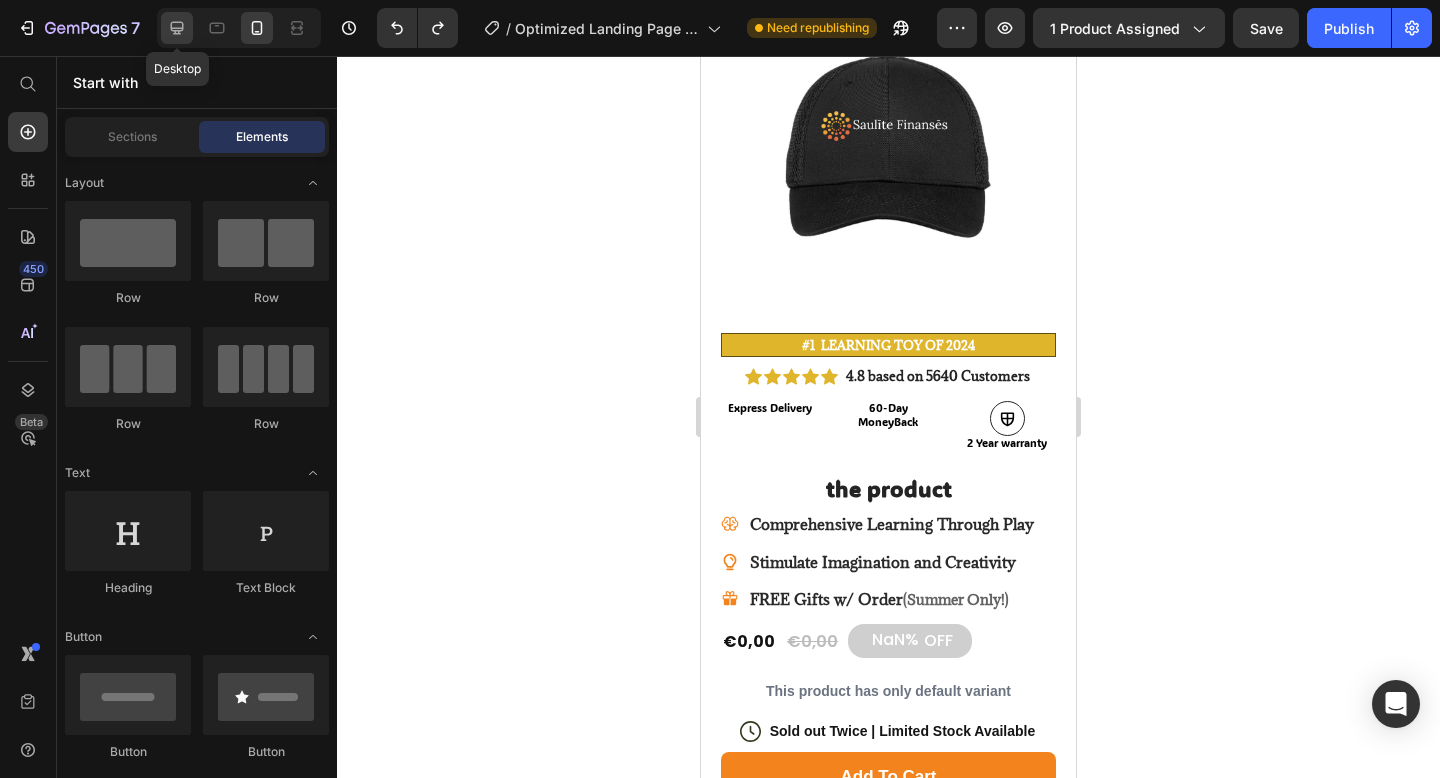 click 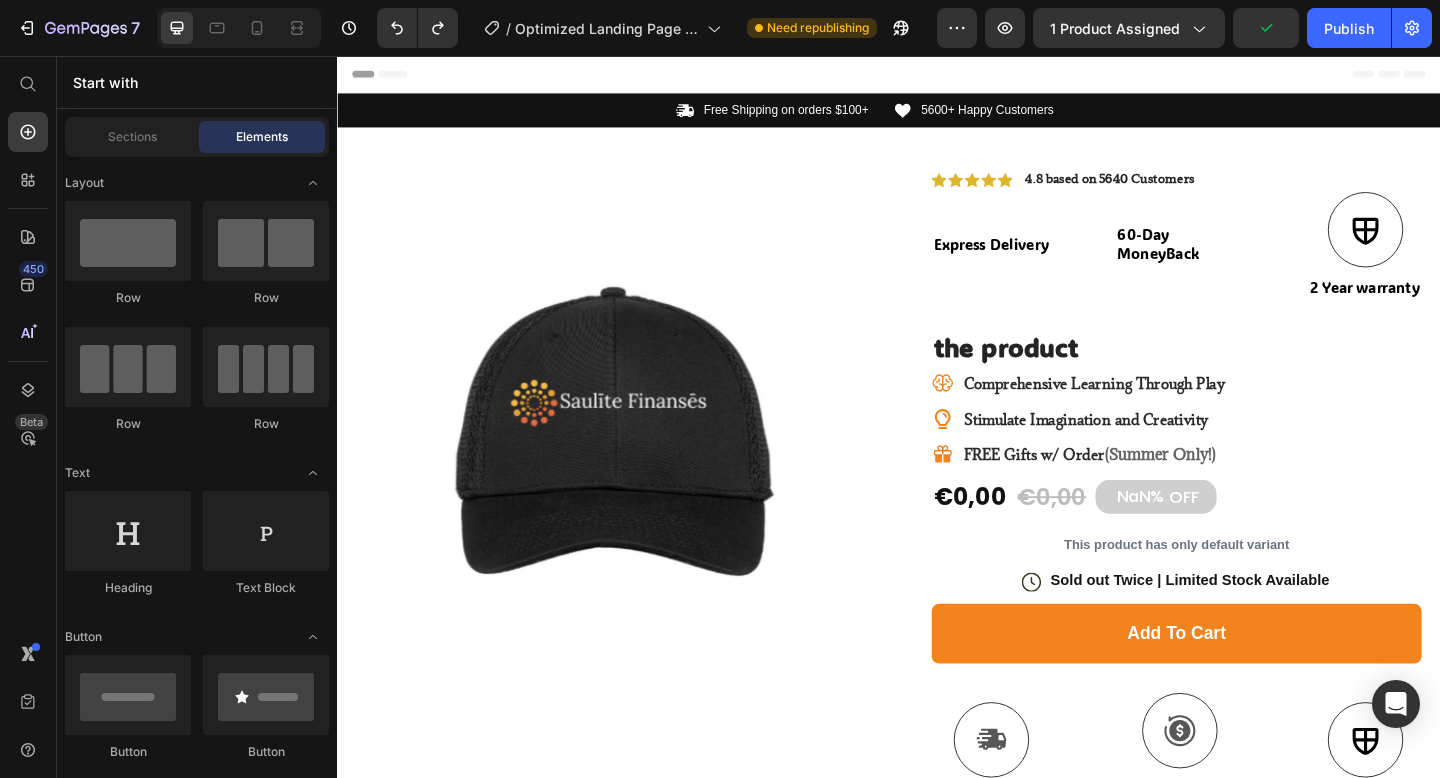 scroll, scrollTop: 0, scrollLeft: 0, axis: both 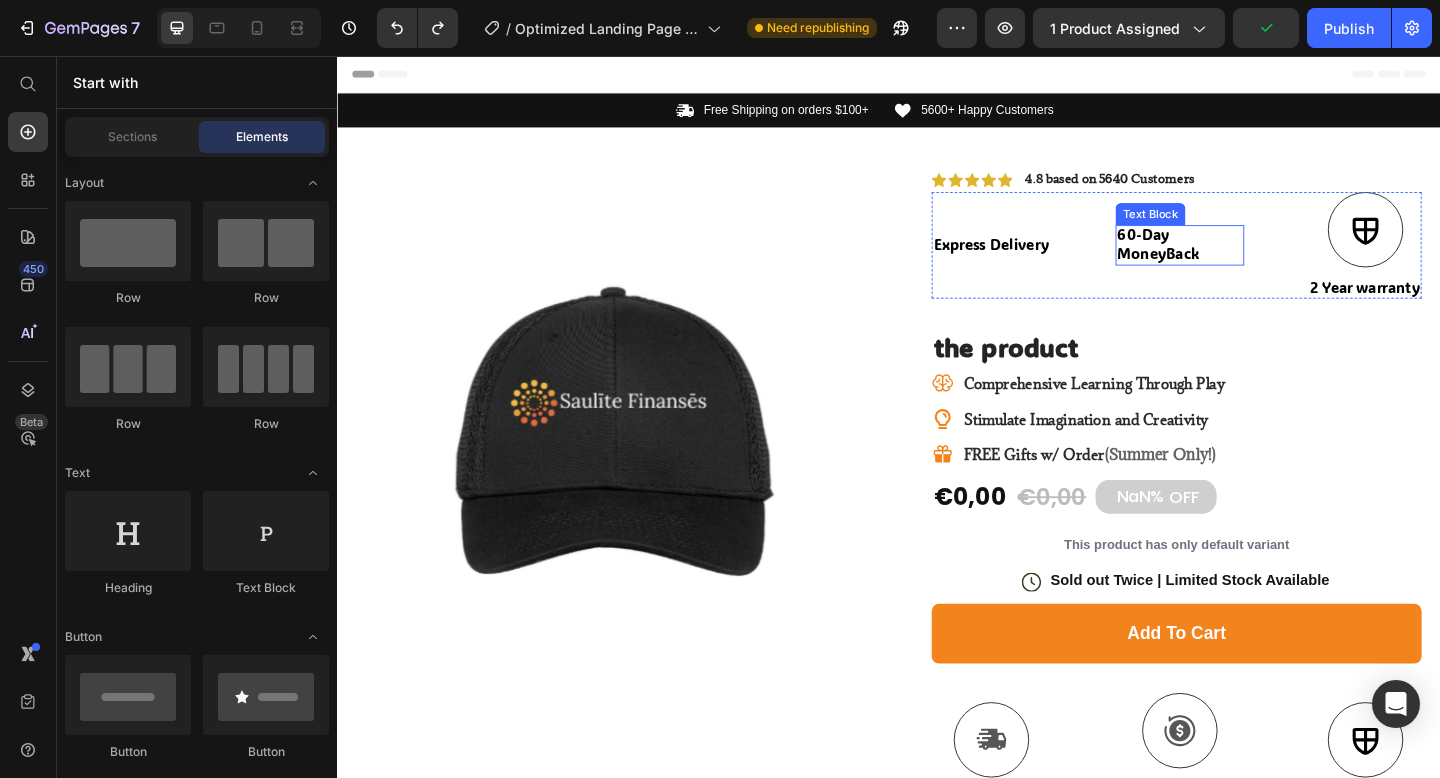 click at bounding box center [639, 464] 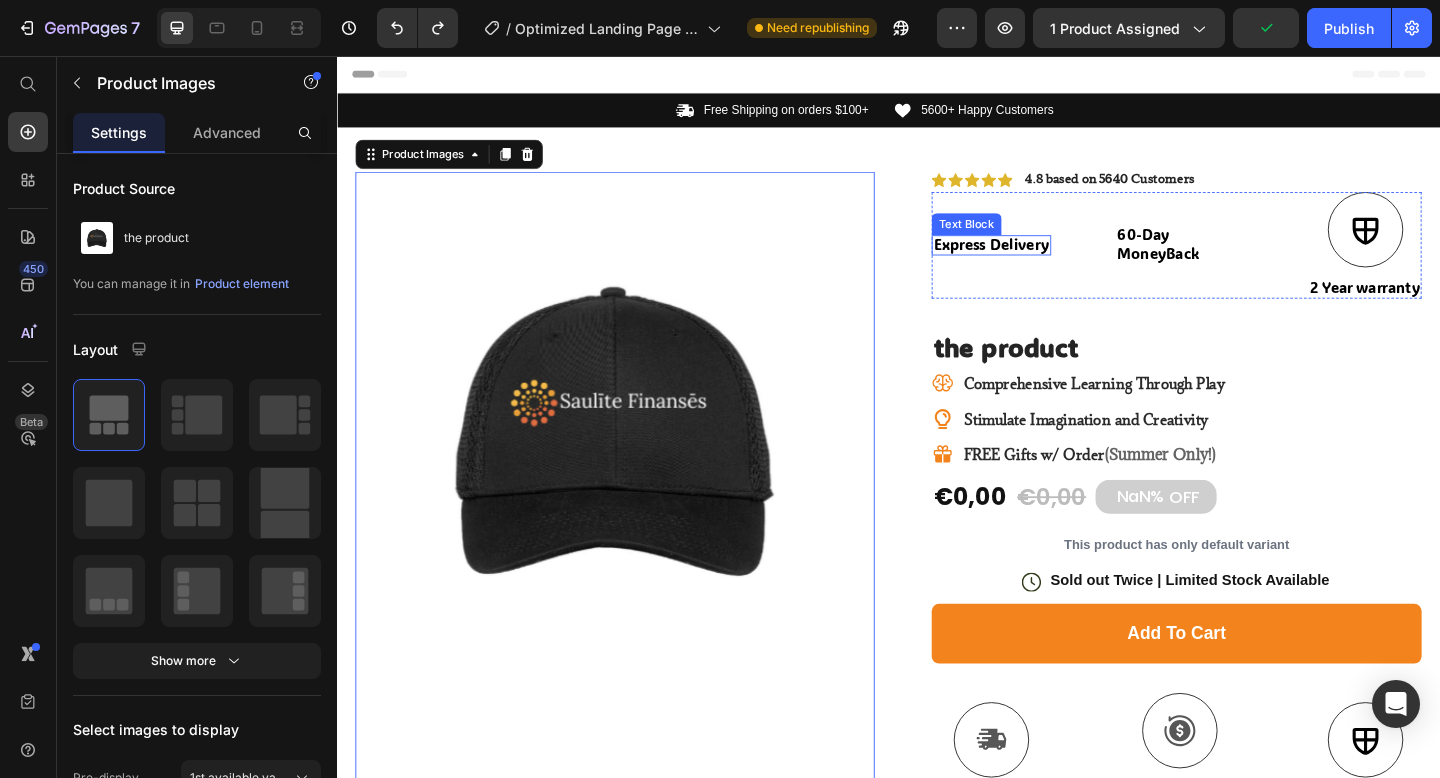 click on "Express Delivery" at bounding box center [1049, 261] 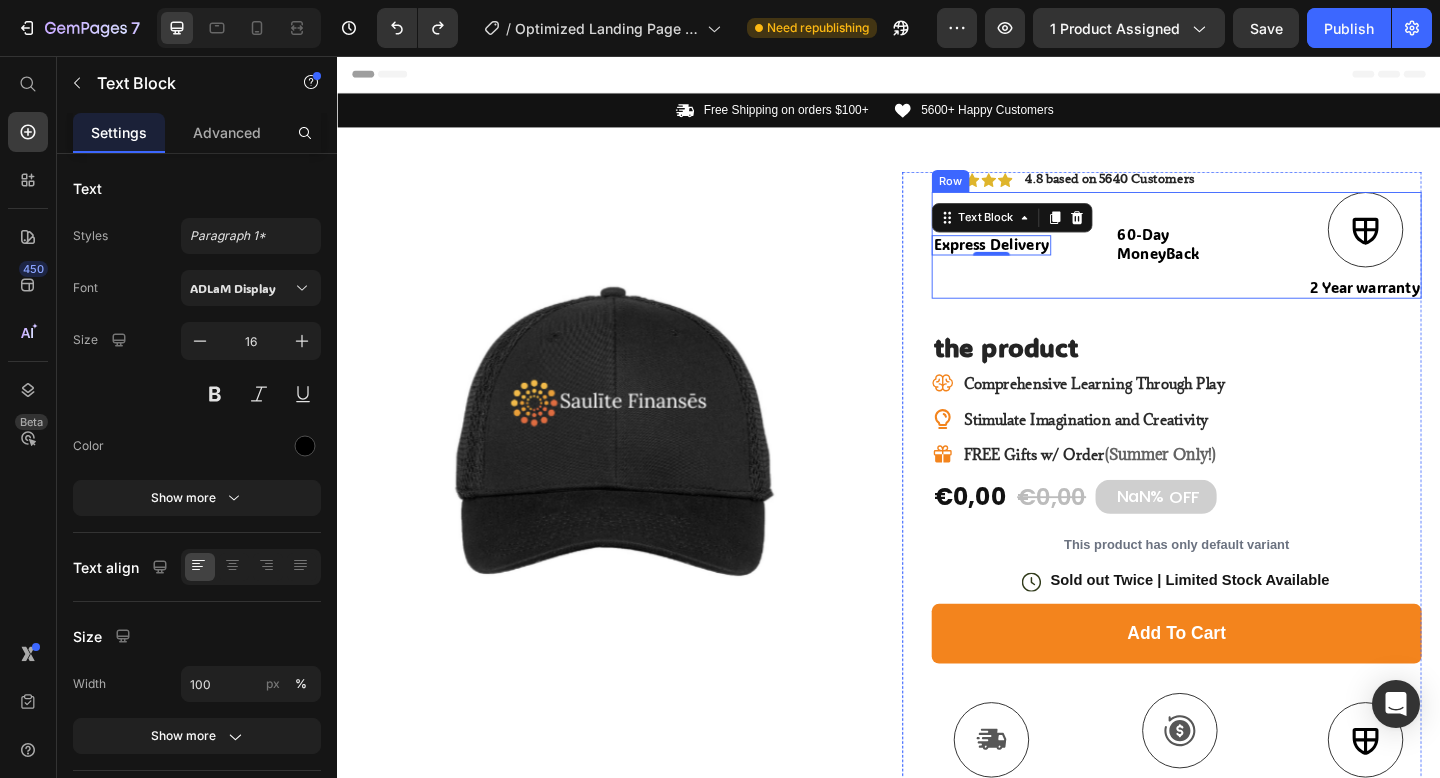 click on "Express Delivery Text Block   0 60-Day MoneyBack  Text Block
Icon 2 Year warranty Text Block Row" at bounding box center (1250, 262) 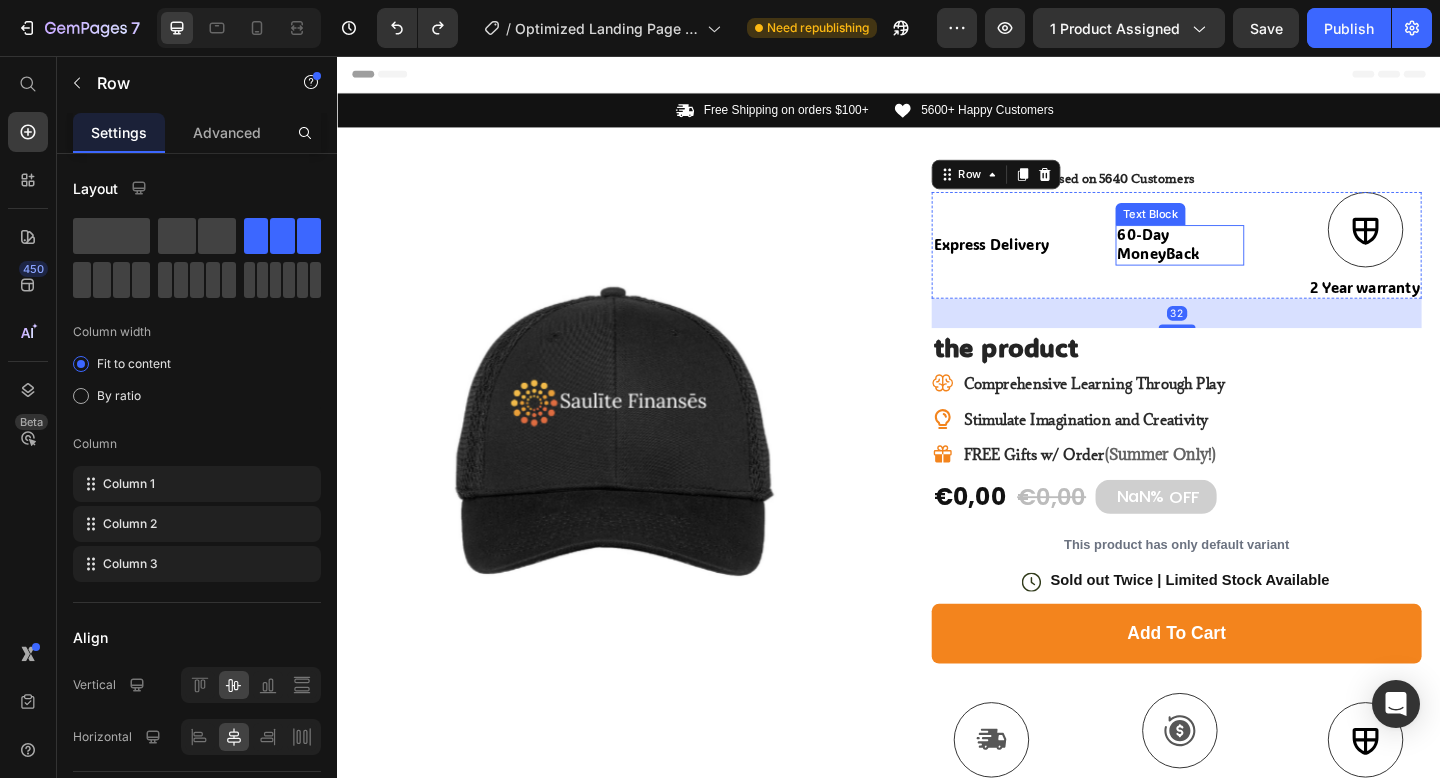 click on "60-Day MoneyBack" at bounding box center (1254, 261) 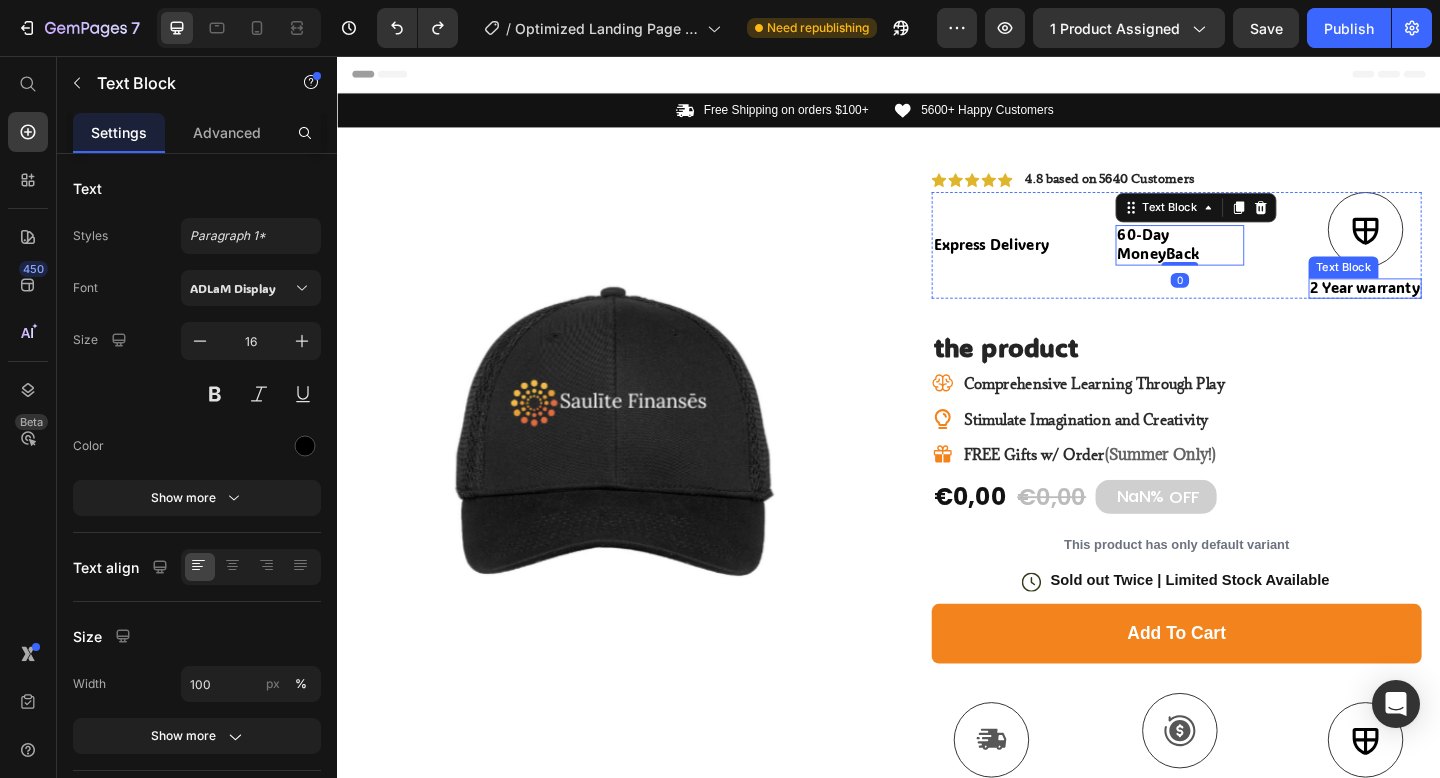 click on "2 Year warranty" at bounding box center (1455, 308) 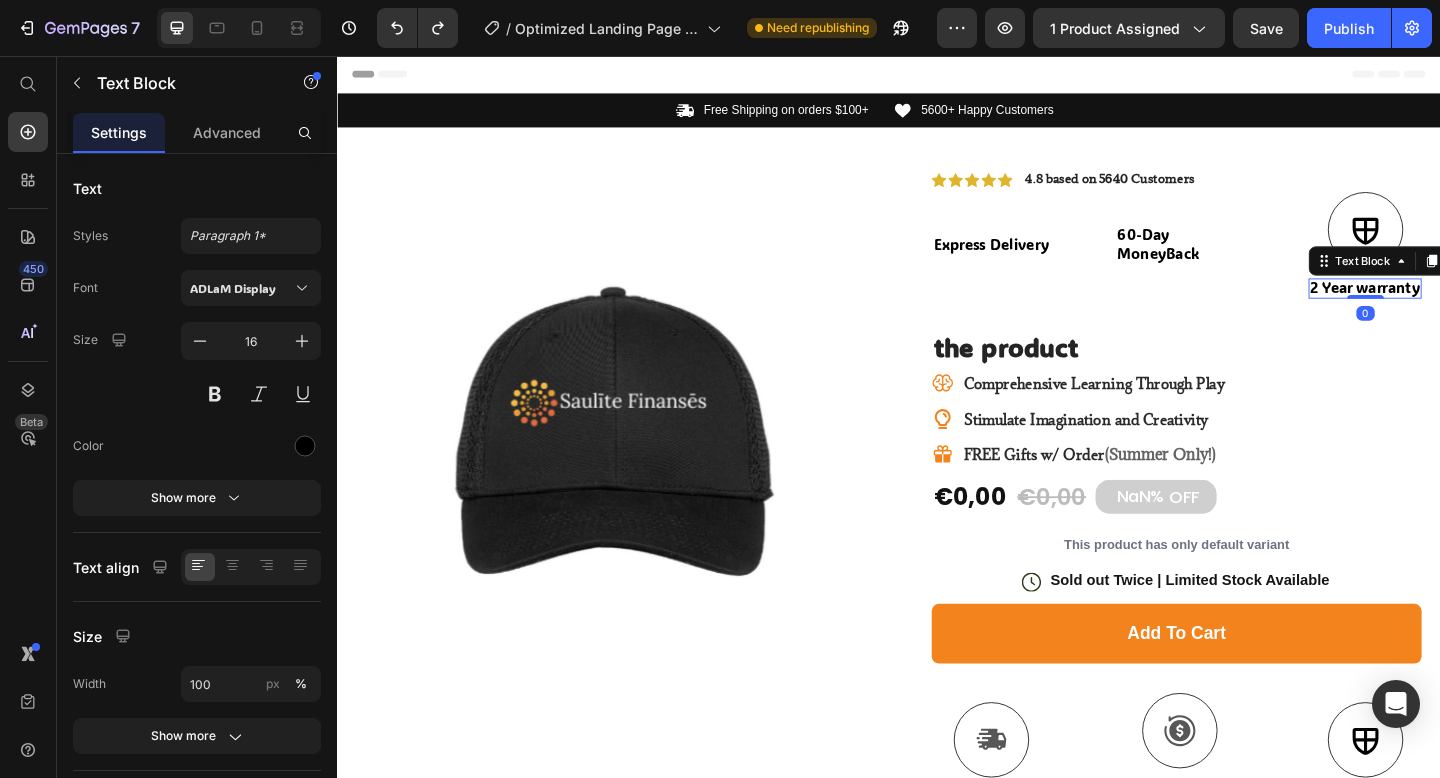 click on "2 Year warranty" at bounding box center [1455, 308] 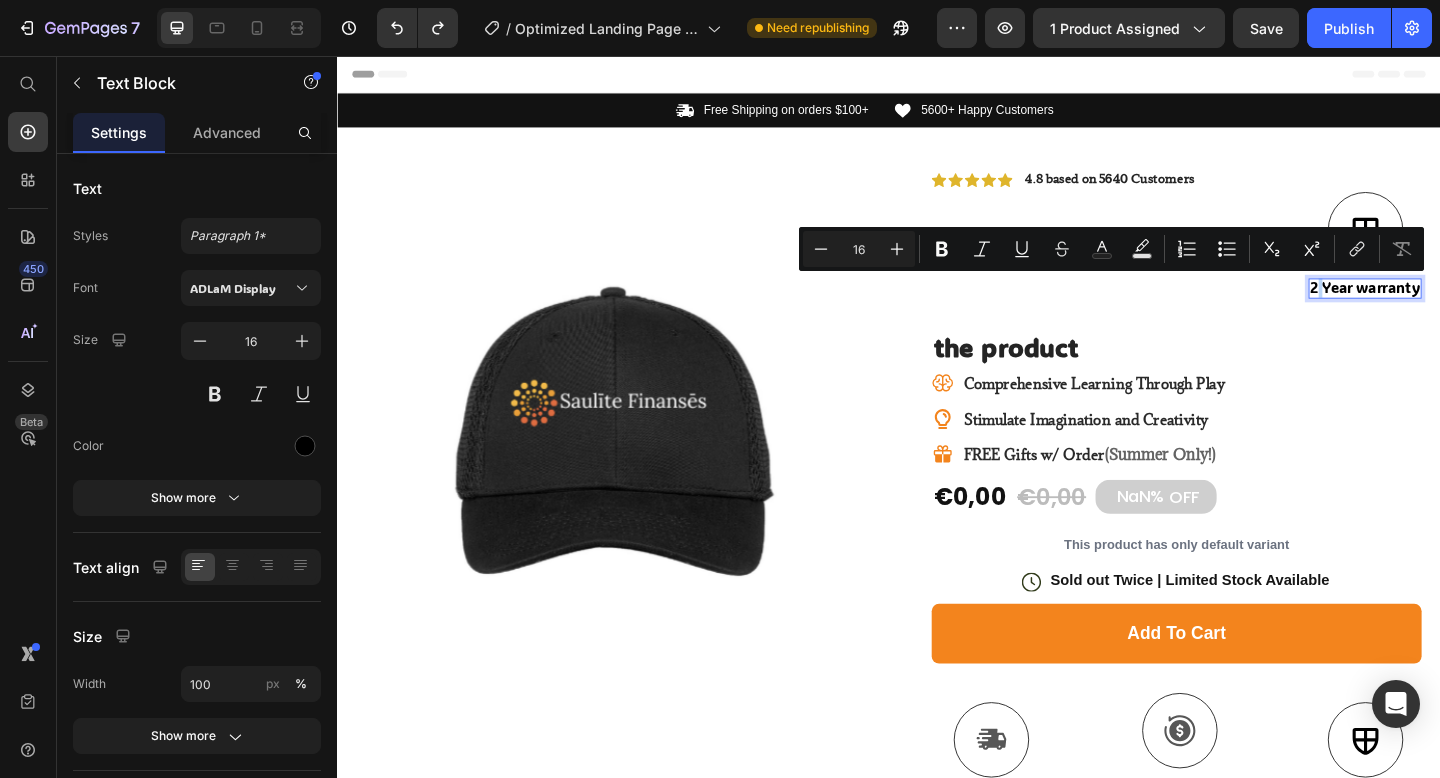 click on "Product Images #1  LEARNING Toy of 2024 Text Block Image Icon Icon Icon Icon Icon Icon List I’ve tried so many flea treatments and sprays, but nothing really worked long-term—until I found  COMFORA Chews!  Within just a few weeks, I noticed a  huge difference —my dog stopped scratching, her coat looked shinier, and I wasn’t seeing fleas or ticks after walks anymore. The best part?  It’s natural, mess-free, and she actually loves taking it.  I feel so much better knowing she’s protected daily—and I’ve never felt more confident as a dog parent. Highly recommend! Text Block
Icon [NAME] ([CITY], [REGION]) Text Block Row Row Row Icon Icon Icon Icon Icon Icon List 4.8 based on 5640 Customers Text Block Row Express Delivery Text Block 60-Day MoneyBack  Text Block
Icon 2 Year warranty Text Block   0 Row the product Product Title
Comprehensive Learning Through Play
Stimulate Imagination and Creativity
FREE Gifts w/ Order  Item List" at bounding box center (937, 669) 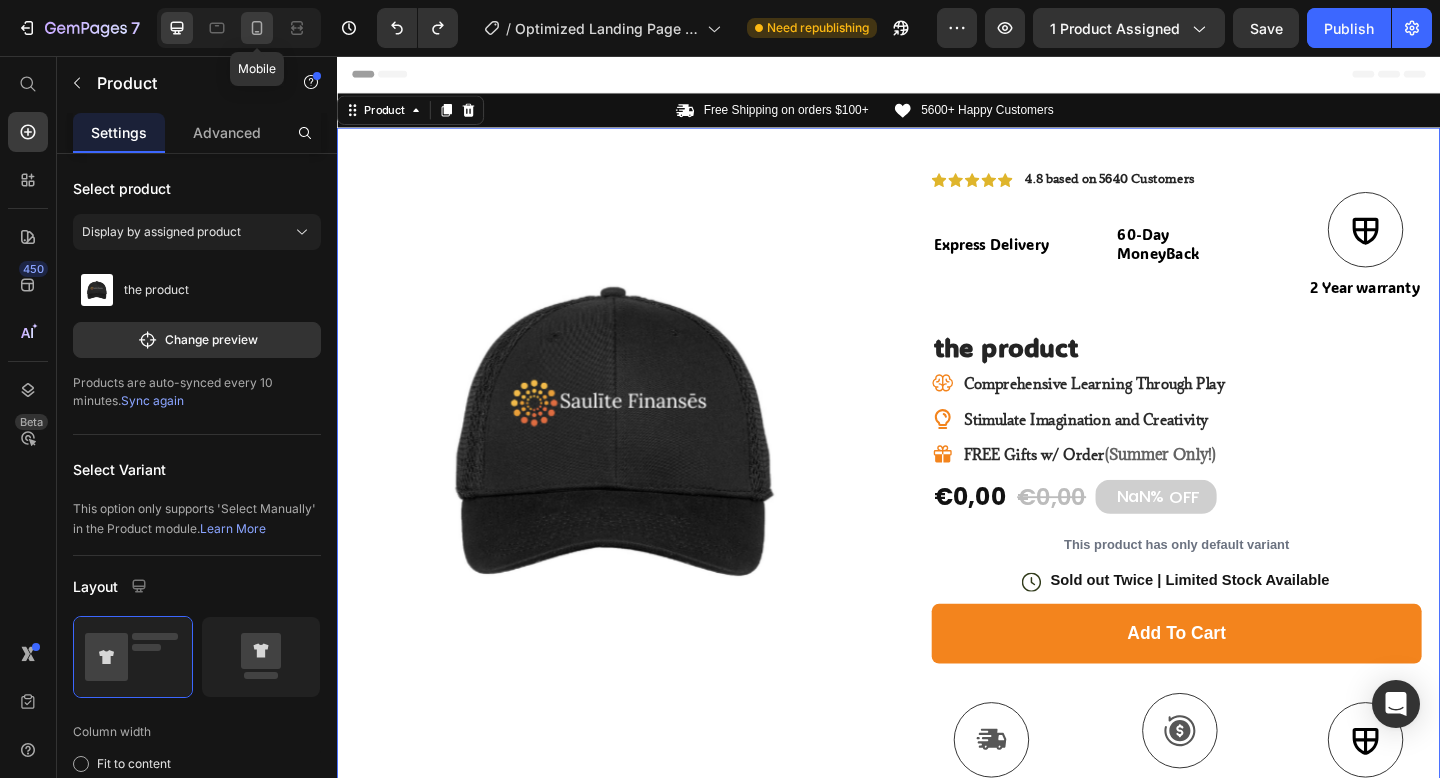 click 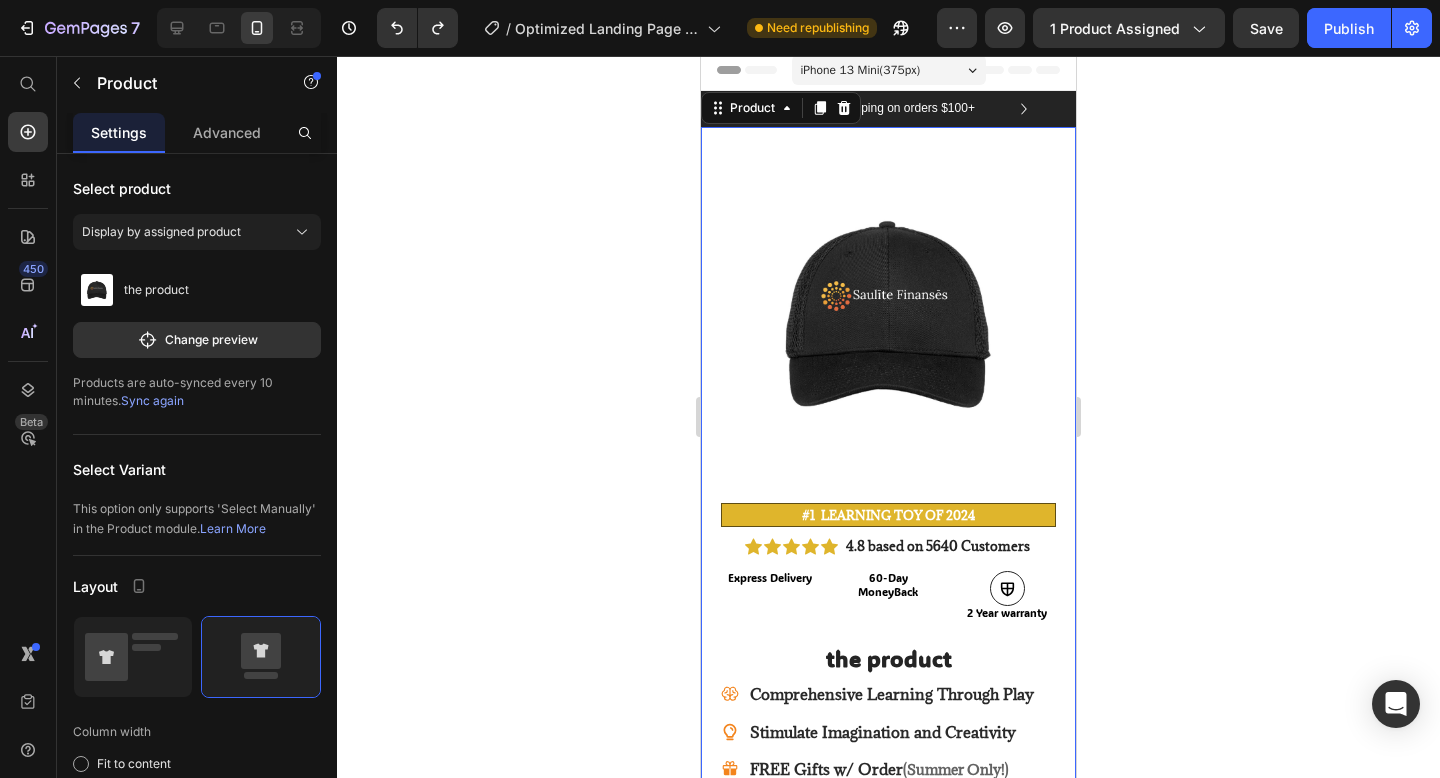 scroll, scrollTop: 6, scrollLeft: 0, axis: vertical 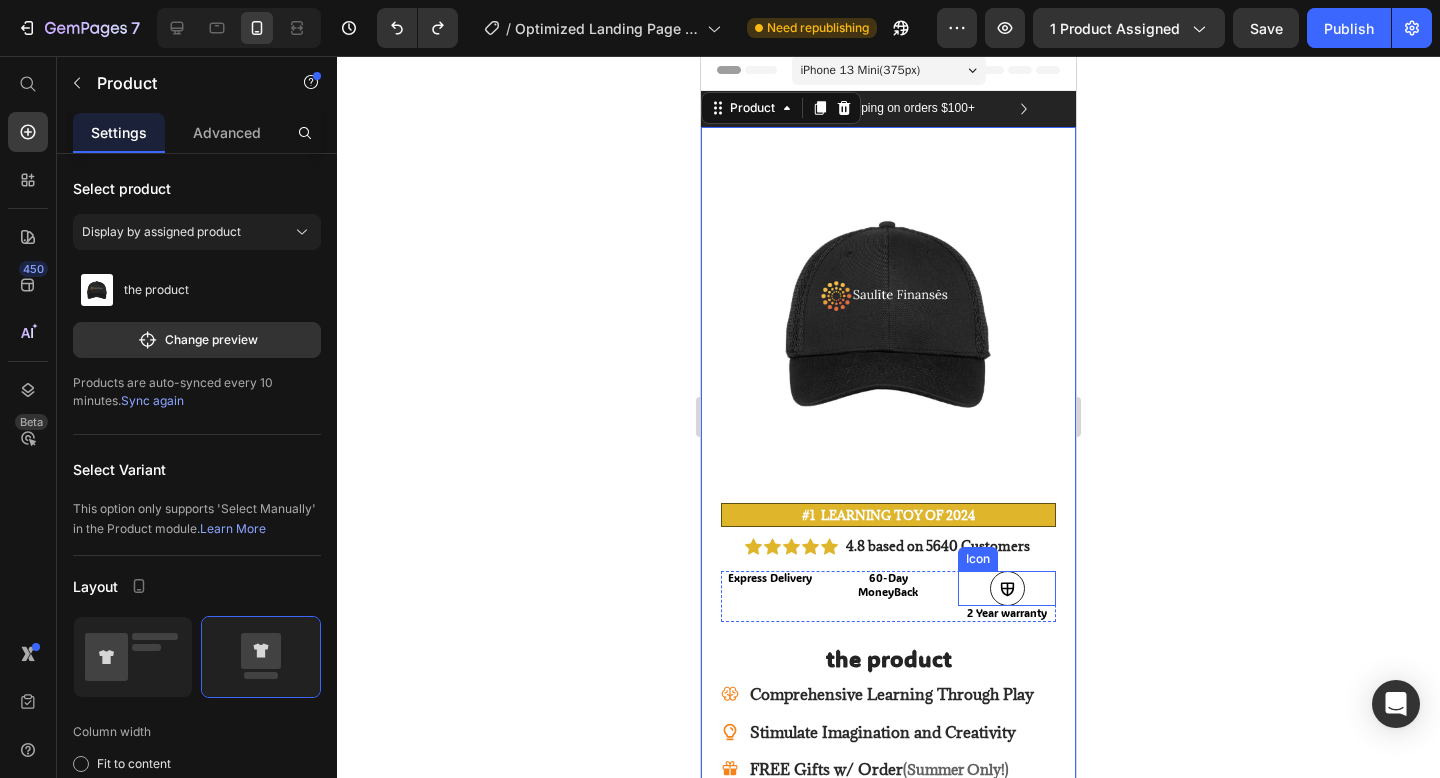 click 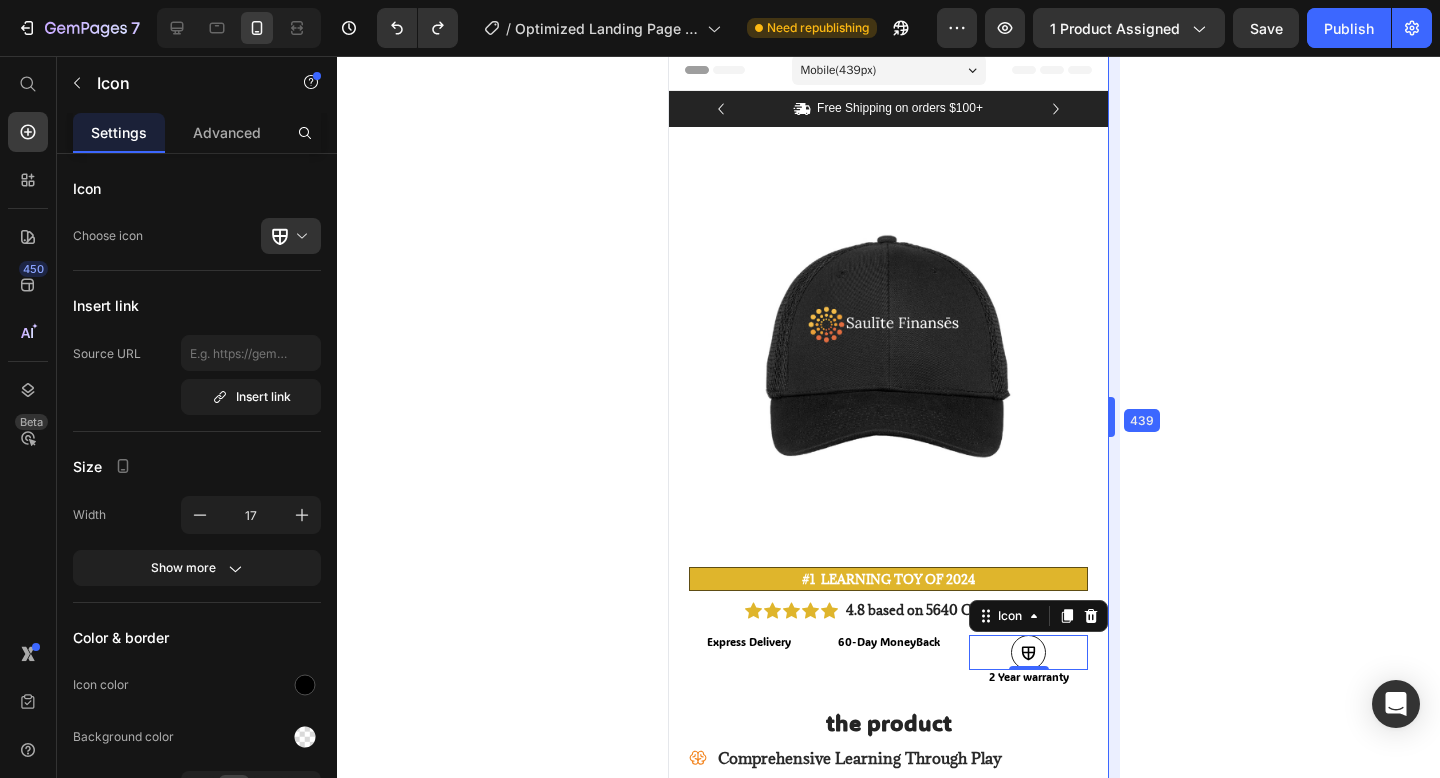 drag, startPoint x: 1084, startPoint y: 408, endPoint x: 1148, endPoint y: 413, distance: 64.195015 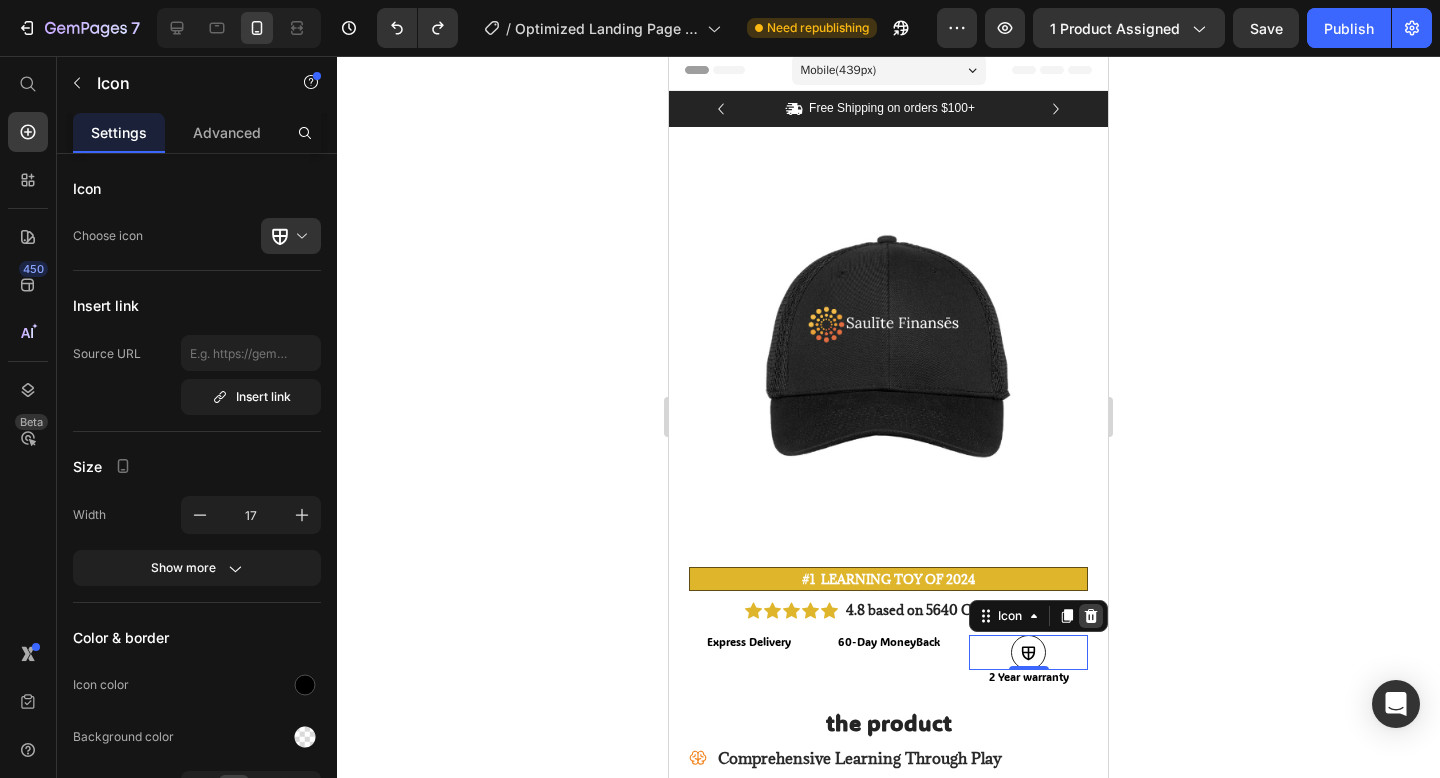 click 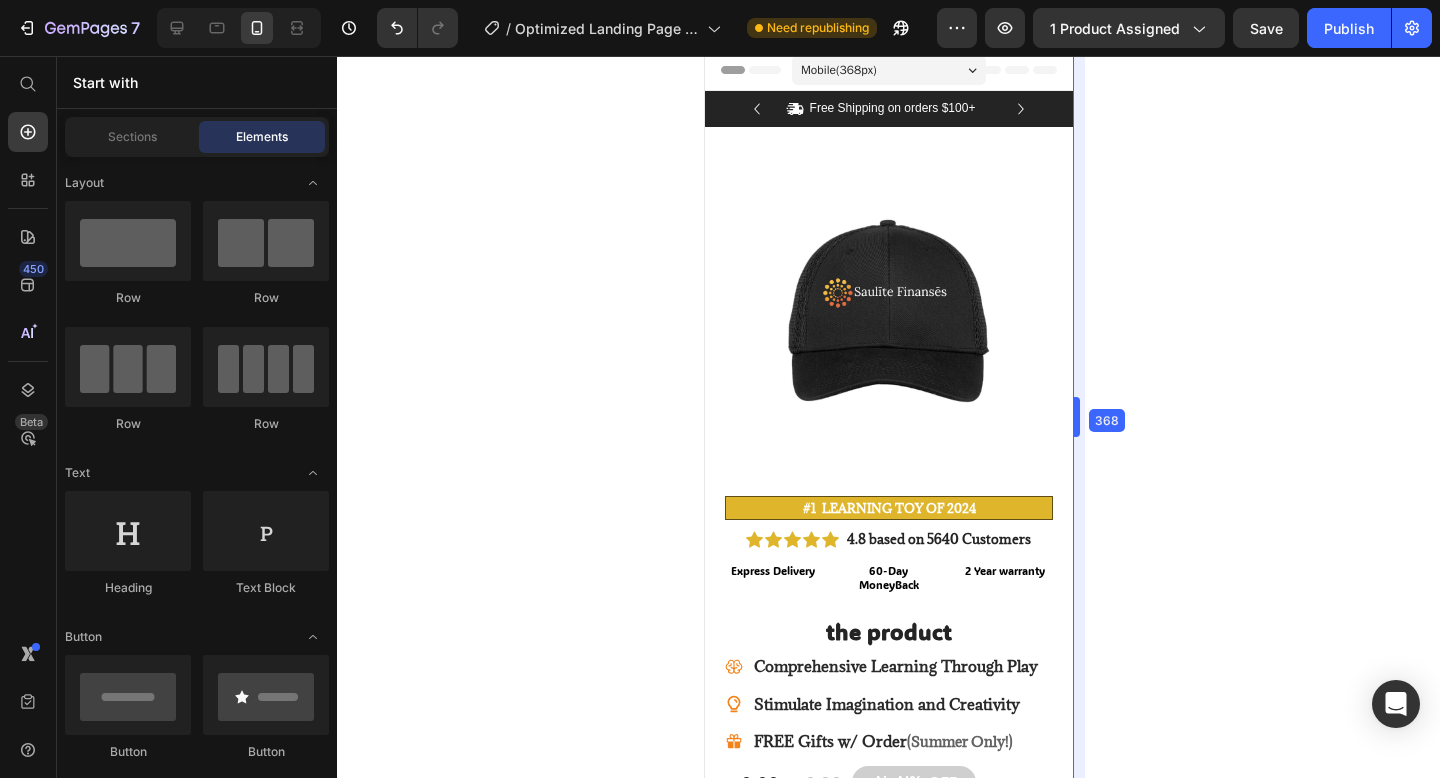 drag, startPoint x: 1115, startPoint y: 418, endPoint x: 1043, endPoint y: 413, distance: 72.1734 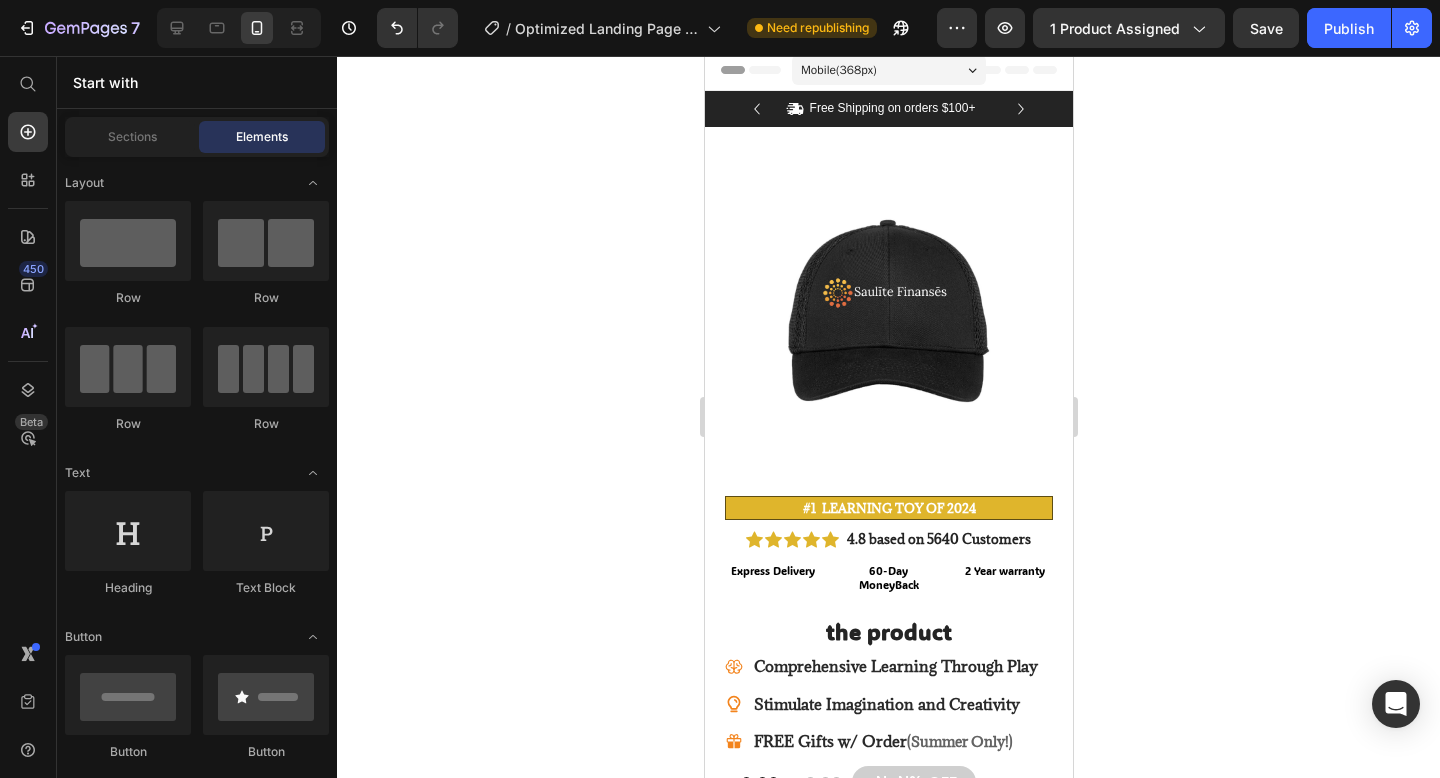 click on "Mobile  ( 368 px)" at bounding box center [888, 70] 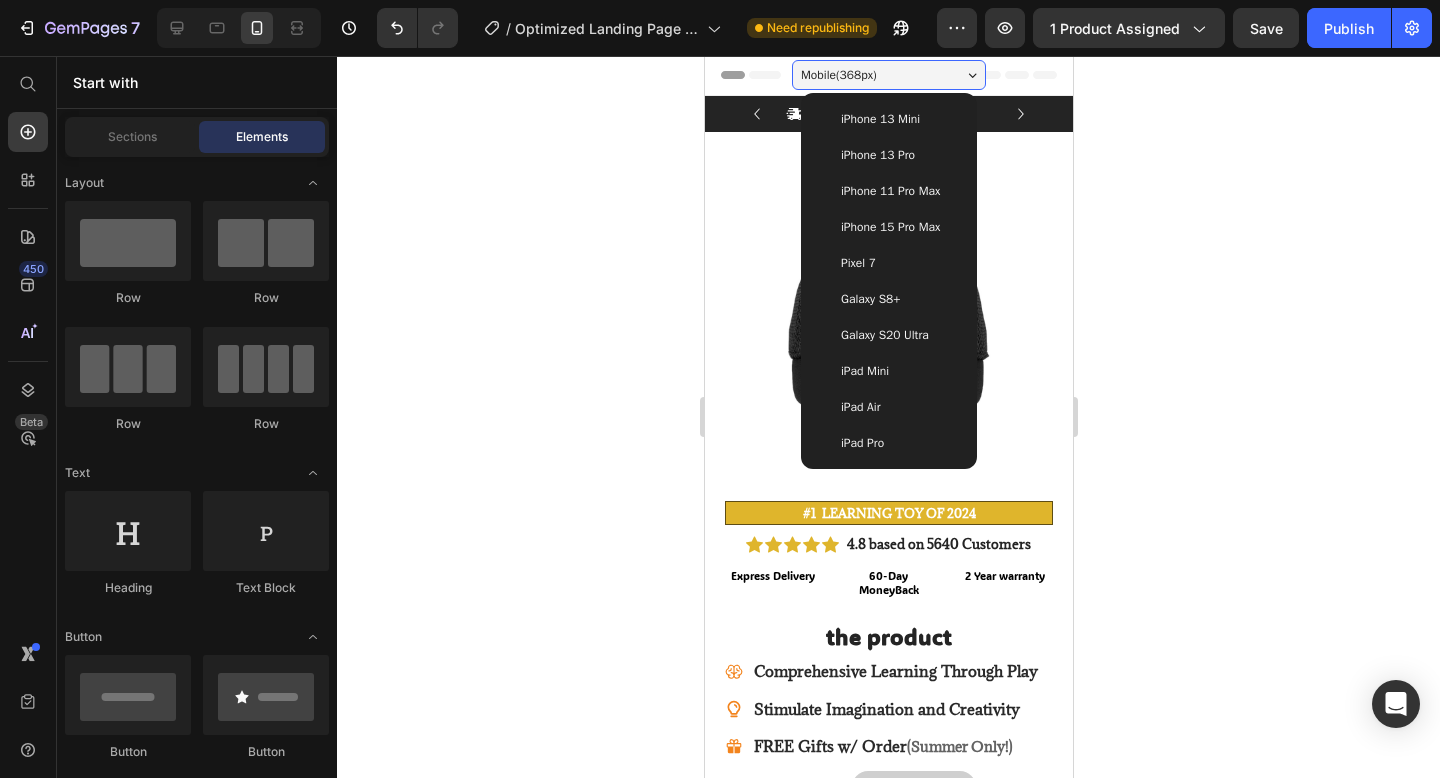 scroll, scrollTop: 0, scrollLeft: 0, axis: both 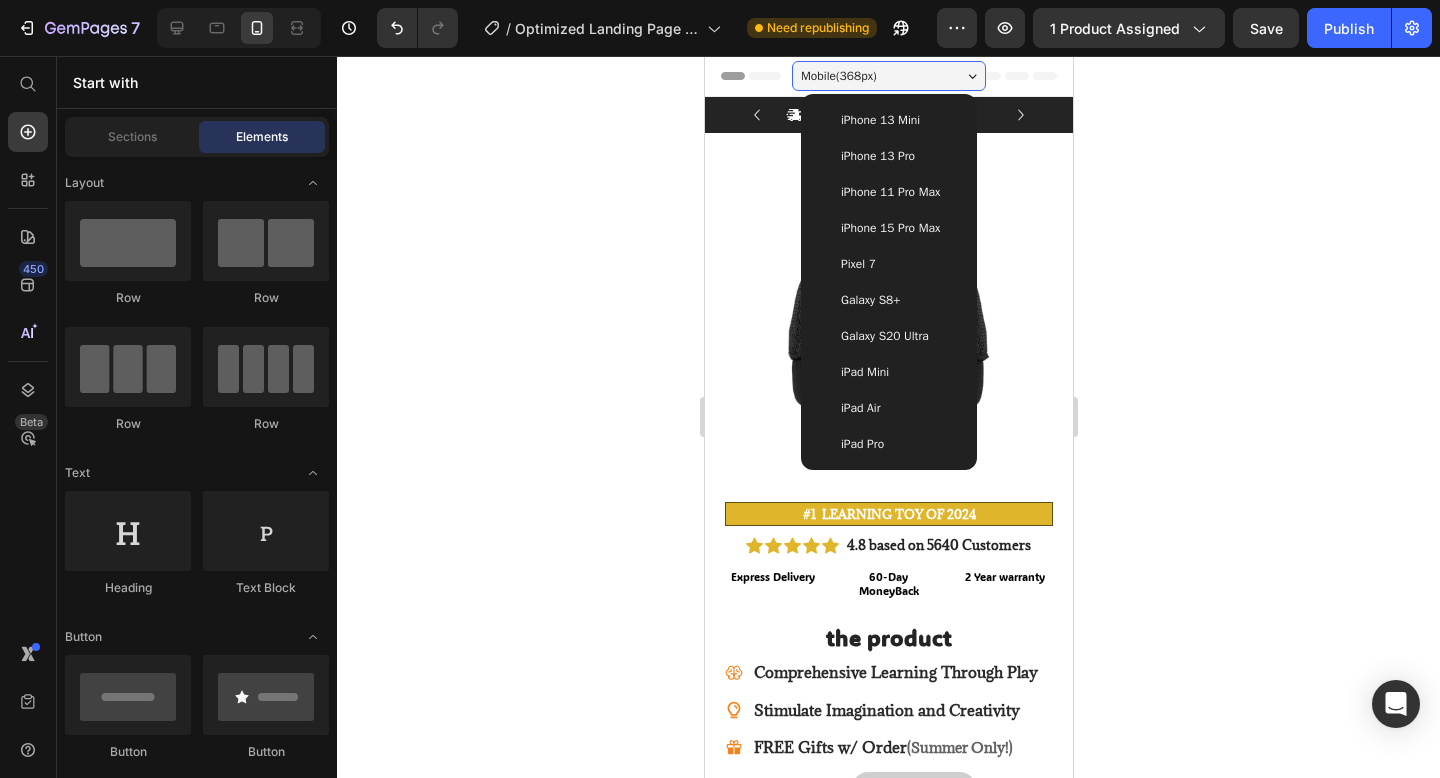 click on "iPhone 13 Pro" at bounding box center [877, 156] 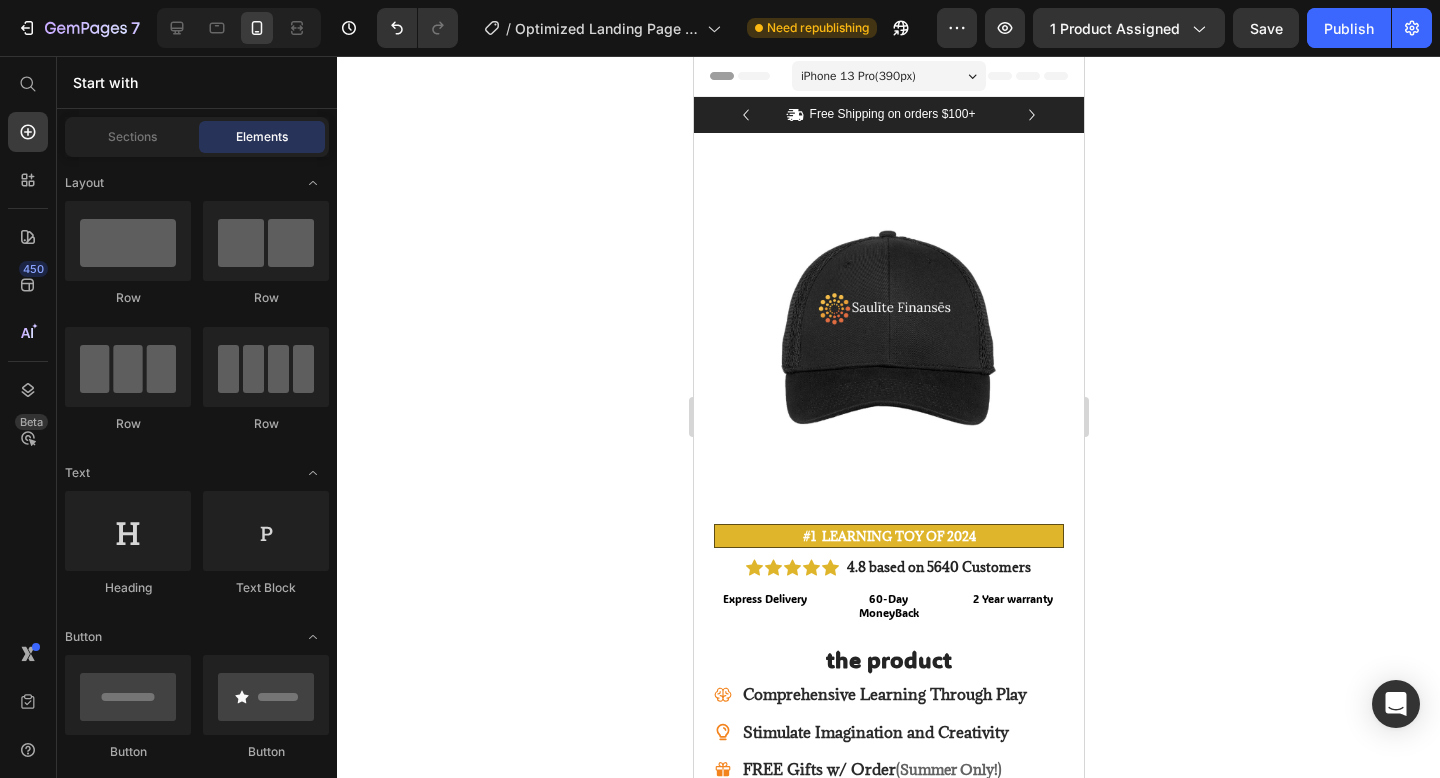 click 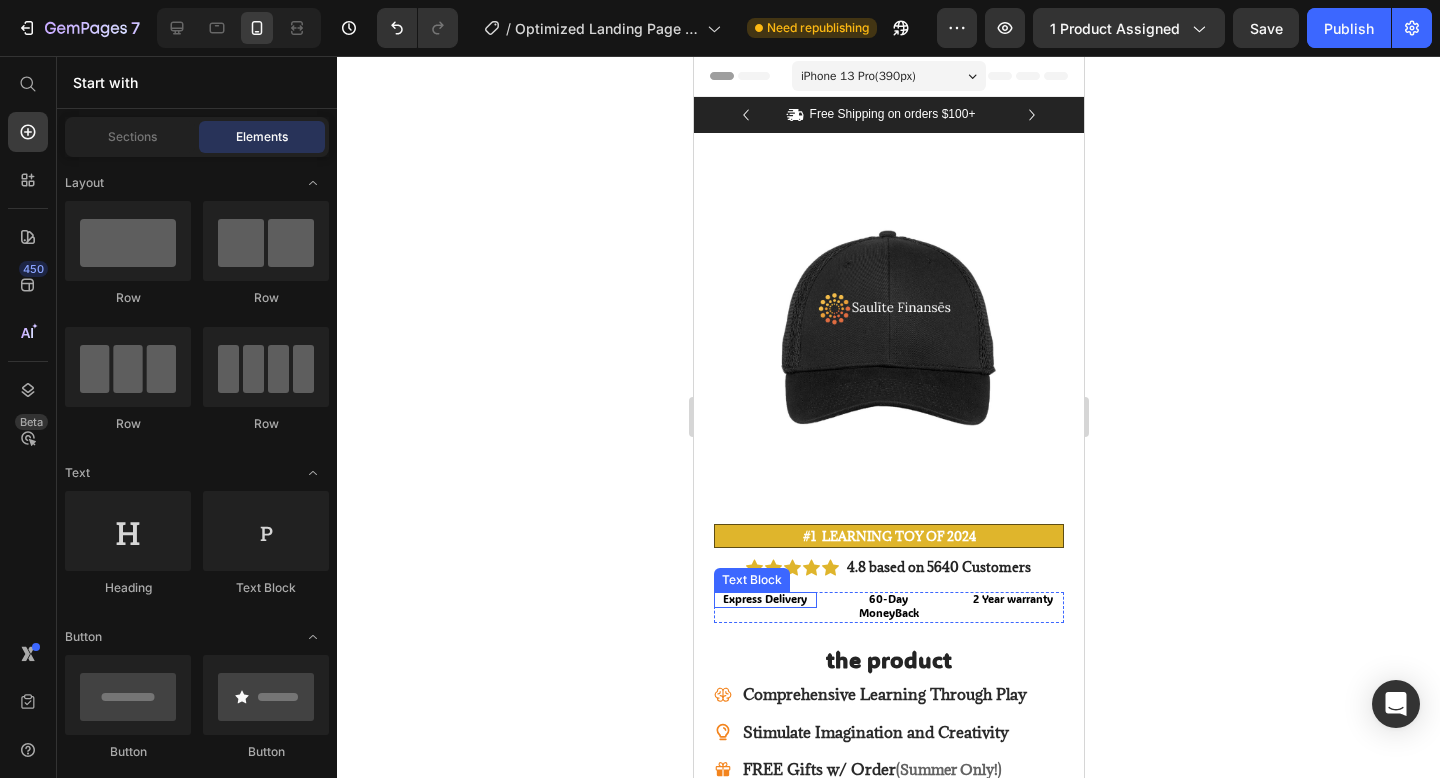 click on "Express Delivery" at bounding box center (764, 599) 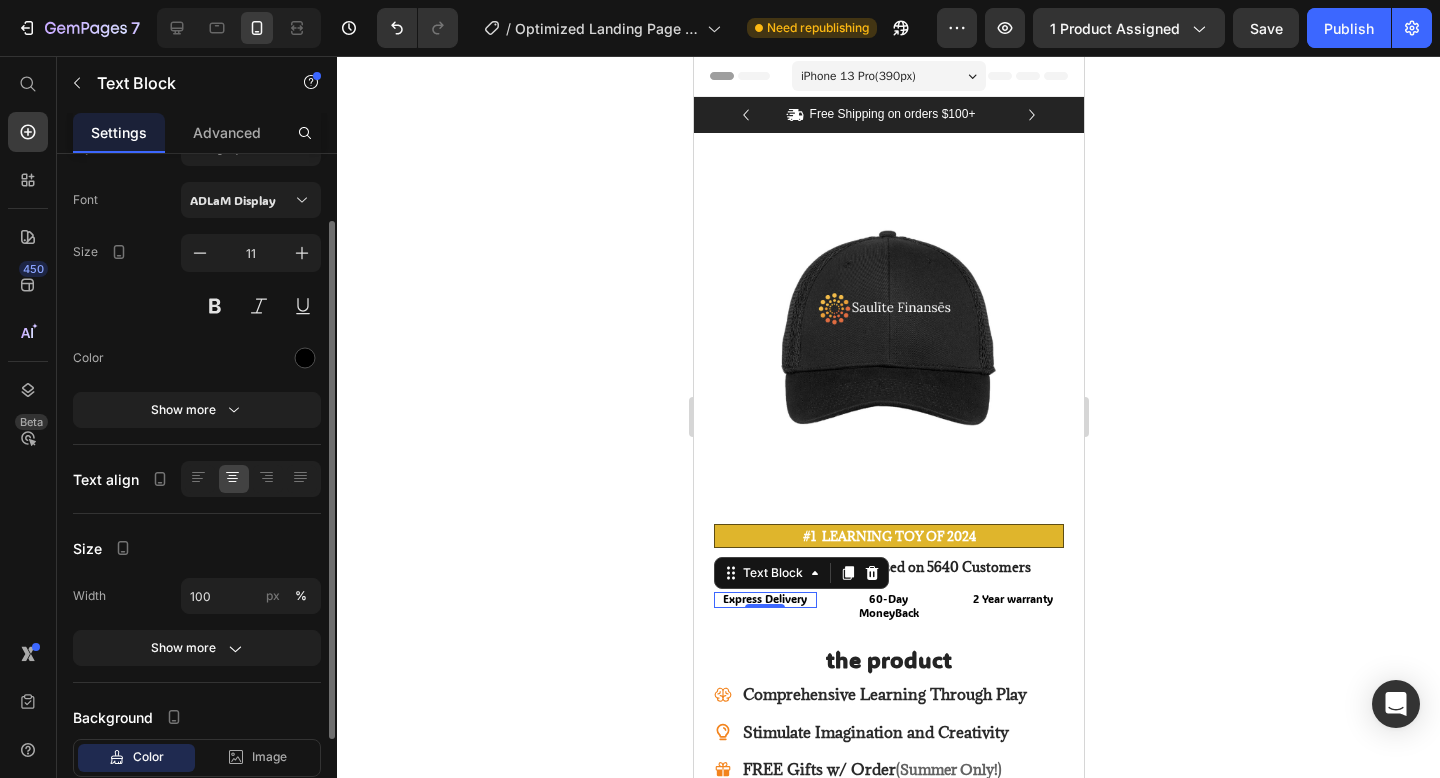 scroll, scrollTop: 214, scrollLeft: 0, axis: vertical 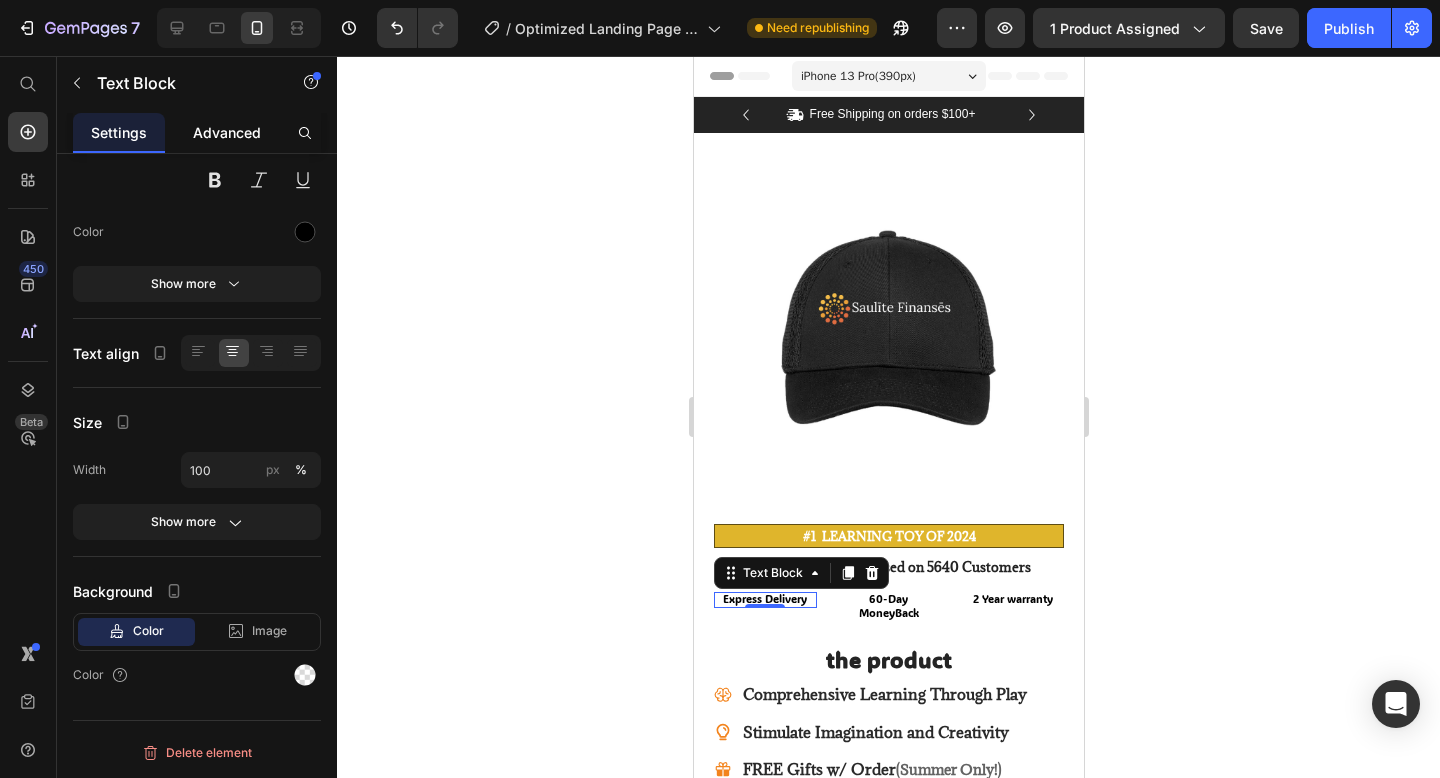 click on "Advanced" 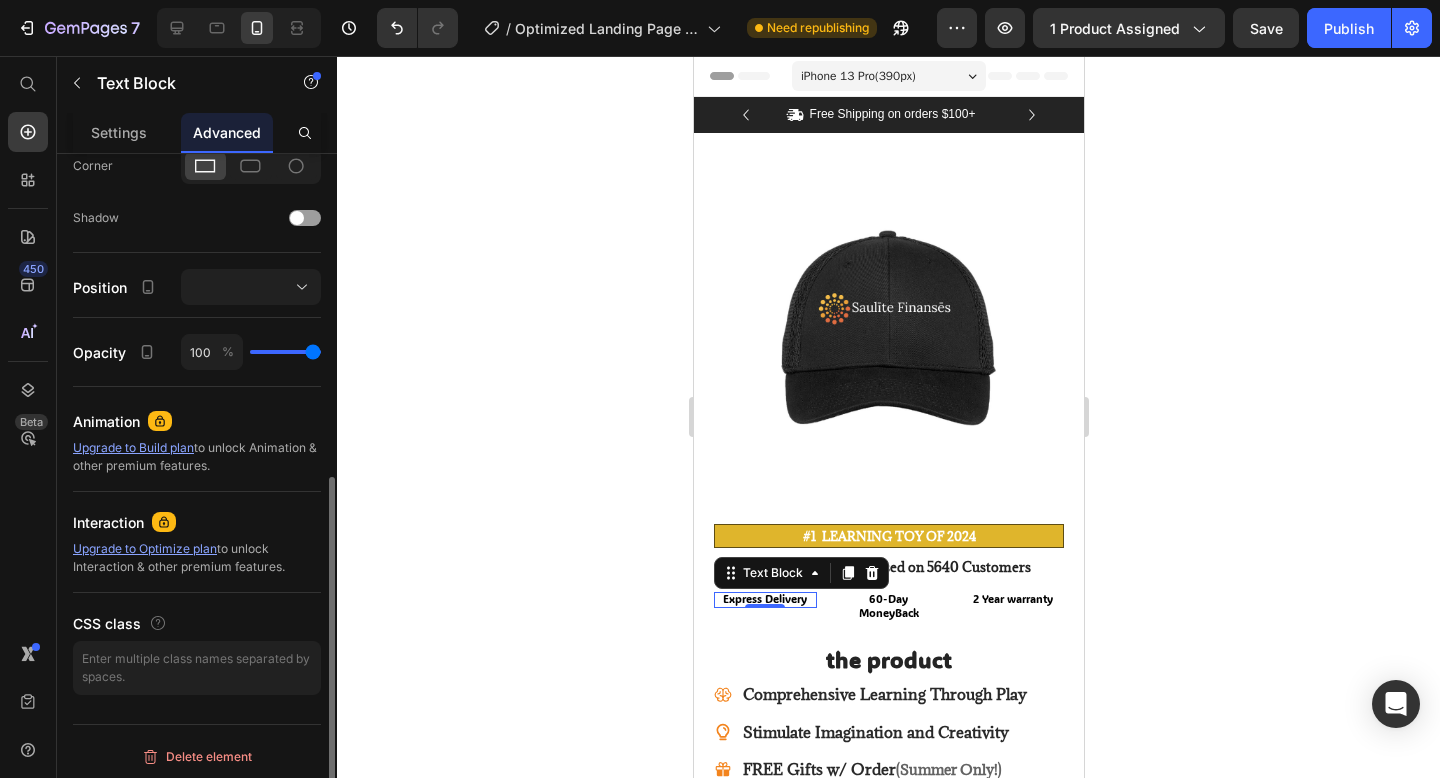 scroll, scrollTop: 587, scrollLeft: 0, axis: vertical 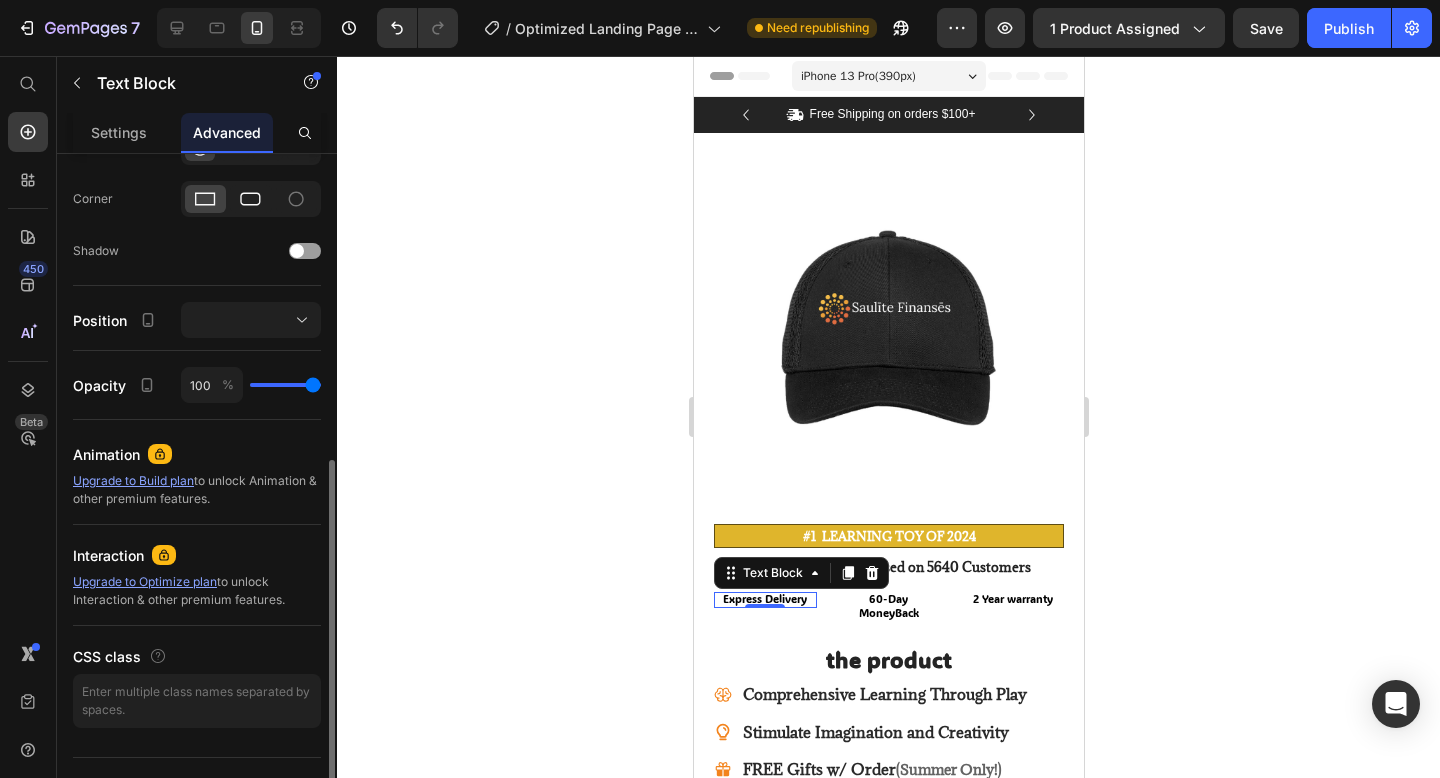 click 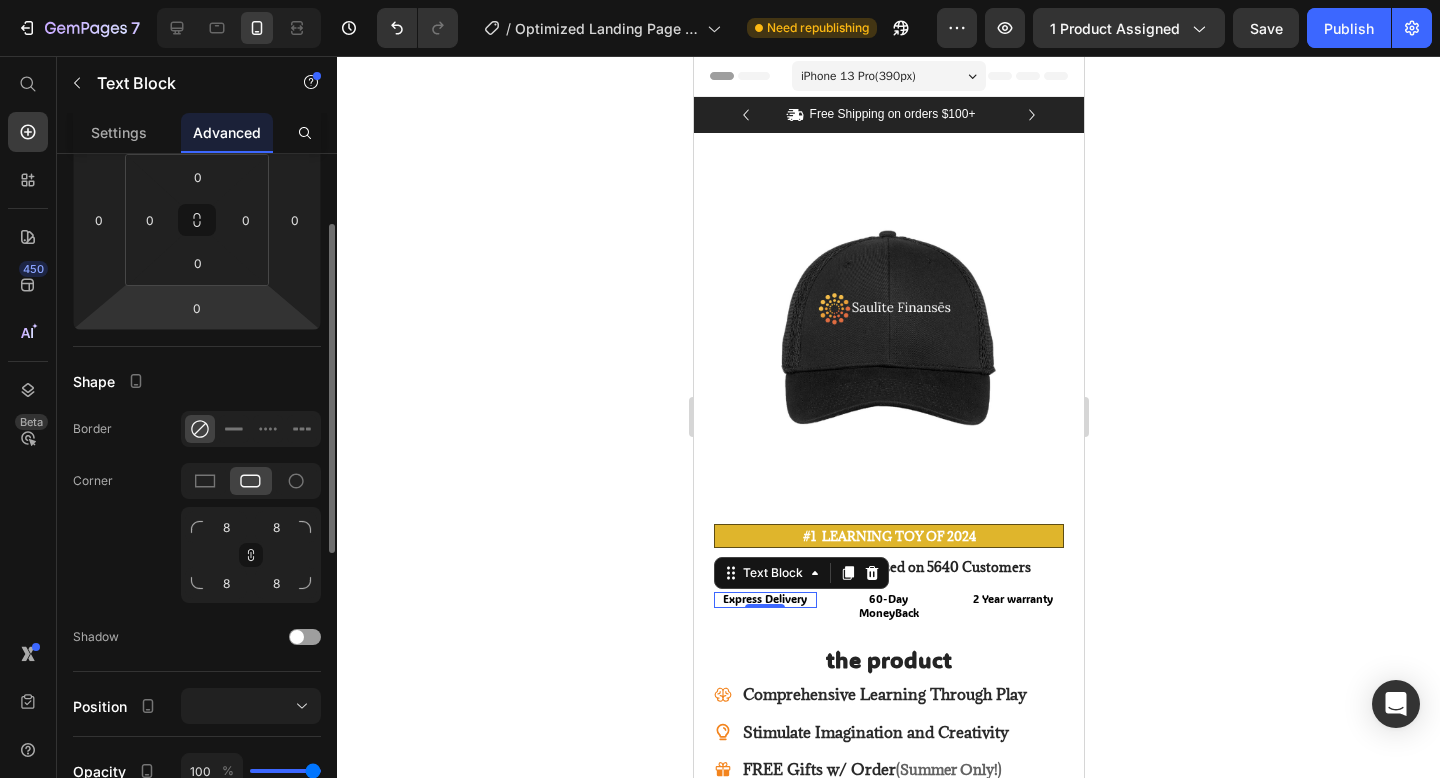 scroll, scrollTop: 253, scrollLeft: 0, axis: vertical 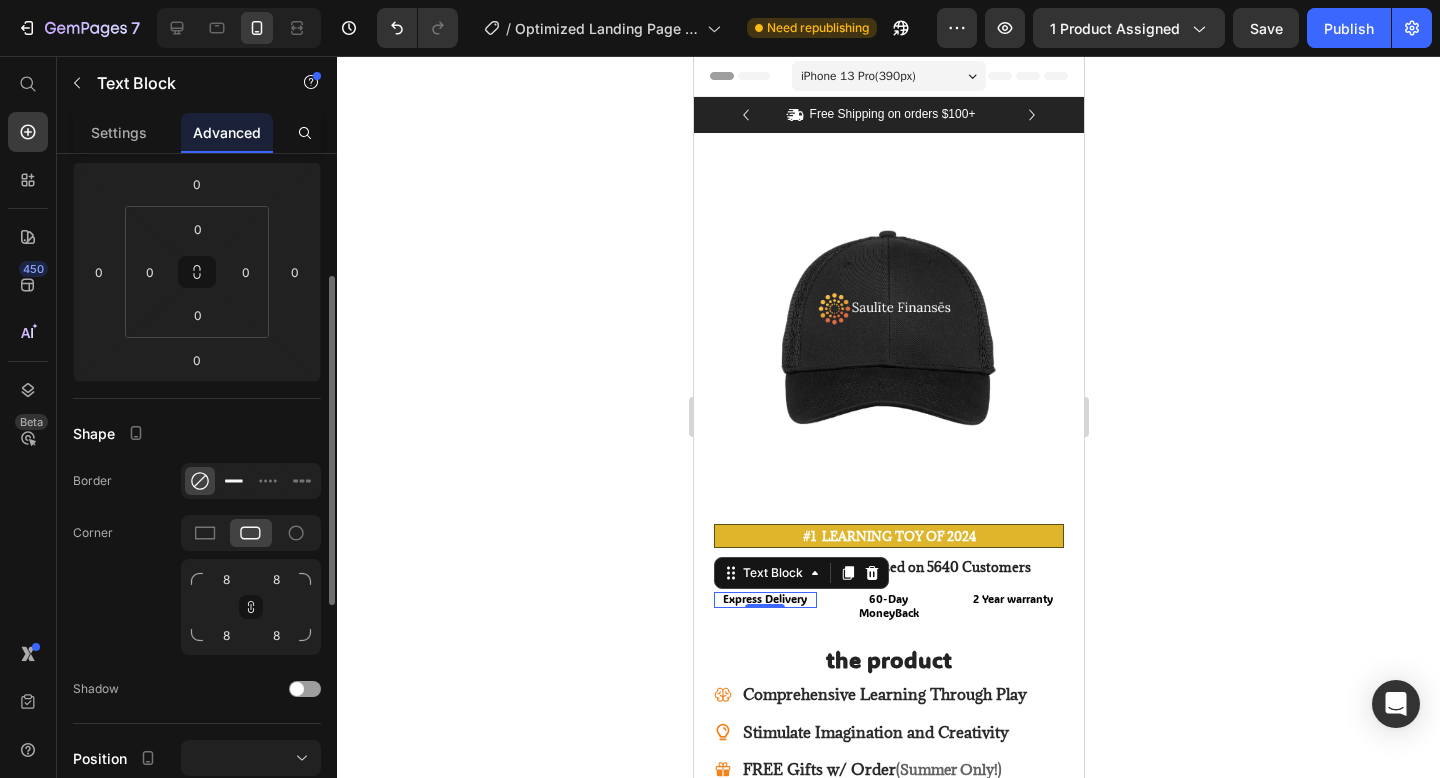 click 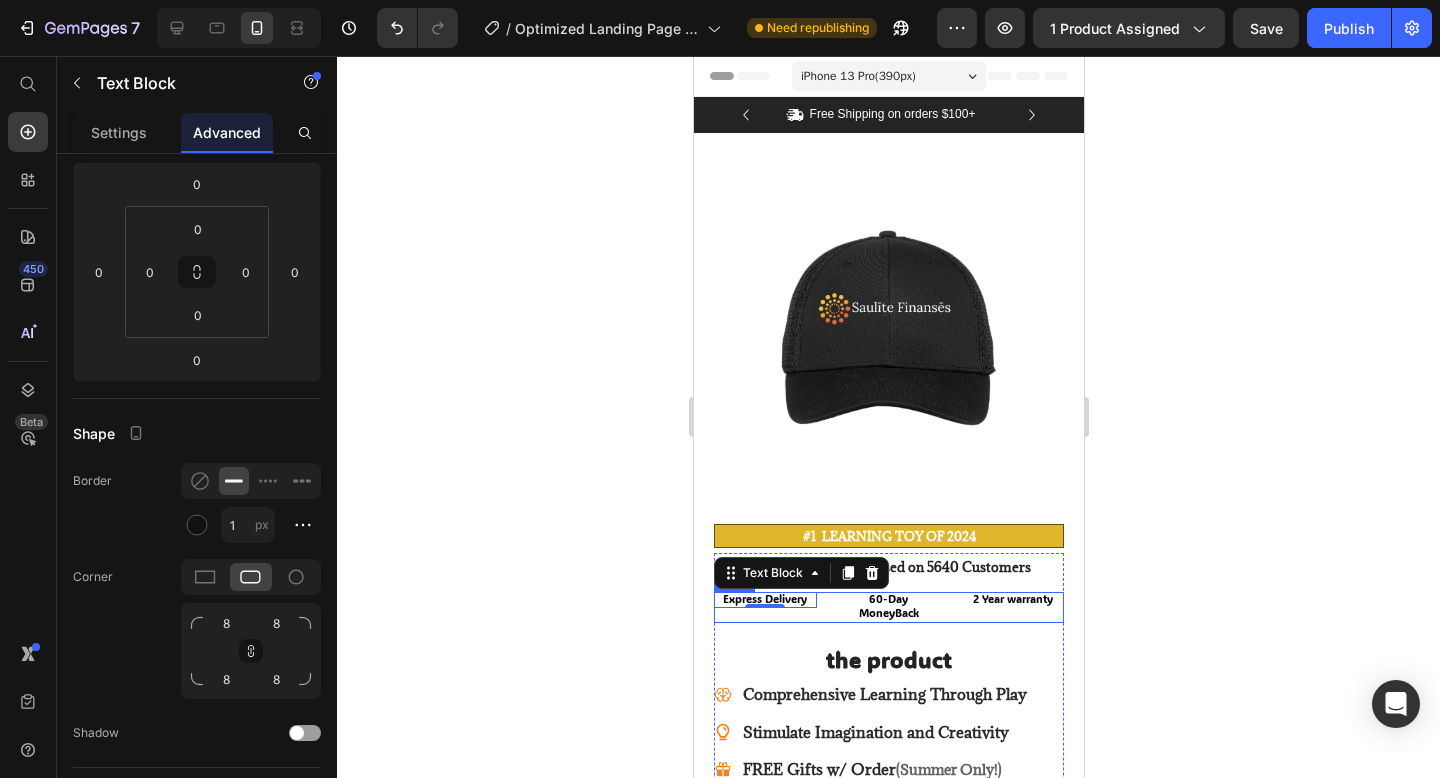 click on "Icon Icon Icon Icon Icon Icon List 4.8 based on 5640 Customers Text Block Row Express Delivery Text Block   0 60-Day MoneyBack  Text Block 2 Year warranty Text Block Row the product Product Title
Comprehensive Learning Through Play
Stimulate Imagination and Creativity
FREE Gifts w/ Order  (Summer Only!) Item List €0,00 Product Price €0,00 Product Price NaN% OFF Discount Tag Row This product has only default variant Product Variants & Swatches
Icon Sold out Twice | Limited Stock Available Text Block Row add to cart Add to Cart
Icon Express Delivery Text Block
Icon 60-Day MoneyBack  Text Block
Icon 2 Year warranty Text Block Row Image Icon Icon Icon Icon Icon Icon List As a single mom of two, I was desperate to pull my kids away from Minecraft. Alvinty’s magnetic blocks did just that—now they build  together , with their hands and imagination. Less screen time, more joy. Forever grateful. Icon" at bounding box center [888, 1016] 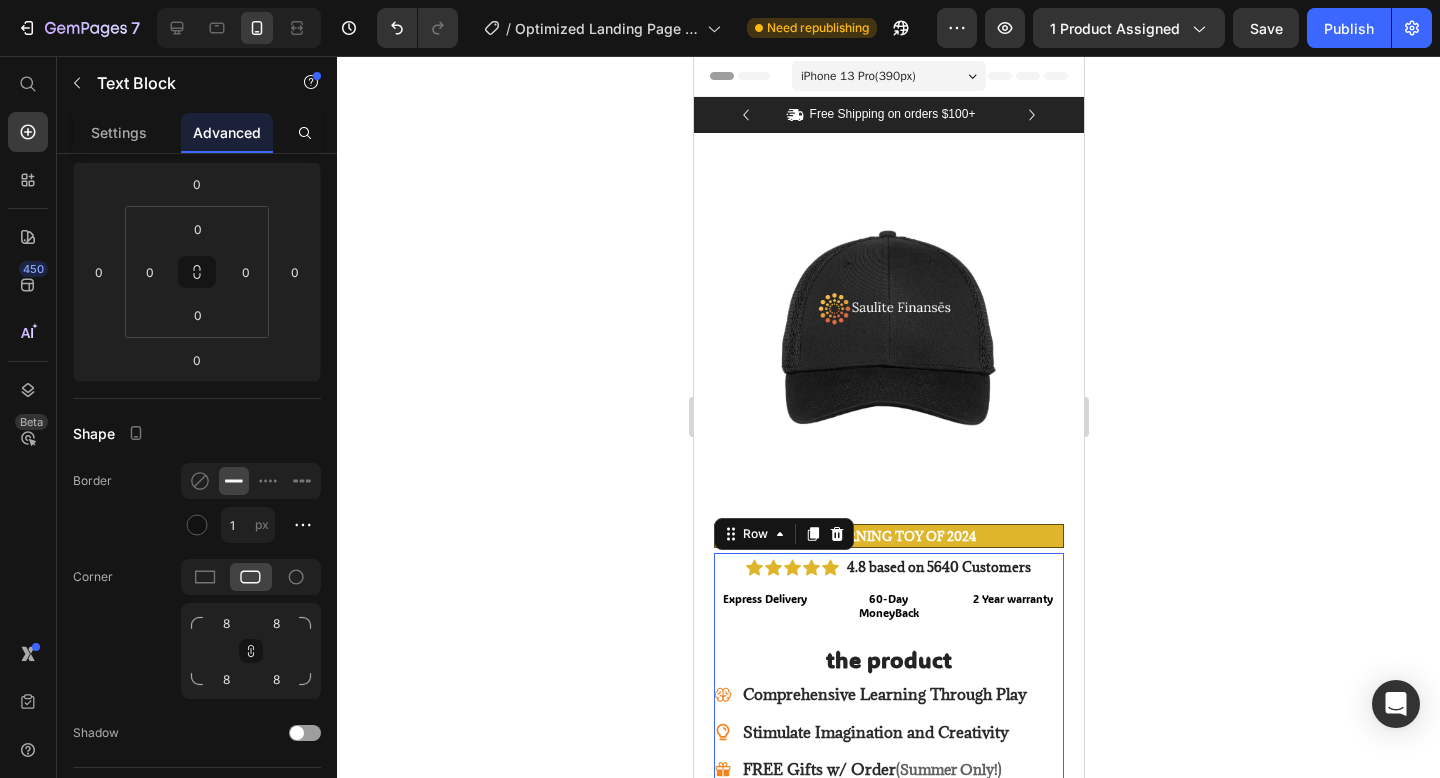scroll, scrollTop: 0, scrollLeft: 0, axis: both 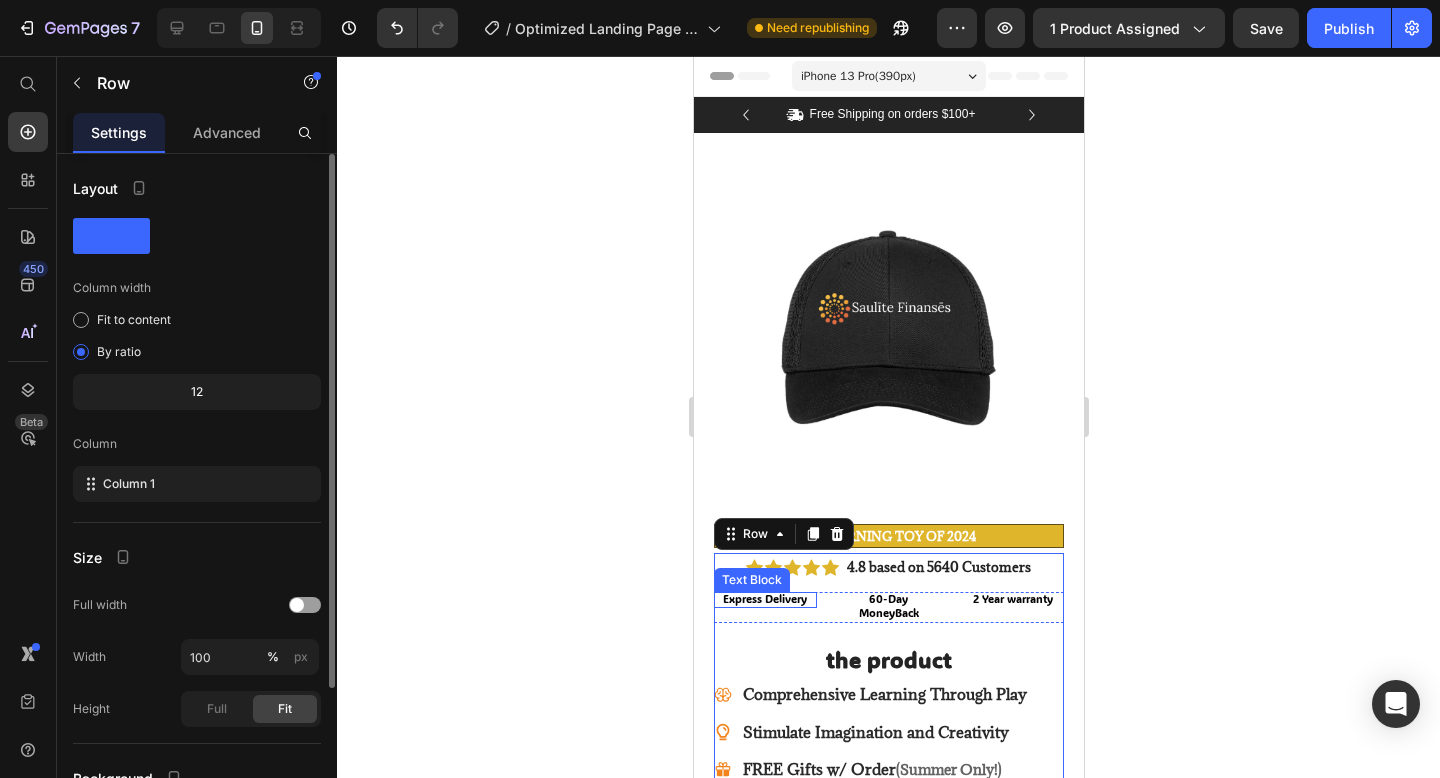click on "Express Delivery" at bounding box center [764, 599] 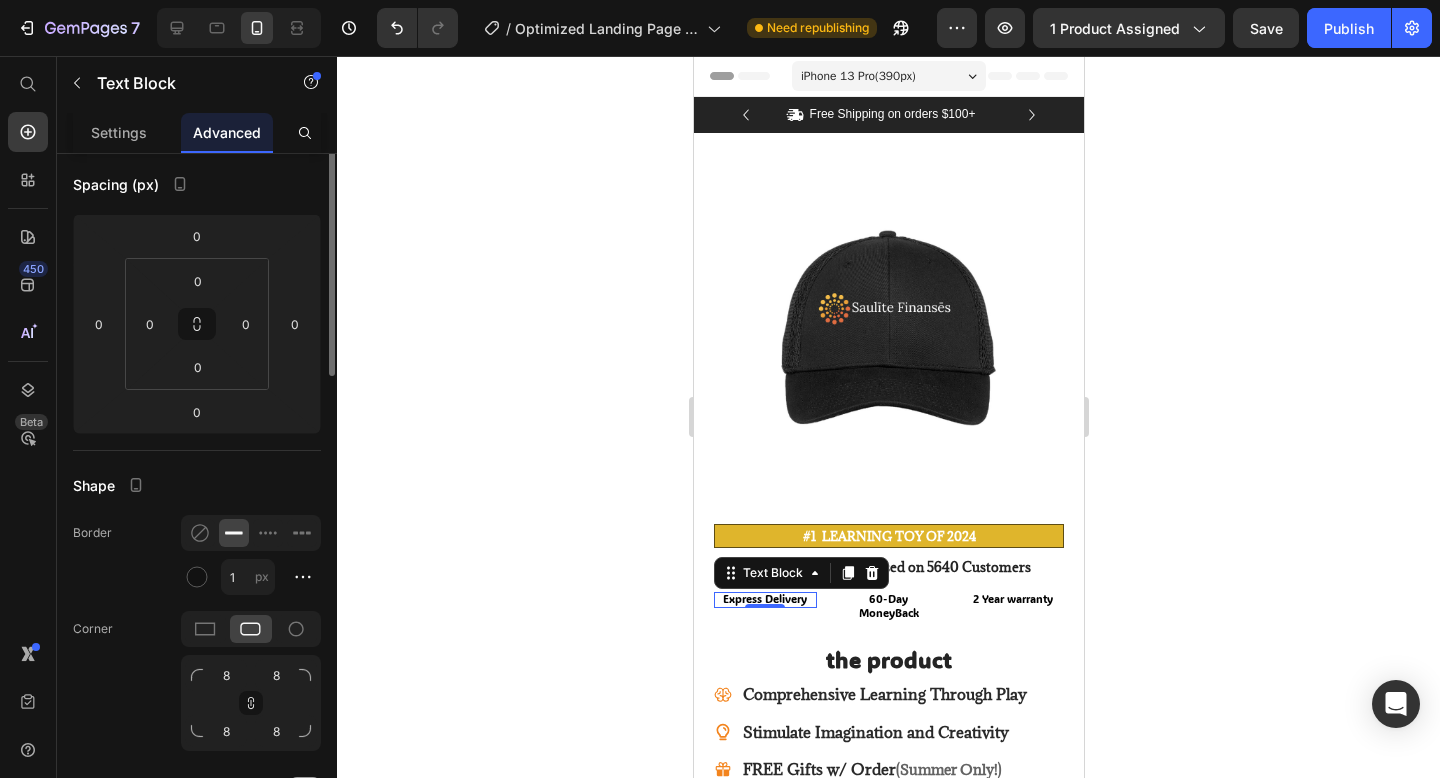 scroll, scrollTop: 355, scrollLeft: 0, axis: vertical 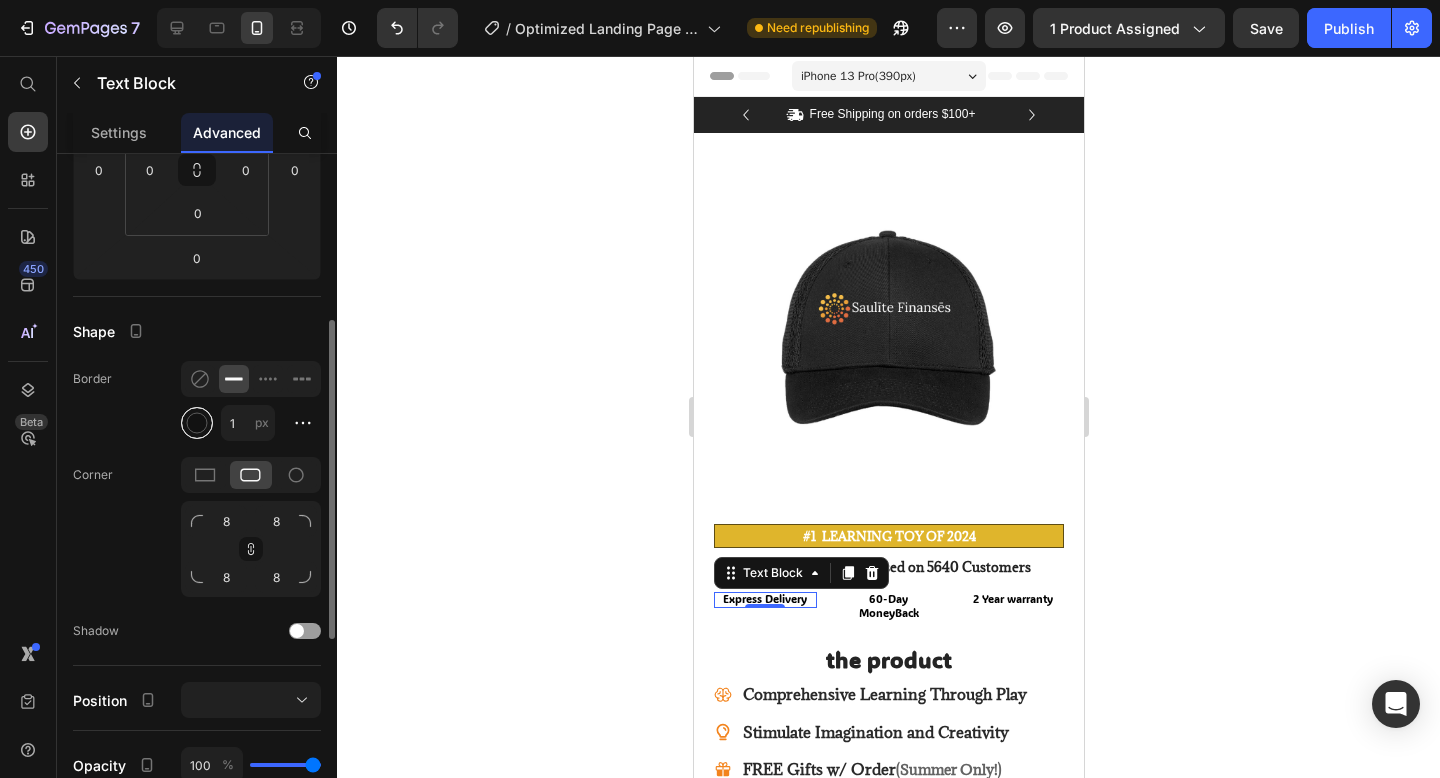 click at bounding box center (197, 423) 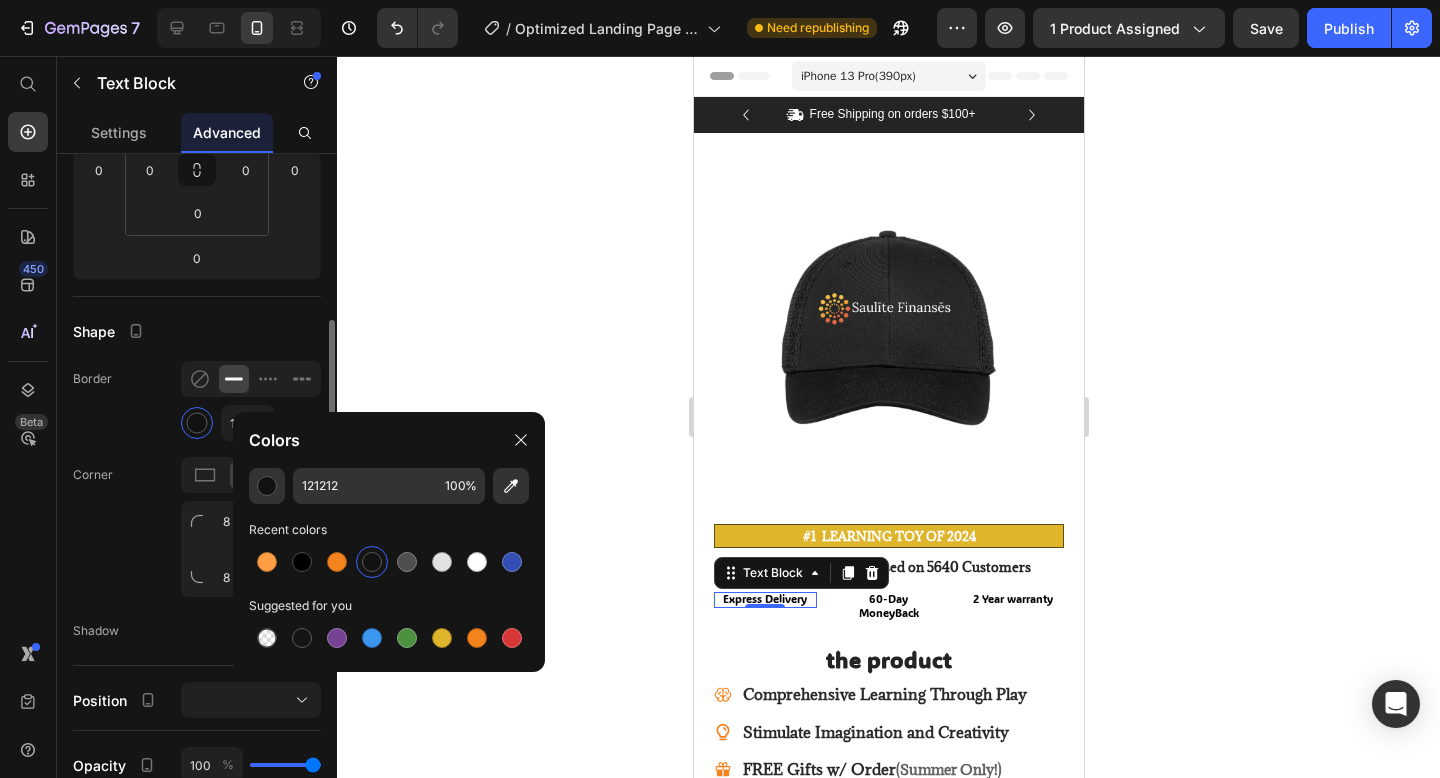 click on "Shape Border 1 px Corner 8 8 8 8 Shadow" 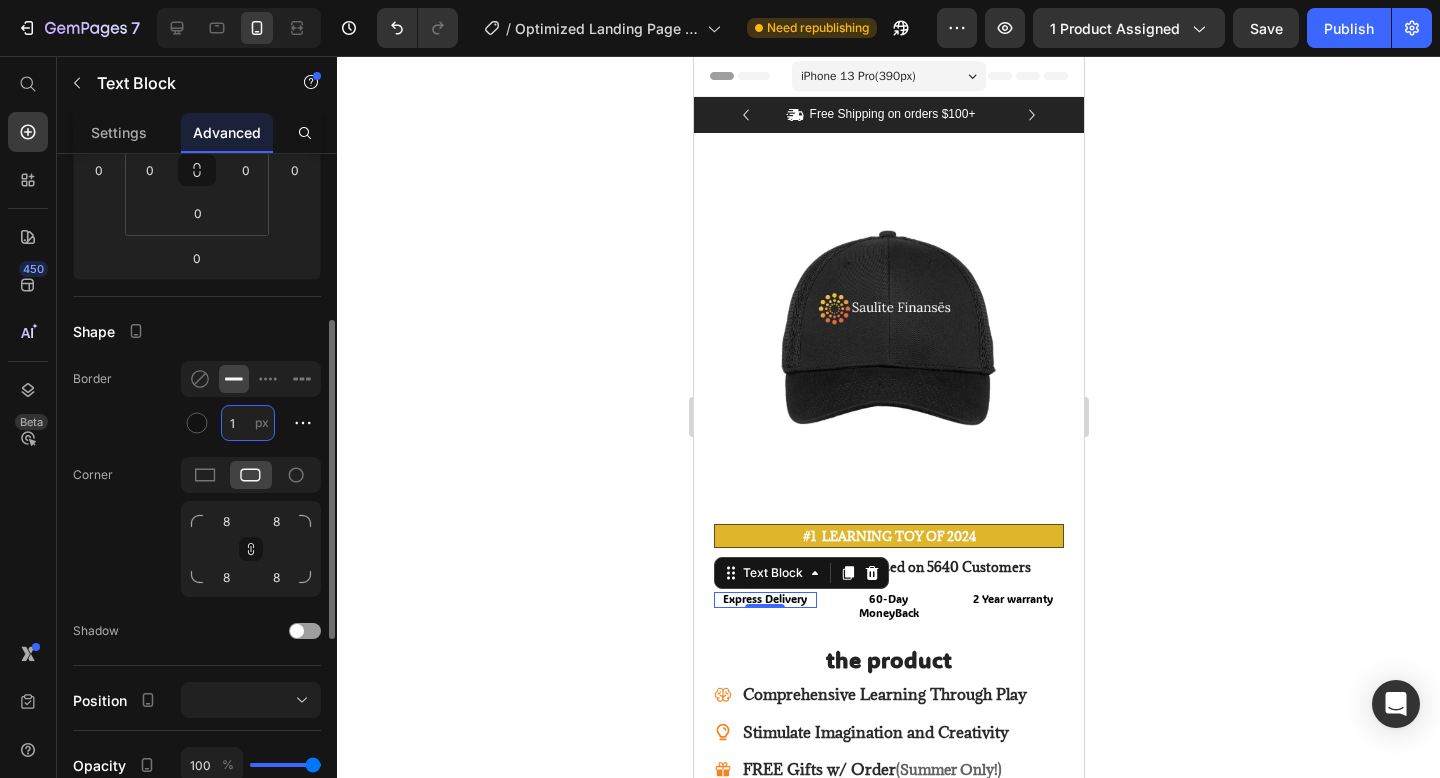 click on "1" at bounding box center [248, 423] 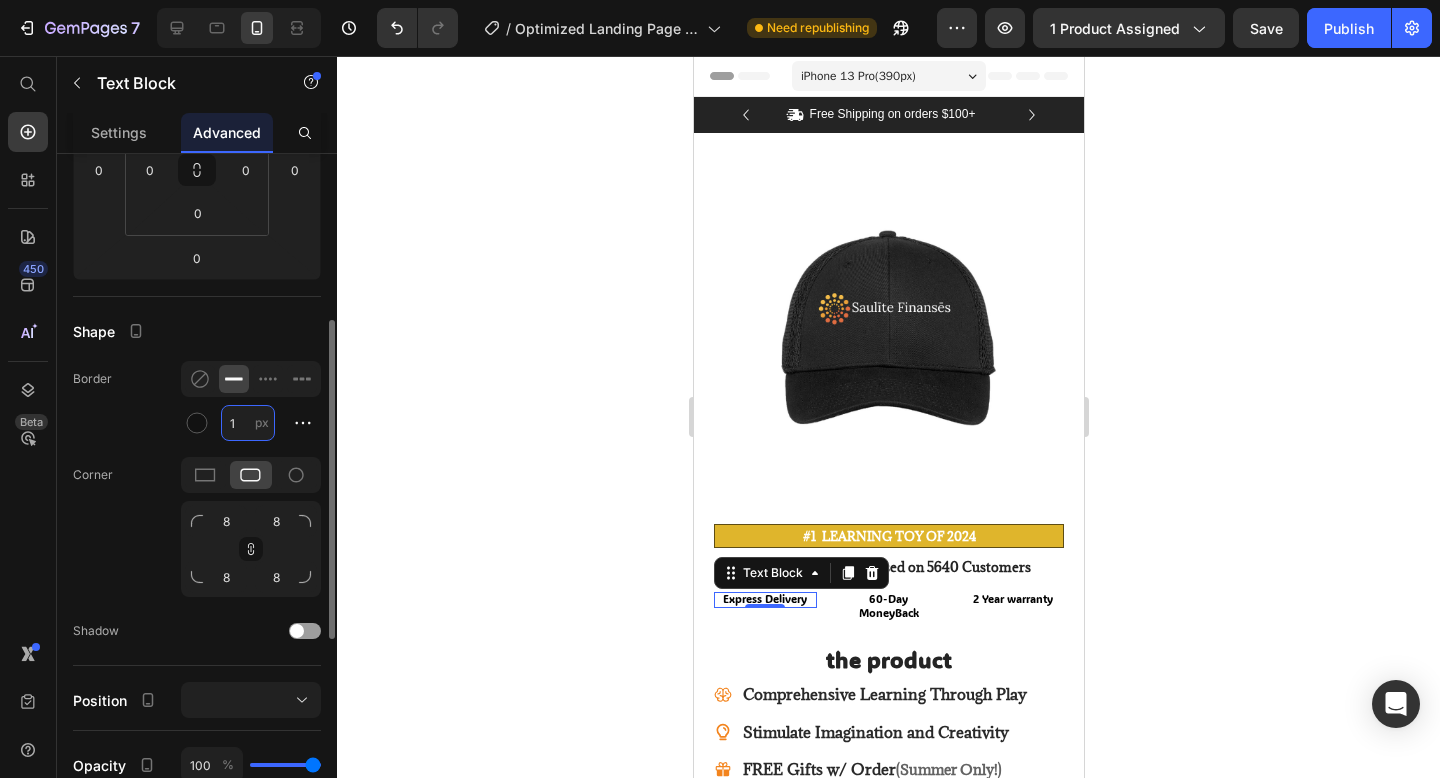 type on "5" 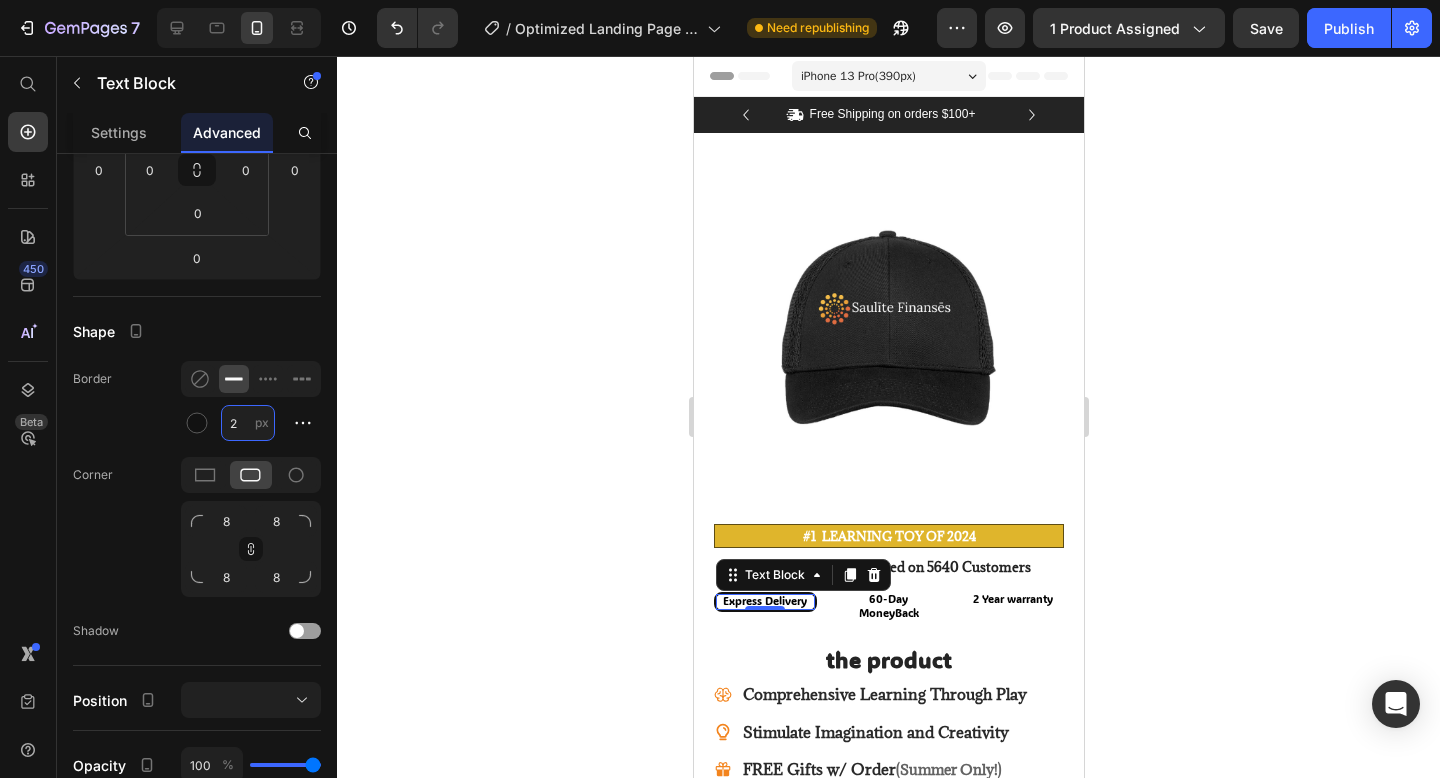 type on "2" 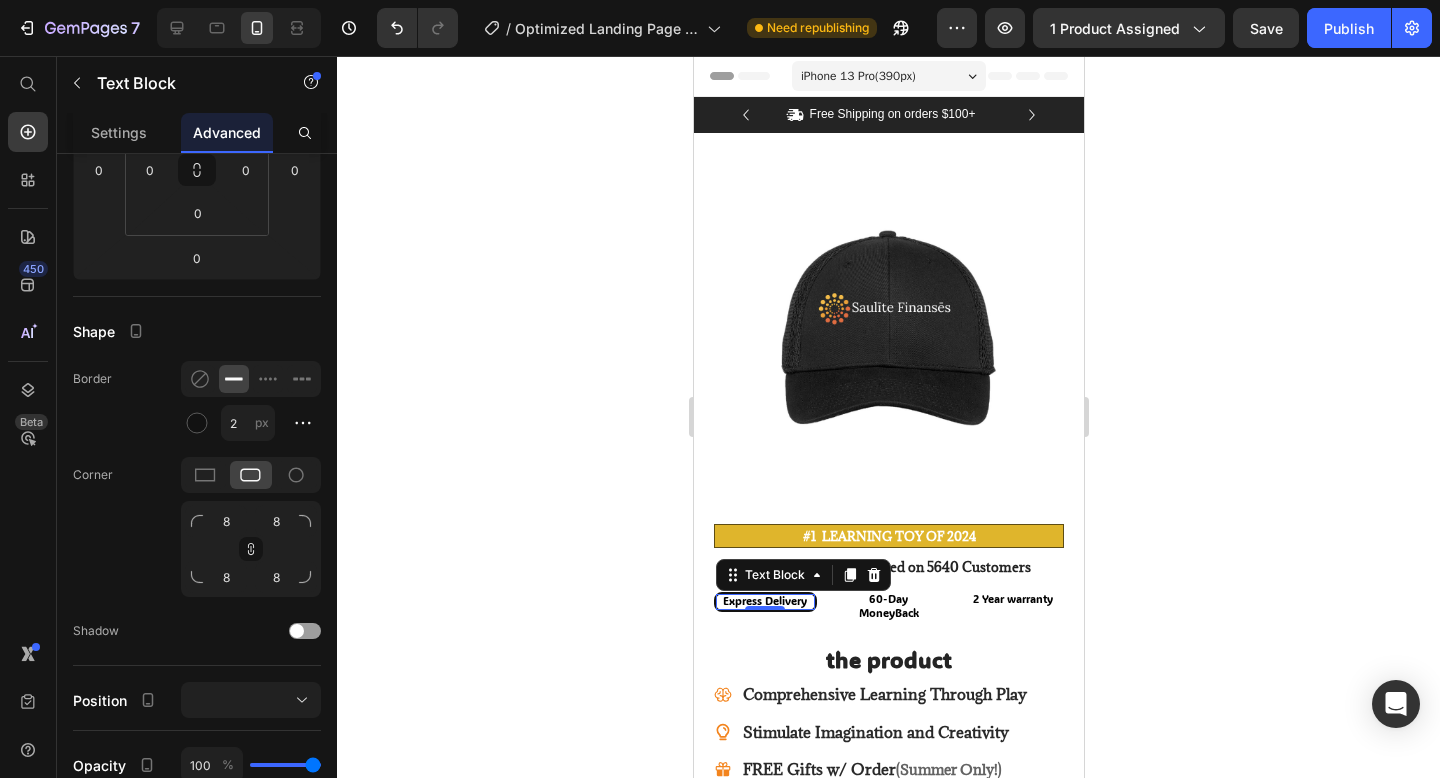 click on "Express Delivery" at bounding box center (764, 601) 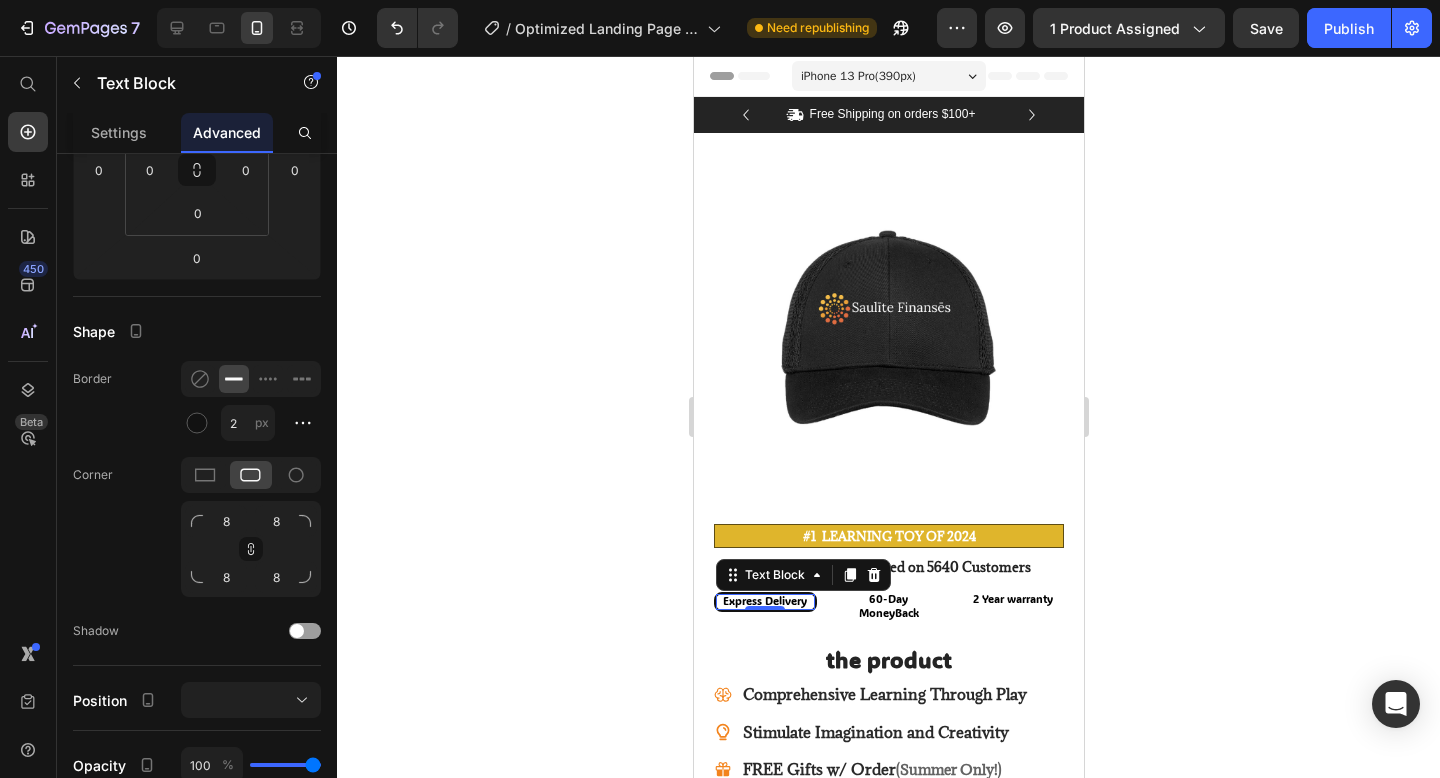 click on "Express Delivery" at bounding box center [764, 601] 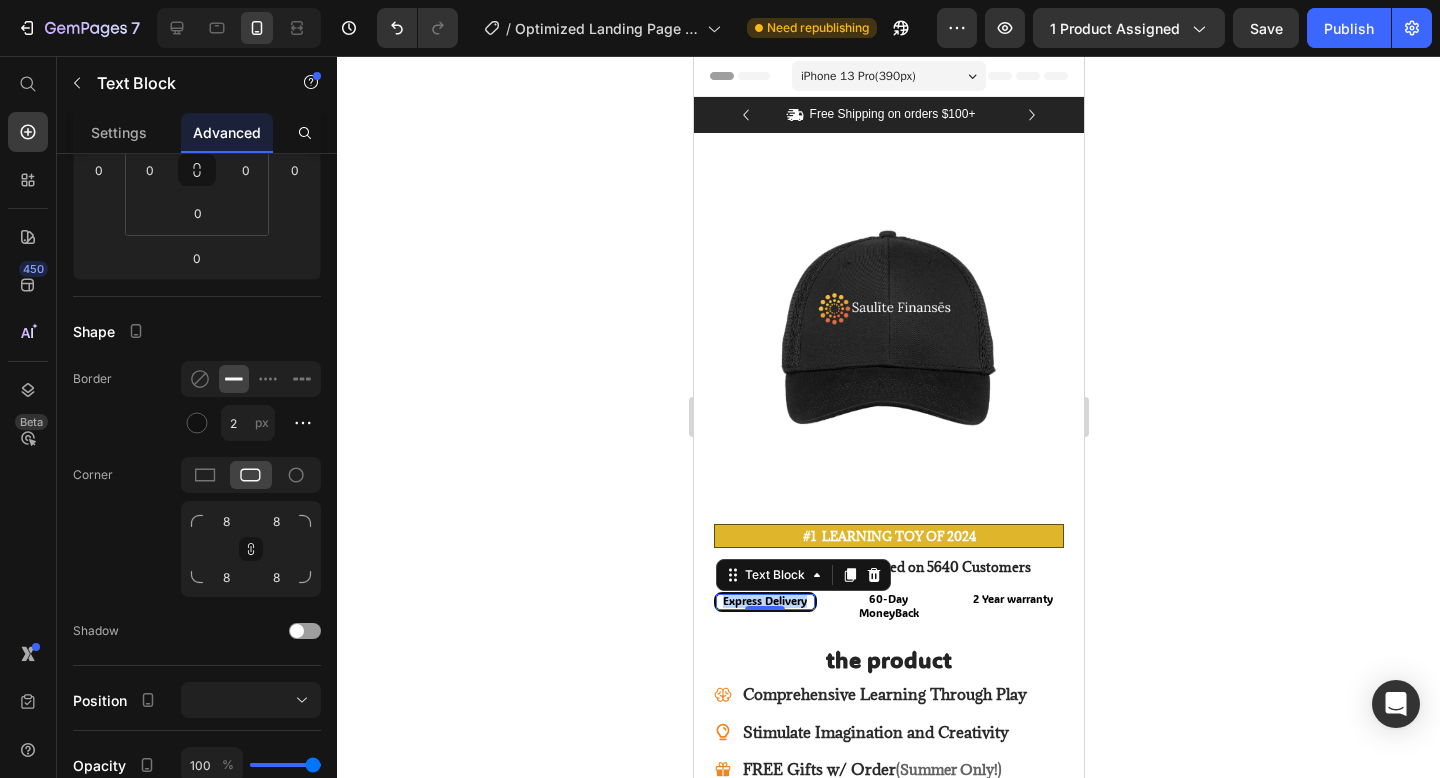 click on "Express Delivery" at bounding box center (764, 601) 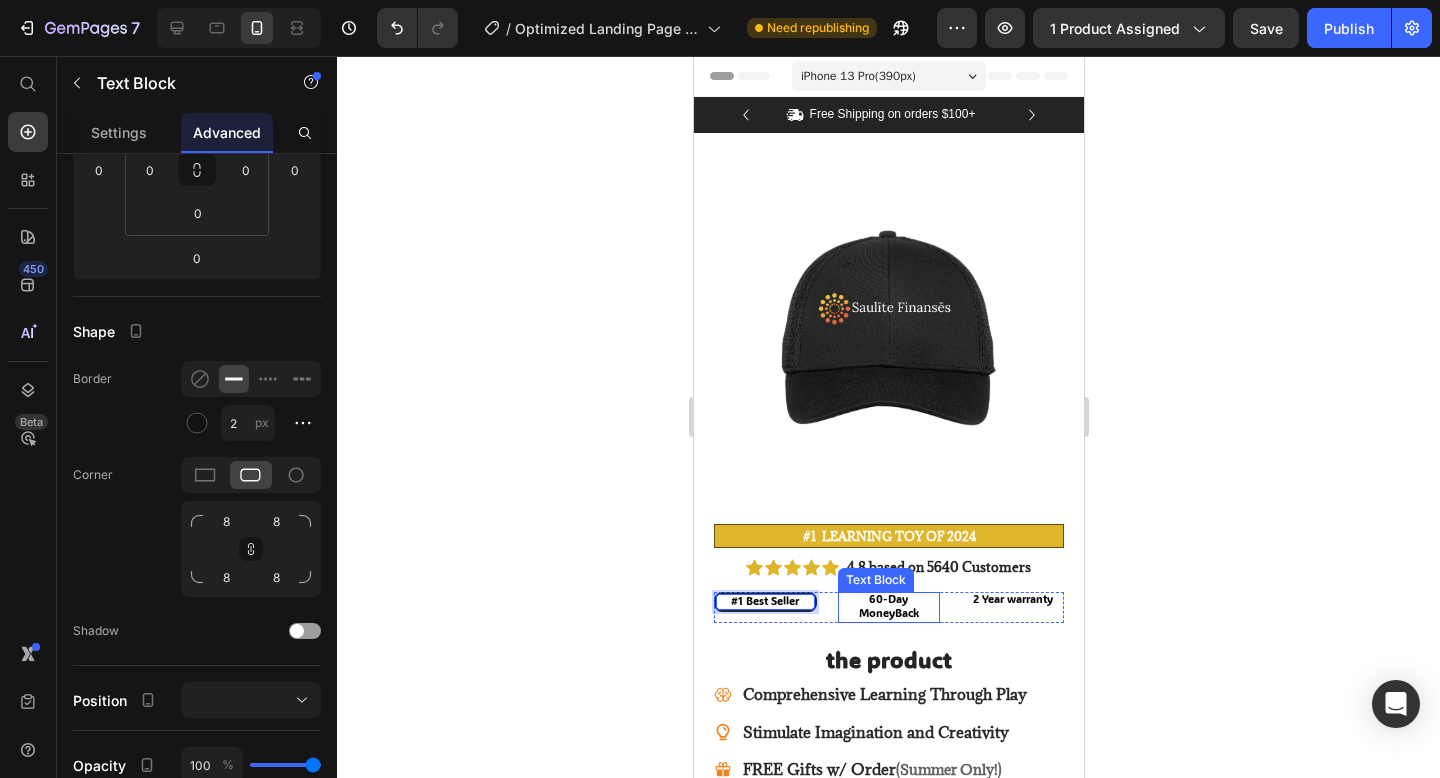 click on "60-Day MoneyBack" at bounding box center (888, 606) 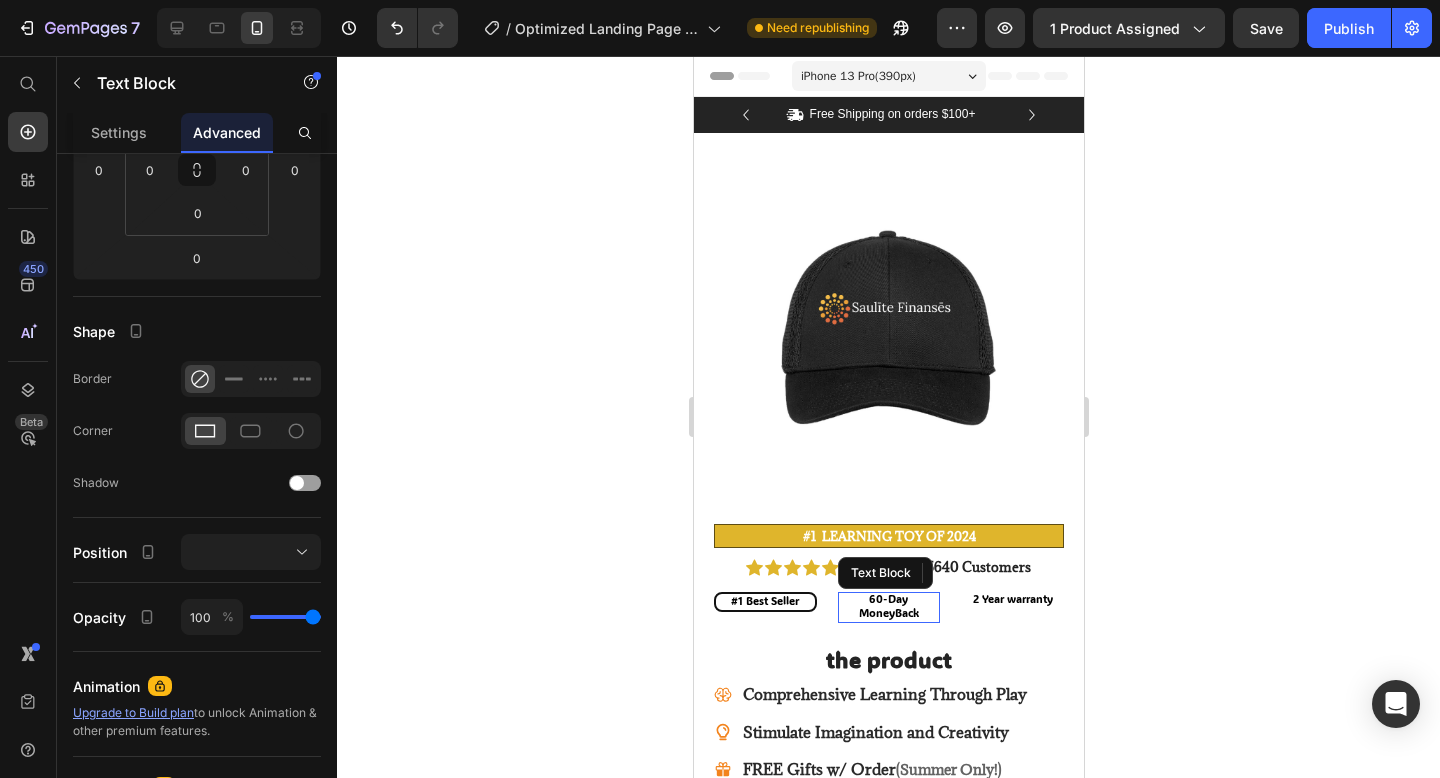 scroll, scrollTop: 355, scrollLeft: 0, axis: vertical 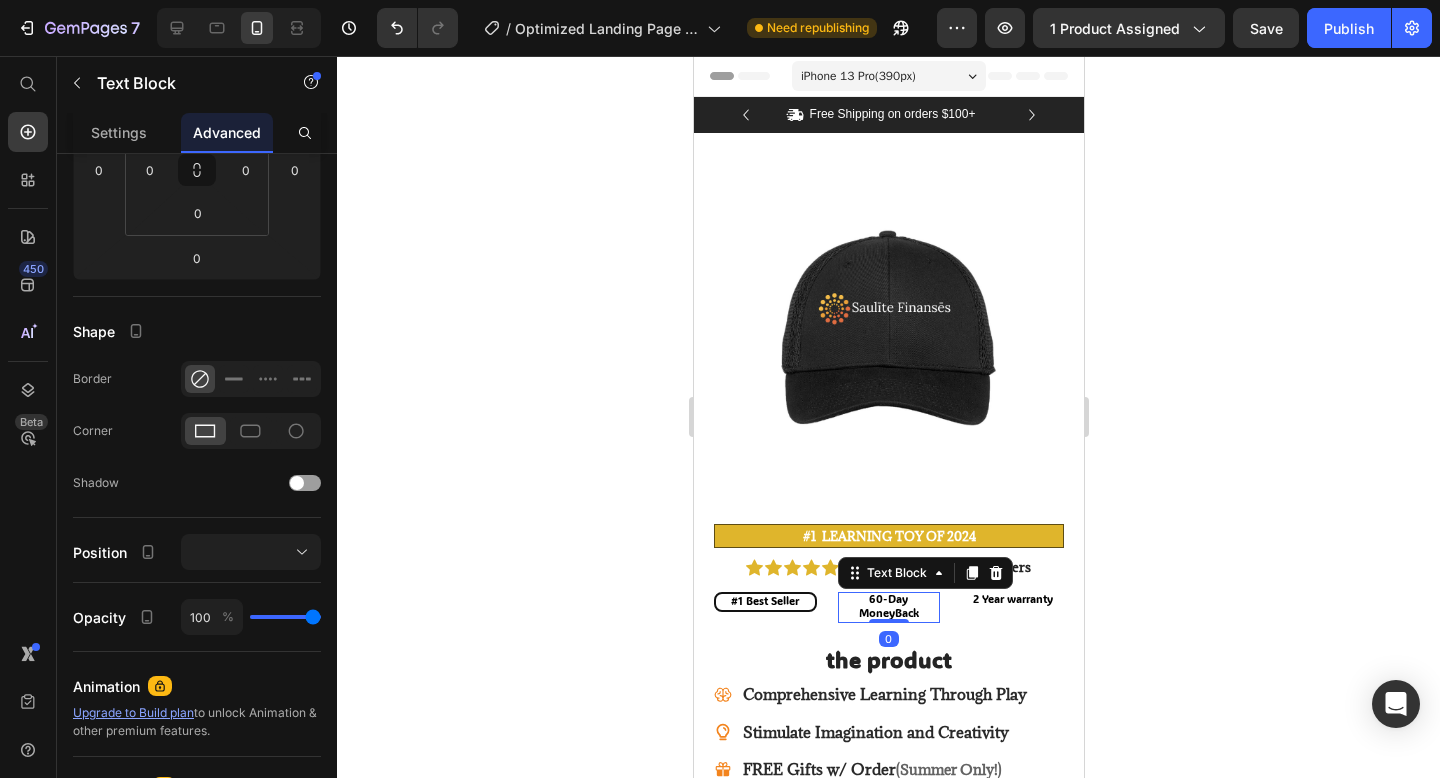 click on "60-Day MoneyBack" at bounding box center [888, 606] 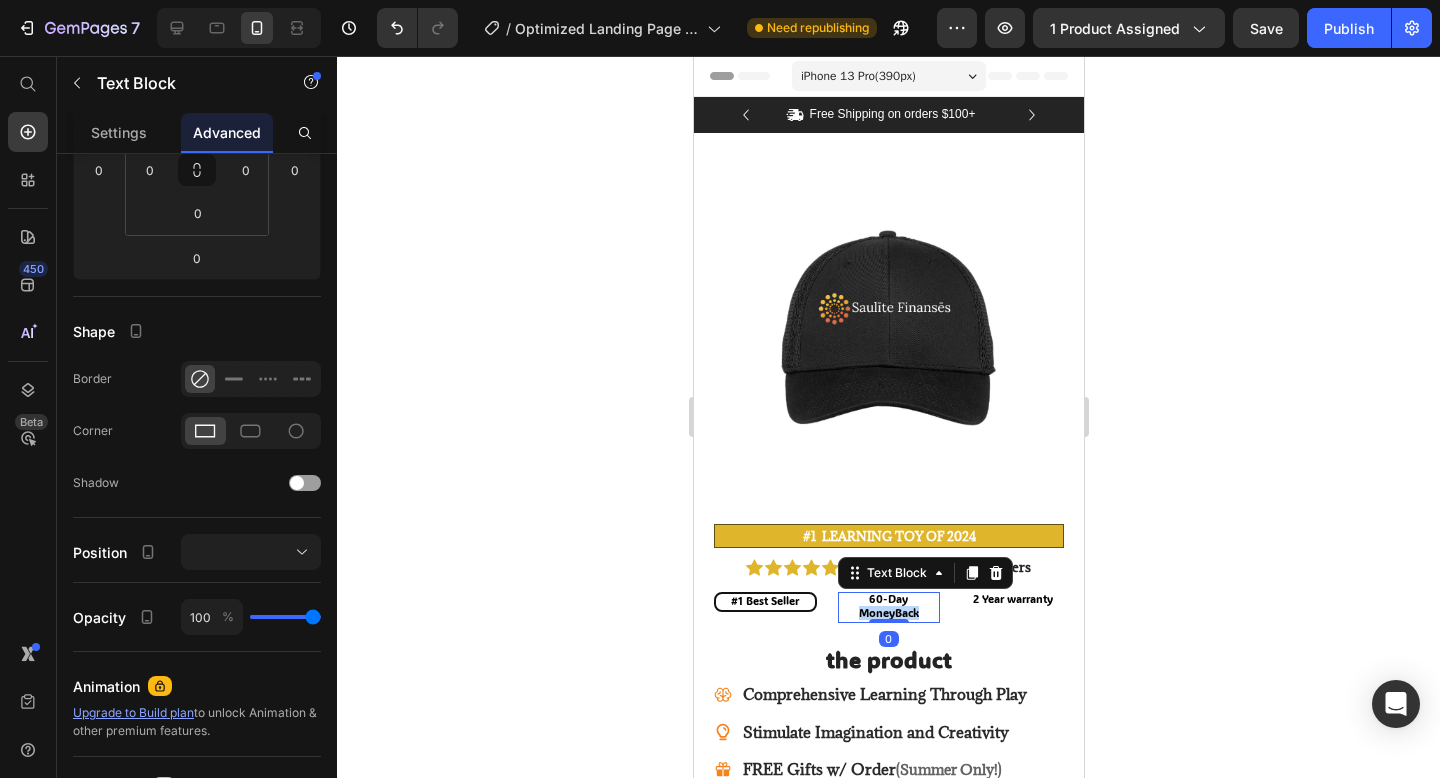 click on "60-Day MoneyBack" at bounding box center (888, 606) 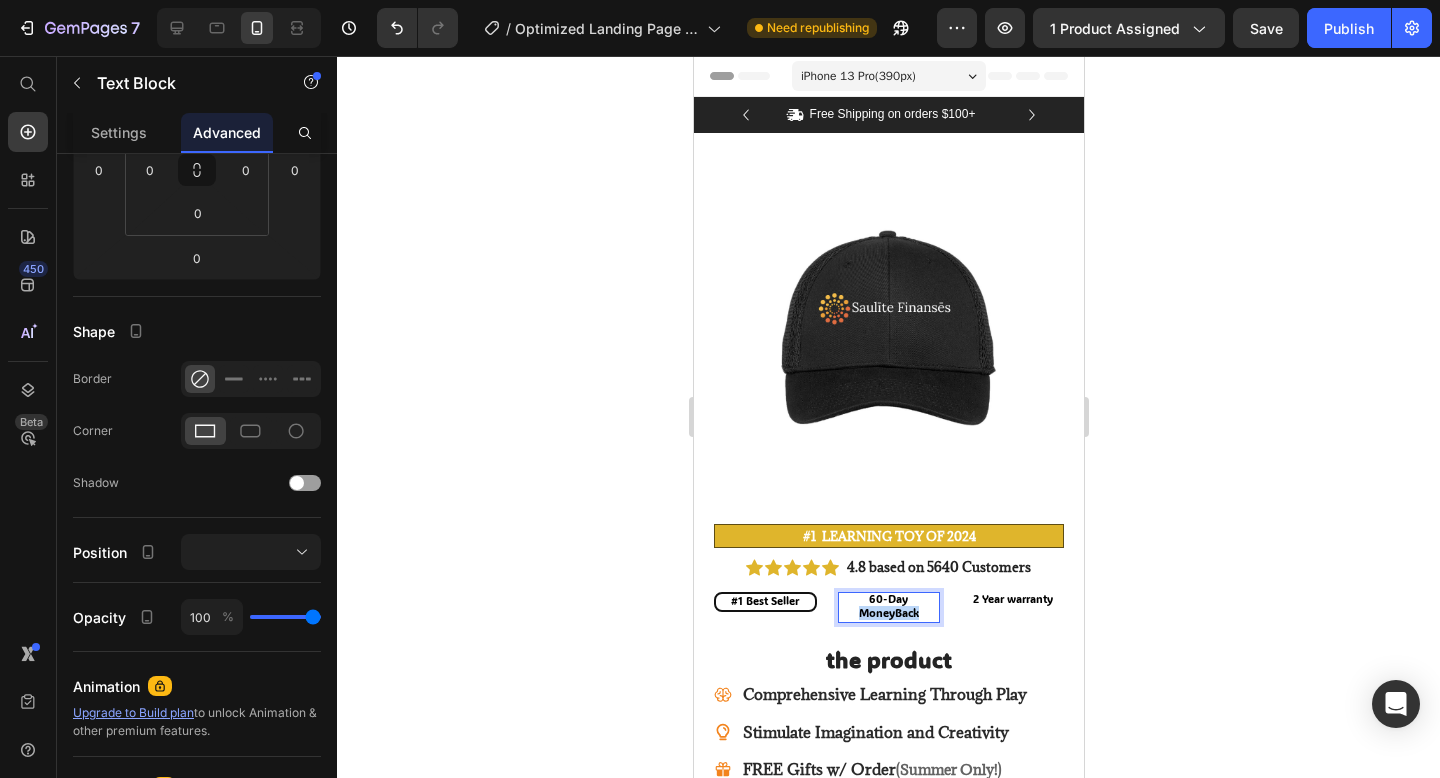 click on "60-Day MoneyBack" at bounding box center [888, 606] 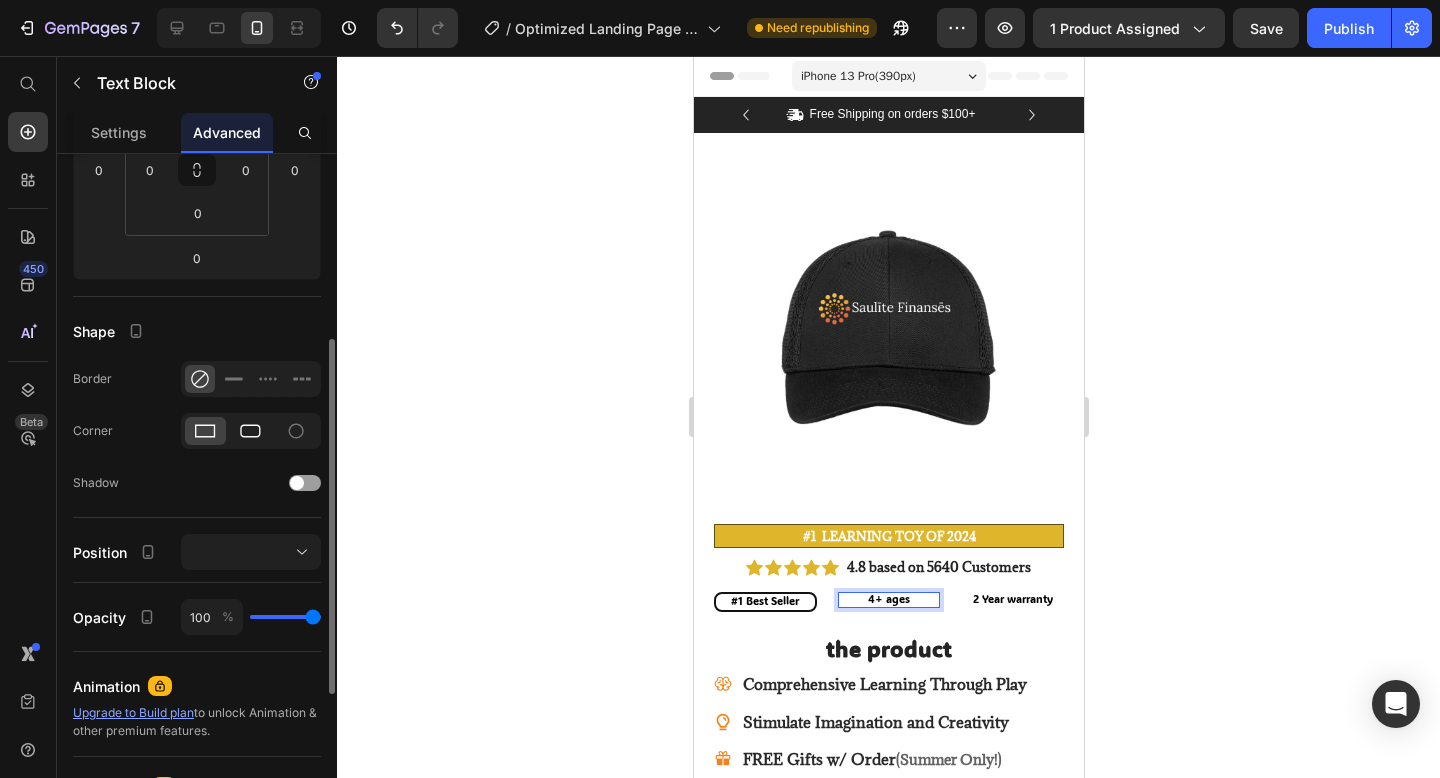 click 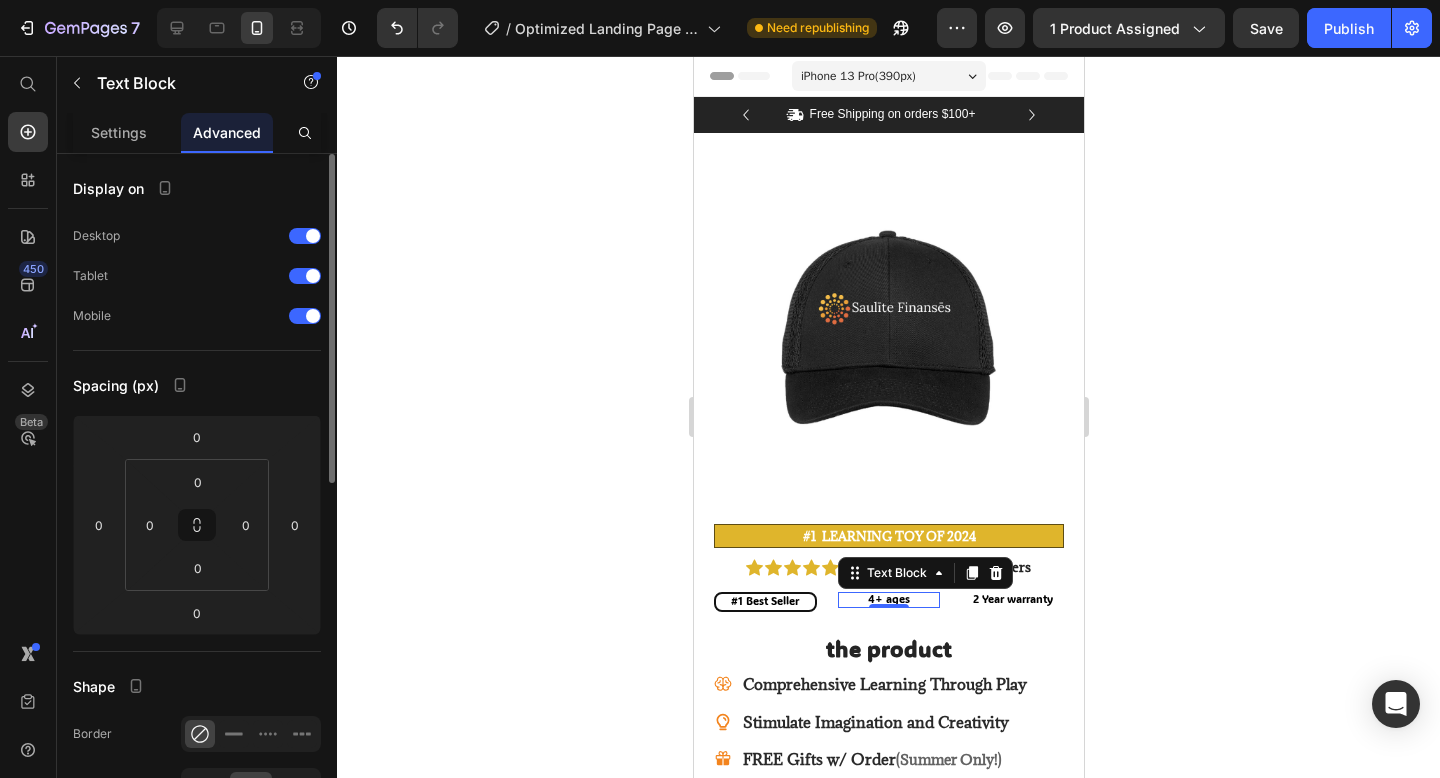 scroll, scrollTop: 45, scrollLeft: 0, axis: vertical 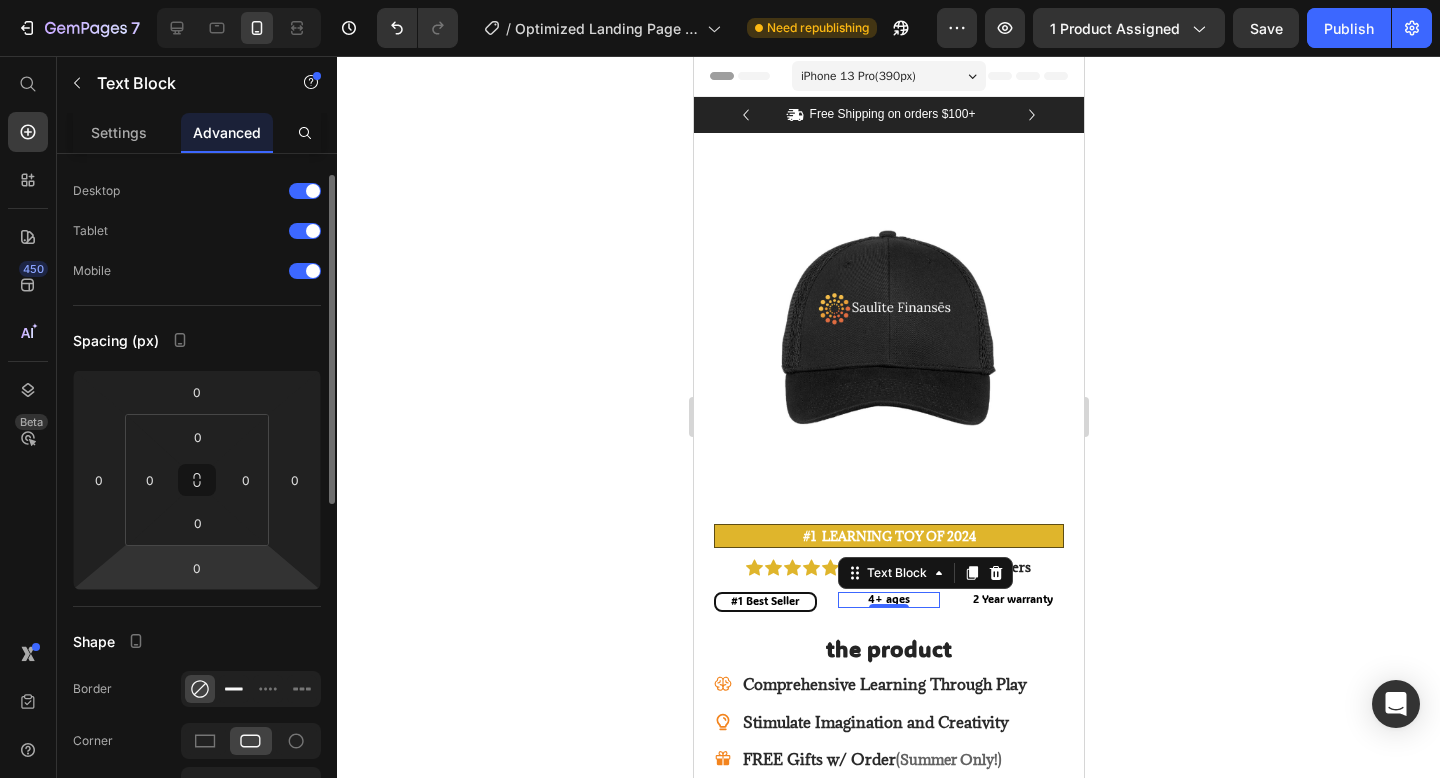 click 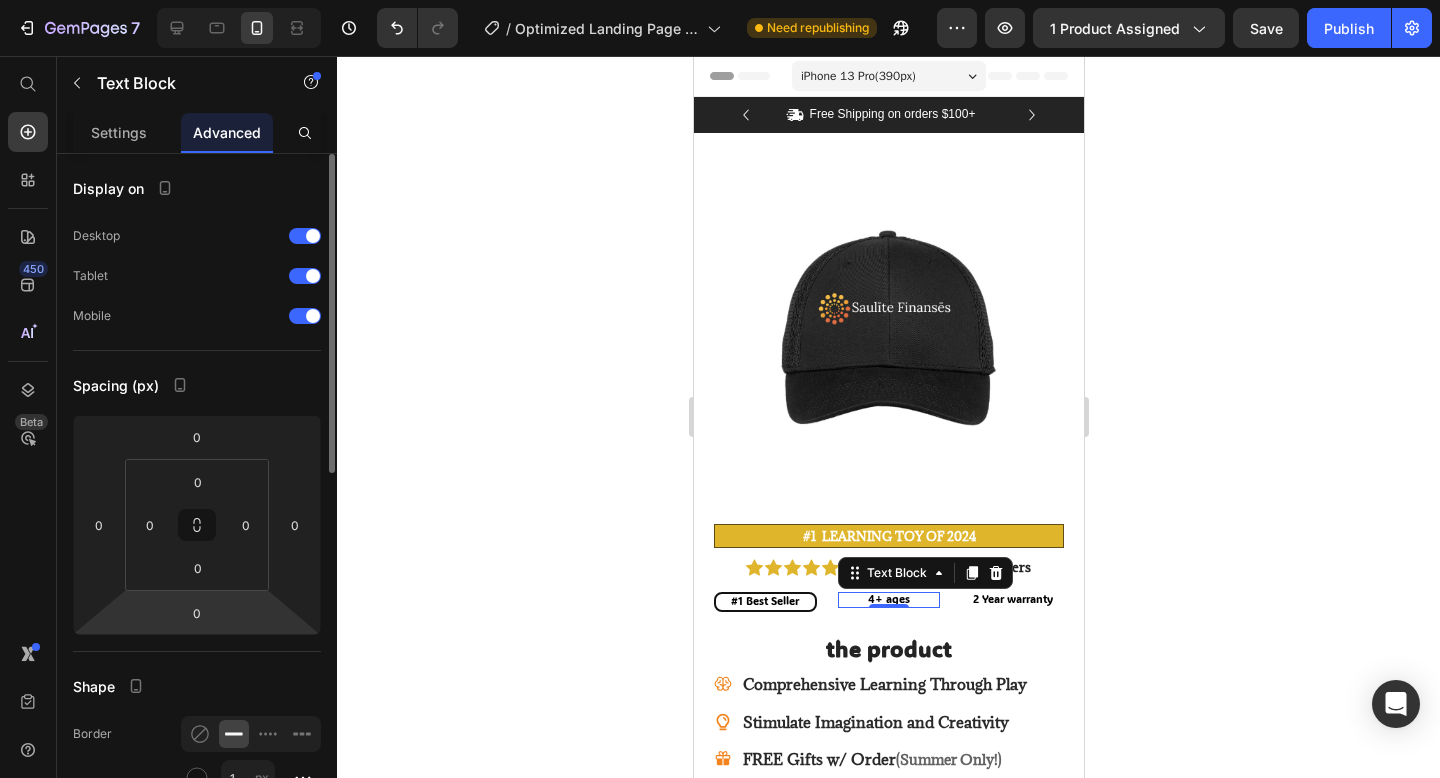 scroll, scrollTop: 176, scrollLeft: 0, axis: vertical 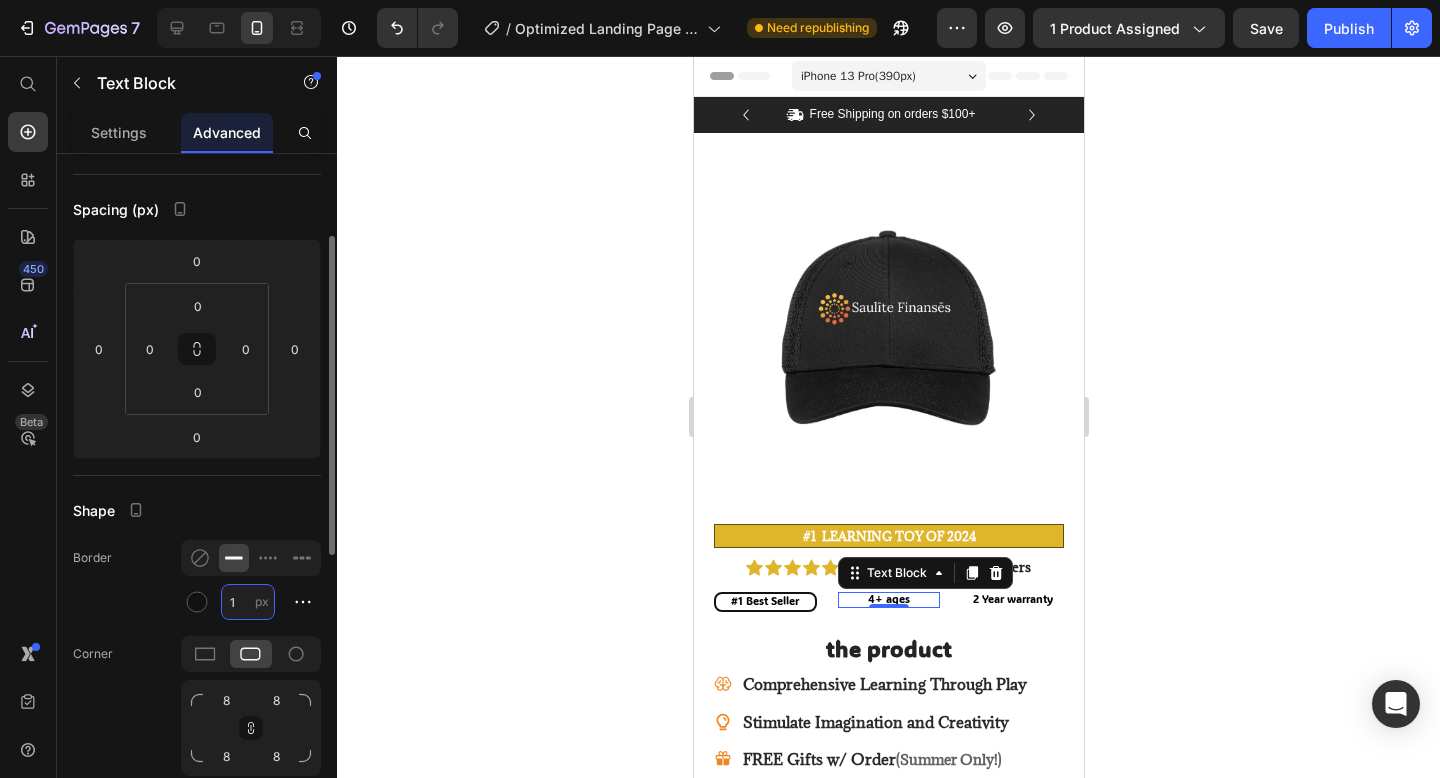 click on "1" at bounding box center (248, 602) 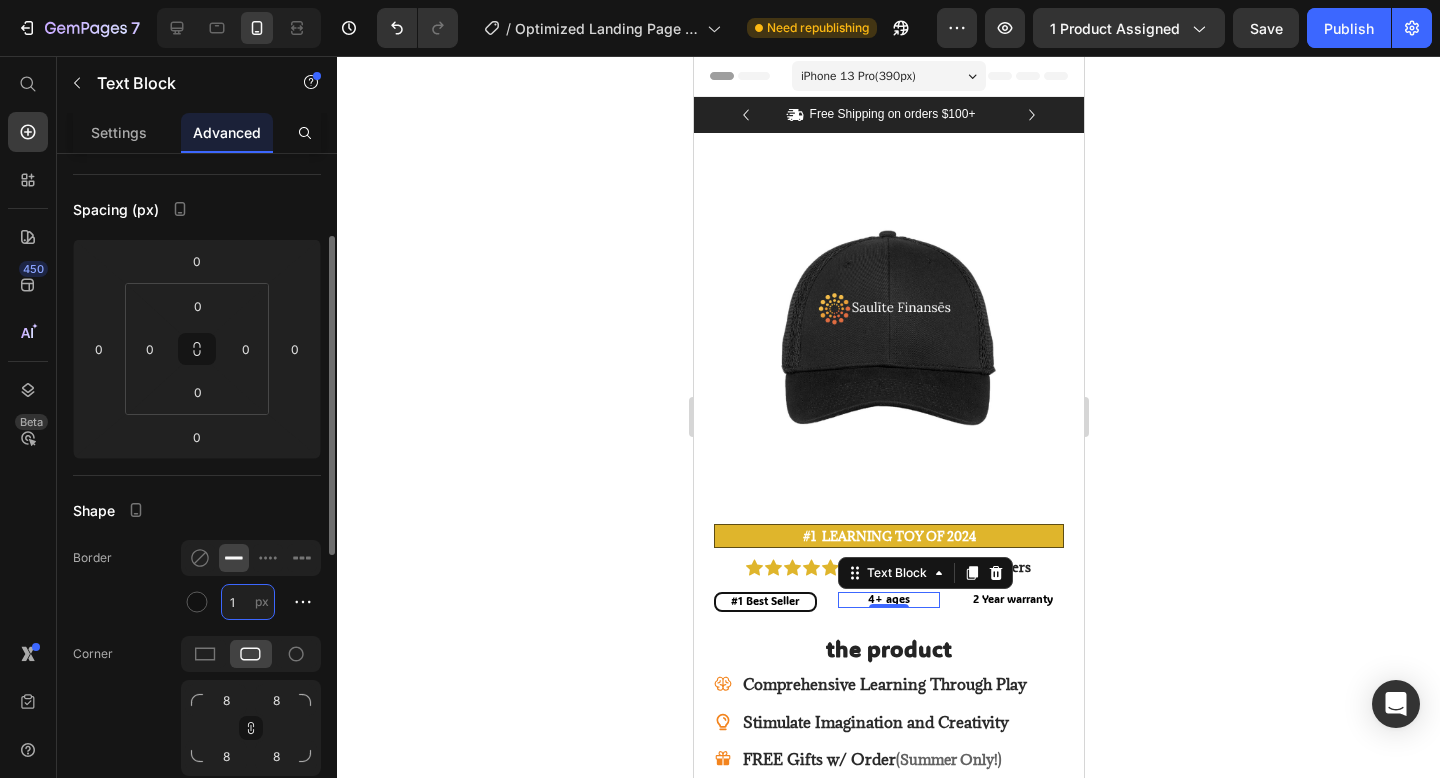 type on "2" 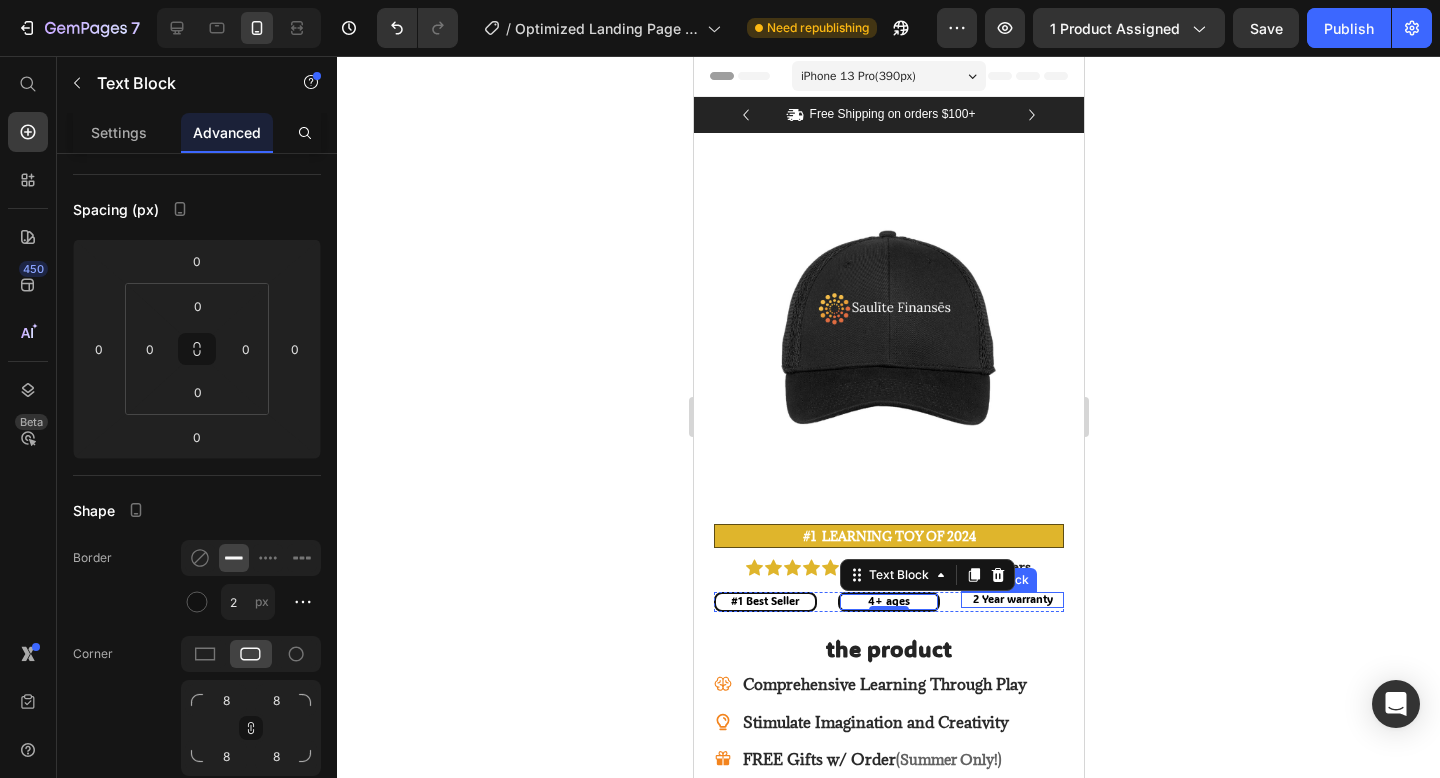 click on "2 Year warranty" at bounding box center (1011, 599) 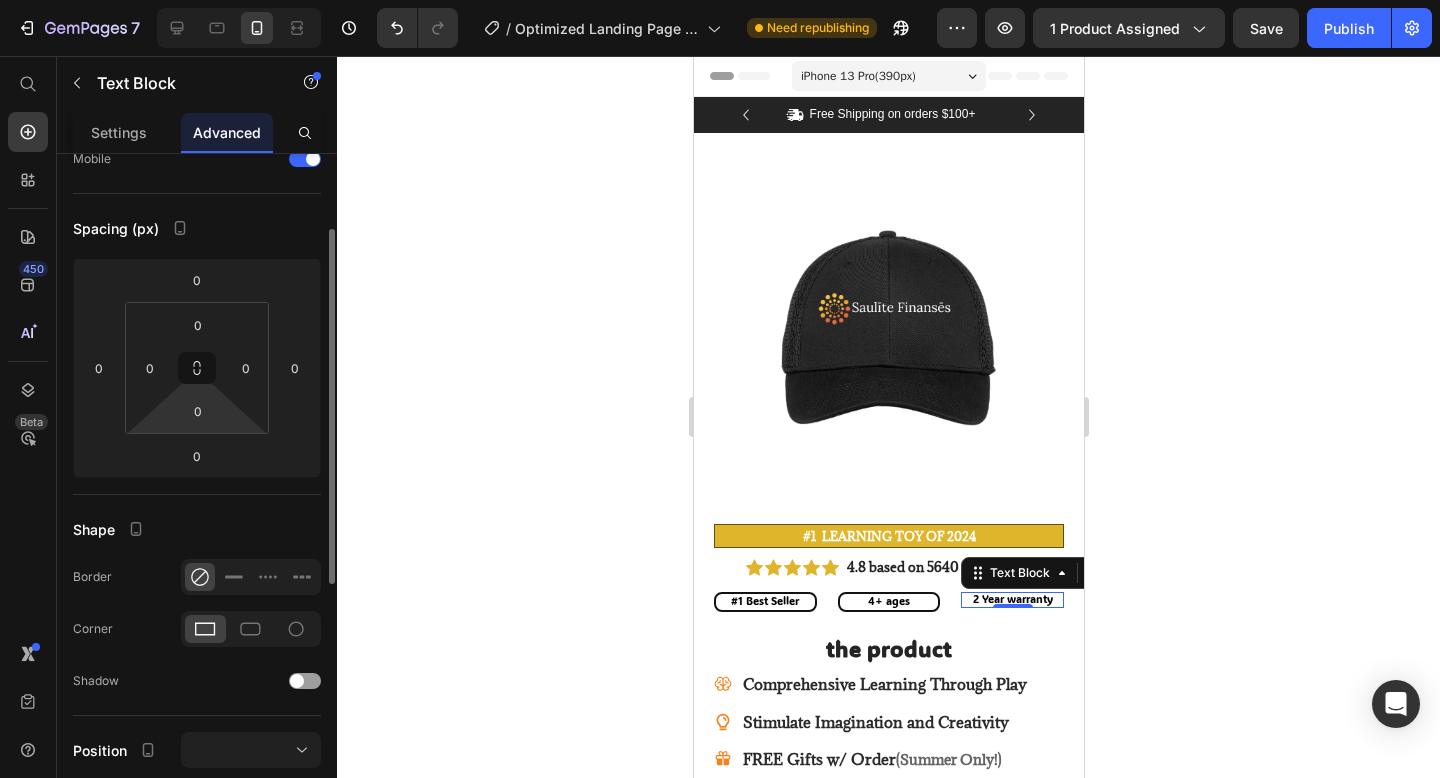 scroll, scrollTop: 139, scrollLeft: 0, axis: vertical 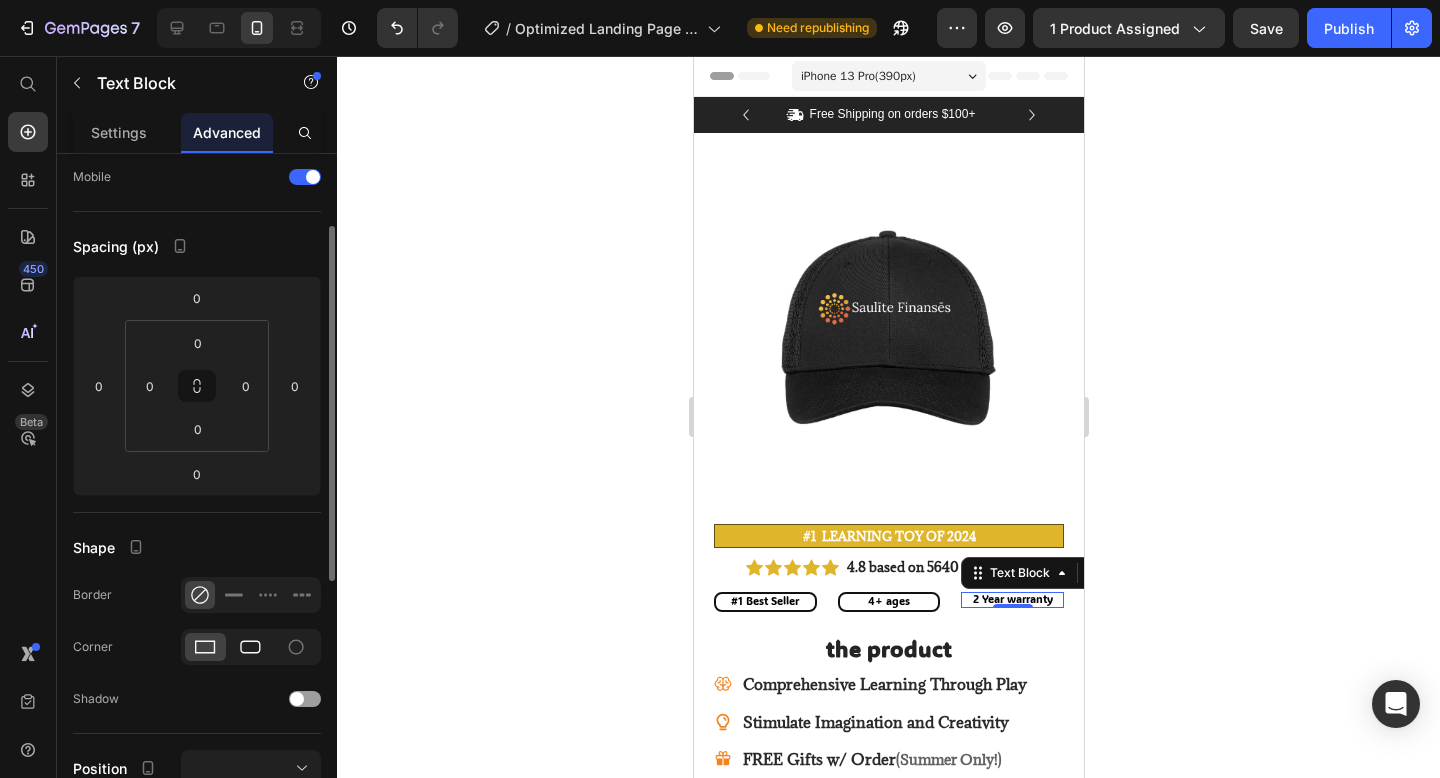 click 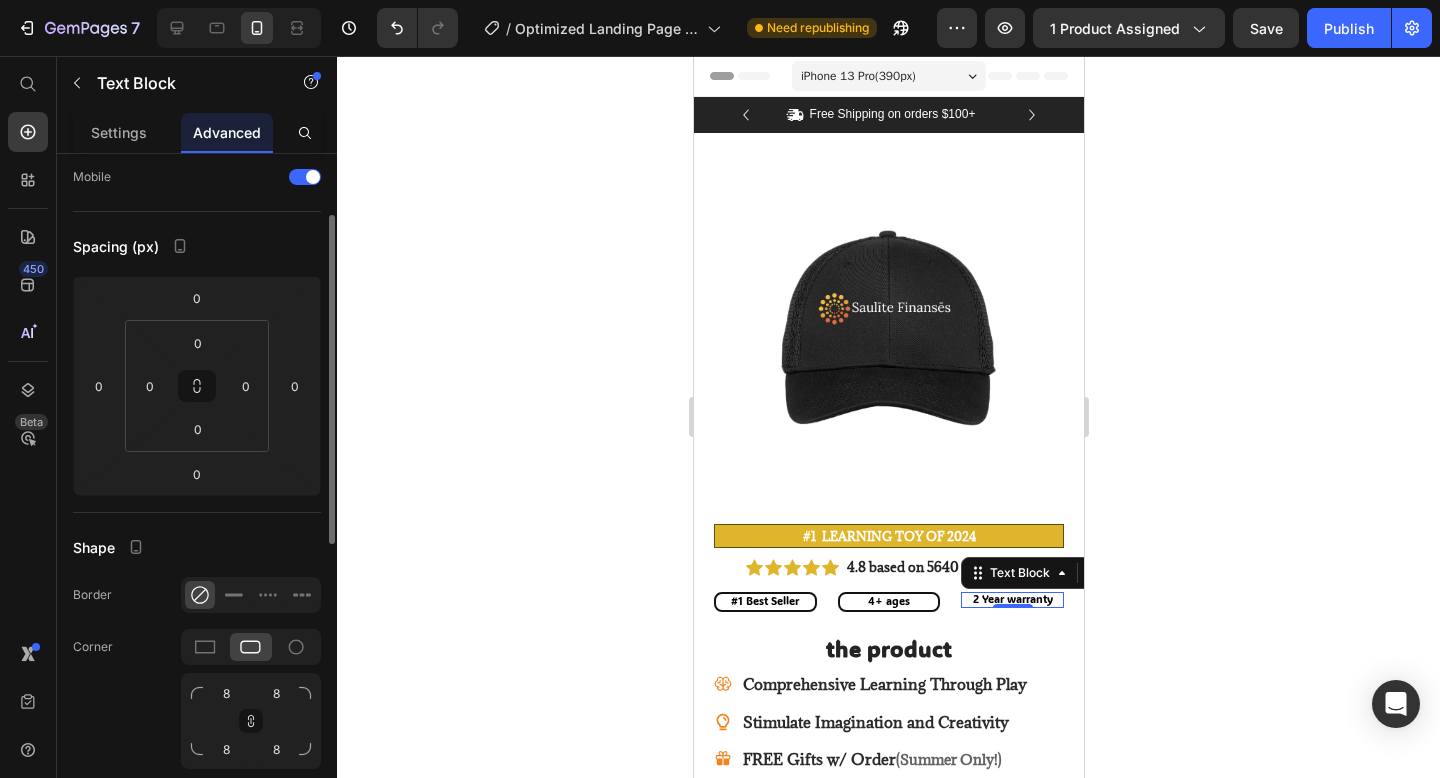 scroll, scrollTop: 112, scrollLeft: 0, axis: vertical 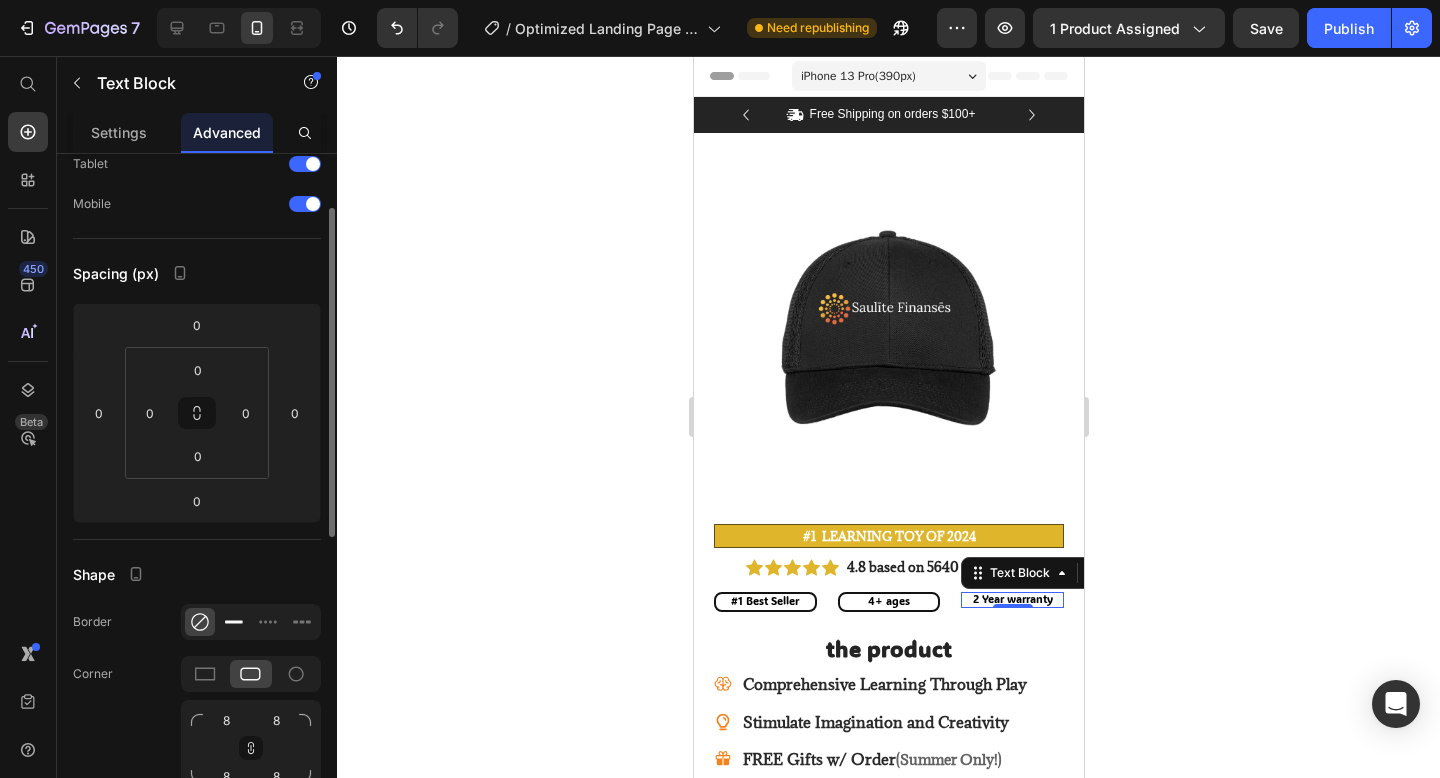 click 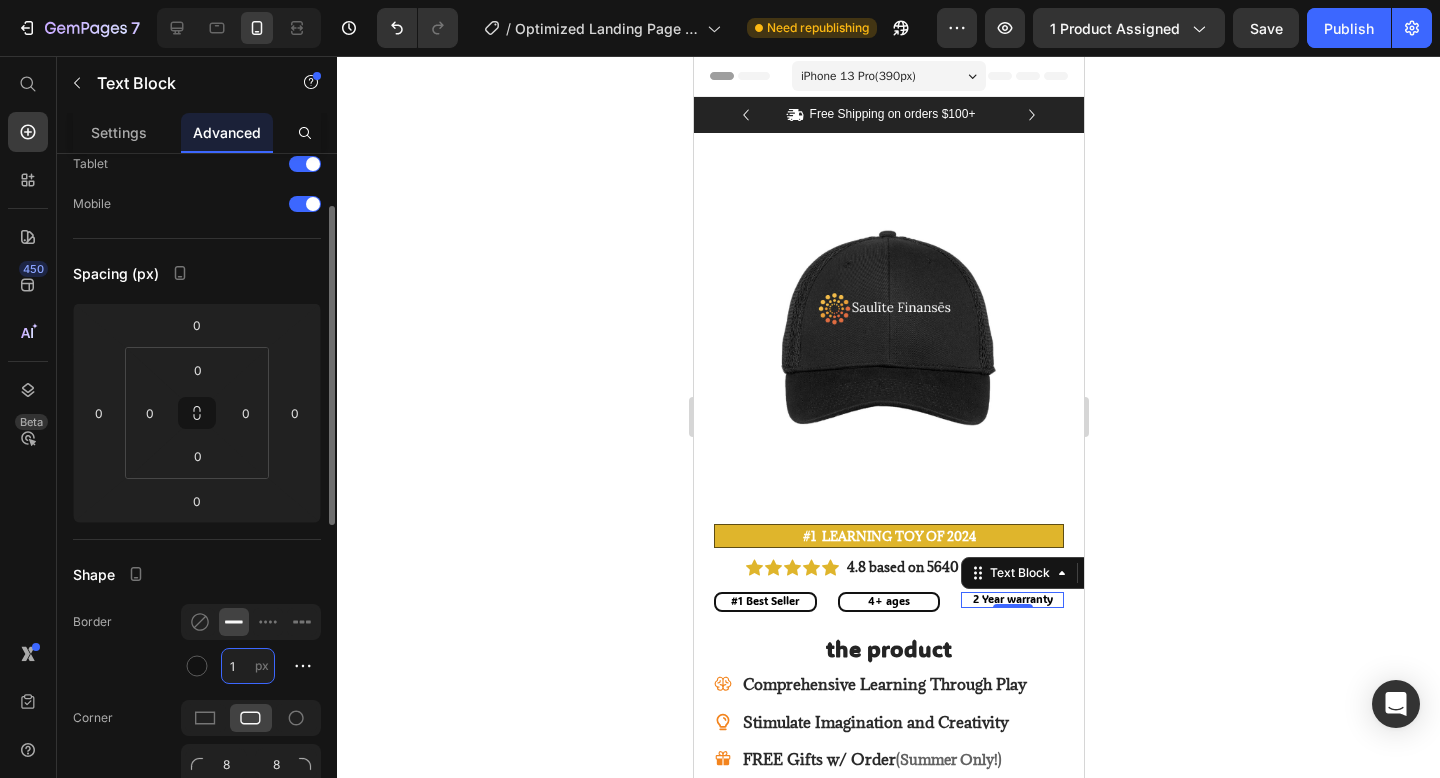 click on "1" at bounding box center (248, 666) 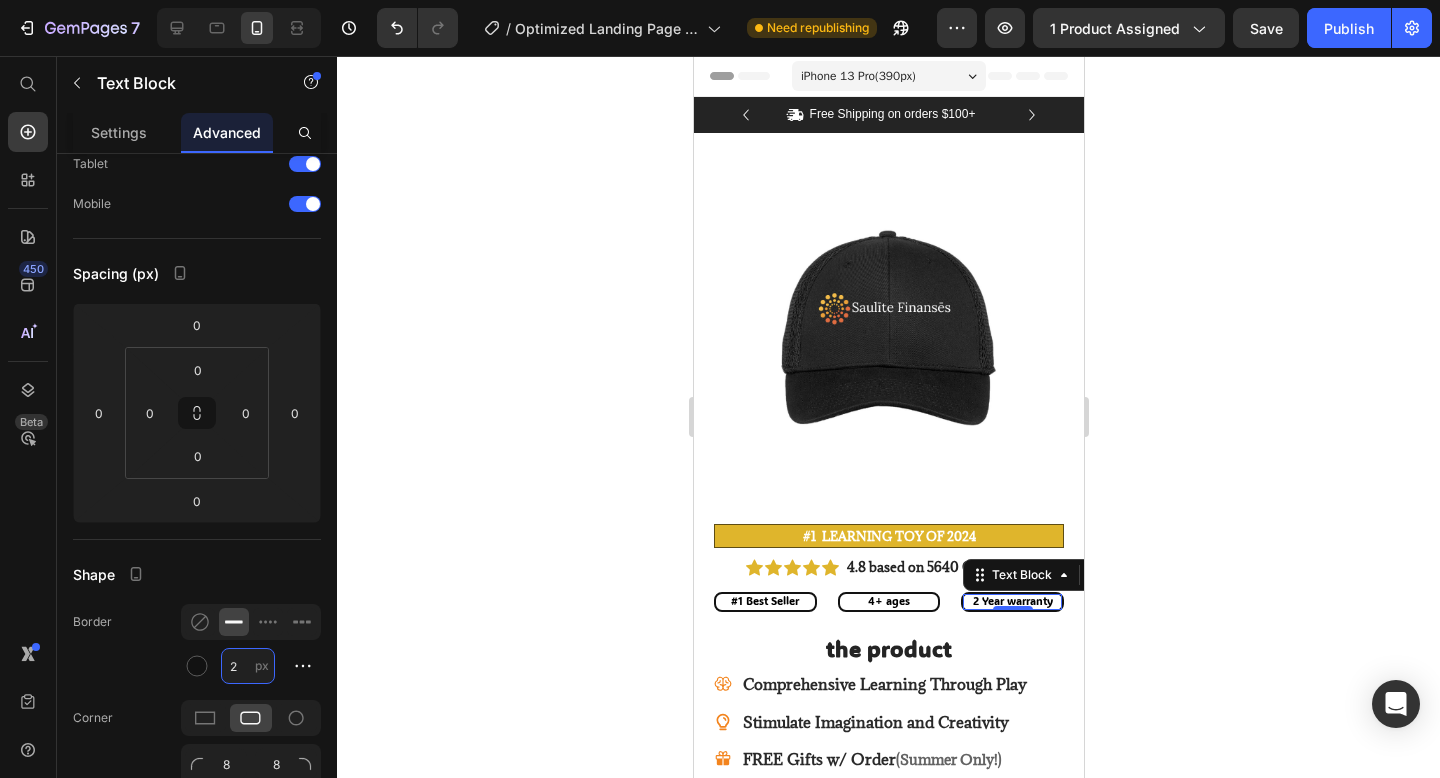 type on "2" 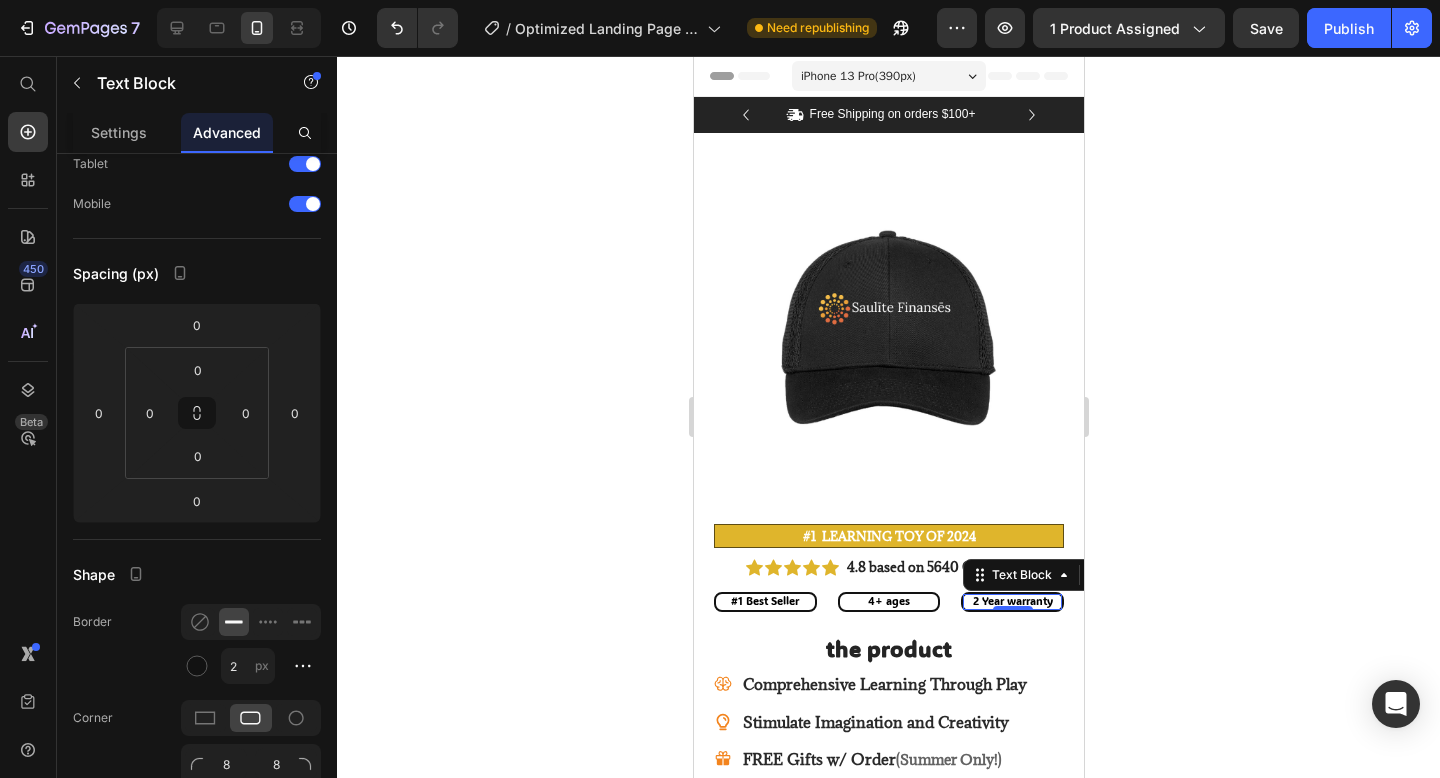 click on "2 Year warranty" at bounding box center (1011, 601) 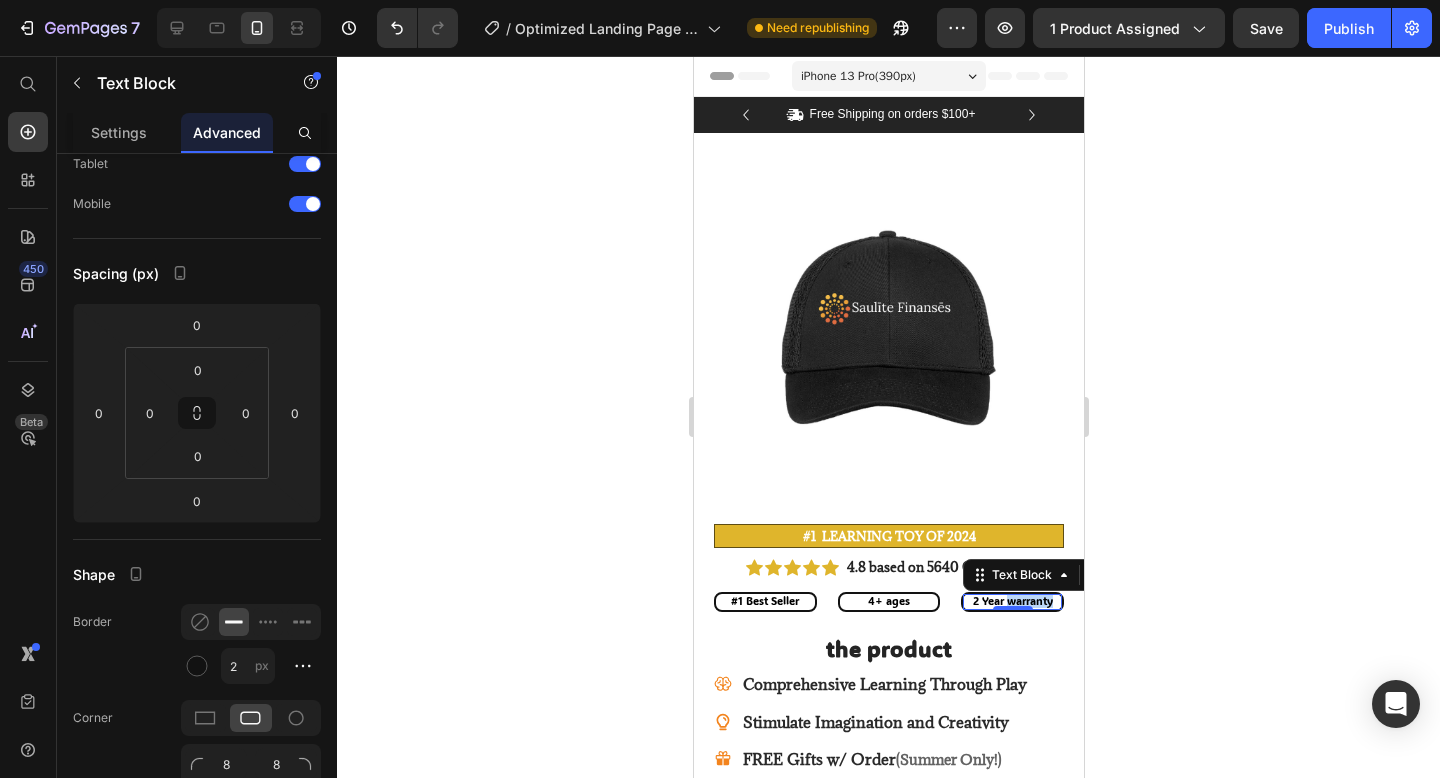 click on "2 Year warranty" at bounding box center (1011, 601) 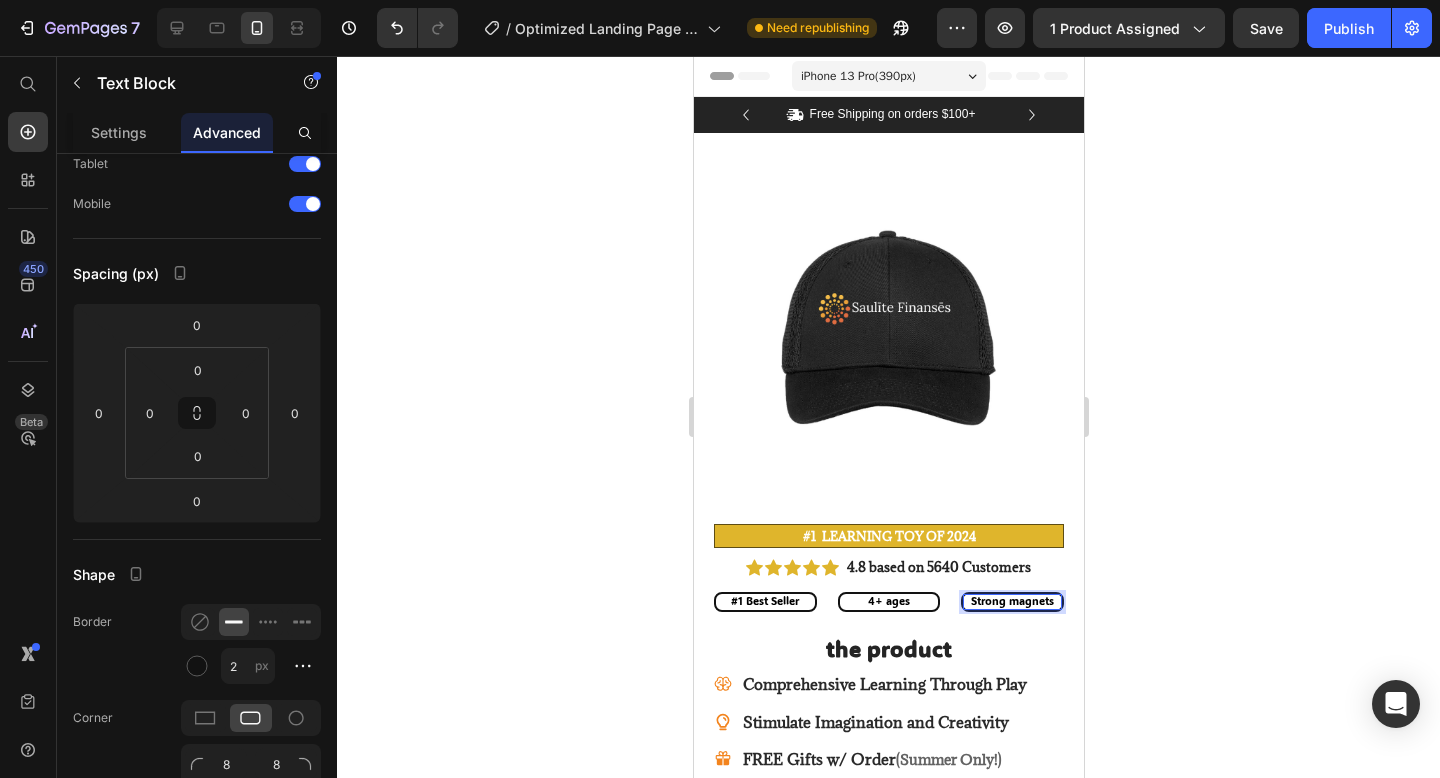 click 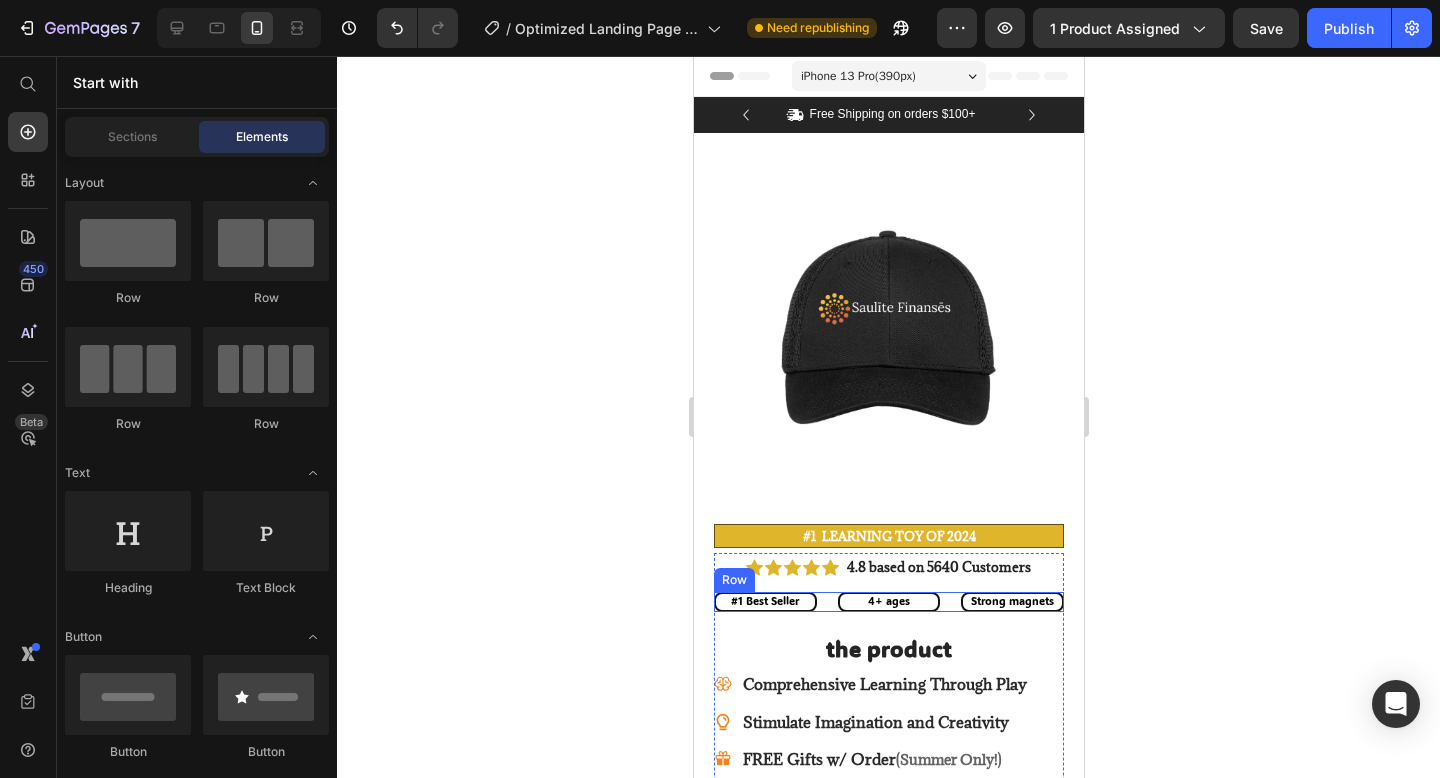 click on "#1 Best Seller Text Block 4+ ages Text Block Strong magnets Text Block Row" at bounding box center (888, 602) 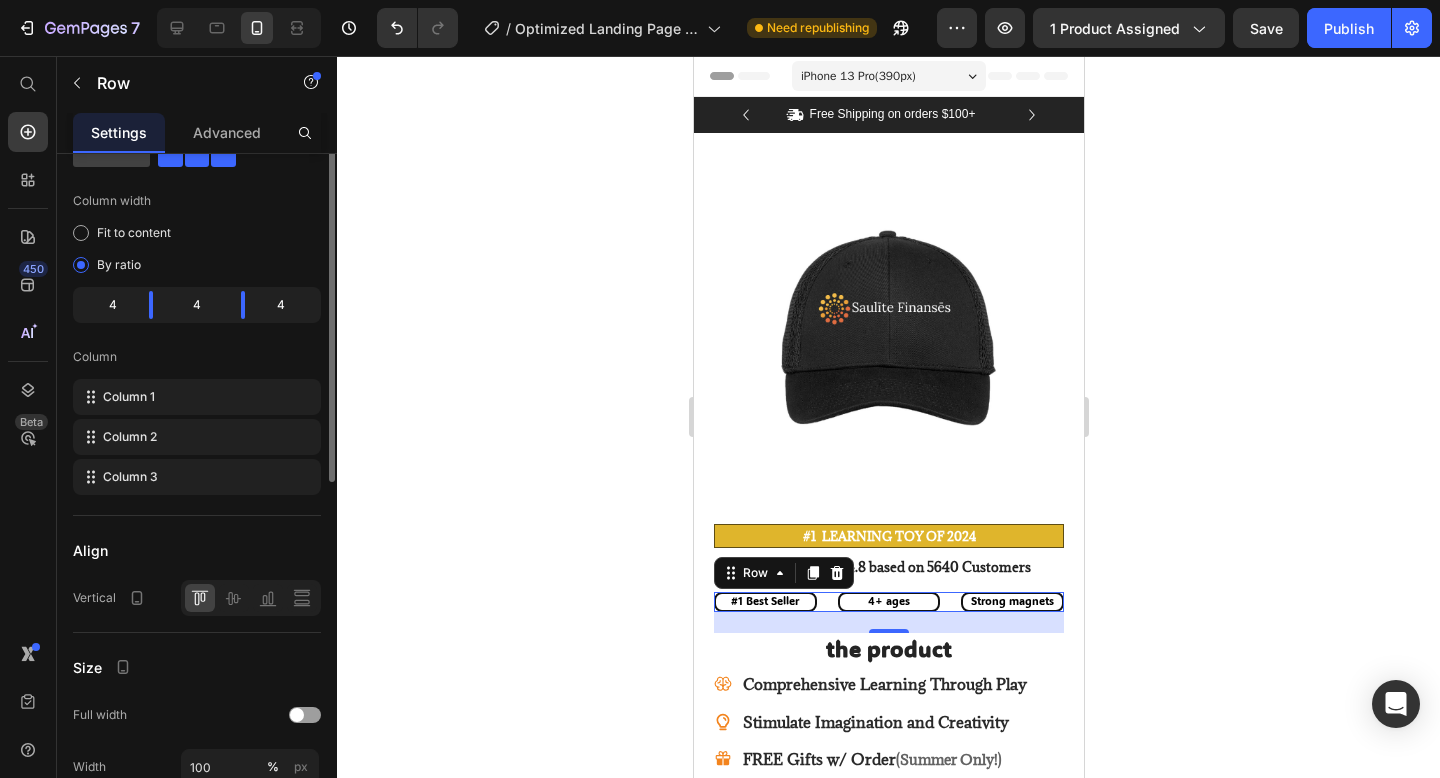 scroll, scrollTop: 0, scrollLeft: 0, axis: both 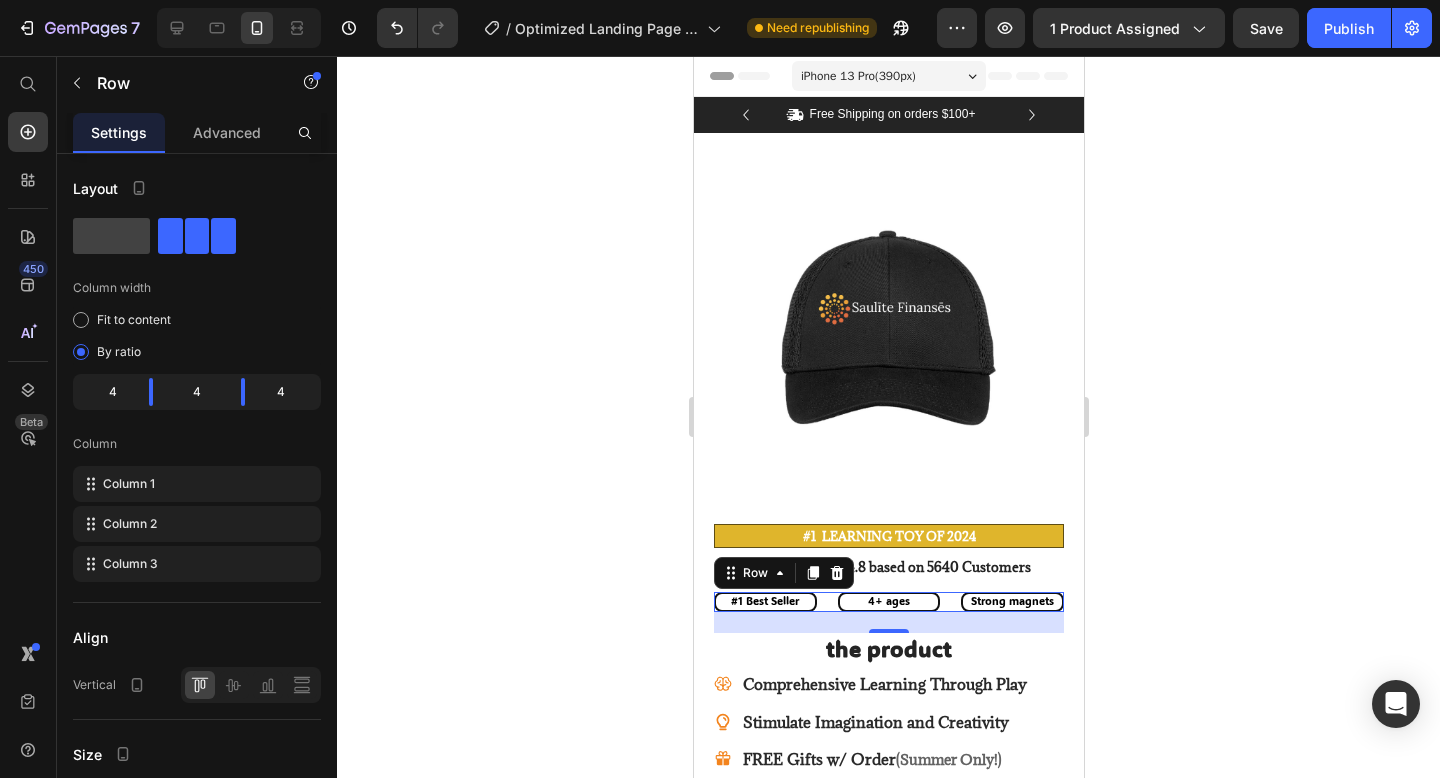 click 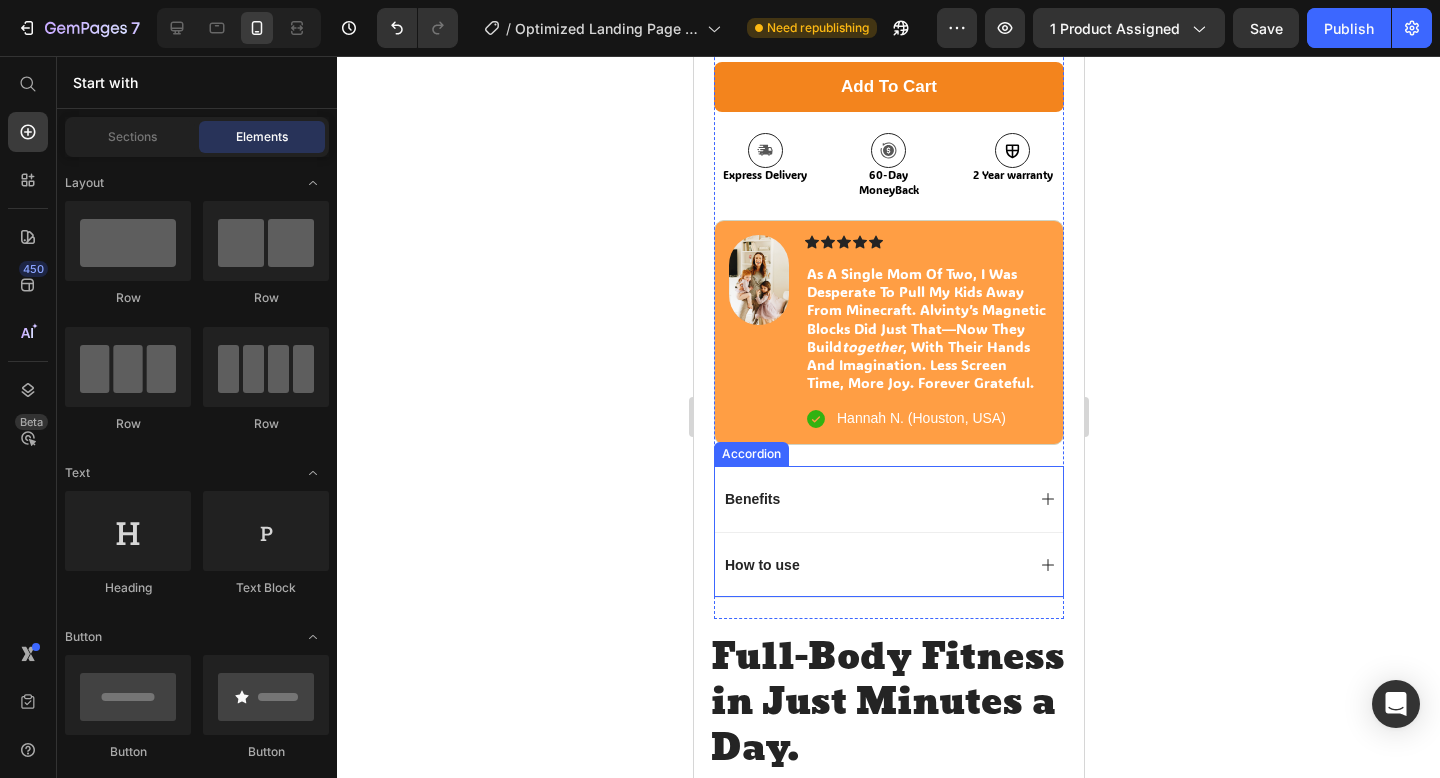scroll, scrollTop: 873, scrollLeft: 0, axis: vertical 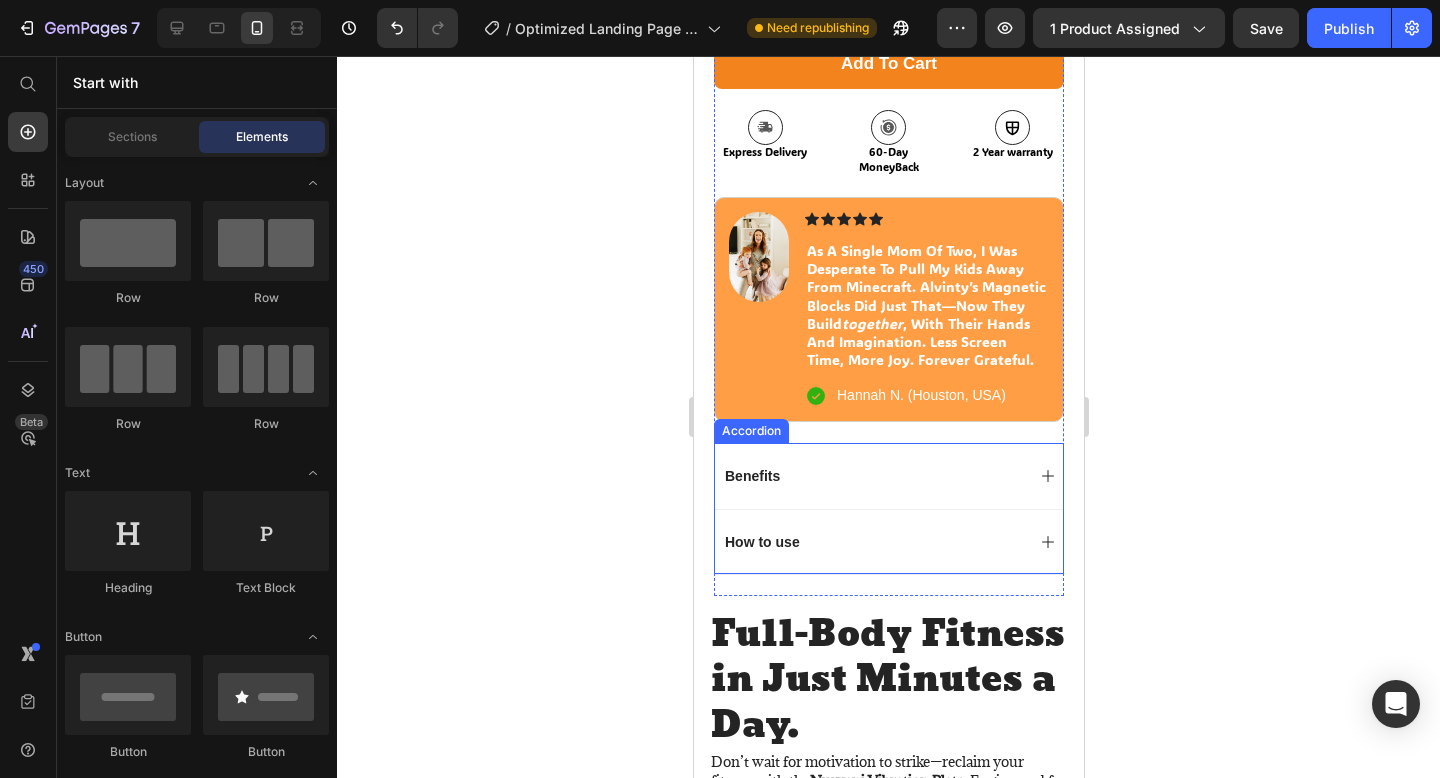 click on "Benefits" at bounding box center (888, 475) 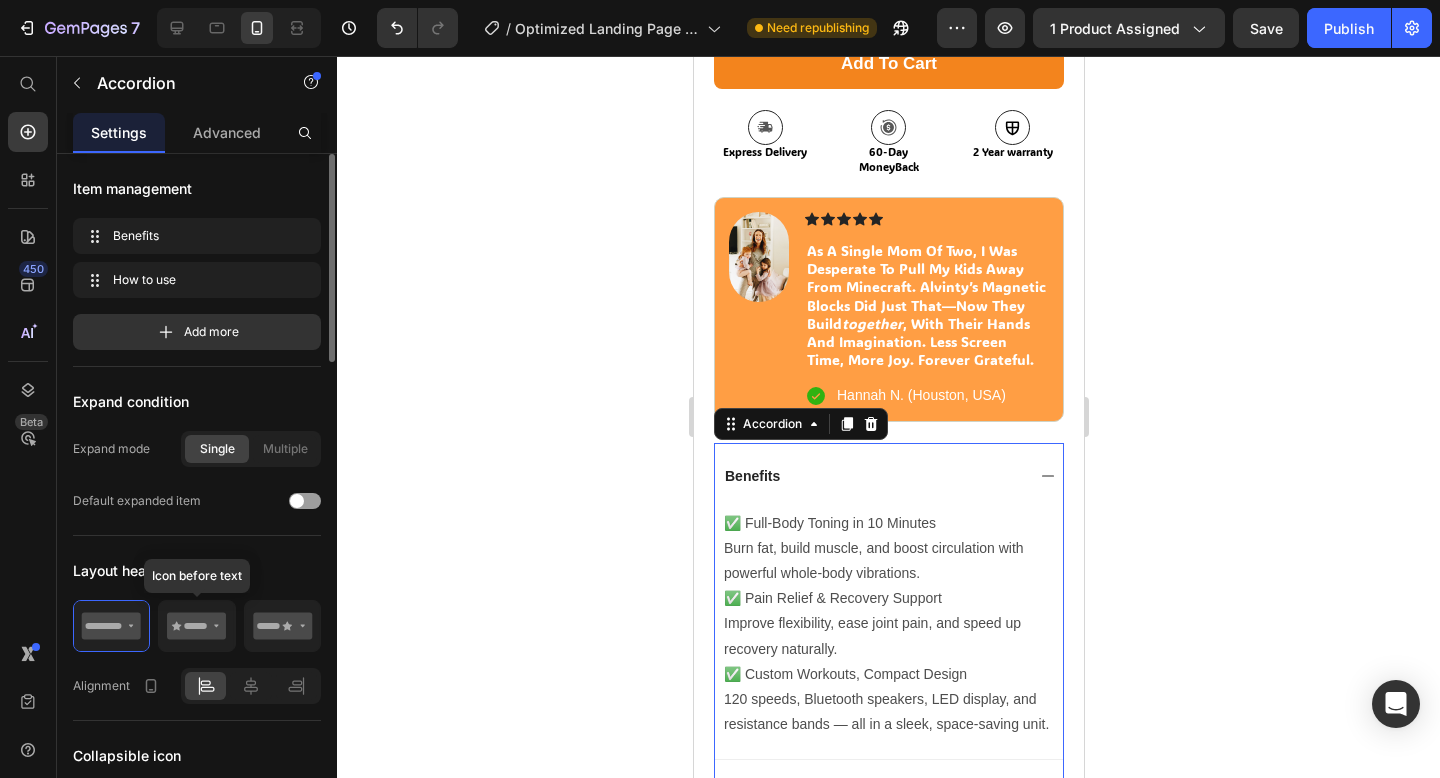 click 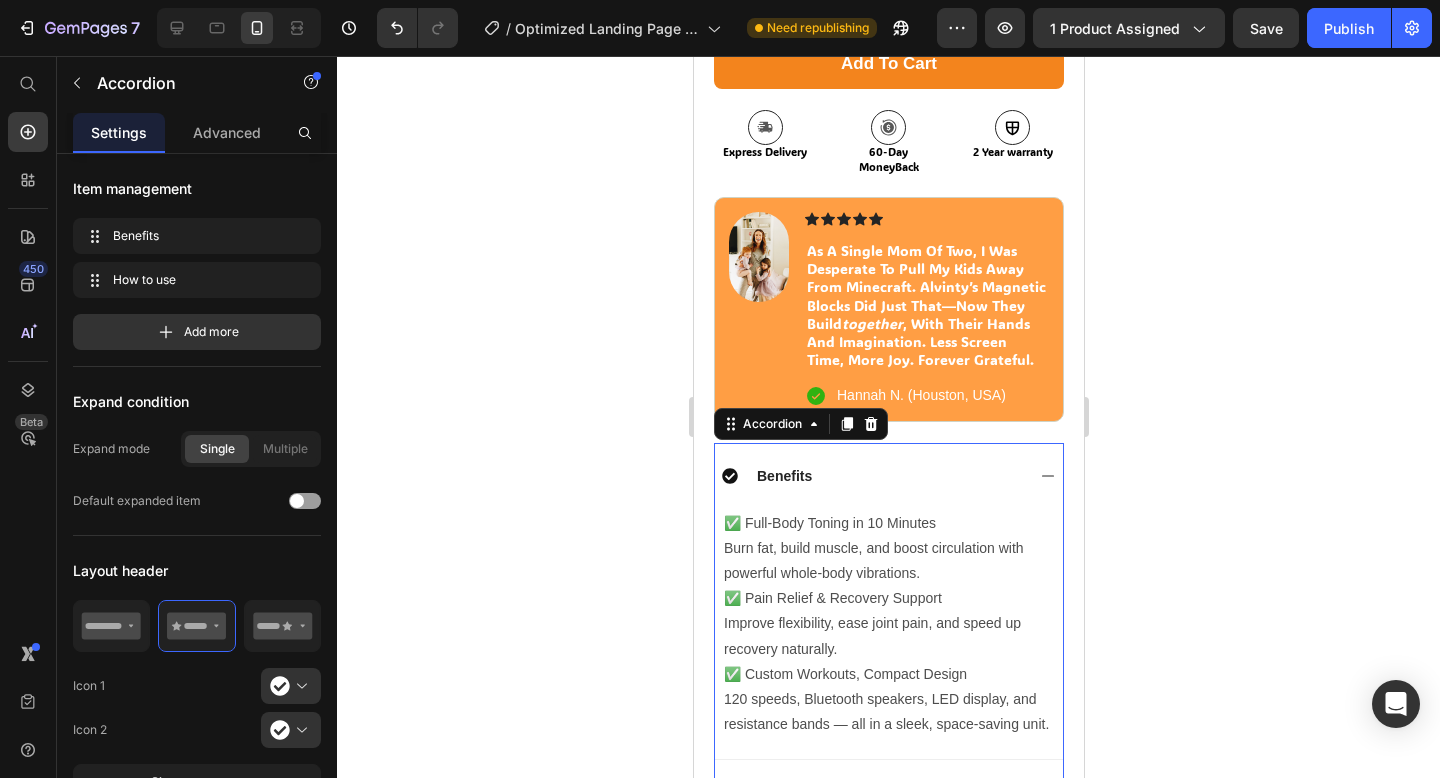 click 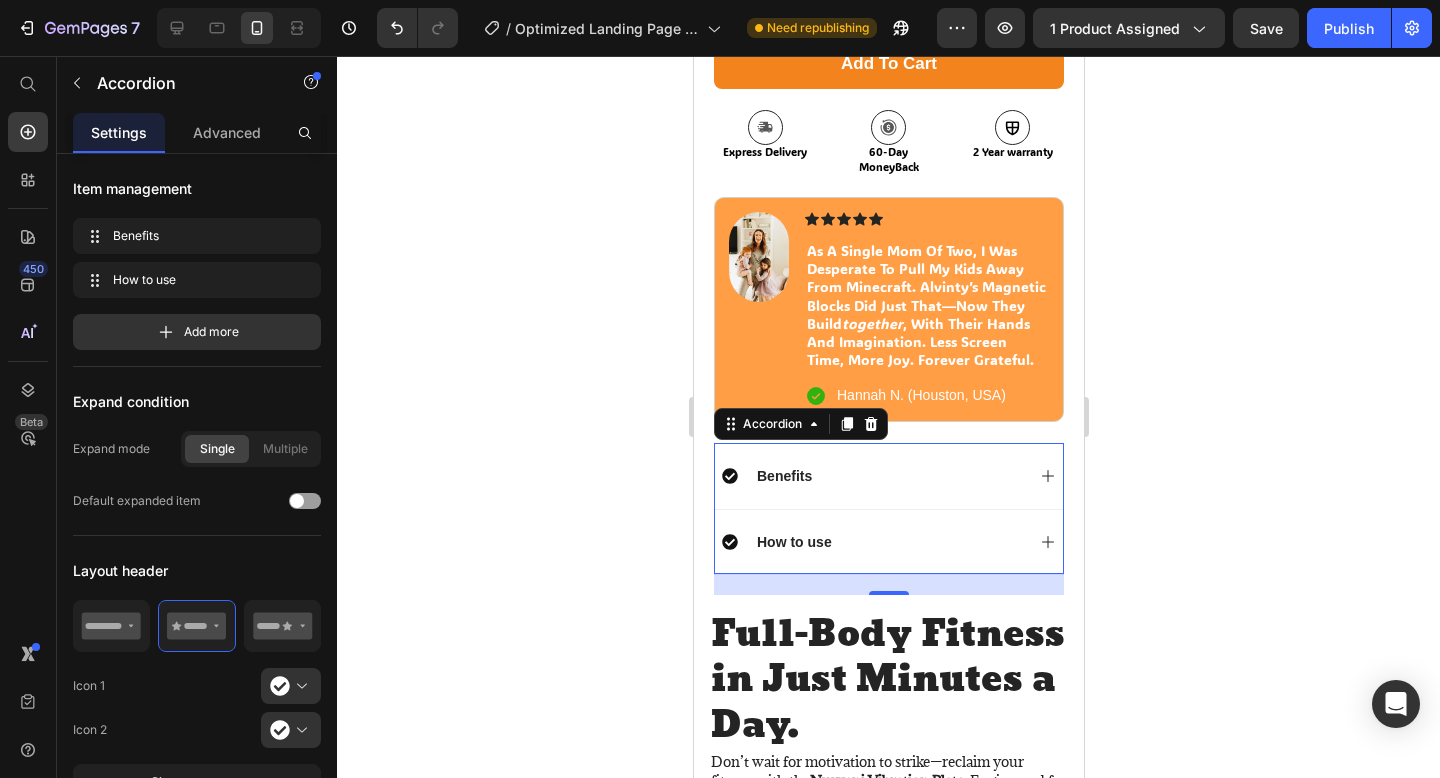 scroll, scrollTop: 869, scrollLeft: 0, axis: vertical 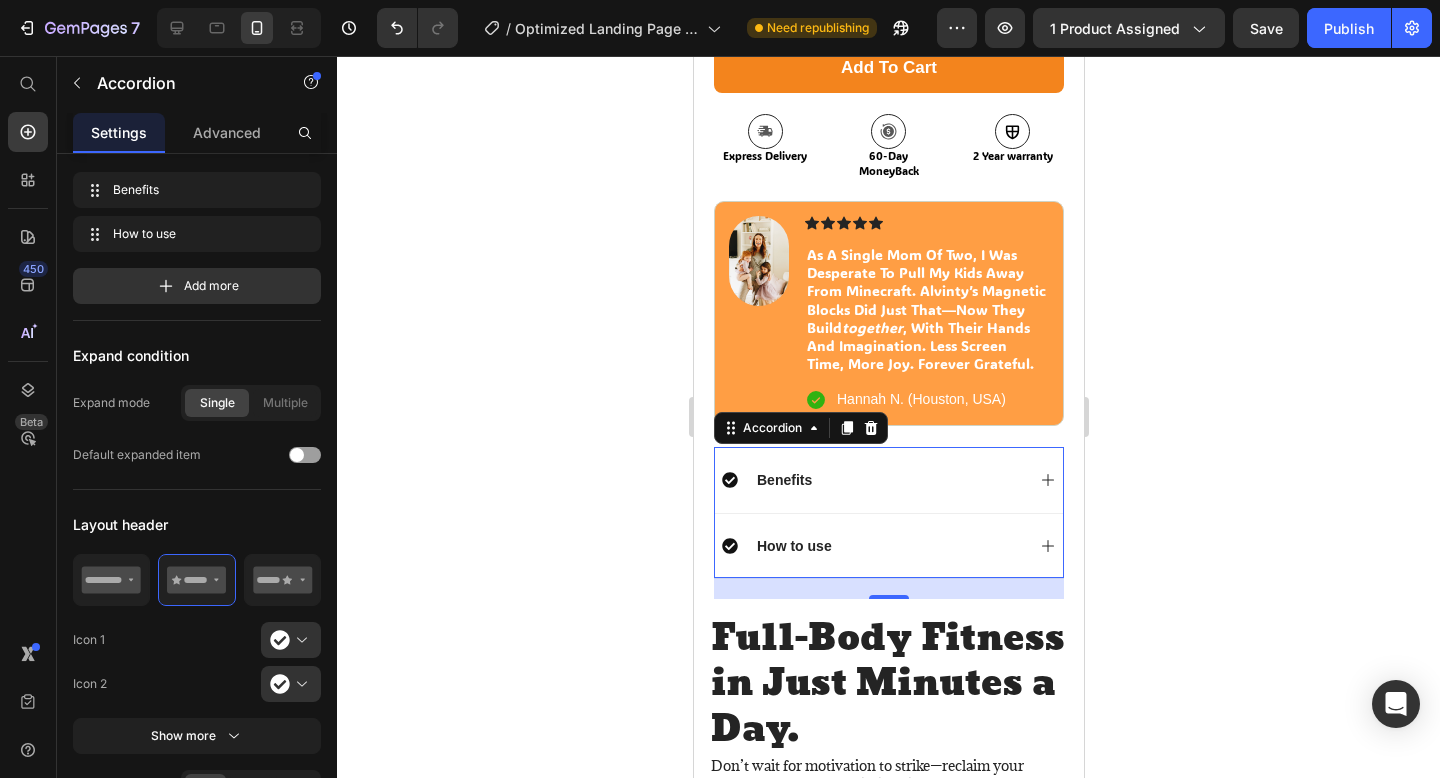 click on "Benefits" at bounding box center (783, 480) 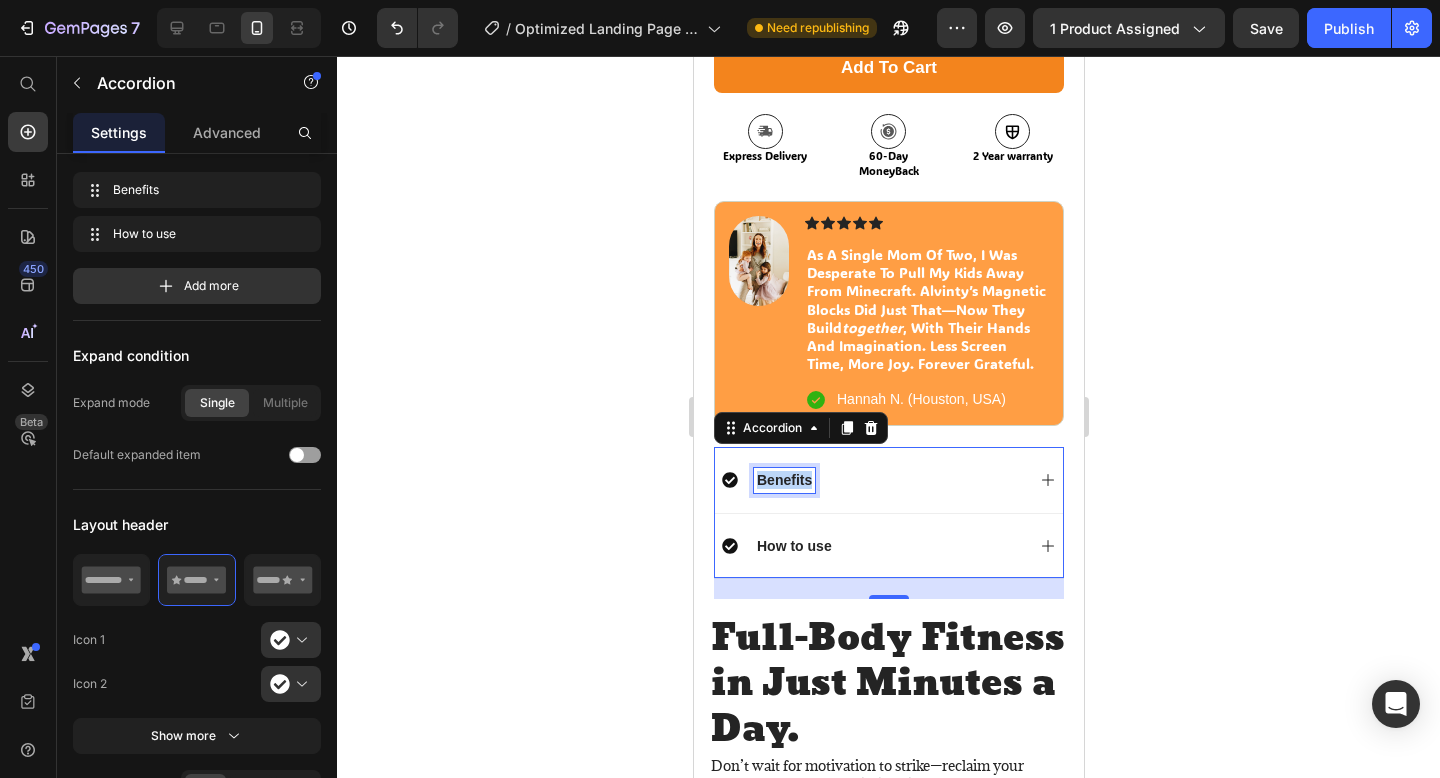 click on "Benefits" at bounding box center (783, 480) 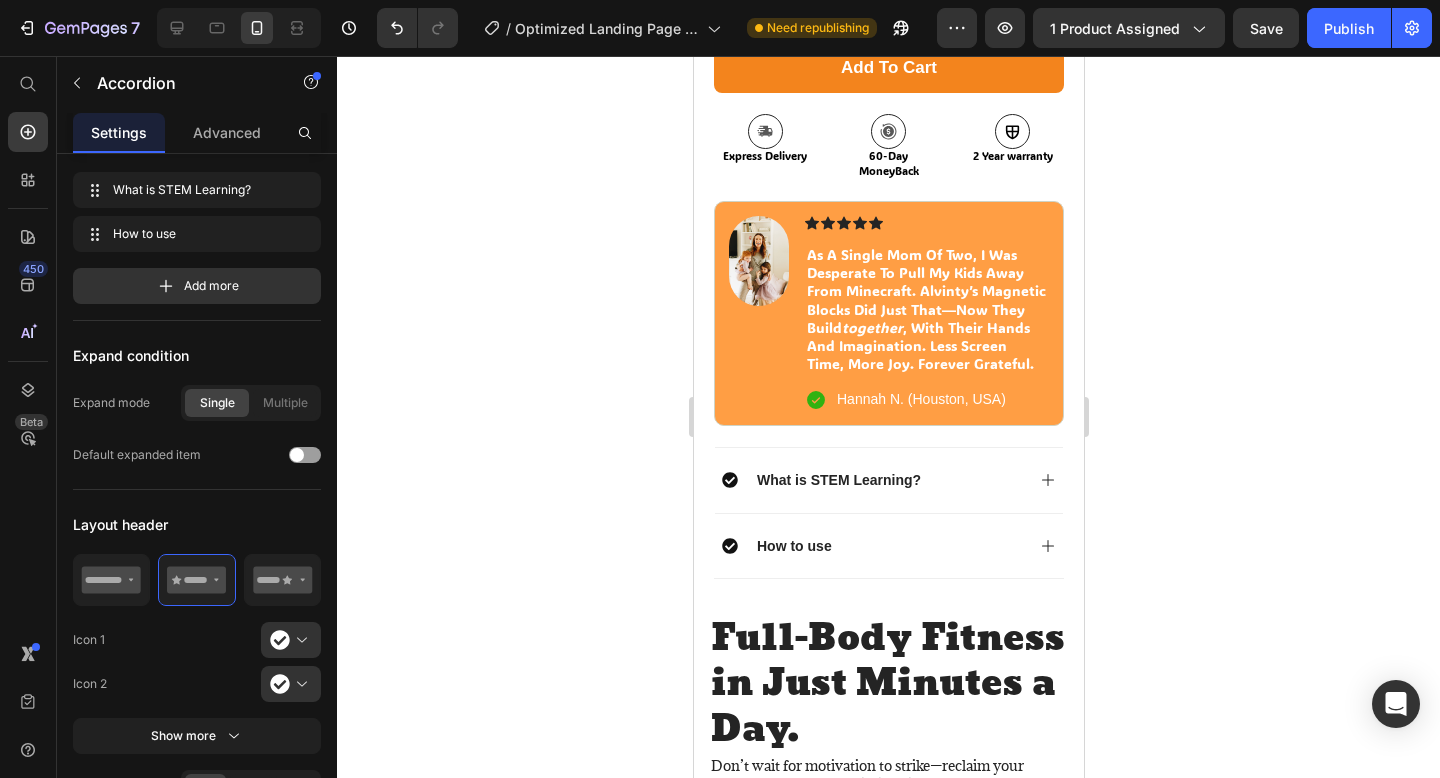 click on "What is STEM Learning?" at bounding box center (888, 479) 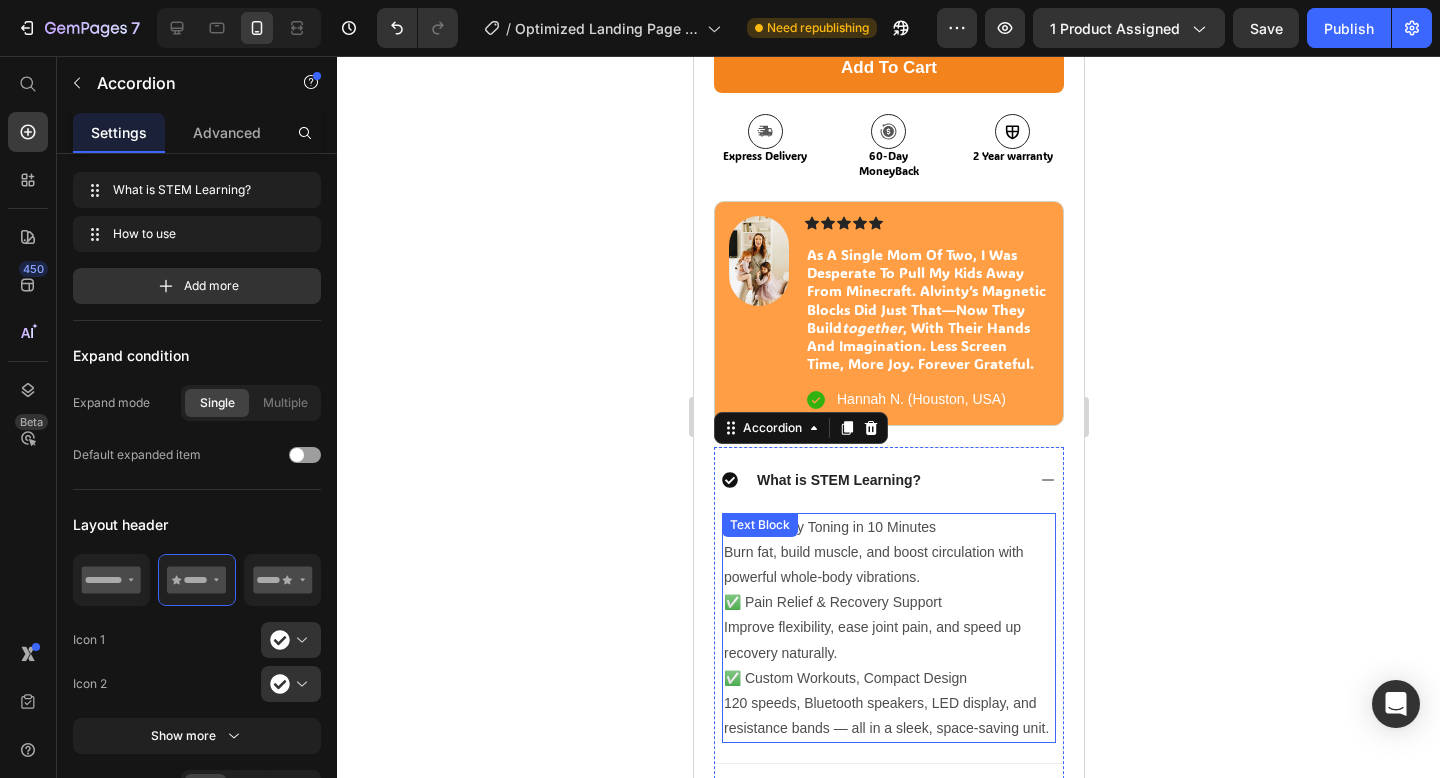 click on "Burn fat, build muscle, and boost circulation with powerful whole-body vibrations." at bounding box center [888, 565] 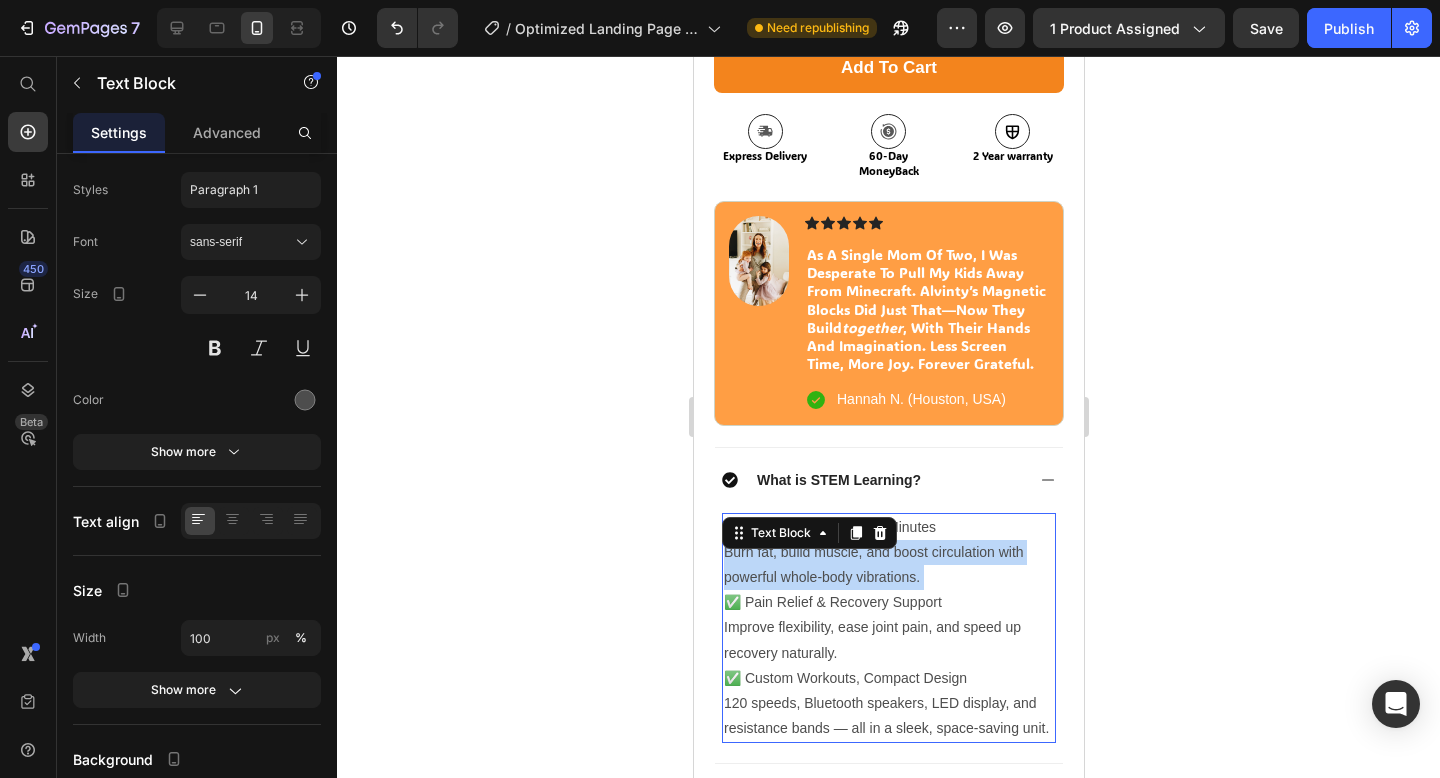 click on "Burn fat, build muscle, and boost circulation with powerful whole-body vibrations." at bounding box center (888, 565) 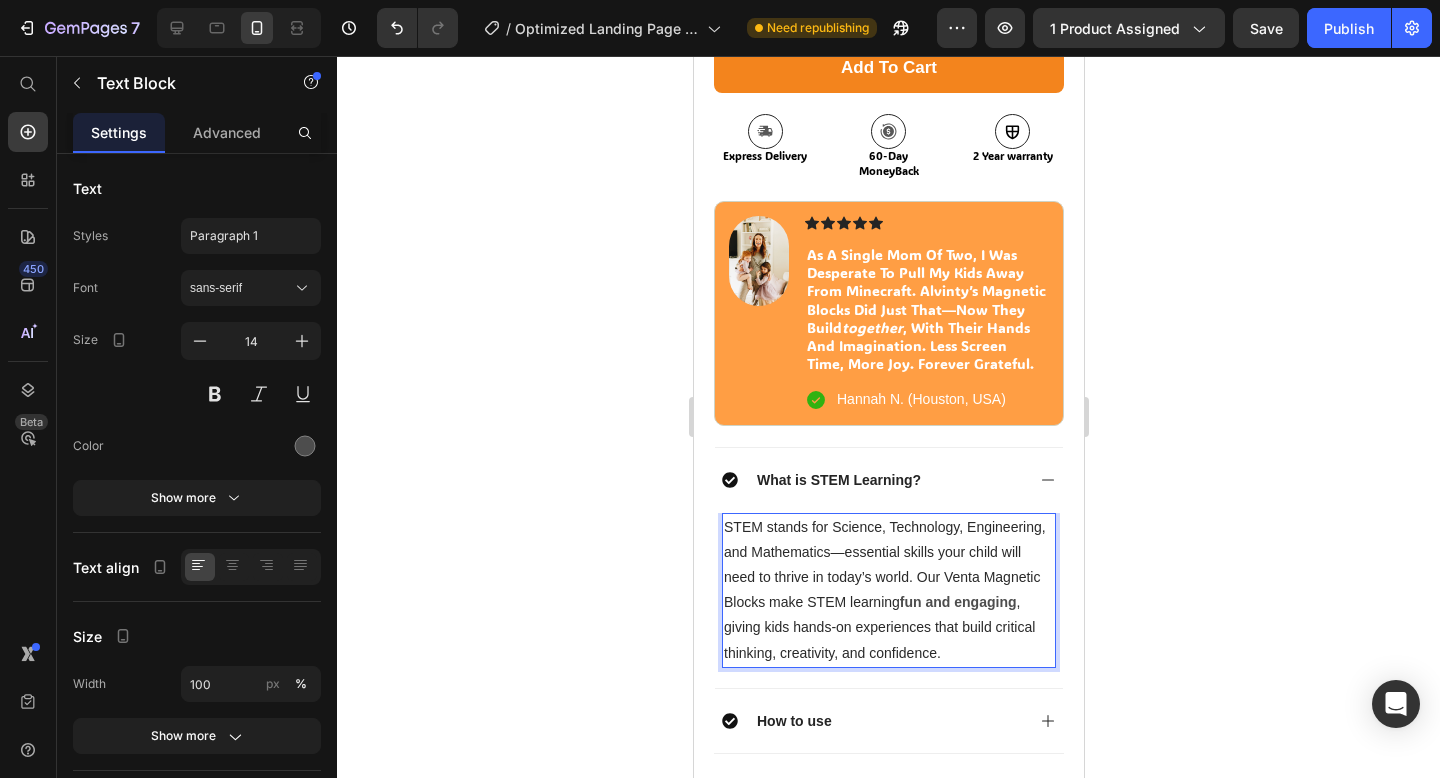 click on "STEM stands for Science, Technology, Engineering, and Mathematics—essential skills your child will need to thrive in today’s world. Our Venta Magnetic Blocks make STEM learning" at bounding box center [884, 565] 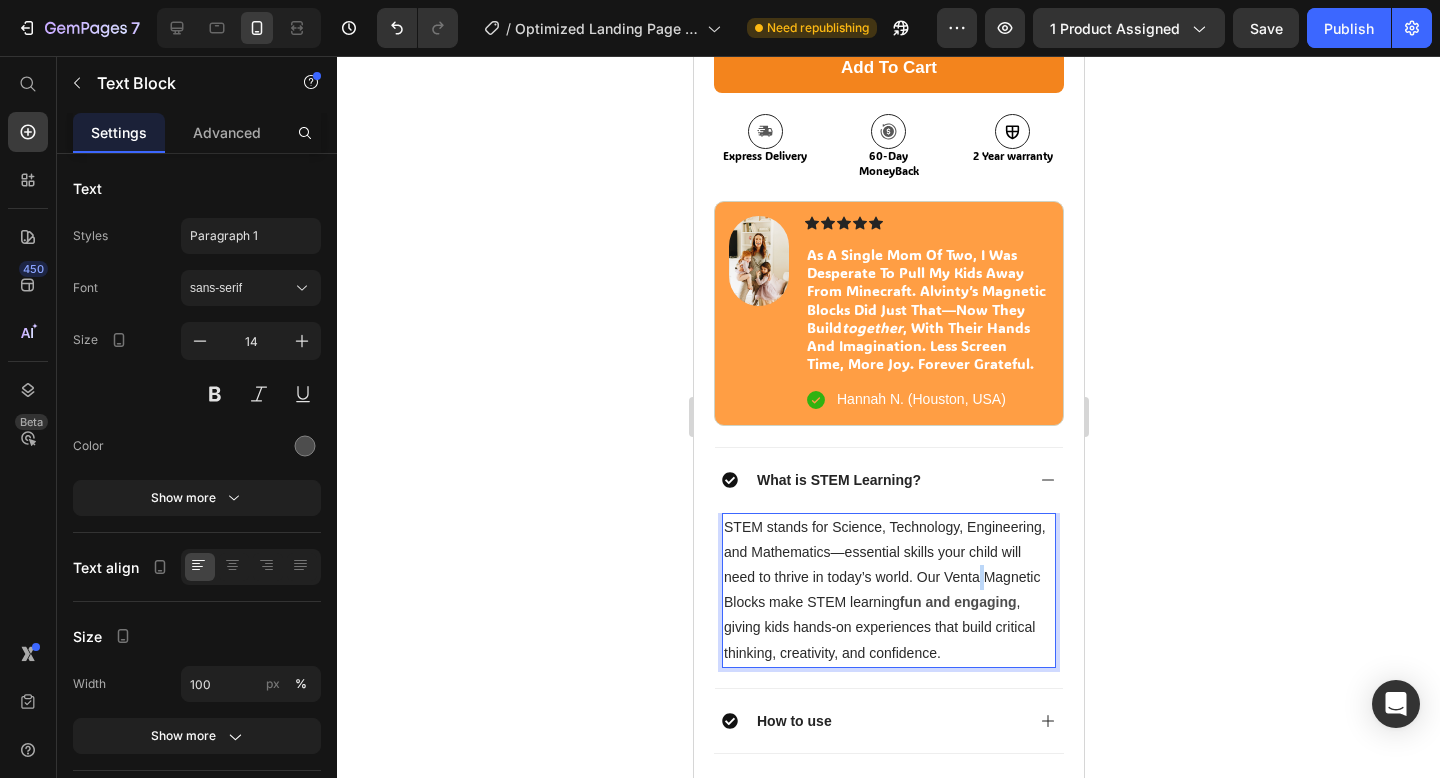 click on "STEM stands for Science, Technology, Engineering, and Mathematics—essential skills your child will need to thrive in today’s world. Our Venta Magnetic Blocks make STEM learning" at bounding box center (884, 565) 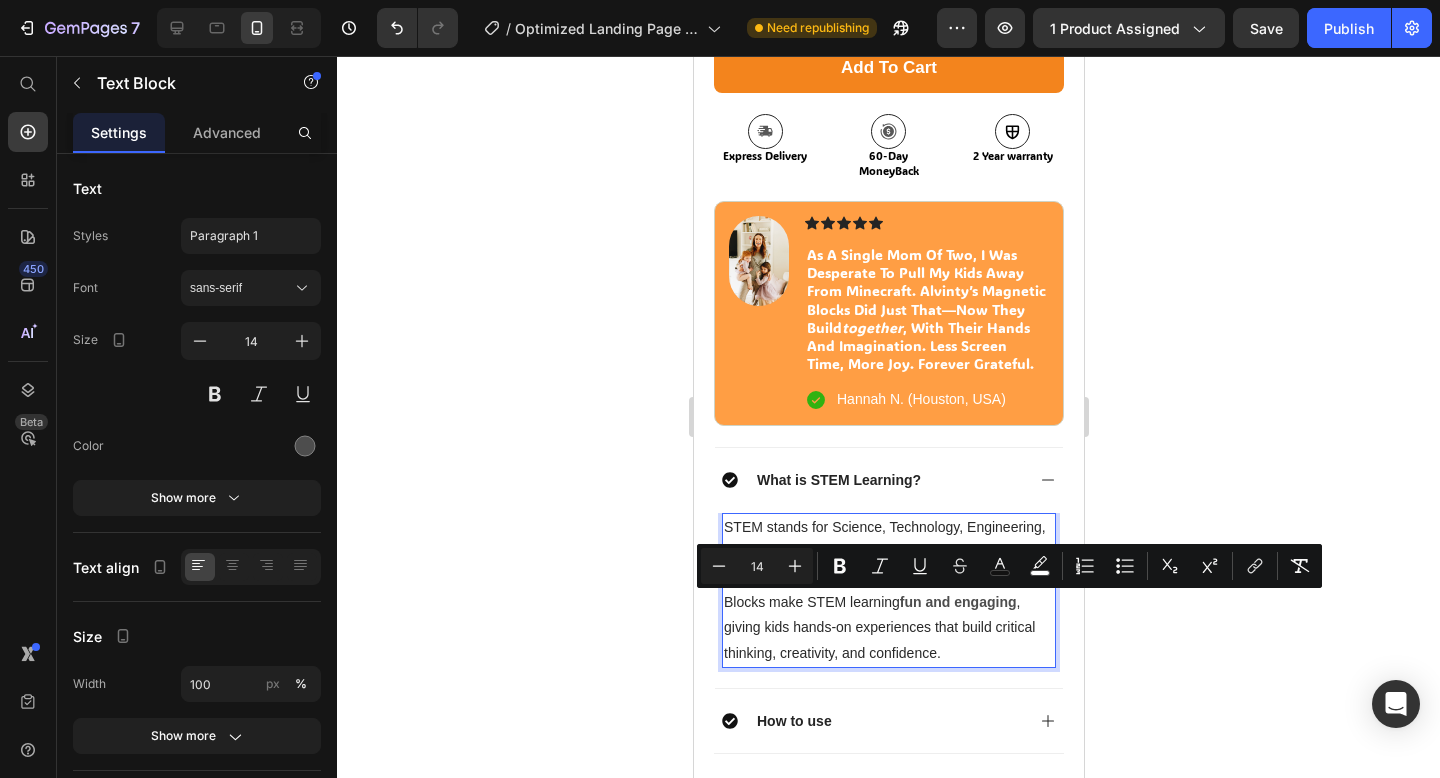 click on "STEM stands for Science, Technology, Engineering, and Mathematics—essential skills your child will need to thrive in today’s world. Our Venta Magnetic Blocks make STEM learning" at bounding box center (884, 565) 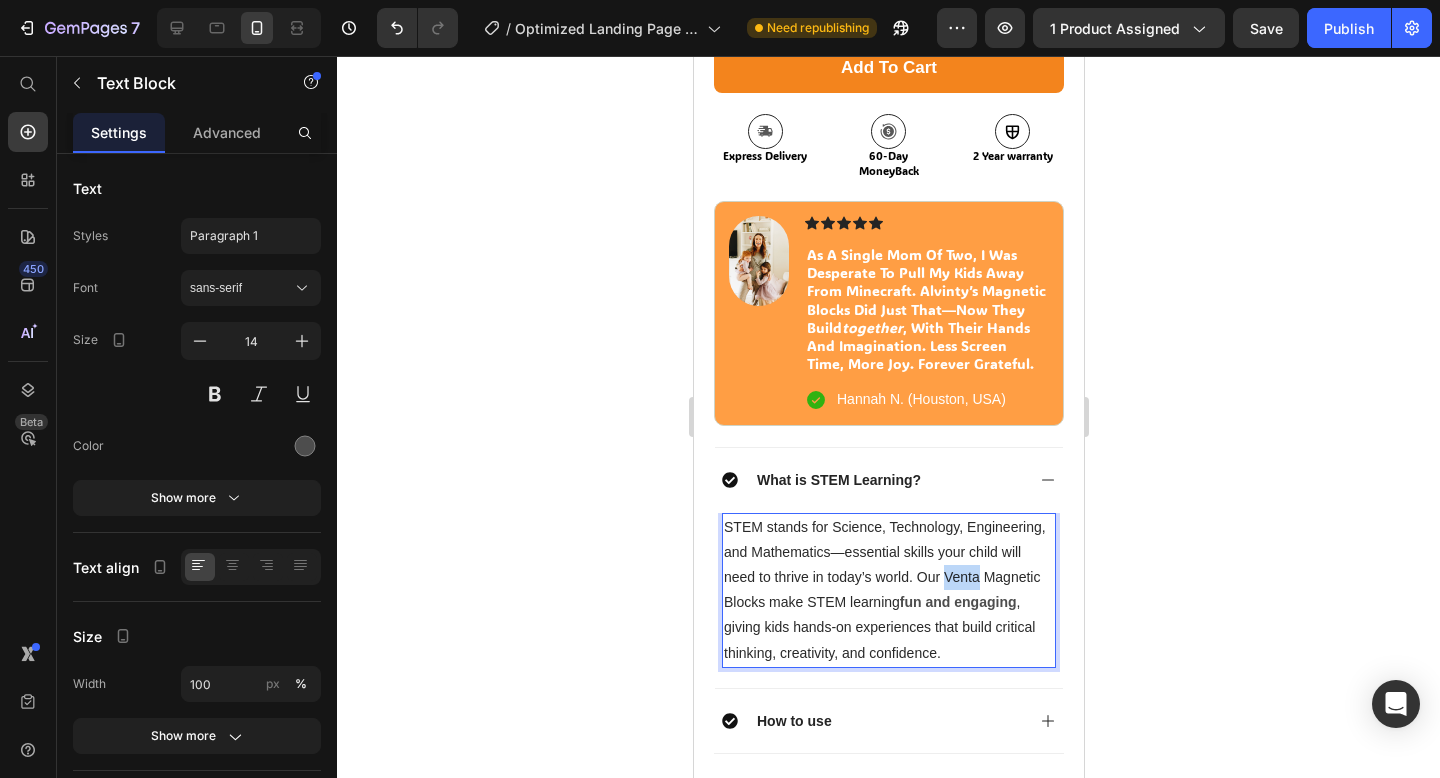 click on "STEM stands for Science, Technology, Engineering, and Mathematics—essential skills your child will need to thrive in today’s world. Our Venta Magnetic Blocks make STEM learning" at bounding box center (884, 565) 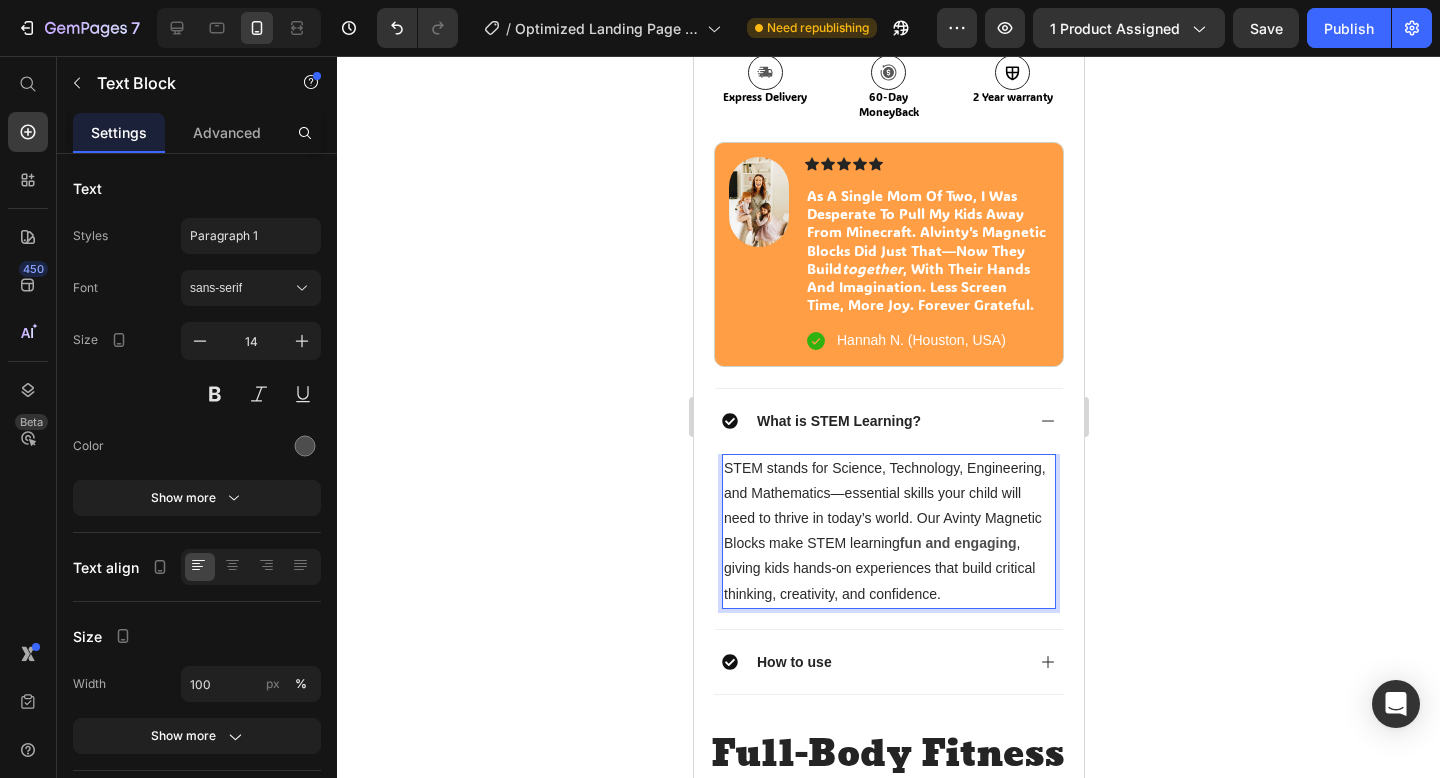 scroll, scrollTop: 947, scrollLeft: 0, axis: vertical 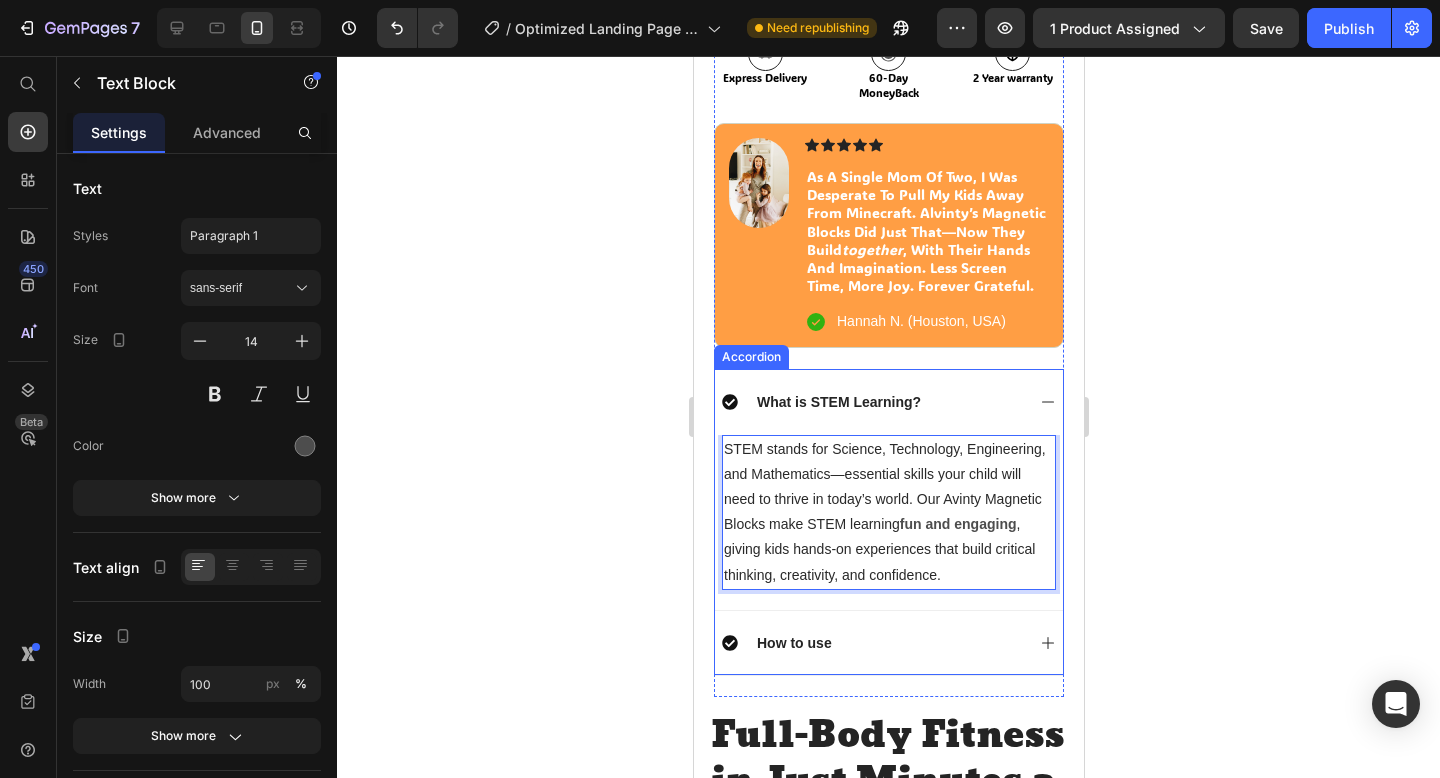 click on "How to use" at bounding box center [872, 643] 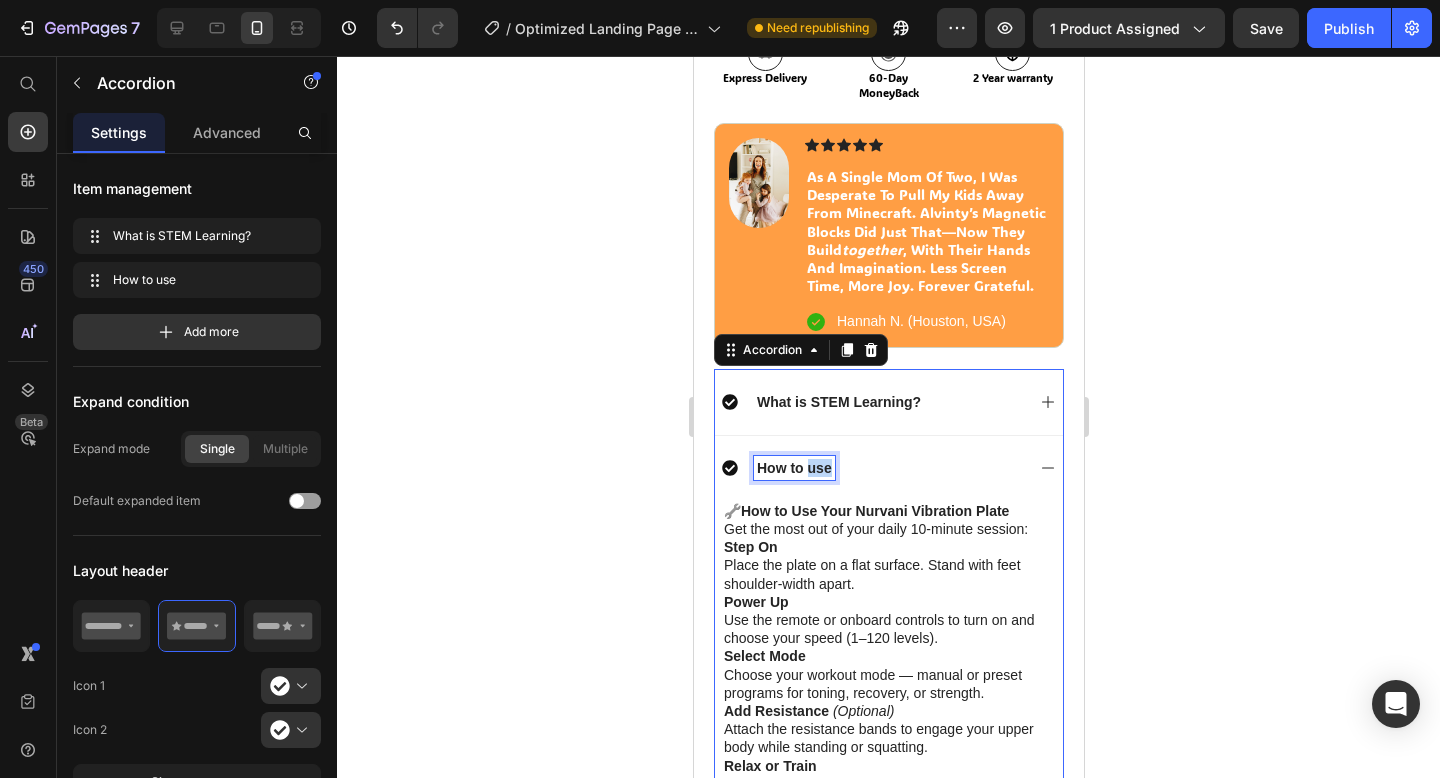 click on "How to use" at bounding box center [793, 468] 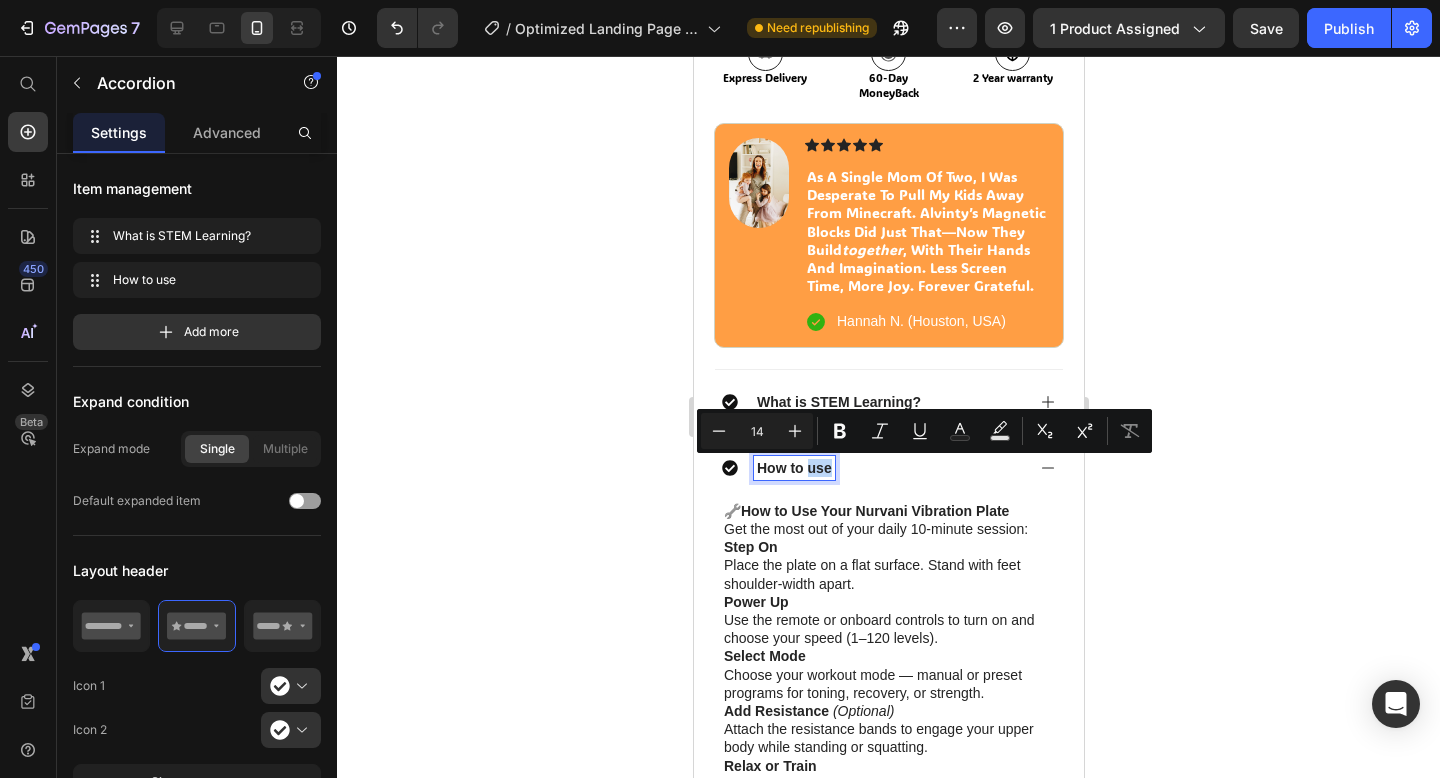 click on "How to use" at bounding box center [793, 468] 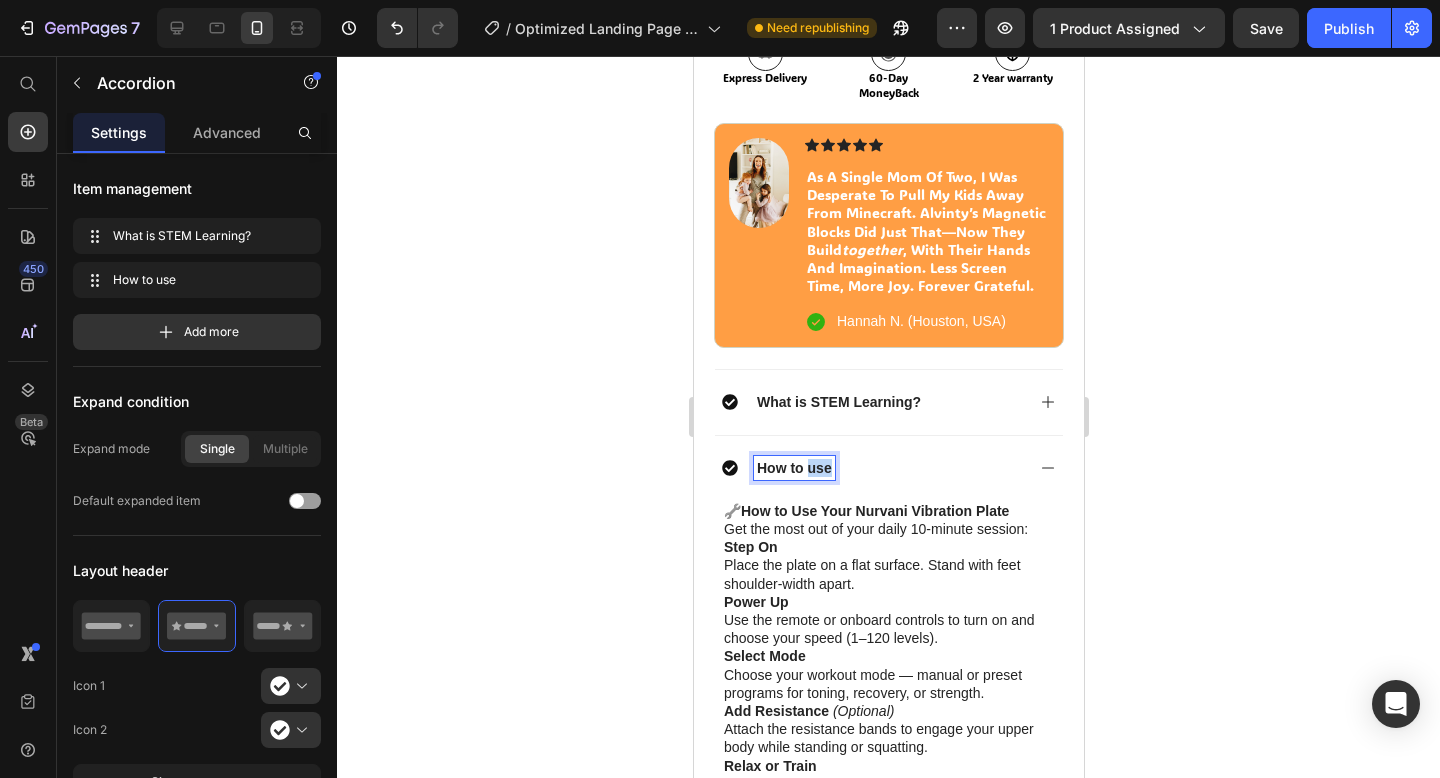 click on "How to use" at bounding box center (793, 468) 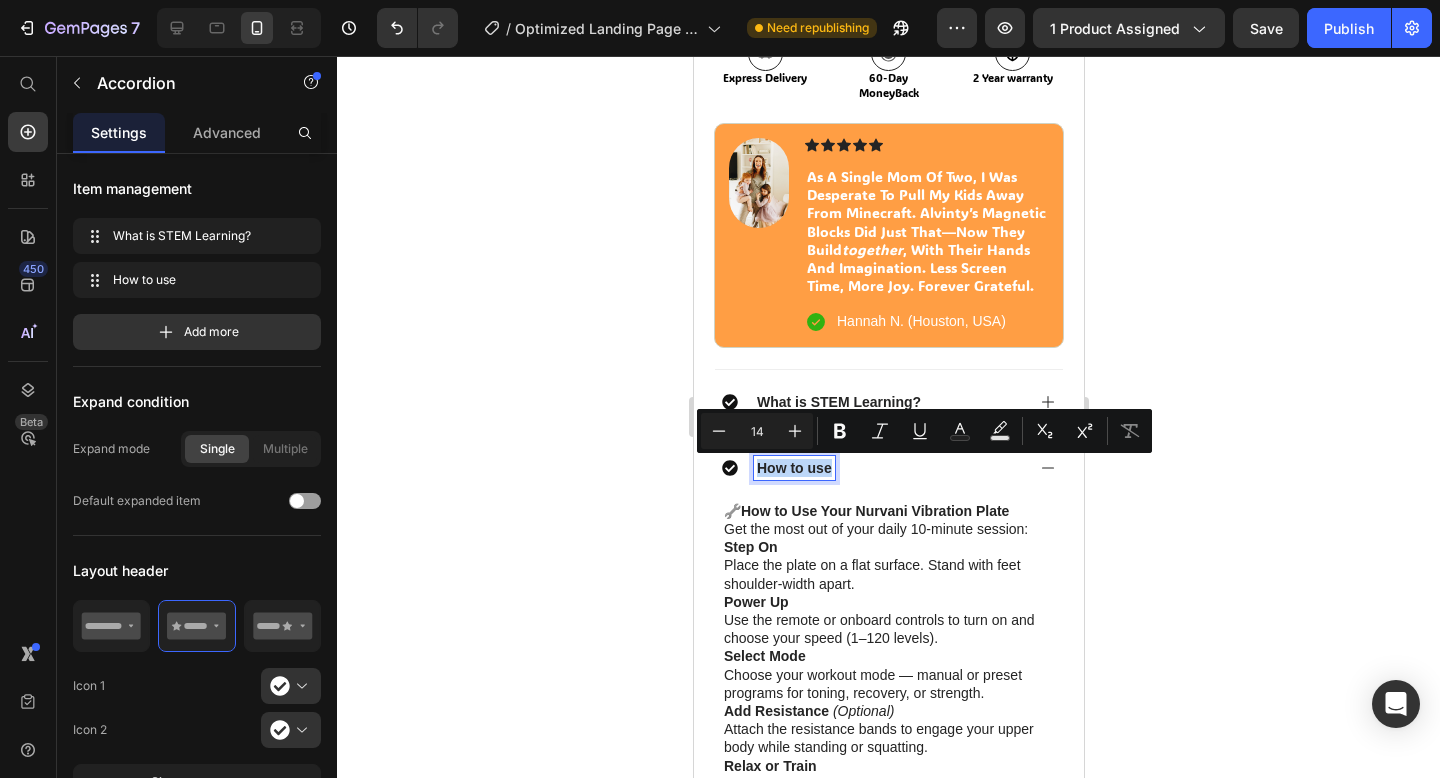 click on "How to use" at bounding box center [793, 468] 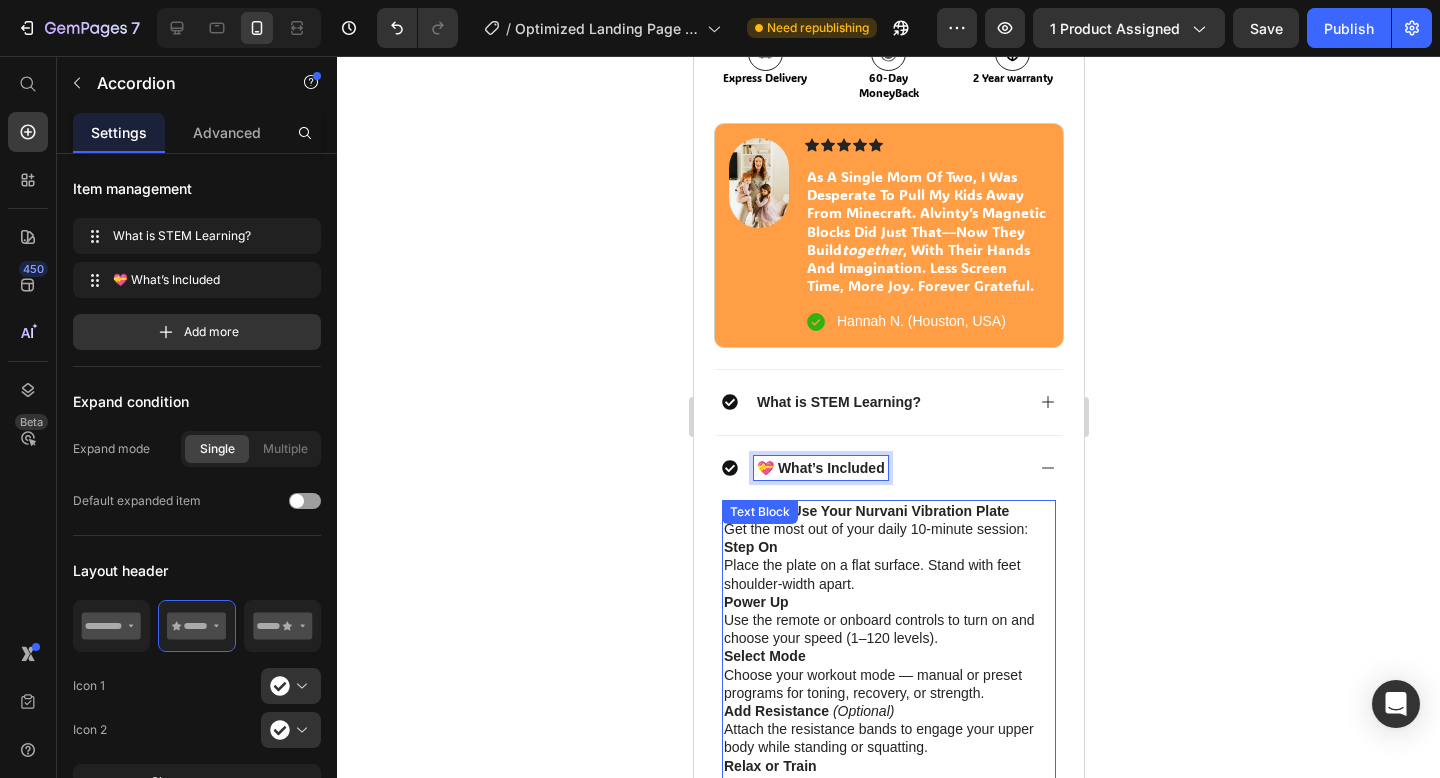 click on "Step On Place the plate on a flat surface. Stand with feet shoulder-width apart." at bounding box center [888, 565] 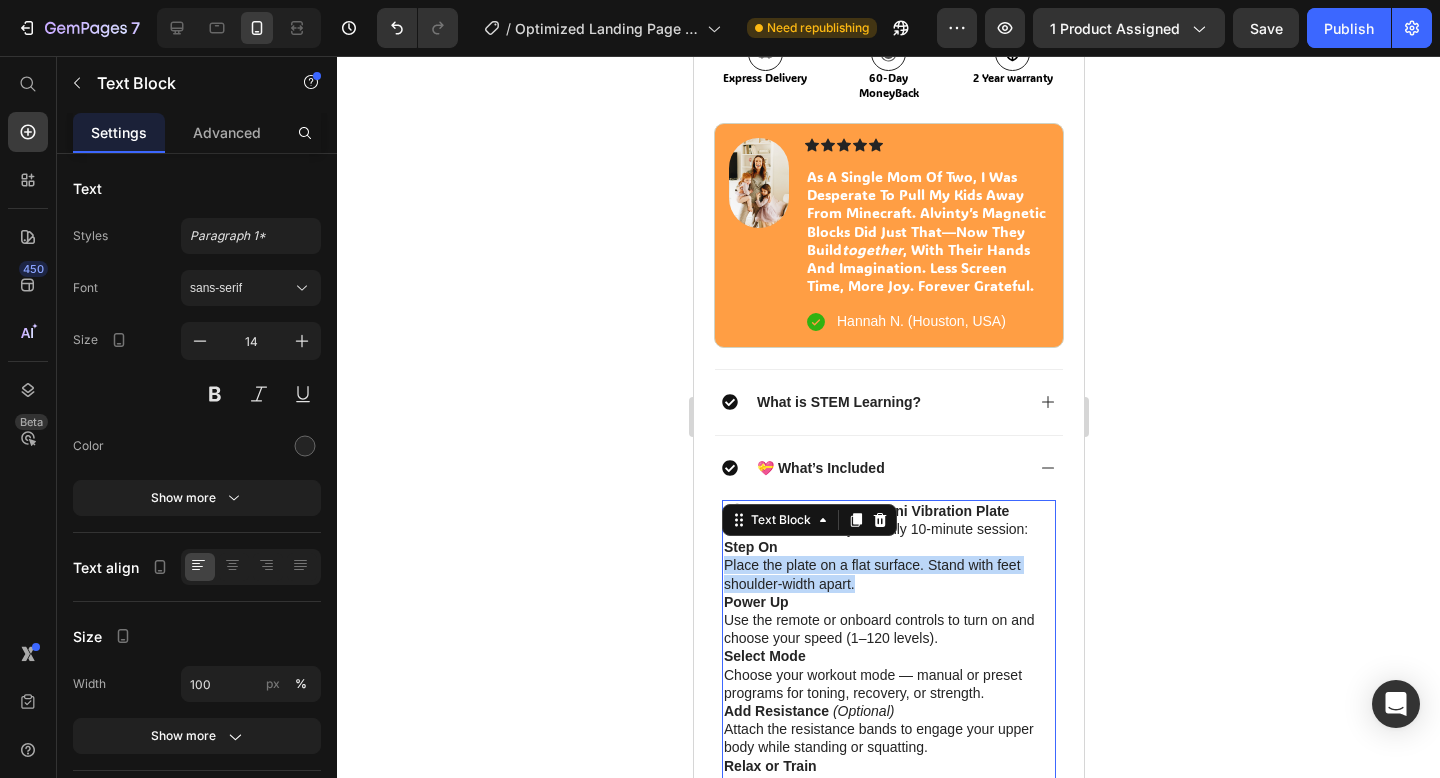 click on "Step On Place the plate on a flat surface. Stand with feet shoulder-width apart." at bounding box center [888, 565] 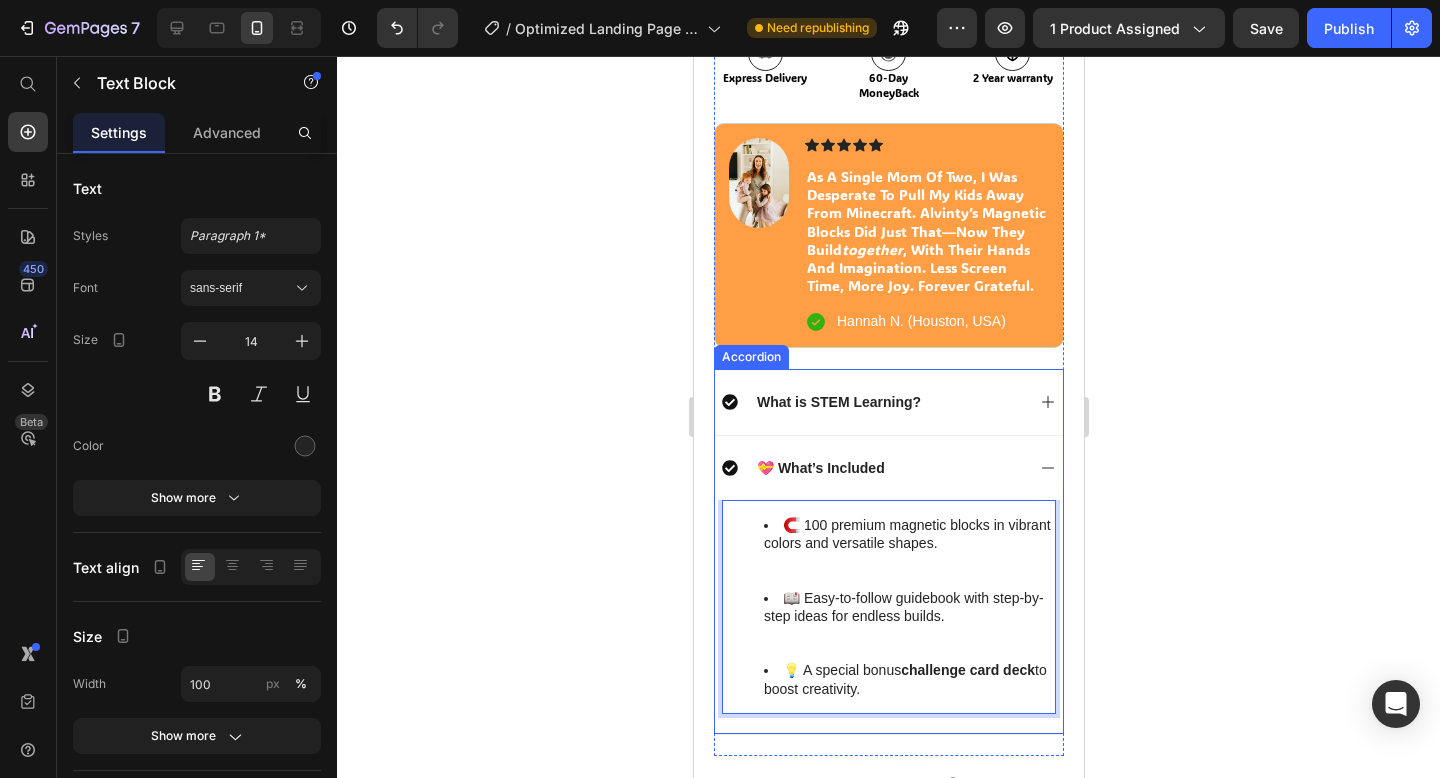 click on "What is STEM Learning?" at bounding box center [888, 401] 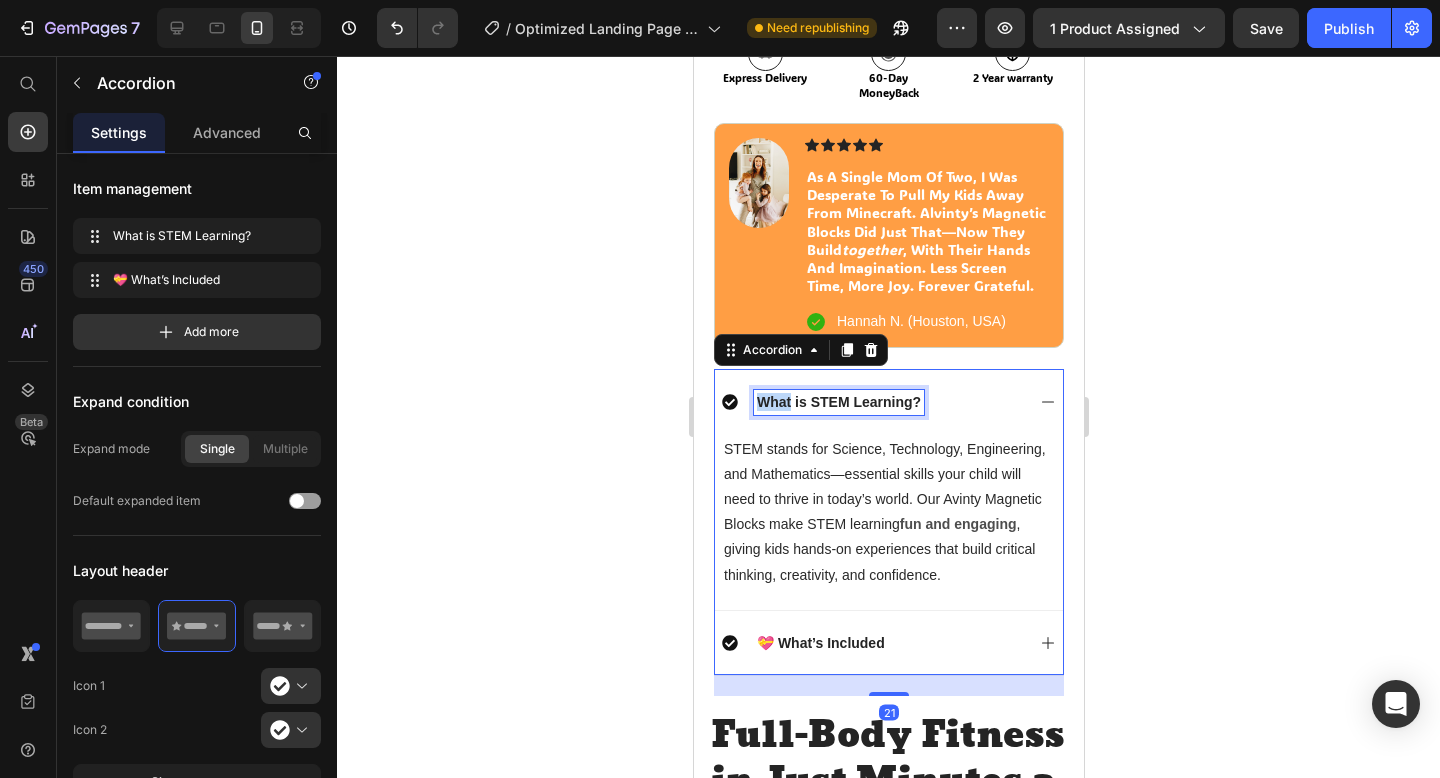click on "What is STEM Learning?" at bounding box center [838, 402] 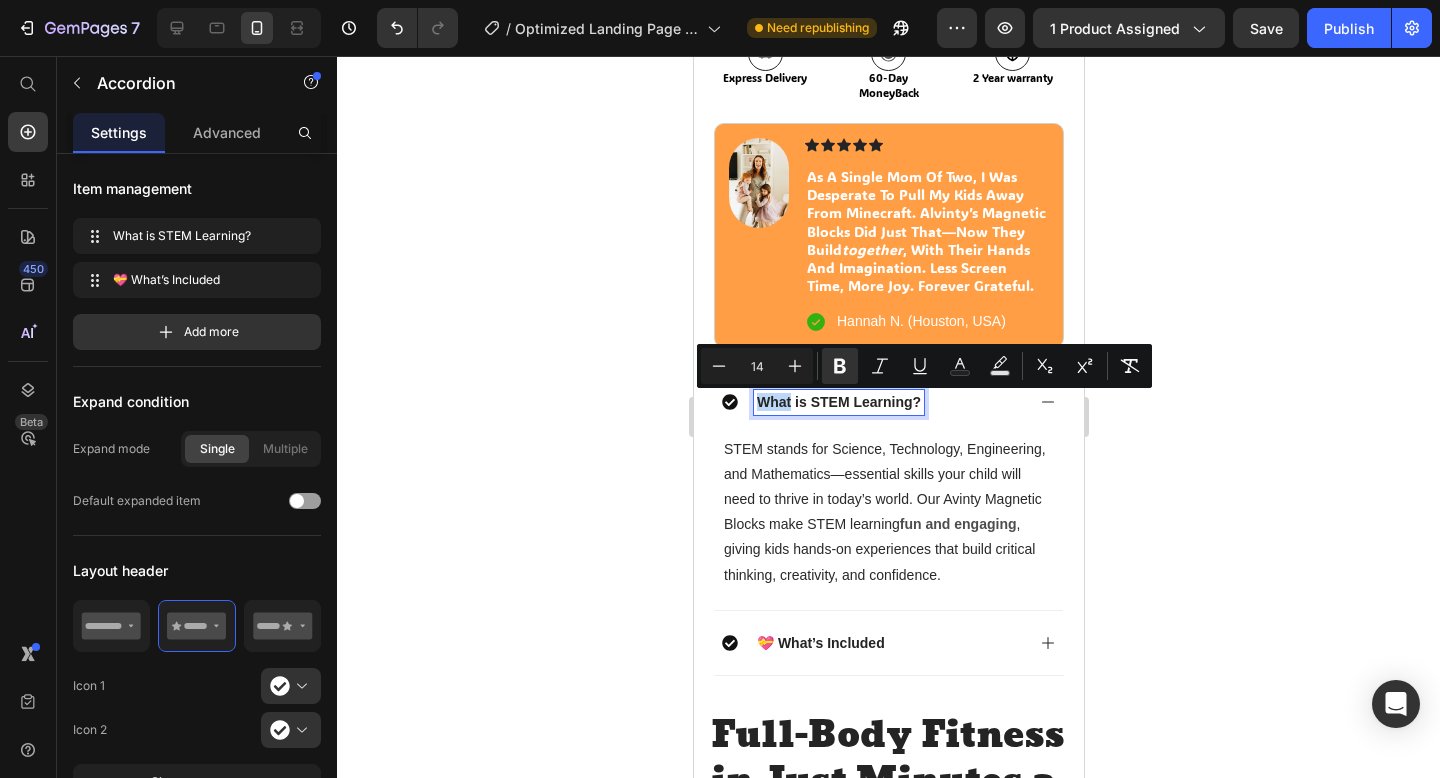 click on "What is STEM Learning?" at bounding box center [838, 402] 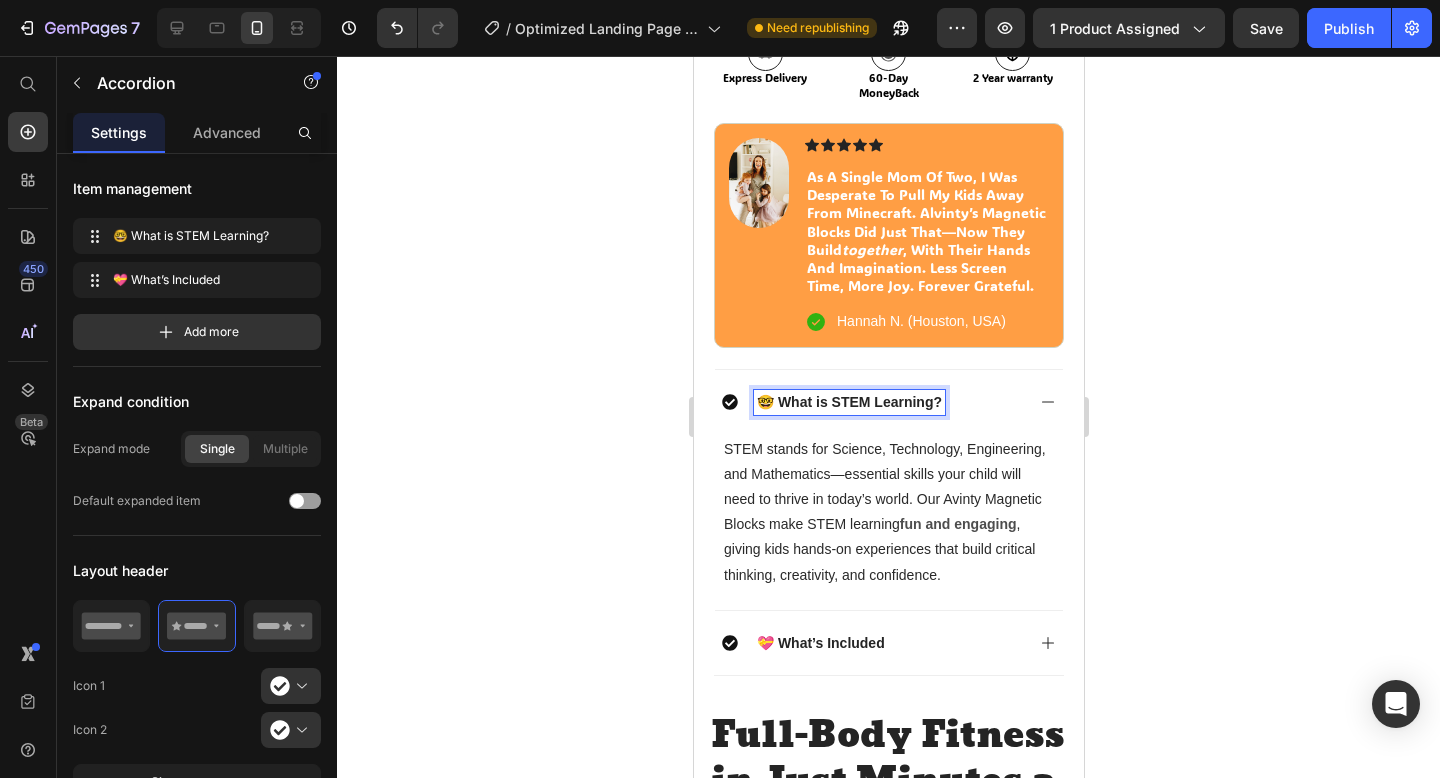 click on "🤓 What is STEM Learning?" at bounding box center (888, 401) 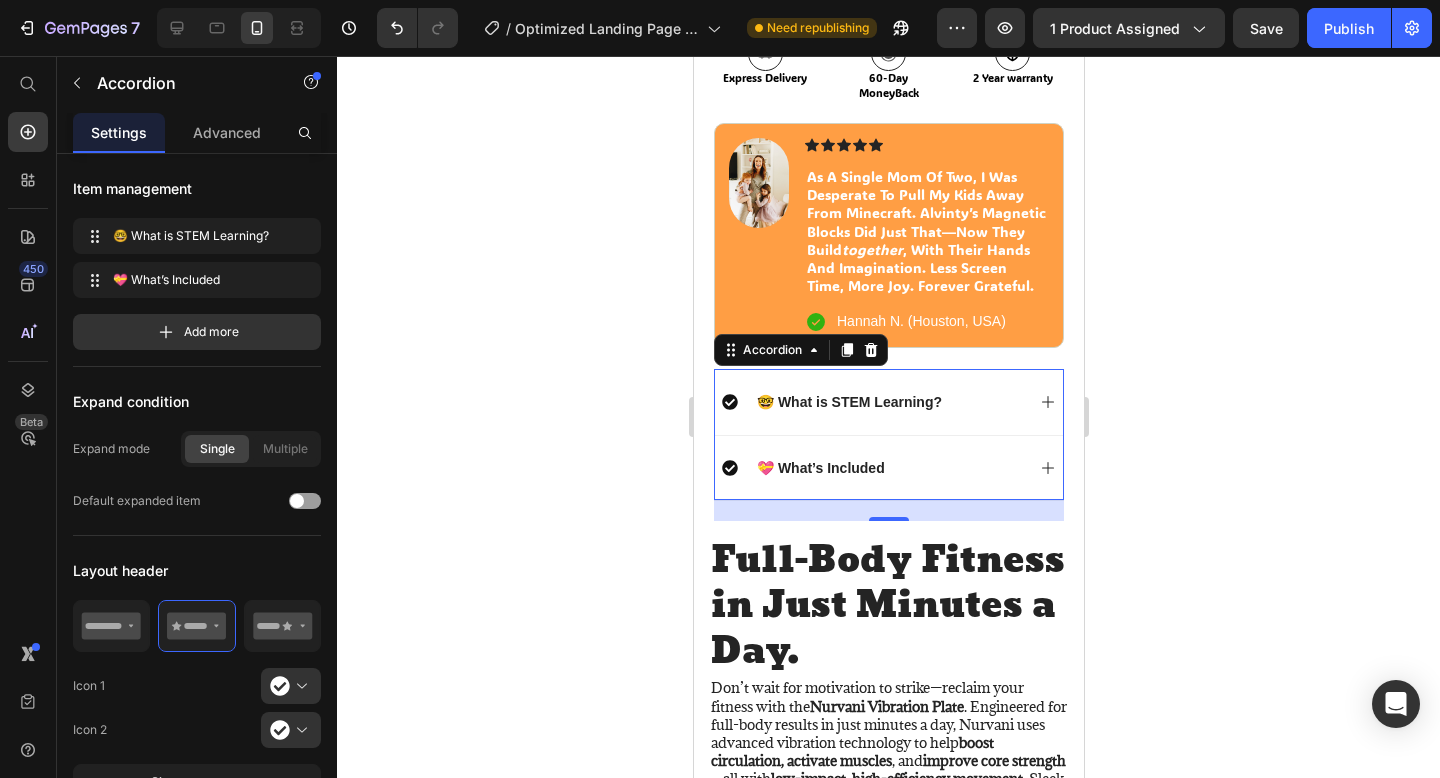 click 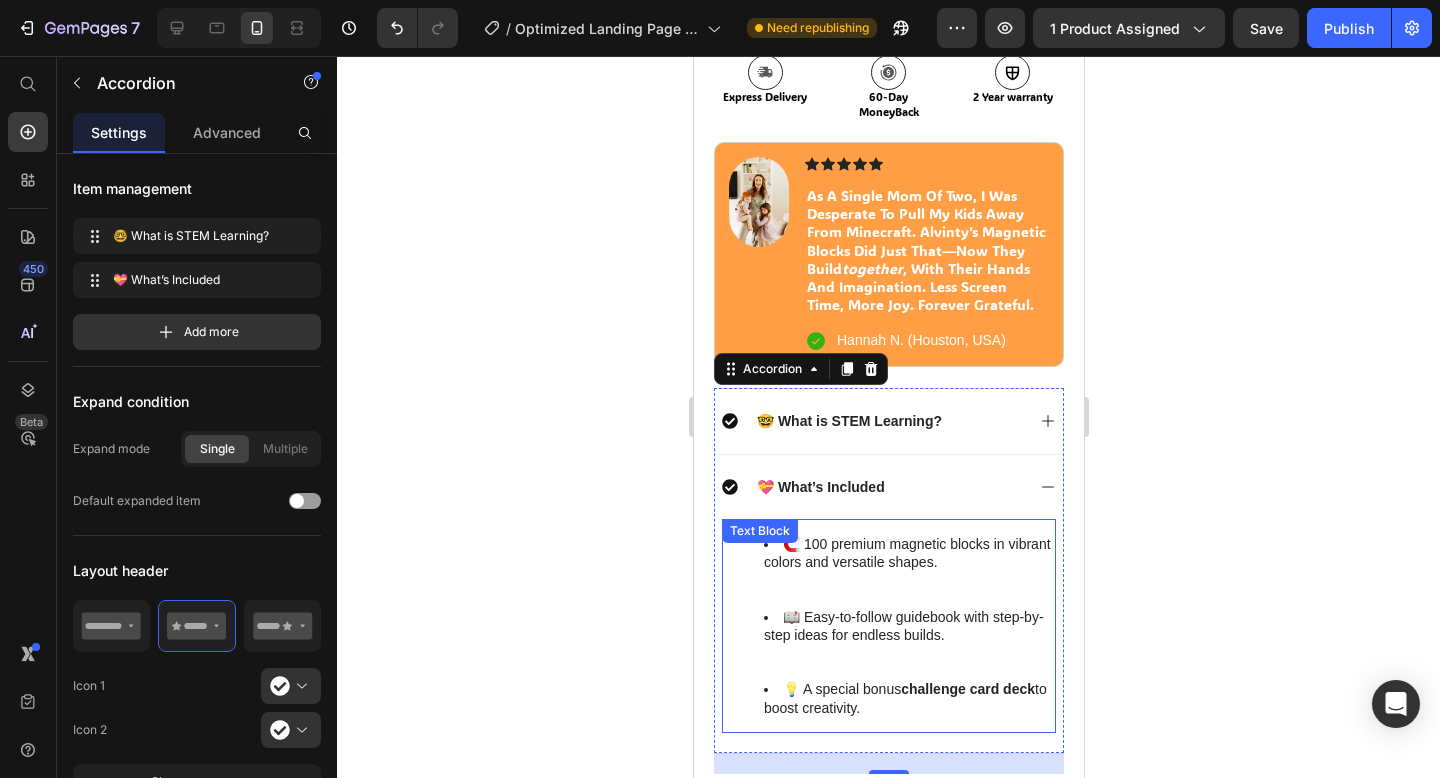 scroll, scrollTop: 929, scrollLeft: 0, axis: vertical 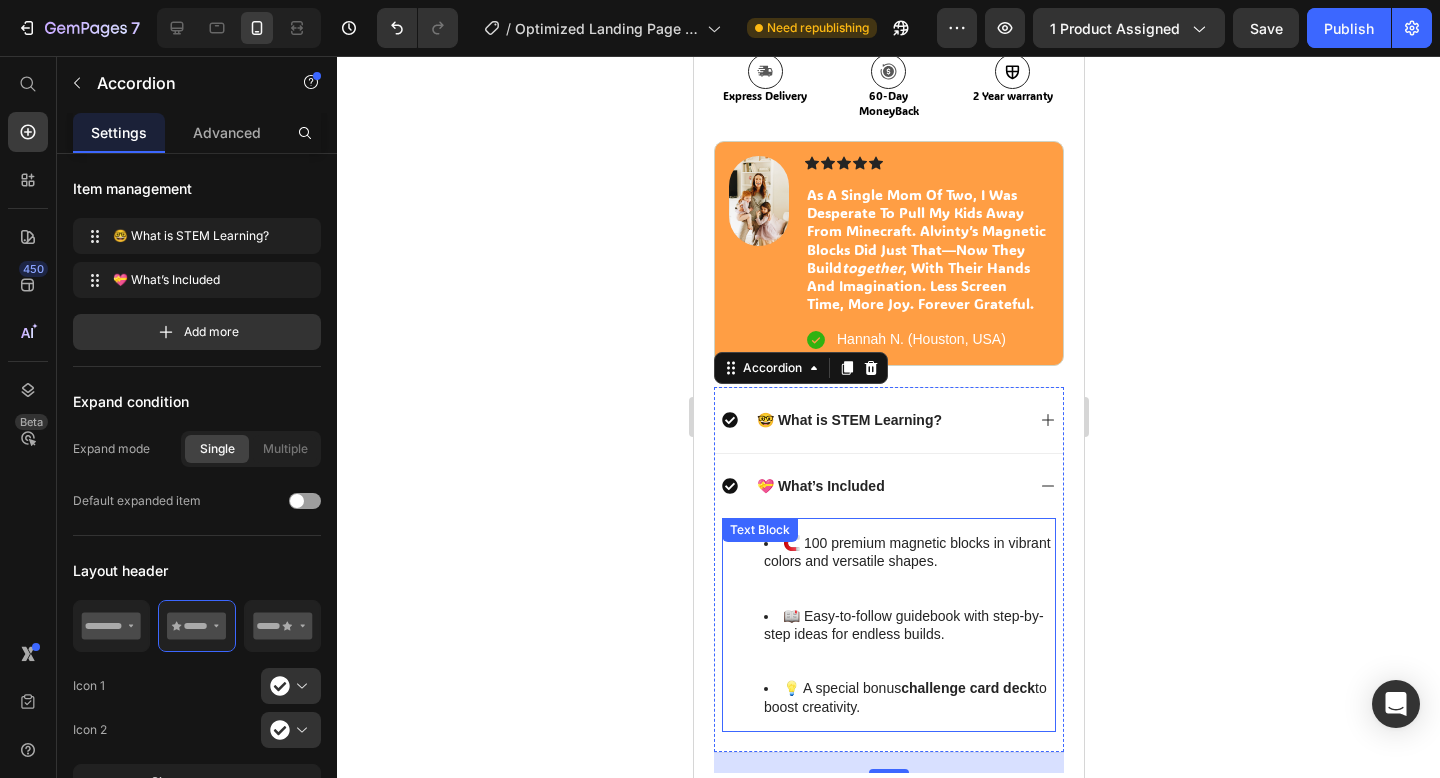 click on "🫢 100 premium magnetic blocks in vibrant colors and versatile shapes.  📚 Easy-to-follow guidebook with step-by-step ideas for endless builds.  💡 A special bonus  challenge card deck to boost creativity. Text Block" at bounding box center [888, 625] 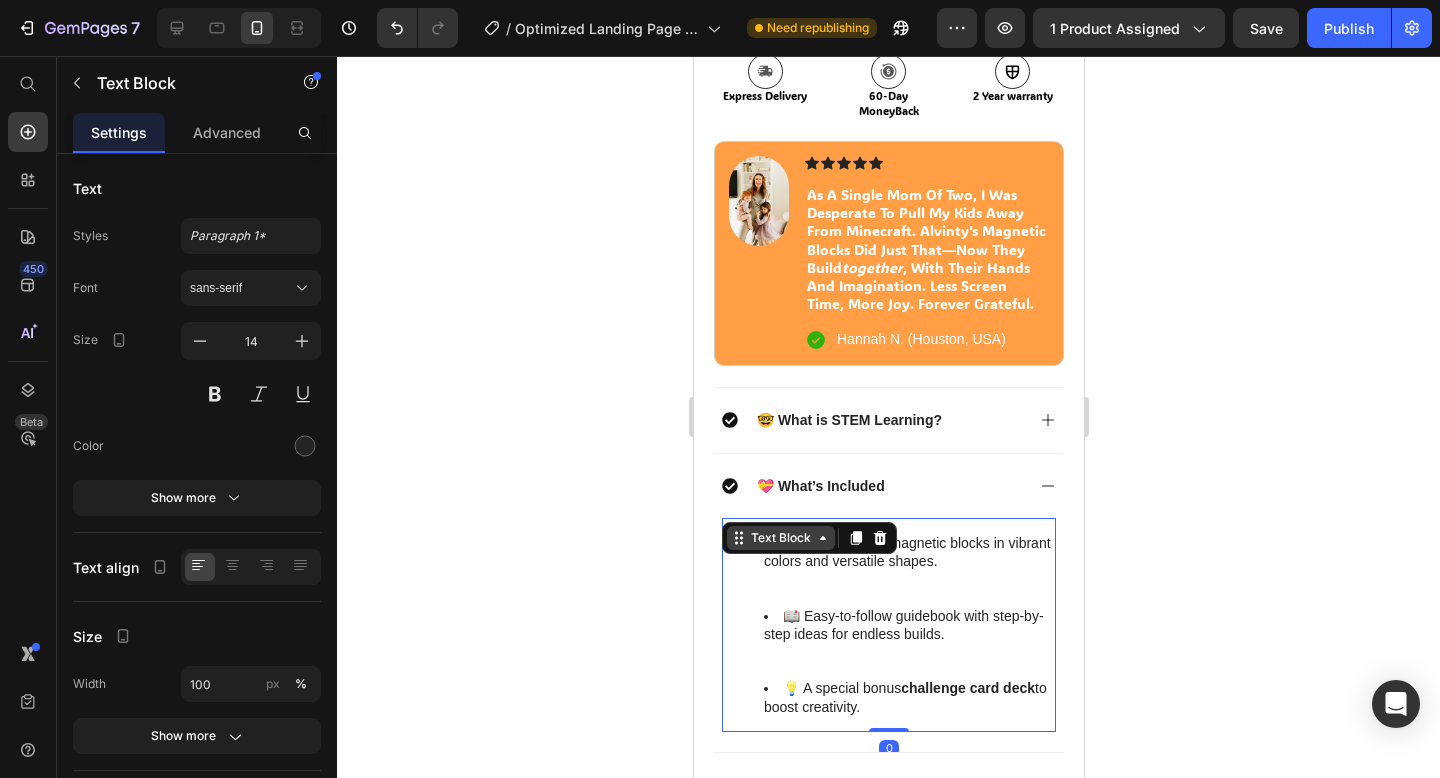 click on "Text Block" at bounding box center [780, 538] 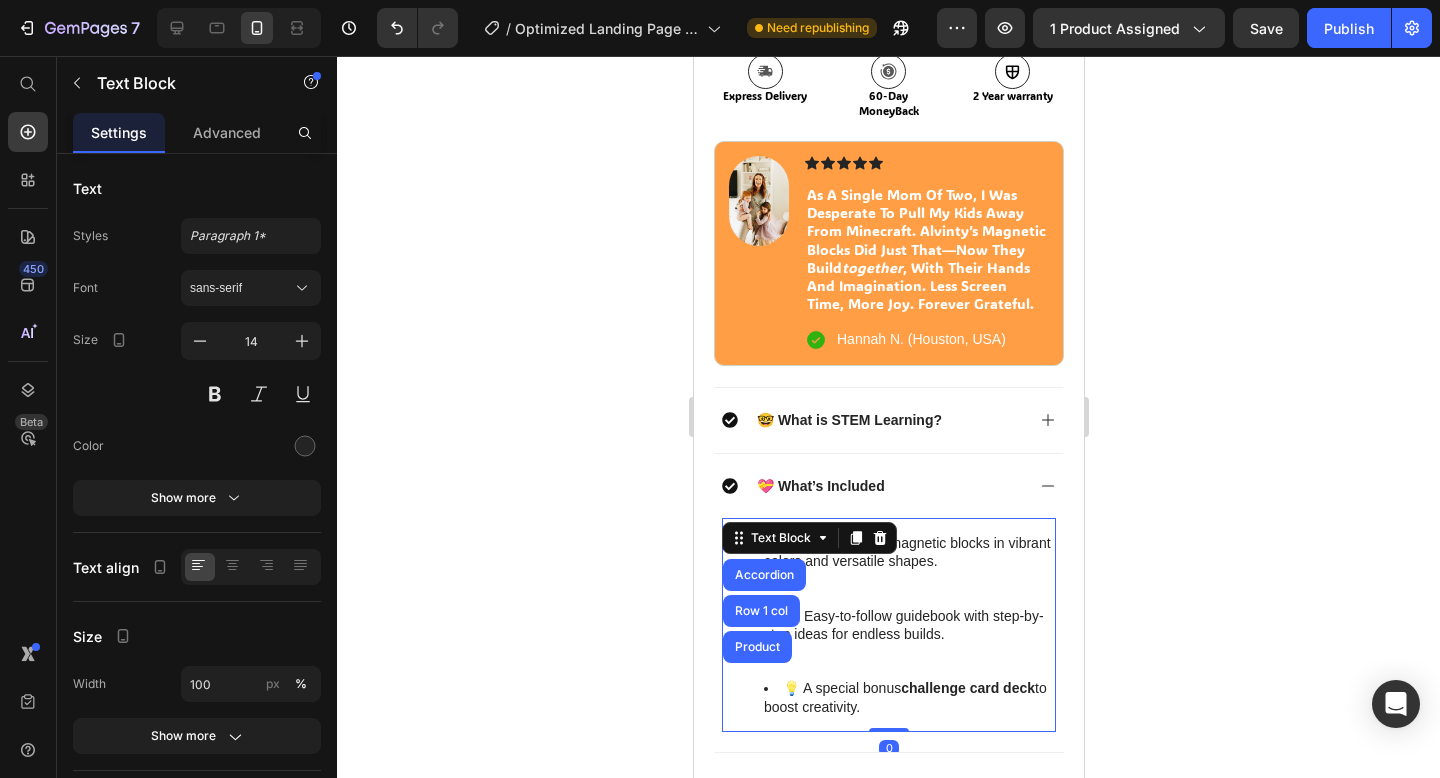 click on "🧲 100 premium magnetic blocks in vibrant colors and versatile shapes." at bounding box center [908, 570] 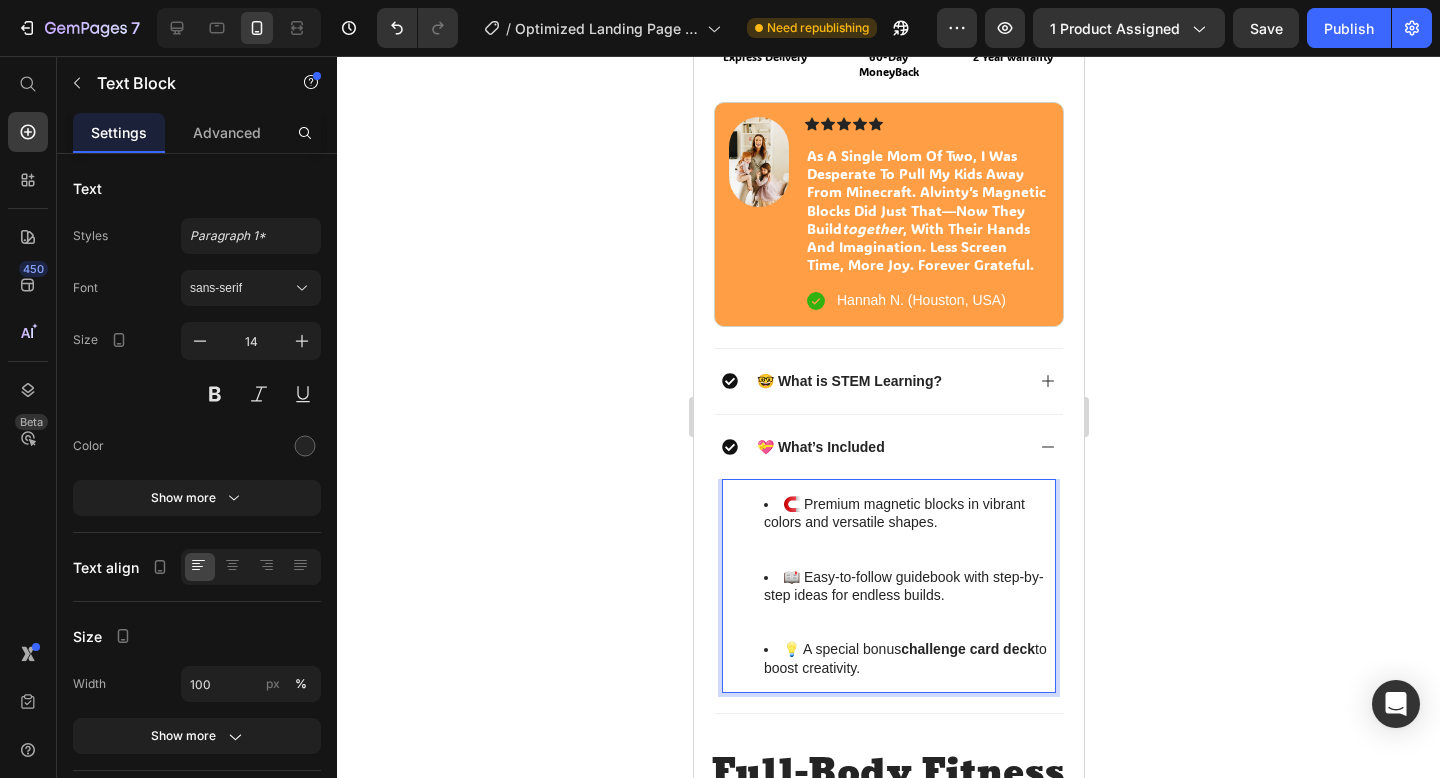 scroll, scrollTop: 969, scrollLeft: 0, axis: vertical 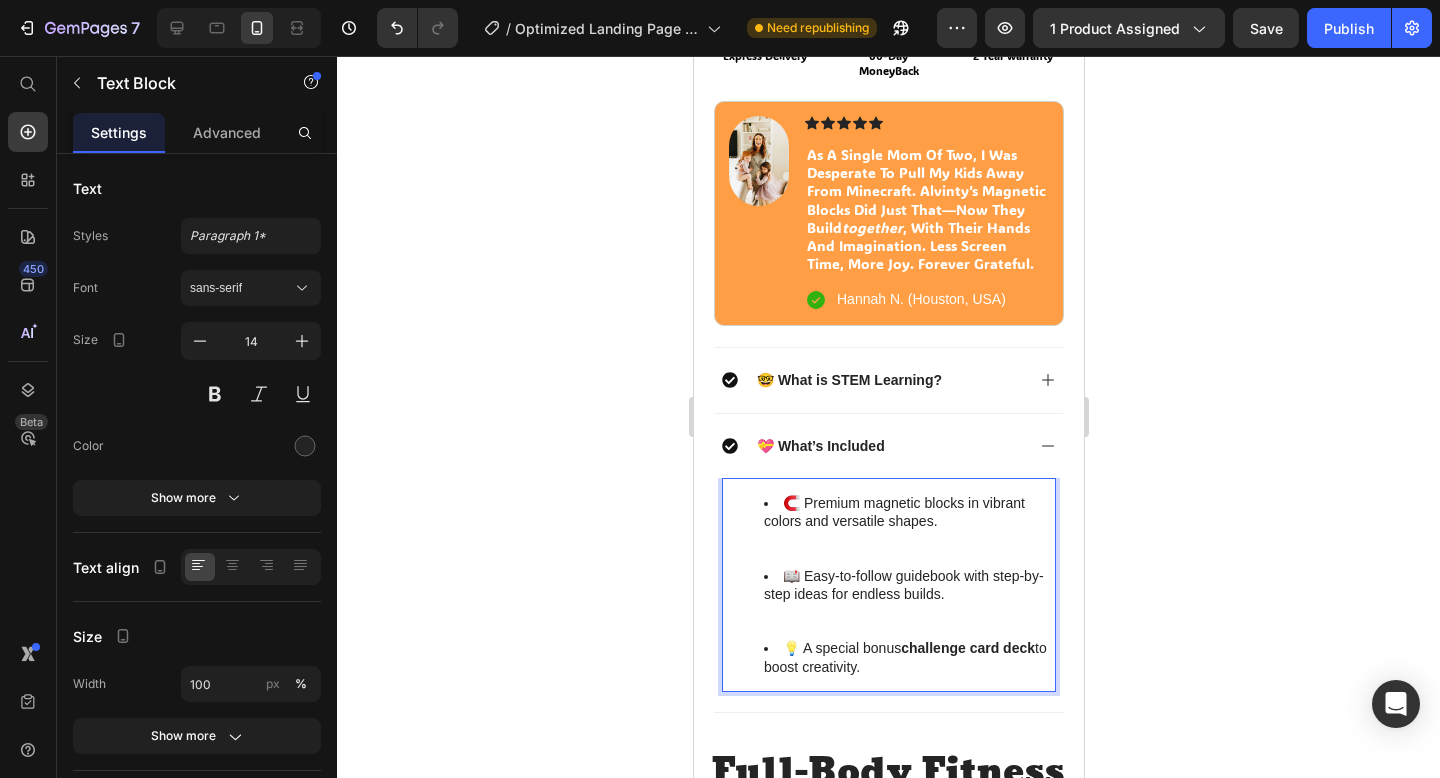 click on "💡 A special bonus  challenge card deck to boost creativity." at bounding box center [908, 657] 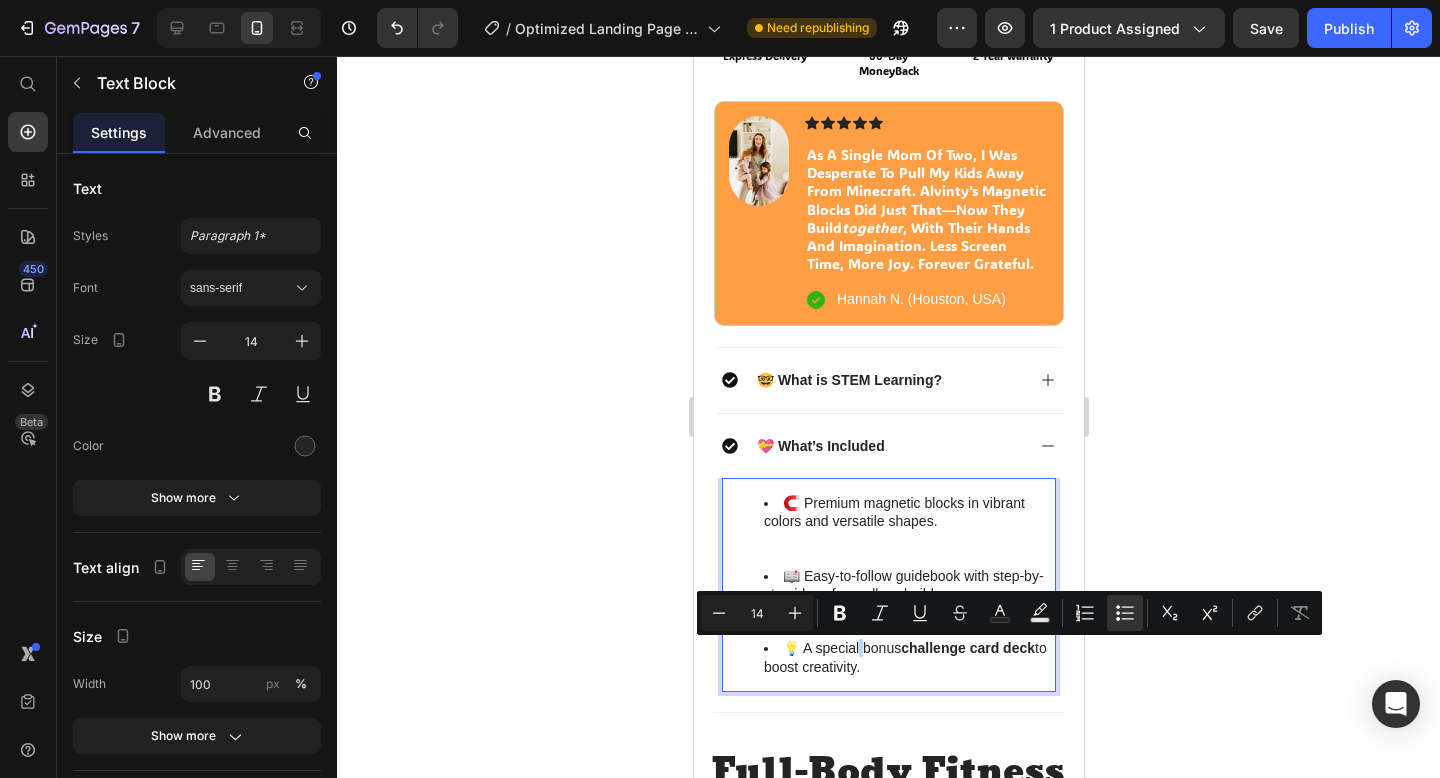click on "💡 A special bonus  challenge card deck to boost creativity." at bounding box center [908, 657] 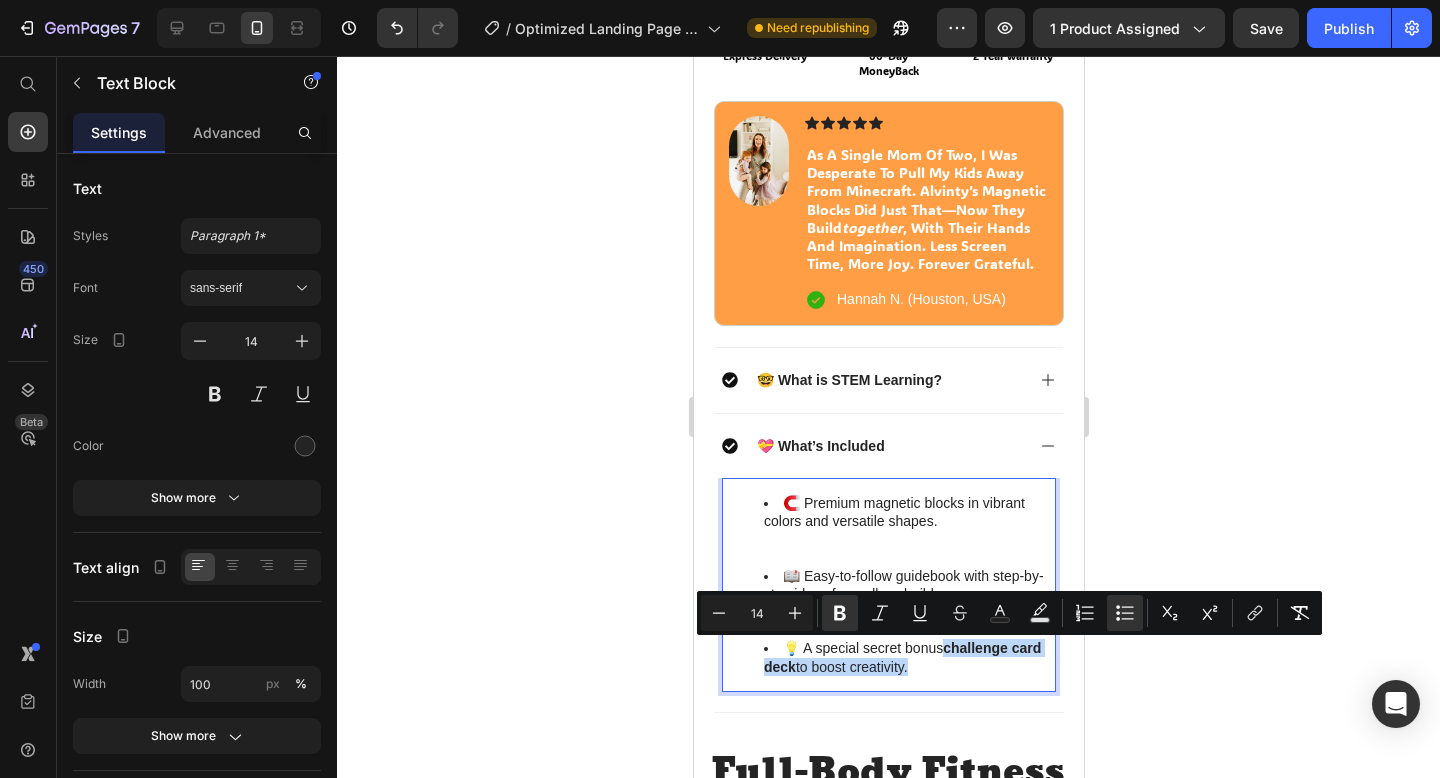 drag, startPoint x: 941, startPoint y: 648, endPoint x: 950, endPoint y: 668, distance: 21.931713 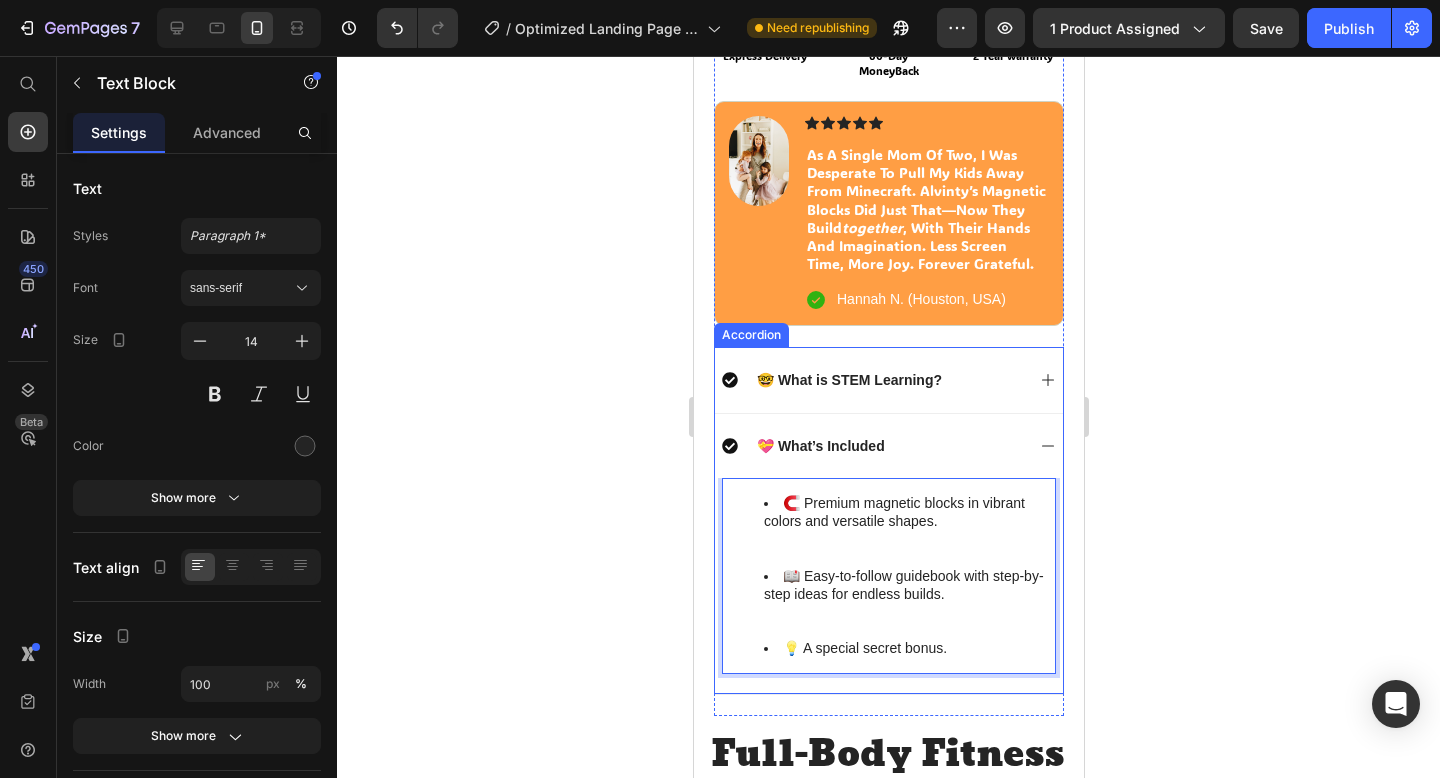 click 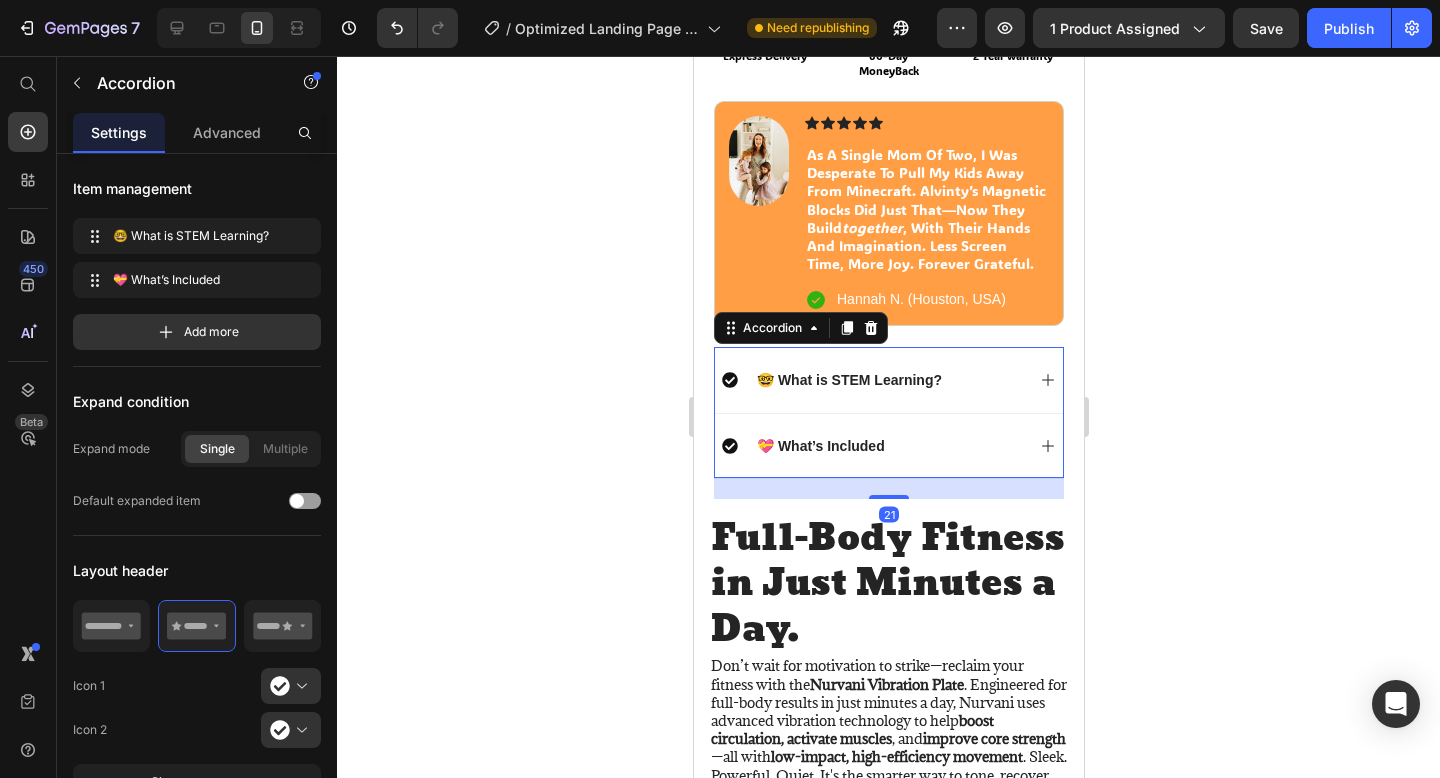 click 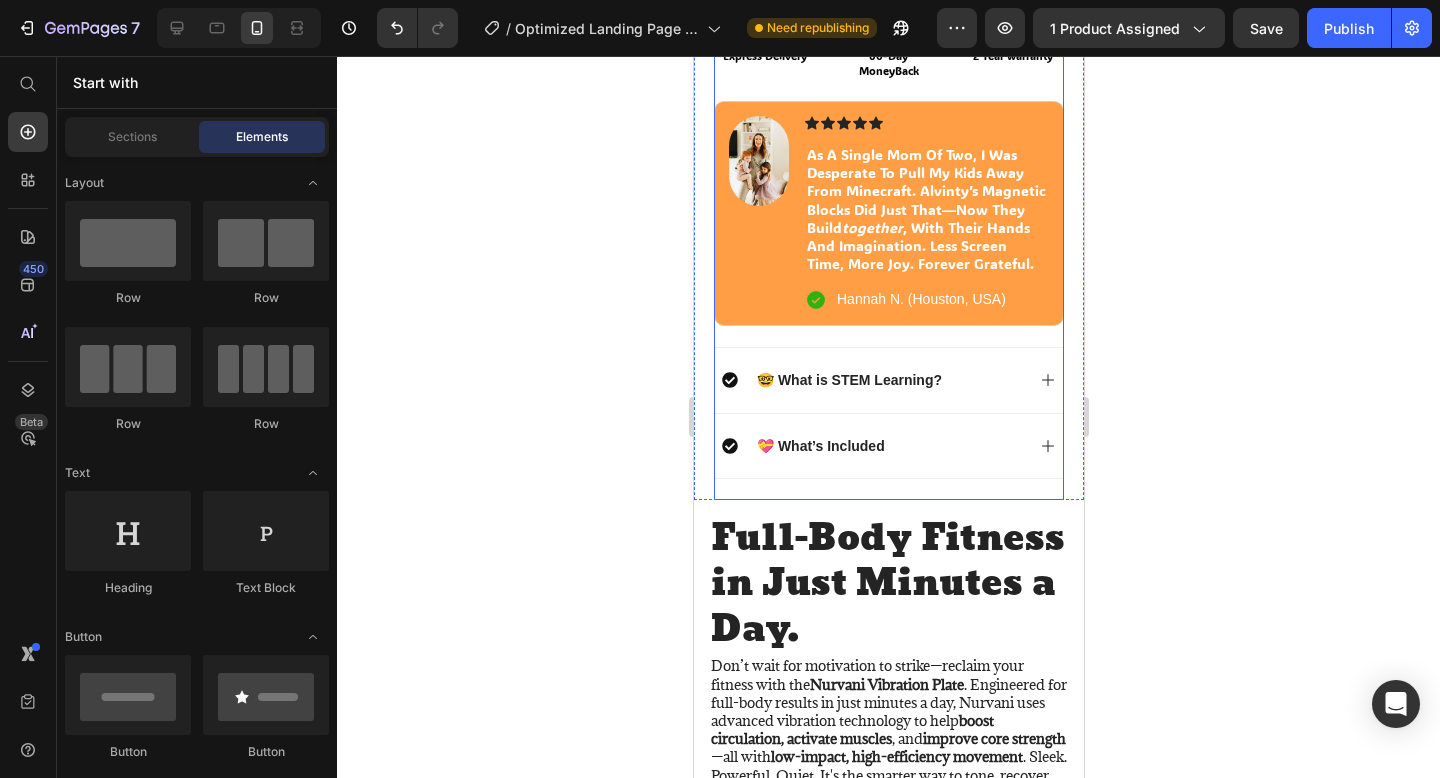 click on "Icon Icon Icon Icon Icon Icon List 4.8 based on 5640 Customers Text Block Row #1 Best Seller Text Block 4+ ages Text Block Strong magnets Text Block Row the product Product Title
Comprehensive Learning Through Play
Stimulate Imagination and Creativity
FREE Gifts w/ Order  (Summer Only!) Item List €0,00 Product Price €0,00 Product Price NaN% OFF Discount Tag Row This product has only default variant Product Variants & Swatches
Icon Sold out Twice | Limited Stock Available Text Block Row add to cart Add to Cart
Icon Express Delivery Text Block
Icon 60-Day MoneyBack  Text Block
Icon 2 Year warranty Text Block Row Image Icon Icon Icon Icon Icon Icon List As a single mom of two, I was desperate to pull my kids away from Minecraft. Alvinty’s magnetic blocks did just that—now they build  together , with their hands and imagination. Less screen time, more joy. Forever grateful. Text Block Icon Row Row" at bounding box center [888, 42] 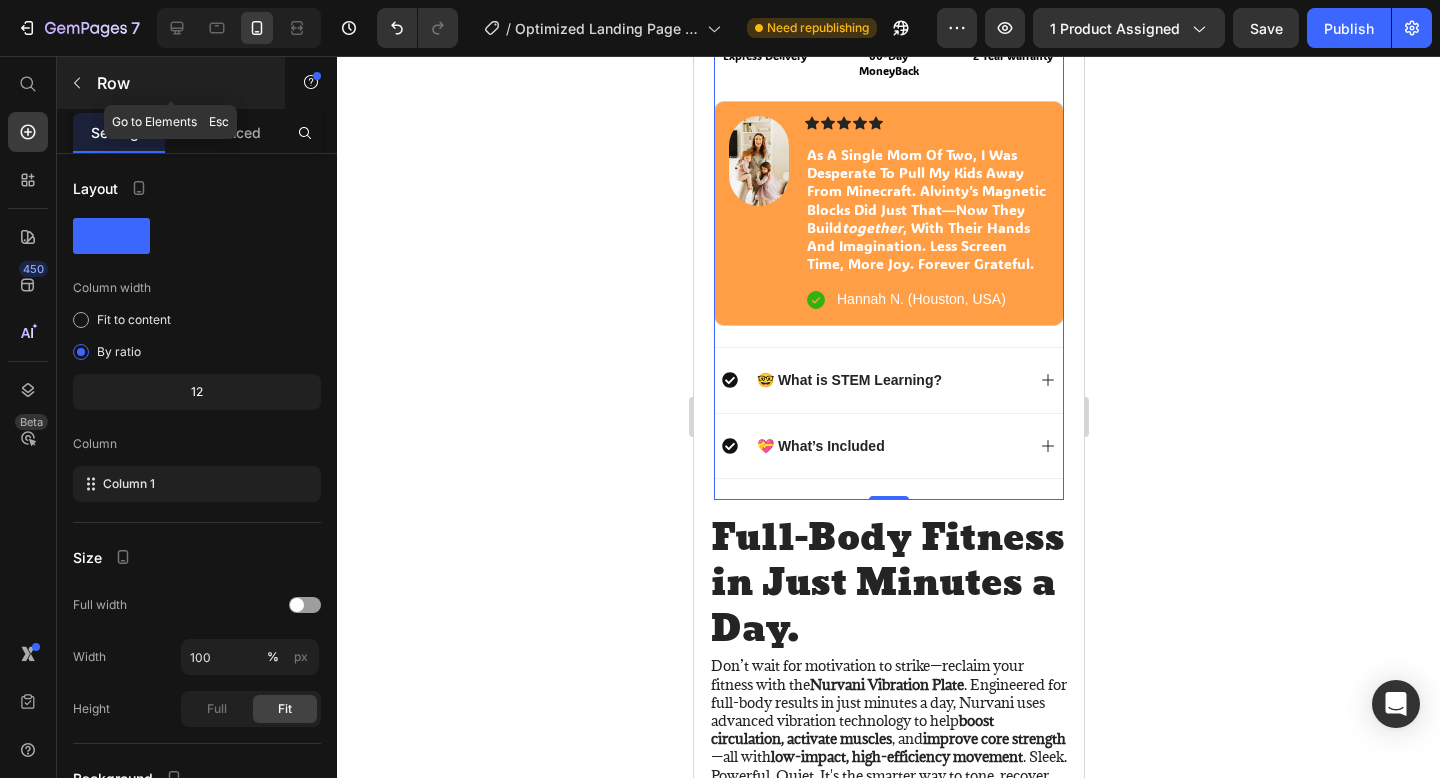 click at bounding box center (77, 83) 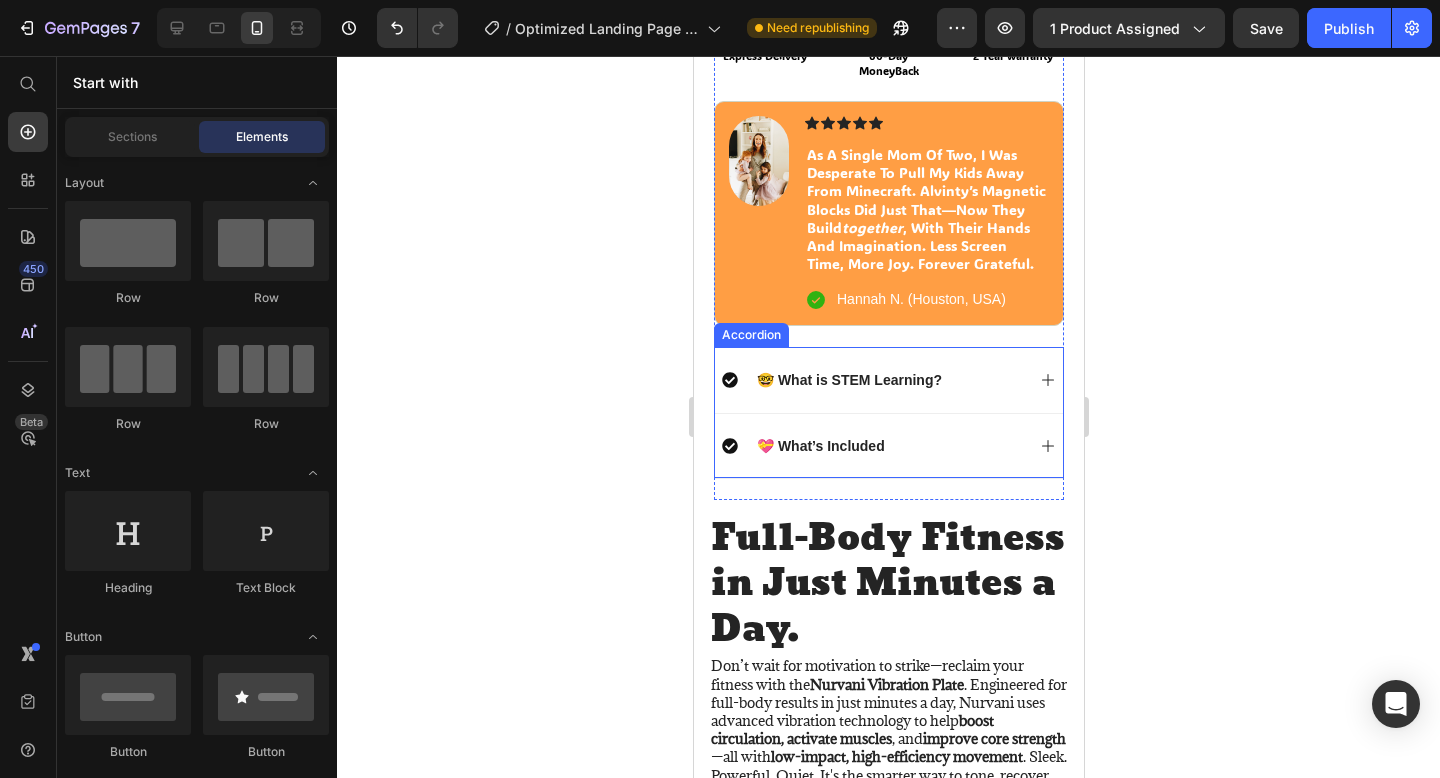 click on "💝 What’s Included" at bounding box center (888, 445) 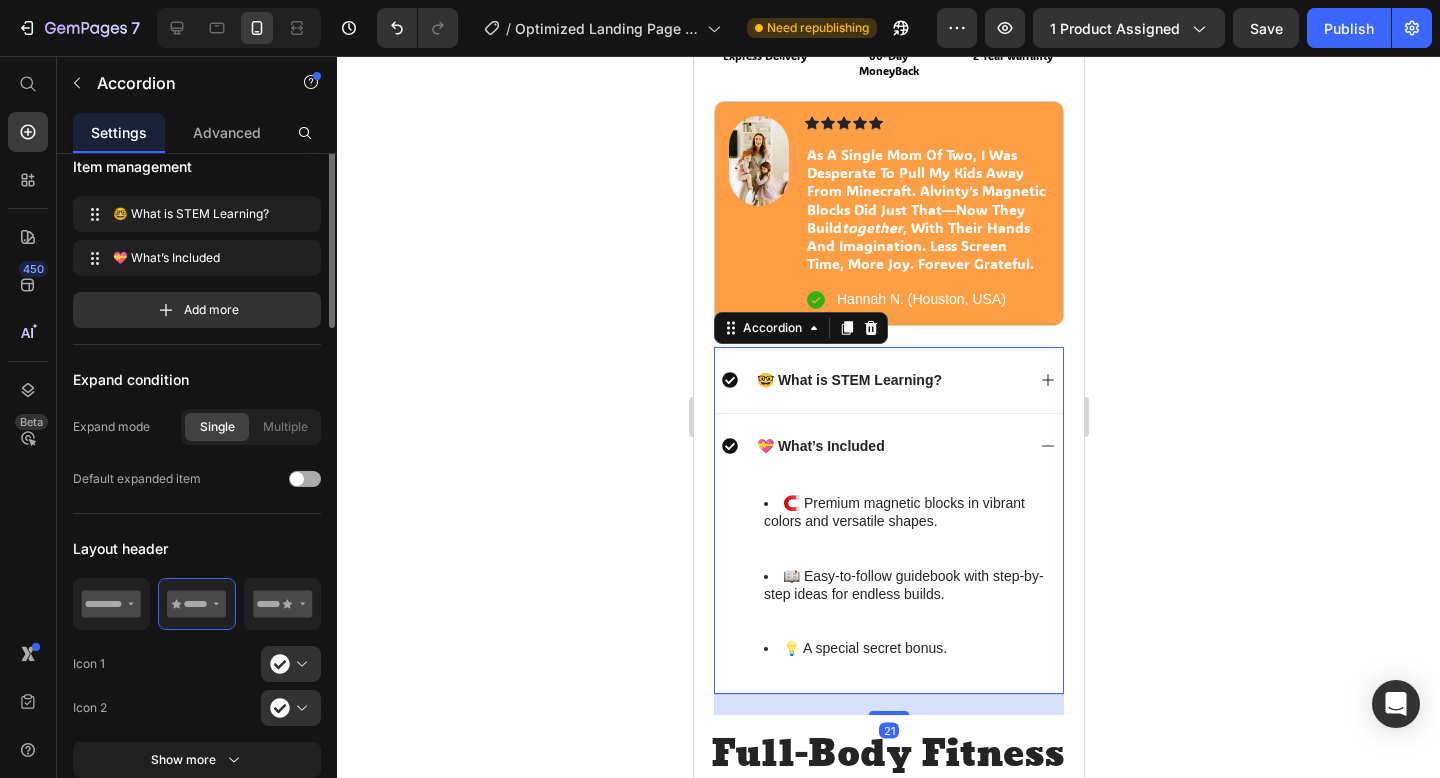 scroll, scrollTop: 73, scrollLeft: 0, axis: vertical 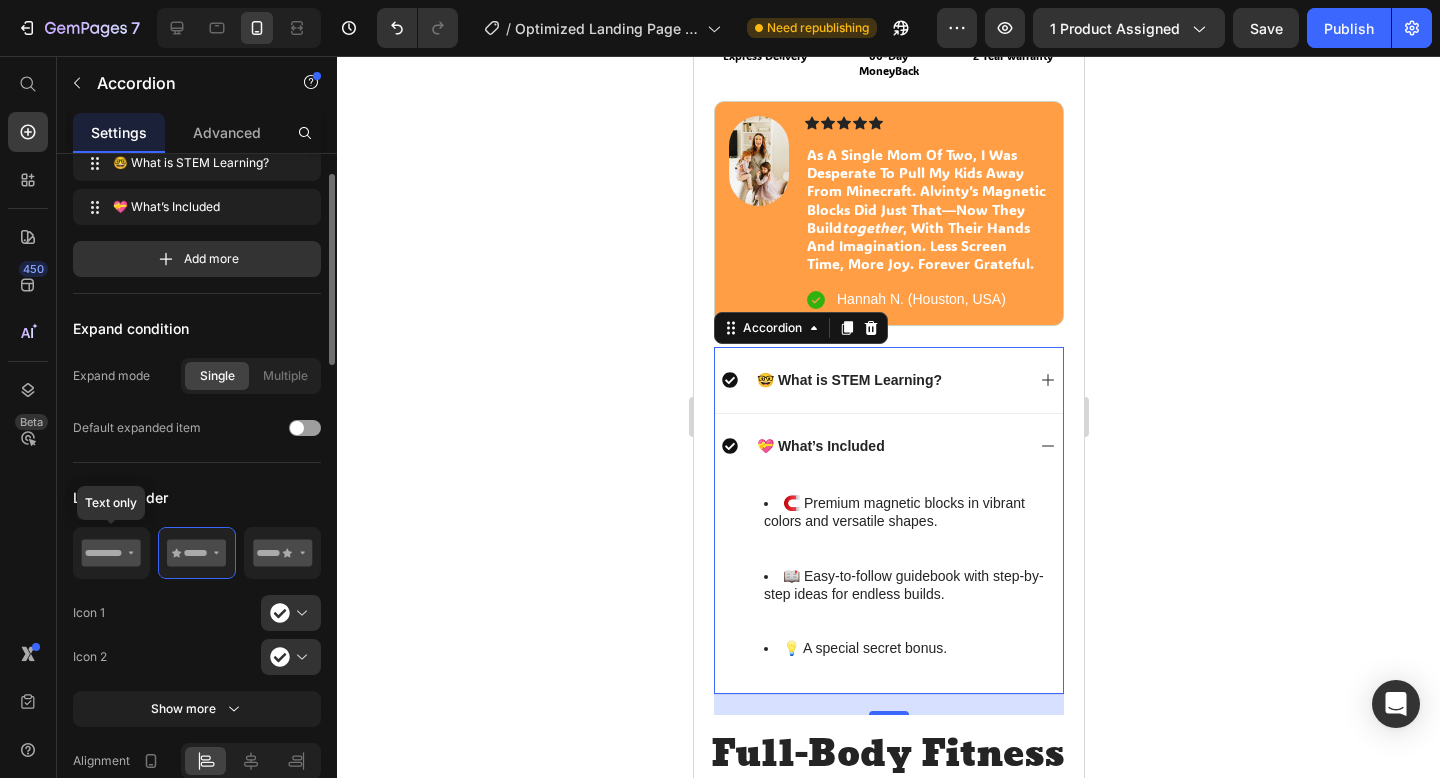 click 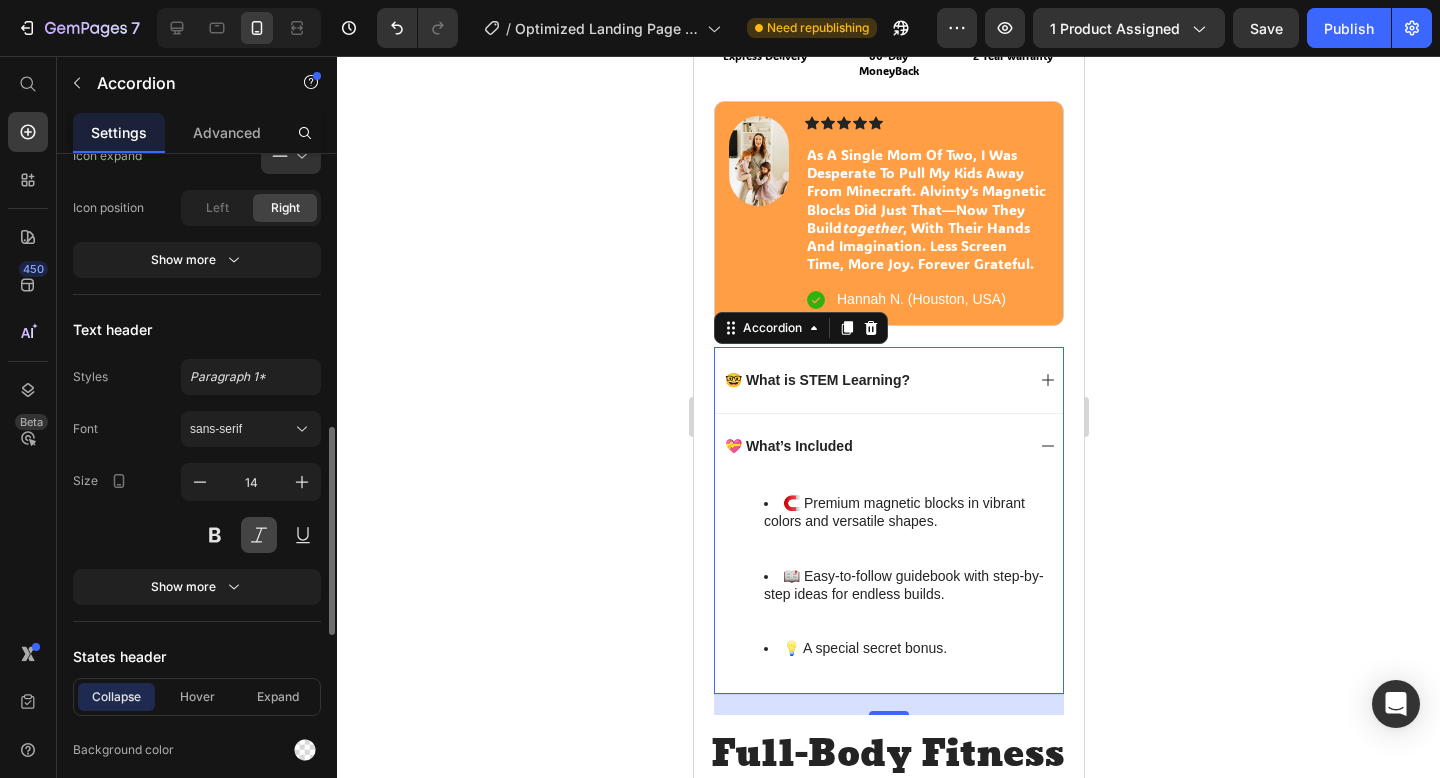scroll, scrollTop: 890, scrollLeft: 0, axis: vertical 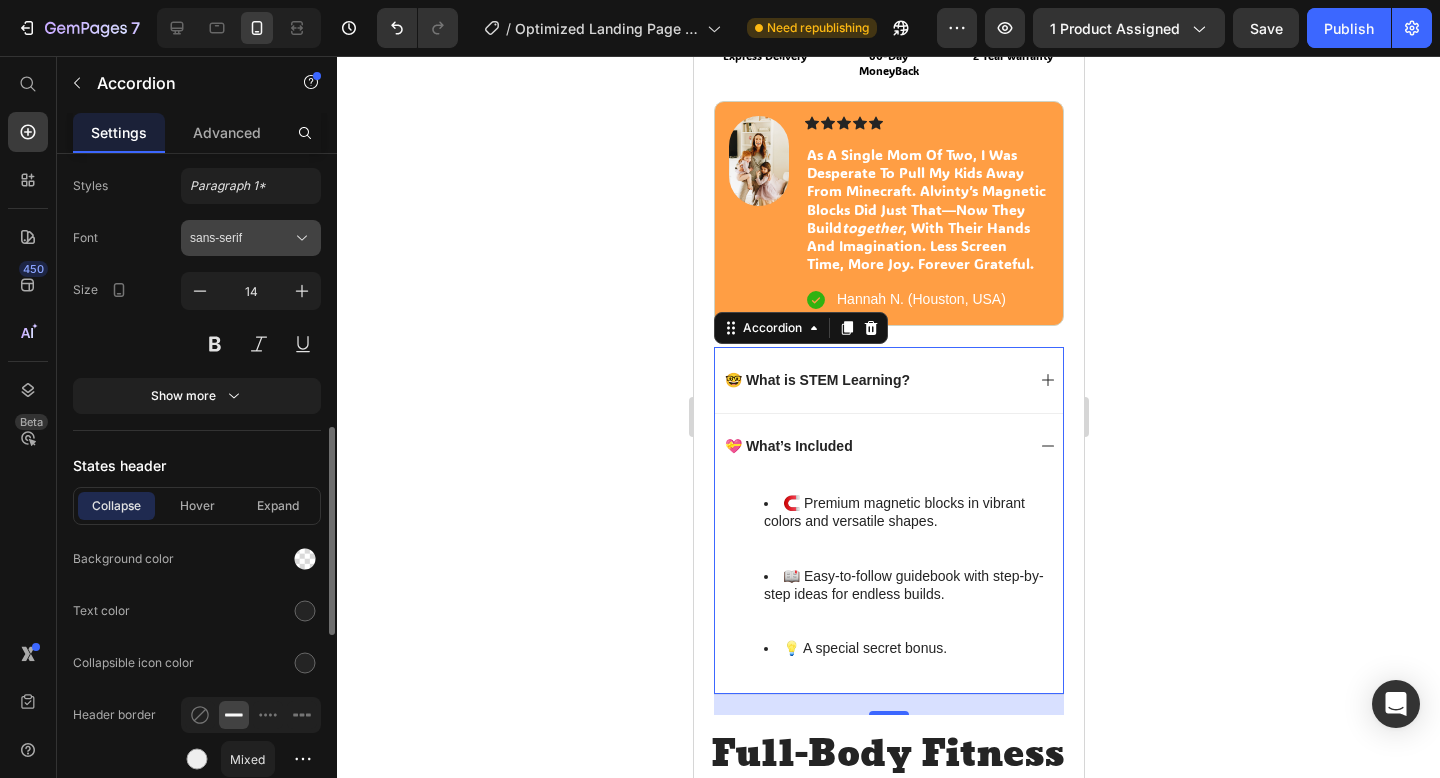 click on "sans-serif" at bounding box center [251, 238] 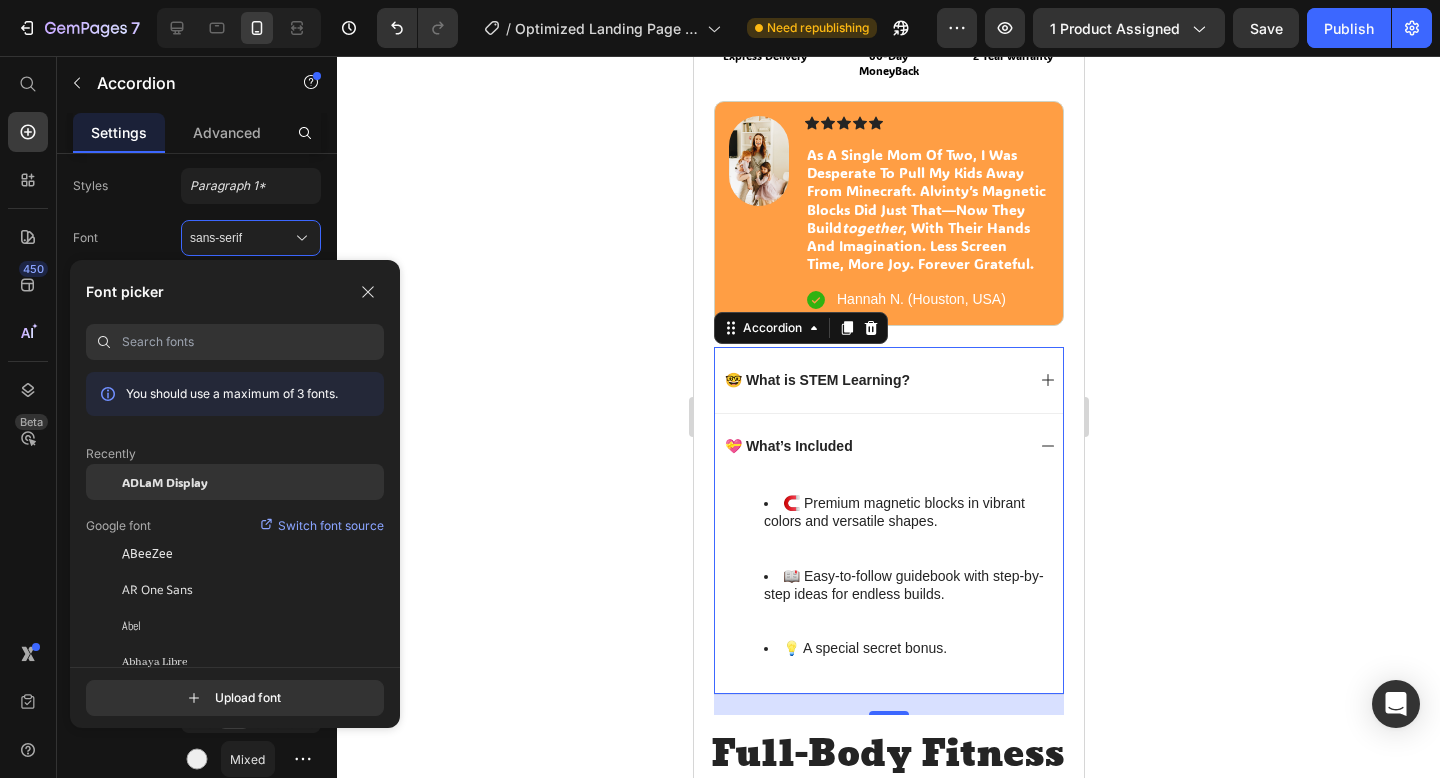 click on "ADLaM Display" 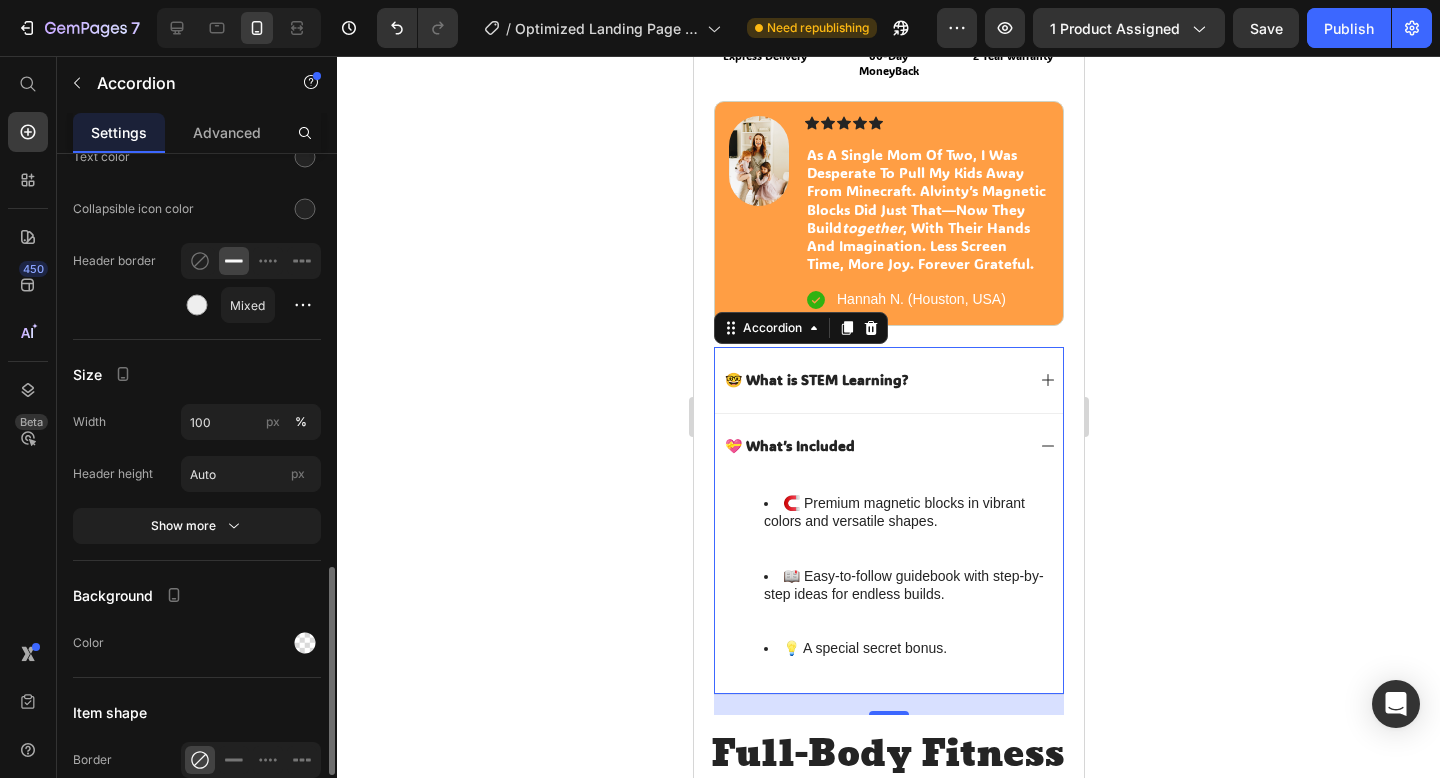 scroll, scrollTop: 1539, scrollLeft: 0, axis: vertical 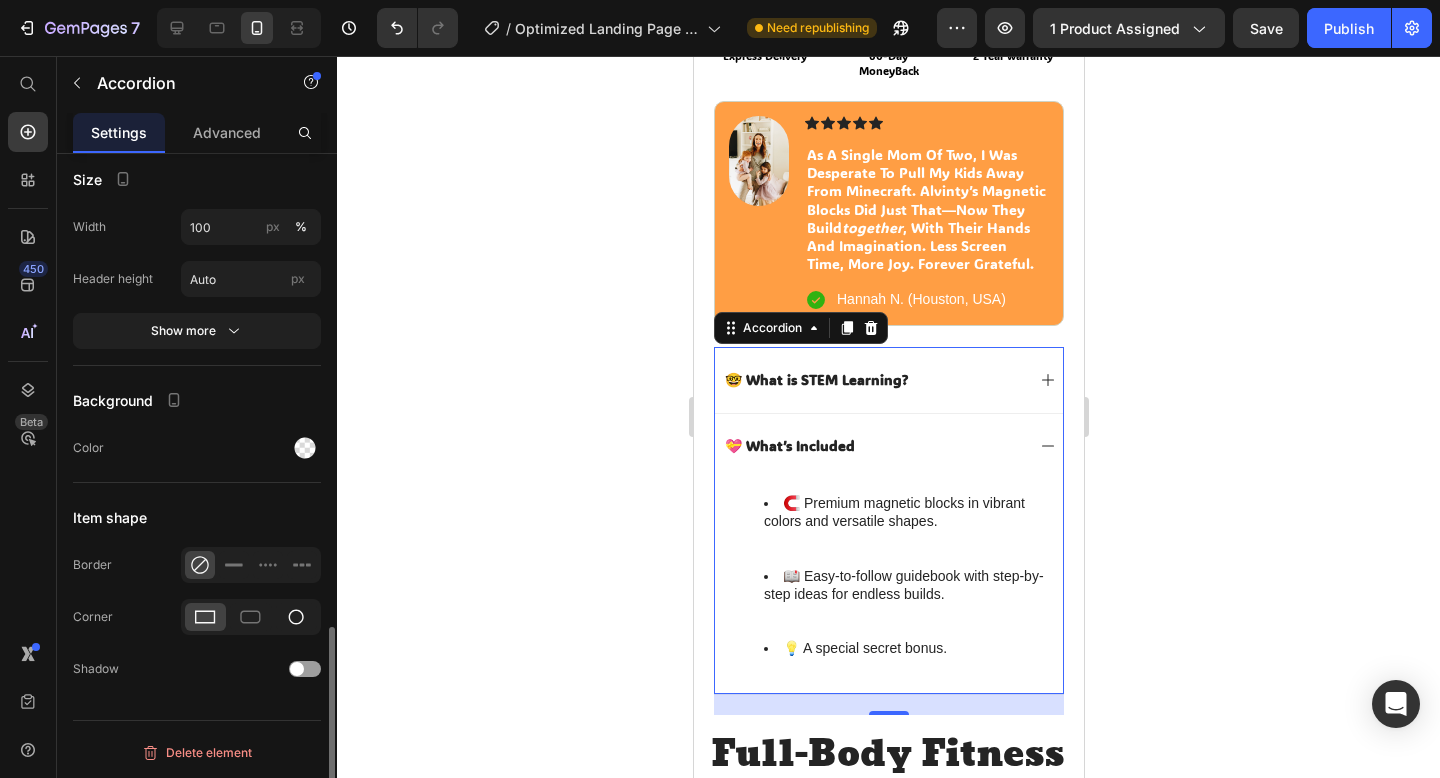 click 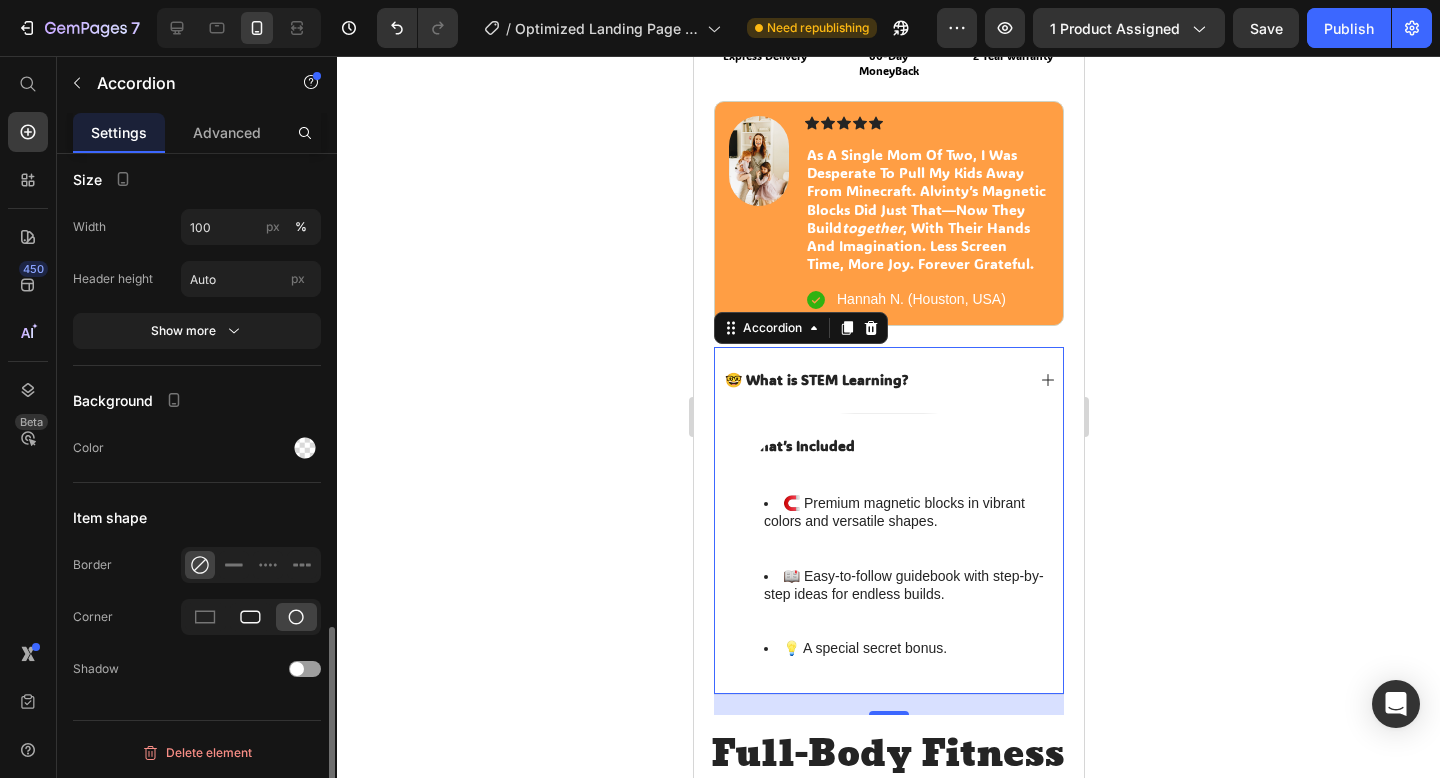 click 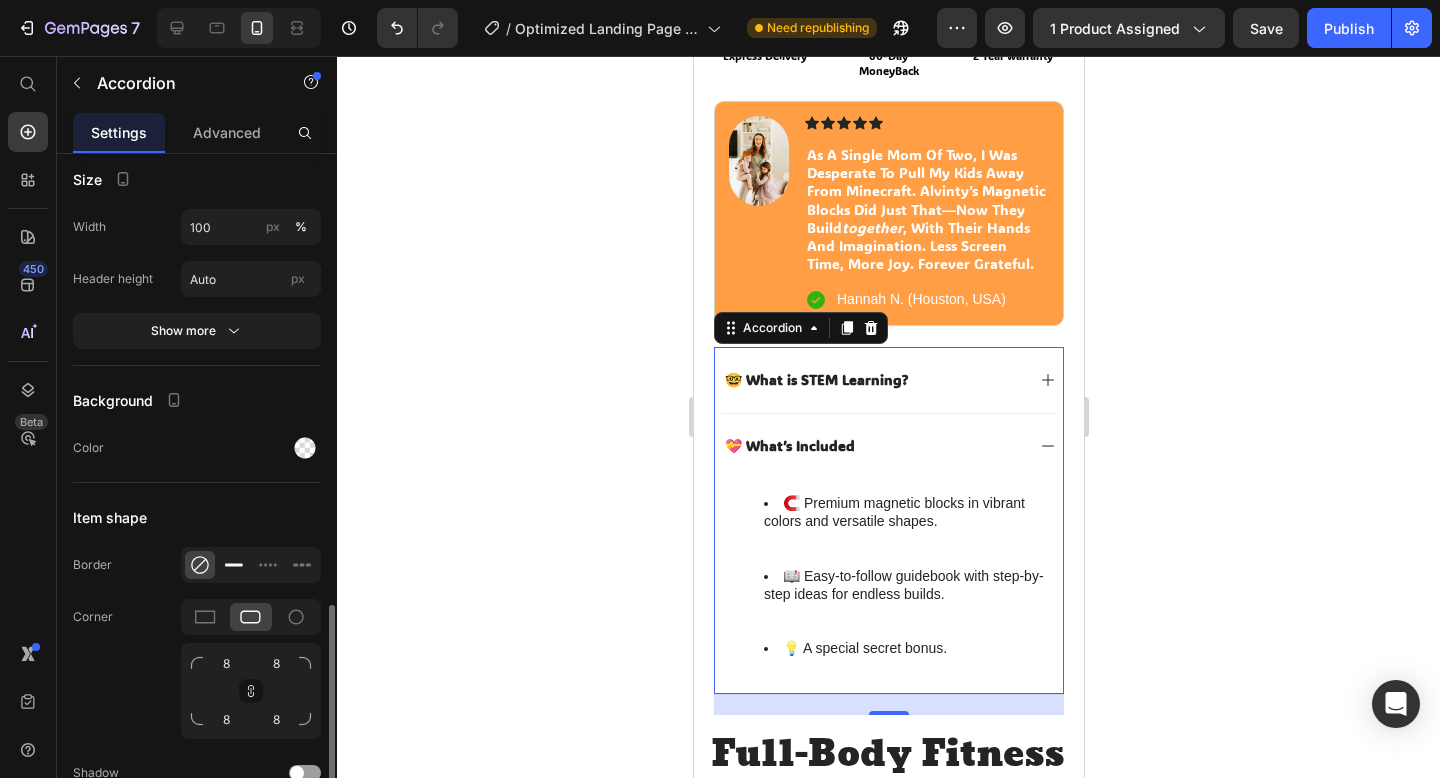 click 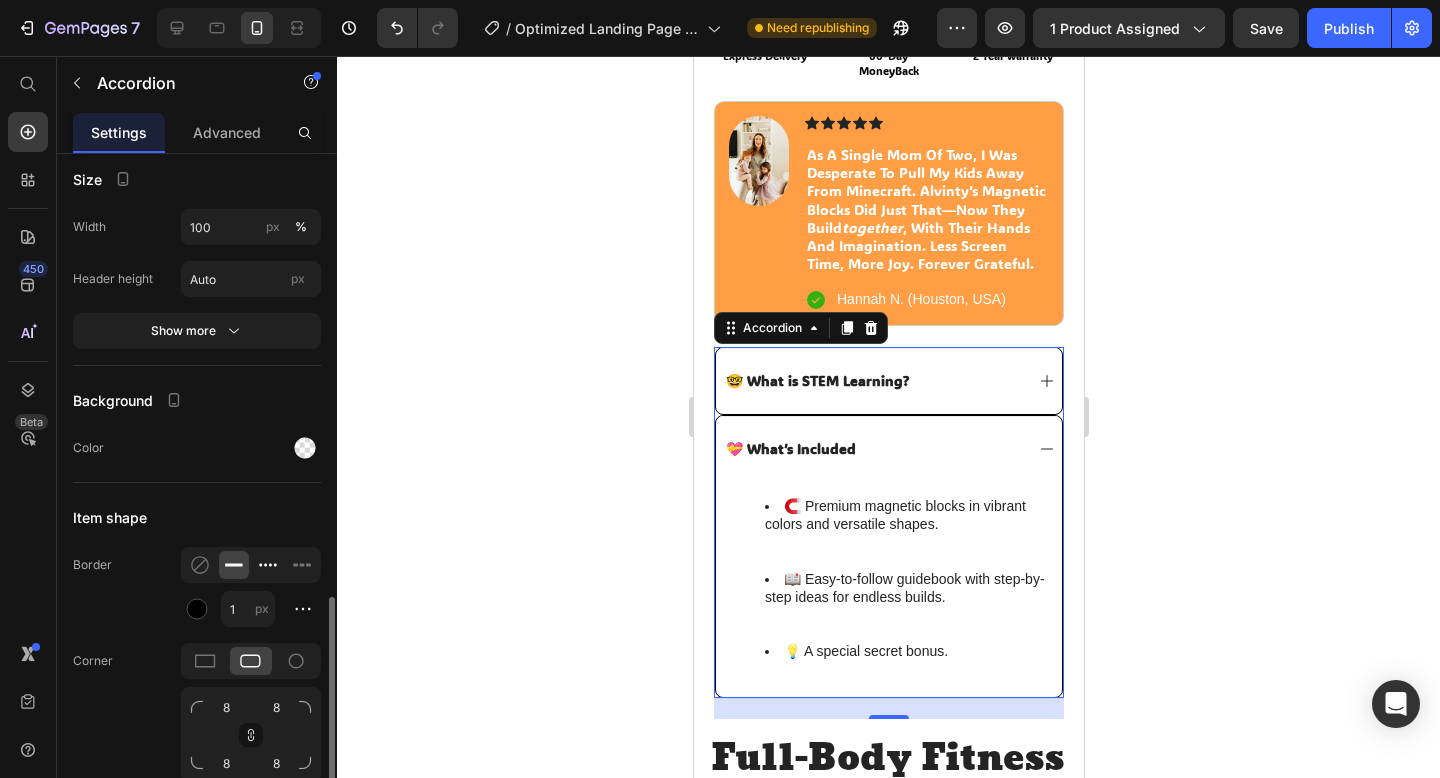 click 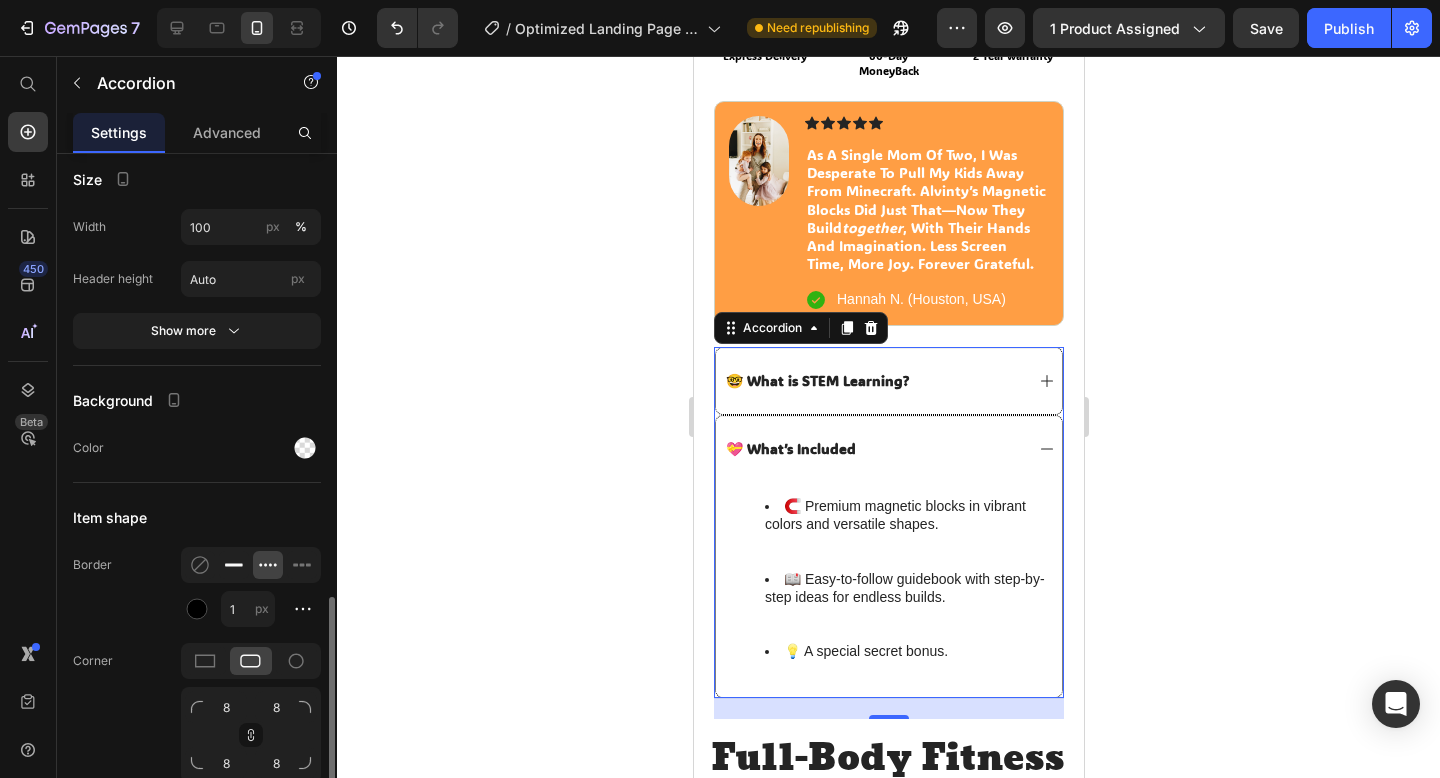 click 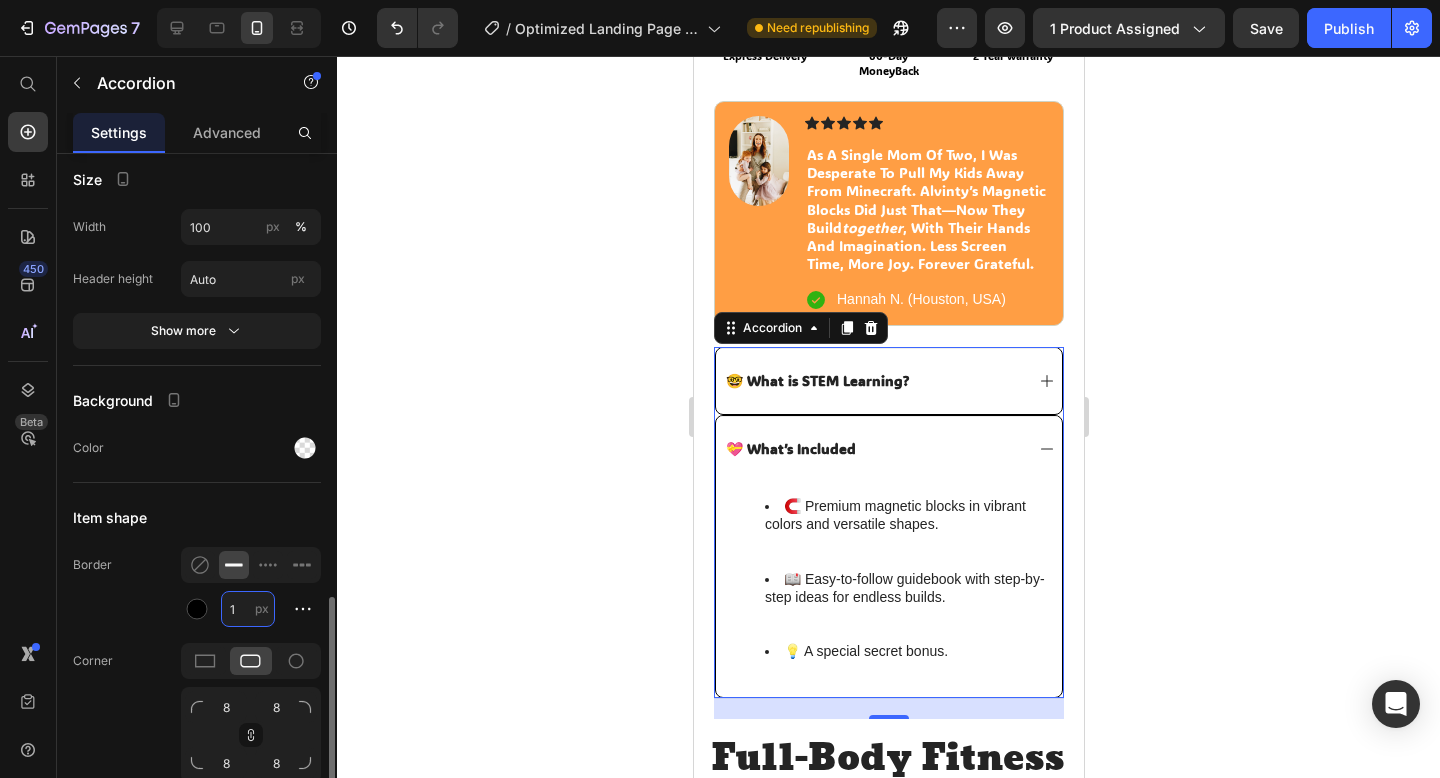 click on "1" at bounding box center [248, 609] 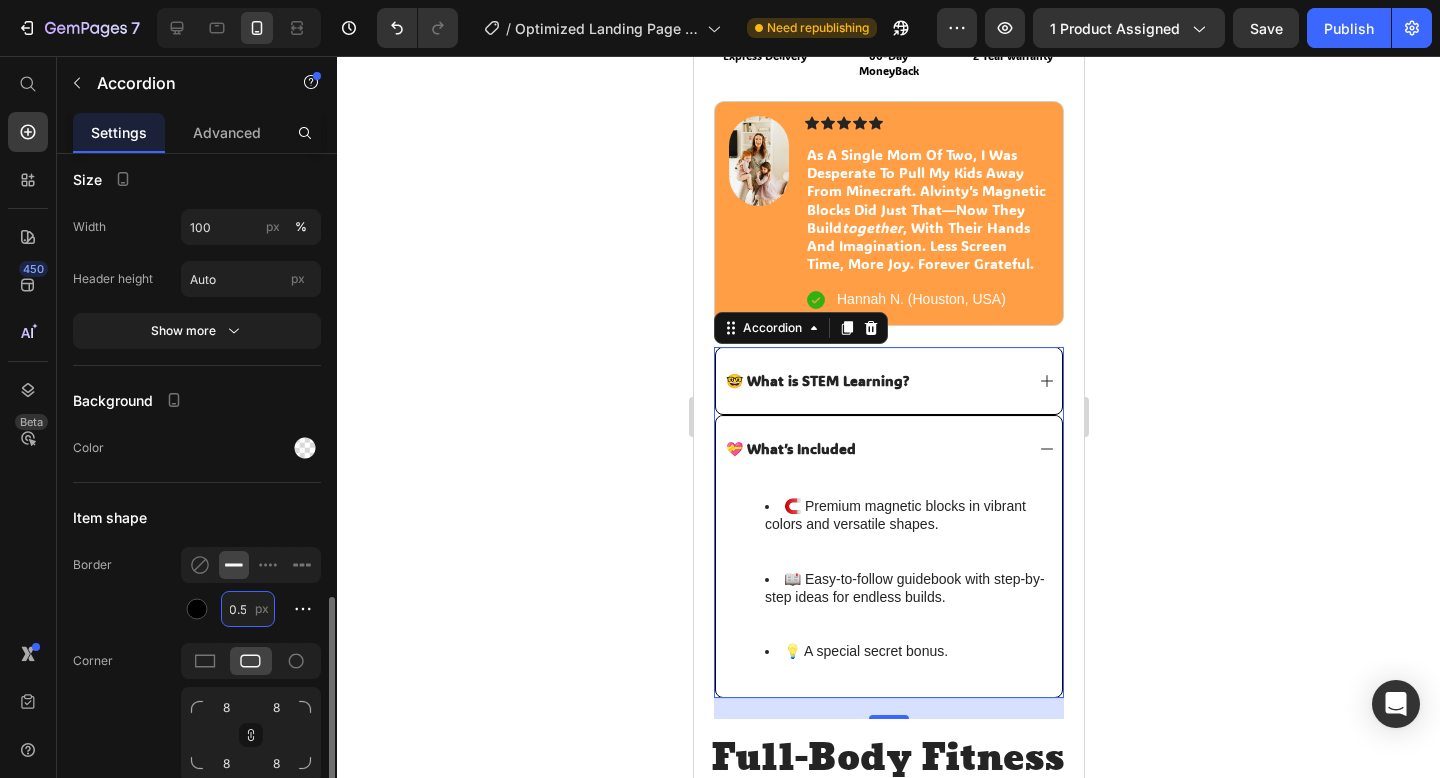 scroll, scrollTop: 0, scrollLeft: 9, axis: horizontal 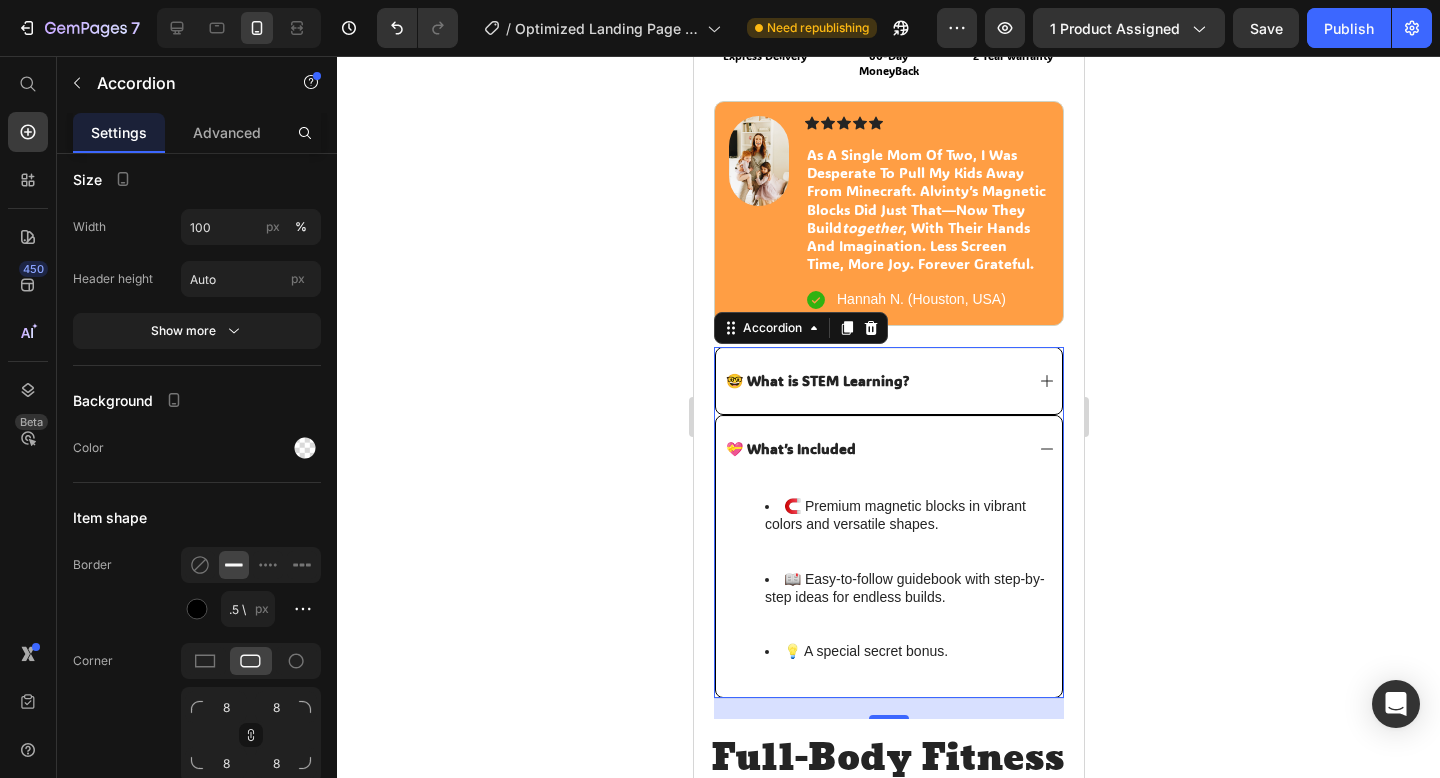 click on "💝 What’s Included" at bounding box center [888, 448] 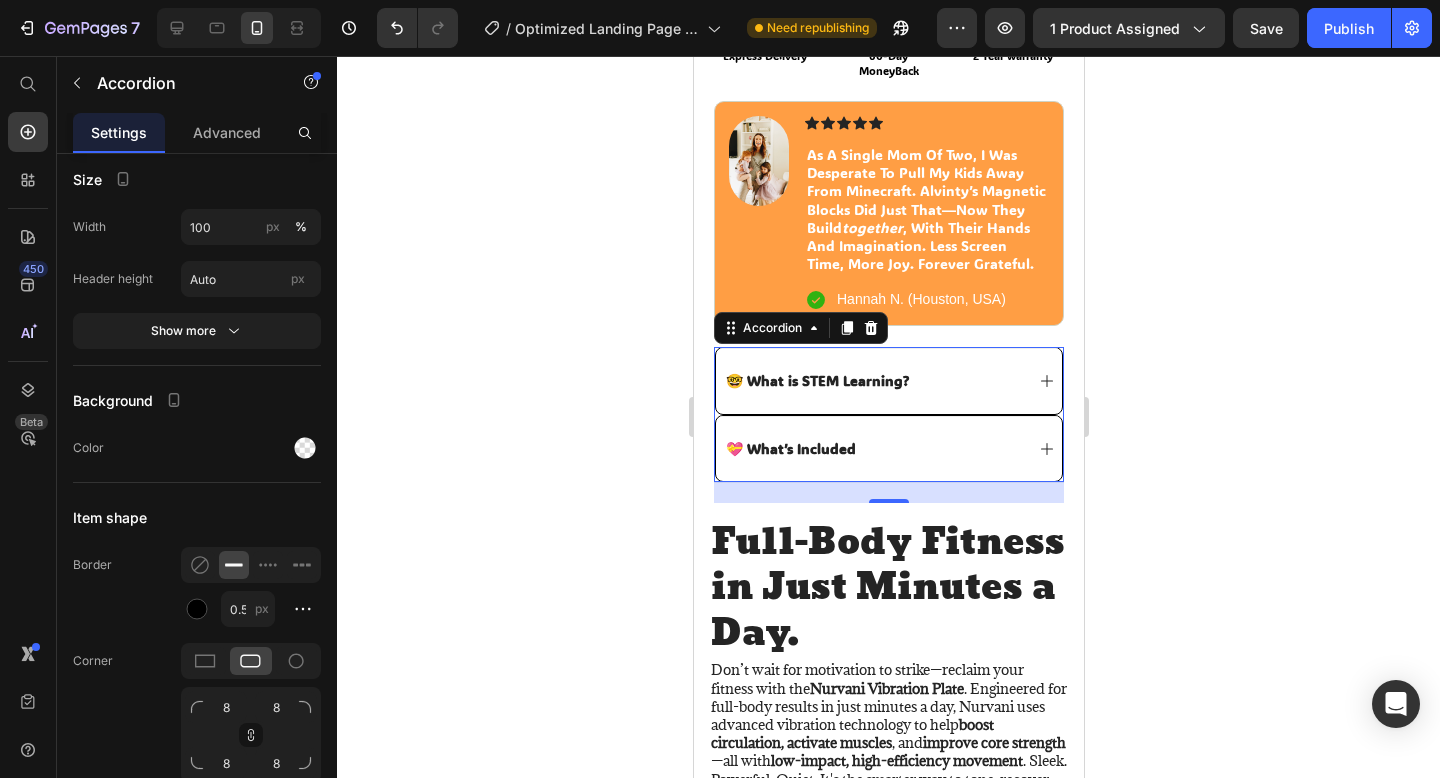 click 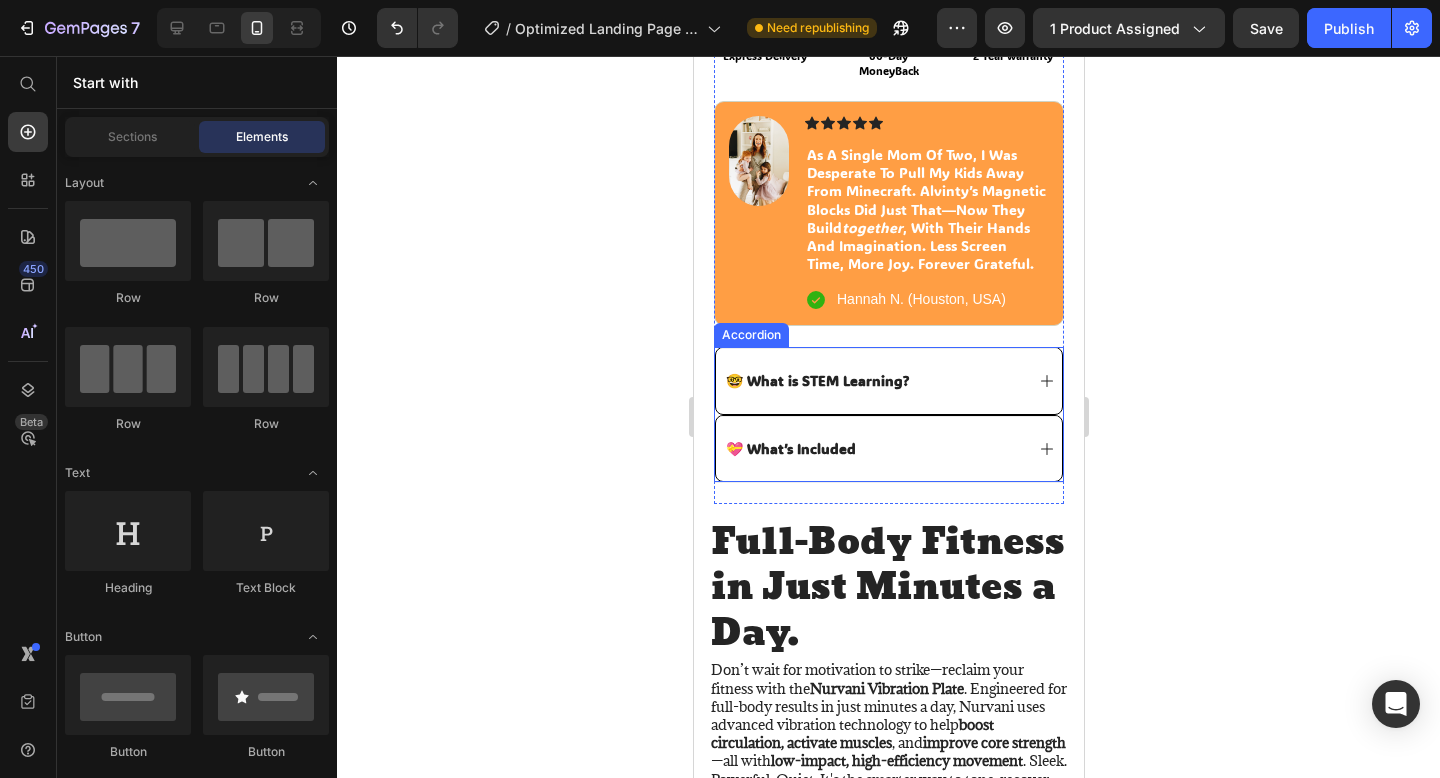 click on "💝 What’s Included" at bounding box center [888, 448] 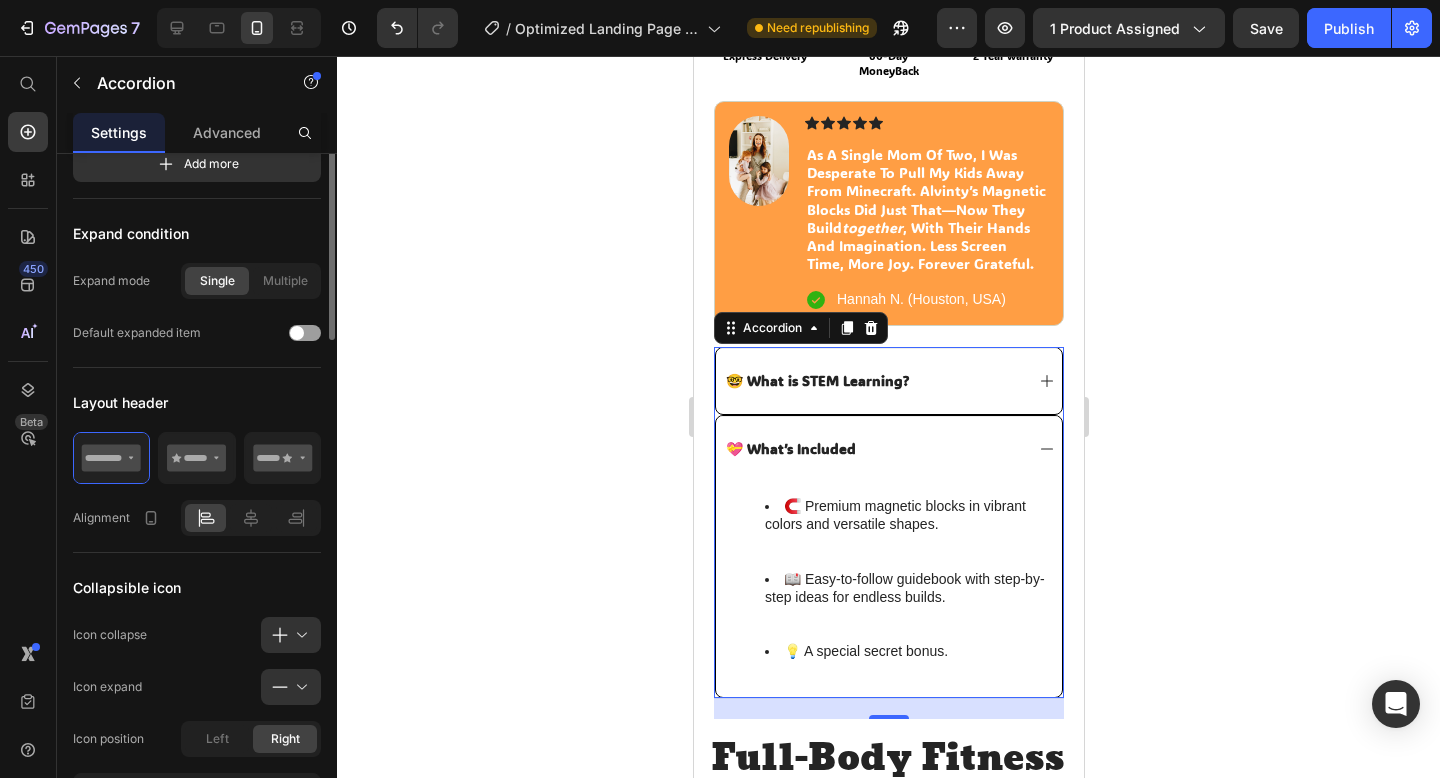 scroll, scrollTop: 0, scrollLeft: 0, axis: both 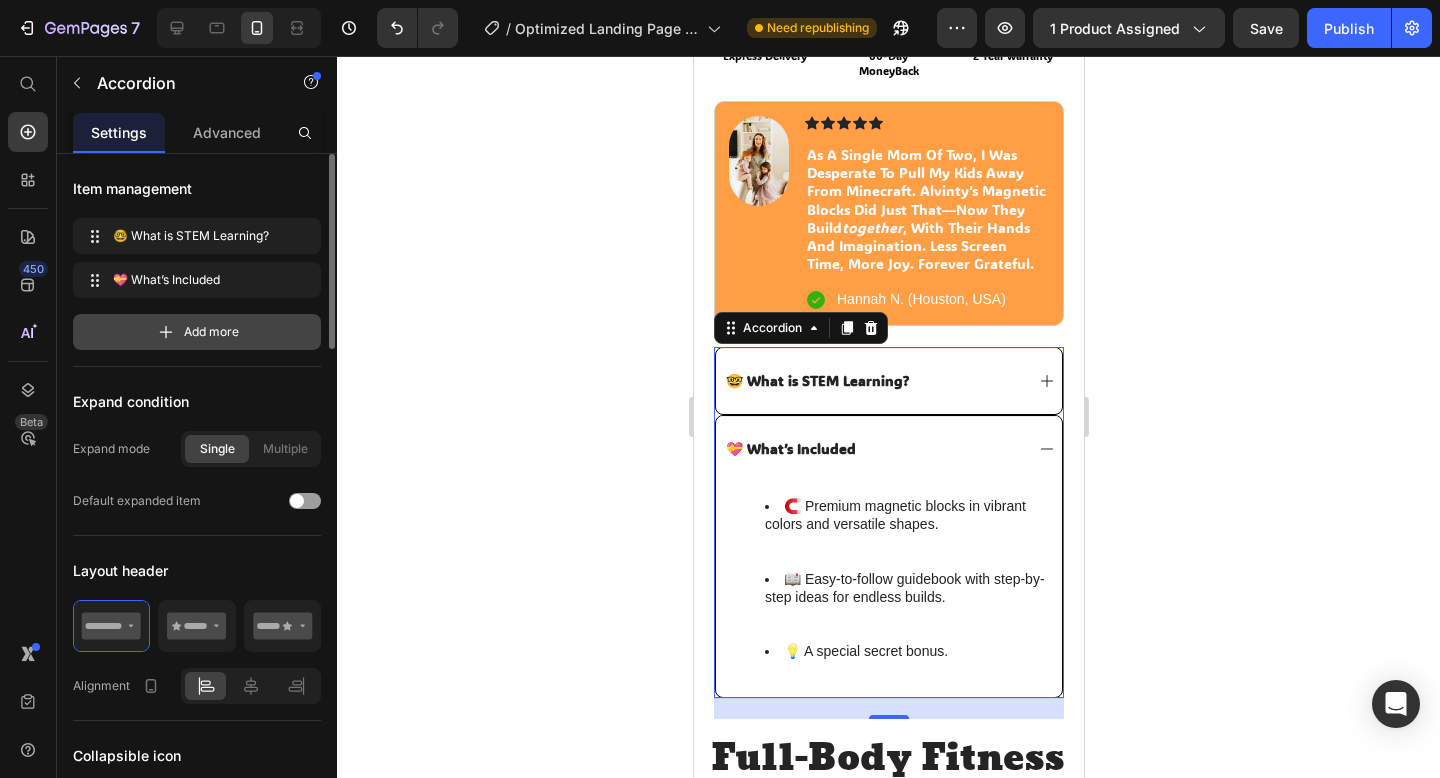 click on "Add more" at bounding box center (211, 332) 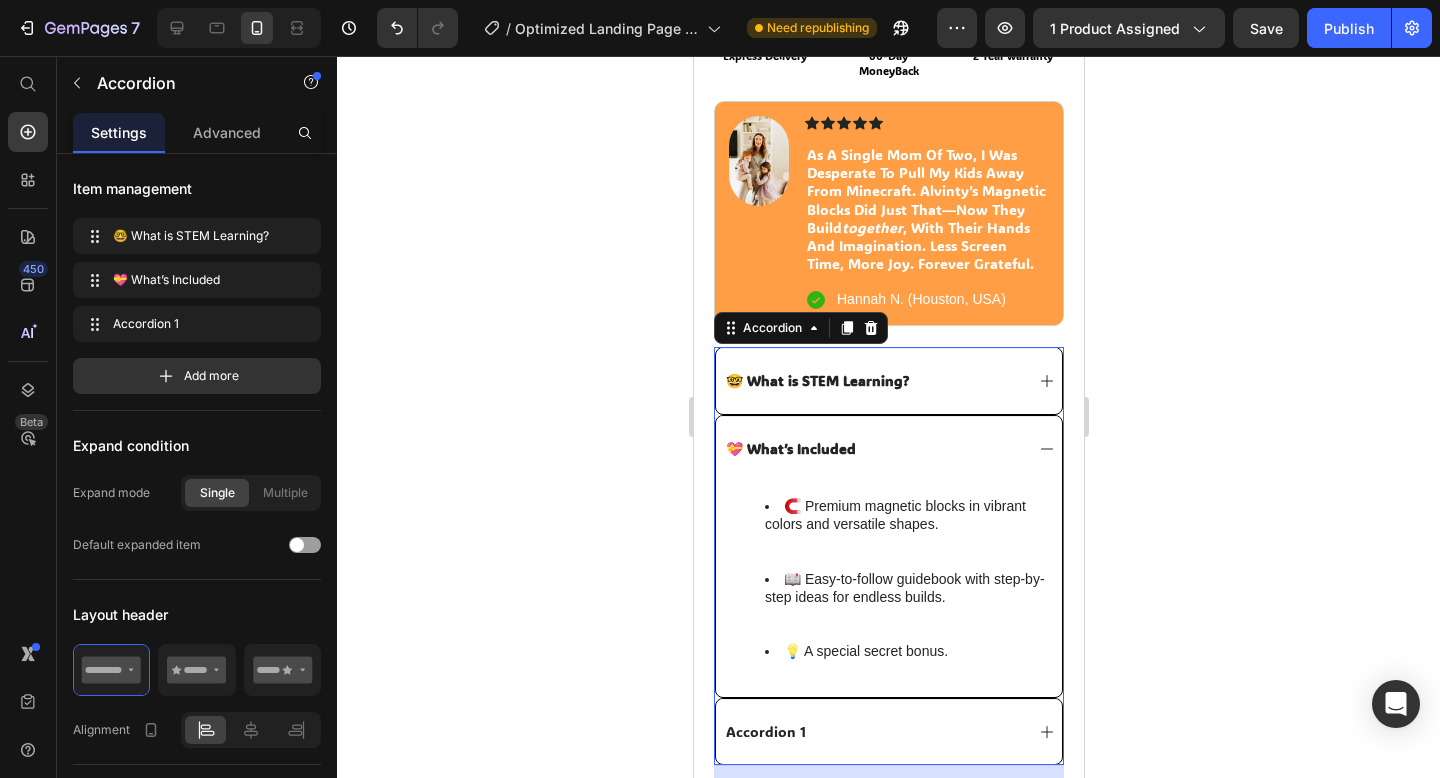 click on "Accordion 1" at bounding box center (765, 732) 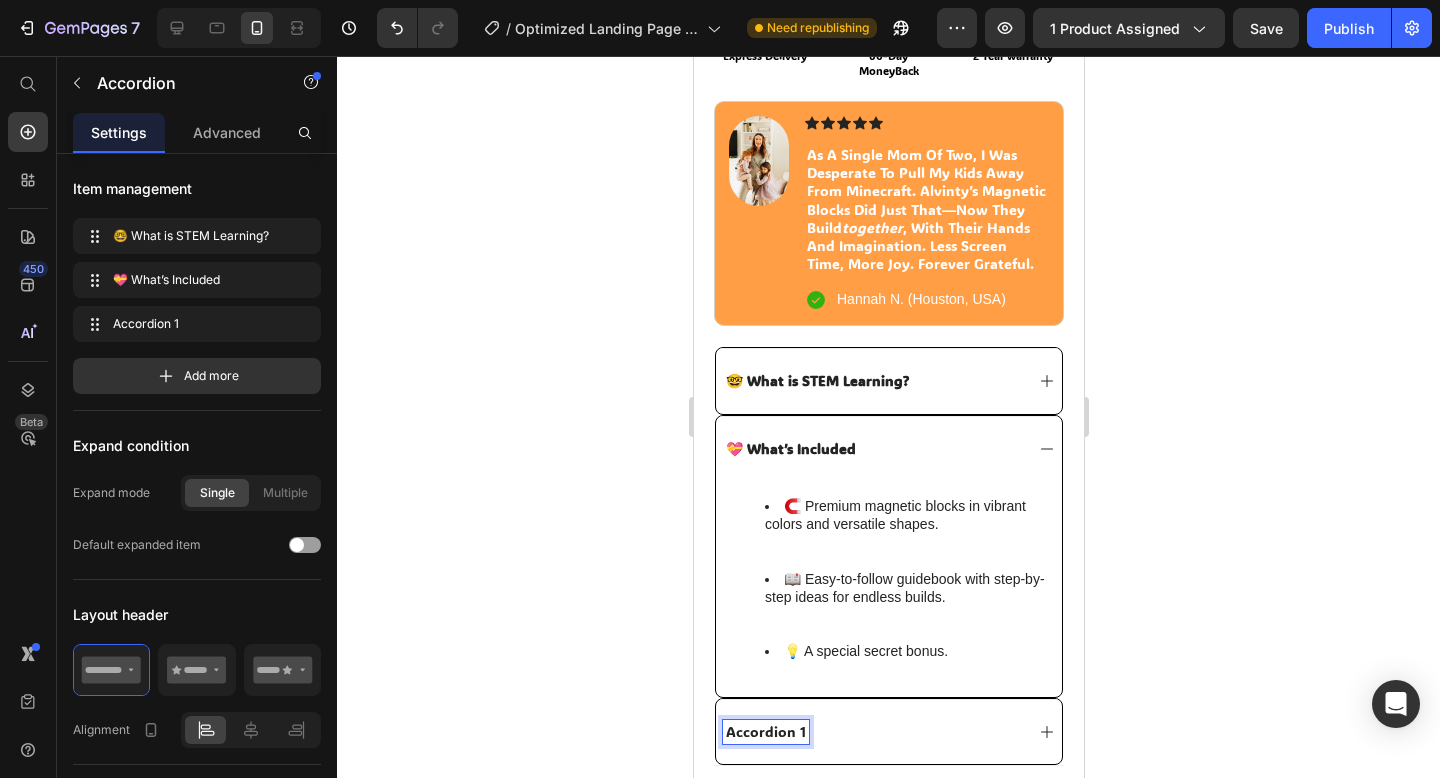 click on "Accordion 1" at bounding box center (765, 732) 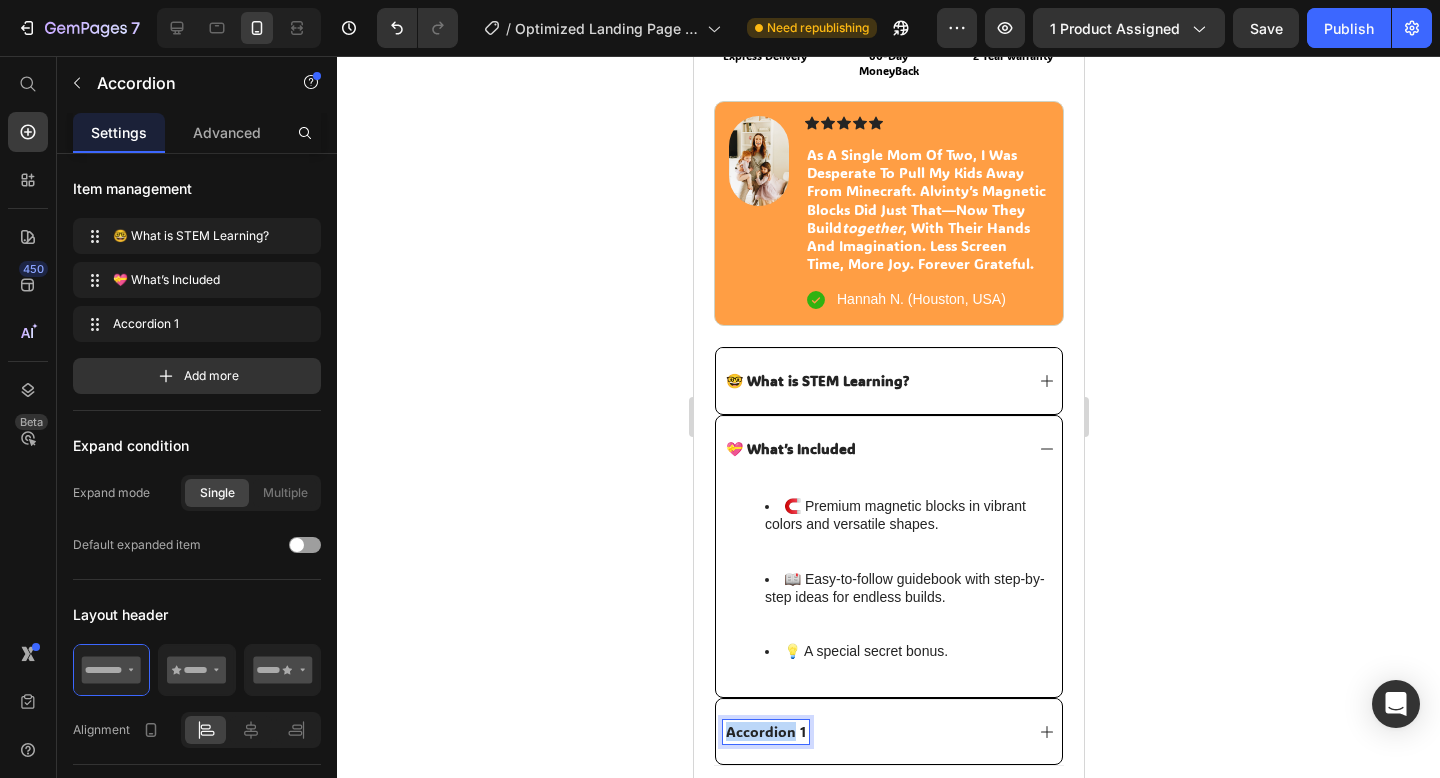 click on "Accordion 1" at bounding box center [765, 732] 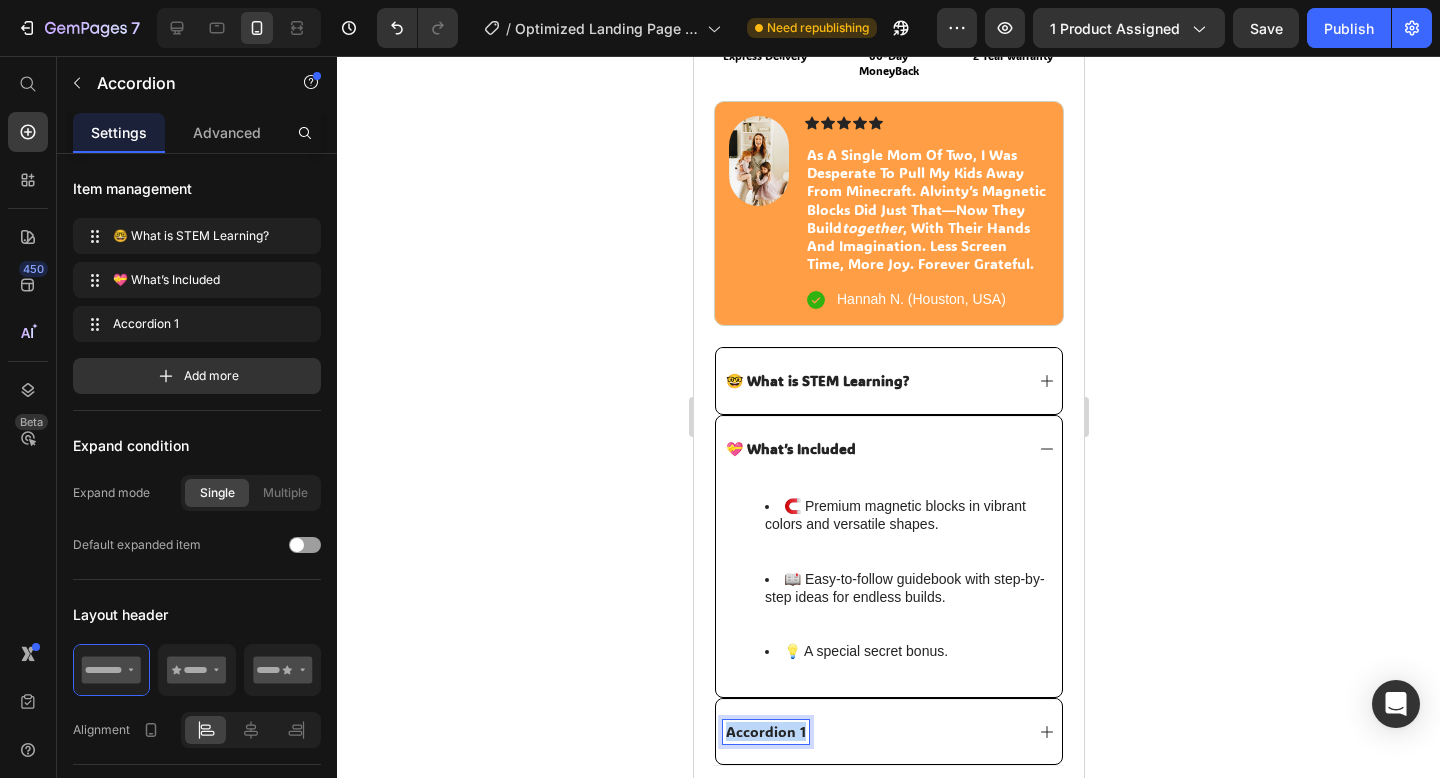click on "Accordion 1" at bounding box center [765, 732] 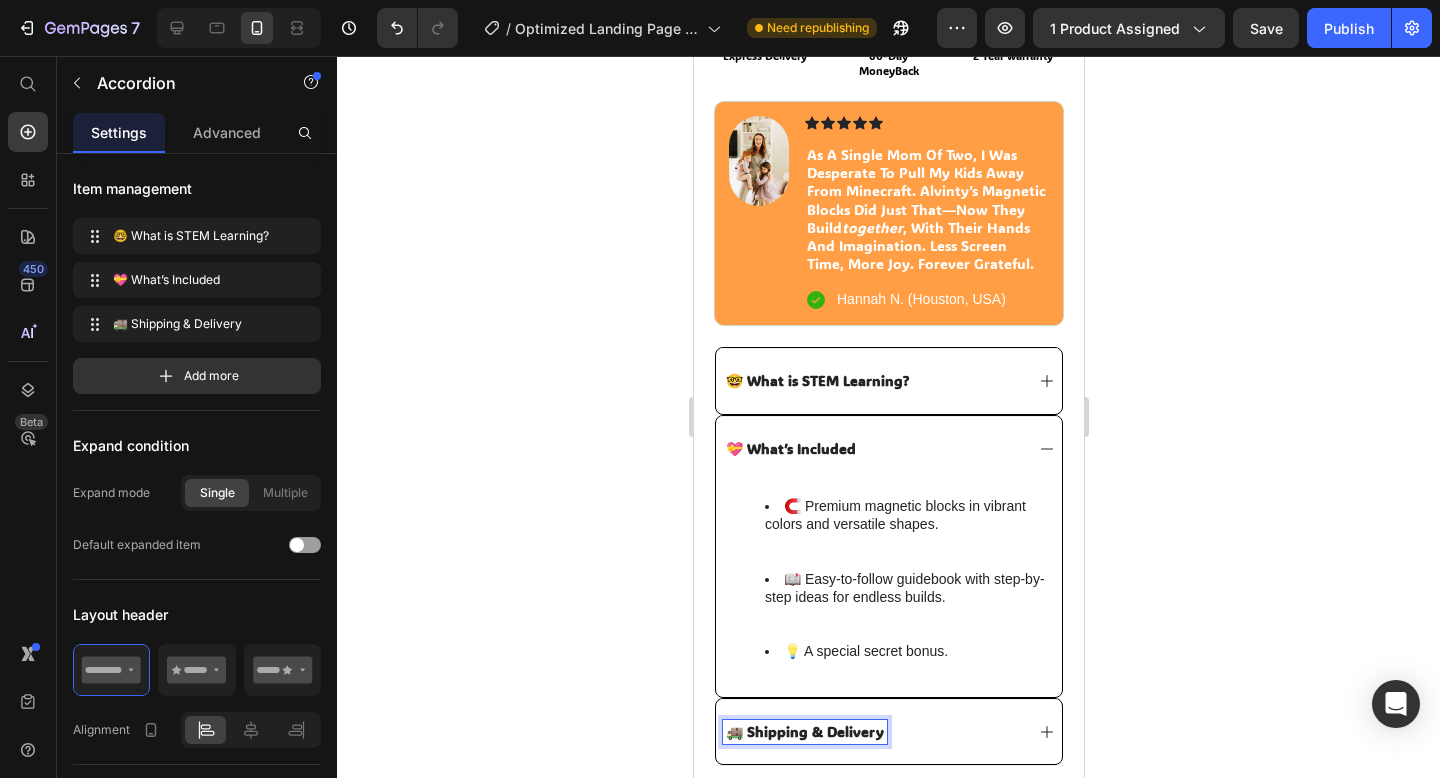 click on "🚚 Shipping & Delivery" at bounding box center [888, 731] 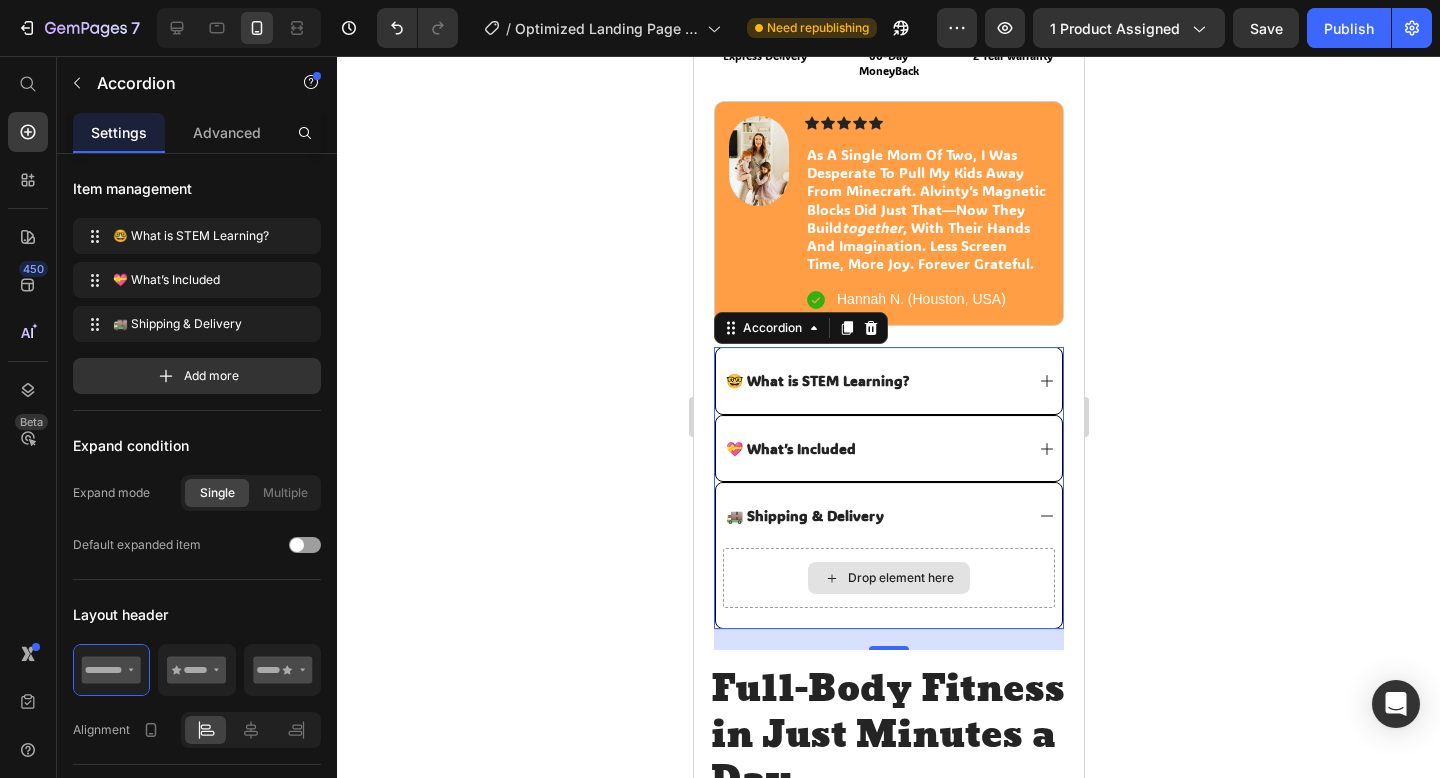 click on "Drop element here" at bounding box center (888, 578) 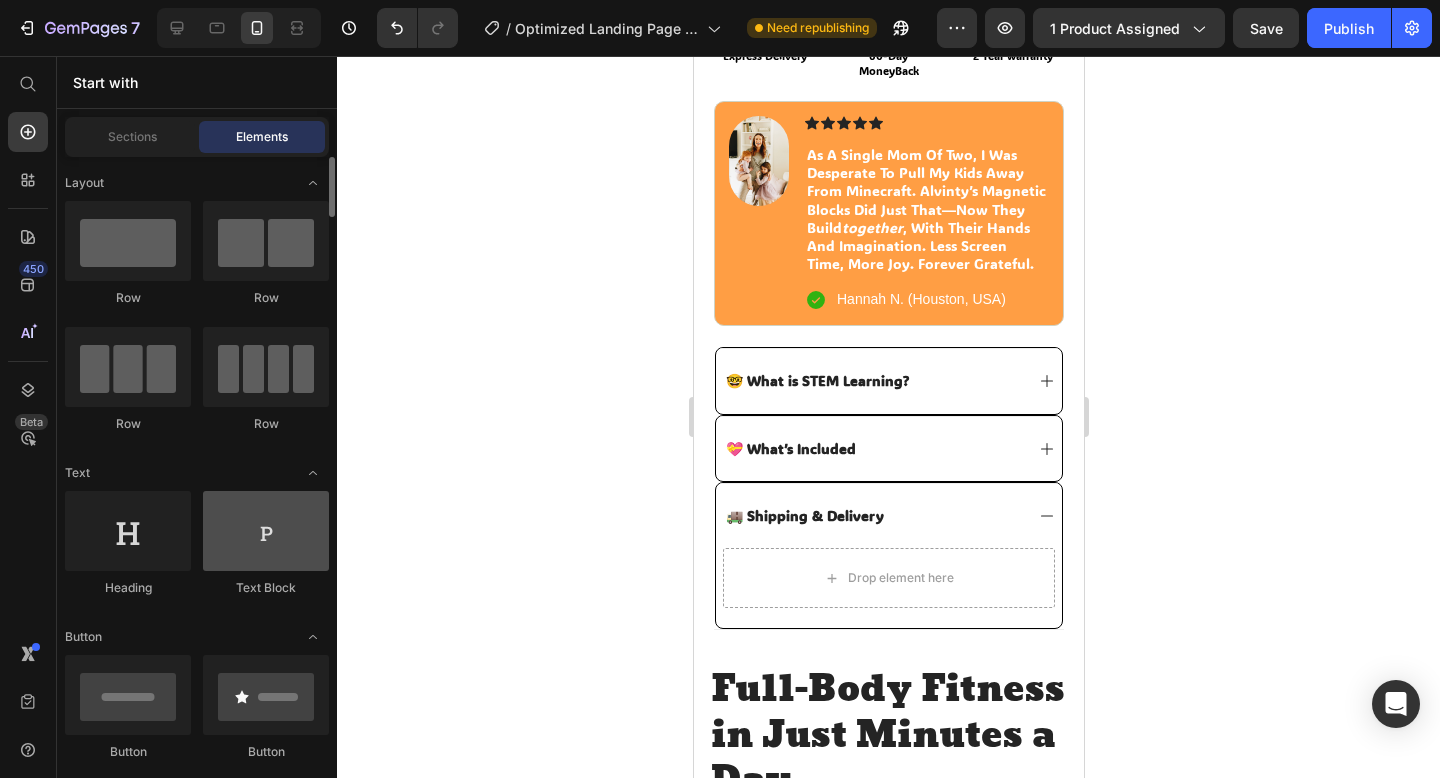 click at bounding box center [266, 531] 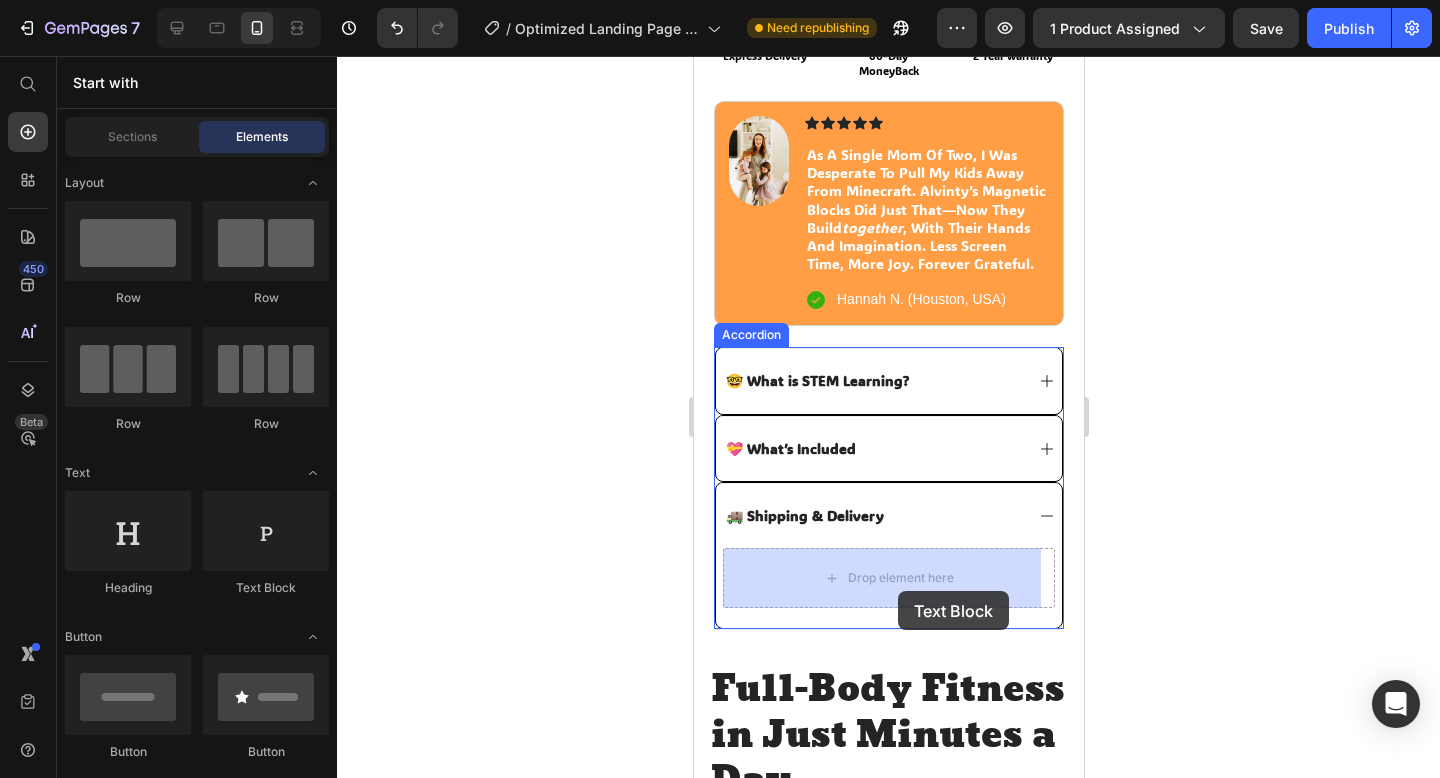drag, startPoint x: 1350, startPoint y: 641, endPoint x: 894, endPoint y: 585, distance: 459.42572 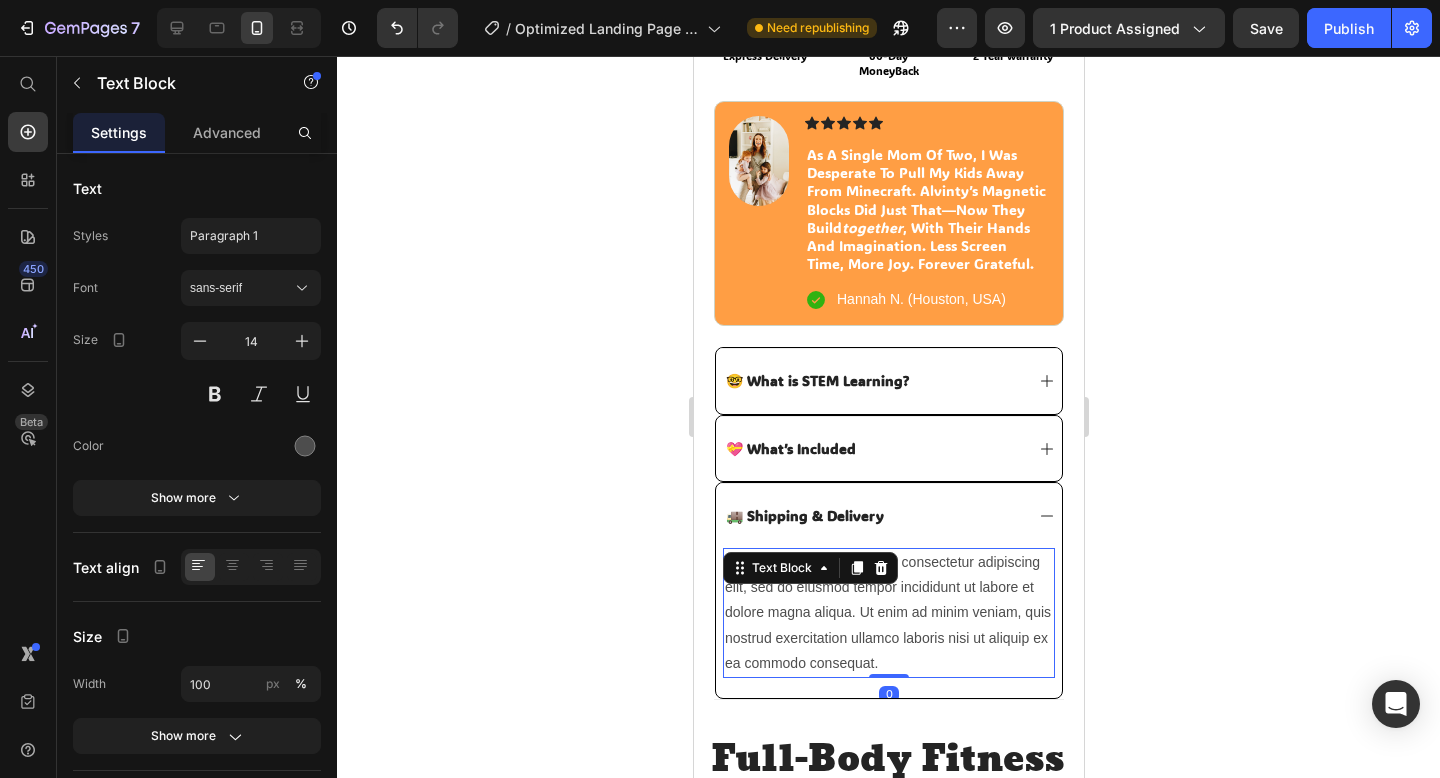 click on "Lorem ipsum dolor sit amet, consectetur adipiscing elit, sed do eiusmod tempor incididunt ut labore et dolore magna aliqua. Ut enim ad minim veniam, quis nostrud exercitation ullamco laboris nisi ut aliquip ex ea commodo consequat." at bounding box center [888, 613] 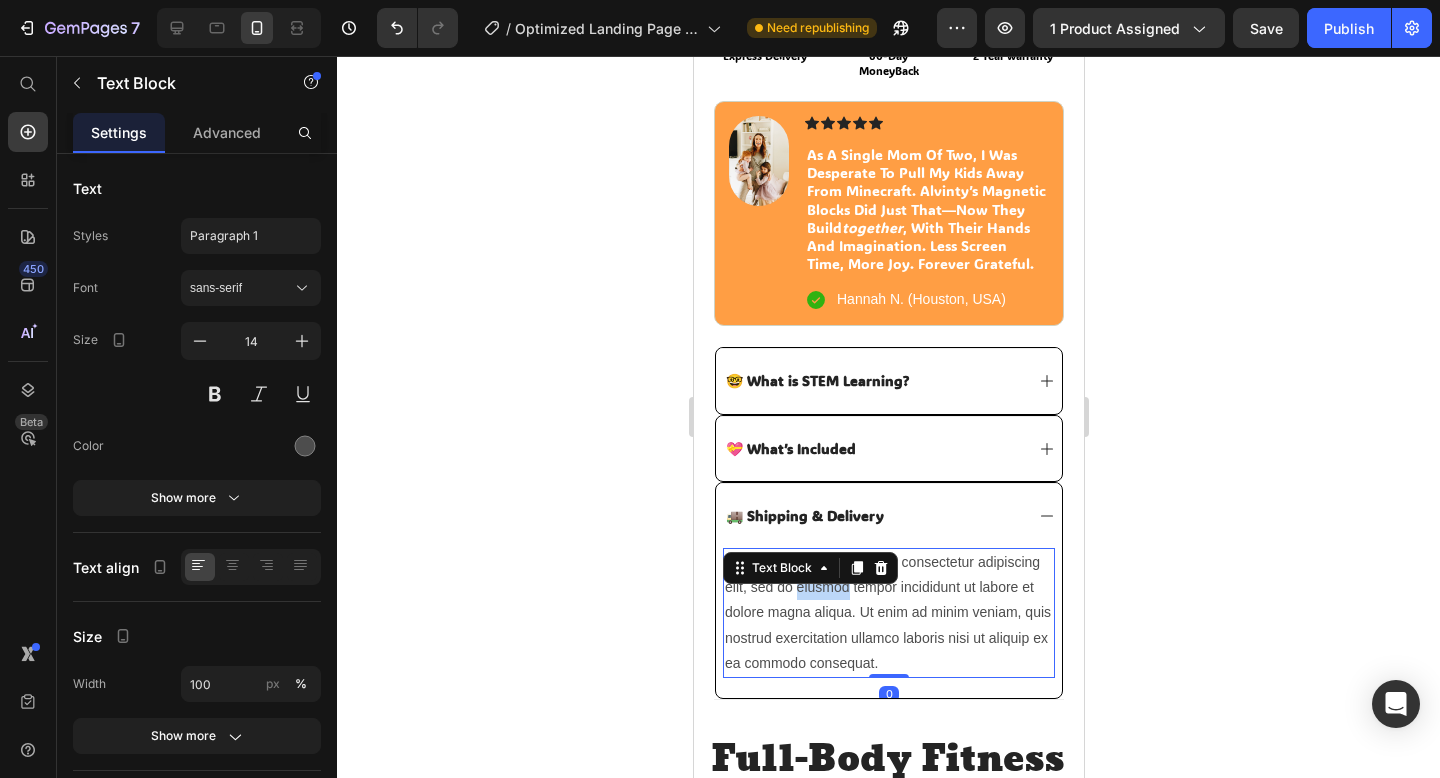 click on "Lorem ipsum dolor sit amet, consectetur adipiscing elit, sed do eiusmod tempor incididunt ut labore et dolore magna aliqua. Ut enim ad minim veniam, quis nostrud exercitation ullamco laboris nisi ut aliquip ex ea commodo consequat." at bounding box center [888, 613] 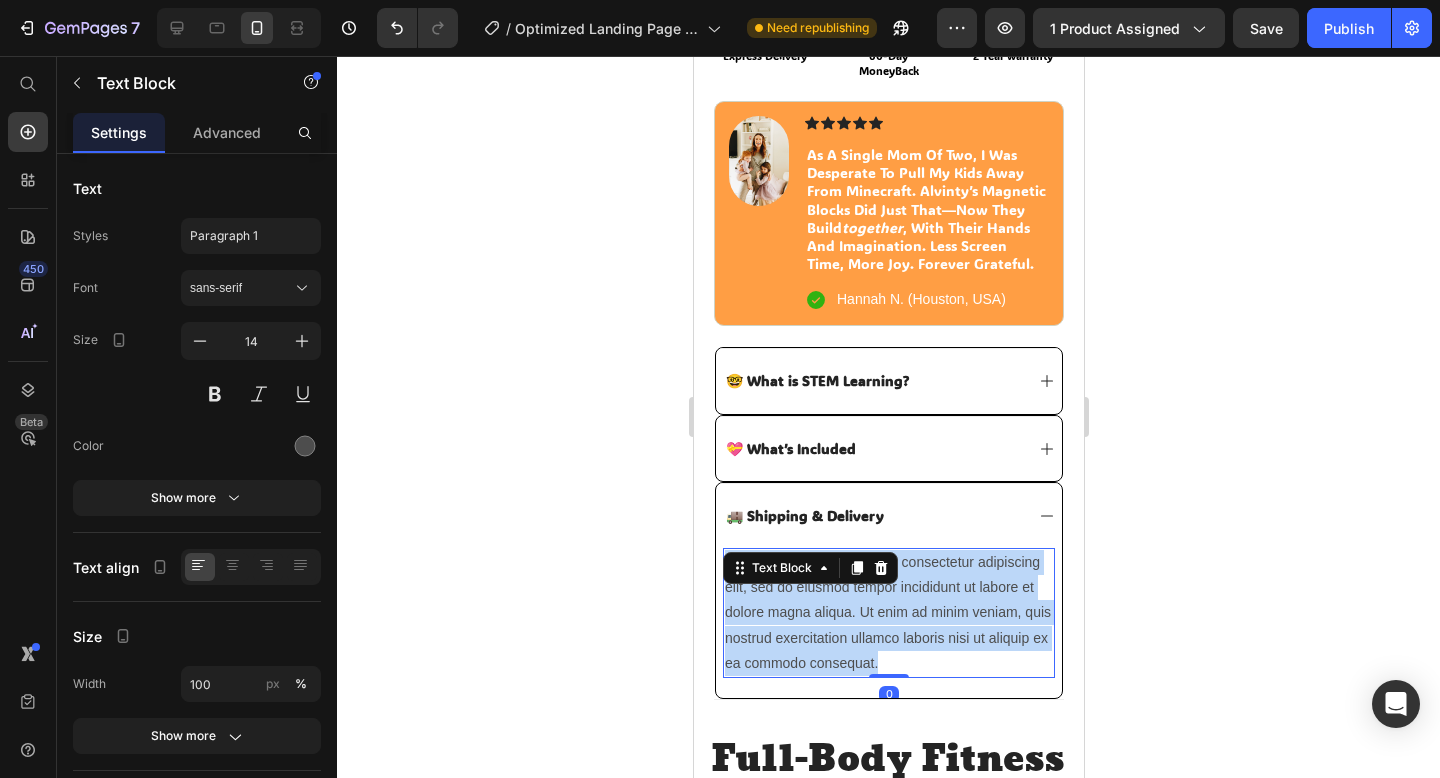 click on "Lorem ipsum dolor sit amet, consectetur adipiscing elit, sed do eiusmod tempor incididunt ut labore et dolore magna aliqua. Ut enim ad minim veniam, quis nostrud exercitation ullamco laboris nisi ut aliquip ex ea commodo consequat." at bounding box center (888, 613) 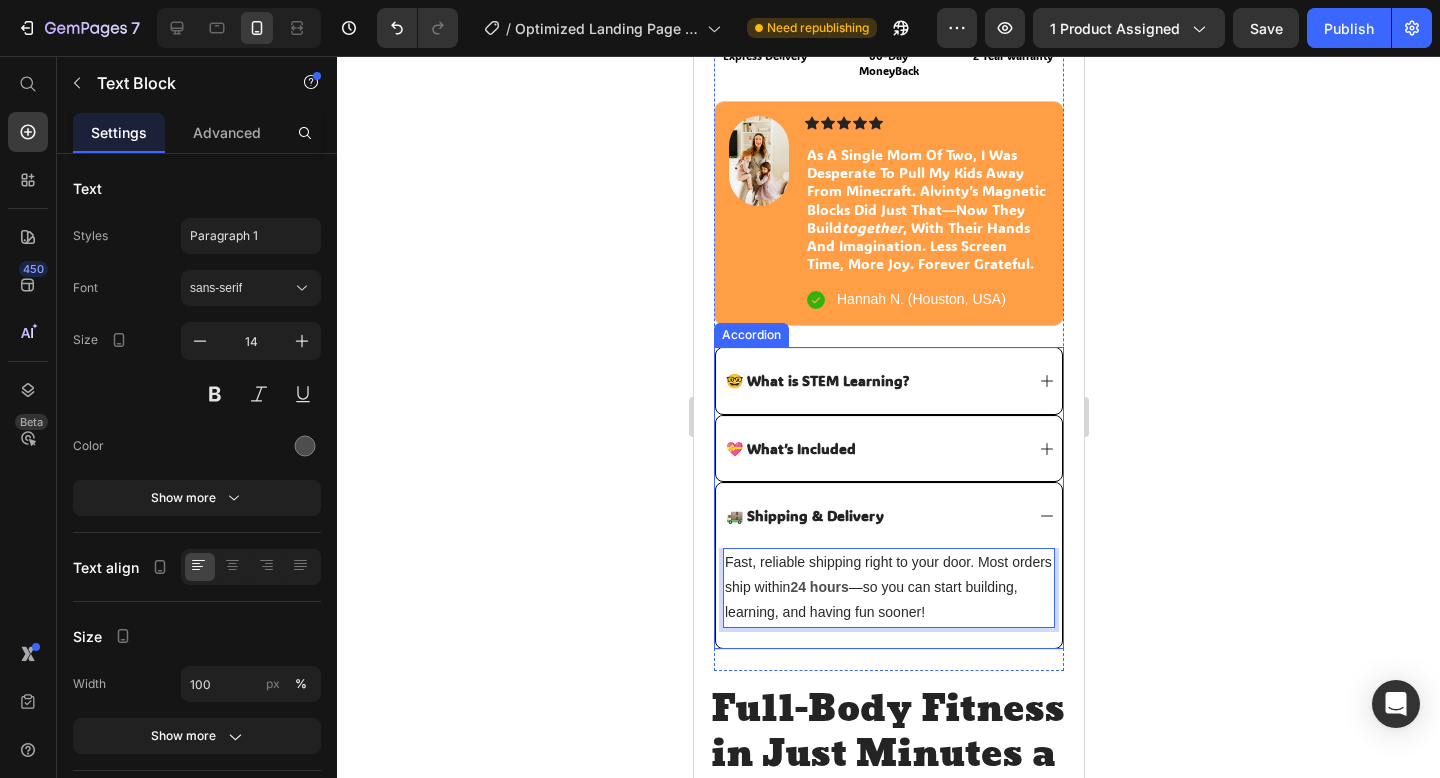 click 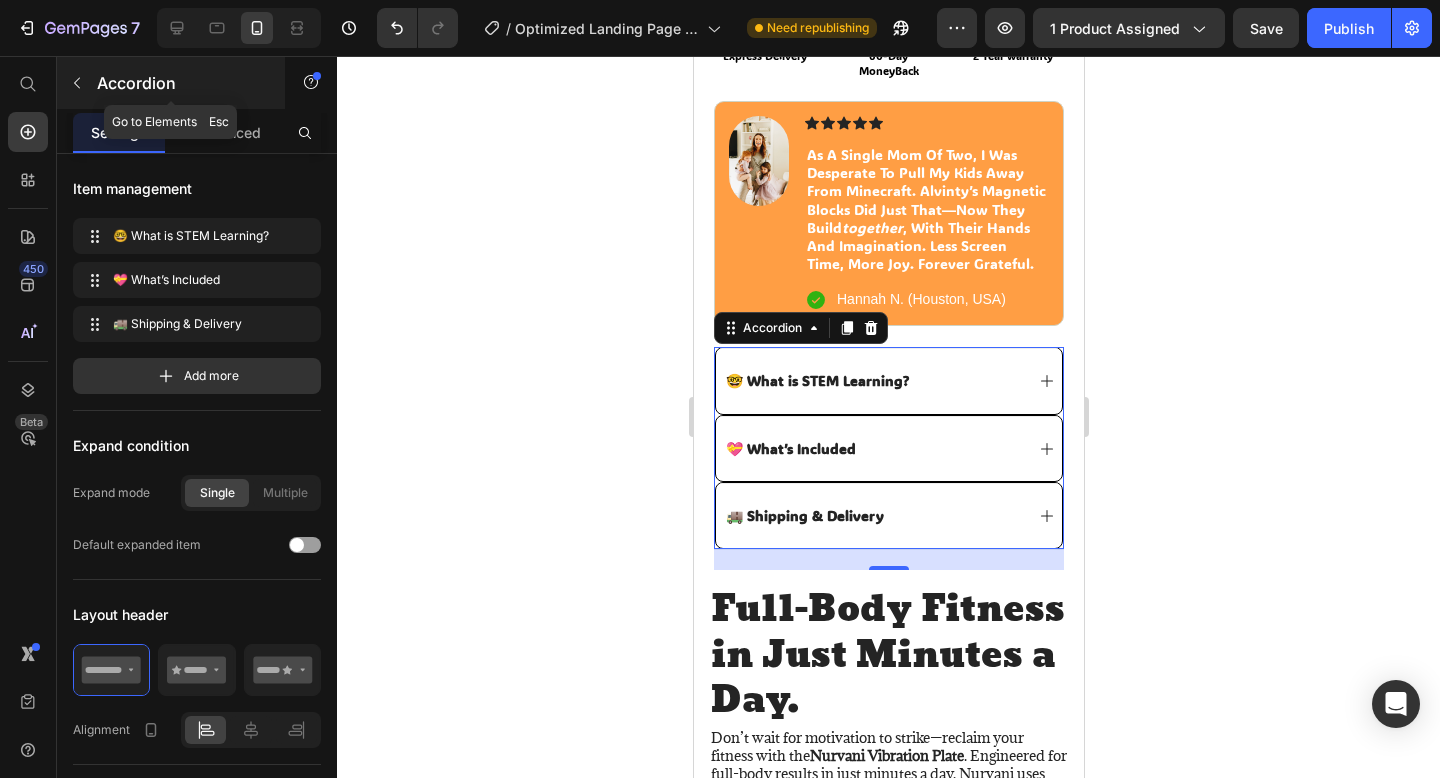 click at bounding box center (77, 83) 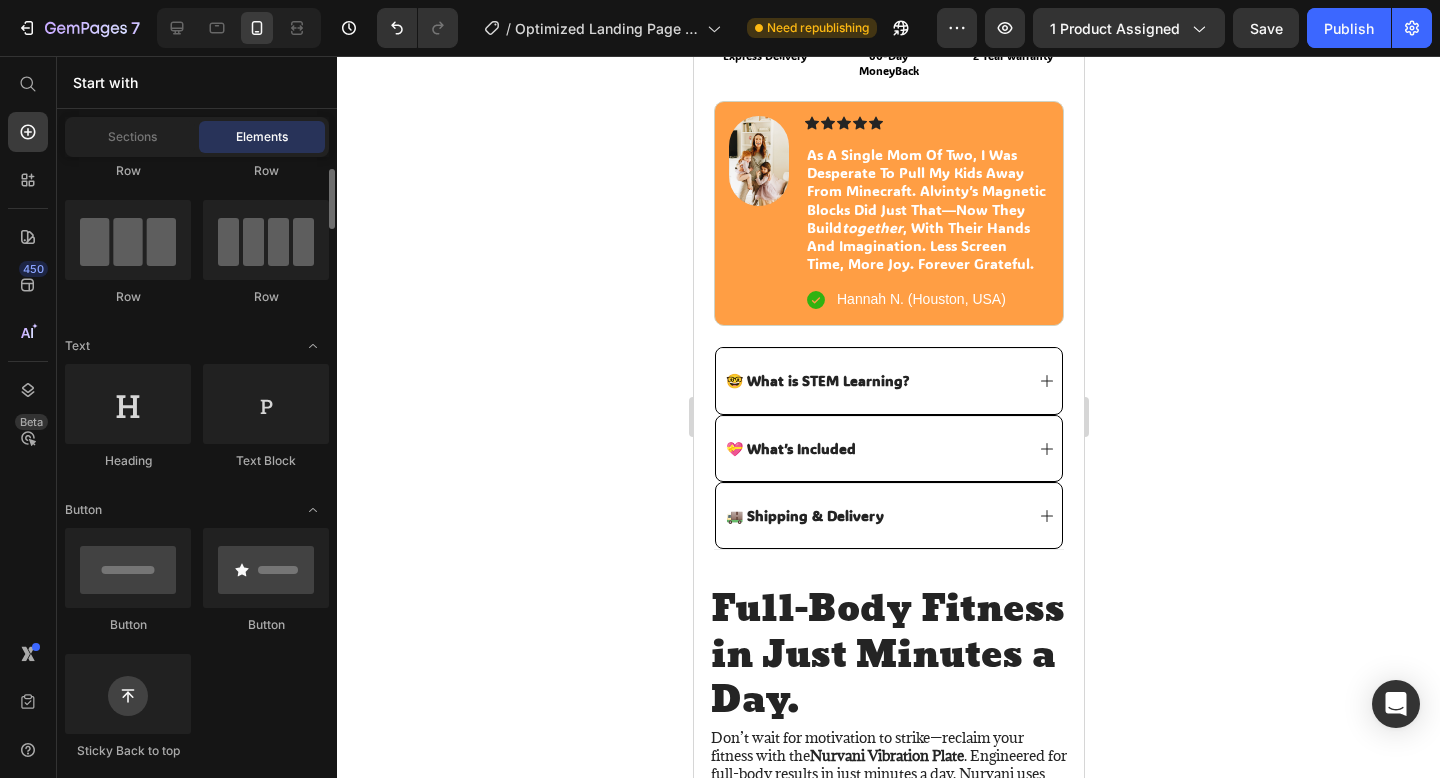 scroll, scrollTop: 0, scrollLeft: 0, axis: both 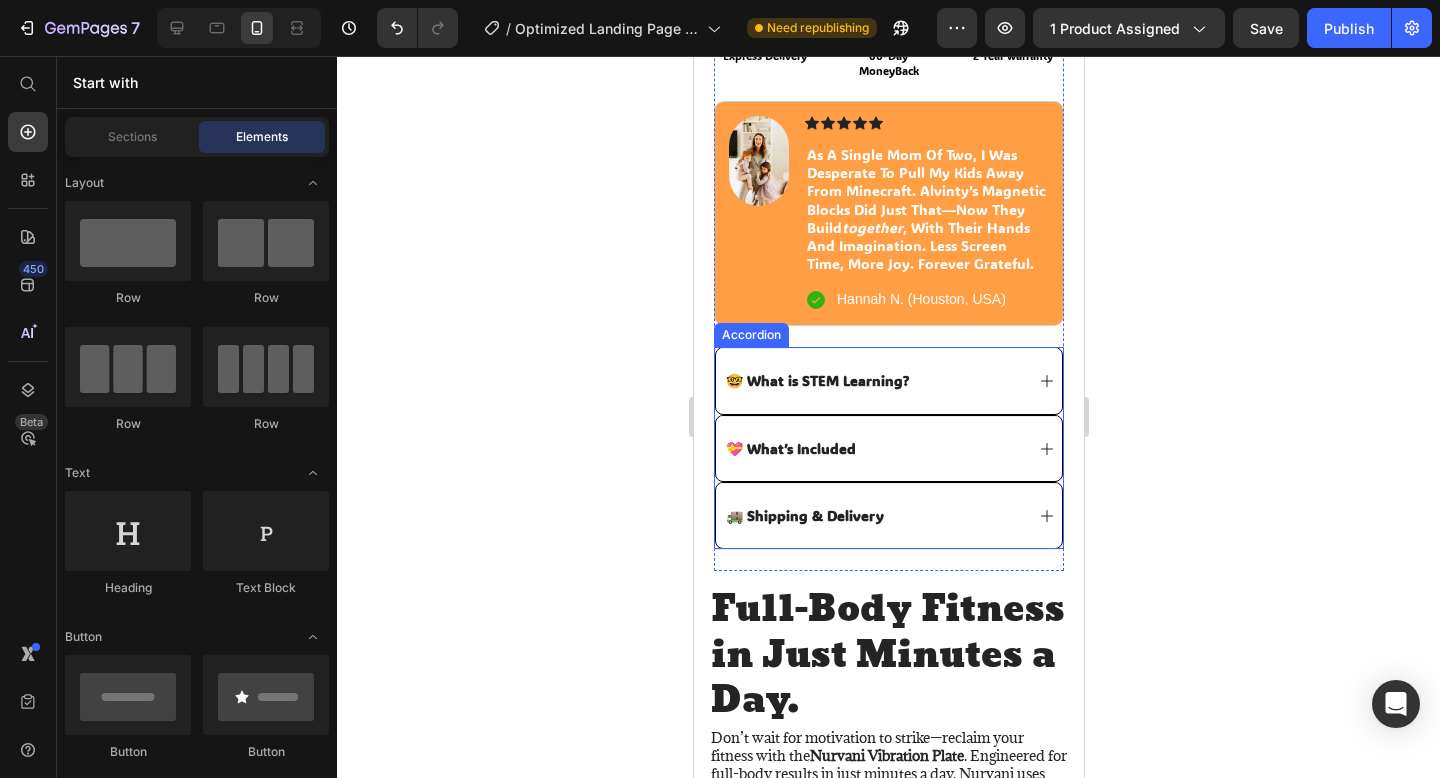 click on "🚚 Shipping & Delivery" at bounding box center (888, 515) 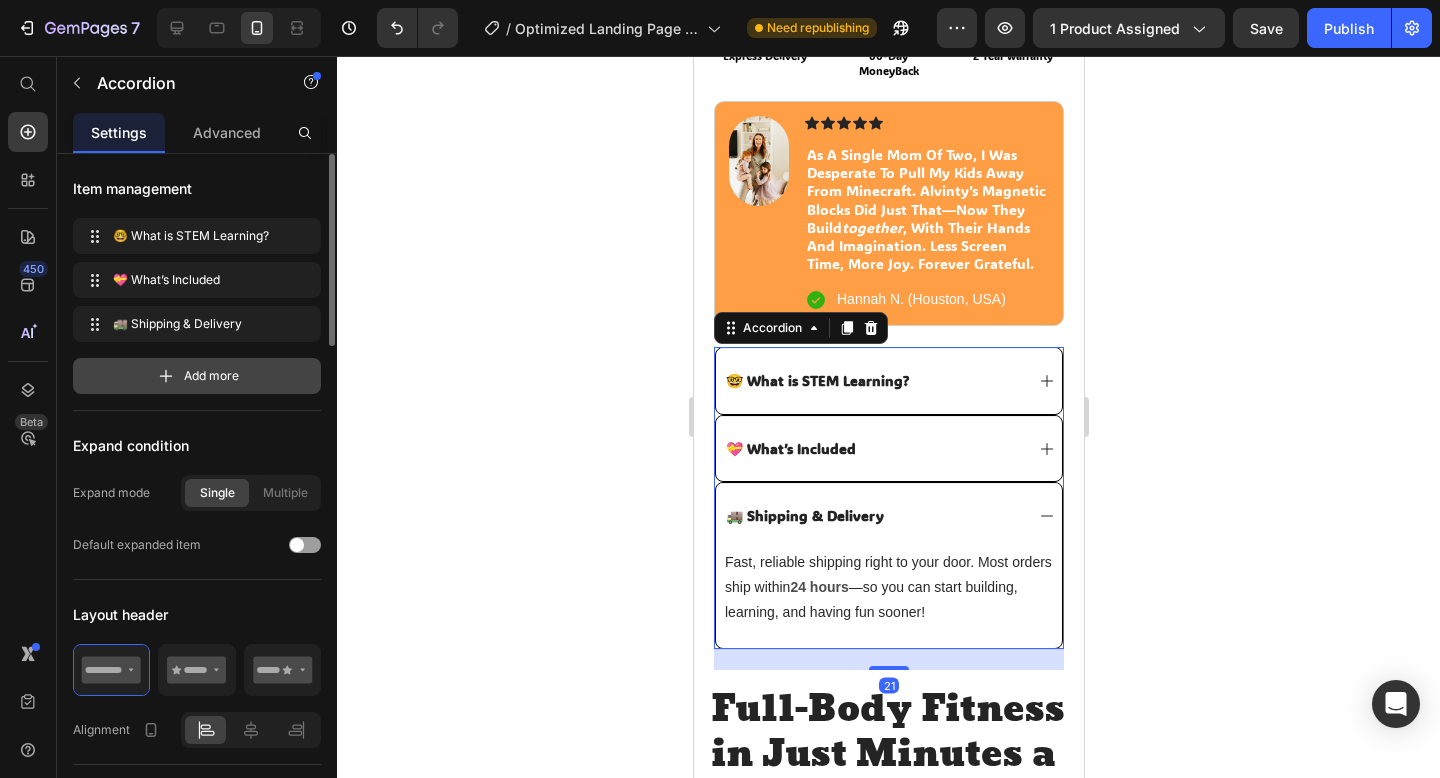 click on "Add more" at bounding box center [197, 376] 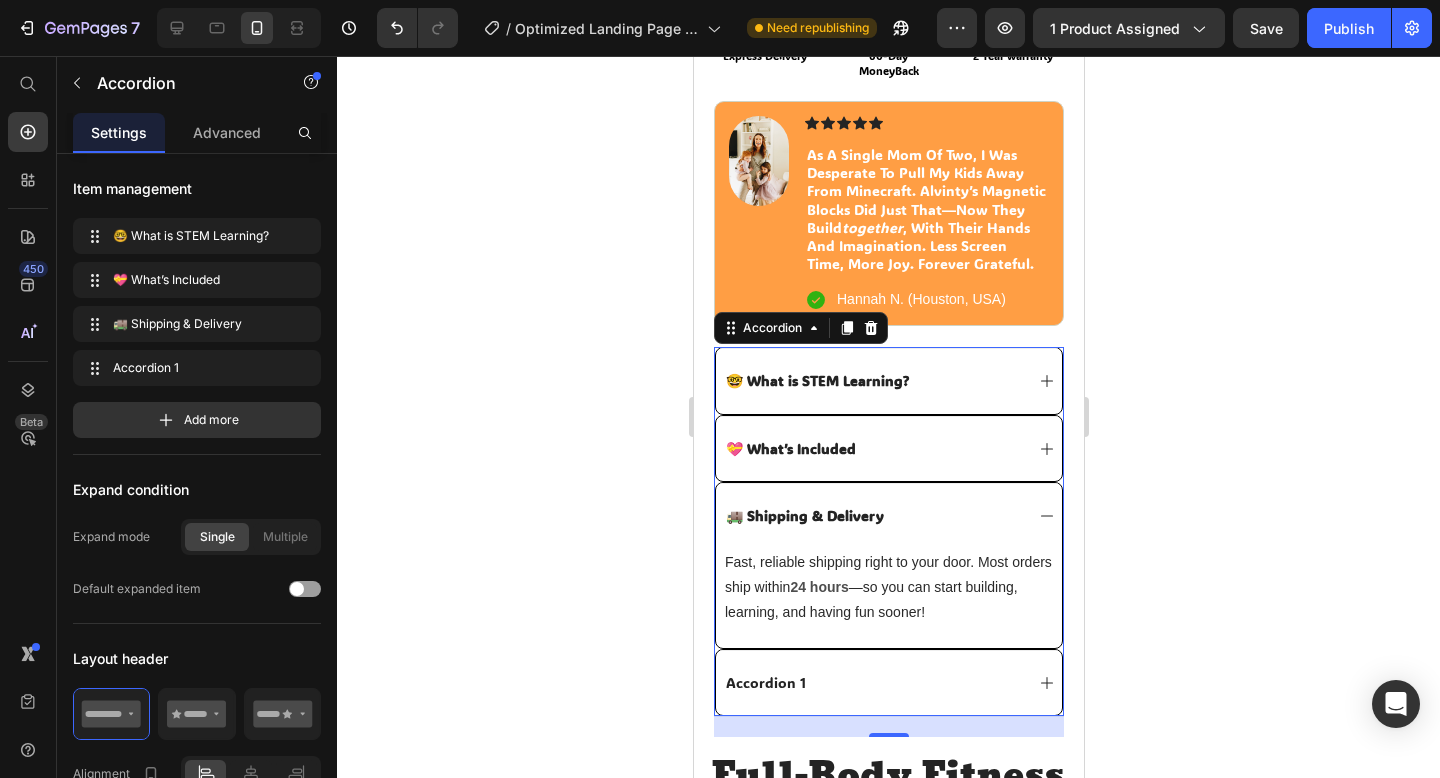 click on "Accordion 1" at bounding box center (765, 683) 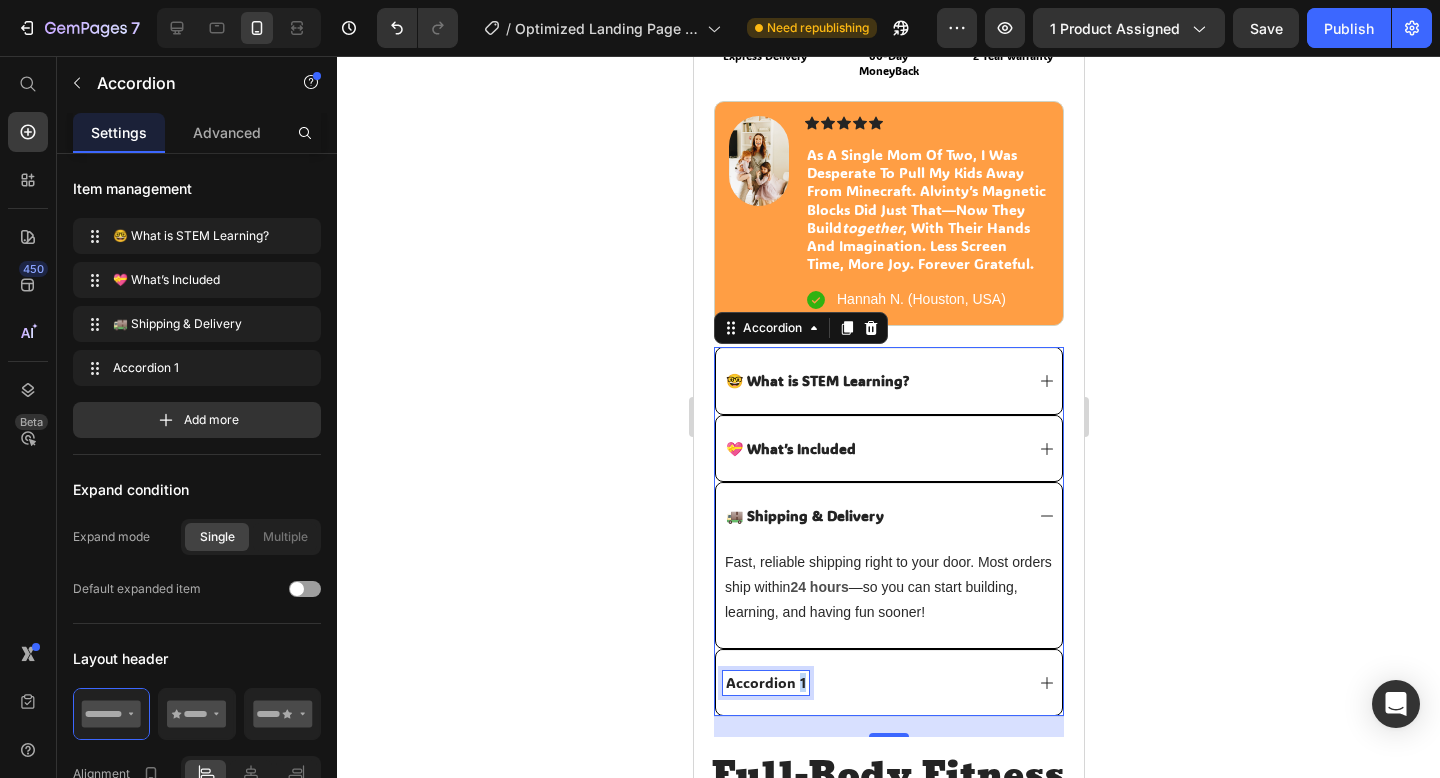 click on "Accordion 1" at bounding box center [765, 683] 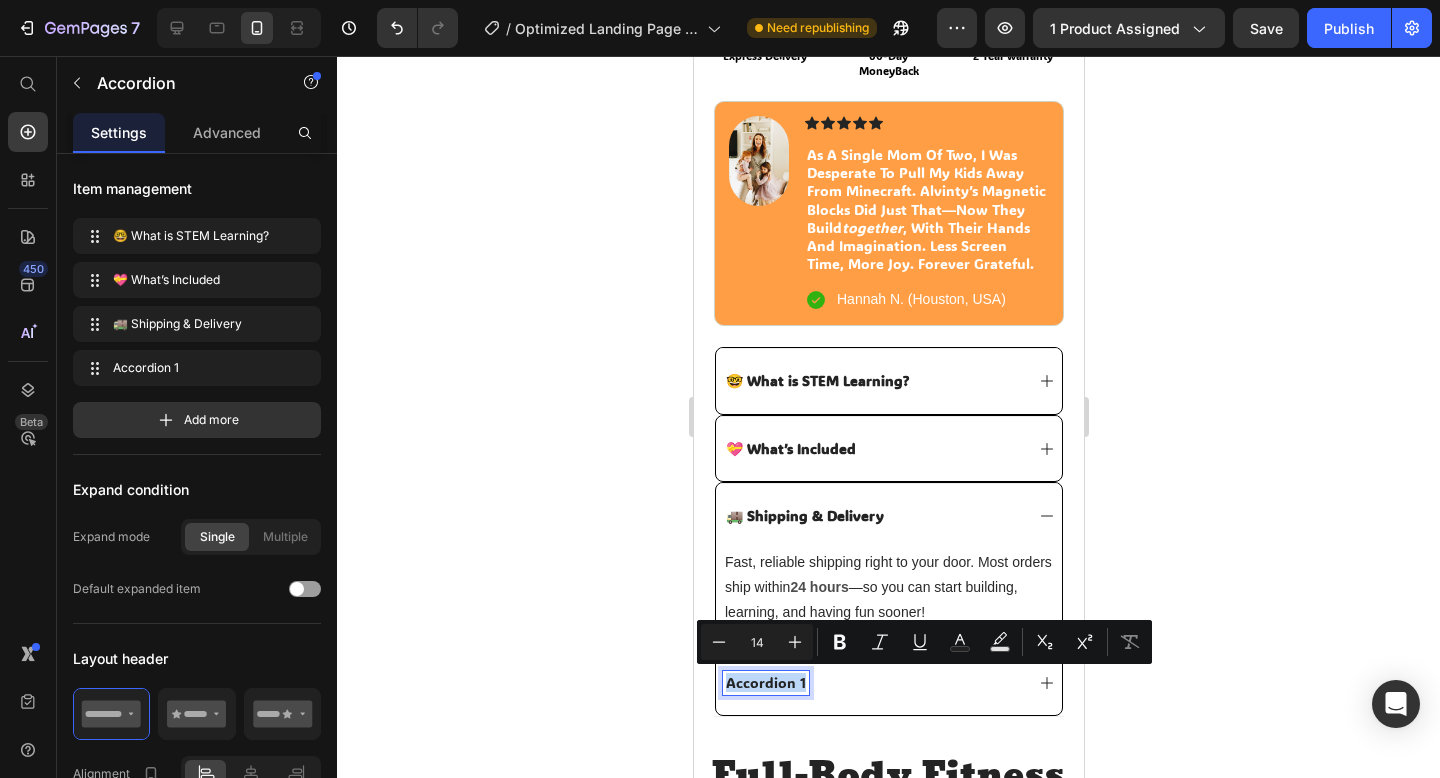 click on "Accordion 1" at bounding box center [765, 683] 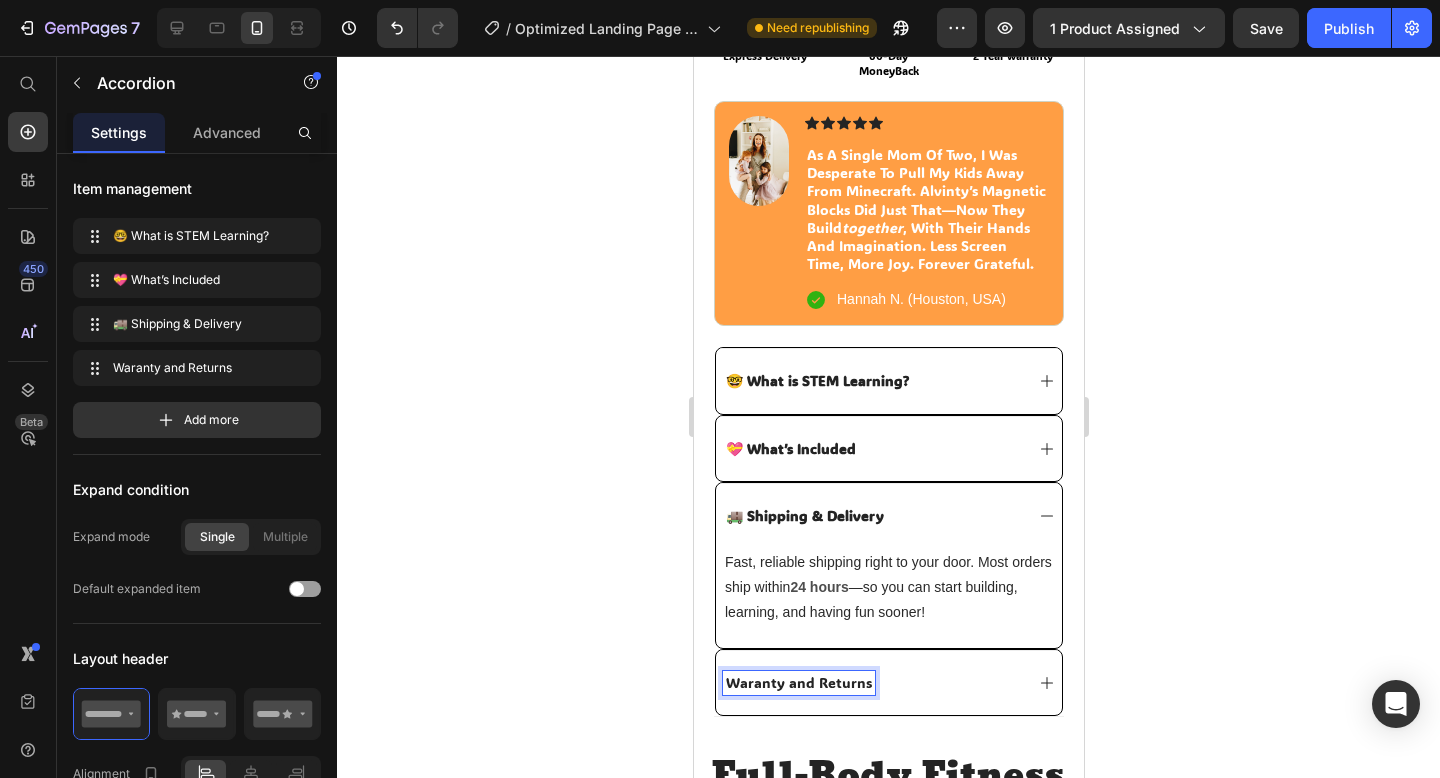 click on "Waranty and Returns" at bounding box center (798, 683) 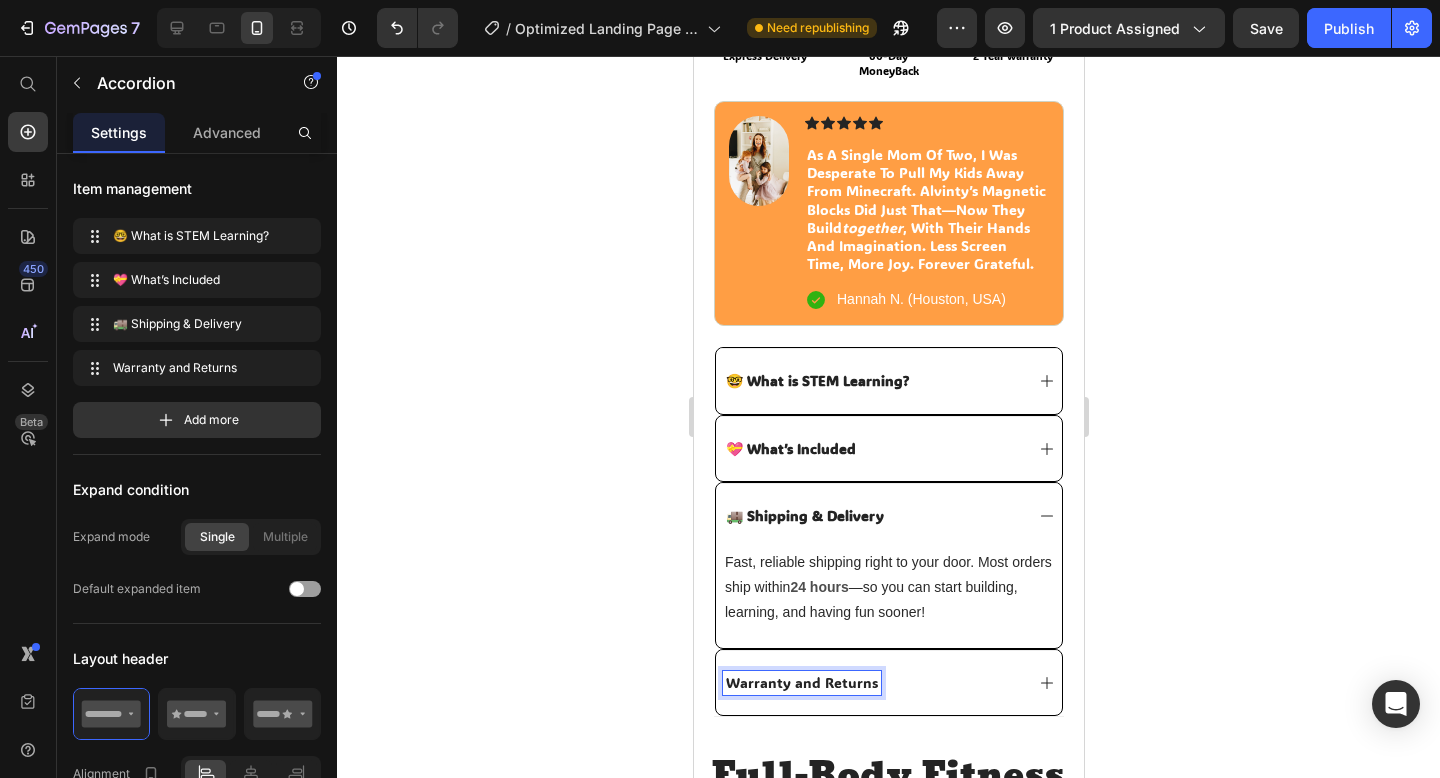 click on "Warranty and Returns" at bounding box center [801, 683] 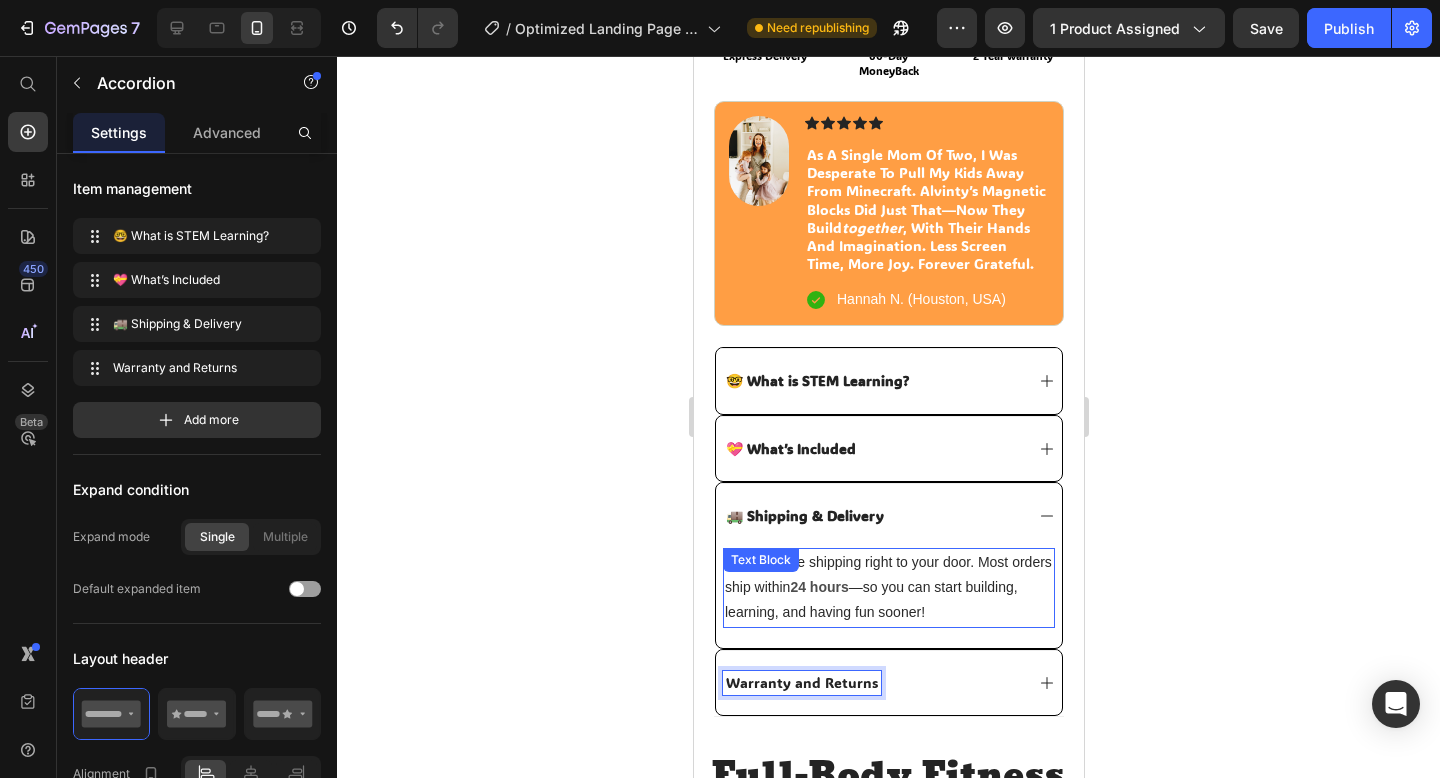 type 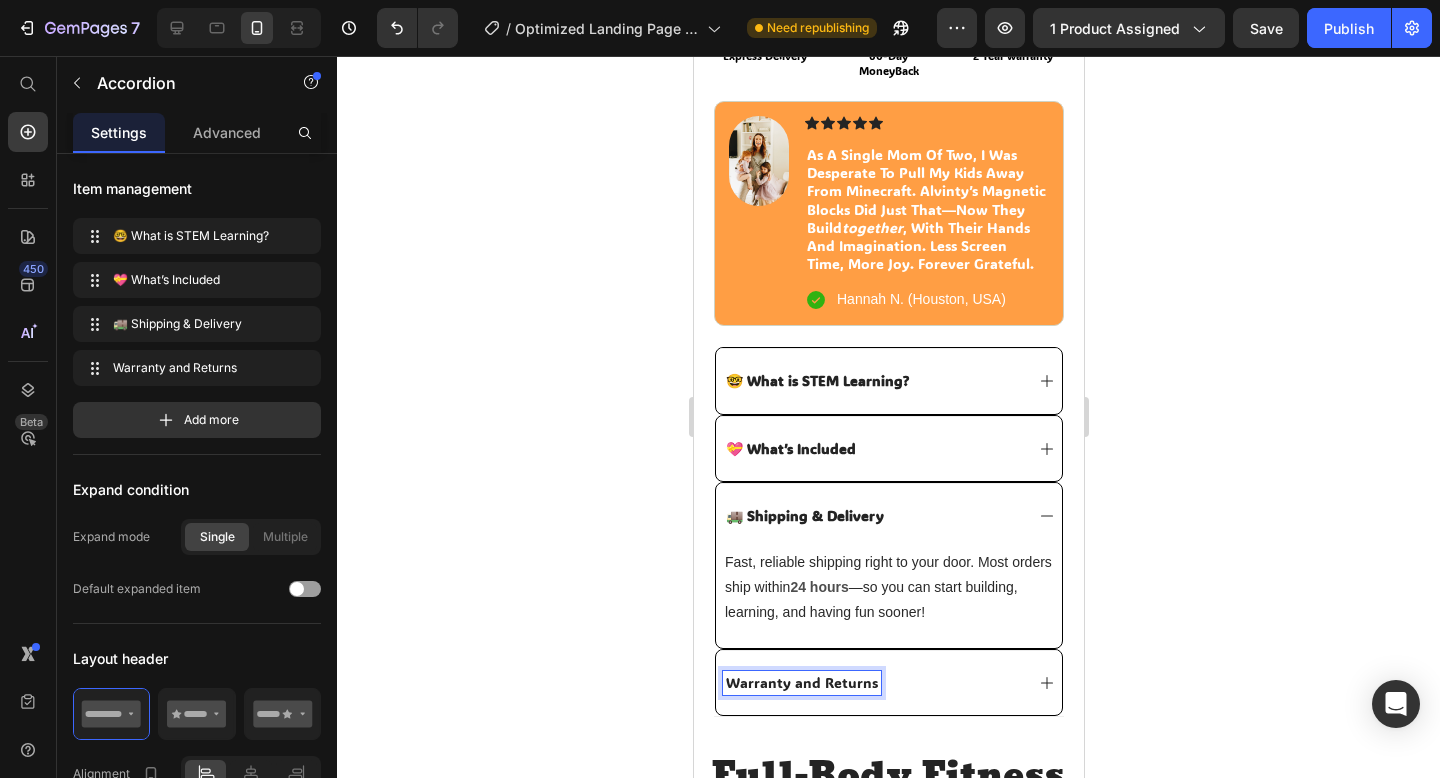 click on "Warranty and Returns" at bounding box center [801, 683] 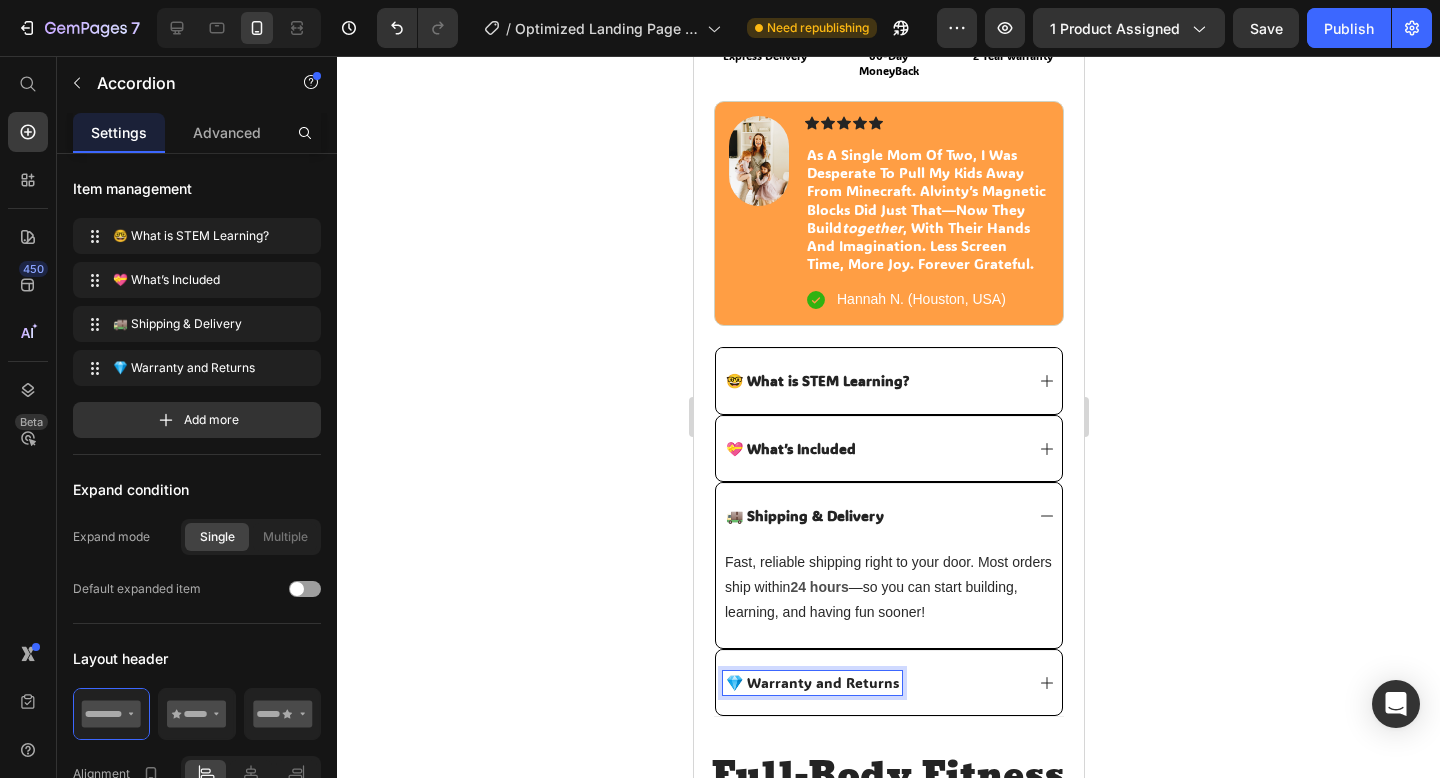 click on "💎 Warranty and Returns" at bounding box center [888, 682] 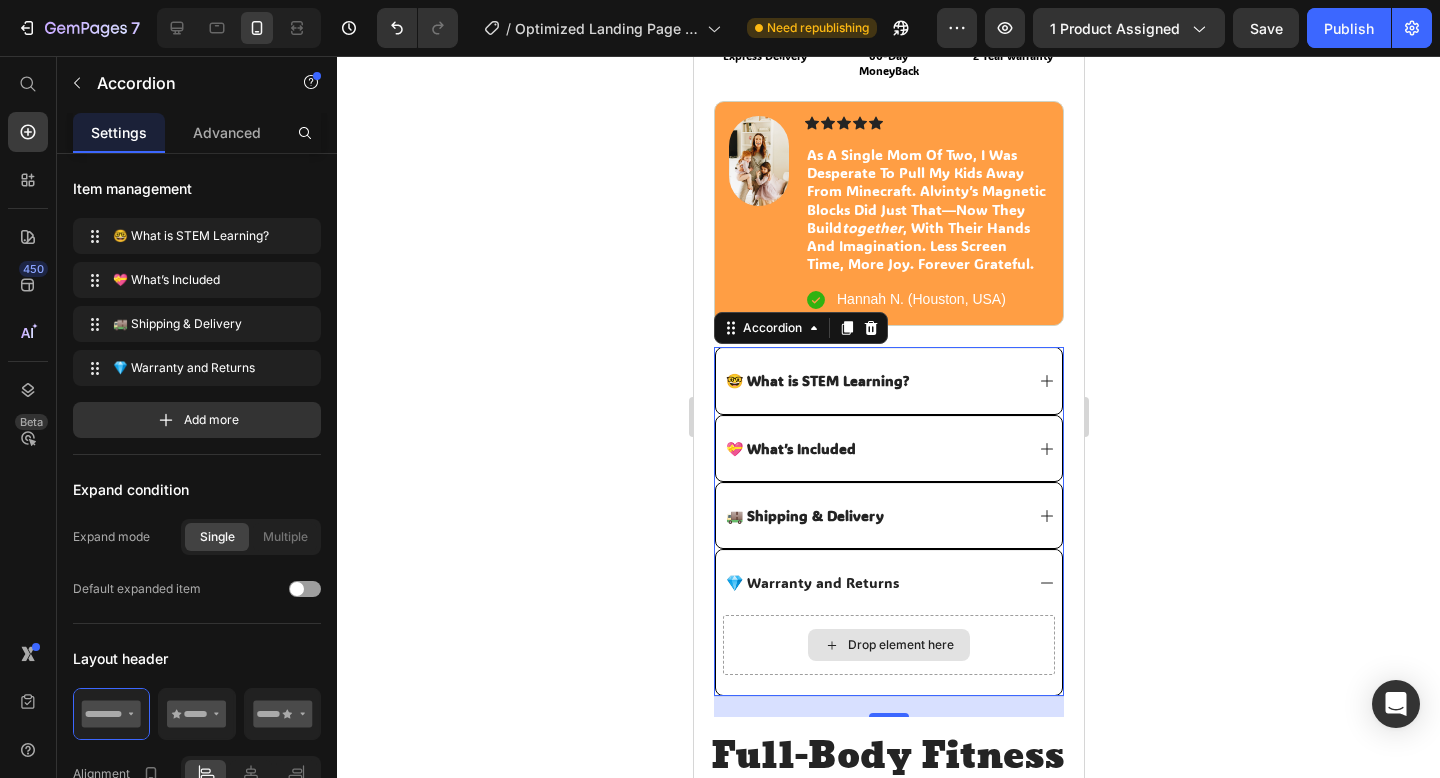 click on "Drop element here" at bounding box center [900, 645] 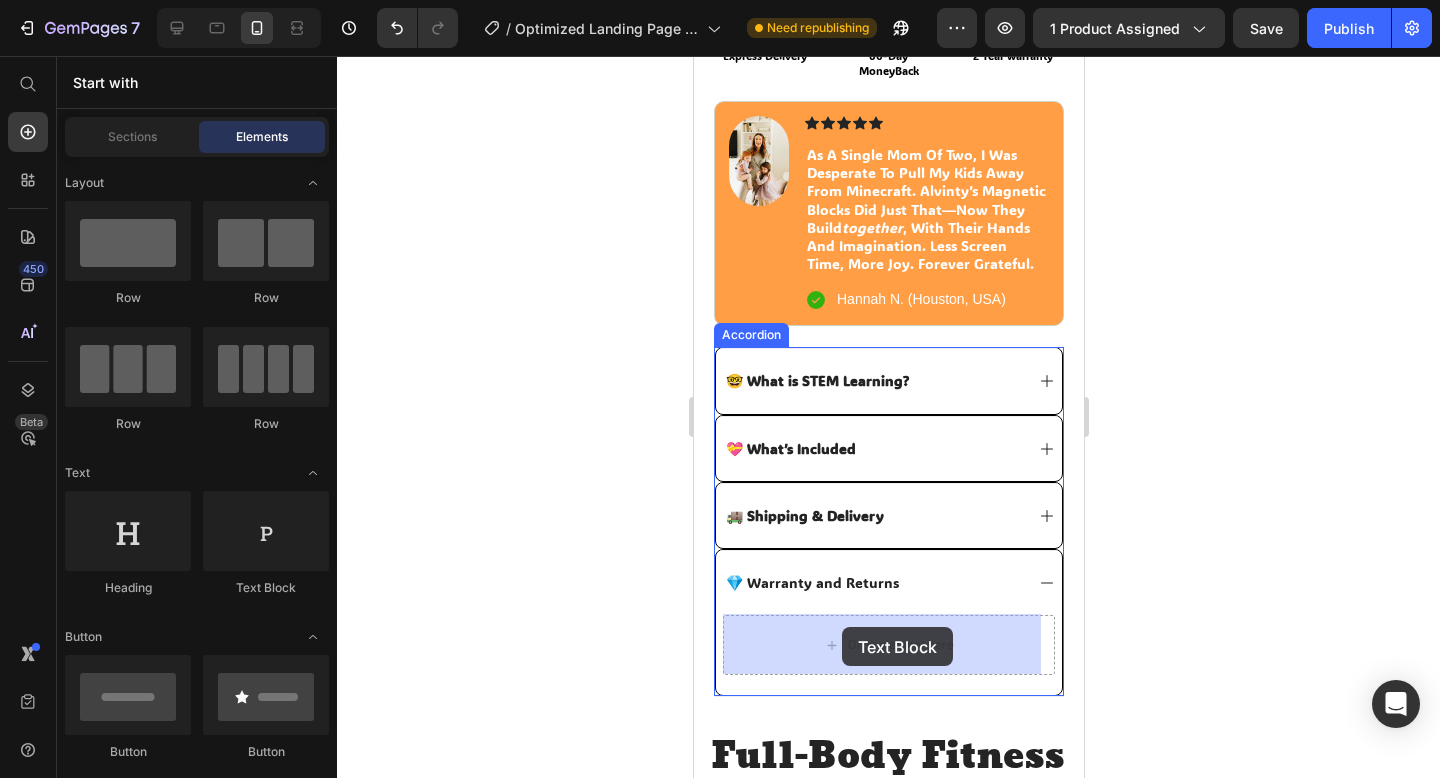 drag, startPoint x: 983, startPoint y: 601, endPoint x: 841, endPoint y: 628, distance: 144.54411 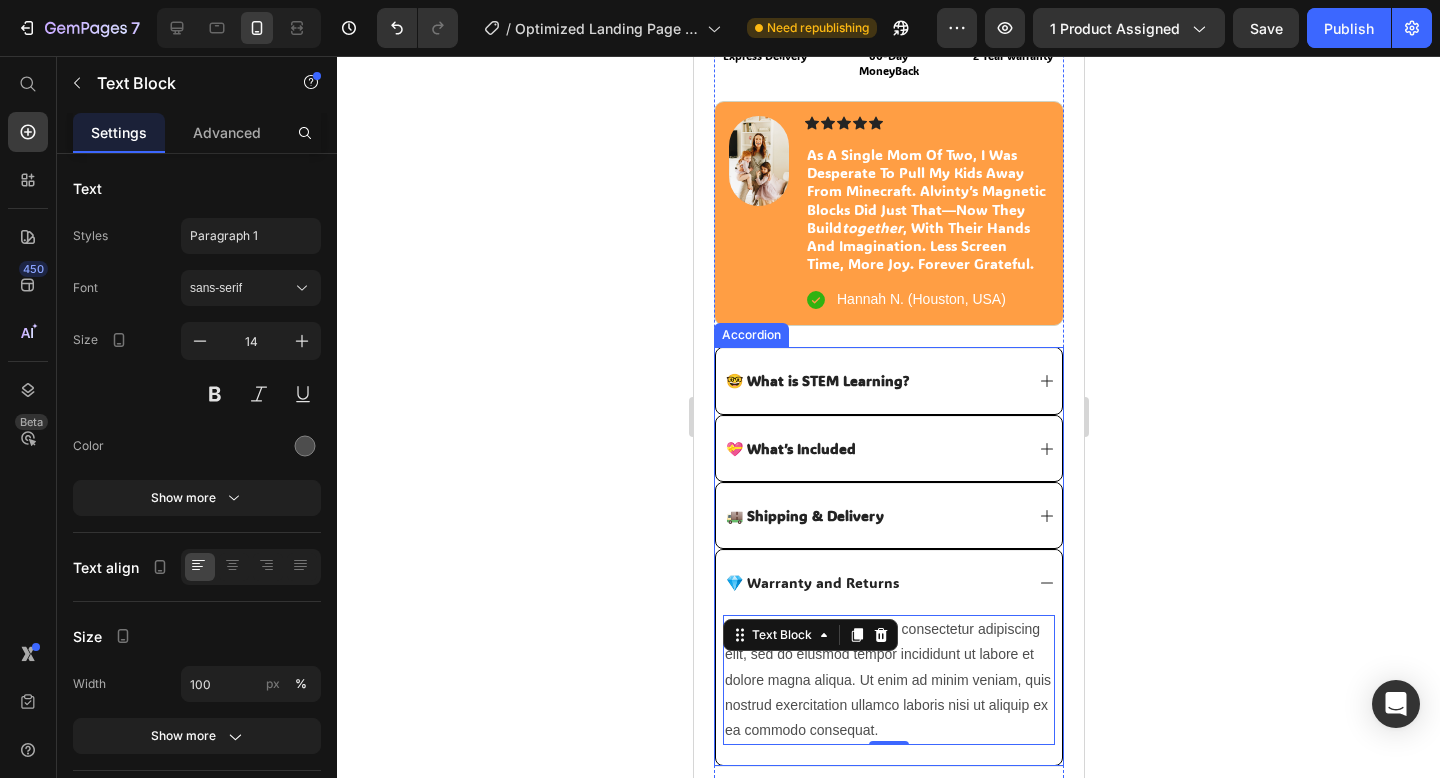 click 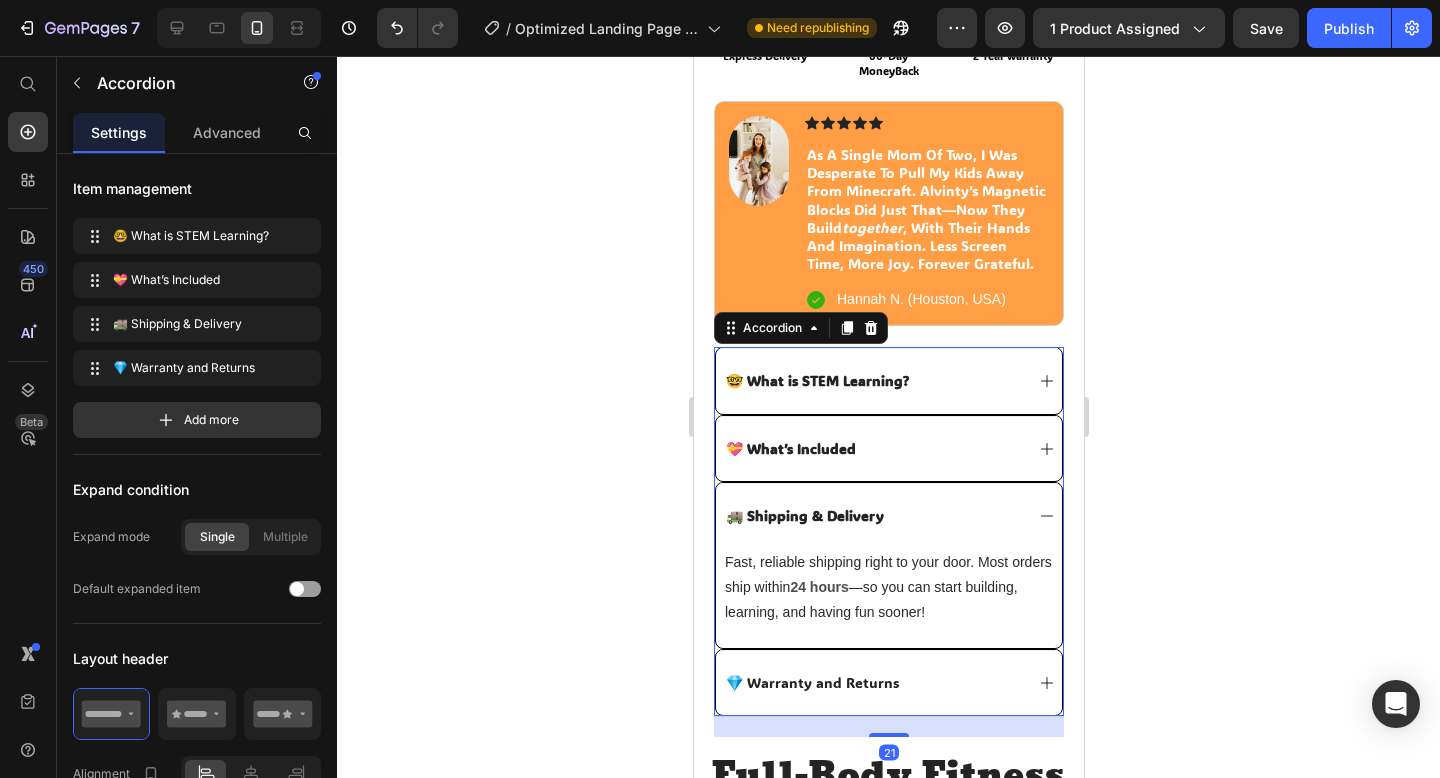 click 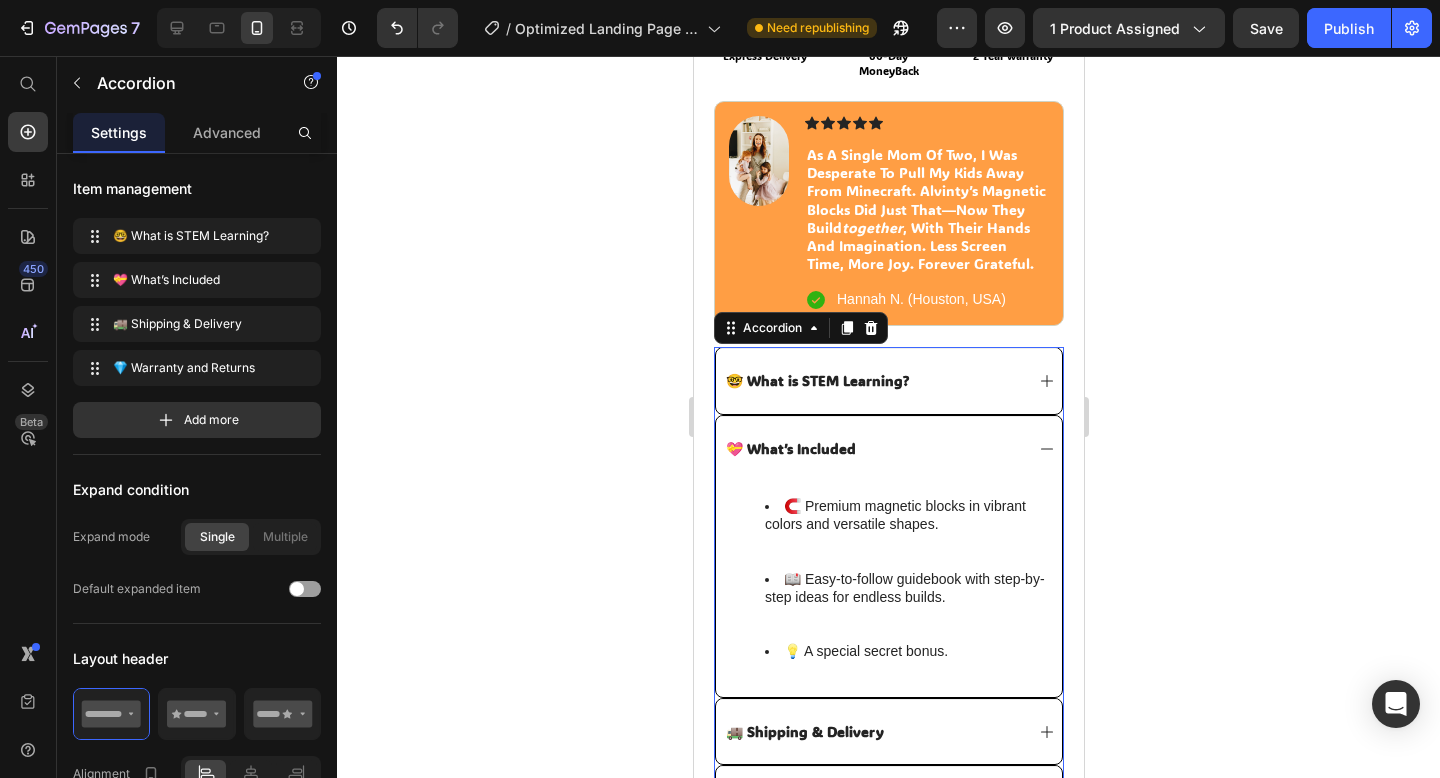 click on "🤓 What is STEM Learning?" at bounding box center (888, 380) 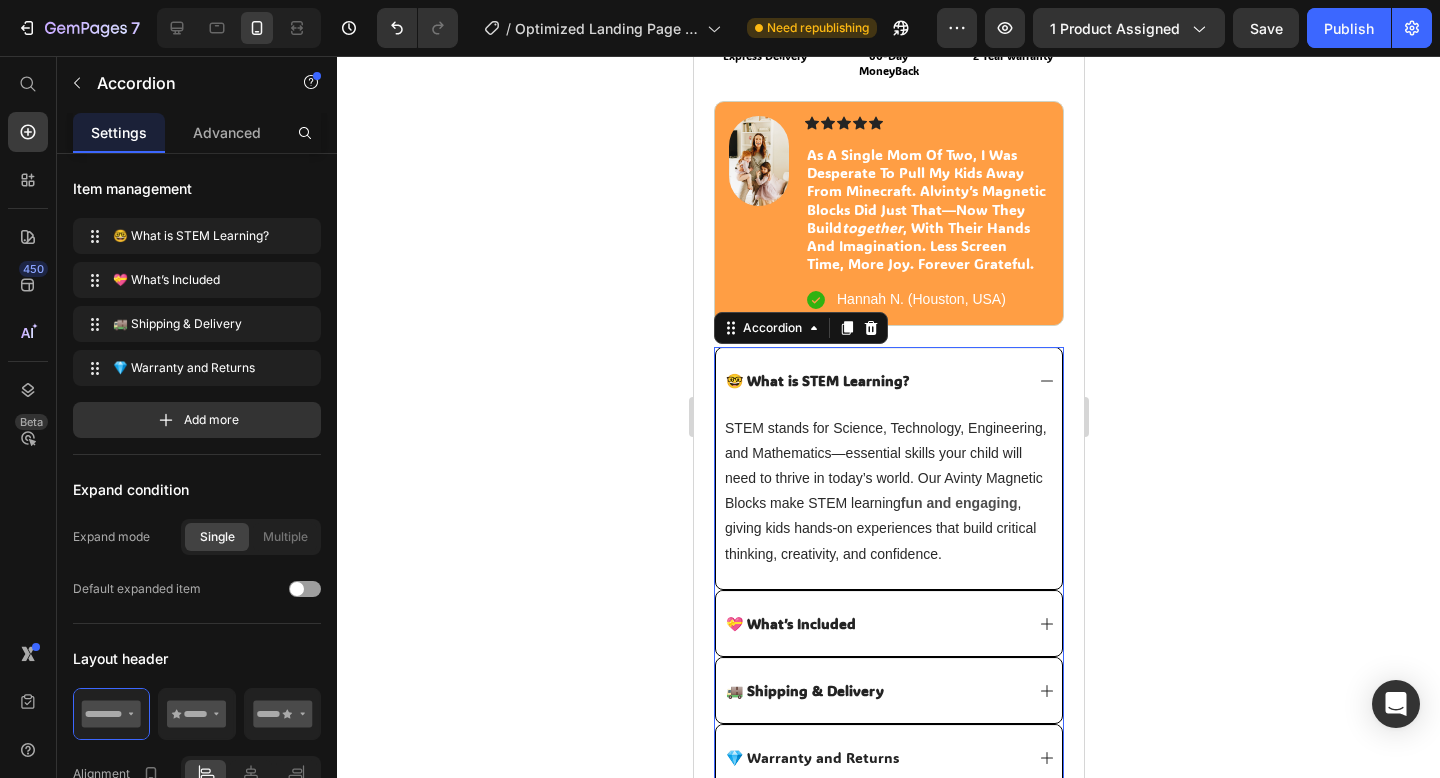 click on "🤓 What is STEM Learning?" at bounding box center (888, 380) 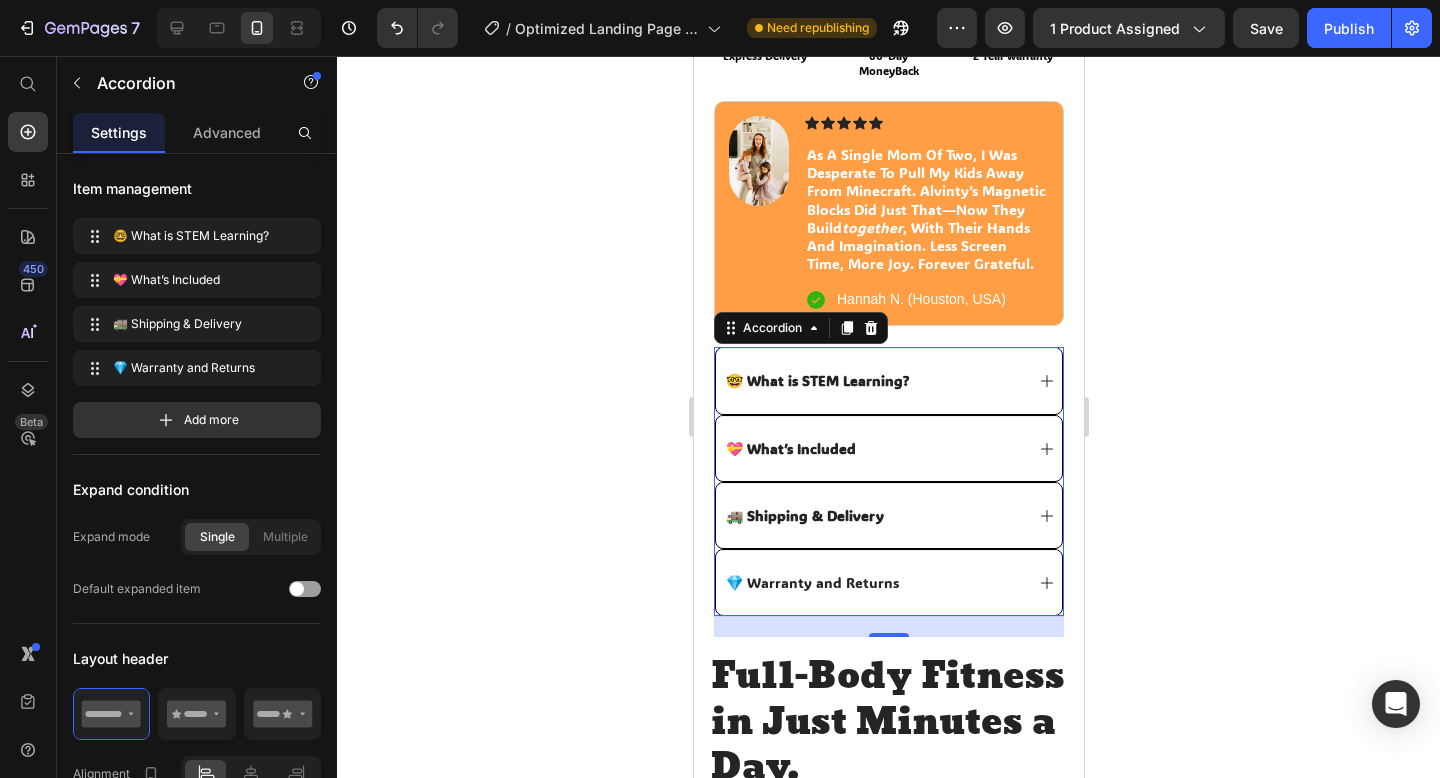 click on "💎 Warranty and Returns" at bounding box center [888, 582] 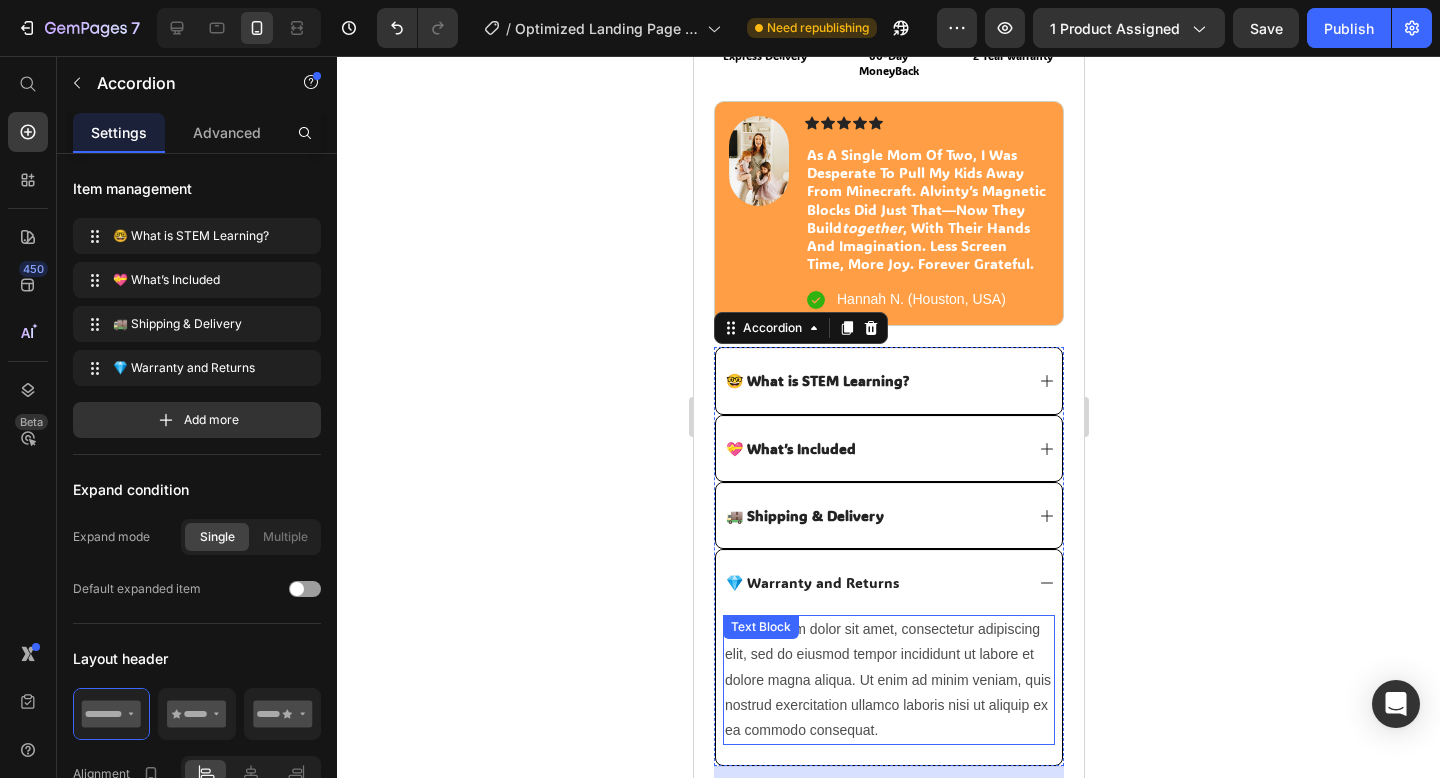 click on "Lorem ipsum dolor sit amet, consectetur adipiscing elit, sed do eiusmod tempor incididunt ut labore et dolore magna aliqua. Ut enim ad minim veniam, quis nostrud exercitation ullamco laboris nisi ut aliquip ex ea commodo consequat." at bounding box center [888, 680] 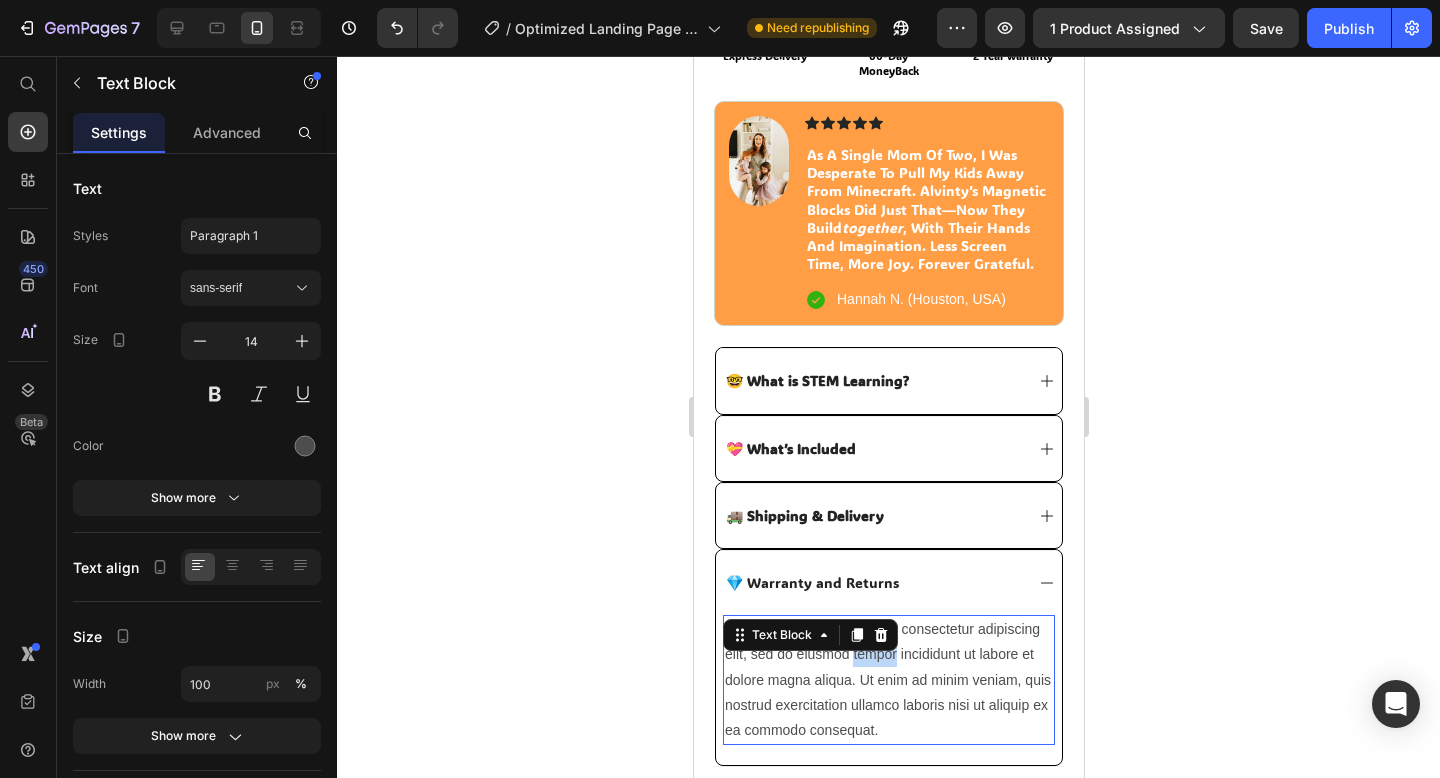 click on "Lorem ipsum dolor sit amet, consectetur adipiscing elit, sed do eiusmod tempor incididunt ut labore et dolore magna aliqua. Ut enim ad minim veniam, quis nostrud exercitation ullamco laboris nisi ut aliquip ex ea commodo consequat." at bounding box center [888, 680] 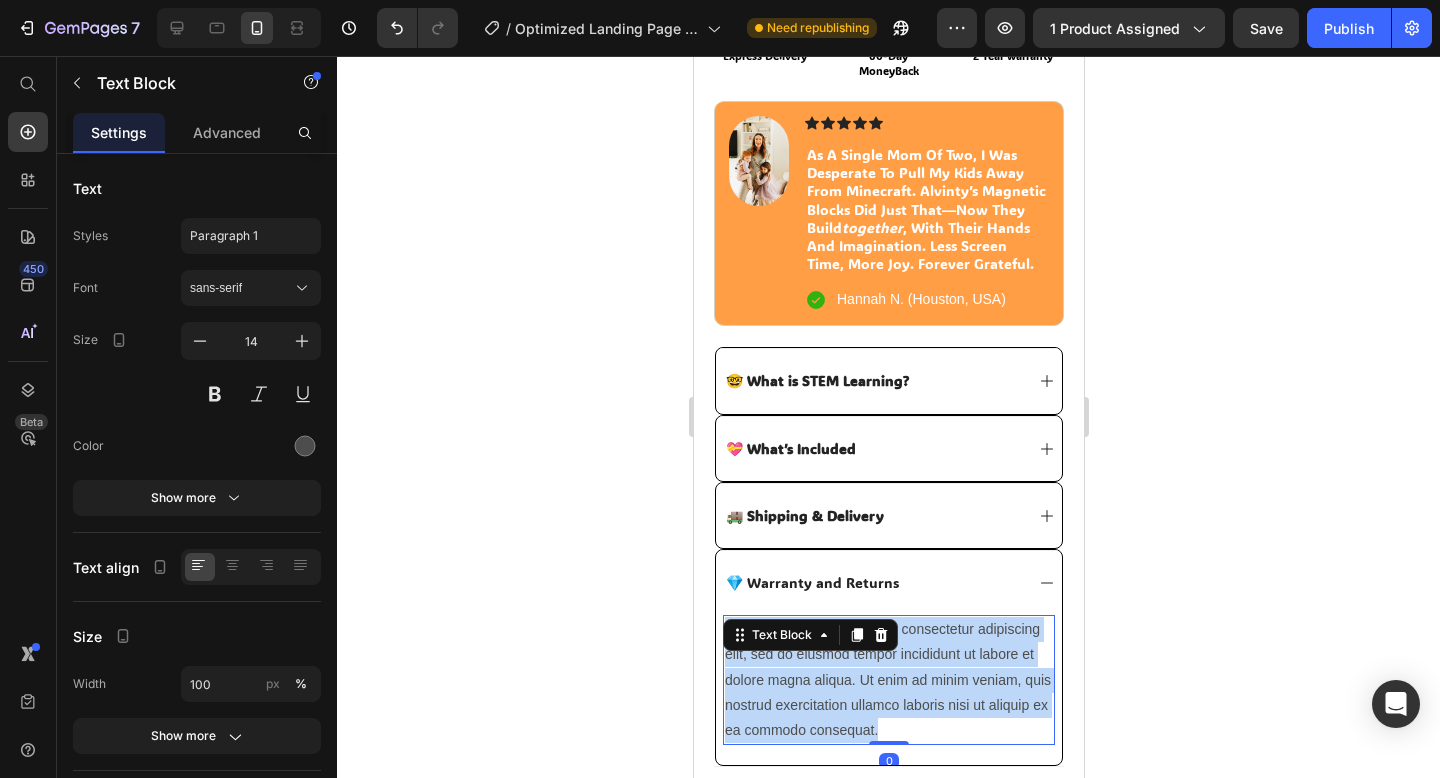 click on "Lorem ipsum dolor sit amet, consectetur adipiscing elit, sed do eiusmod tempor incididunt ut labore et dolore magna aliqua. Ut enim ad minim veniam, quis nostrud exercitation ullamco laboris nisi ut aliquip ex ea commodo consequat." at bounding box center (888, 680) 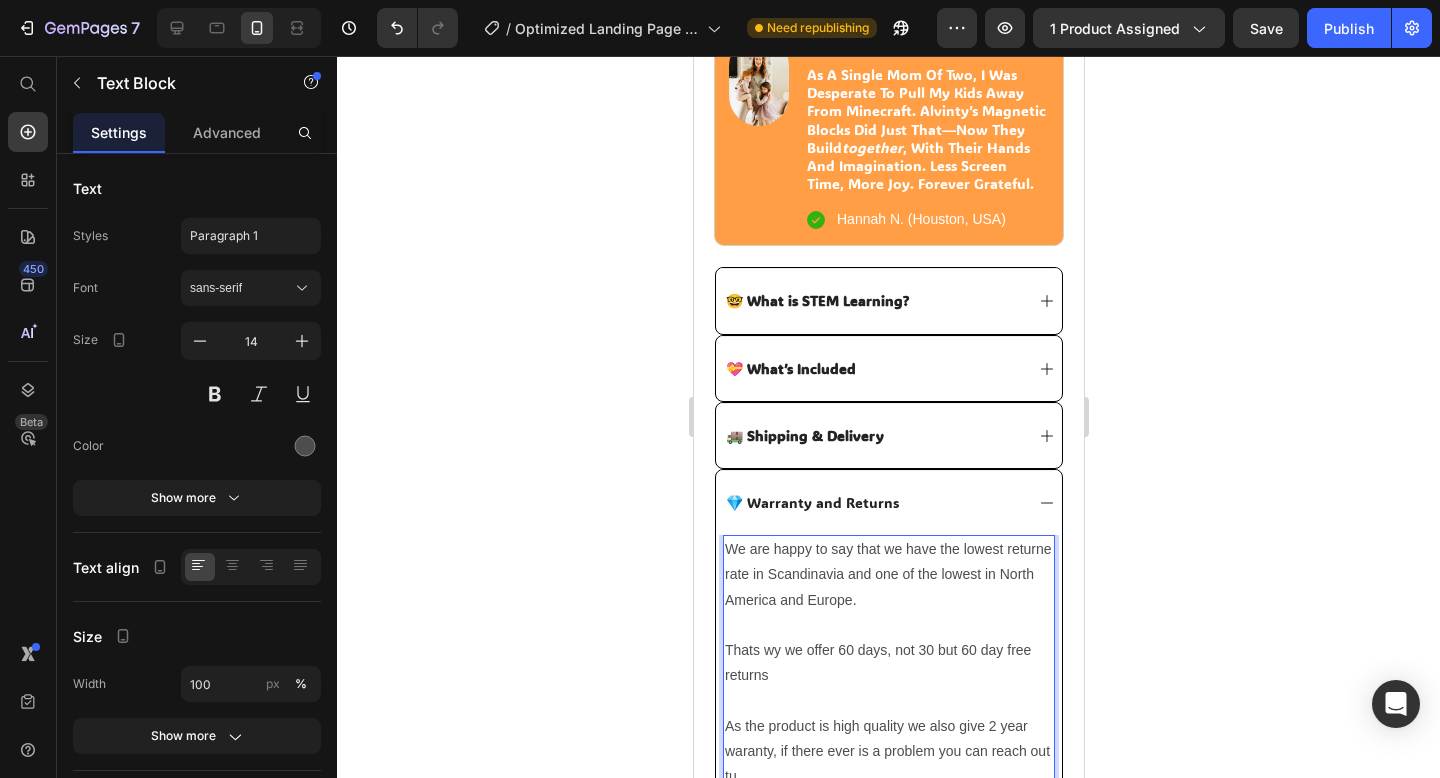 scroll, scrollTop: 1075, scrollLeft: 0, axis: vertical 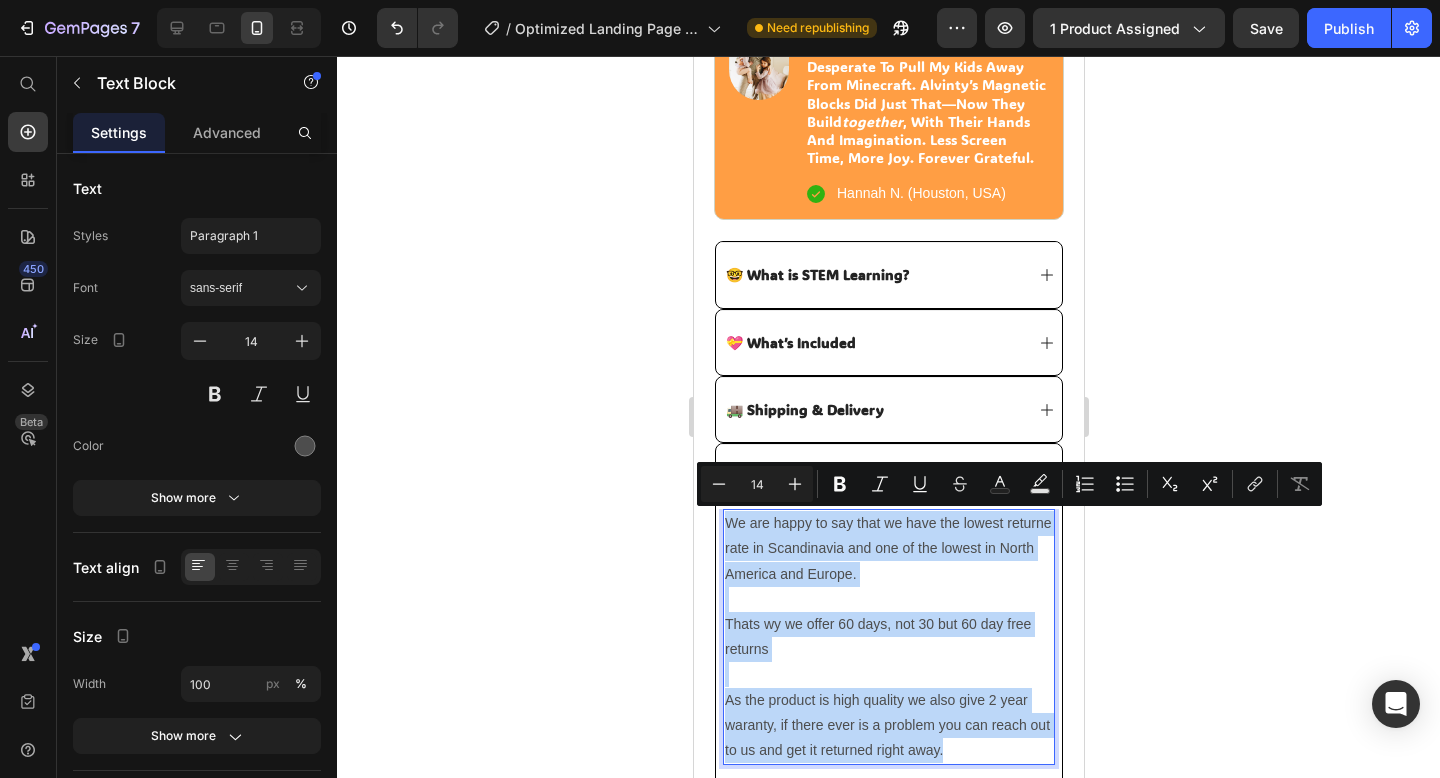 copy on "We are happy to say that we have the lowest returne rate in Scandinavia and one of the lowest in North America and Europe. Thats wy we offer 60 days, not 30 but 60 day free returns  As the product is high quality we also give 2 year waranty, if there ever is a problem you can reach out to us and get it returned right away." 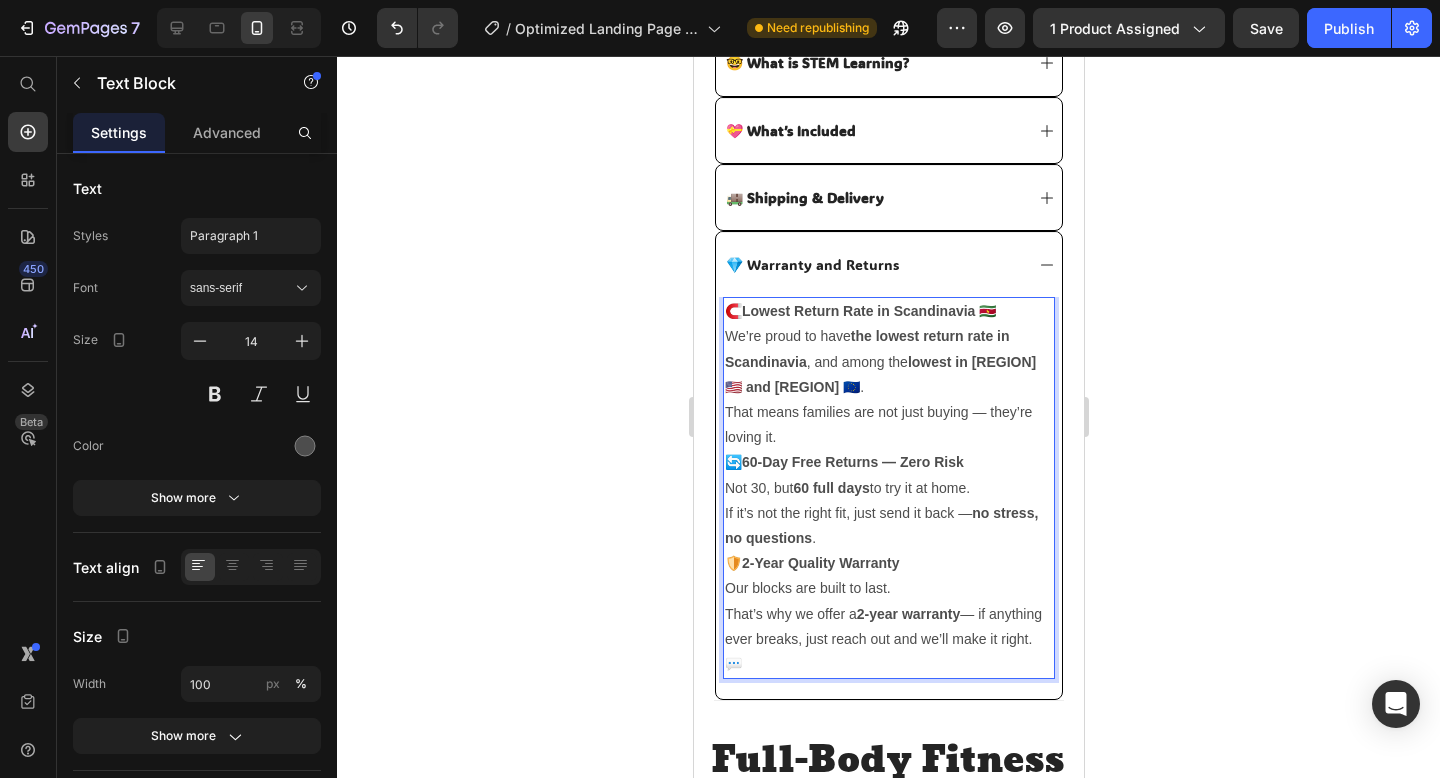 scroll, scrollTop: 1324, scrollLeft: 0, axis: vertical 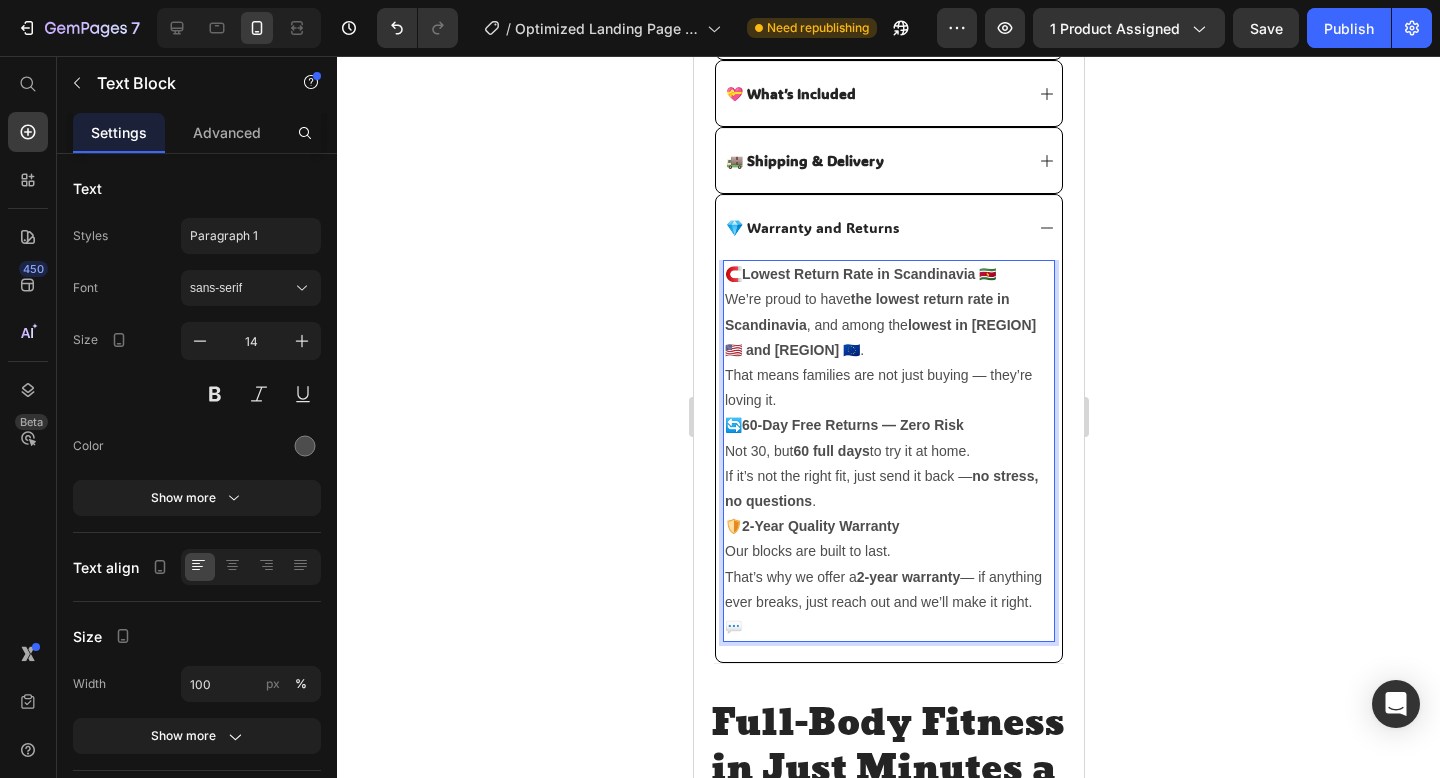 click on "We’re proud to have  the lowest return rate in Scandinavia , and among the  lowest in North America 🇺🇸 and Europe 🇪🇺 . That means families are not just buying — they’re loving it." at bounding box center (888, 350) 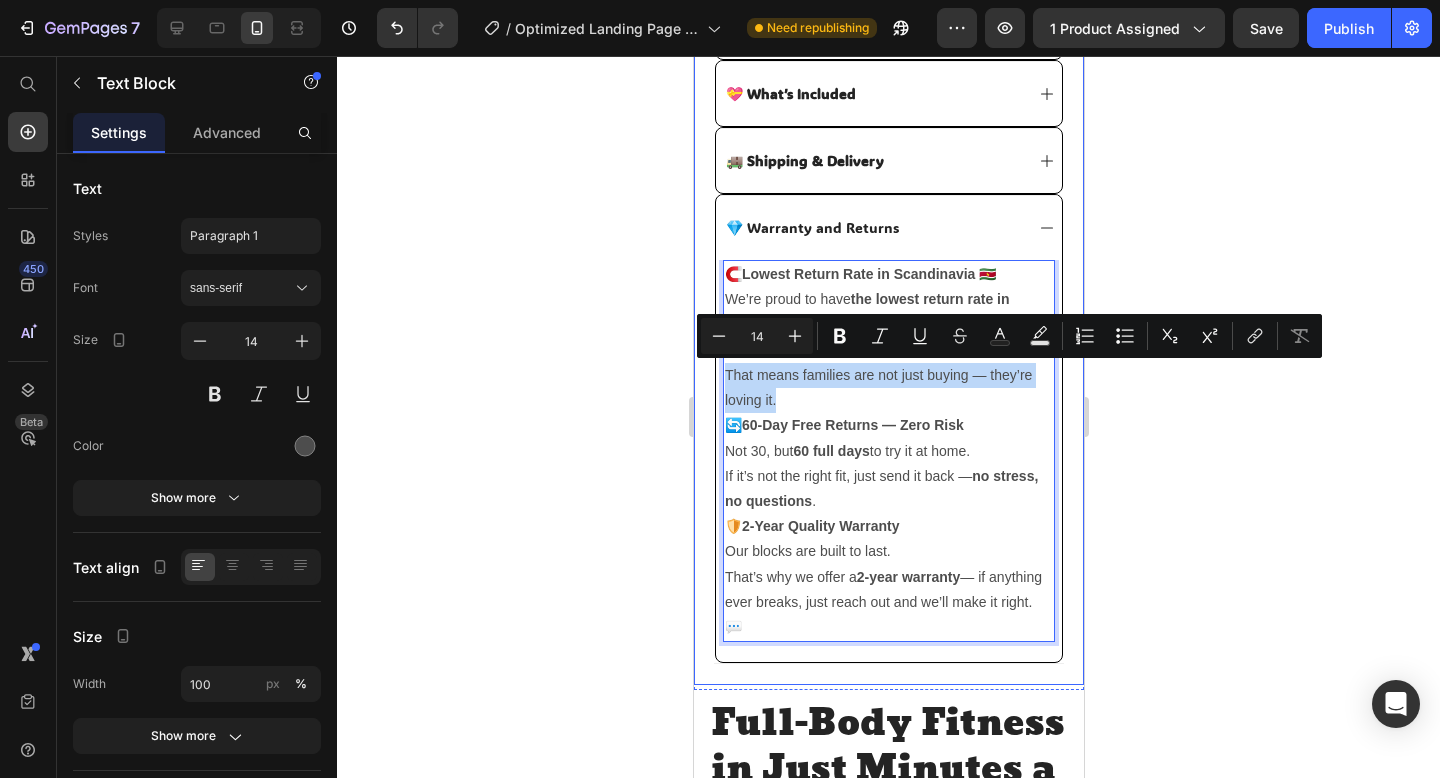 drag, startPoint x: 872, startPoint y: 394, endPoint x: 712, endPoint y: 373, distance: 161.37224 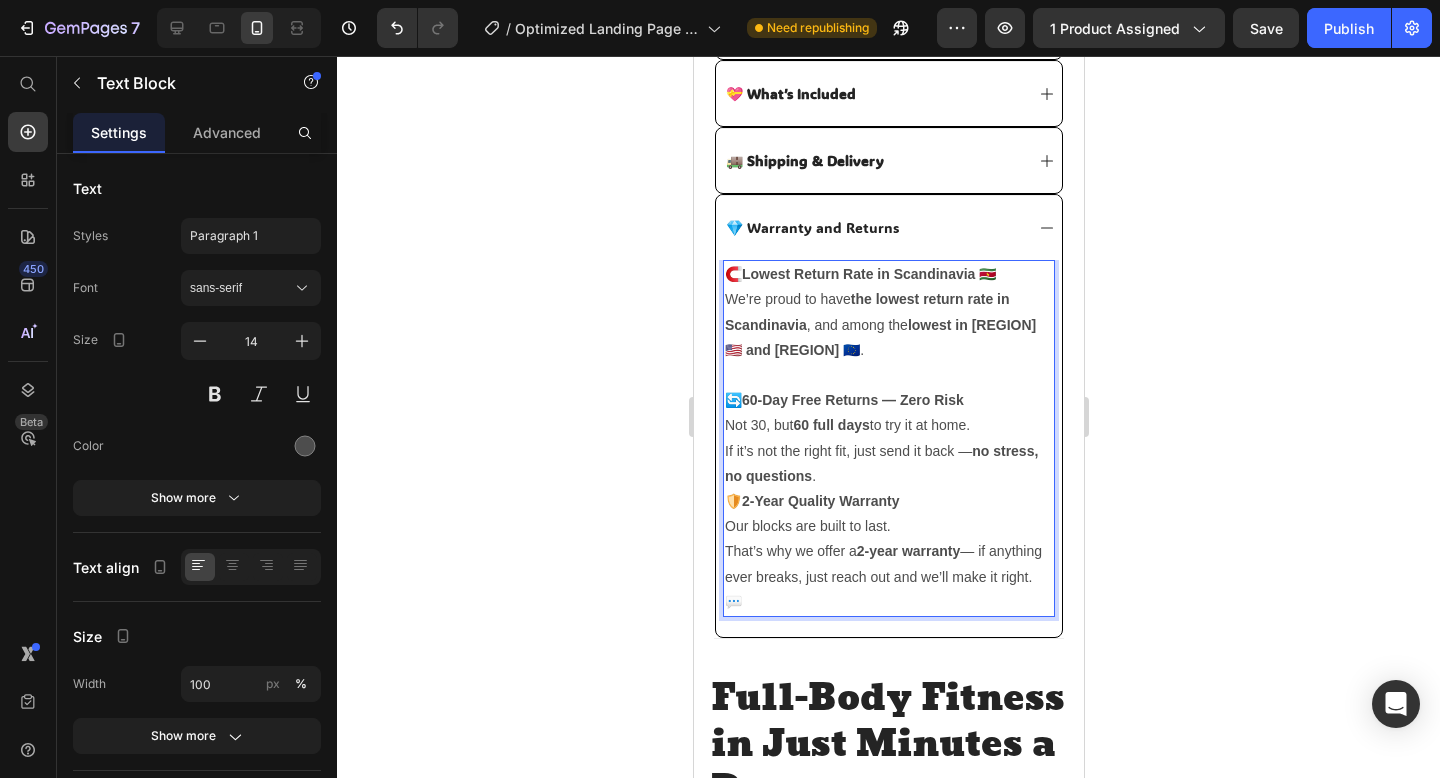 click on "Not 30, but  60 full days  to try it at home. If it’s not the right fit, just send it back —  no stress, no questions ." at bounding box center (888, 451) 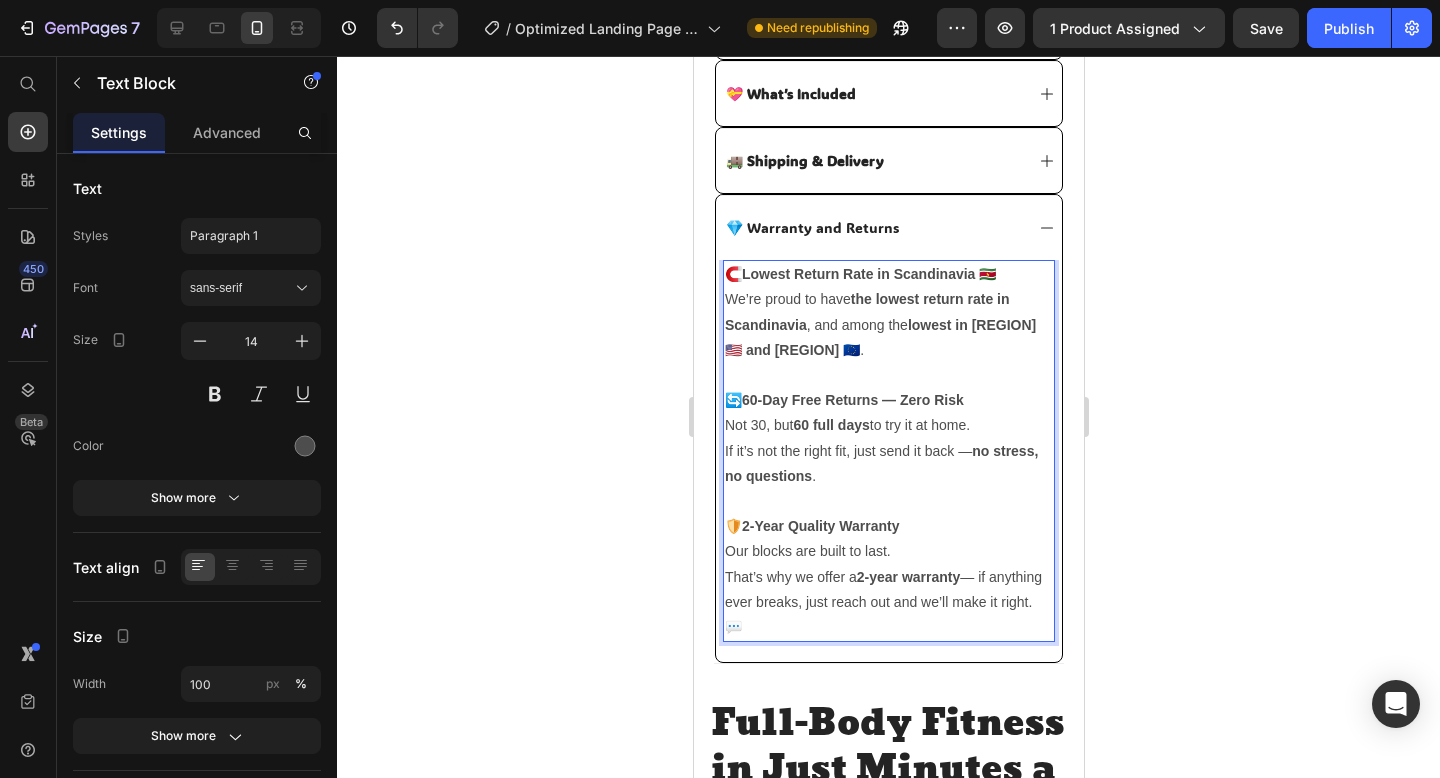 click on "Lowest Return Rate in Scandinavia 🇸🇷" at bounding box center (868, 274) 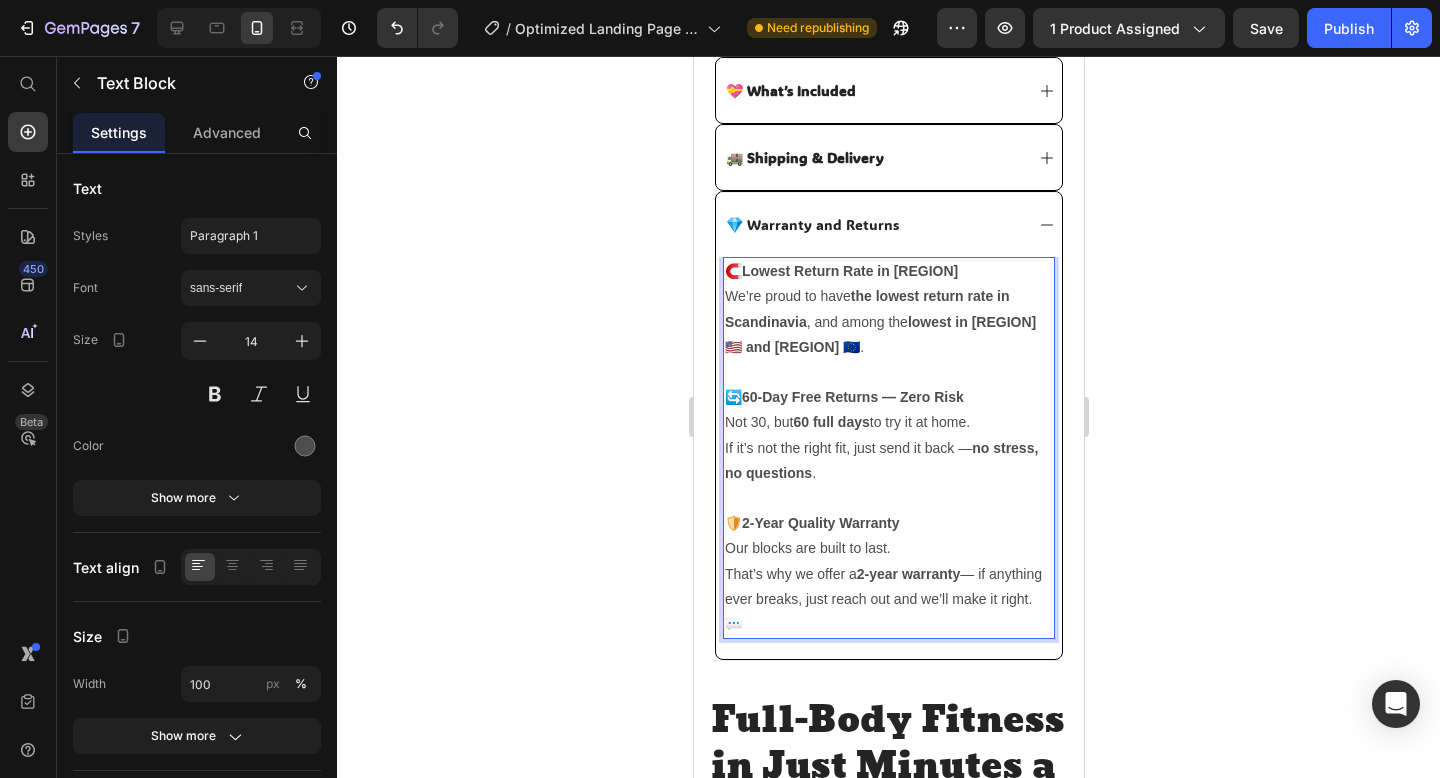 scroll, scrollTop: 1328, scrollLeft: 0, axis: vertical 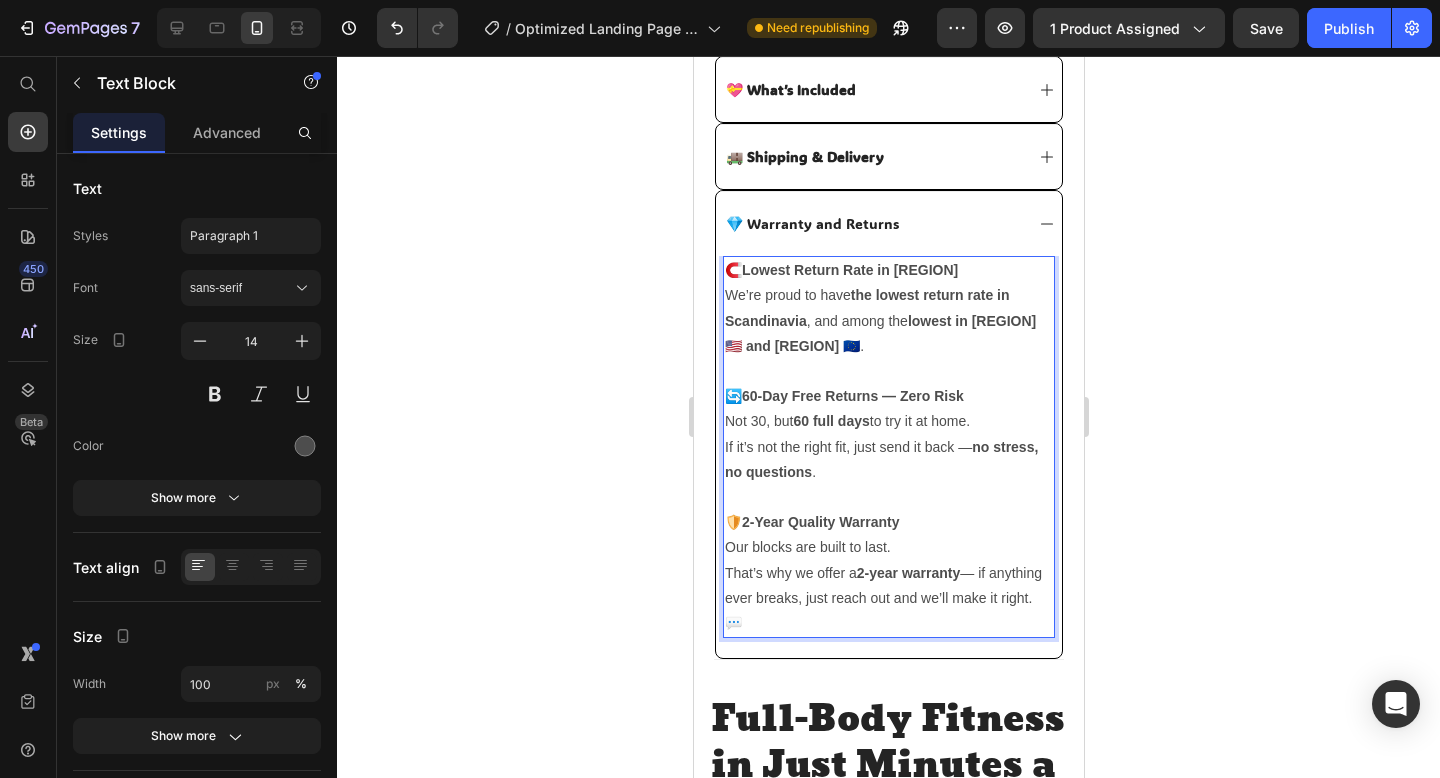 click on "lowest in [REGION] 🇺🇸 and [REGION] 🇪🇺" at bounding box center (879, 333) 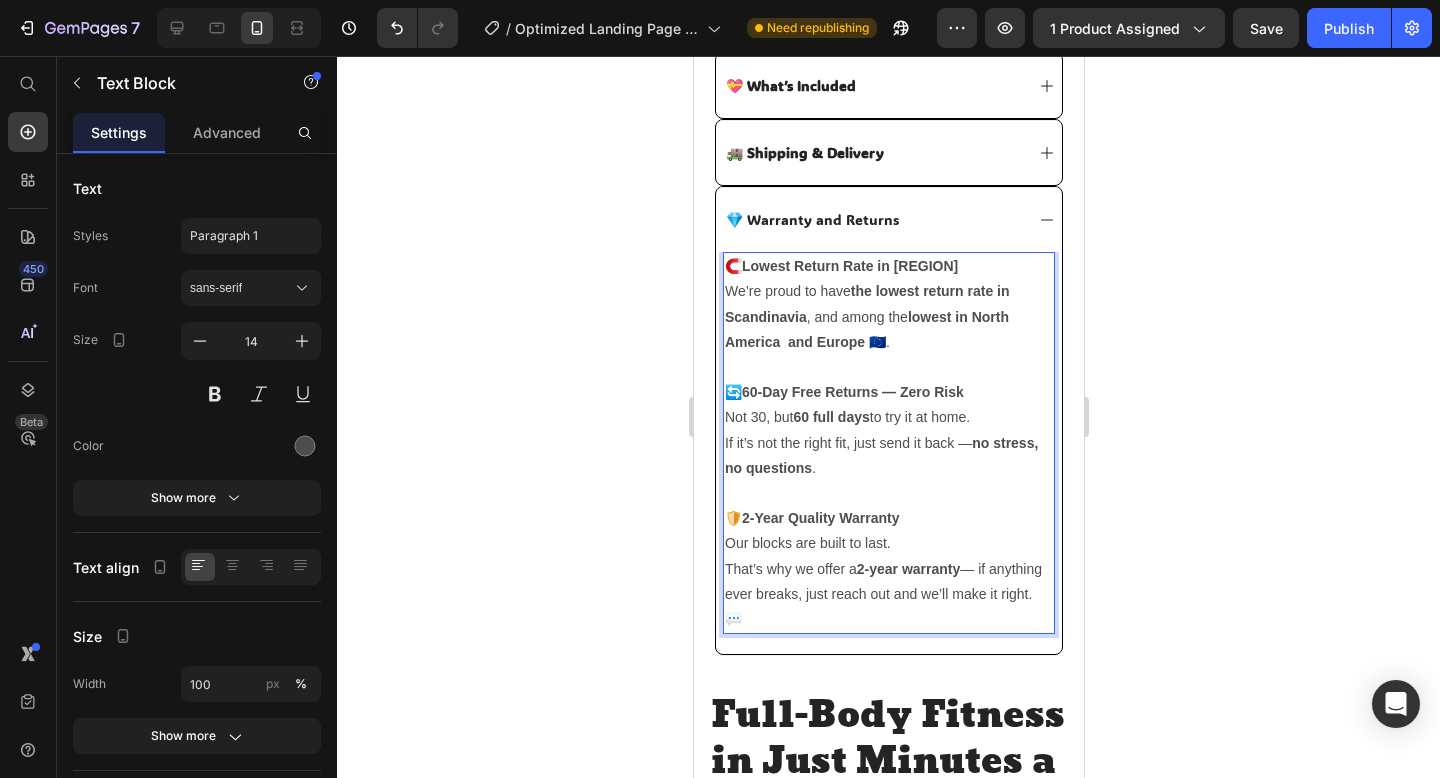 scroll, scrollTop: 1336, scrollLeft: 0, axis: vertical 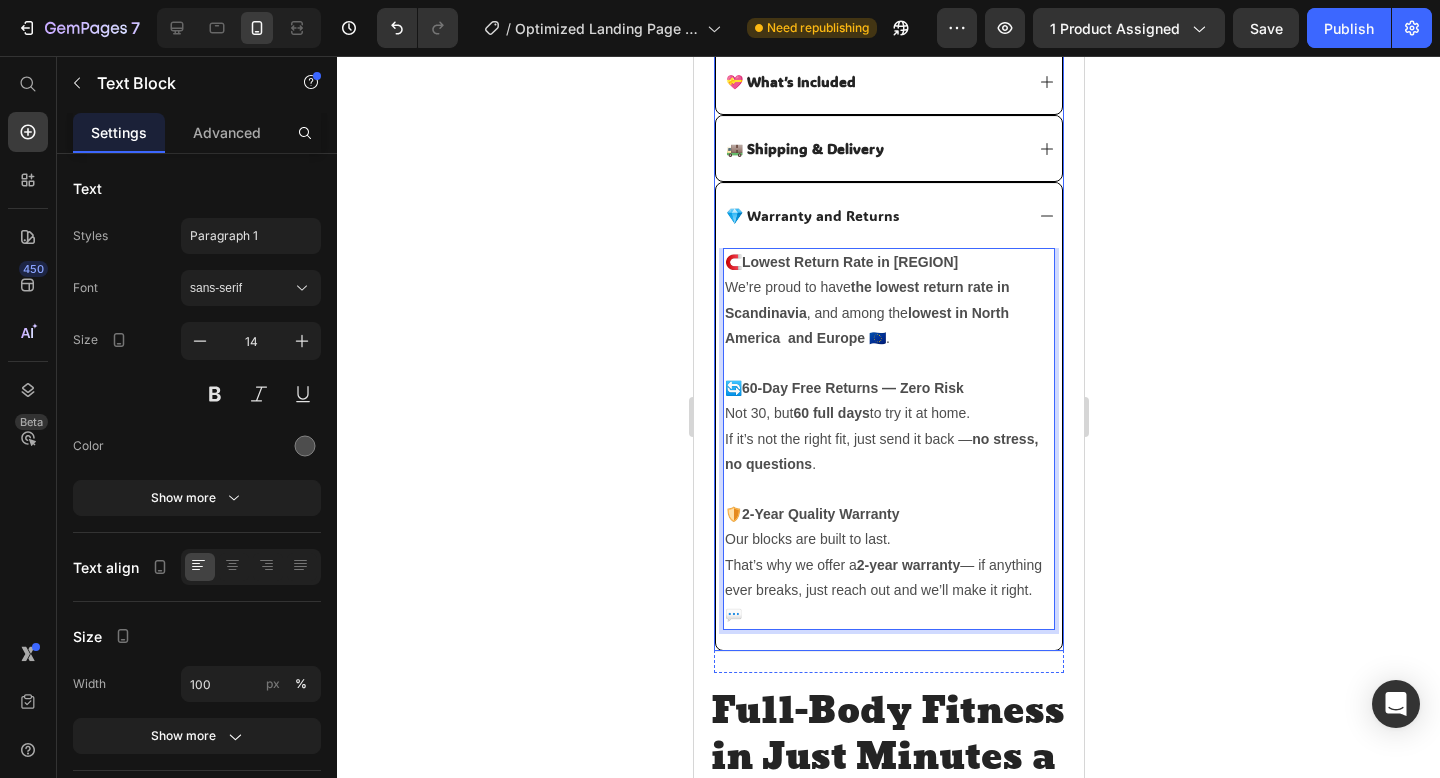 click on "💎 Warranty and Returns" at bounding box center [888, 215] 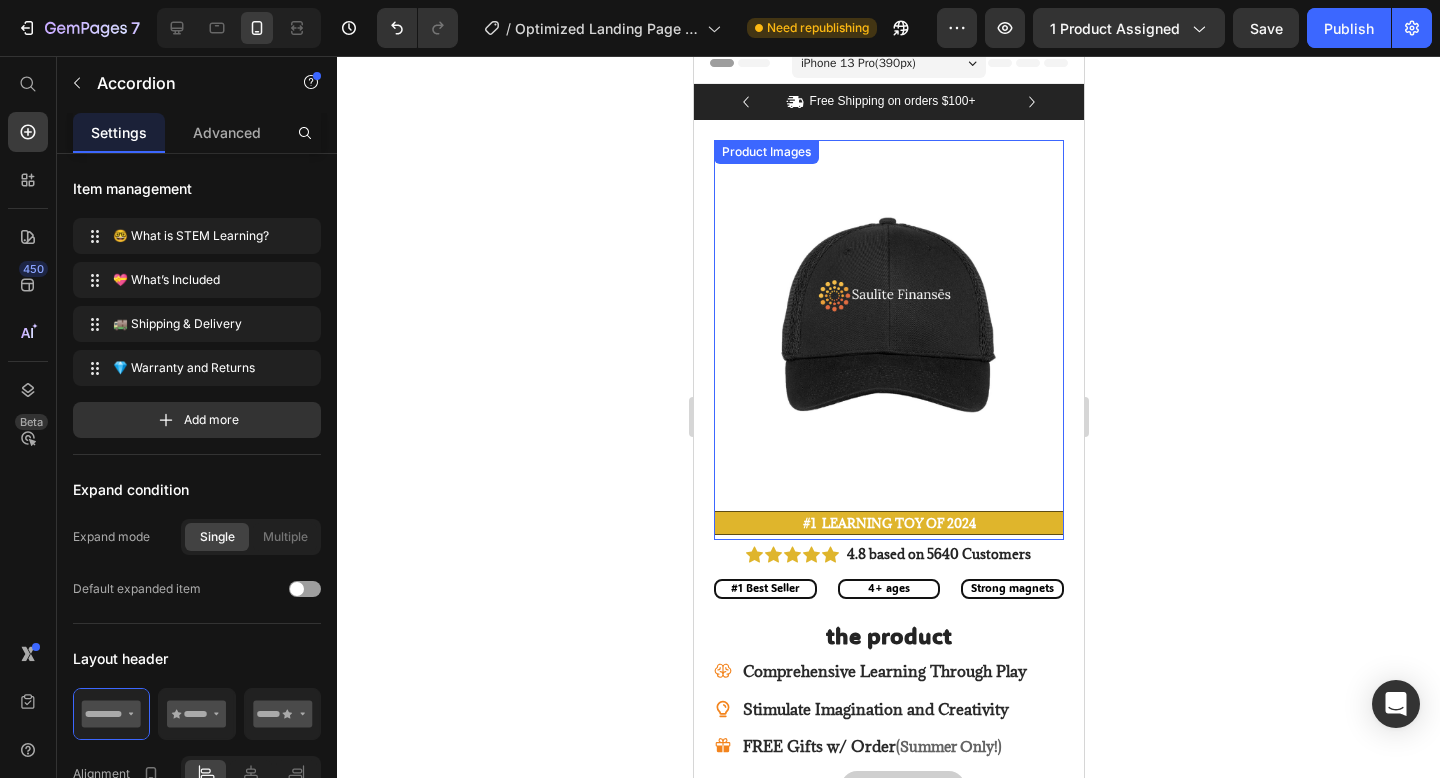 scroll, scrollTop: 0, scrollLeft: 0, axis: both 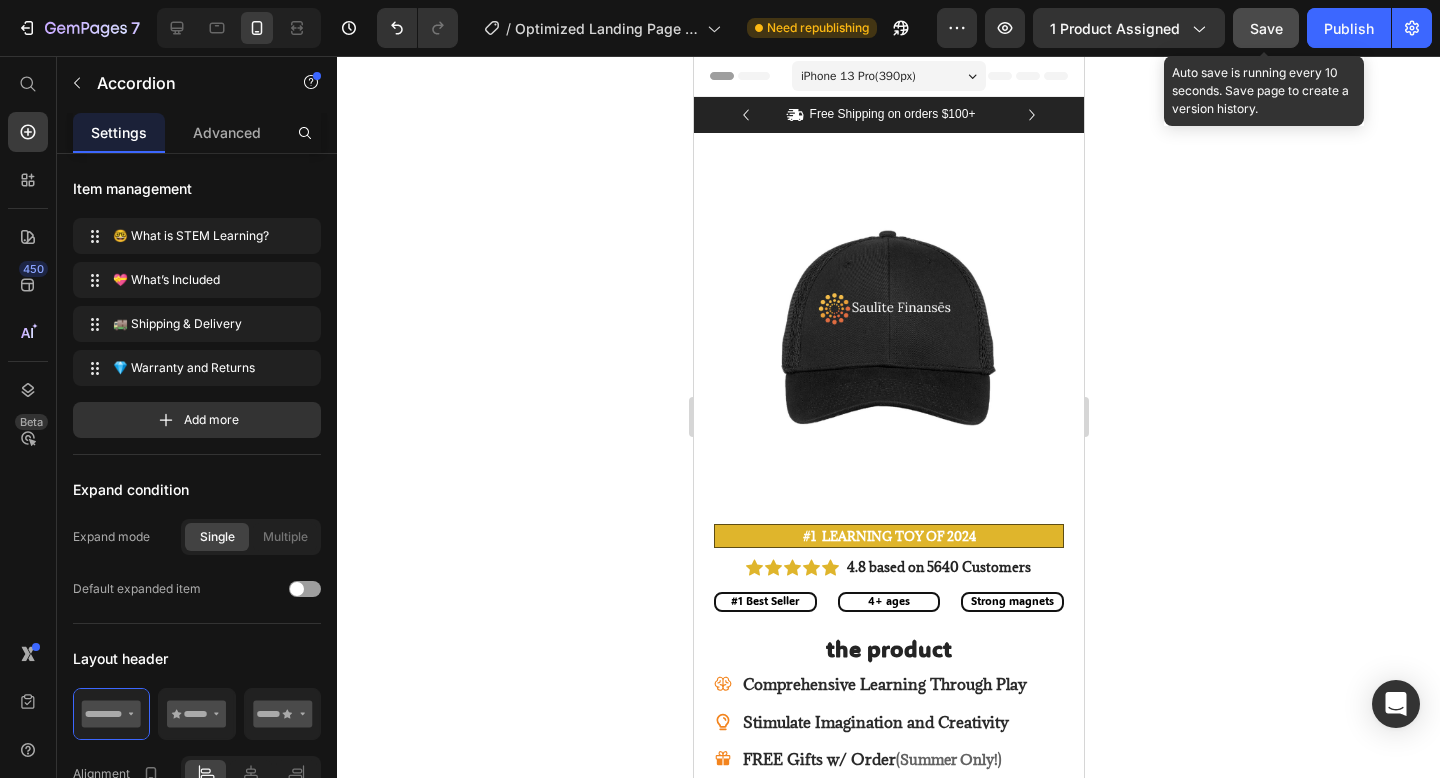 click on "Save" at bounding box center (1266, 28) 